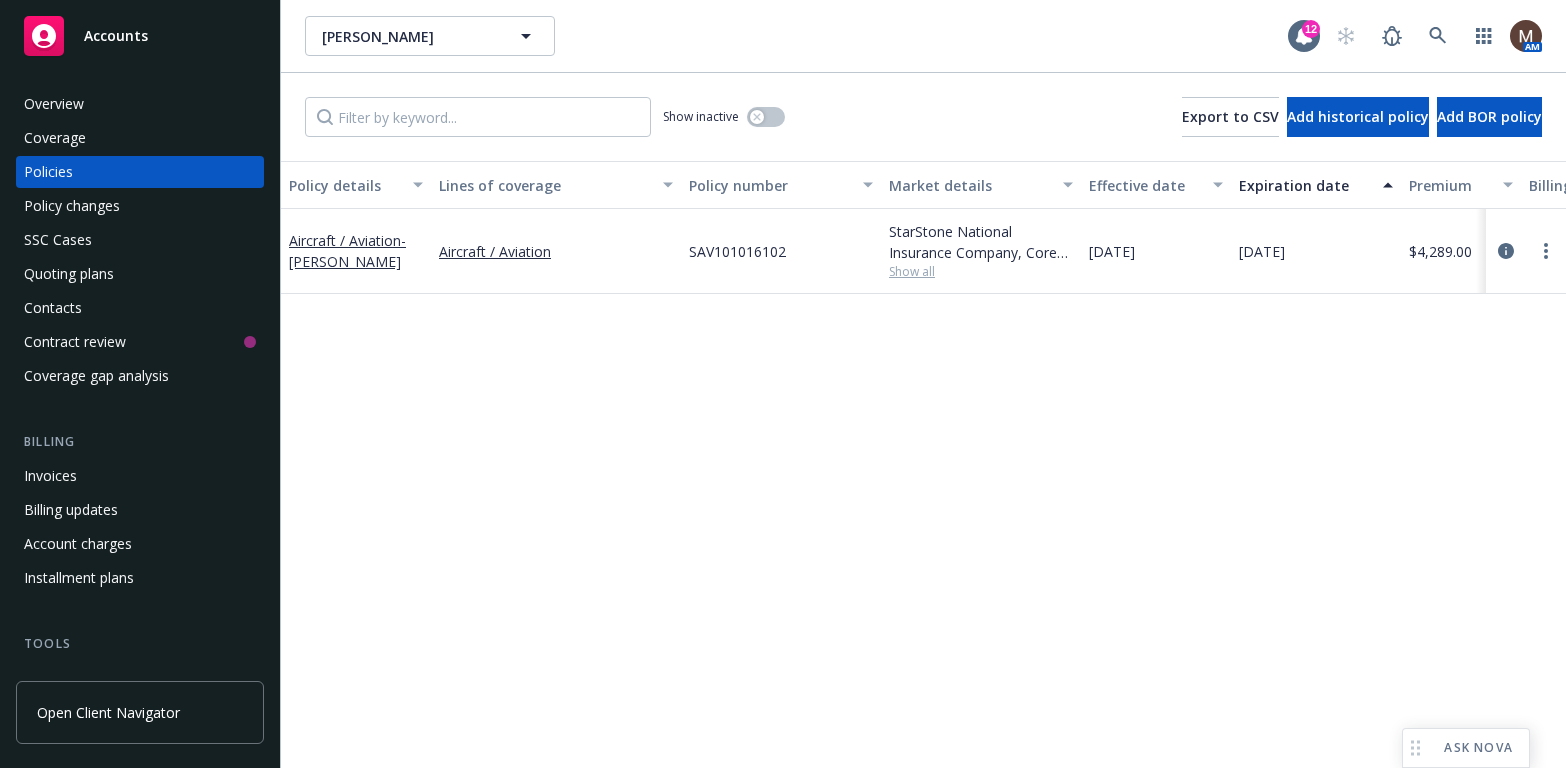 scroll, scrollTop: 0, scrollLeft: 0, axis: both 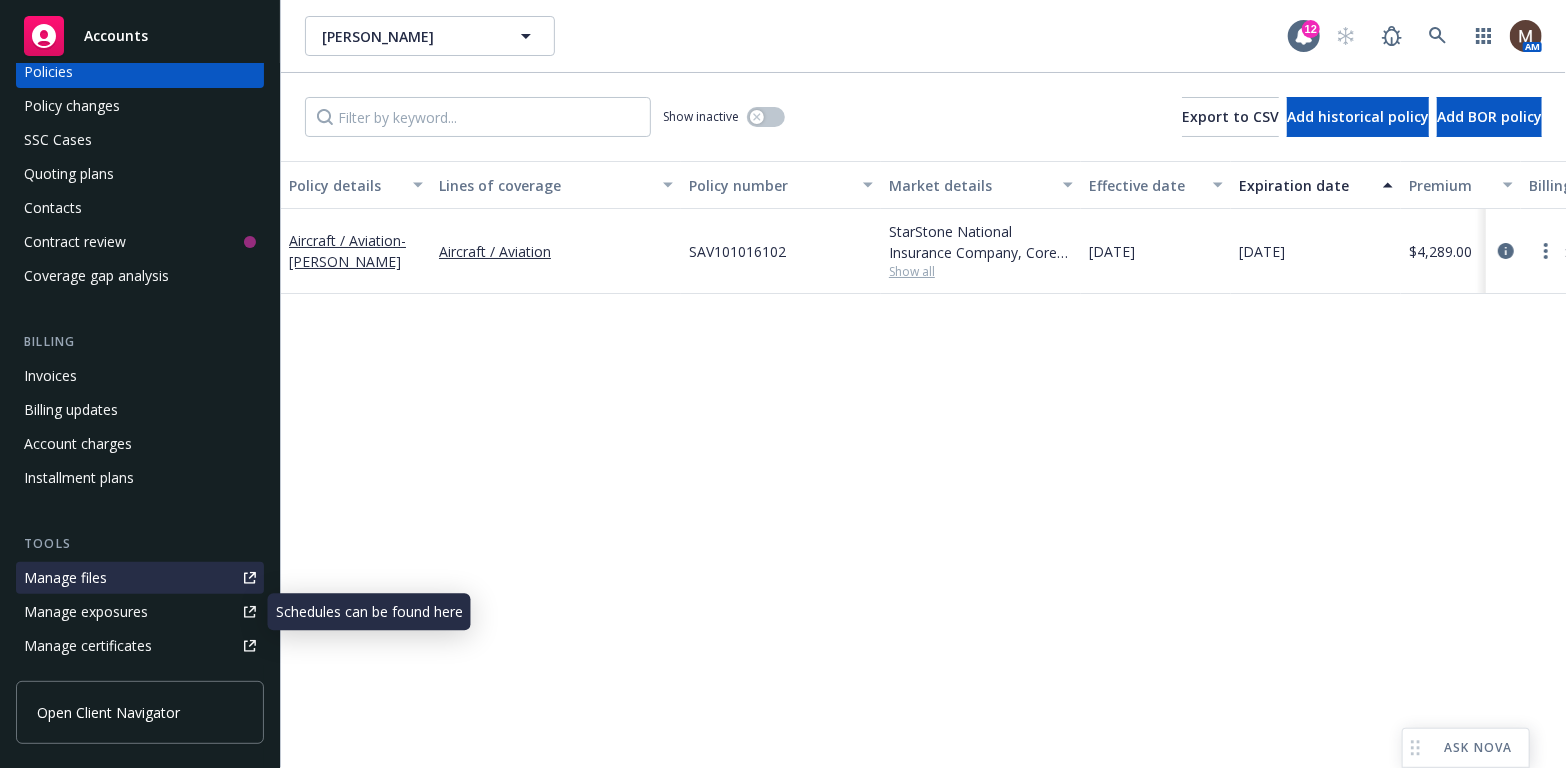 click on "Manage files" at bounding box center (65, 578) 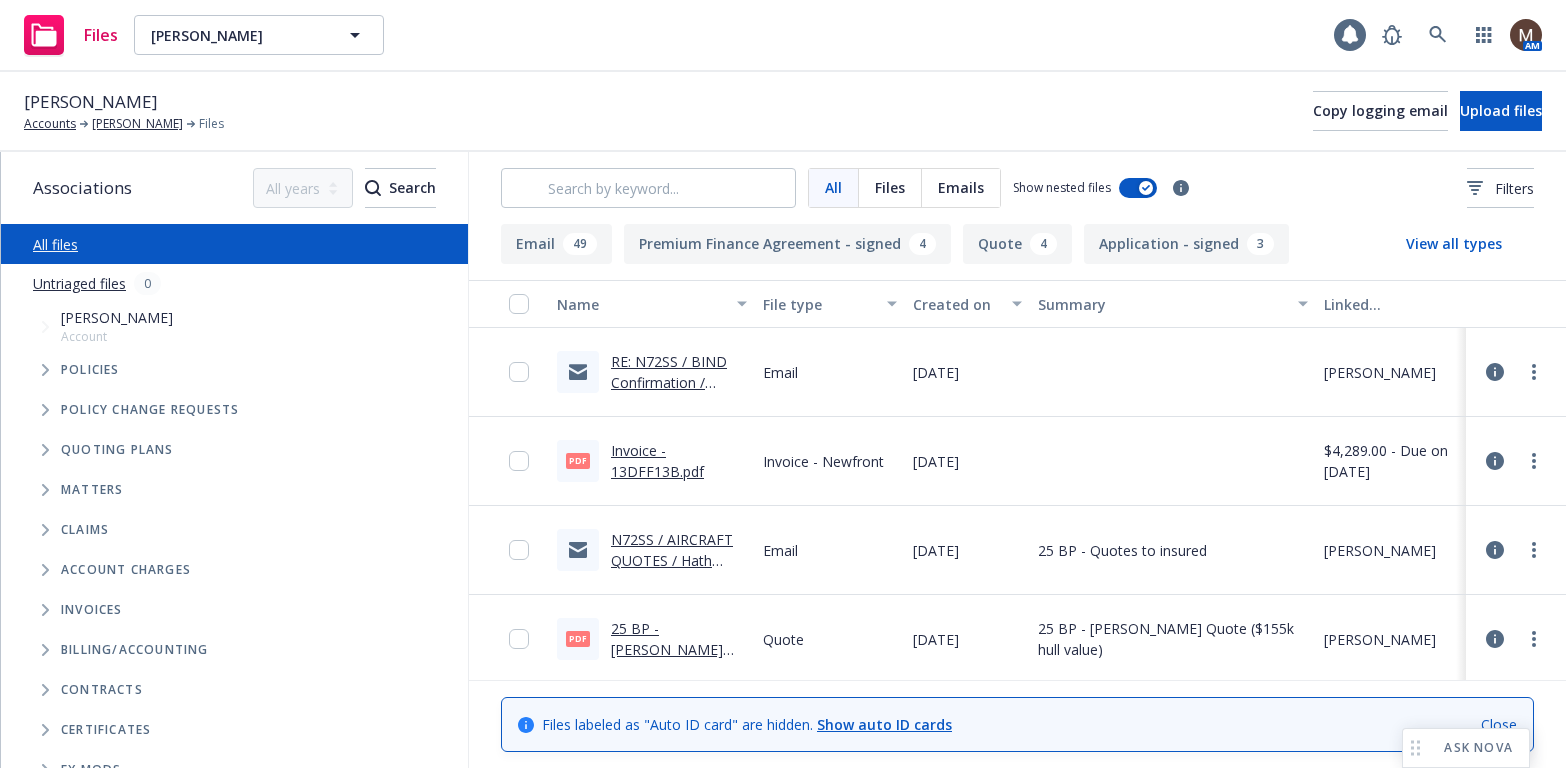 scroll, scrollTop: 0, scrollLeft: 0, axis: both 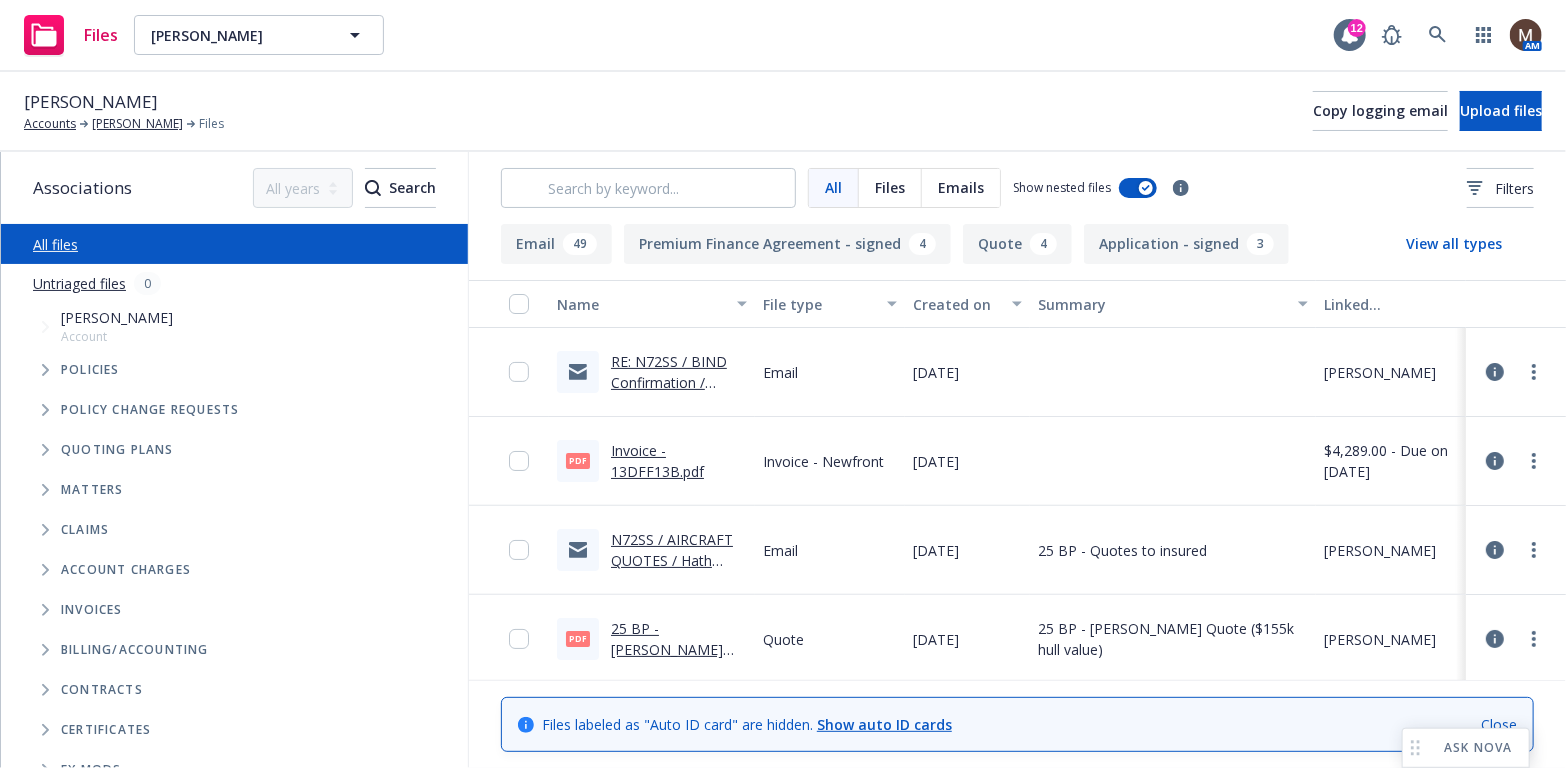 click on "RE: N72SS / BIND Confirmation / [PERSON_NAME] / 0710.2025" at bounding box center (671, 393) 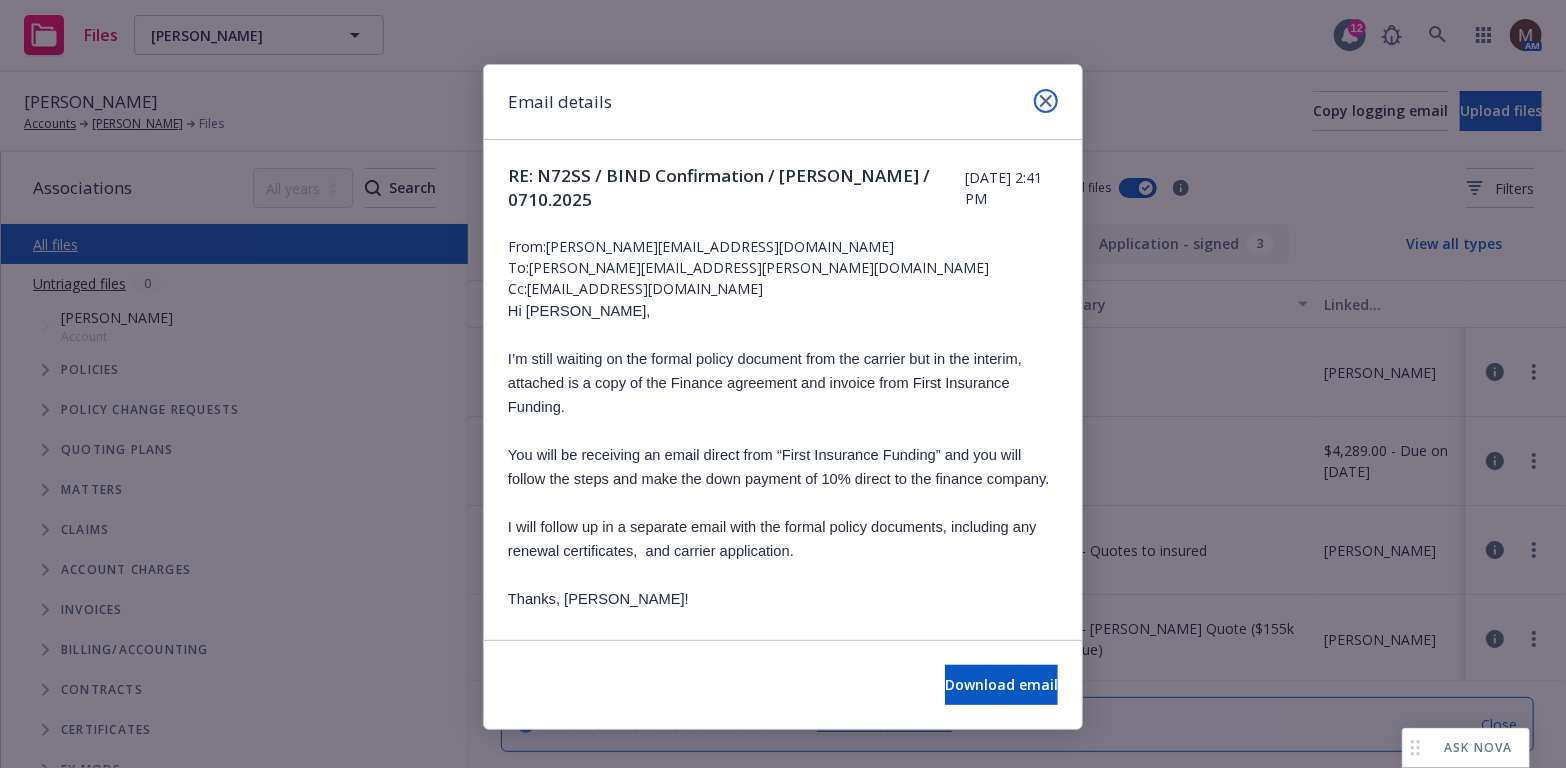 click at bounding box center [1046, 101] 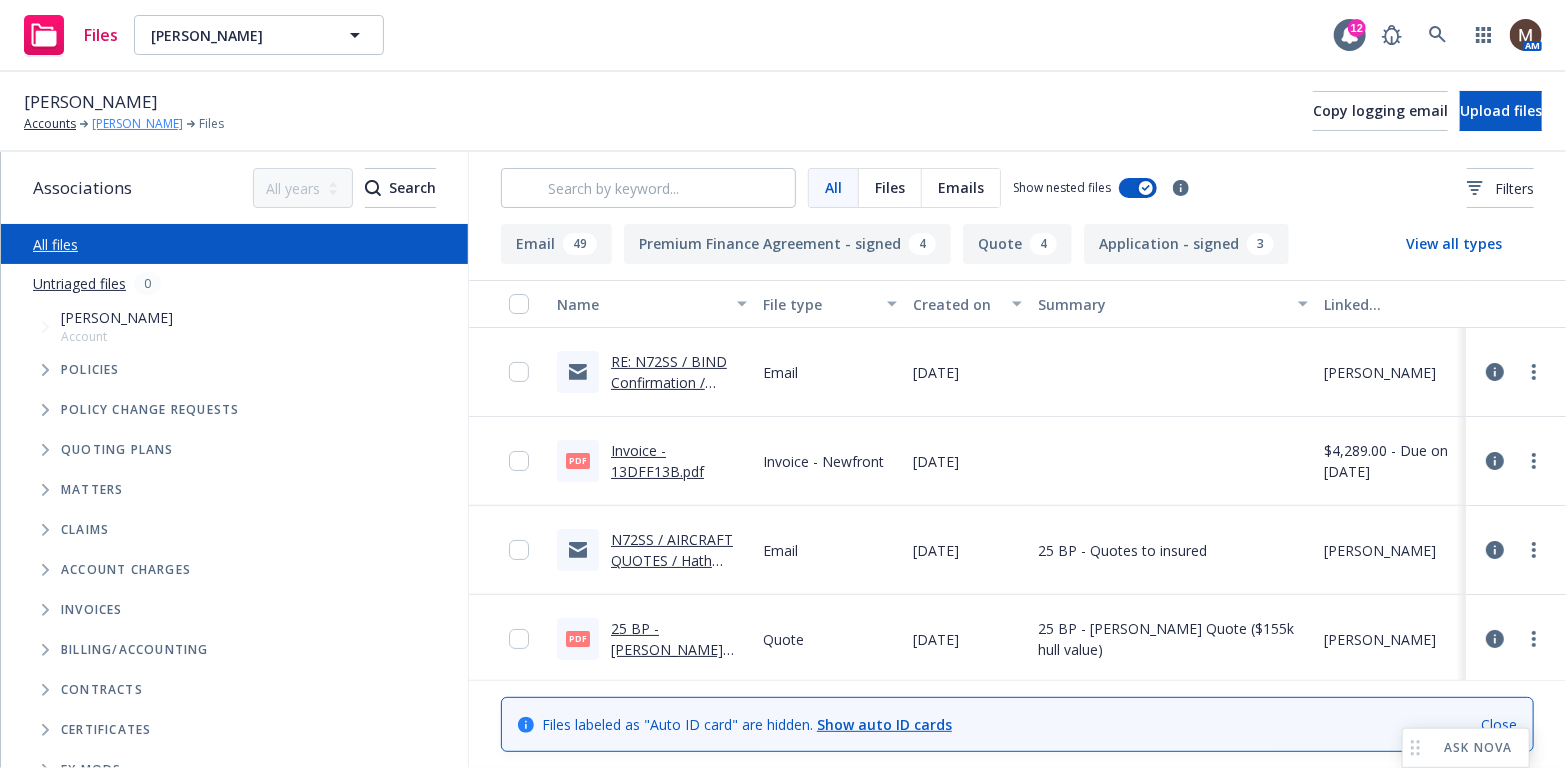click on "Hath Riley Harvey" at bounding box center (137, 124) 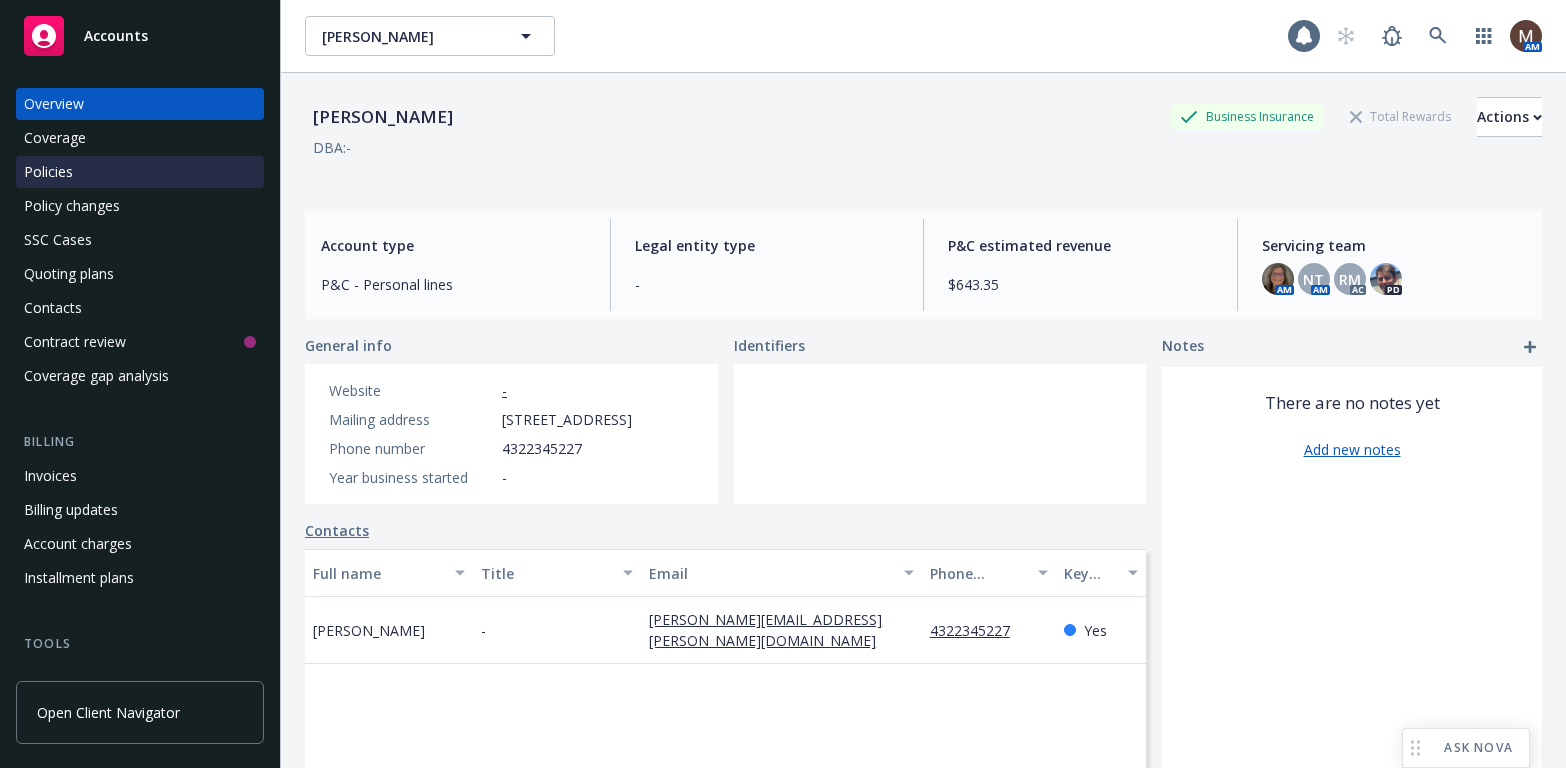 scroll, scrollTop: 0, scrollLeft: 0, axis: both 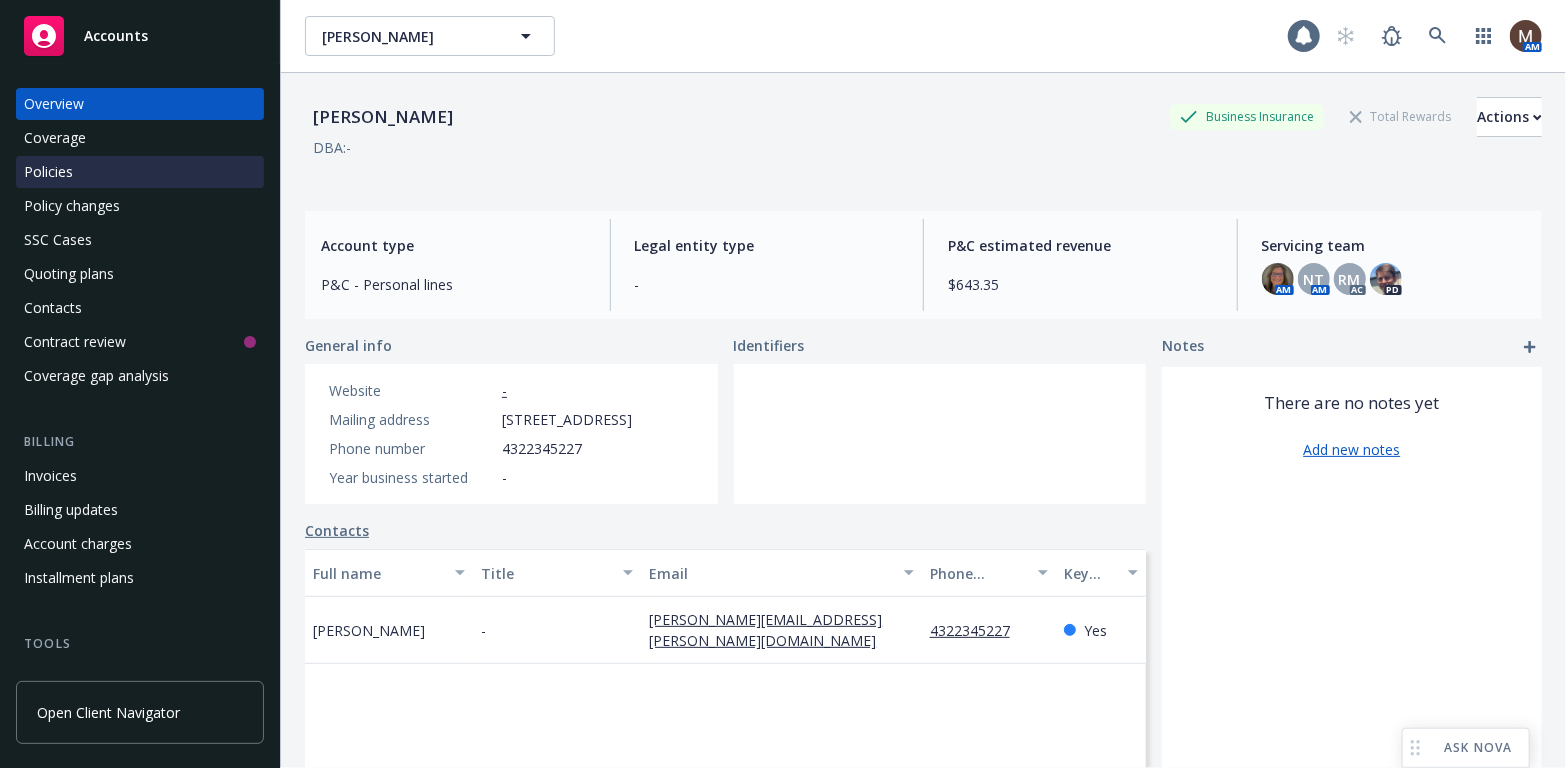 click on "Policies" at bounding box center [48, 172] 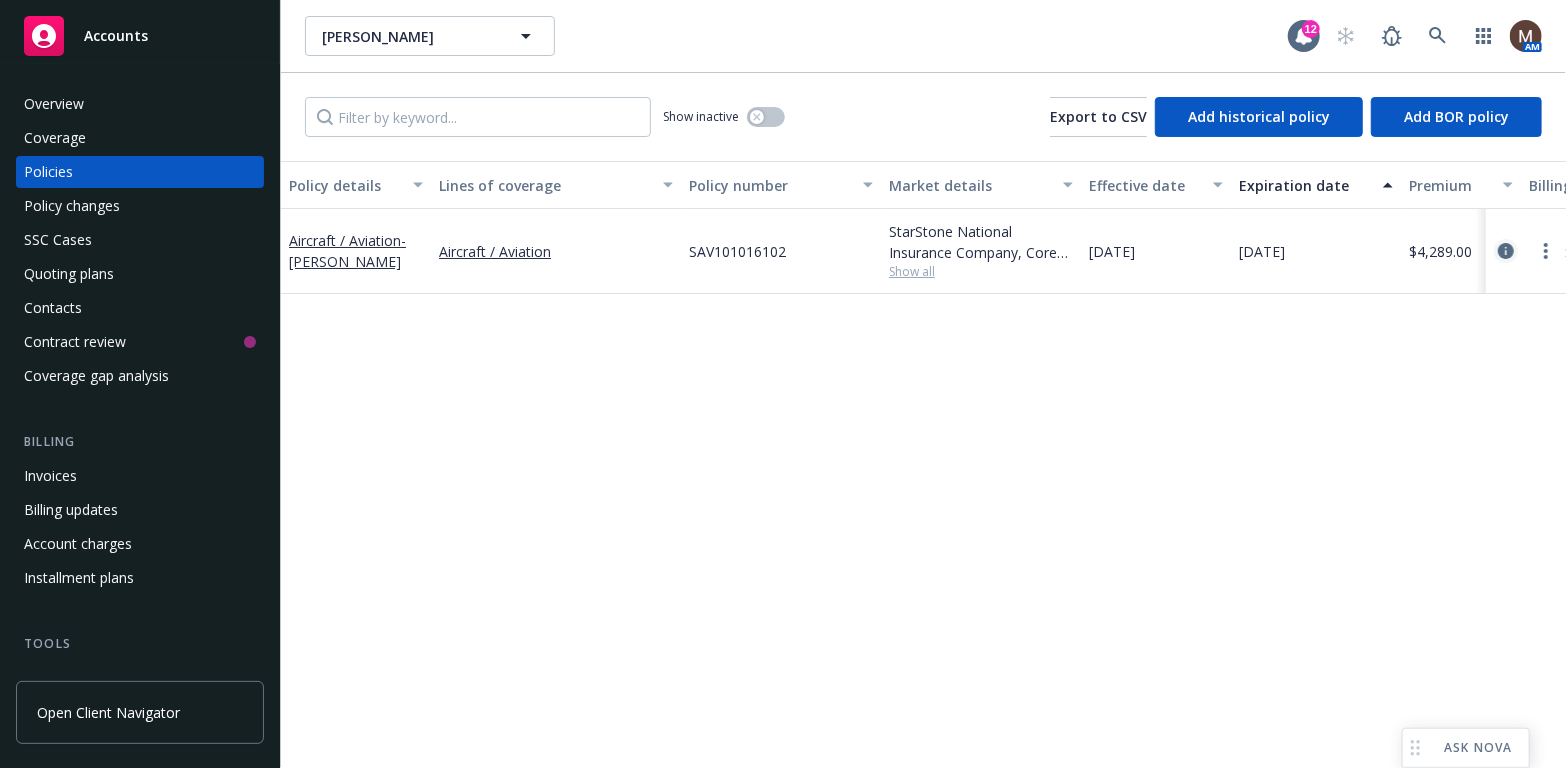 click 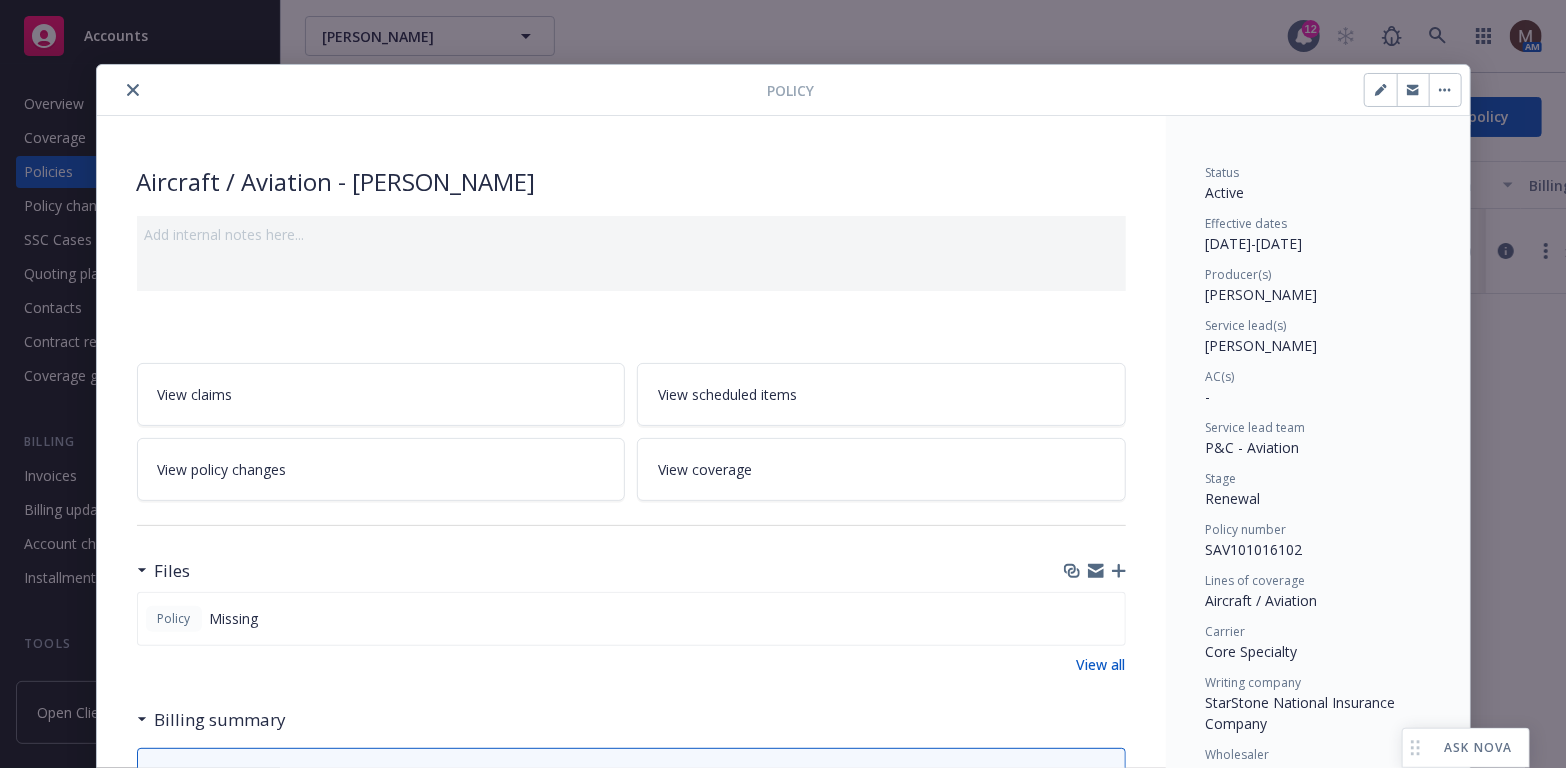 click on "Aircraft / Aviation   - Hath Riley Harvey Add internal notes here... View claims View scheduled items View policy changes View coverage Files Policy Missing View all Billing summary Billing summary includes policy changes. View the policy start billing summary on the   policy start page . Amount ($) Premium $4,289.00 Surplus lines state tax $0.00 Surplus lines state fee $0.00 Misc taxes & fees $0.00 Carrier policy fee $0.00 Newfront fee / rebate $0.00 Wholesale fee $0.00 Inspection fee $0.00 Total $4,289.00 Billing method Agency - Pay in full Auto invoicing settings Auto invoice creation is off Auto send invoice is off Invoices 13DFF13B - $4,289.00 Premium Financed - Fully Funded Client status Unpaid Carrier status Unpaid Client status Unpaid Carrier status Unpaid Date issued 07/10/2025 Due date 07/10/2025 Billable items Aircraft Aviation - Hath Riley Harvey - SAV101016102 Current coverage Aircraft / Aviation Prior linked policies Aircraft / Aviation - #SAV101016101 07/10/2024 - 07/10/2025 Expired Carrier" at bounding box center [631, 1179] 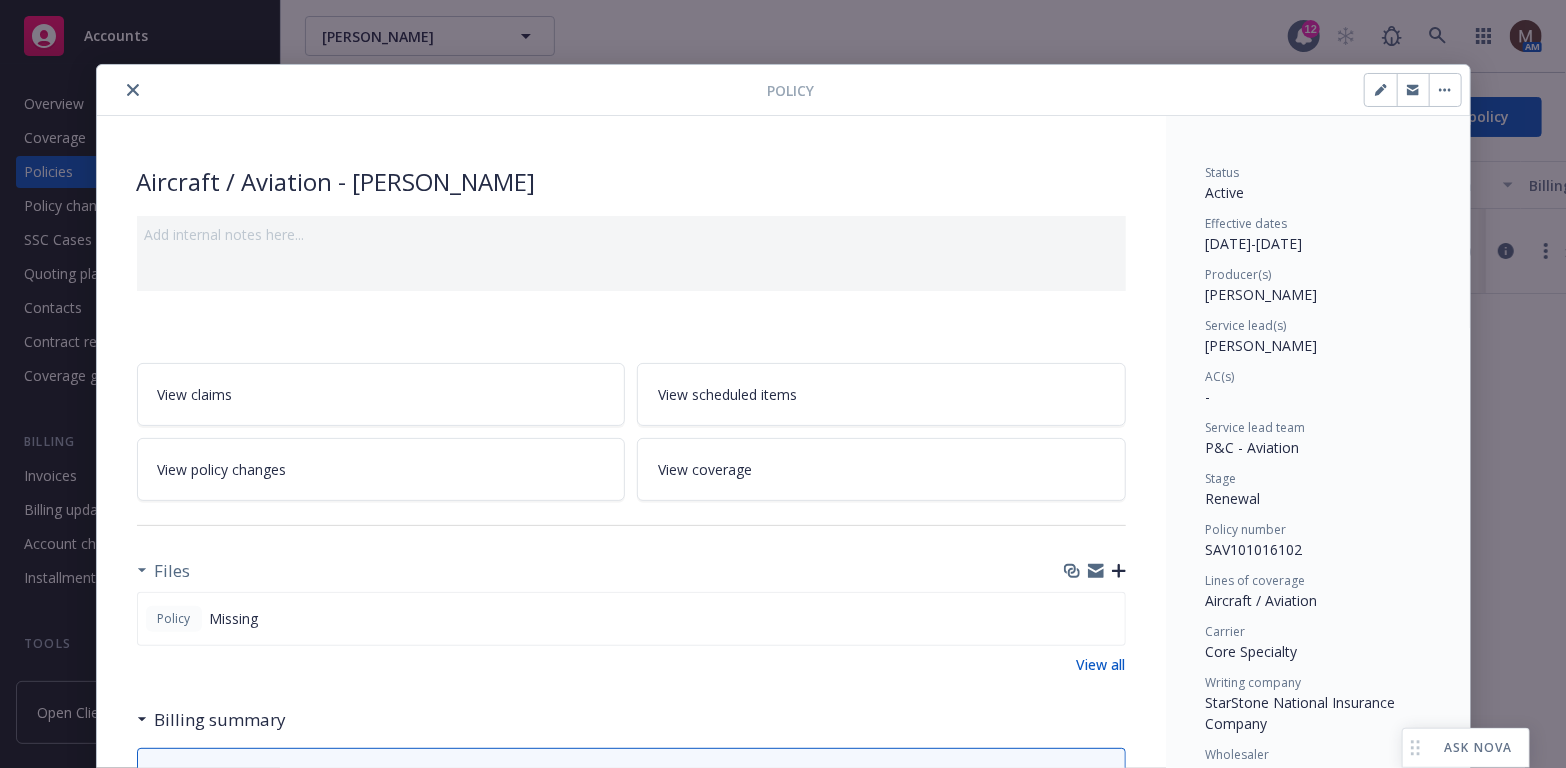 click 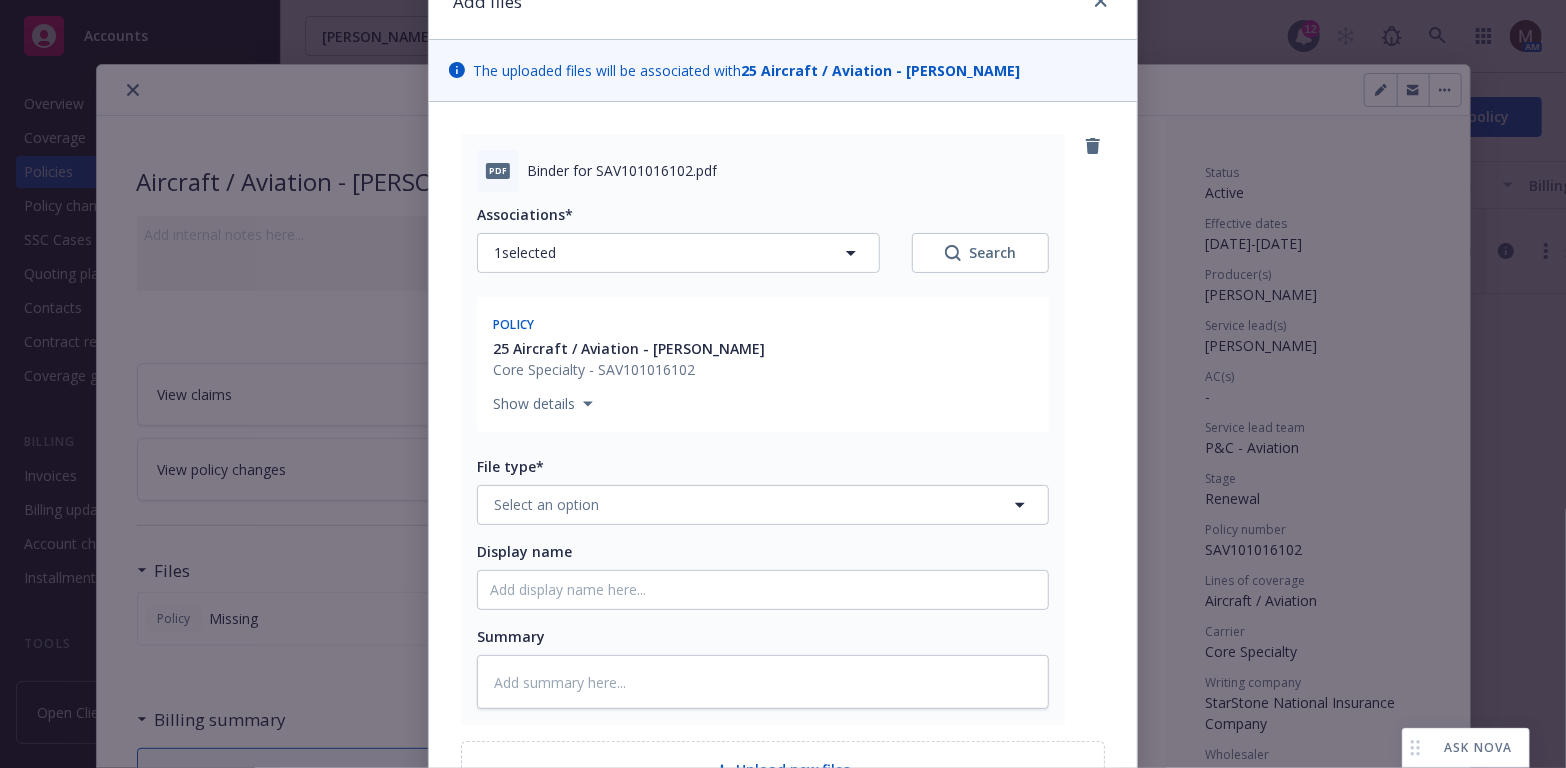 scroll, scrollTop: 200, scrollLeft: 0, axis: vertical 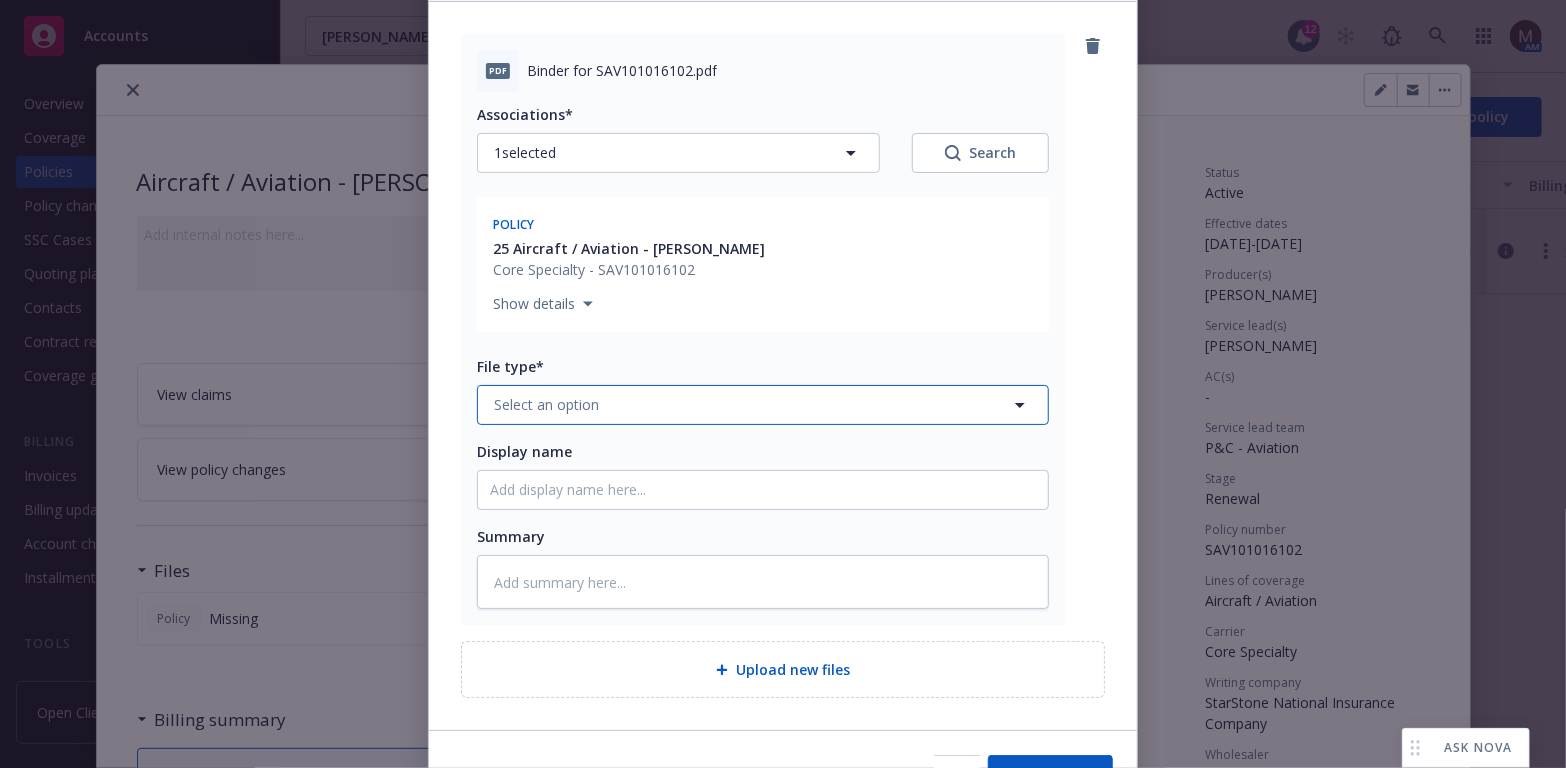 click 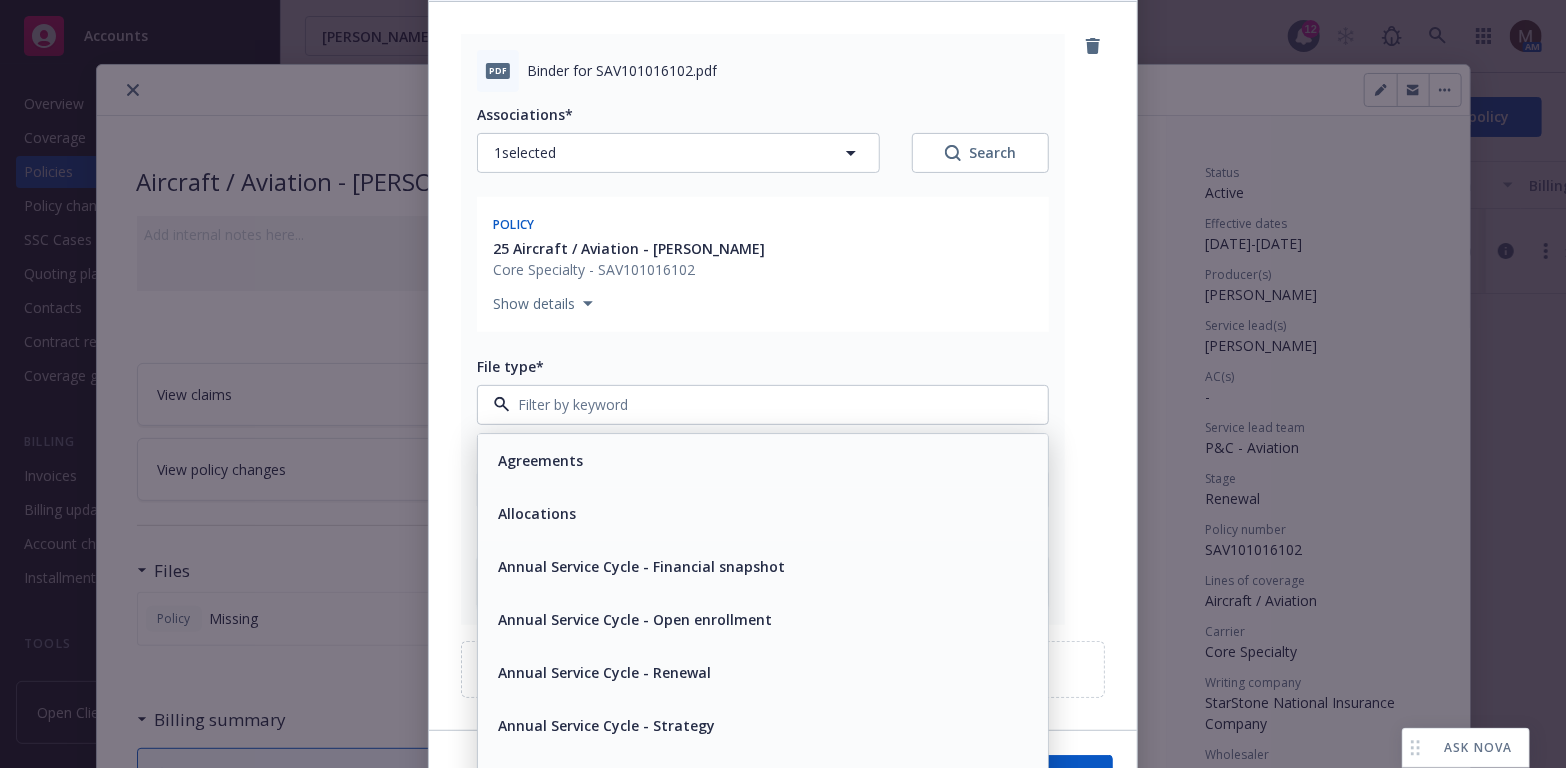 type on "b" 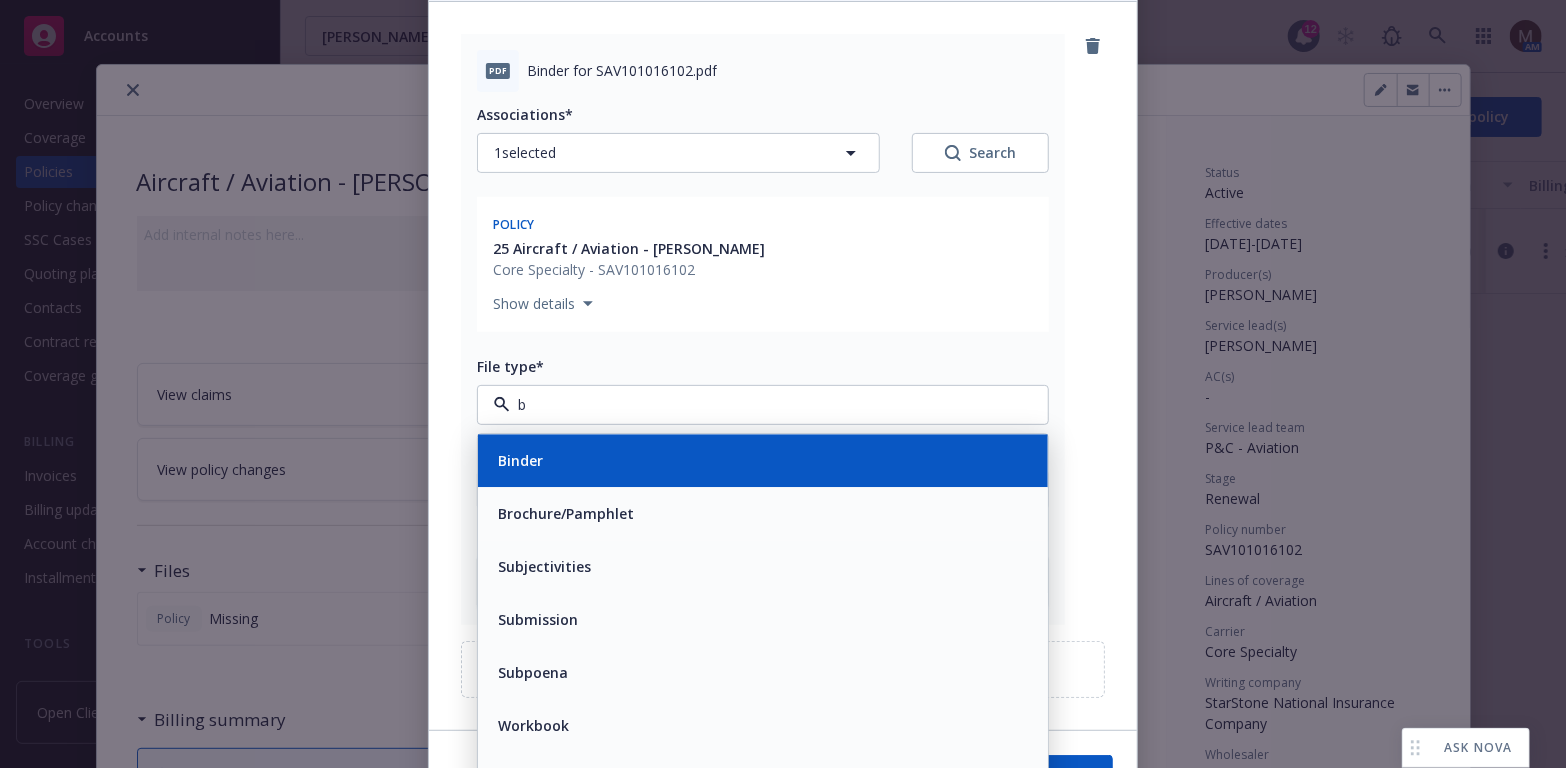 click on "Binder" at bounding box center [763, 460] 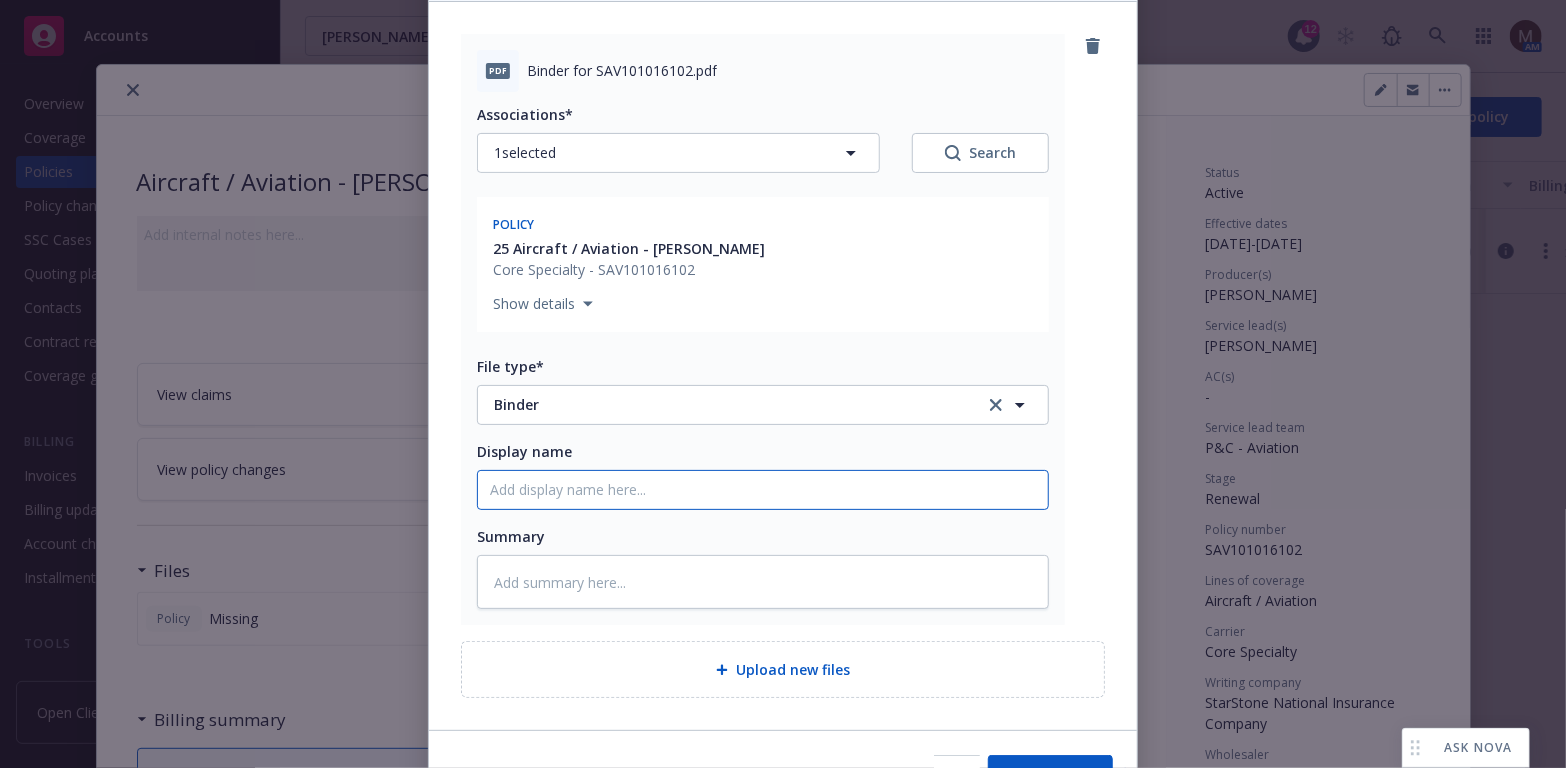 click on "Display name" at bounding box center [763, 490] 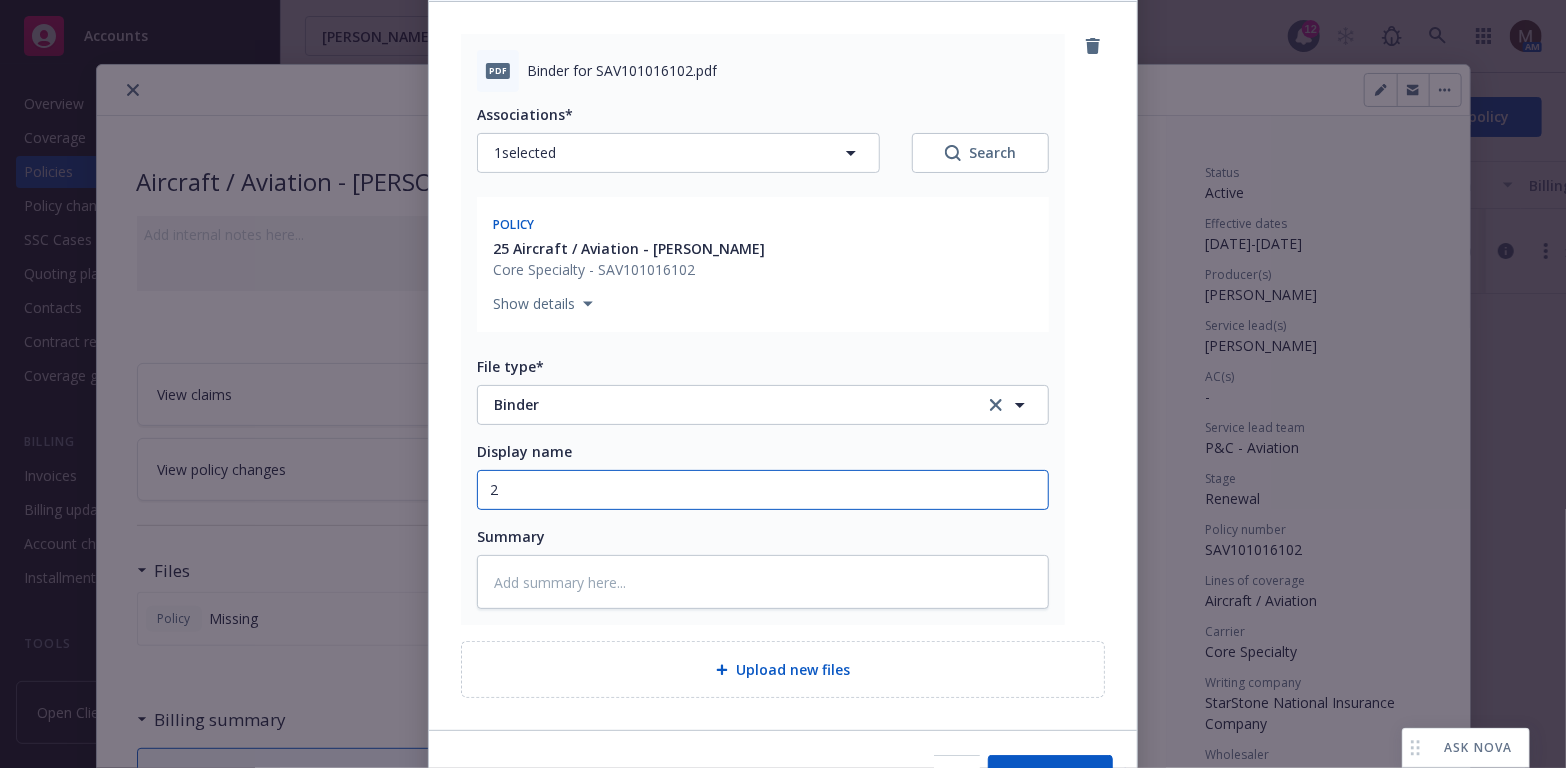 type on "x" 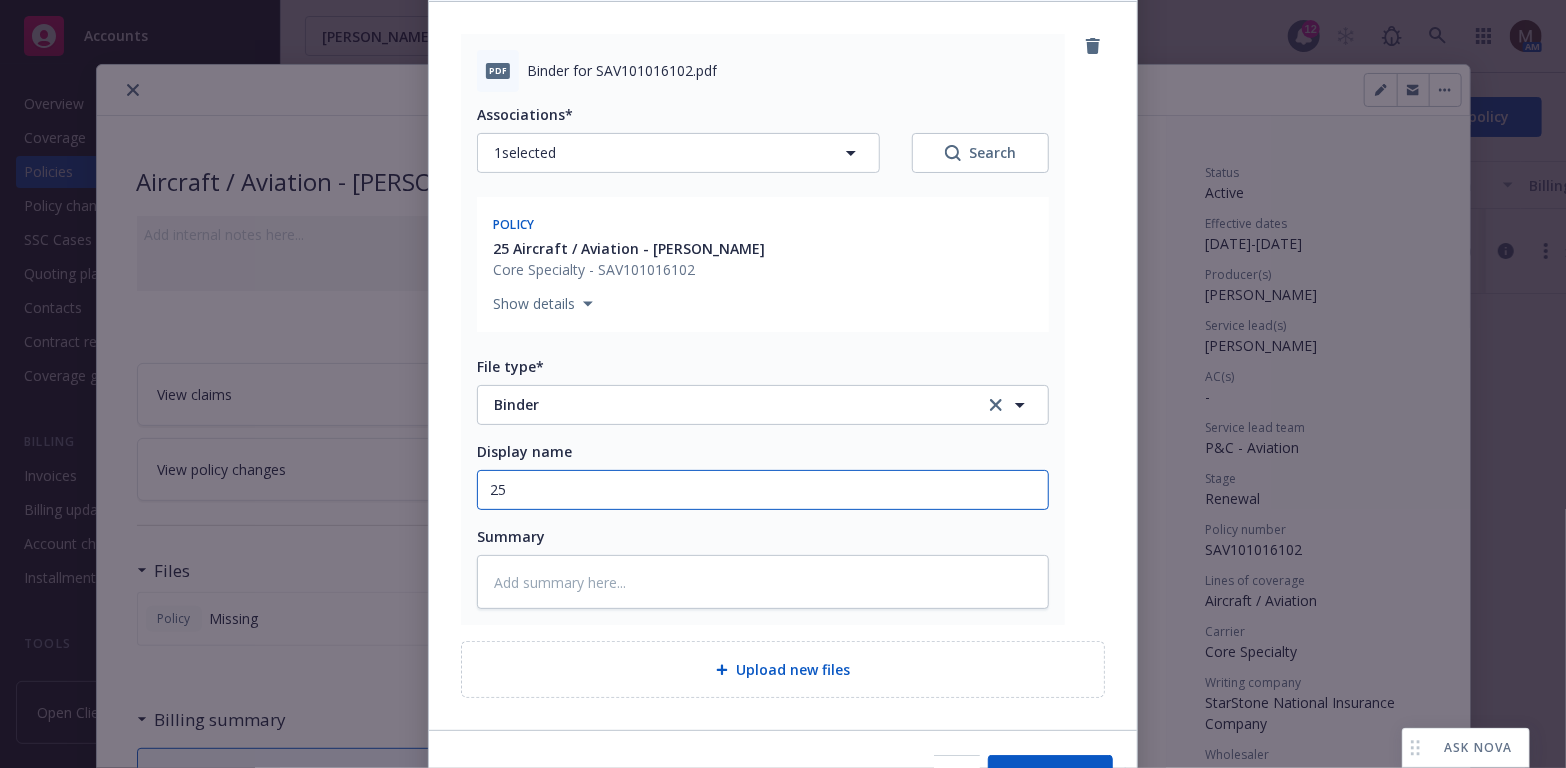 type on "x" 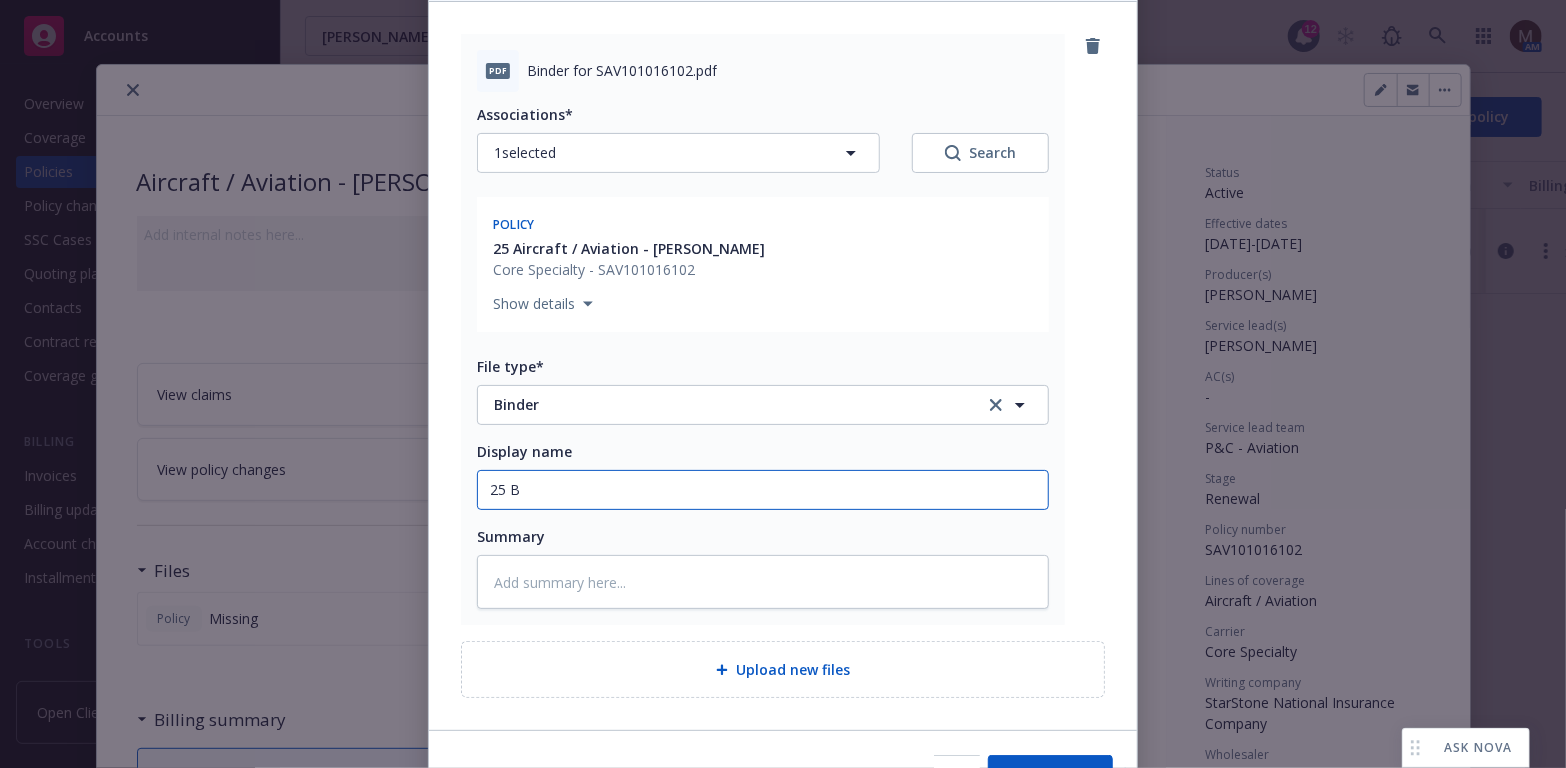 type on "x" 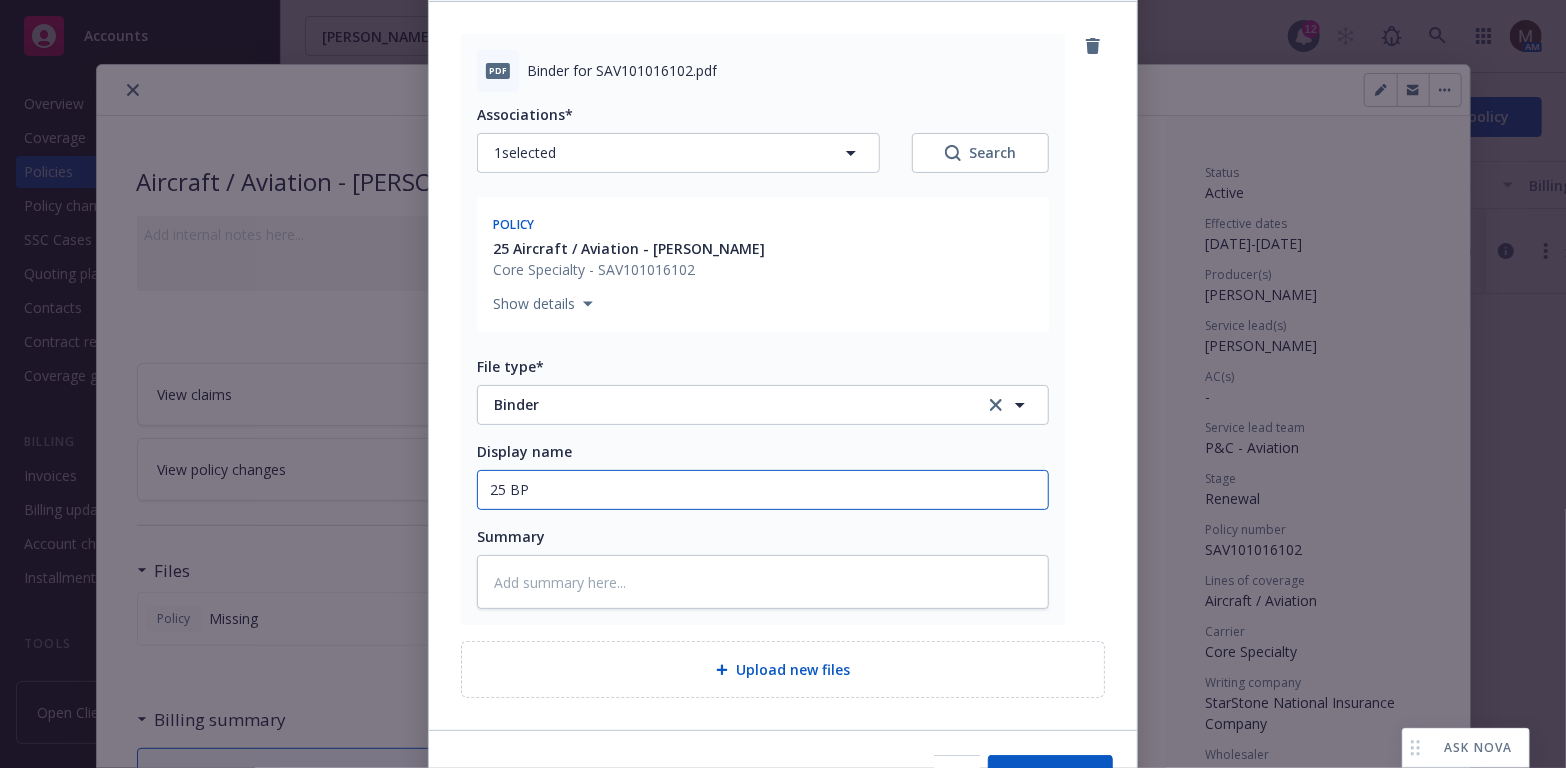type on "25 BP" 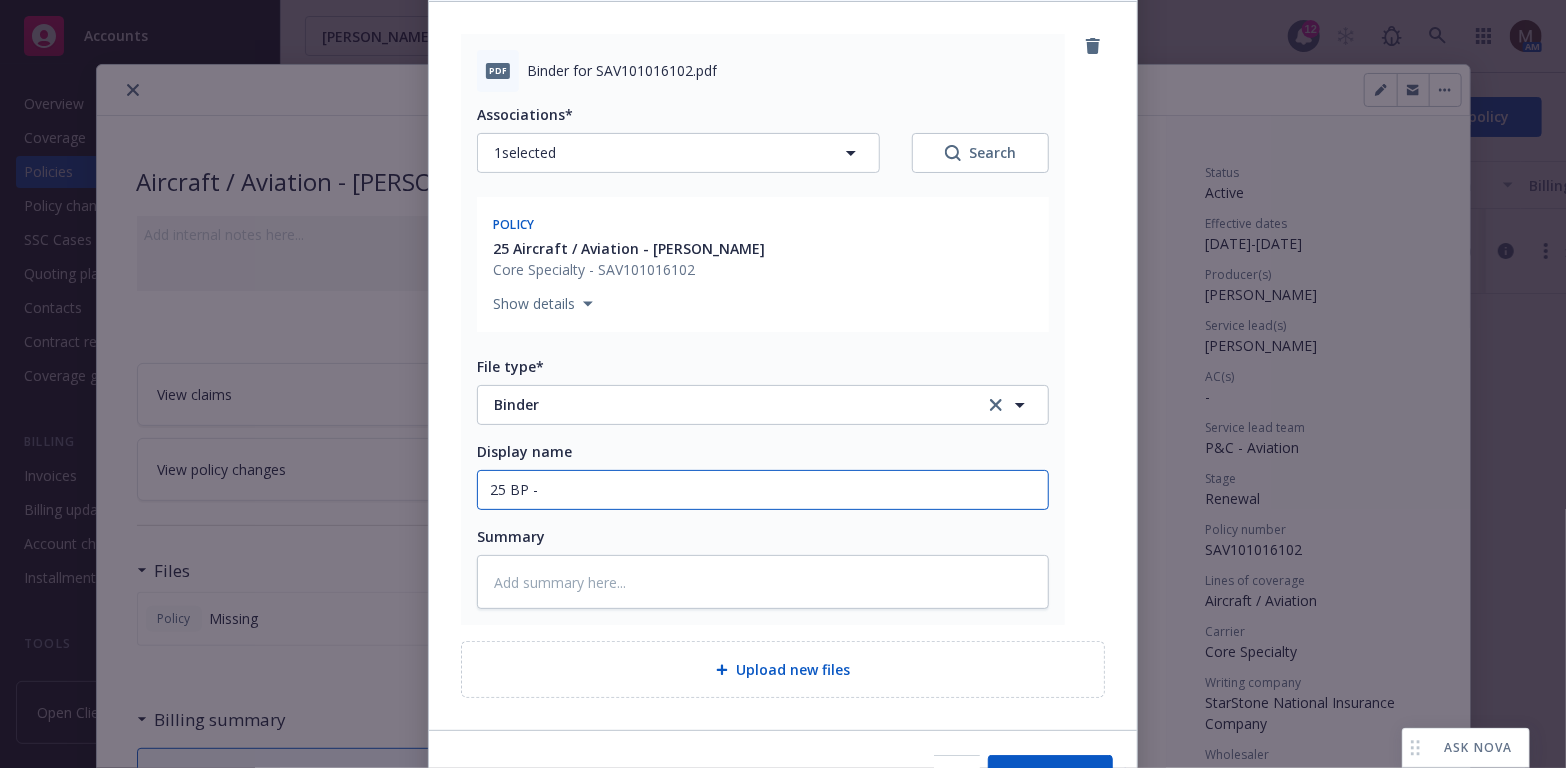 type on "x" 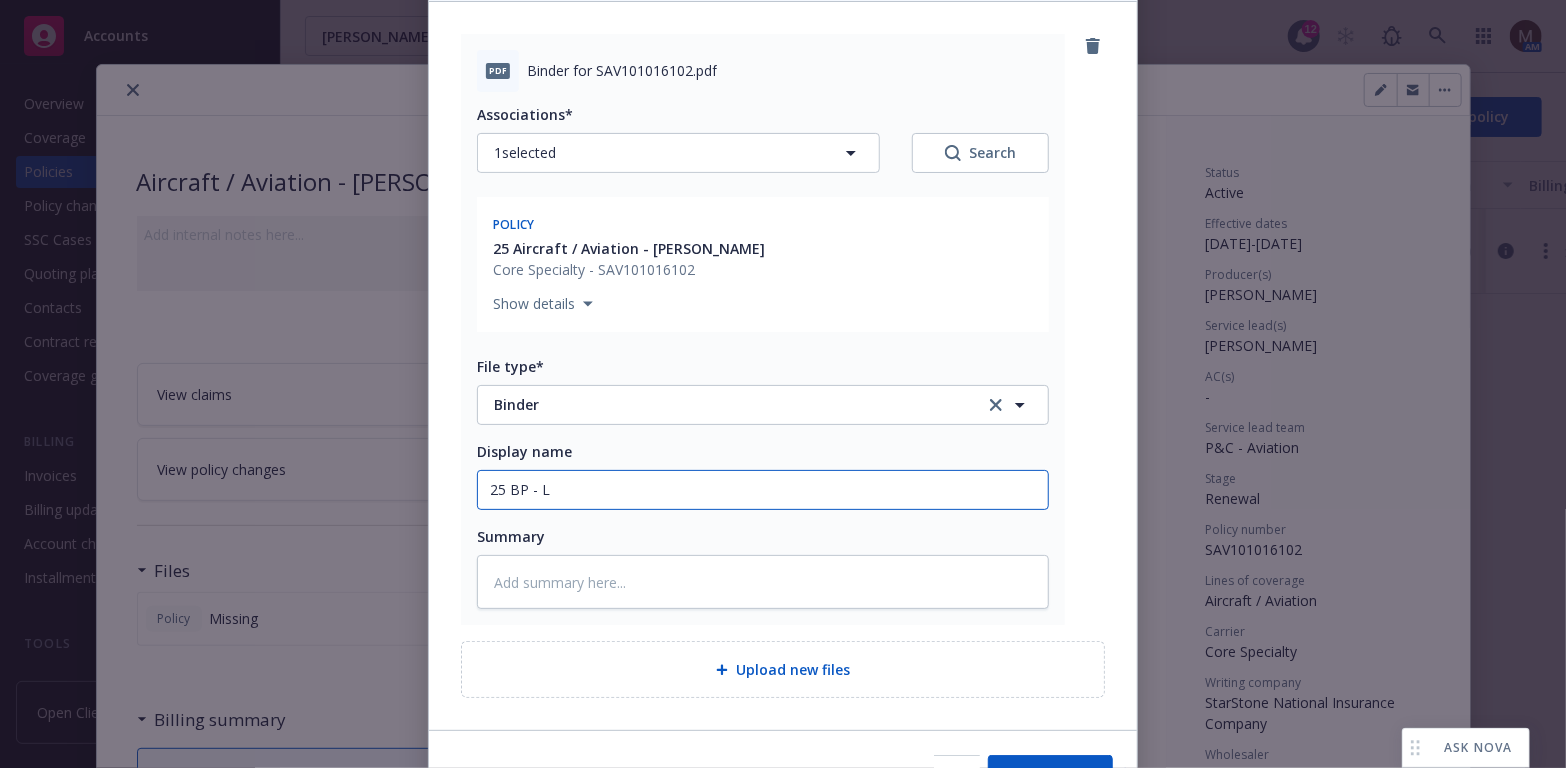 type on "x" 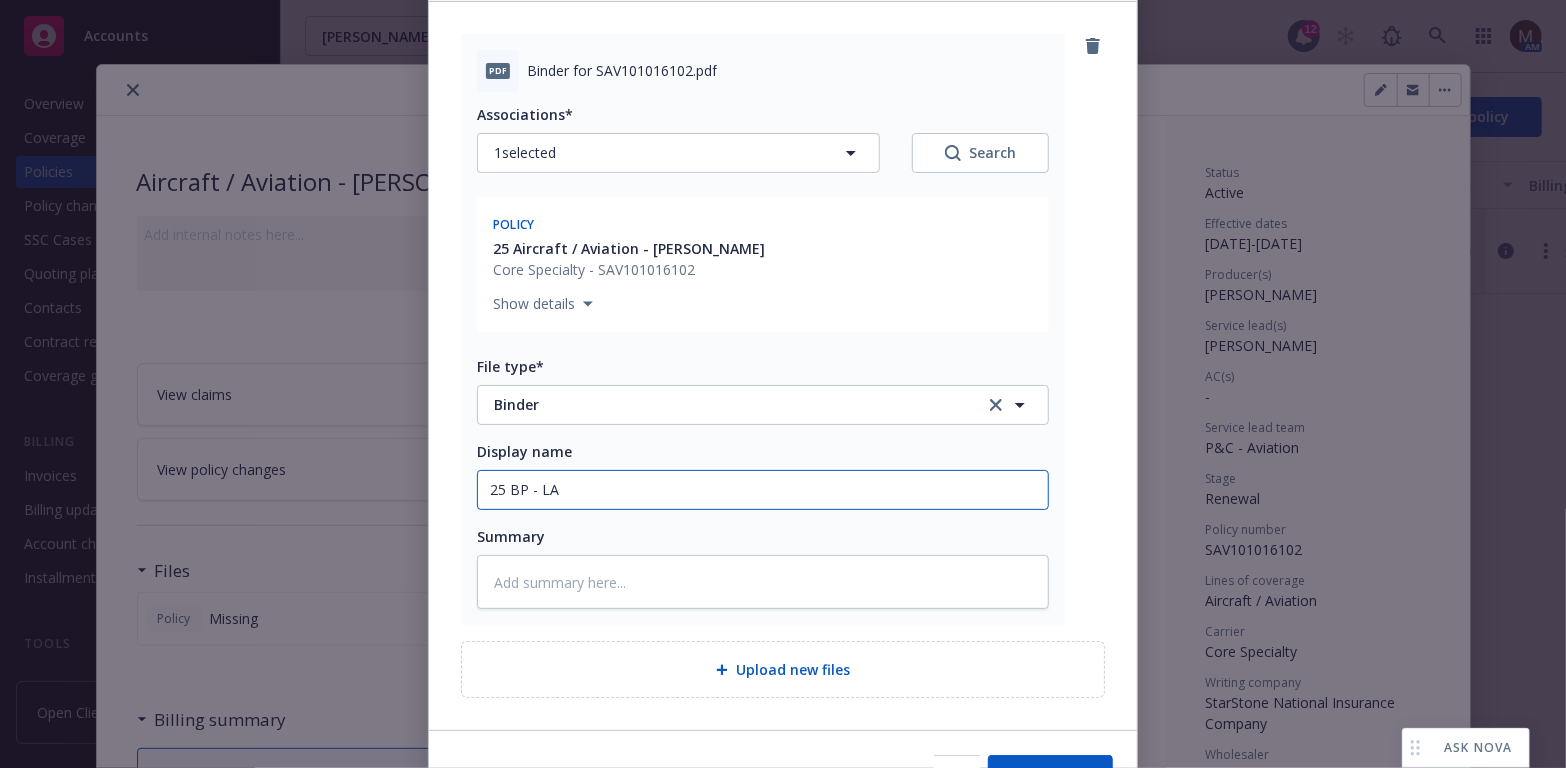 type on "x" 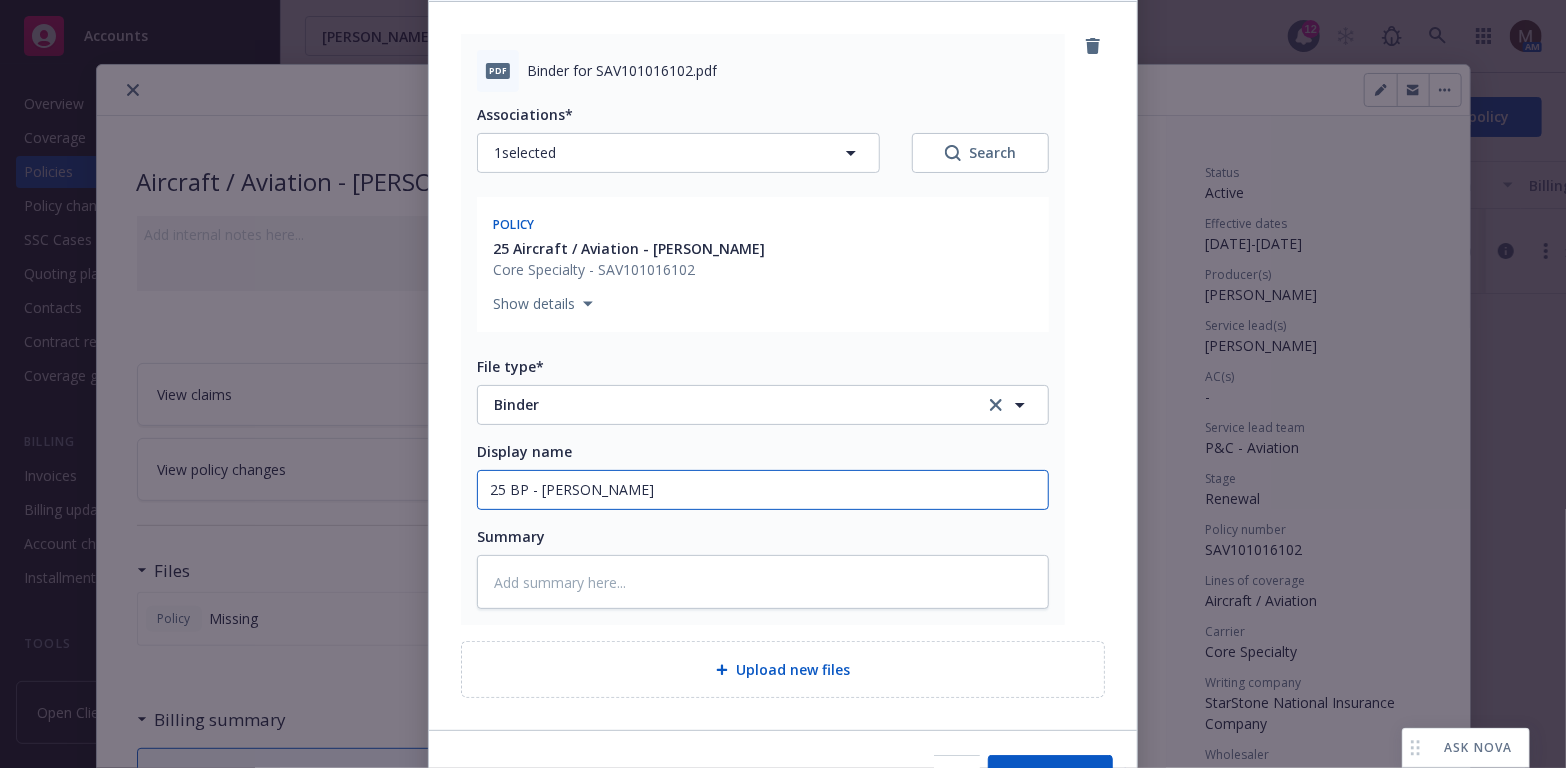 type on "x" 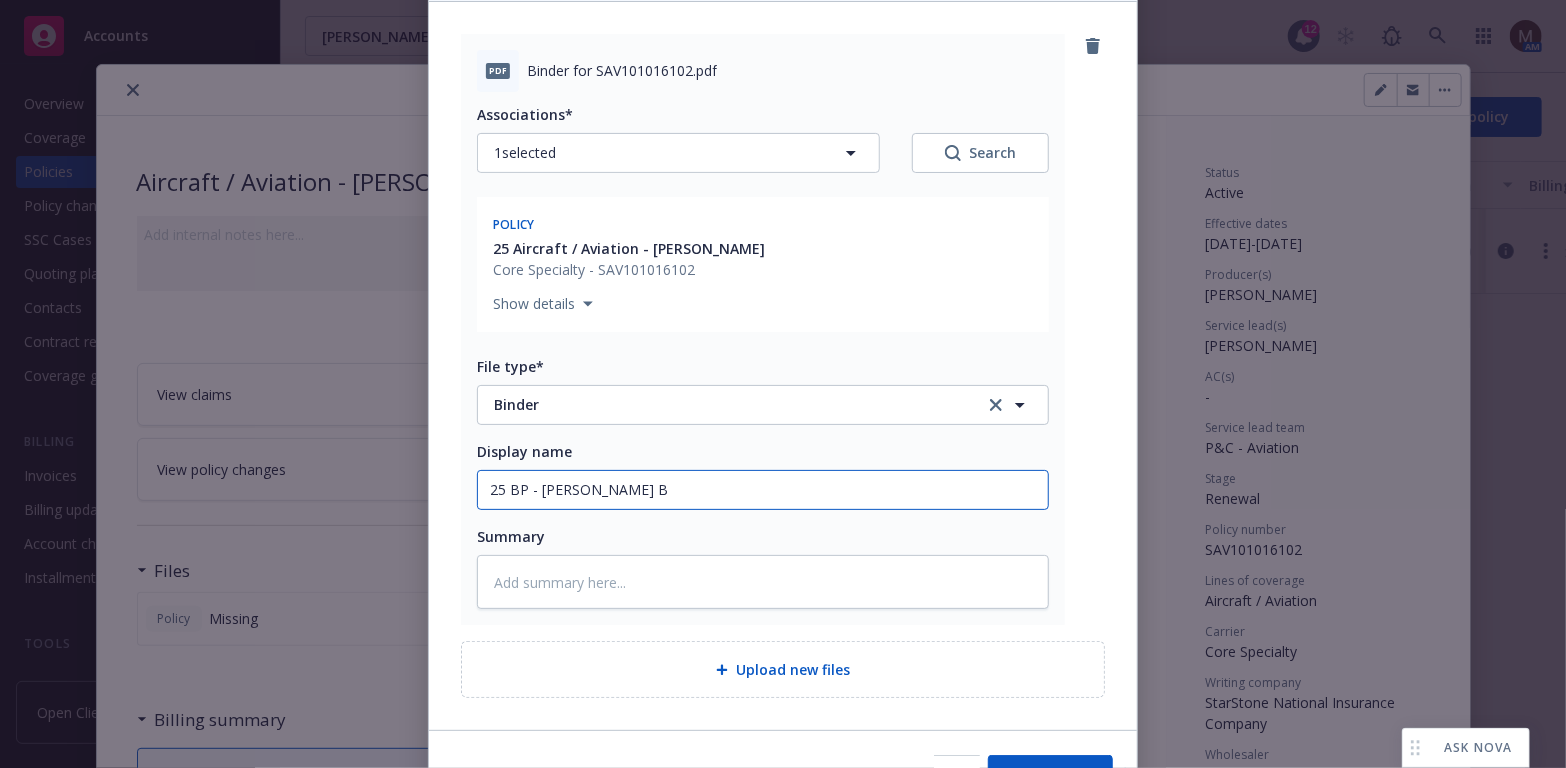 type on "x" 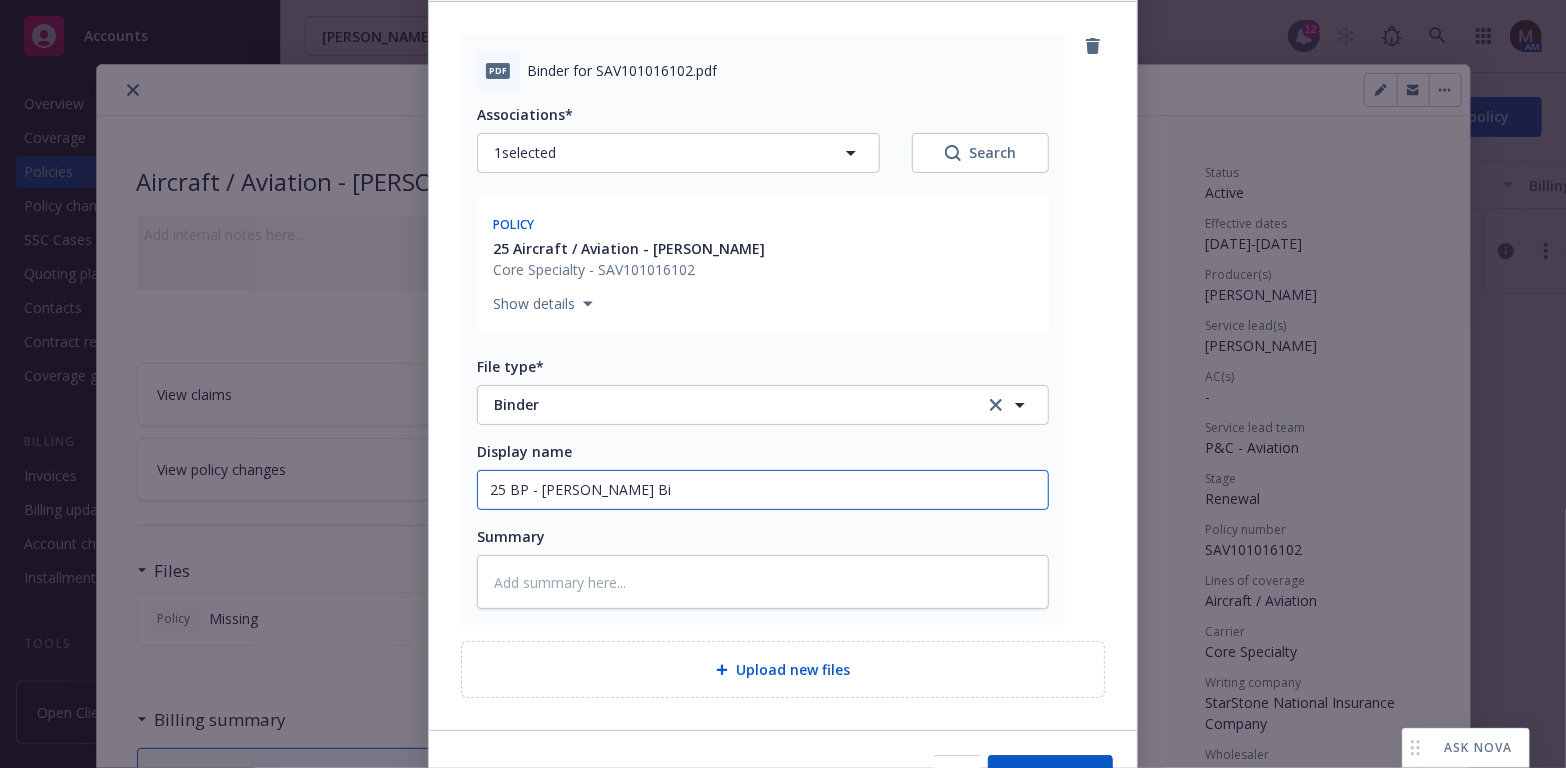type on "x" 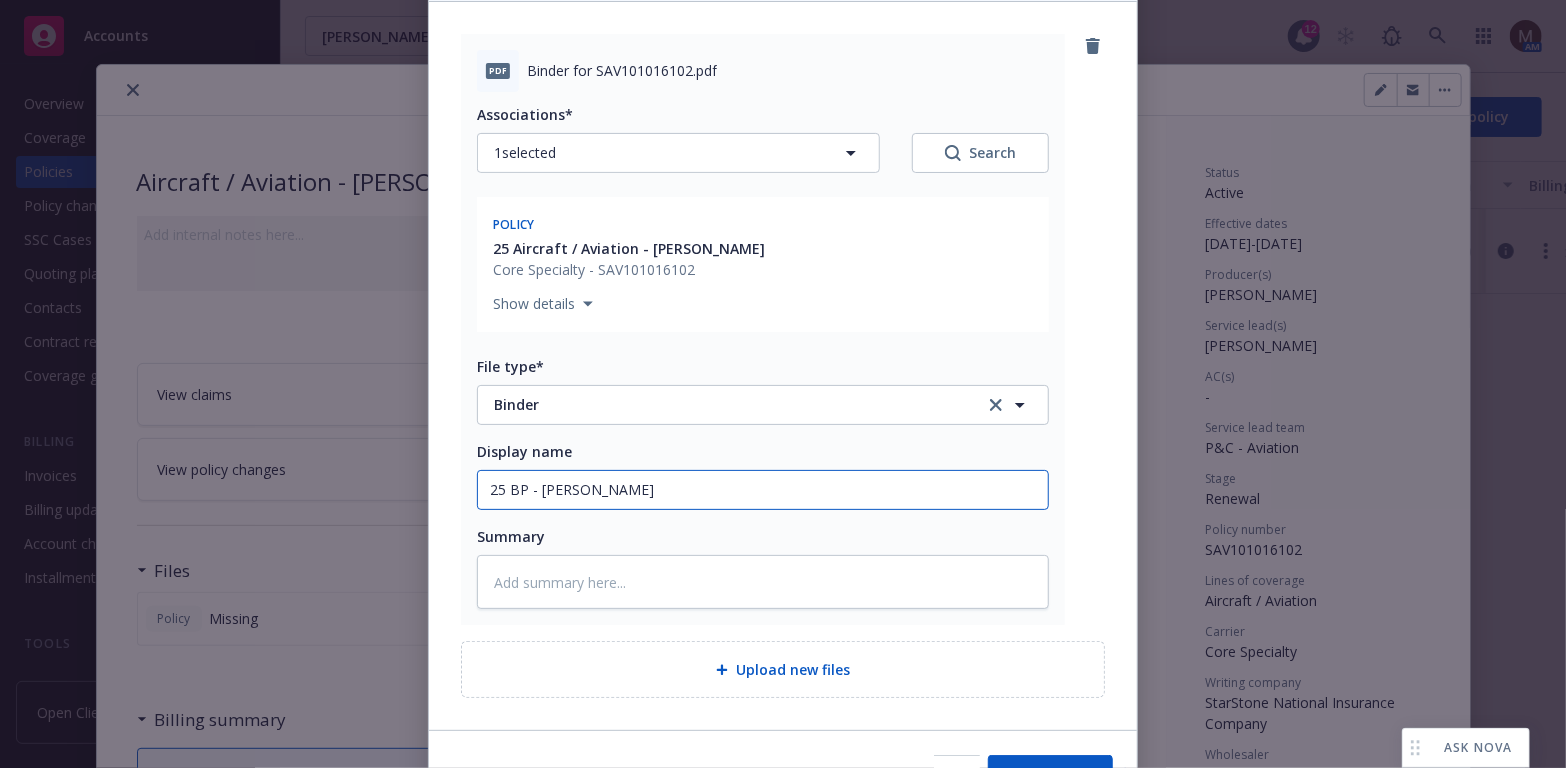 type on "x" 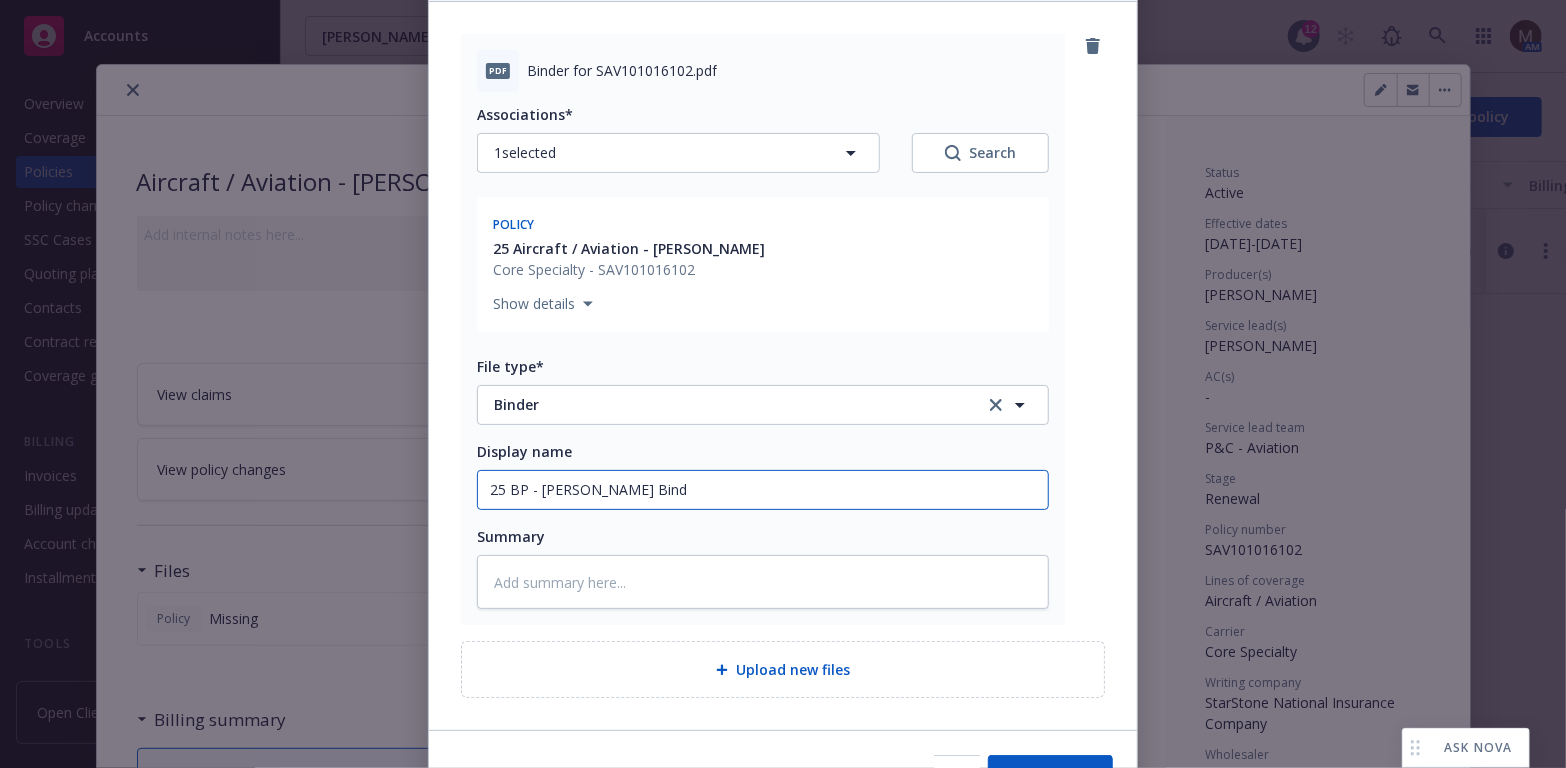 type on "x" 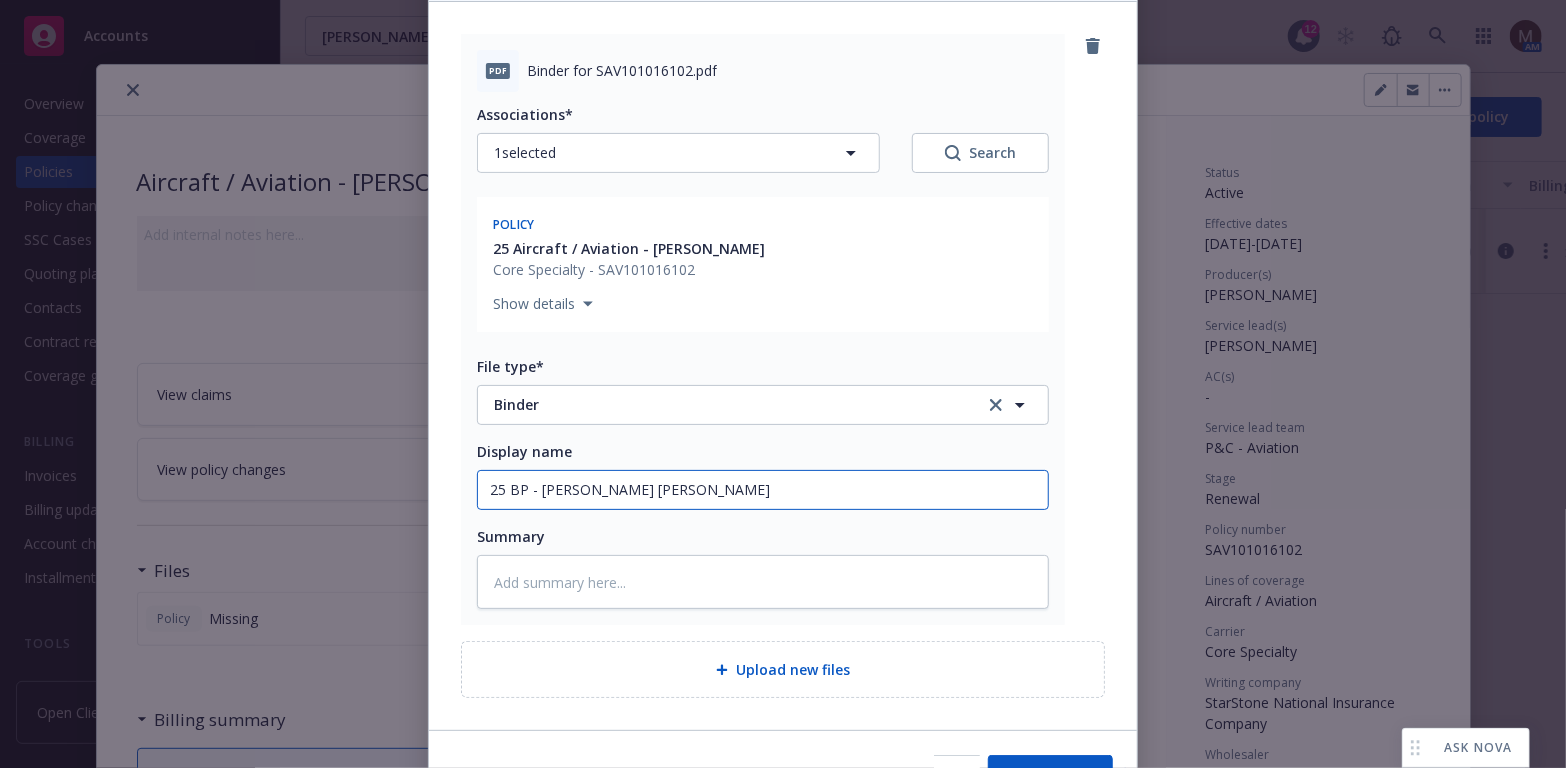 type on "x" 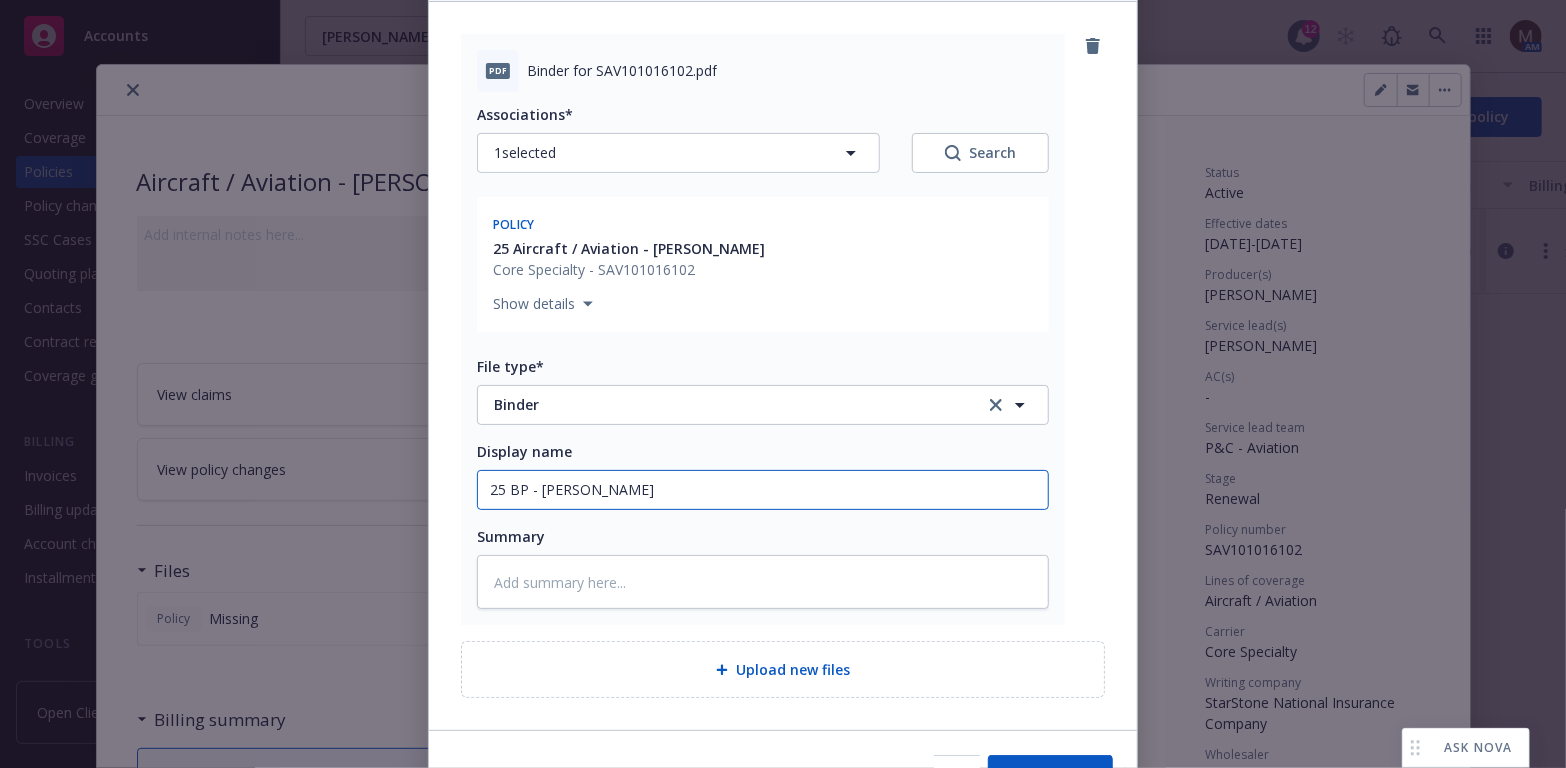 type on "25 BP - LAU Binder," 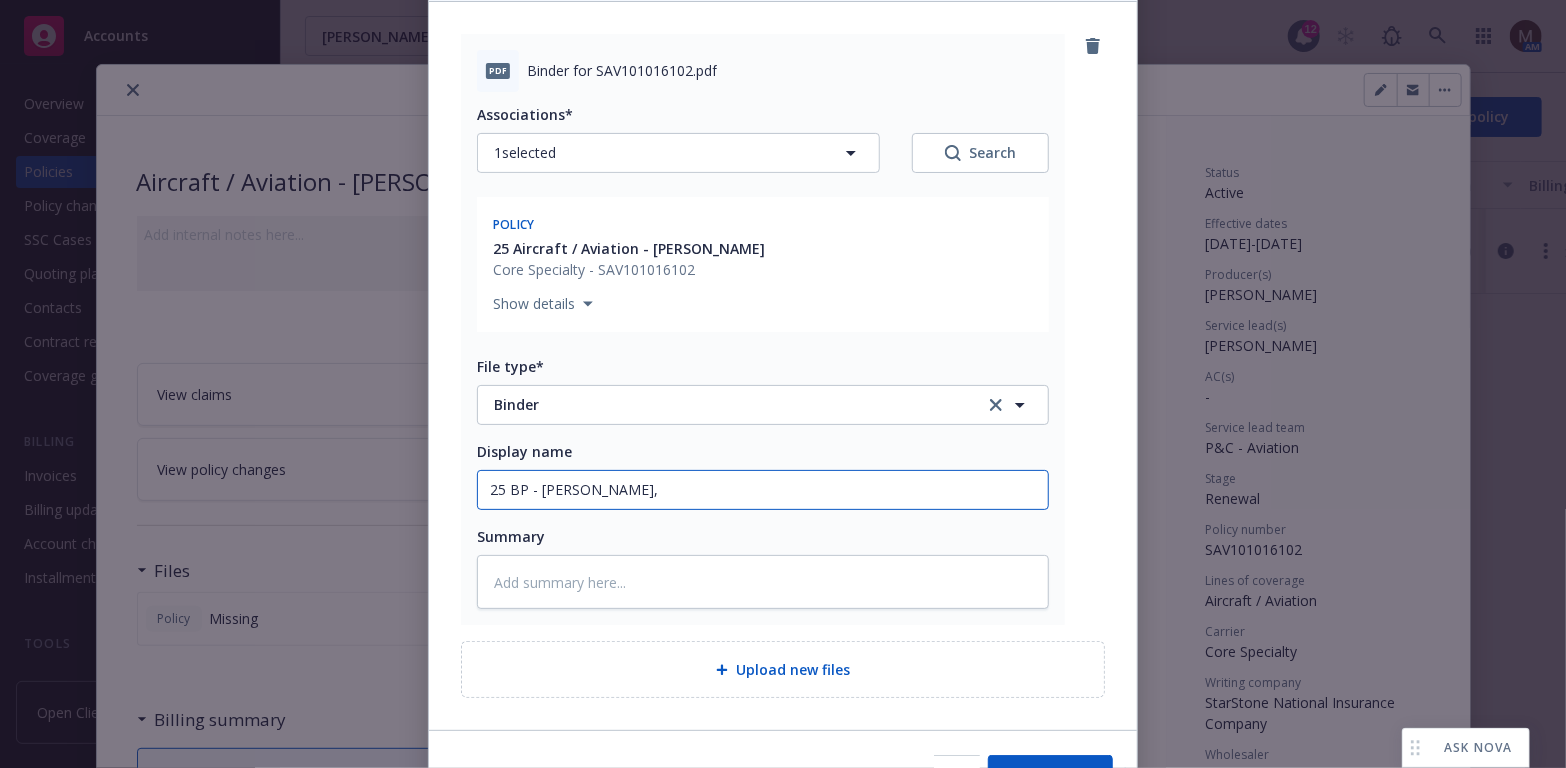 type on "x" 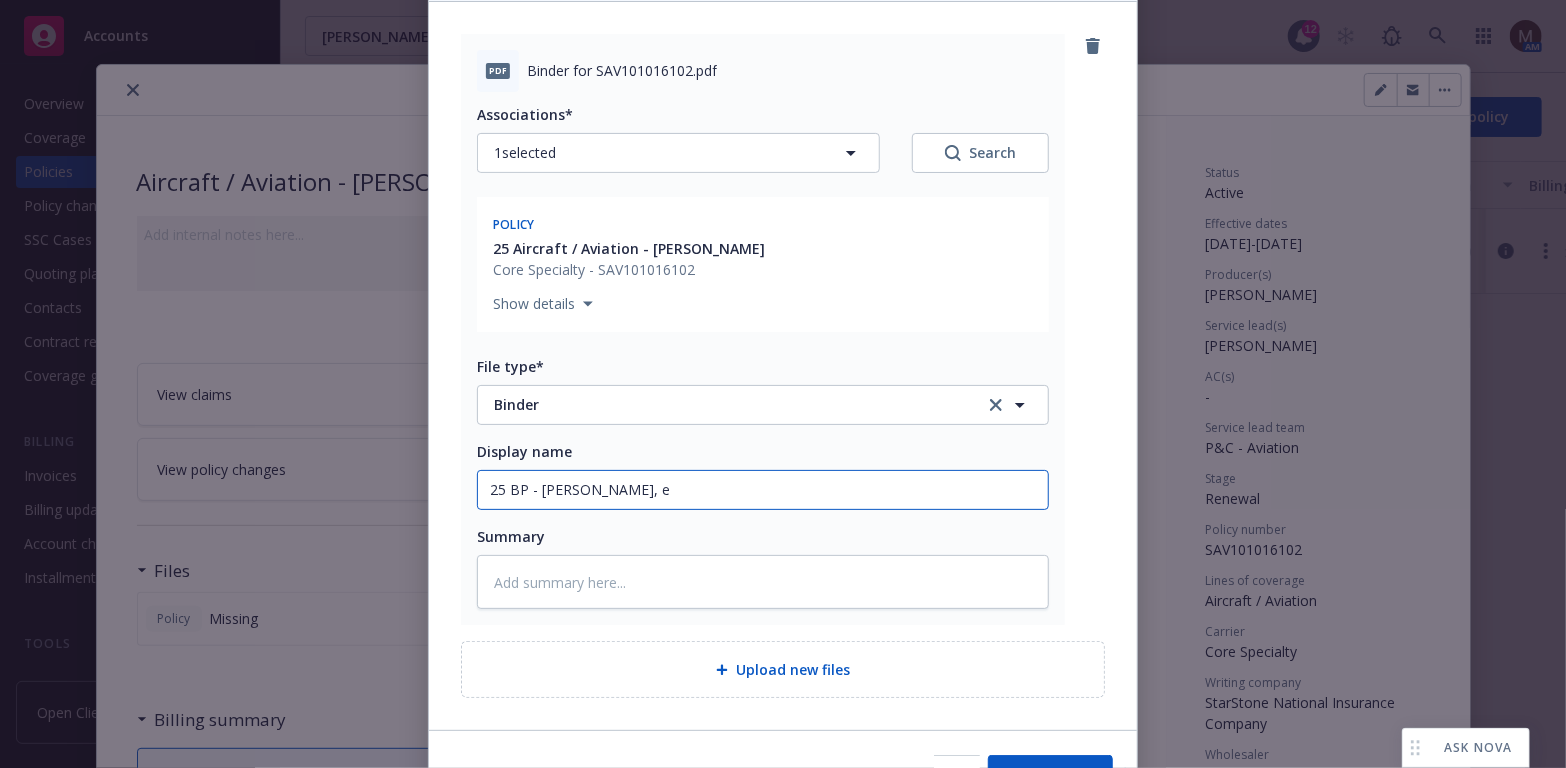 type on "x" 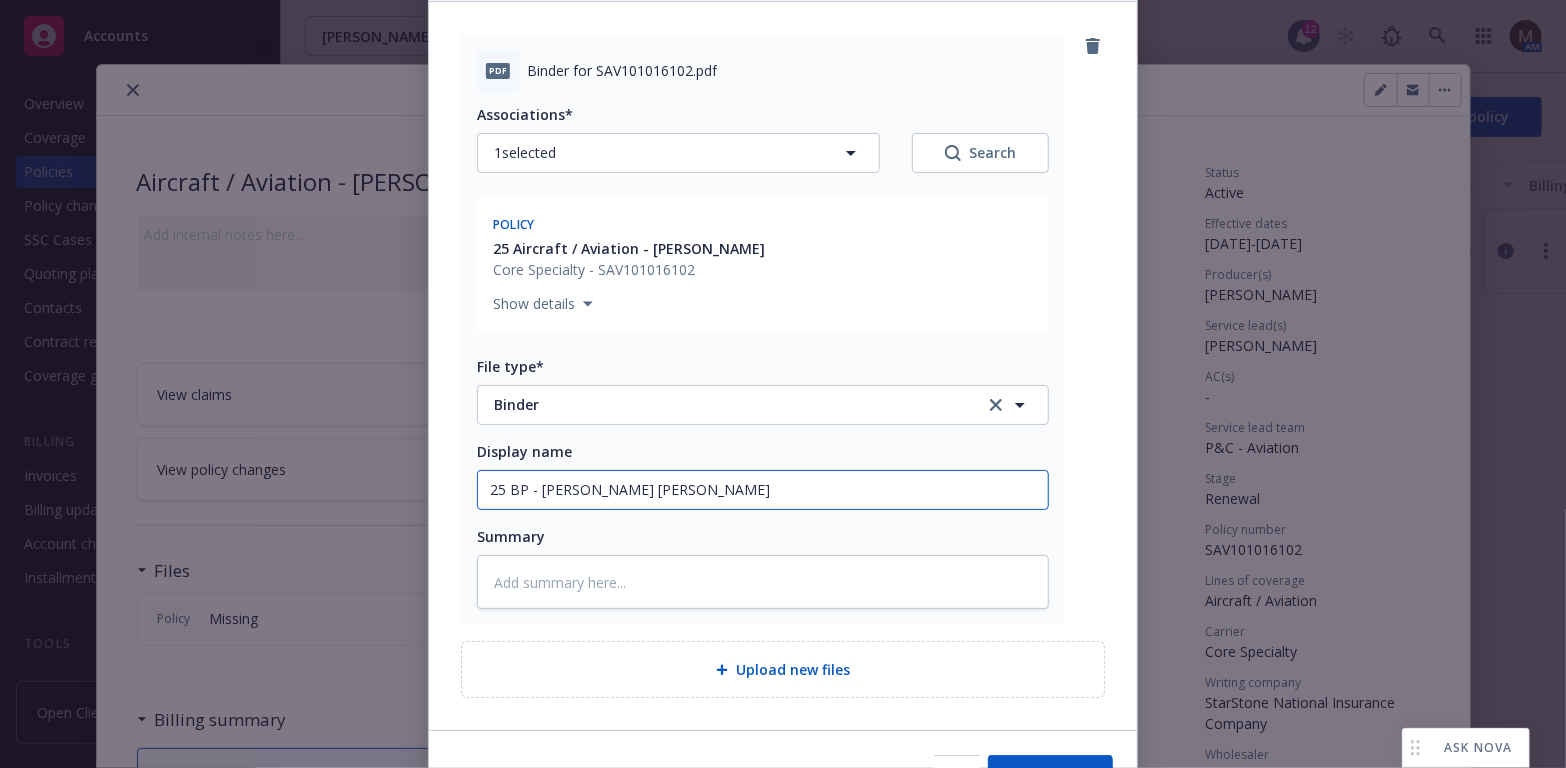type on "x" 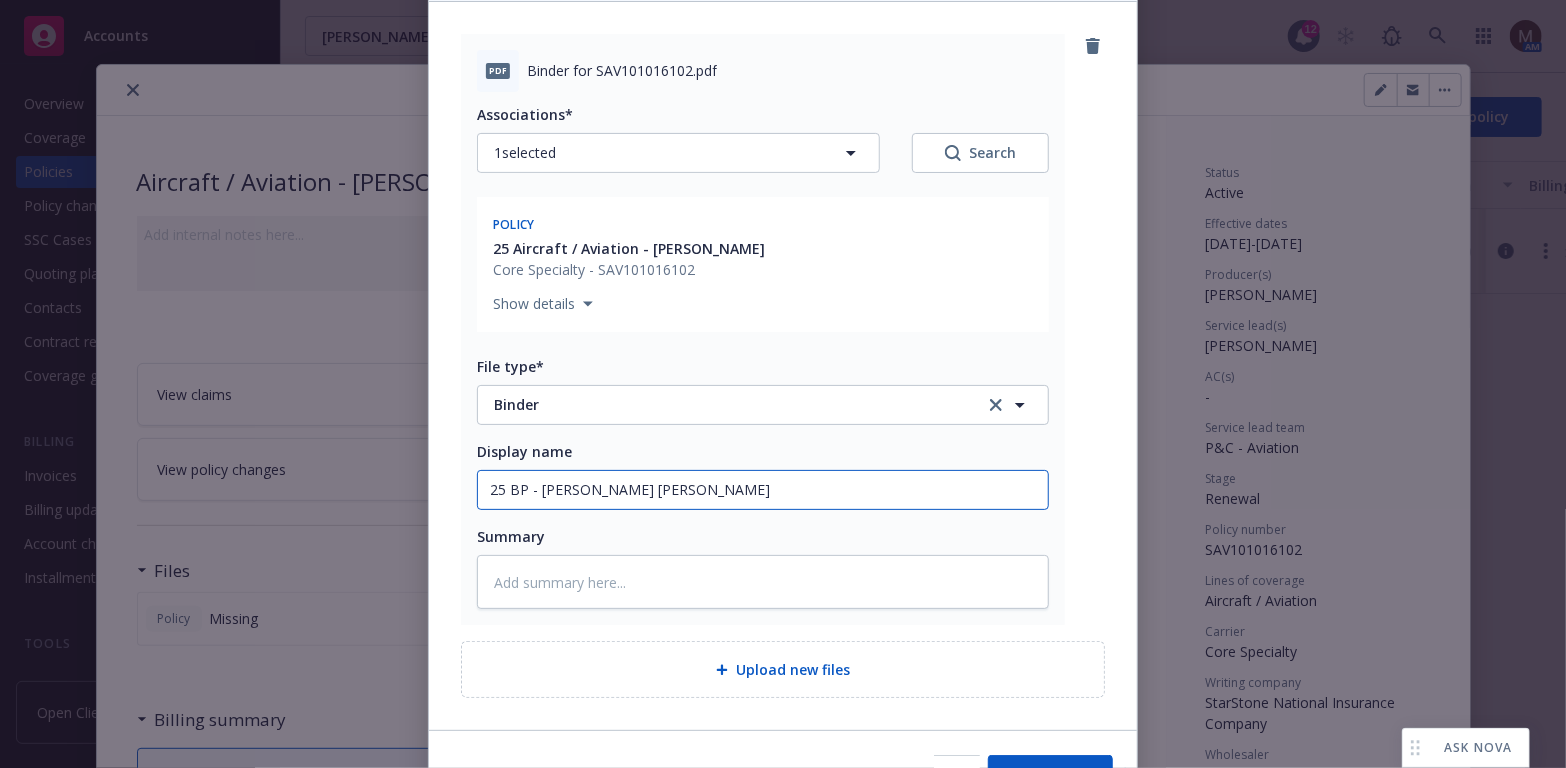 type on "25 BP - LAU Binder, eff" 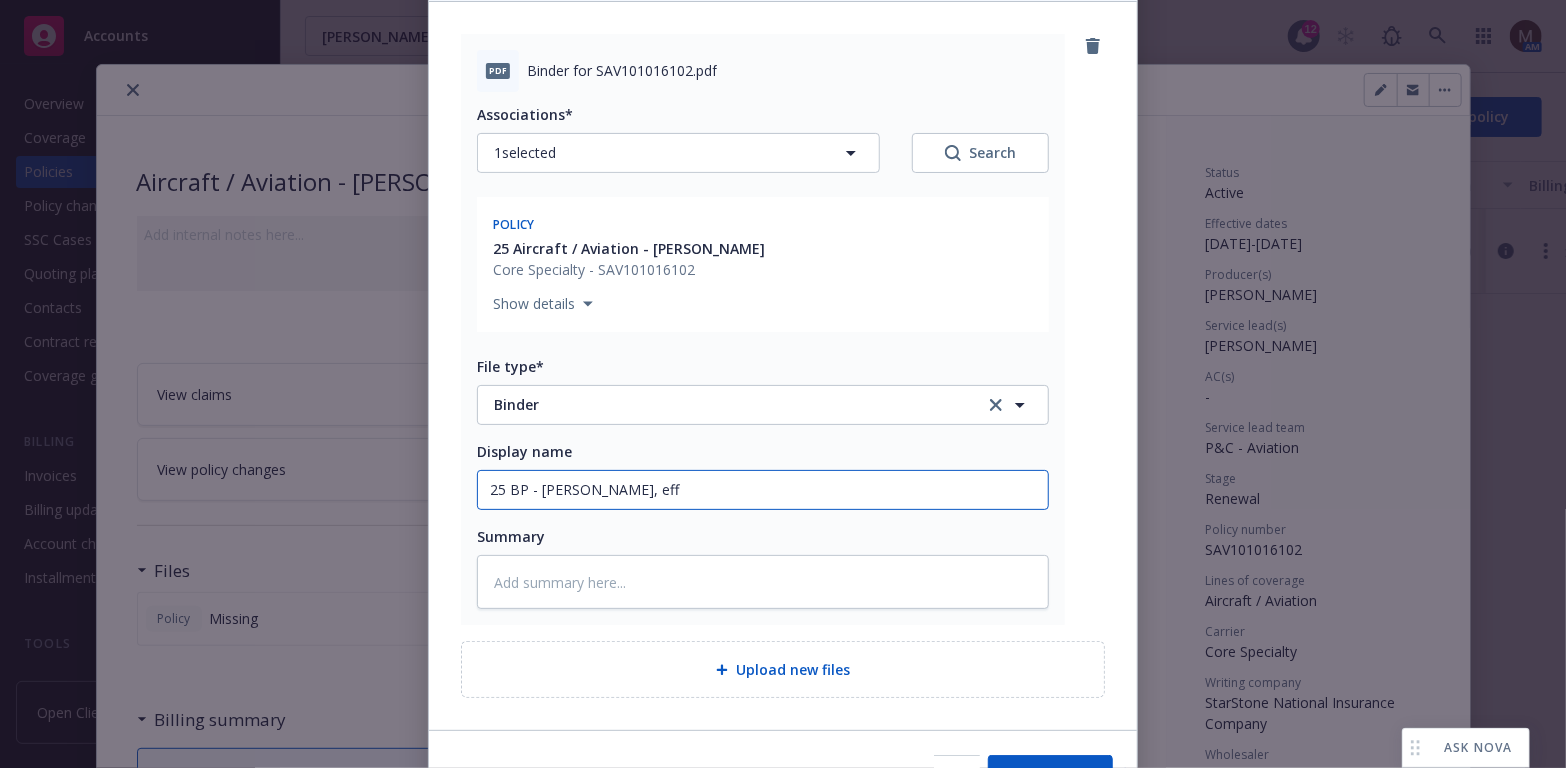 type on "x" 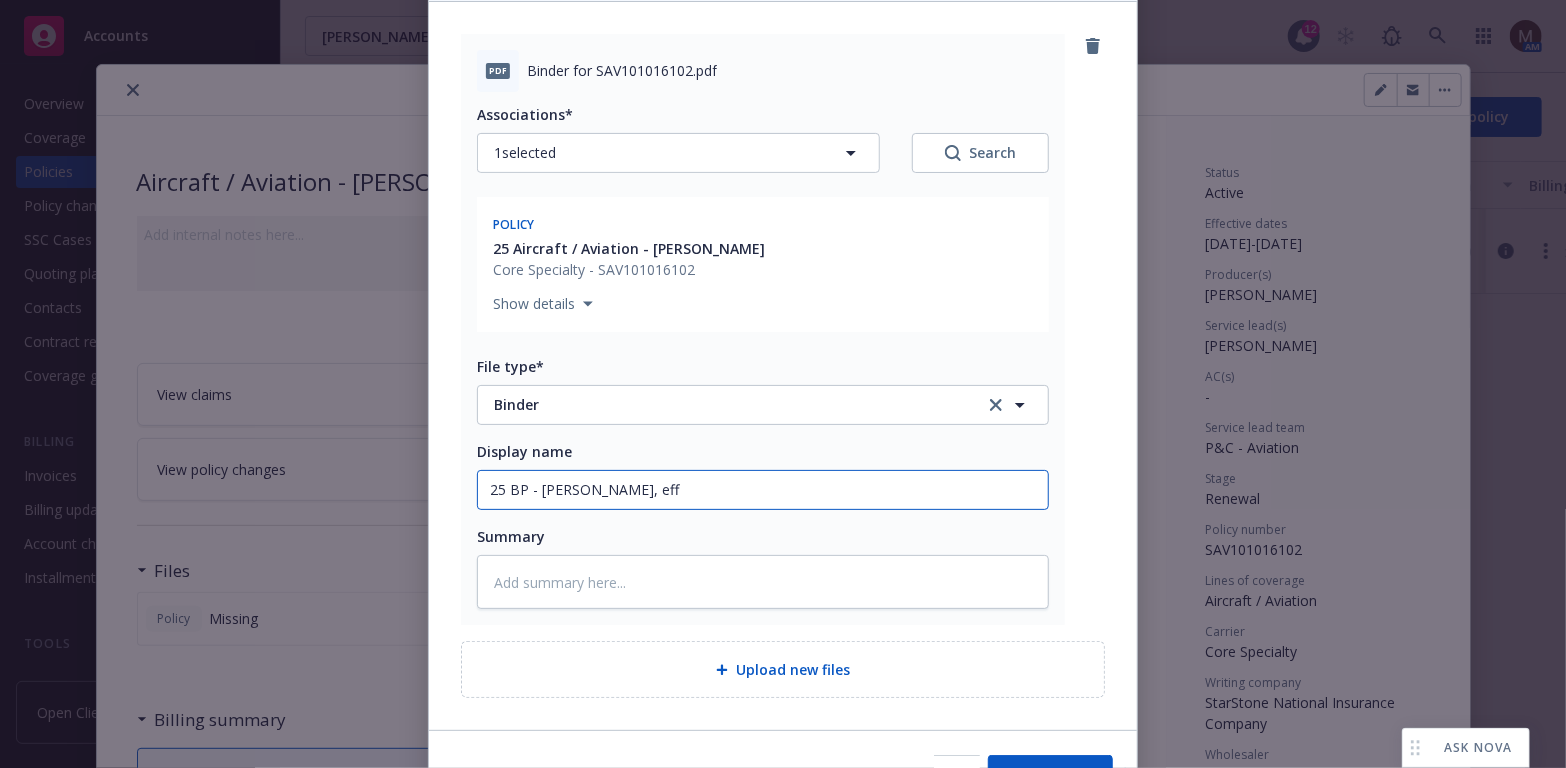 type on "25 BP - LAU Binder, eff" 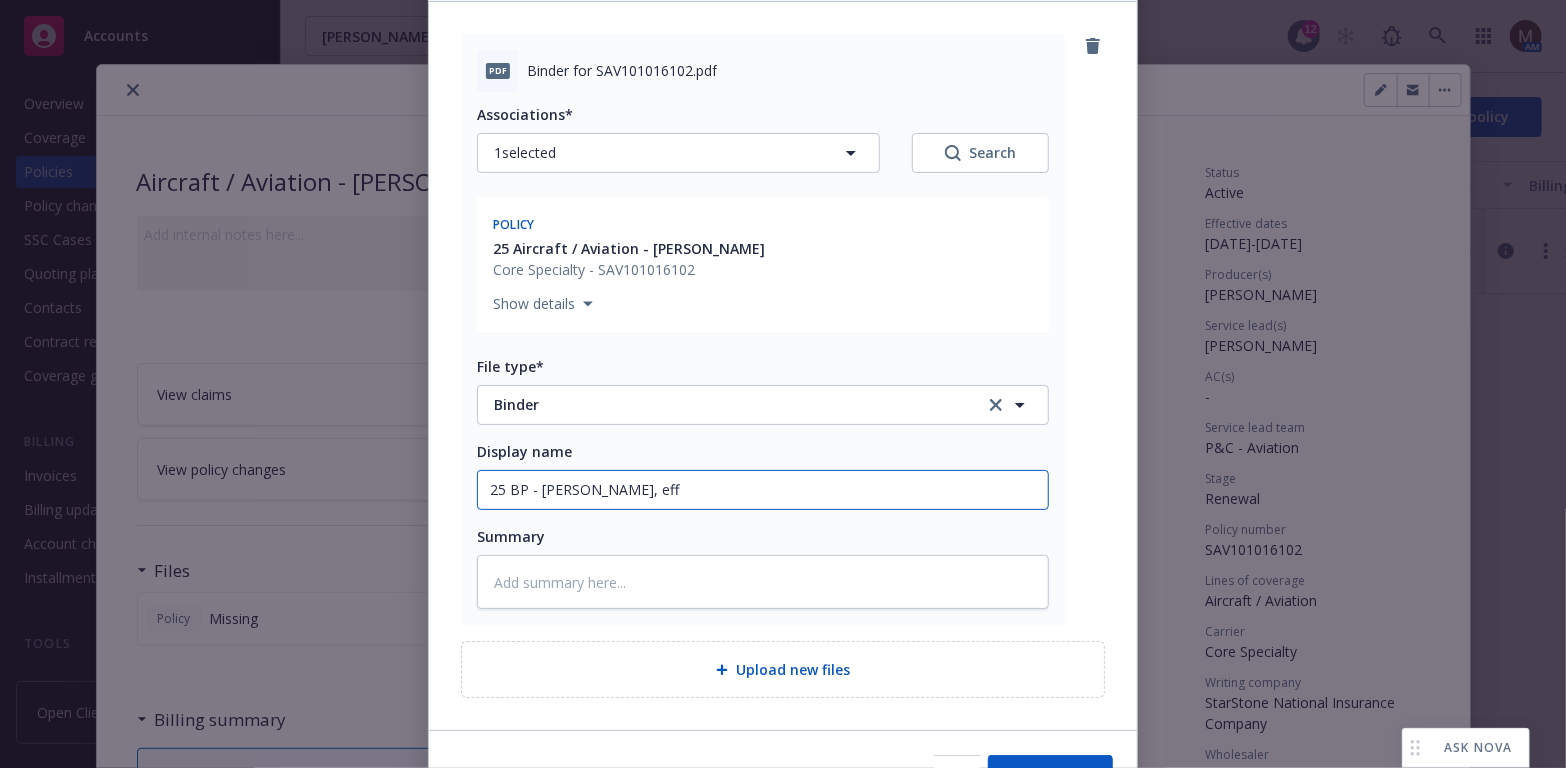 click on "25 BP - LAU Binder, eff" at bounding box center [763, 490] 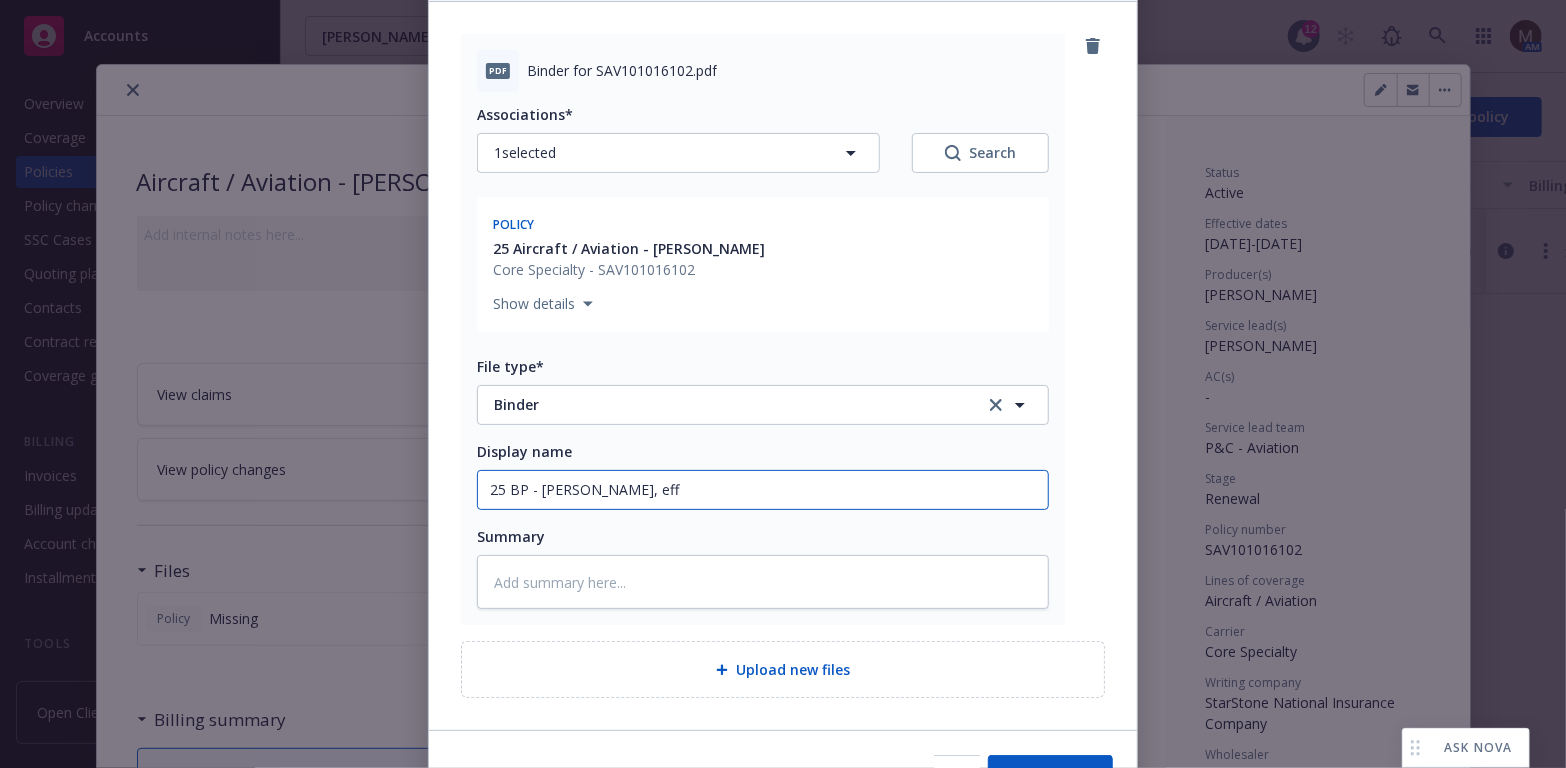 type on "x" 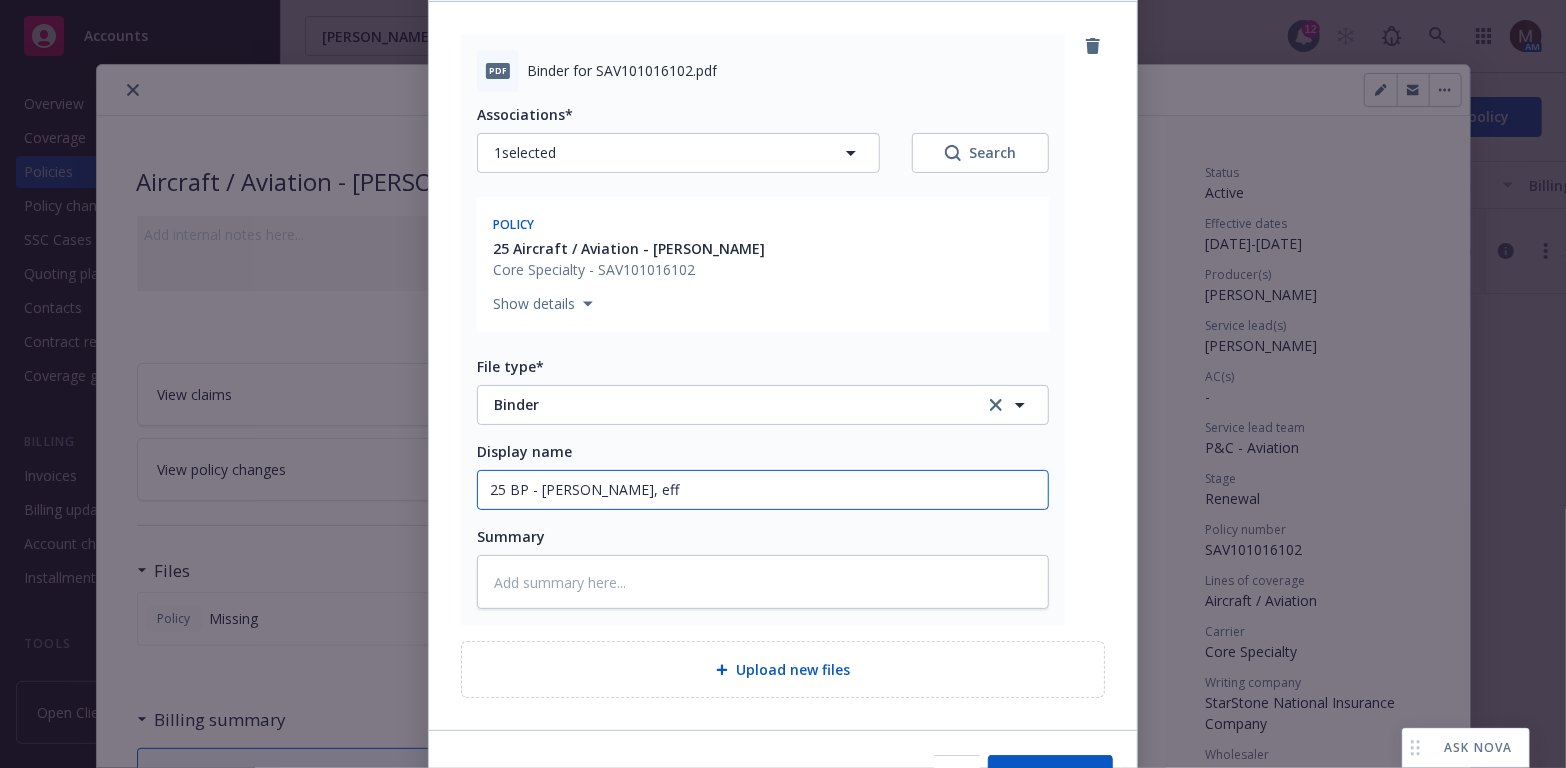 type on "25 BP - LAU Binder, eff 0" 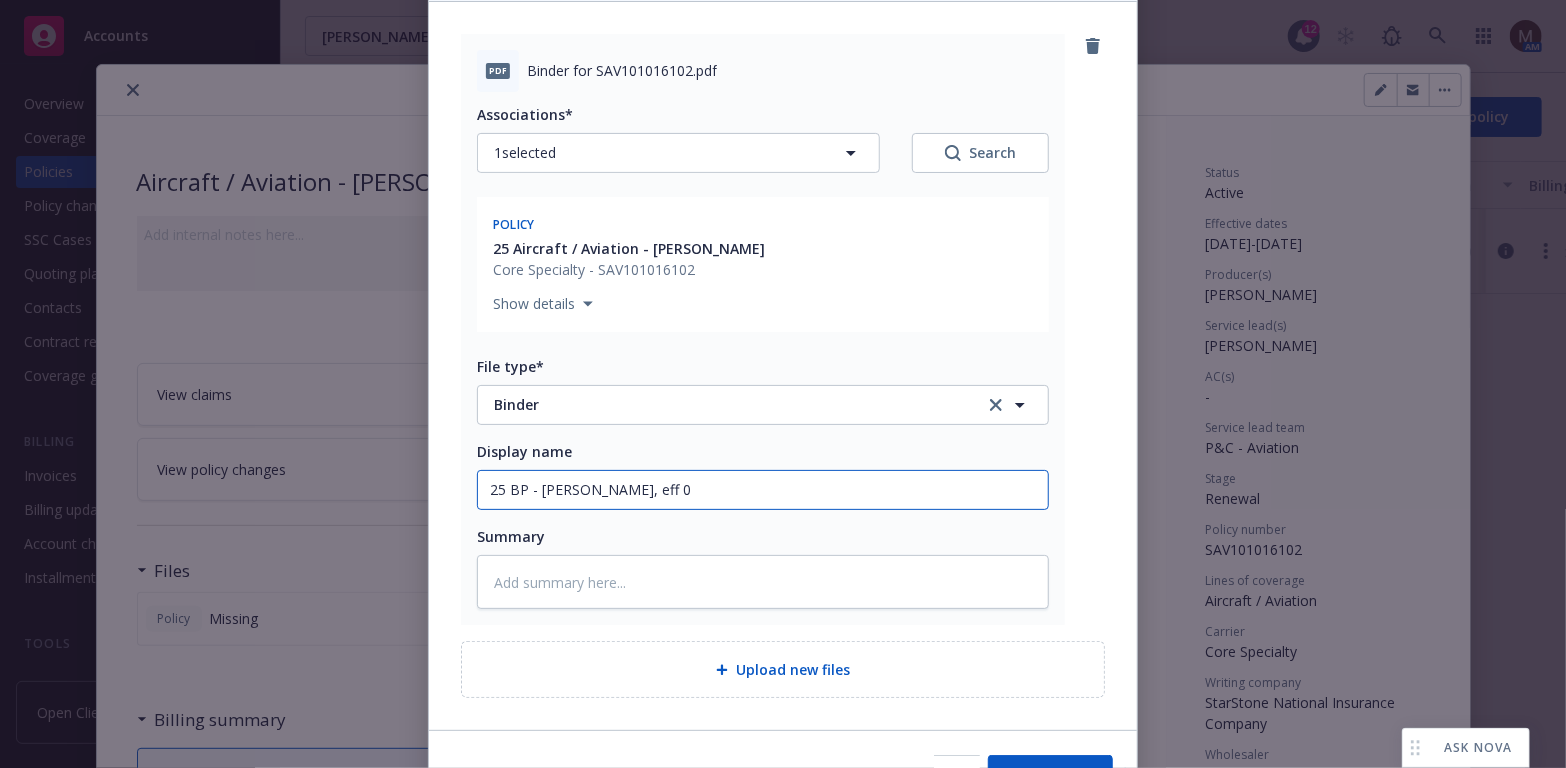 type on "x" 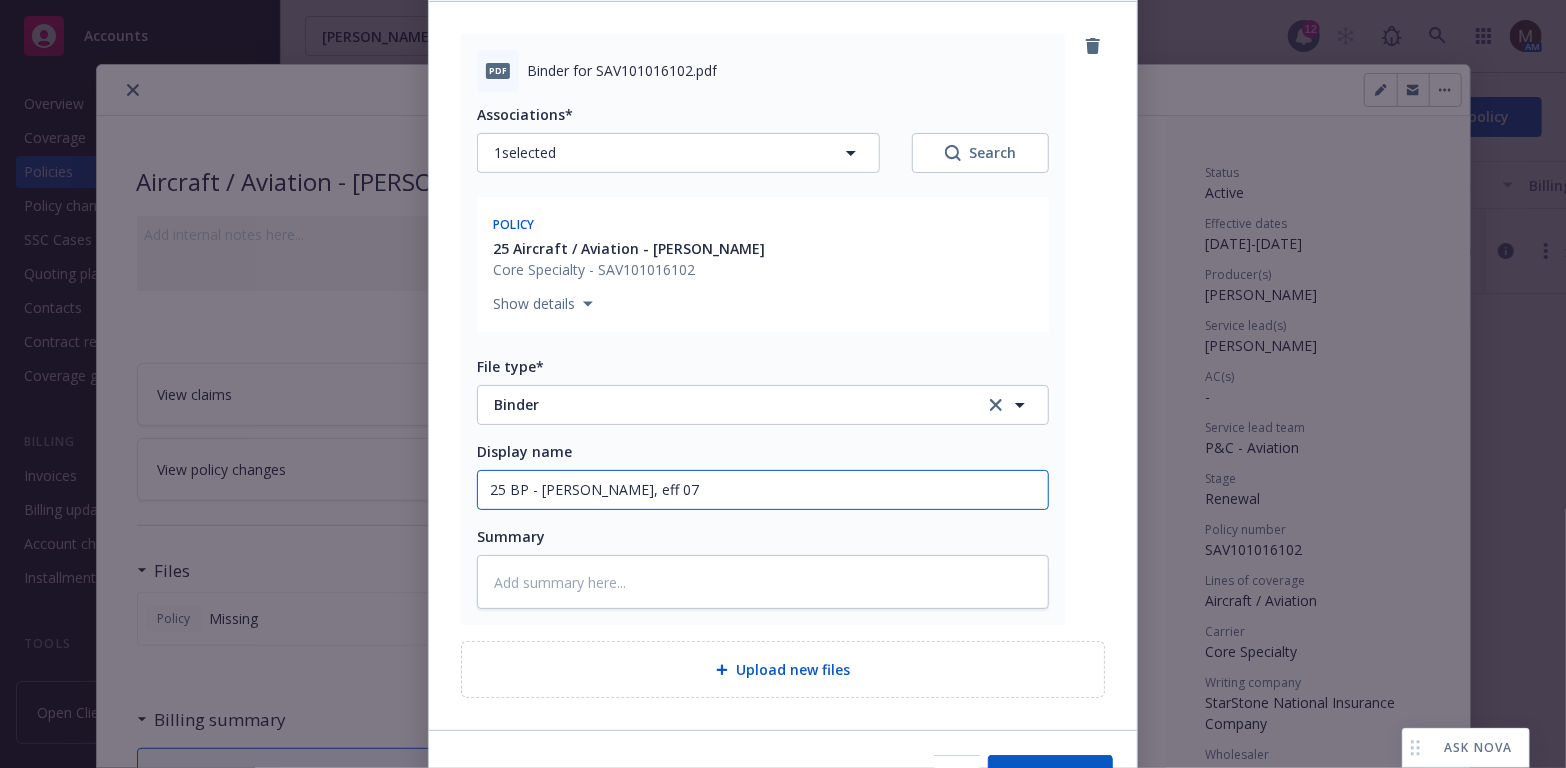 type on "x" 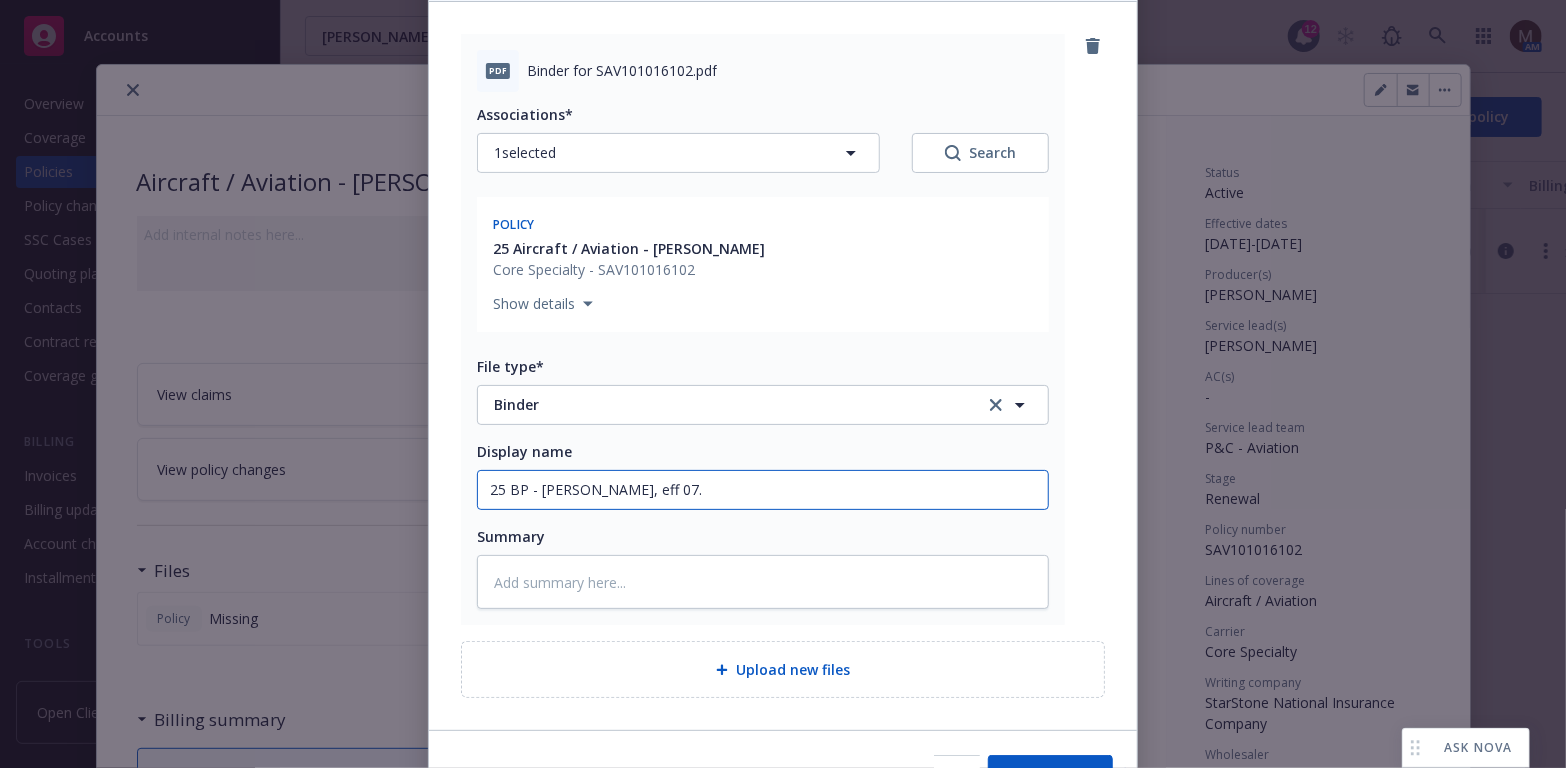 type on "x" 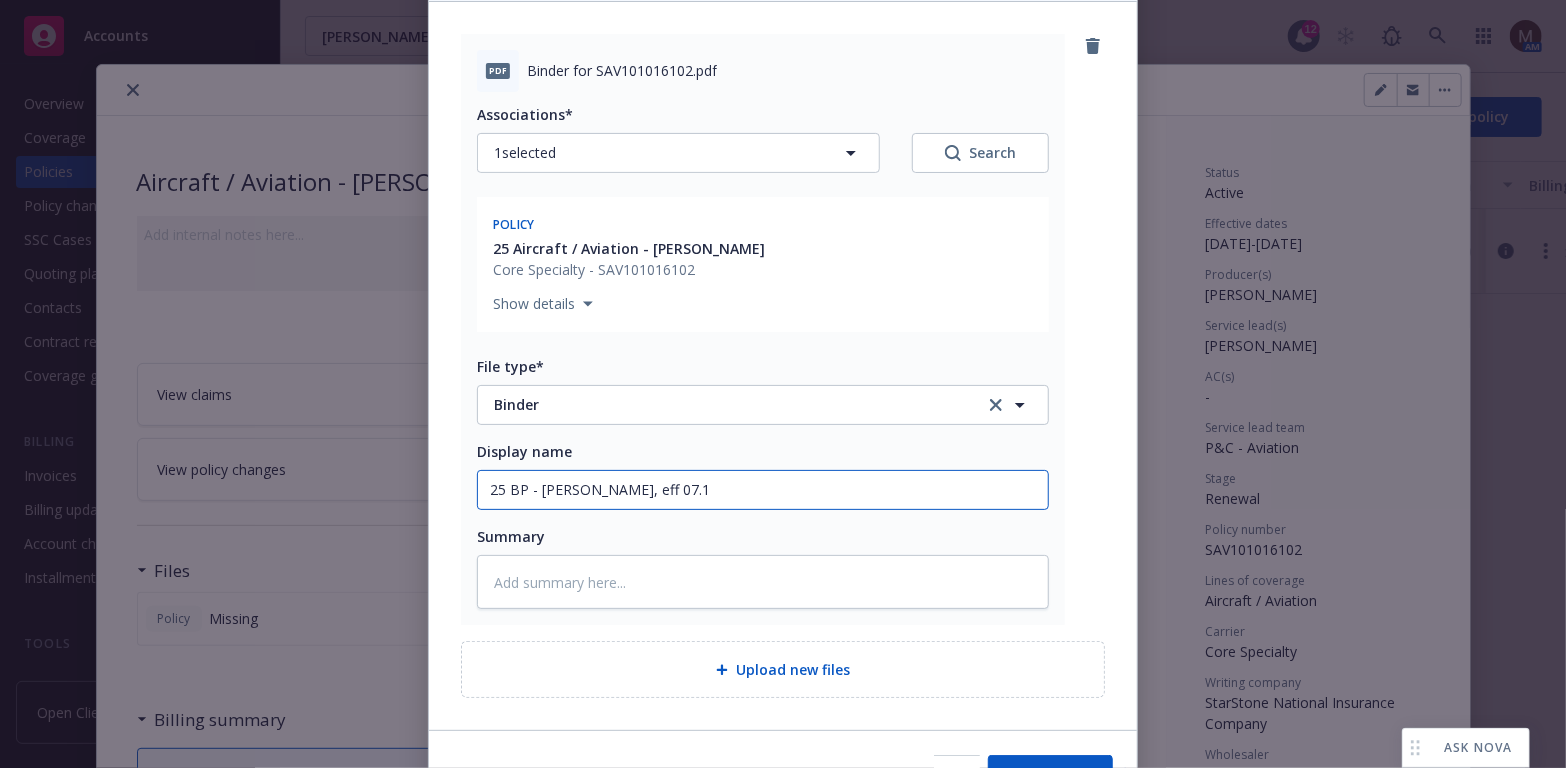 type on "x" 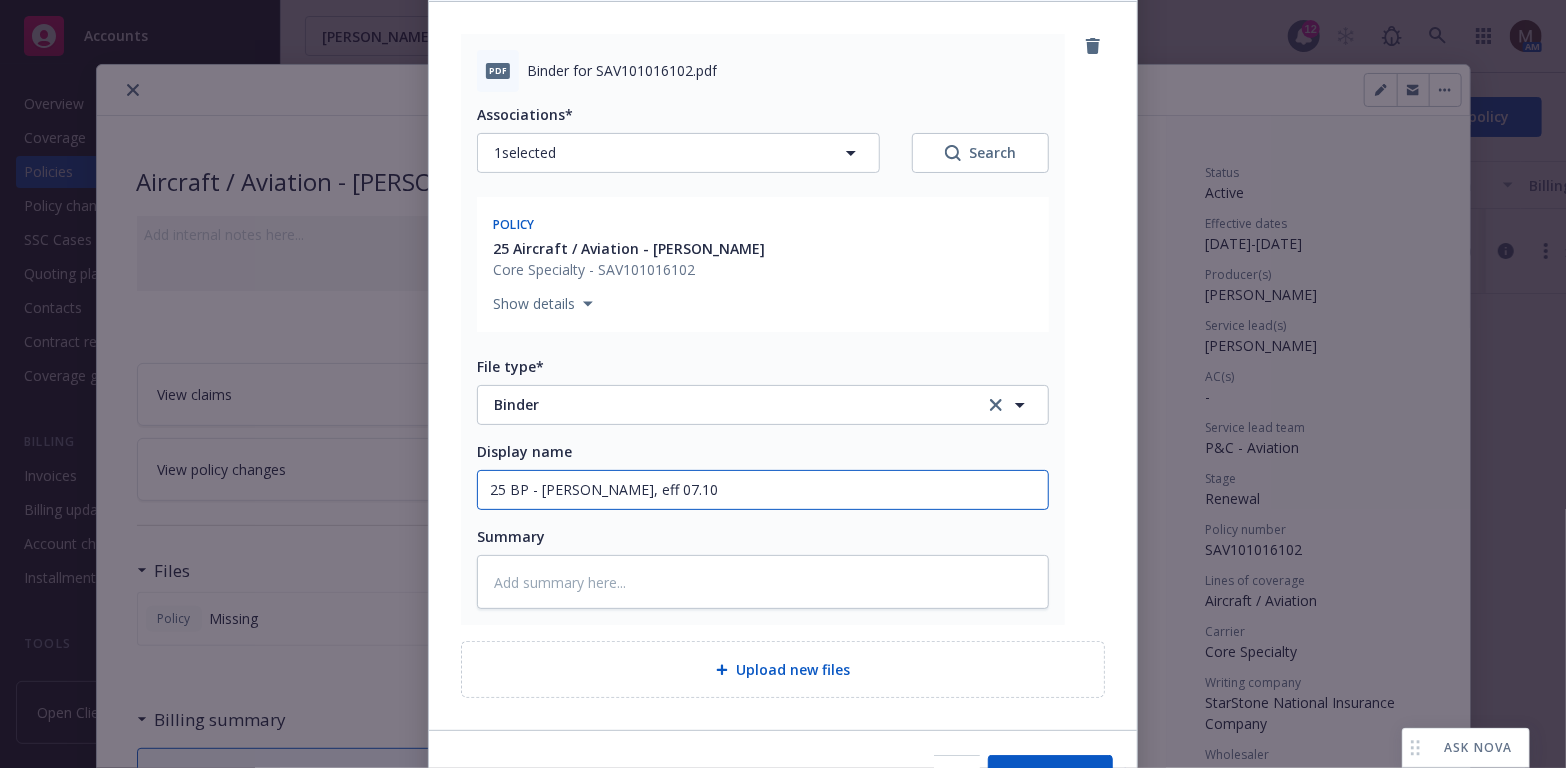 type on "25 BP - LAU Binder, eff 07.10." 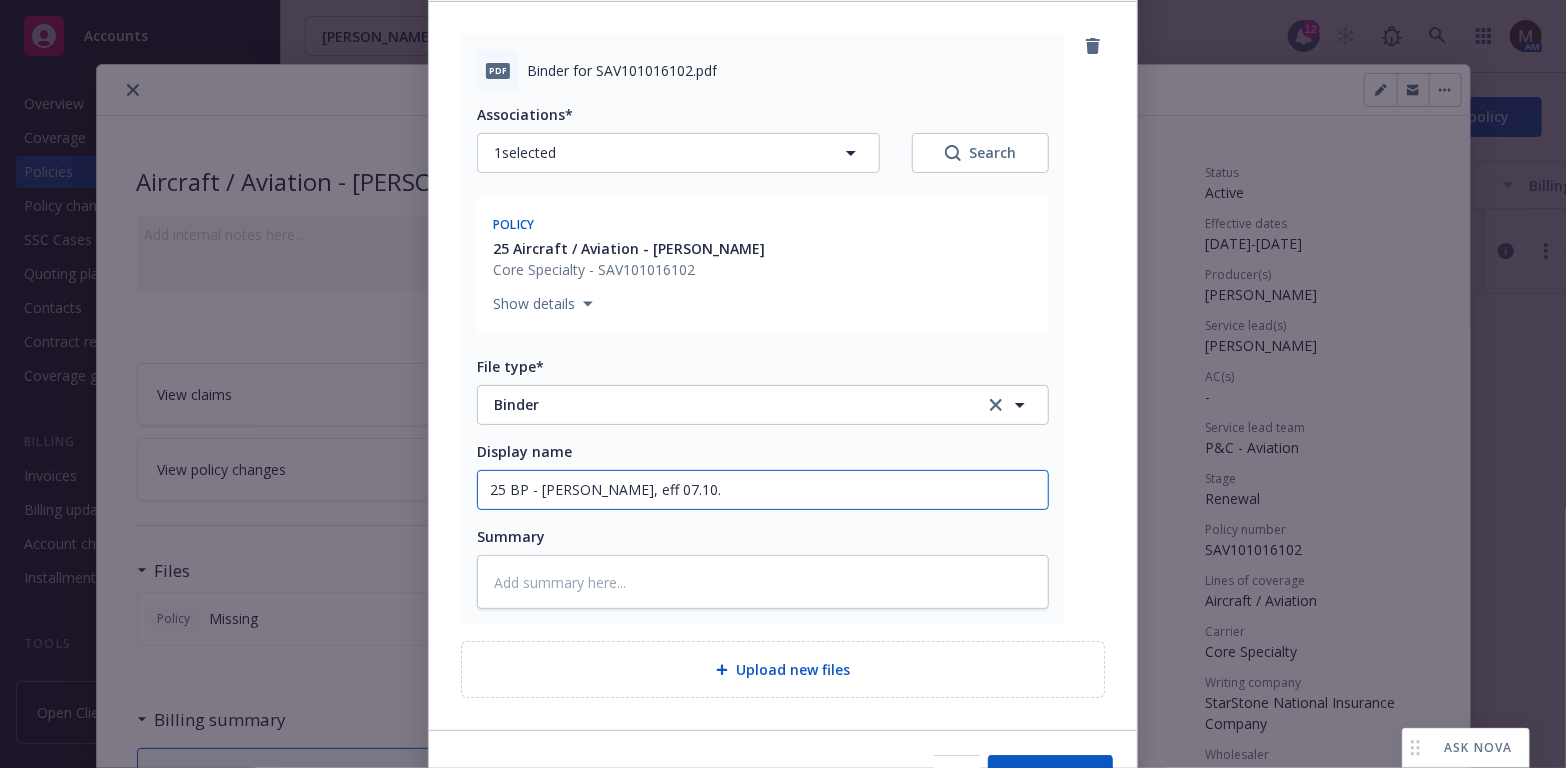 type on "x" 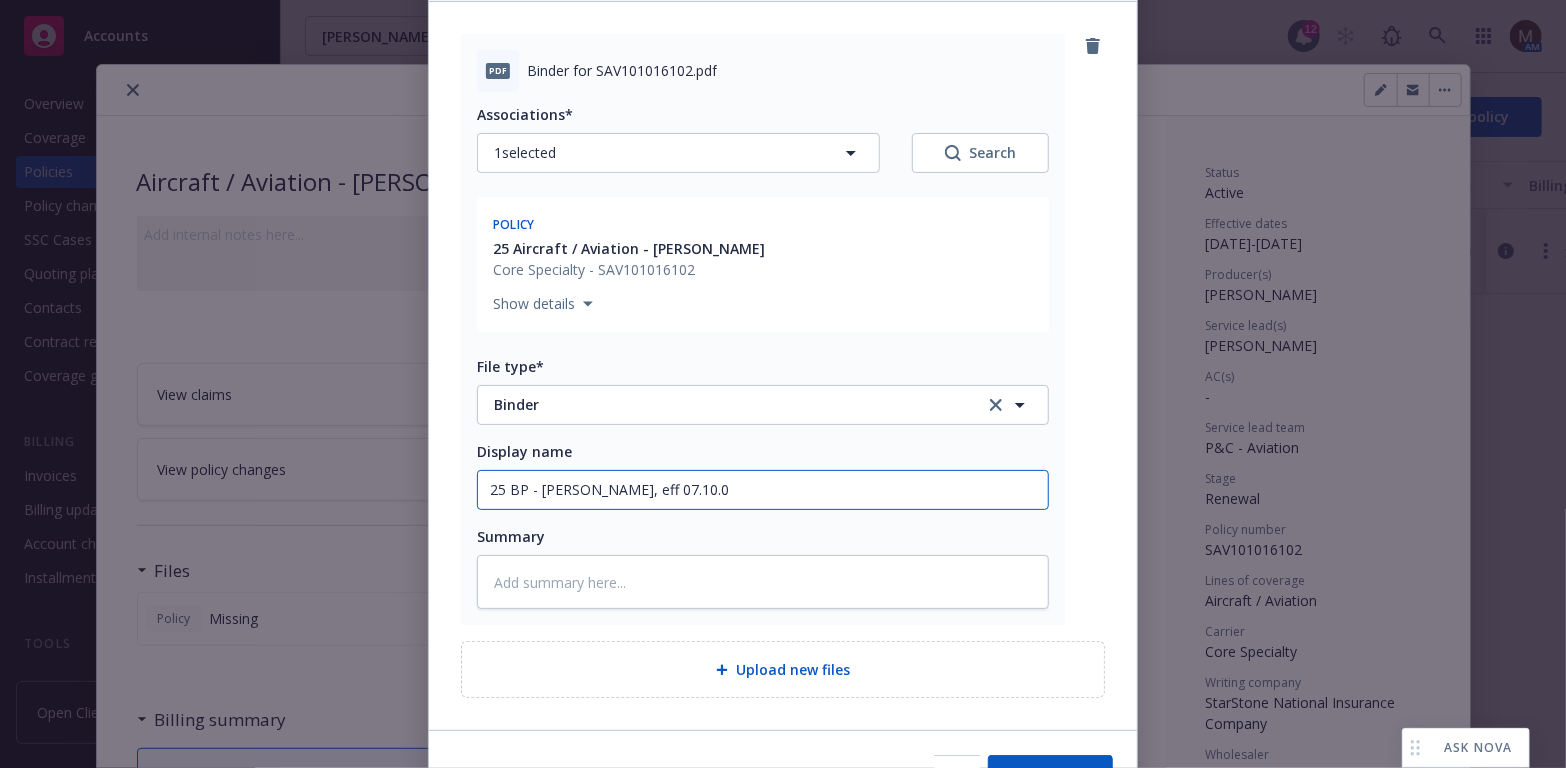 type on "x" 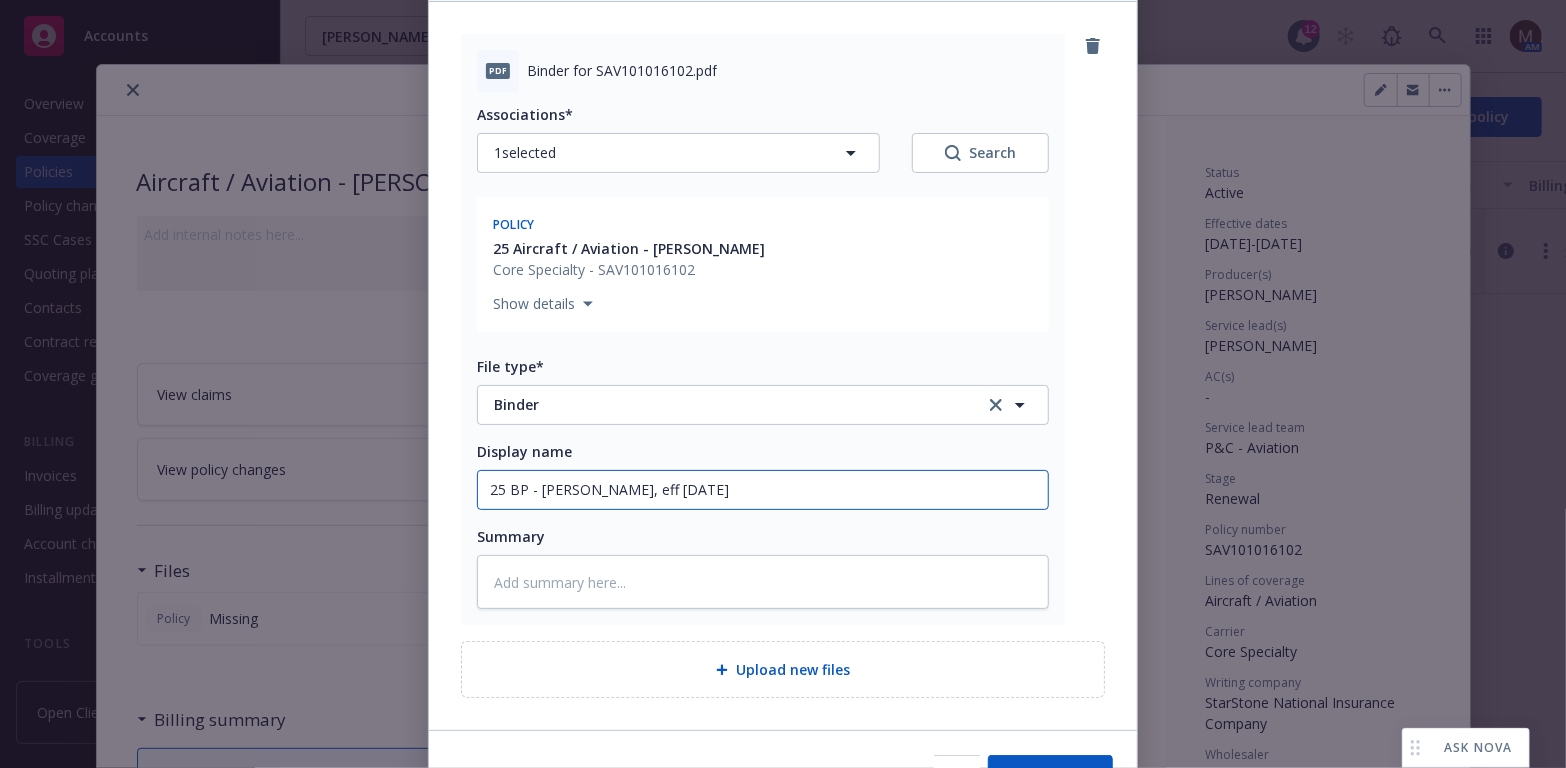 type on "x" 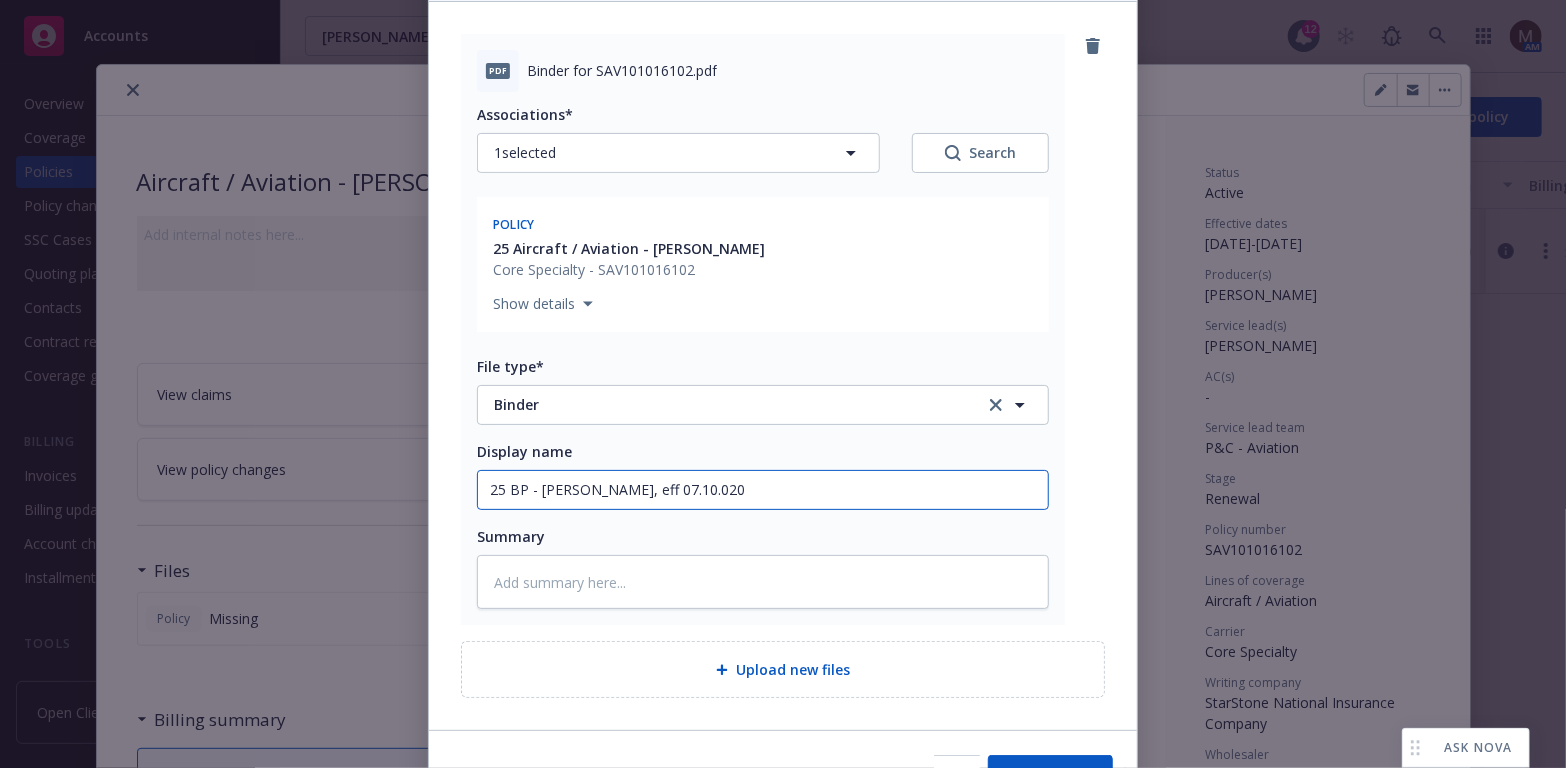 type on "x" 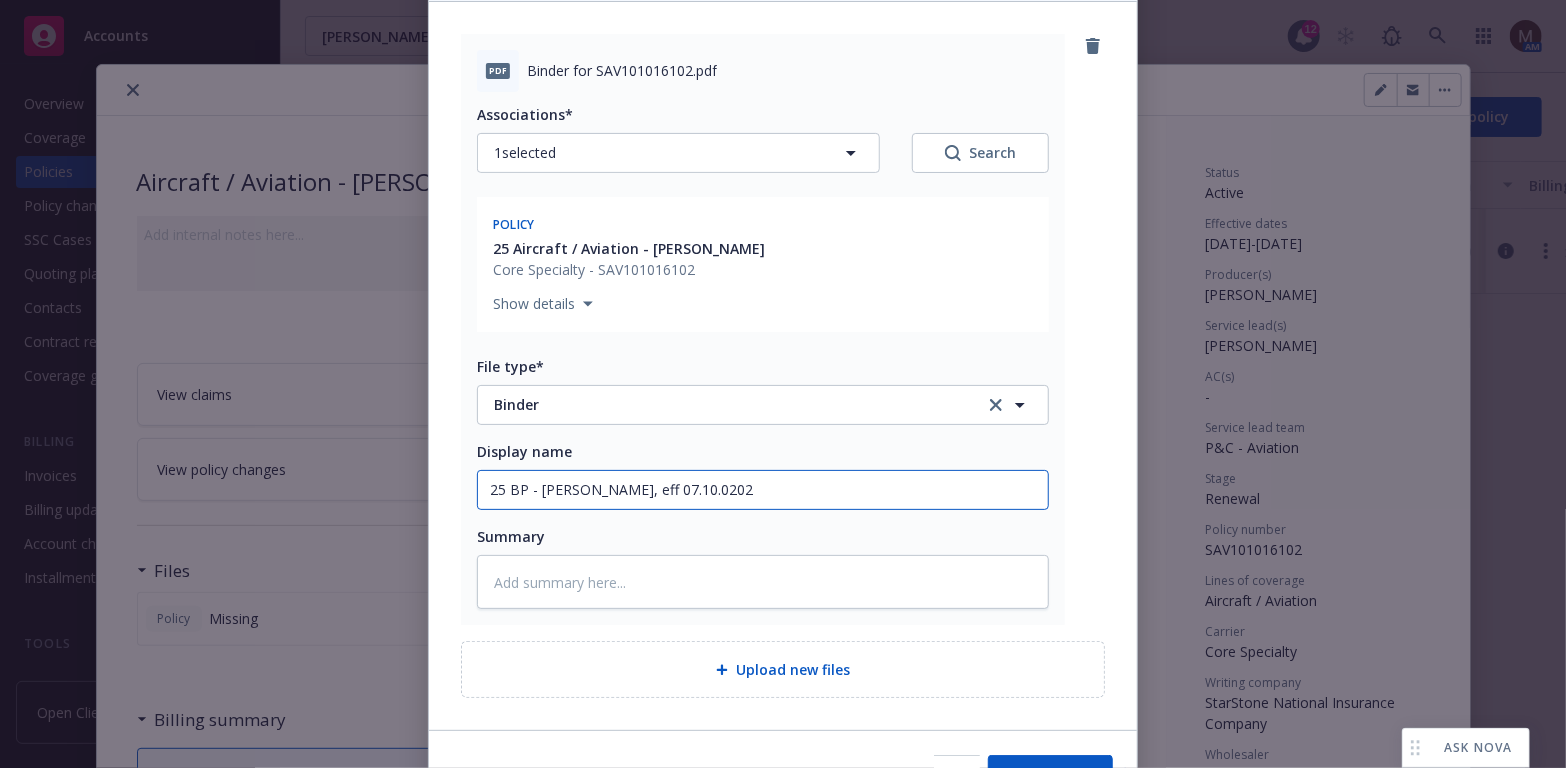 type on "25 BP - LAU Binder, eff 07.10.02025" 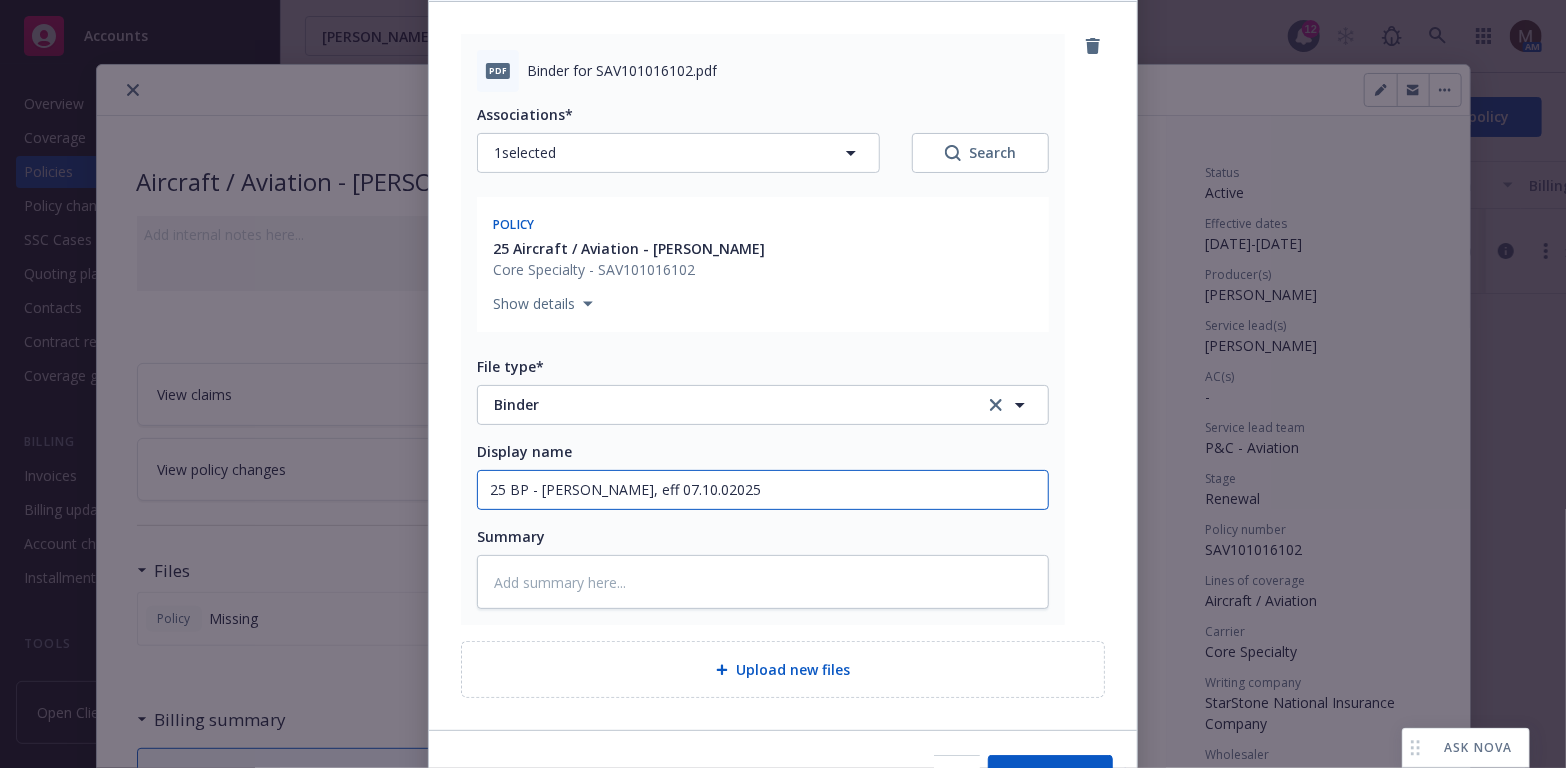 type on "x" 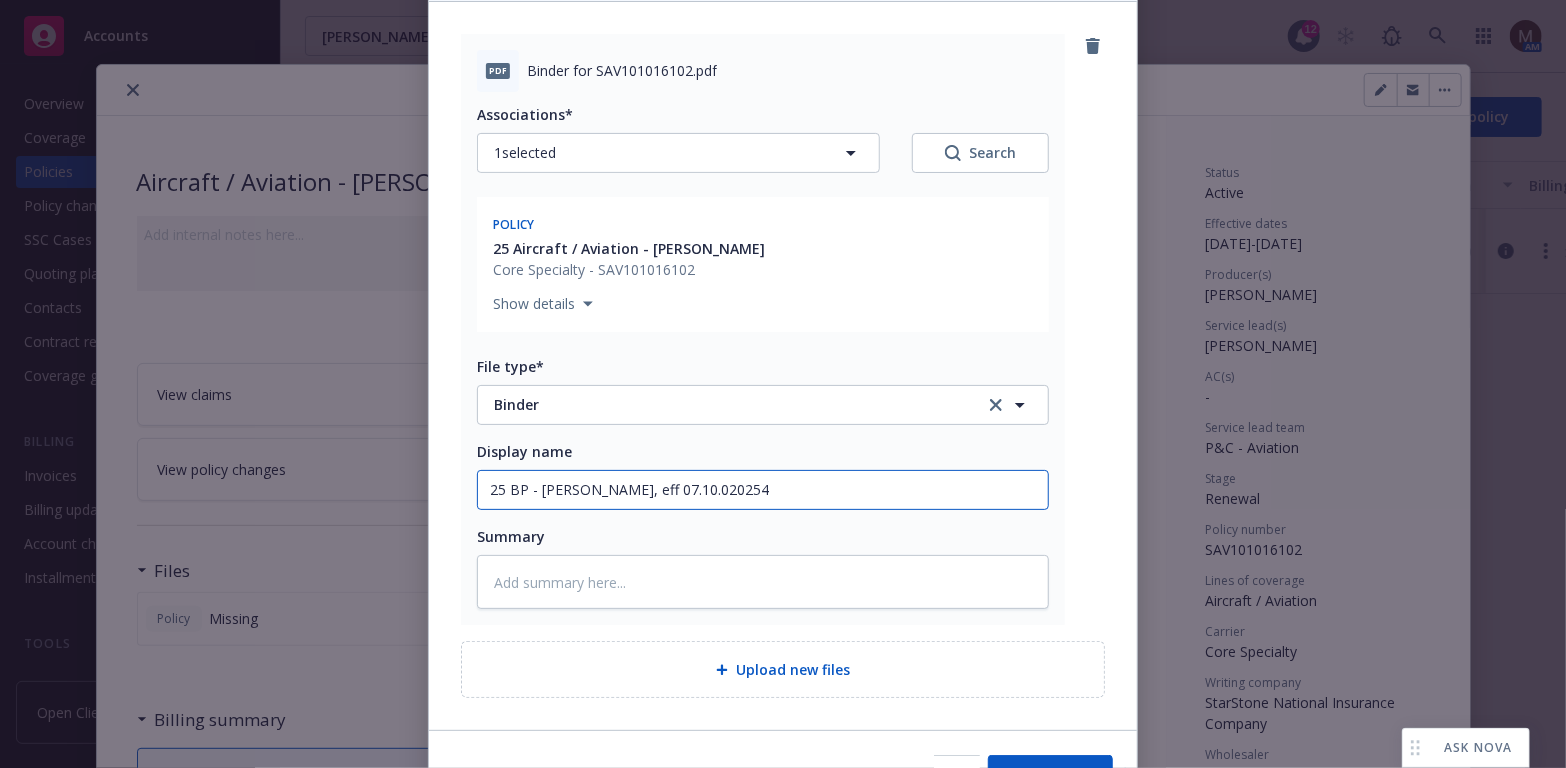 drag, startPoint x: 725, startPoint y: 488, endPoint x: 675, endPoint y: 490, distance: 50.039986 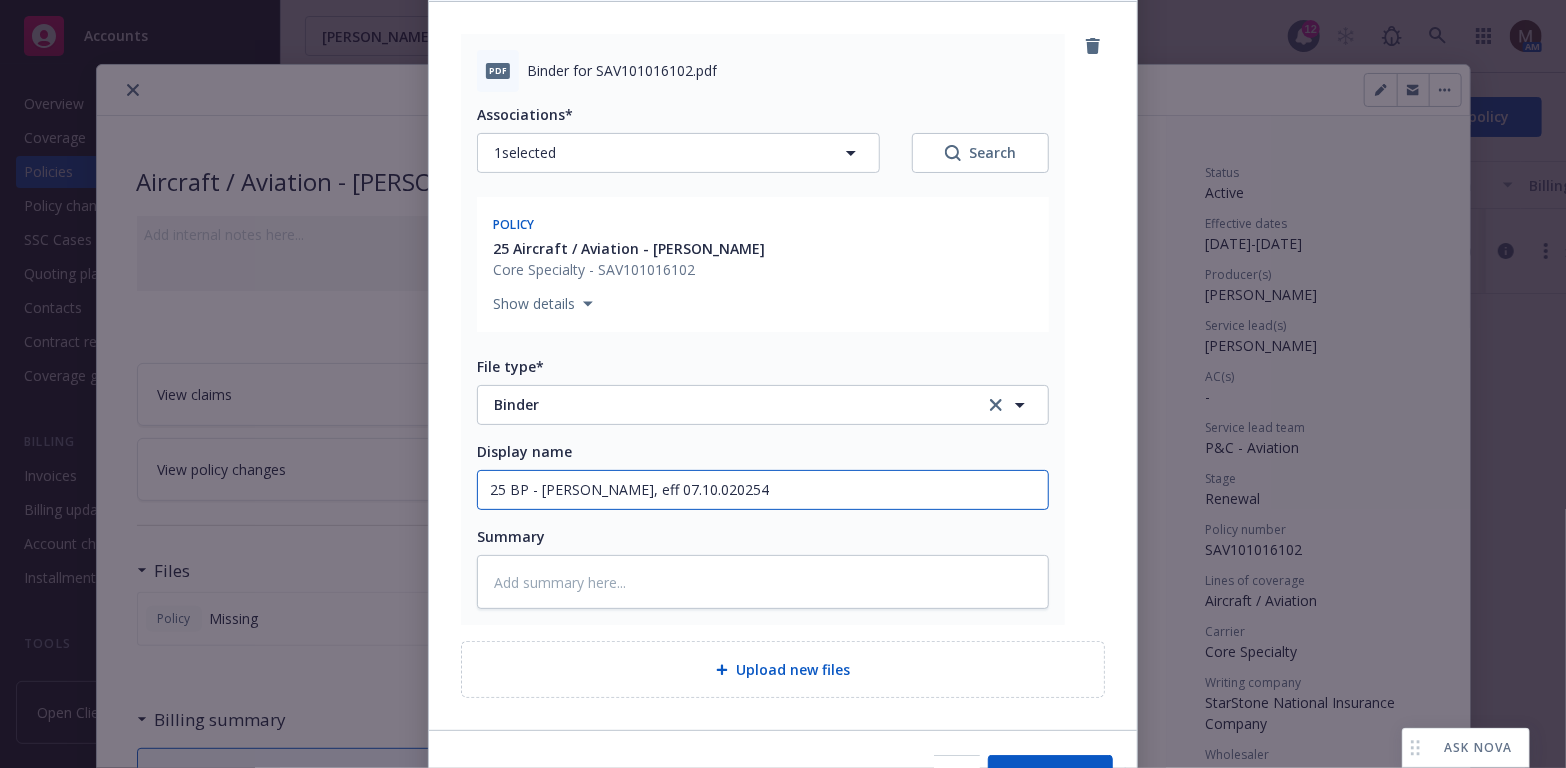 click on "25 BP - LAU Binder, eff 07.10.020254" at bounding box center (763, 490) 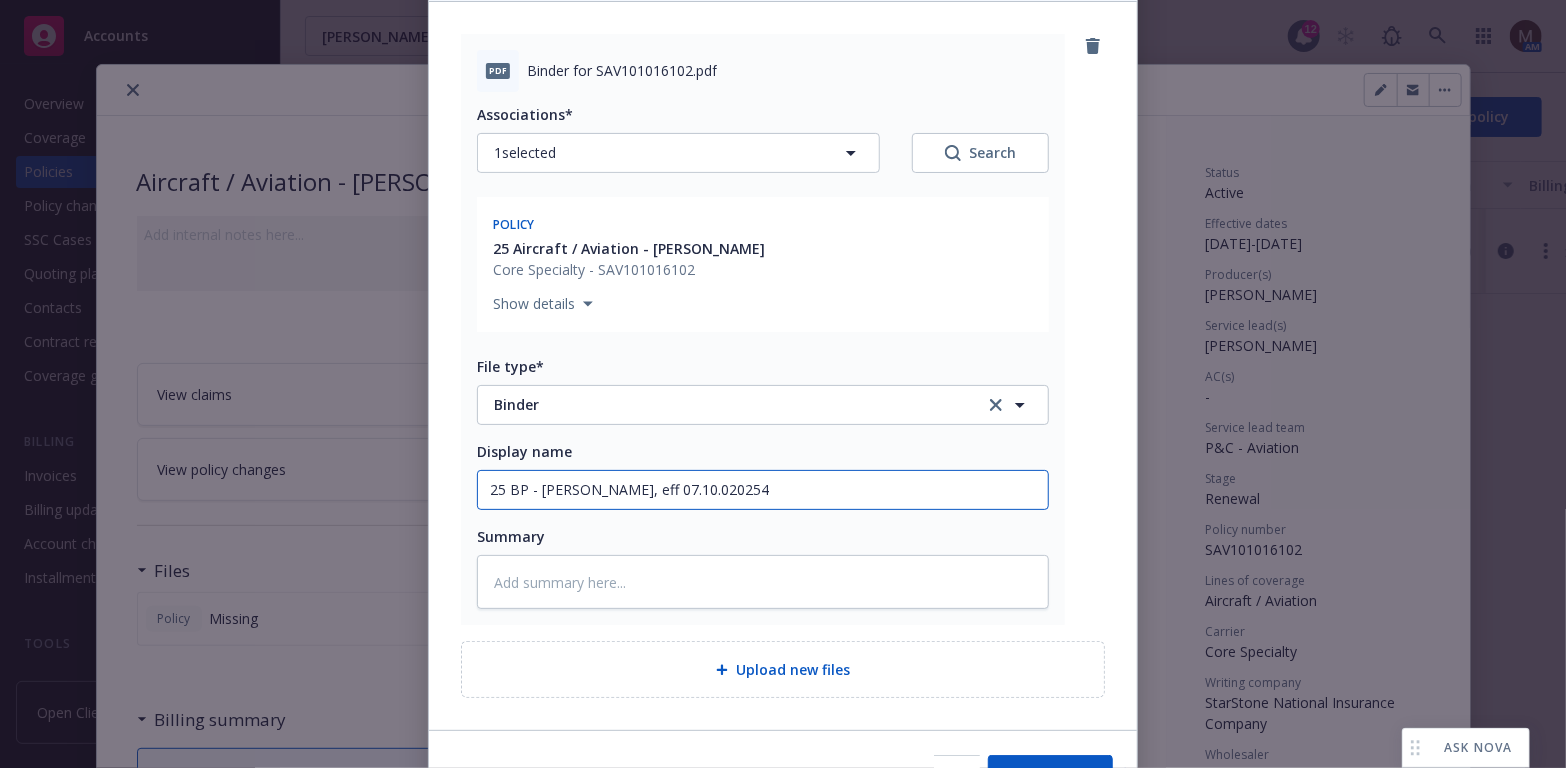 type on "x" 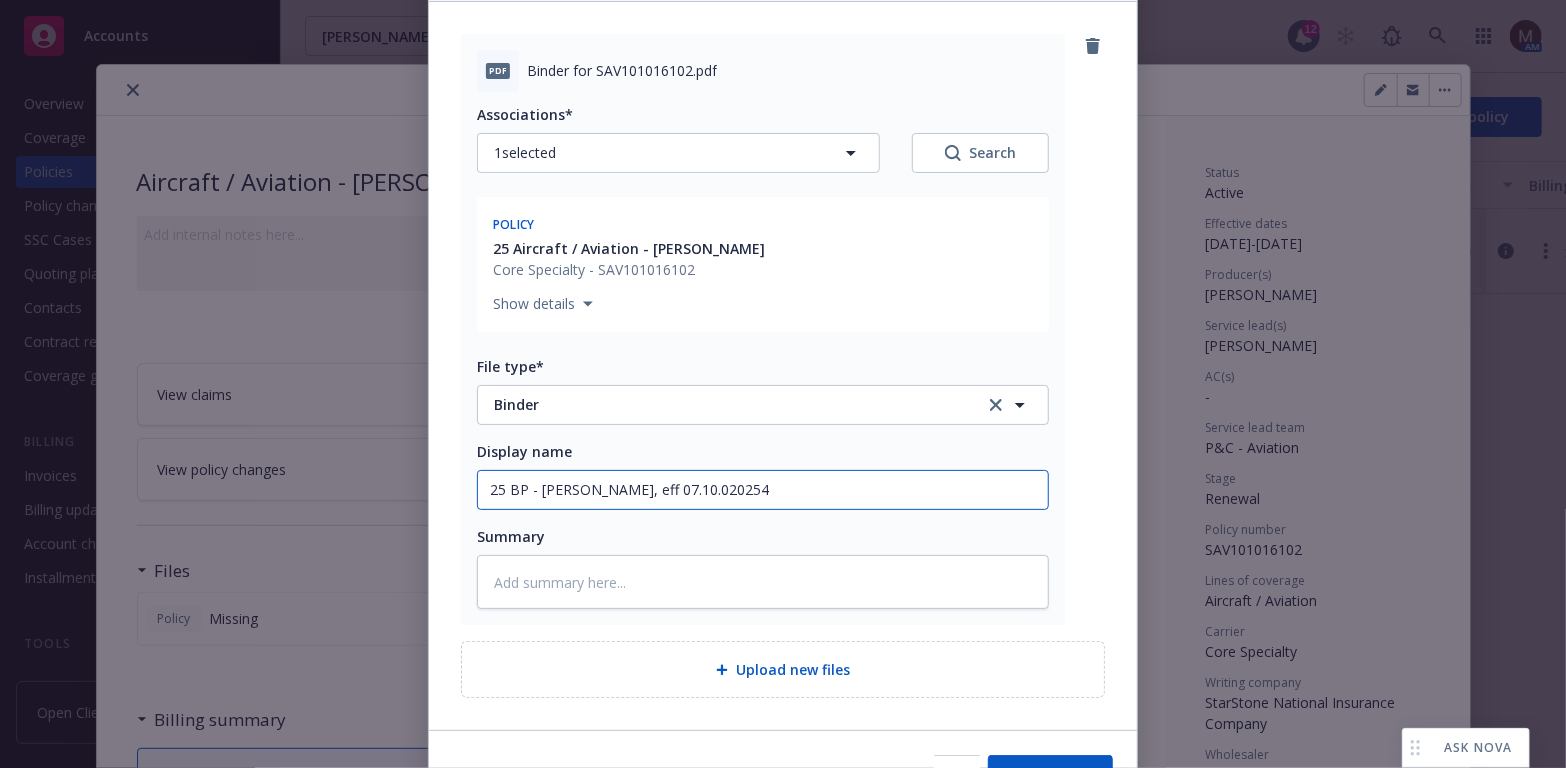 type on "25 BP - LAU Binder, eff 07.10.2" 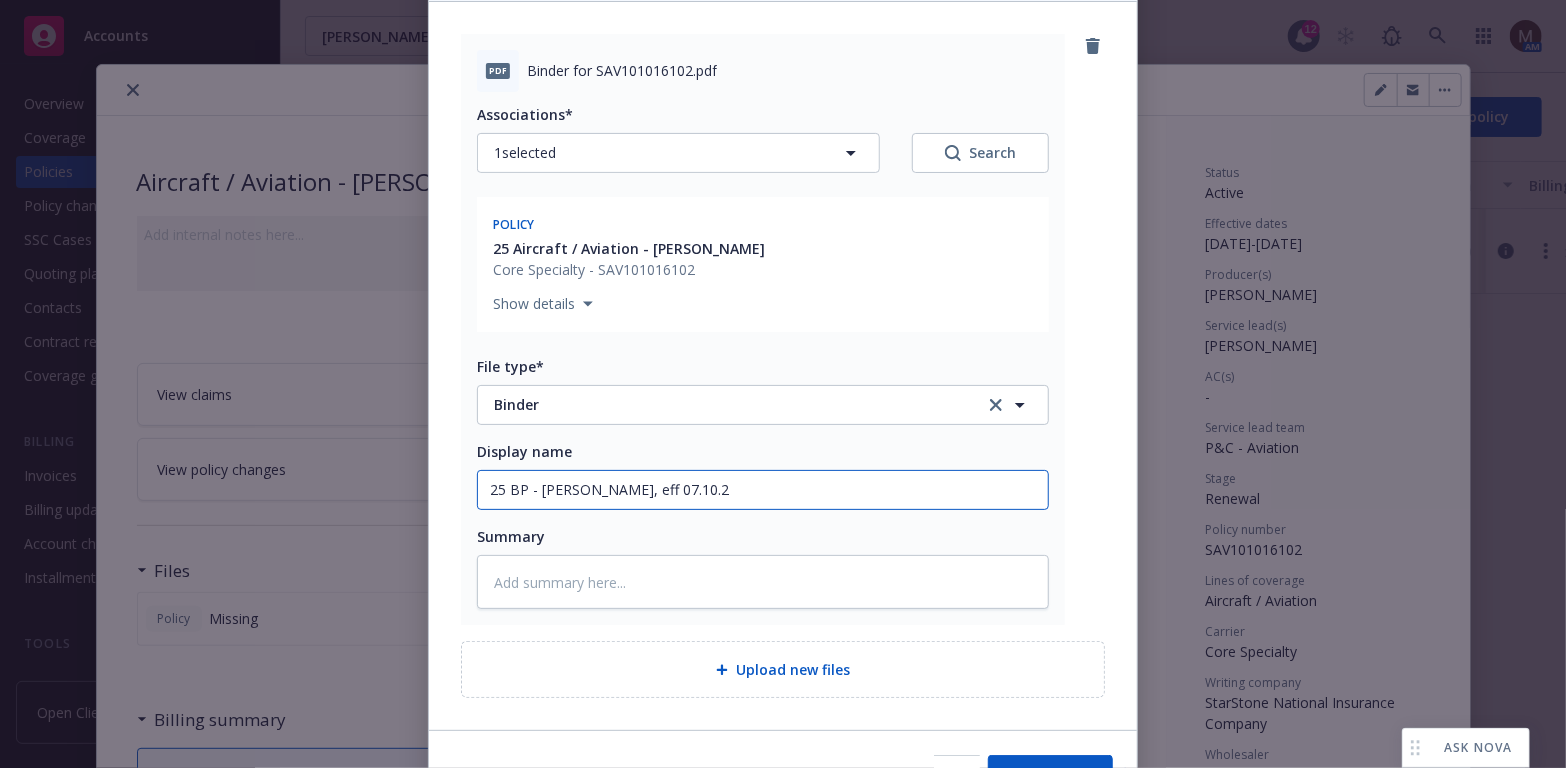 type on "x" 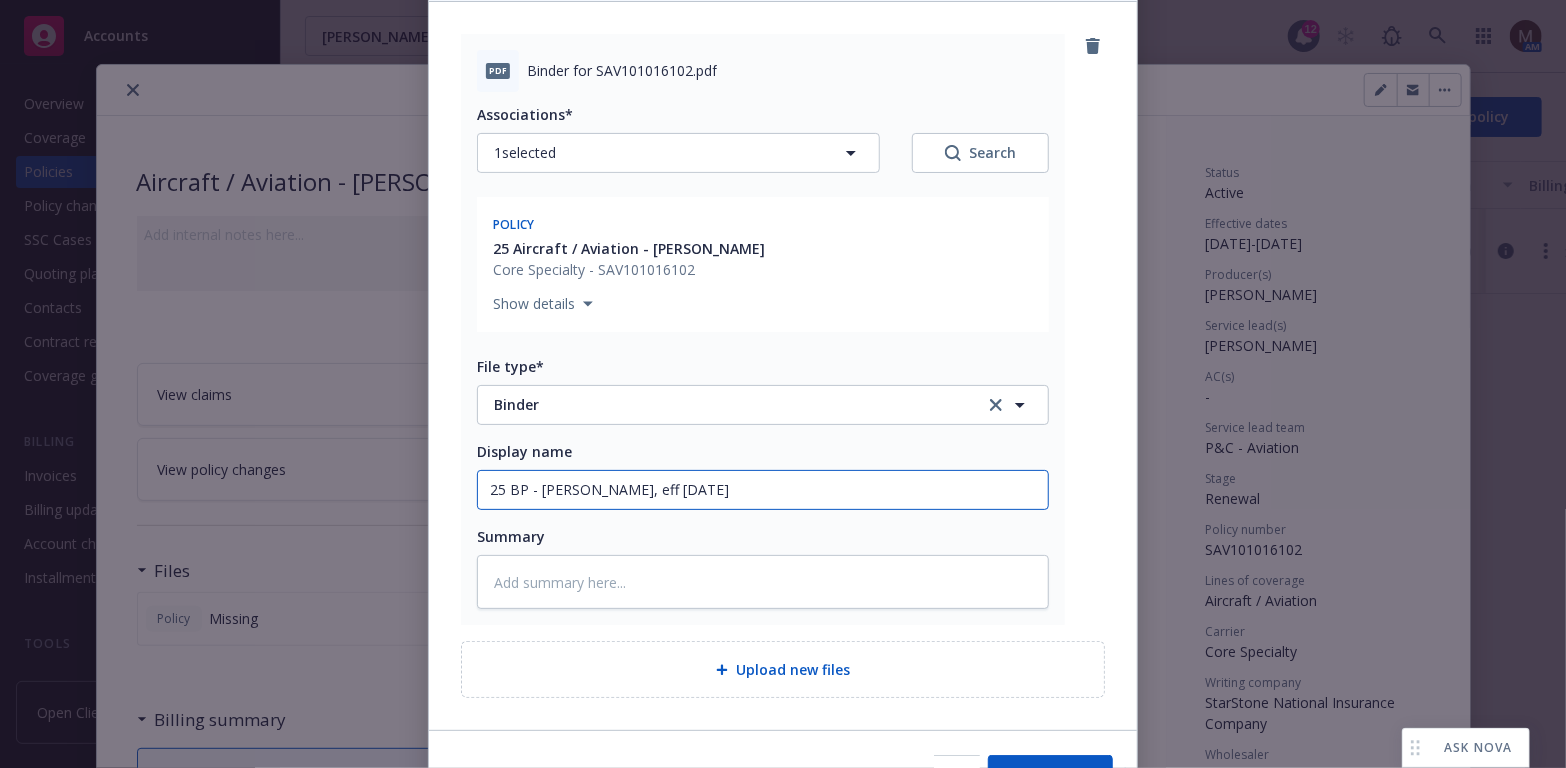 type on "x" 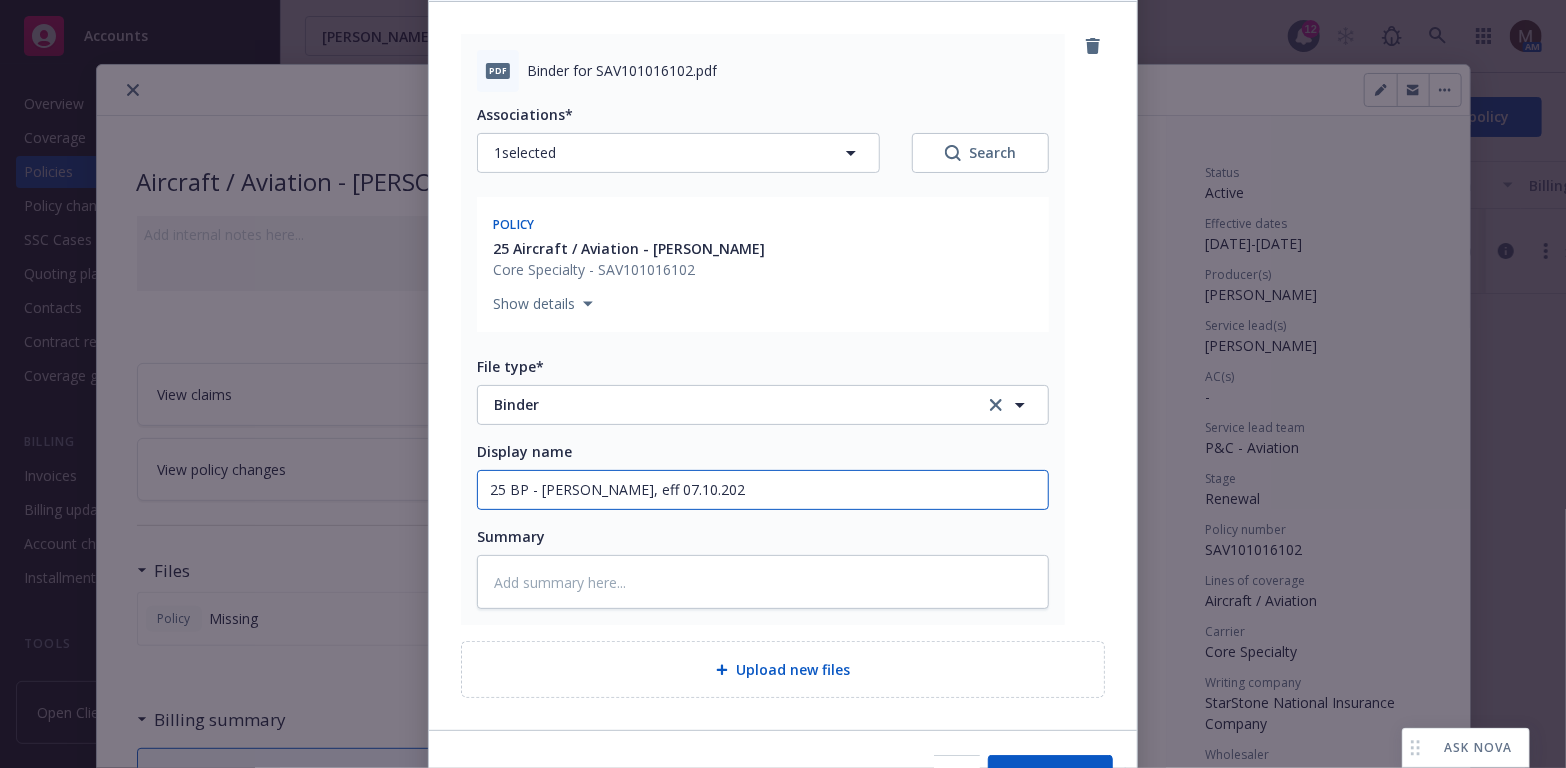 type on "x" 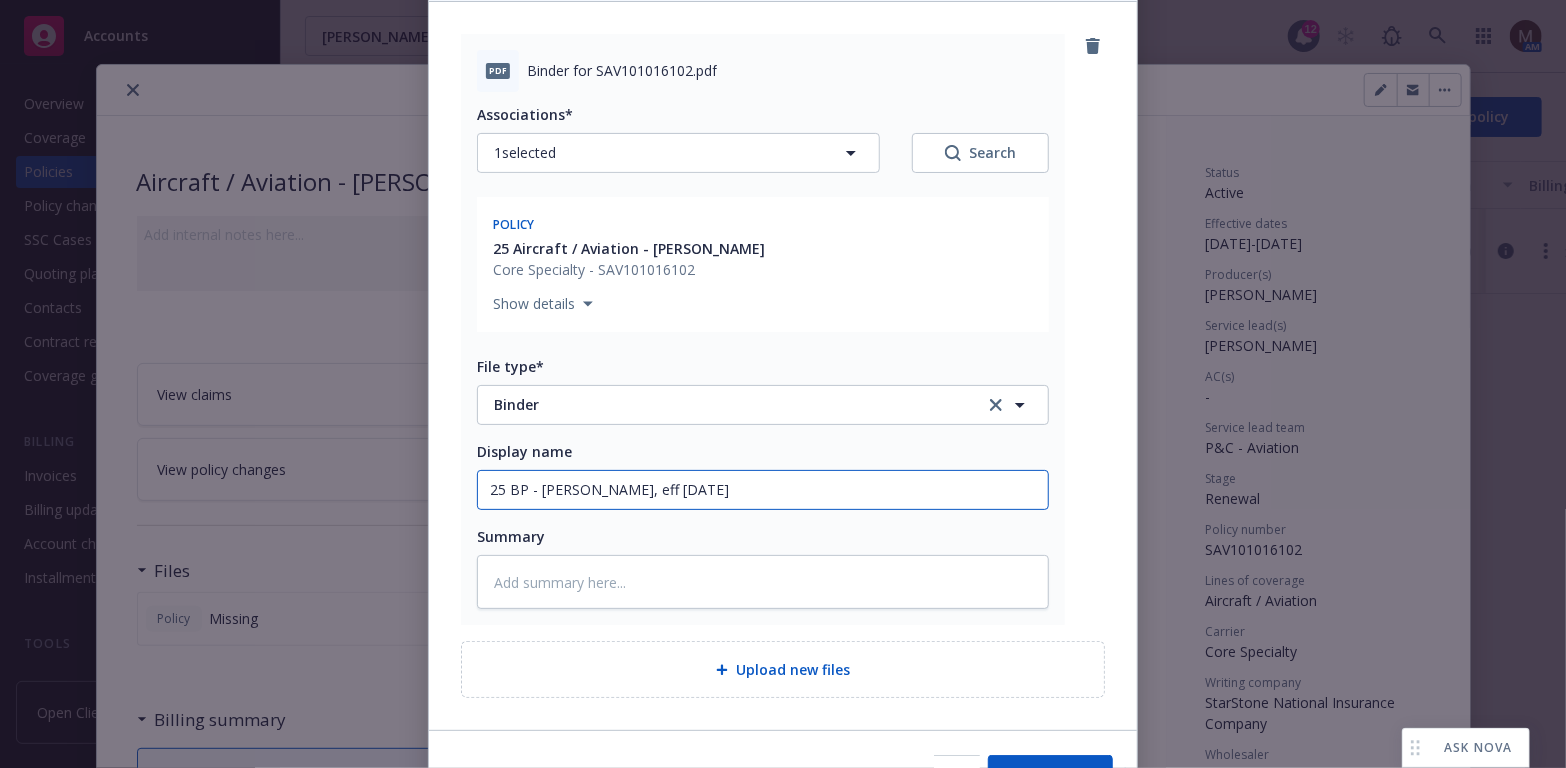 drag, startPoint x: 723, startPoint y: 490, endPoint x: 482, endPoint y: 480, distance: 241.20738 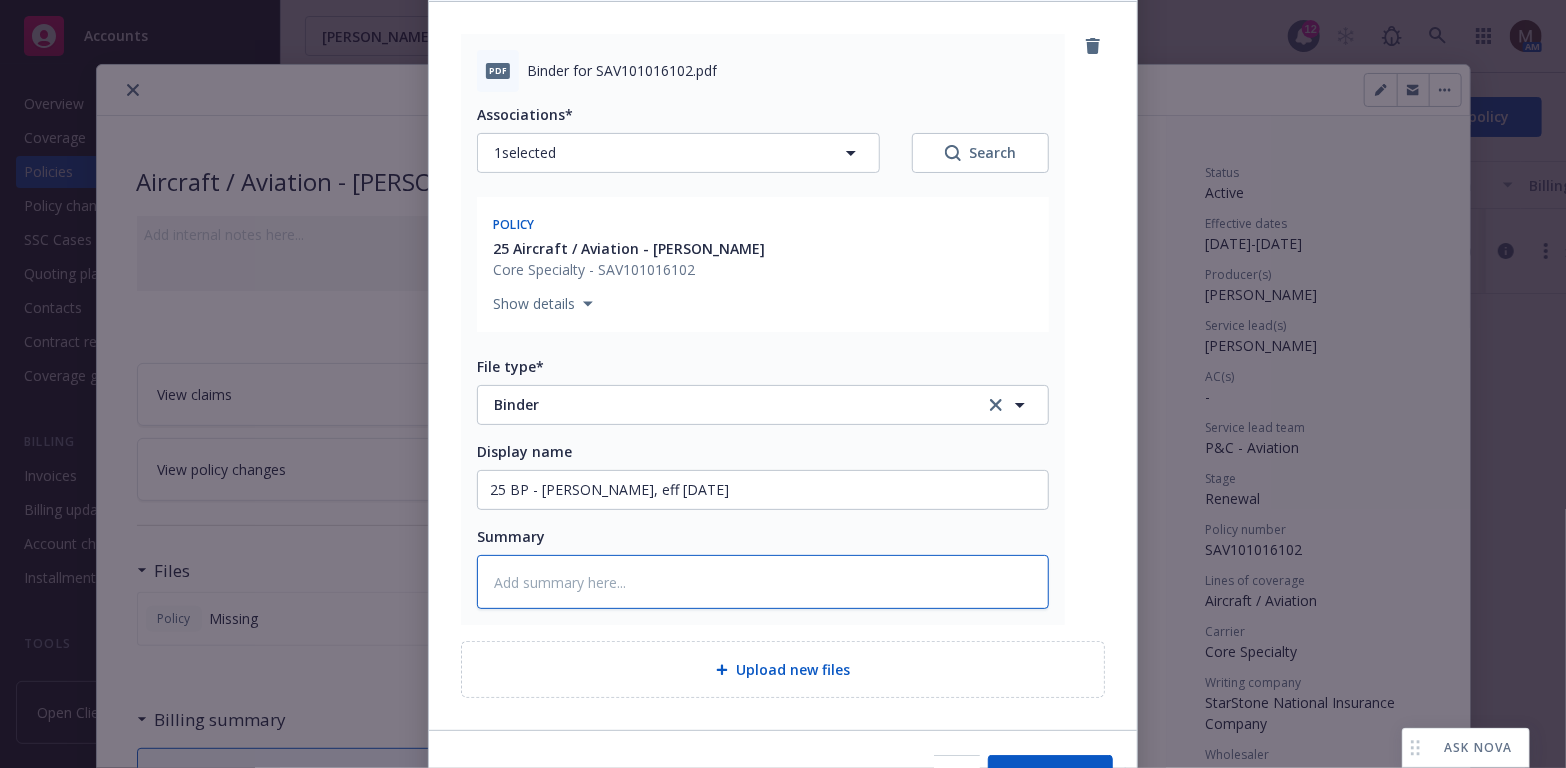 click at bounding box center (763, 582) 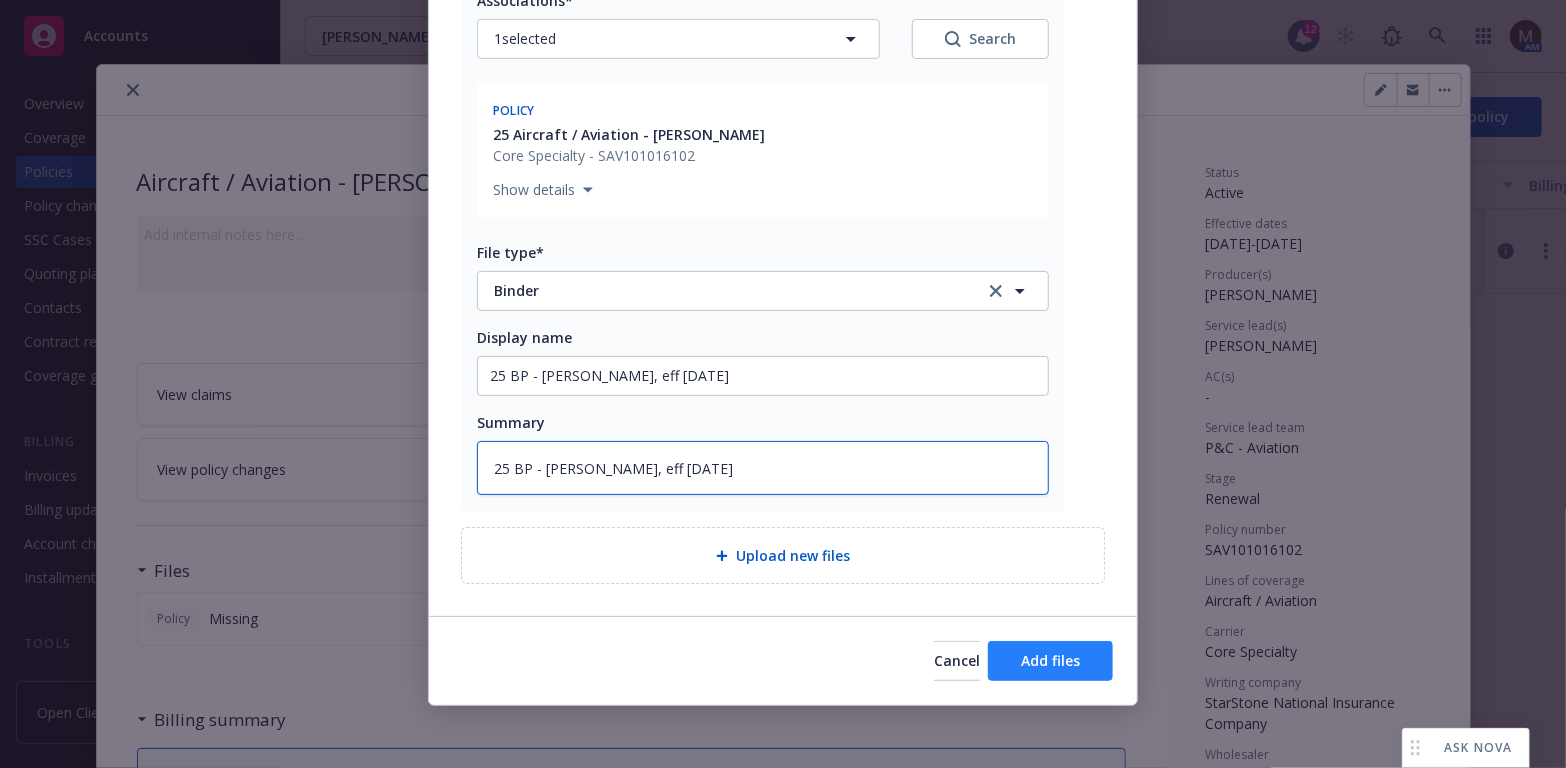 type on "25 BP - LAU Binder, eff 07.10.2025" 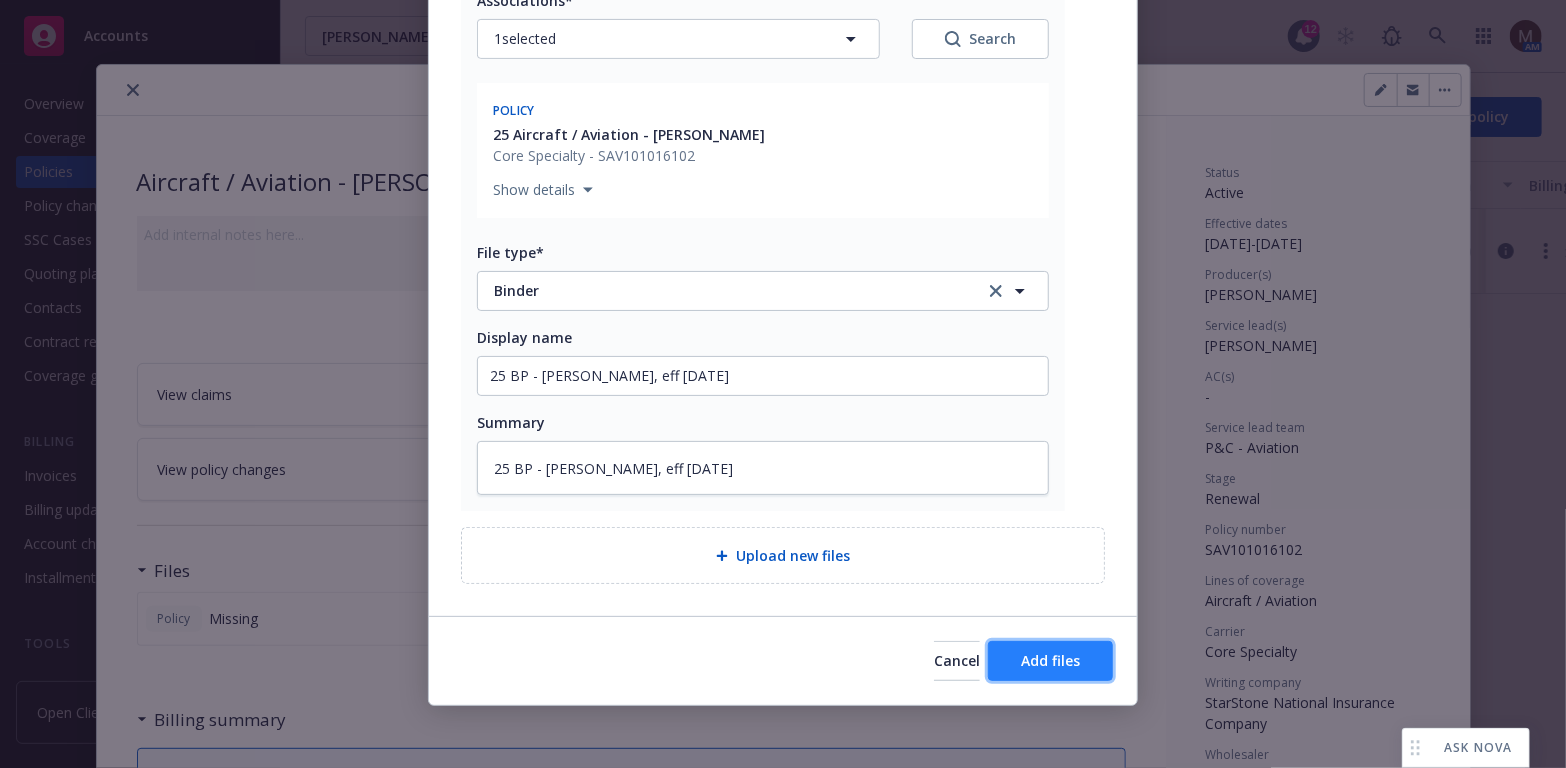 click on "Add files" at bounding box center [1050, 660] 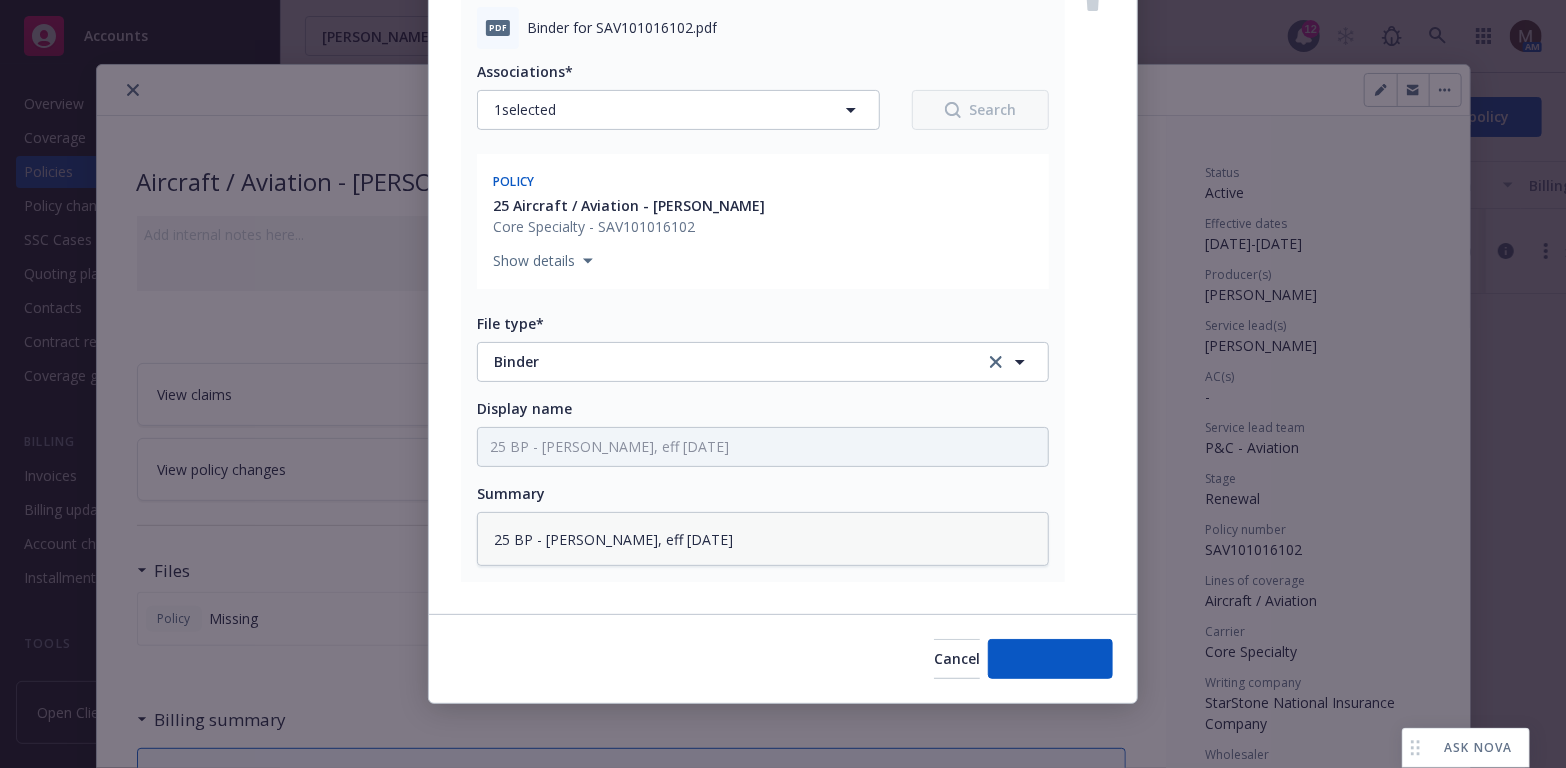 scroll, scrollTop: 241, scrollLeft: 0, axis: vertical 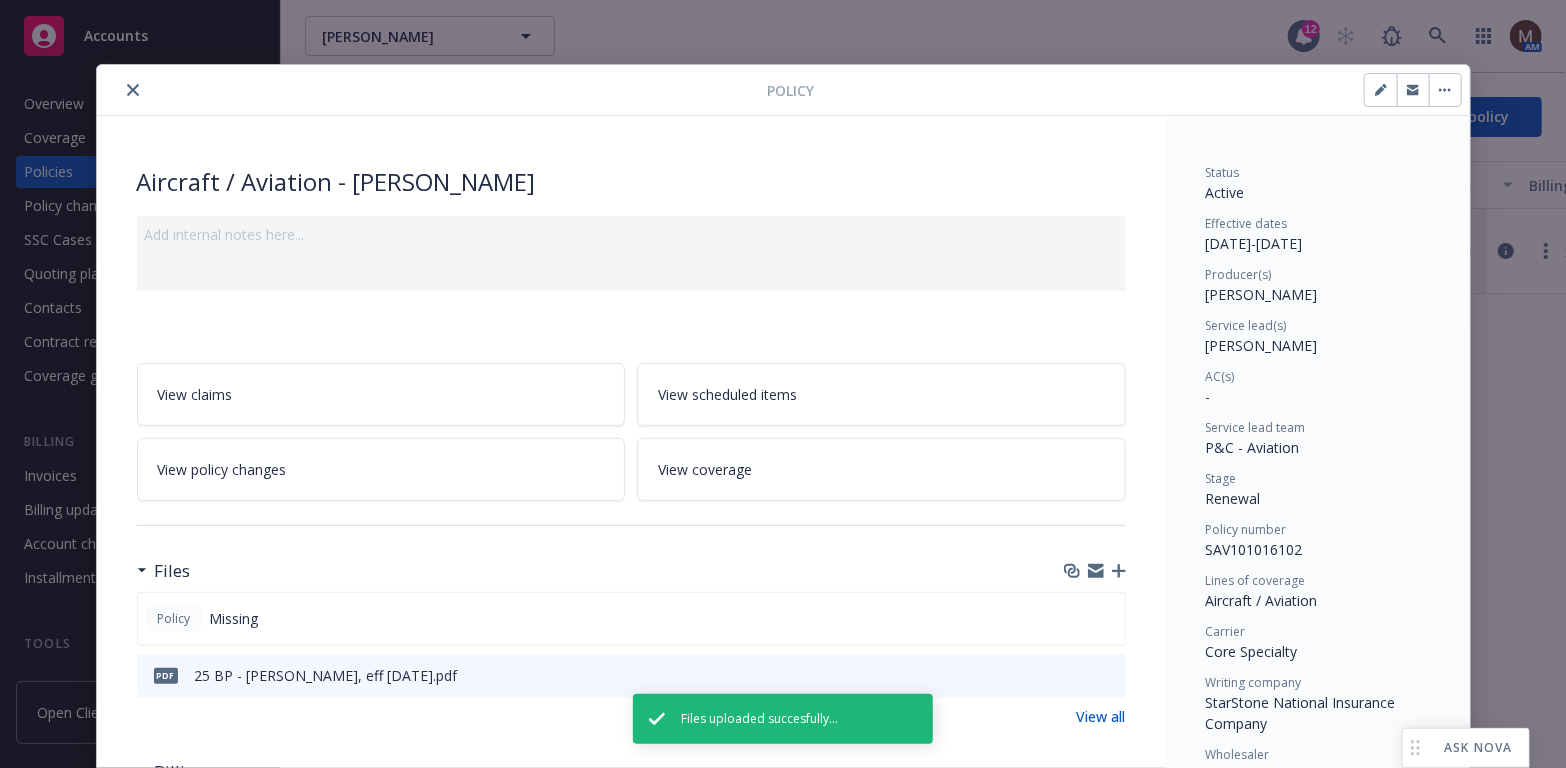 drag, startPoint x: 127, startPoint y: 90, endPoint x: 117, endPoint y: 78, distance: 15.6205 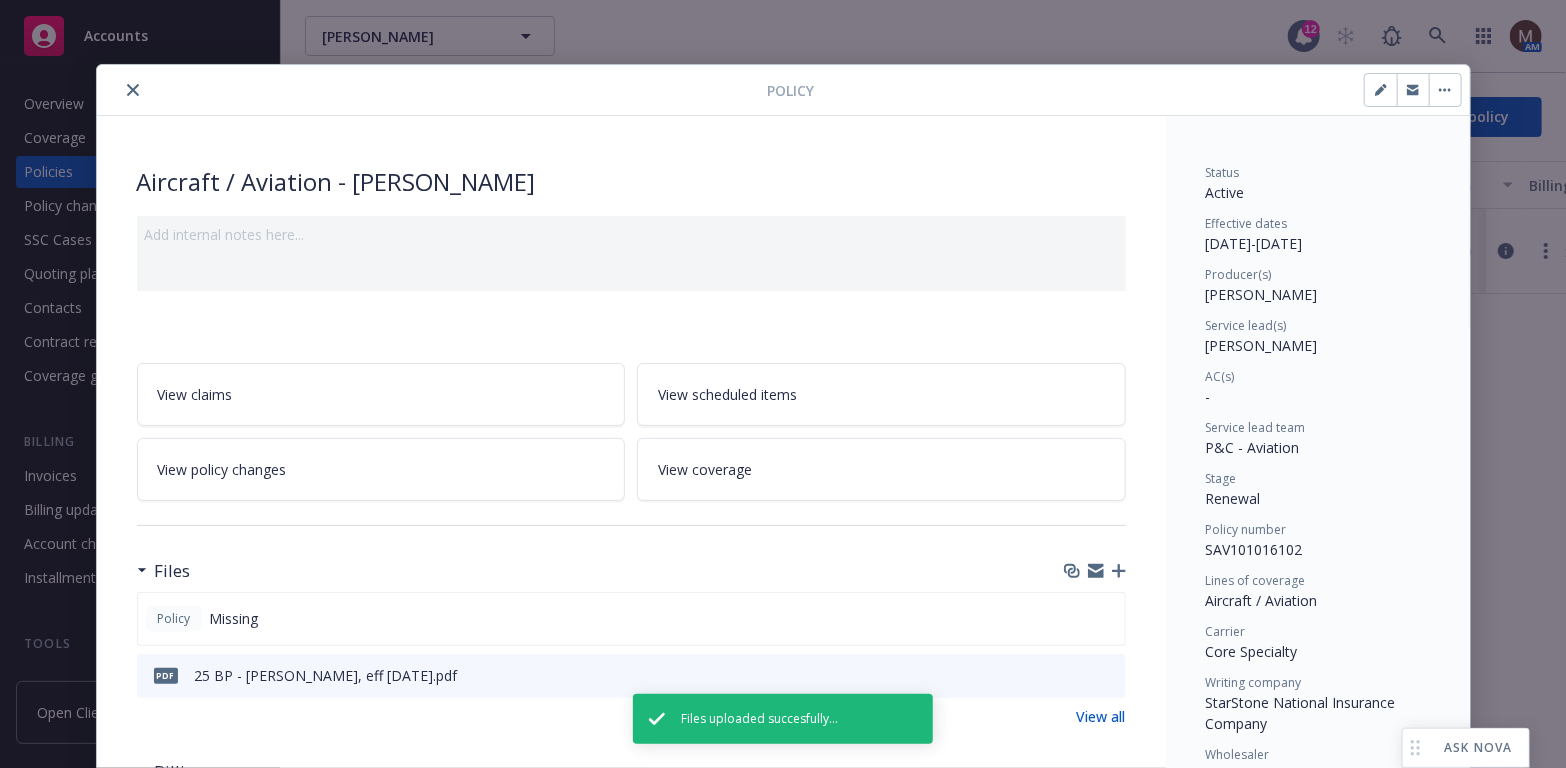 click 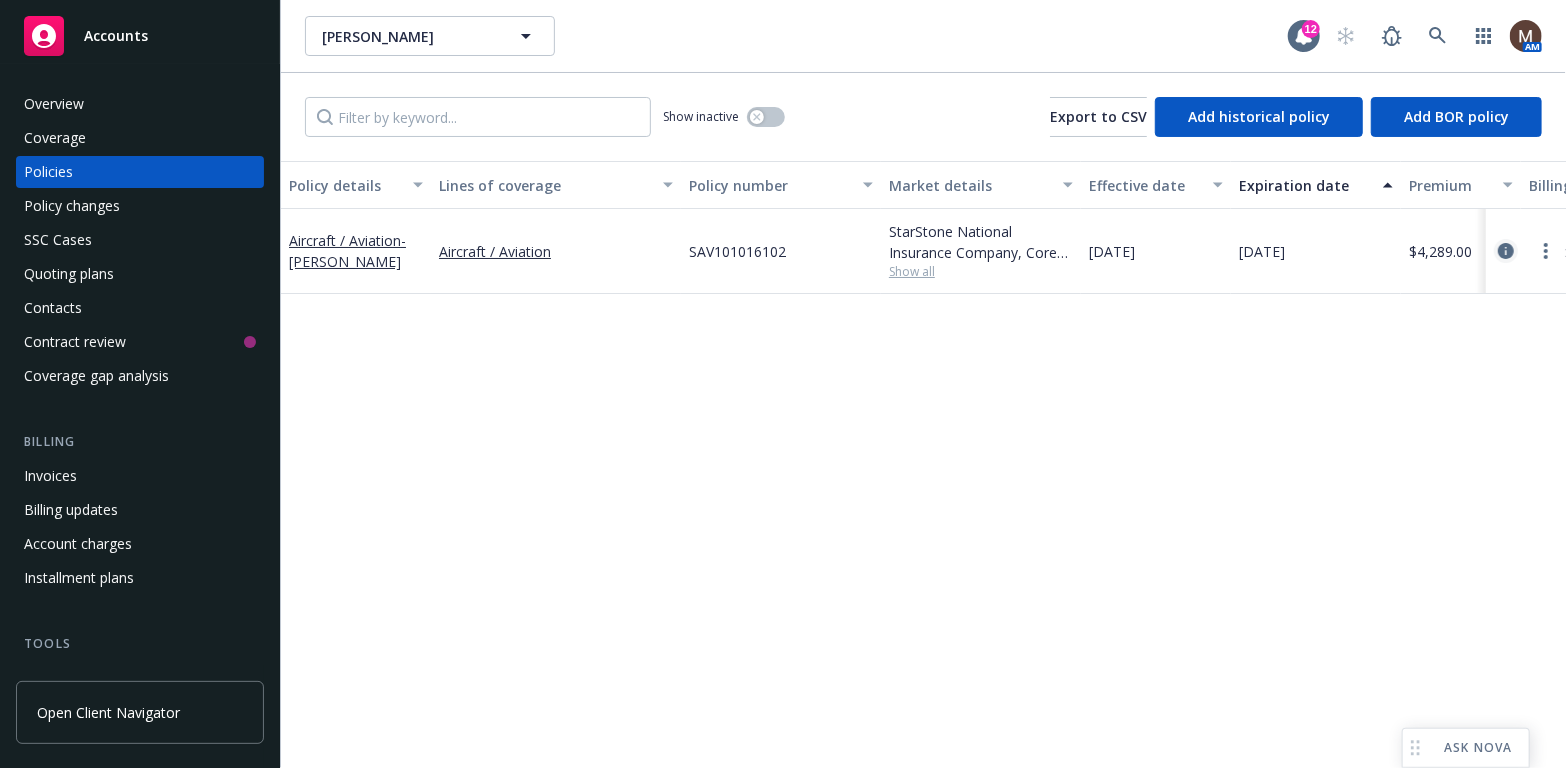 click 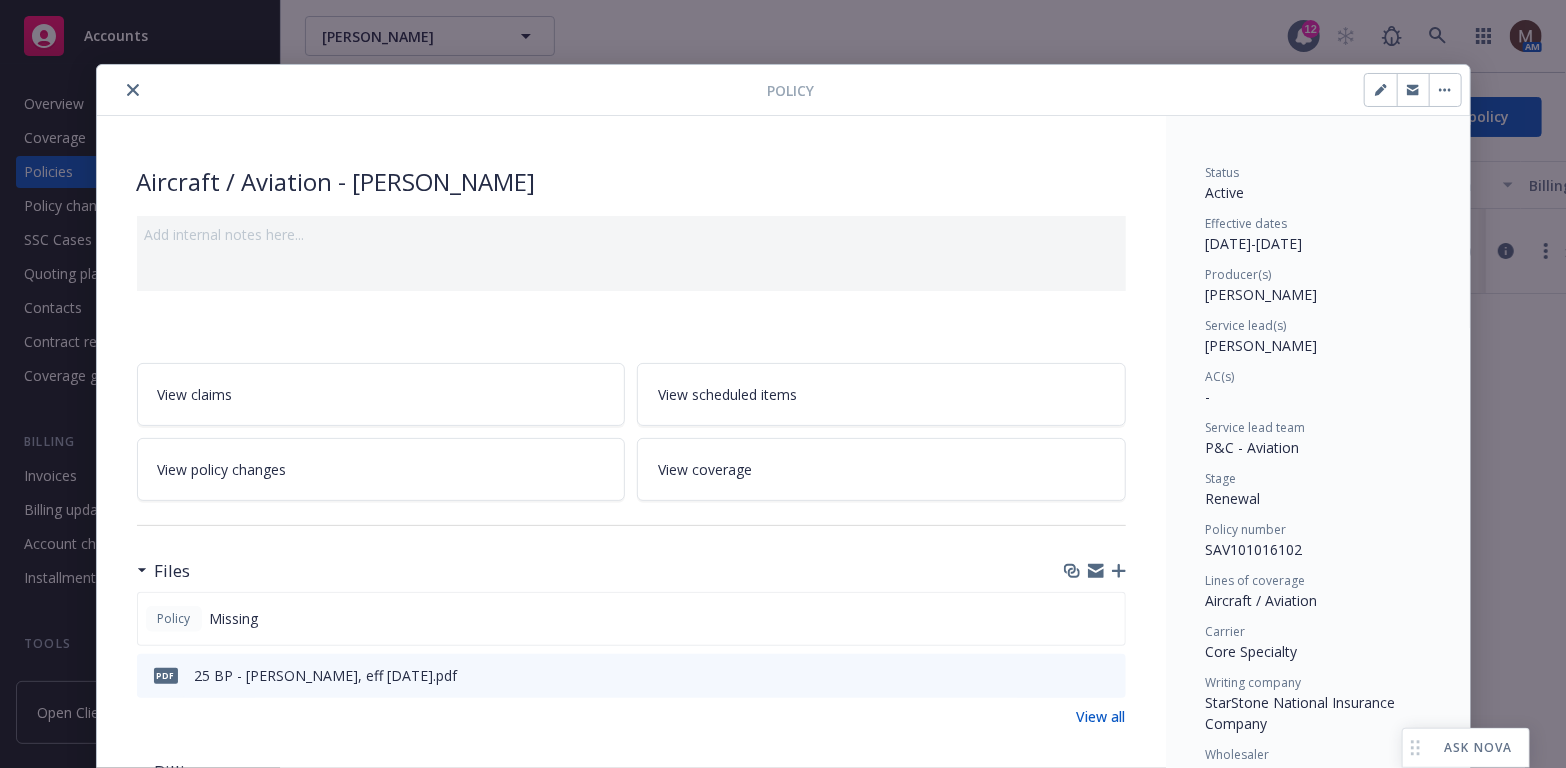 scroll, scrollTop: 59, scrollLeft: 0, axis: vertical 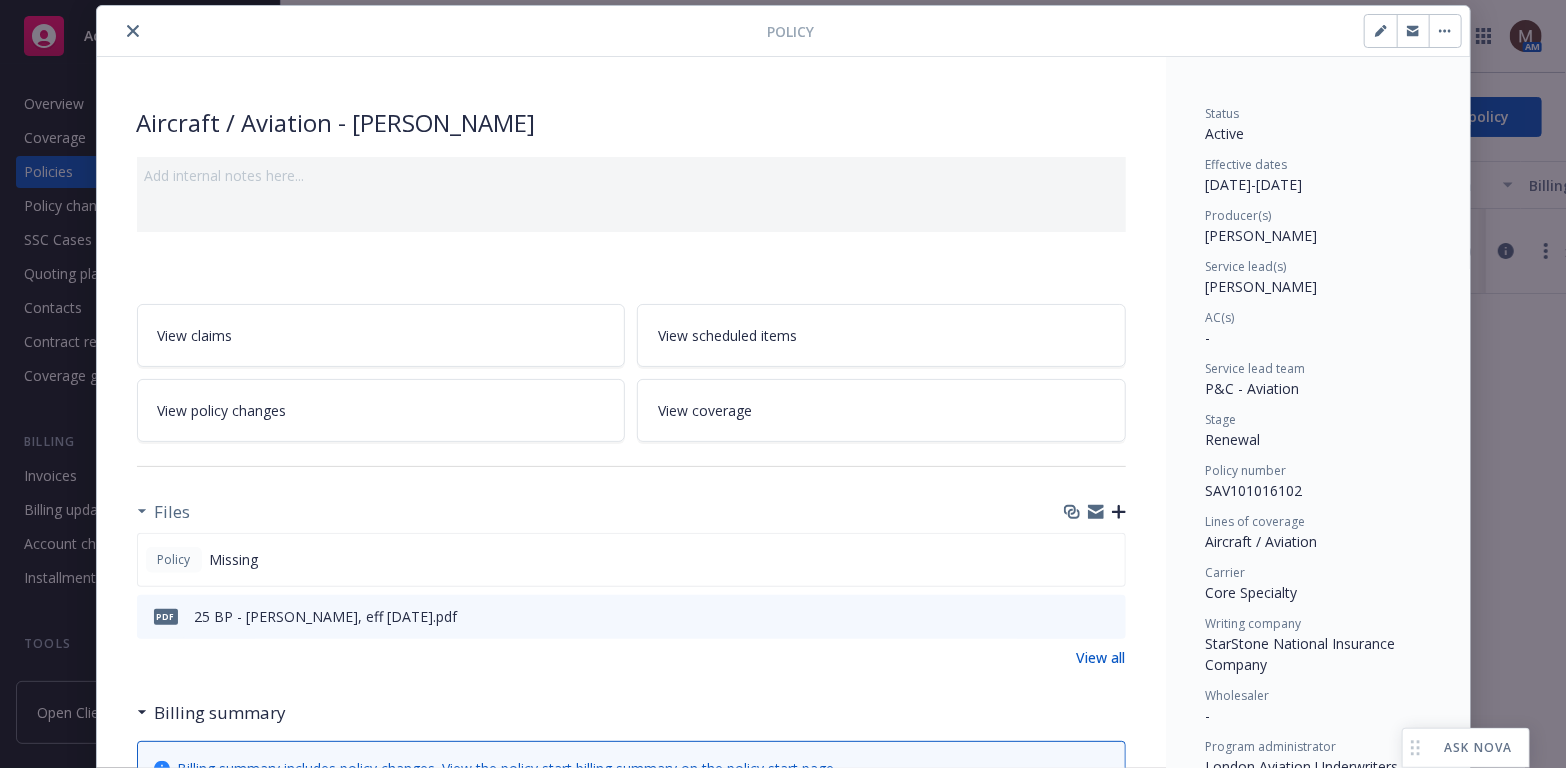 click 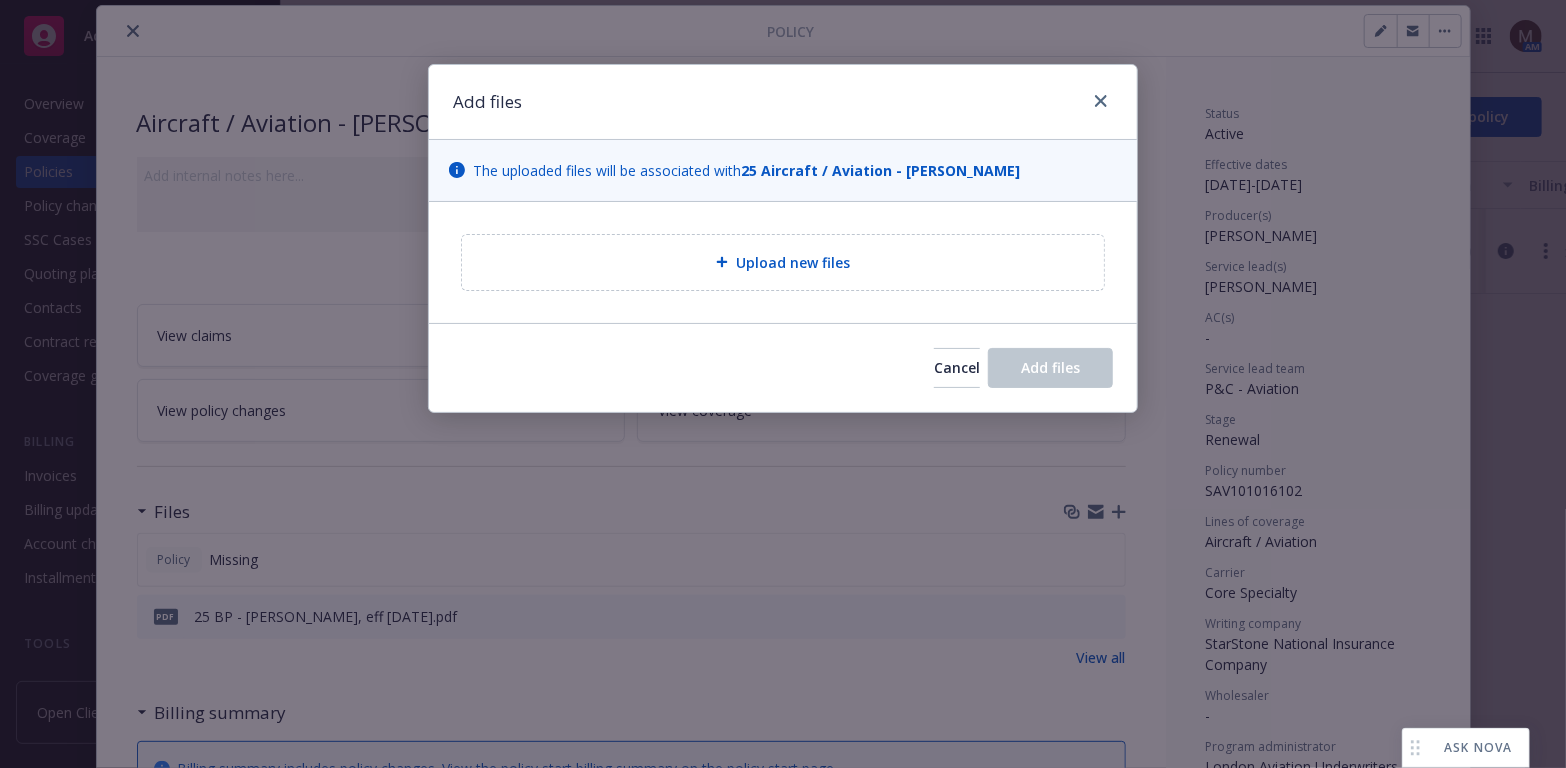 type on "x" 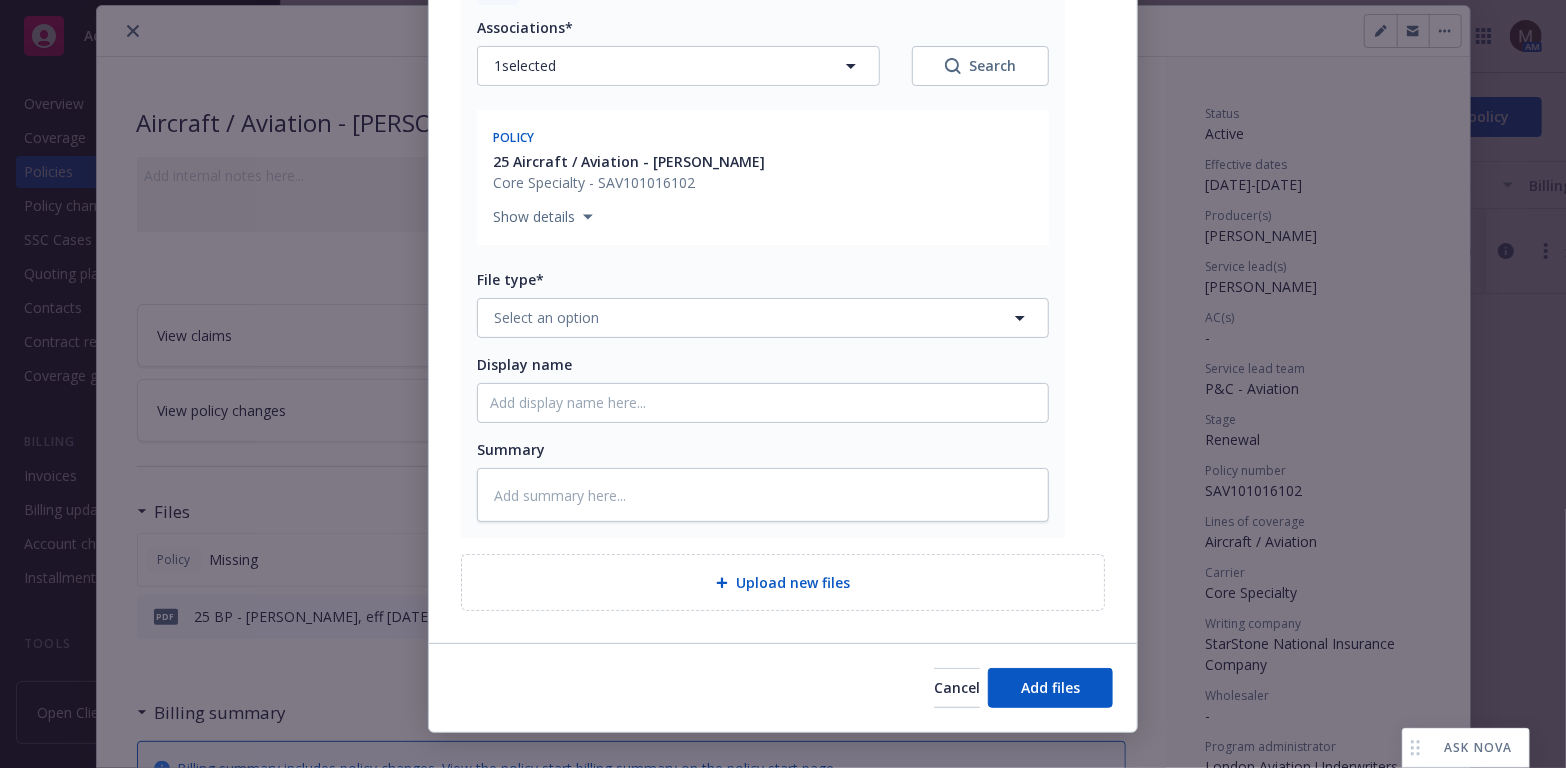scroll, scrollTop: 300, scrollLeft: 0, axis: vertical 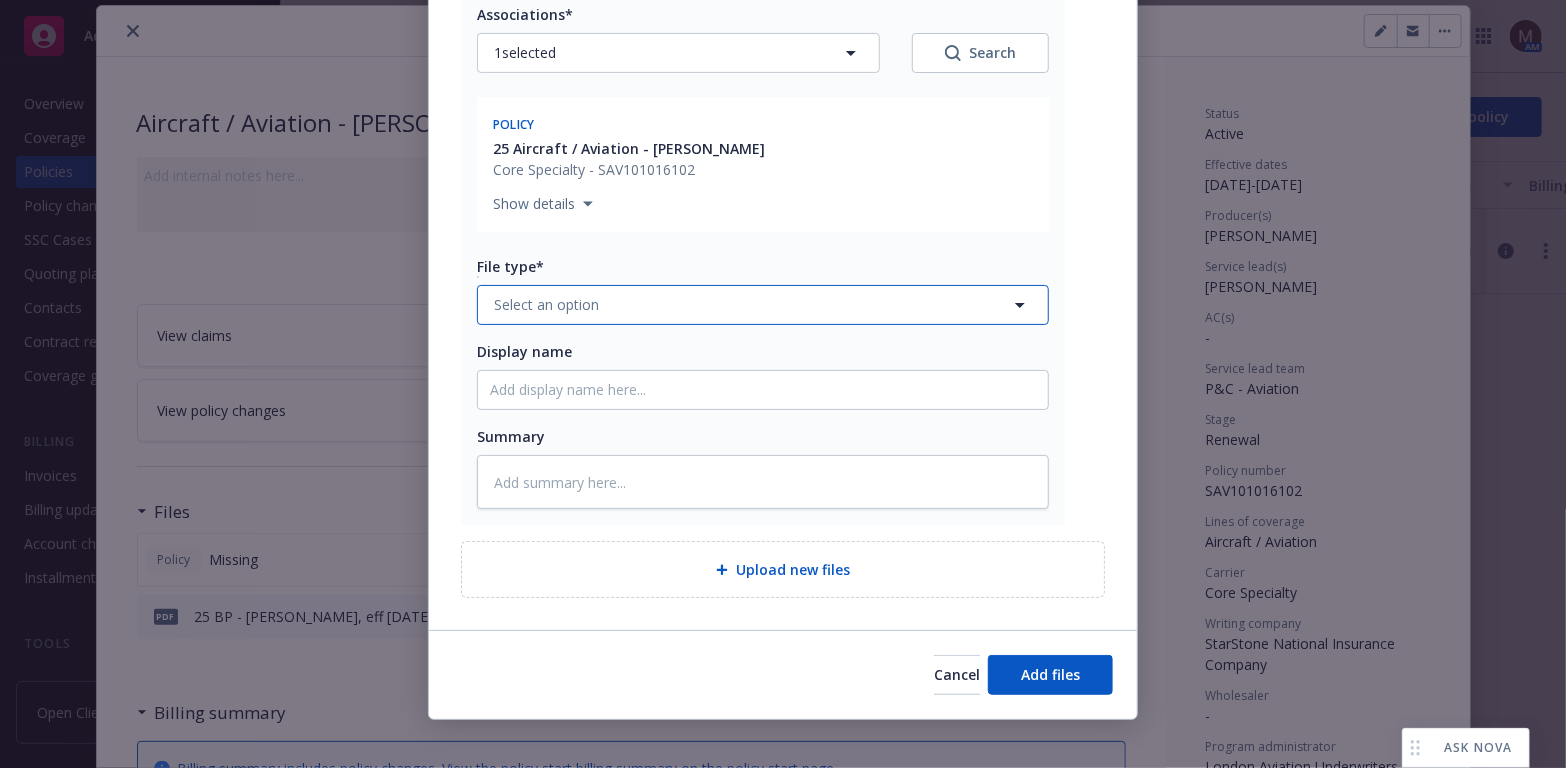 click 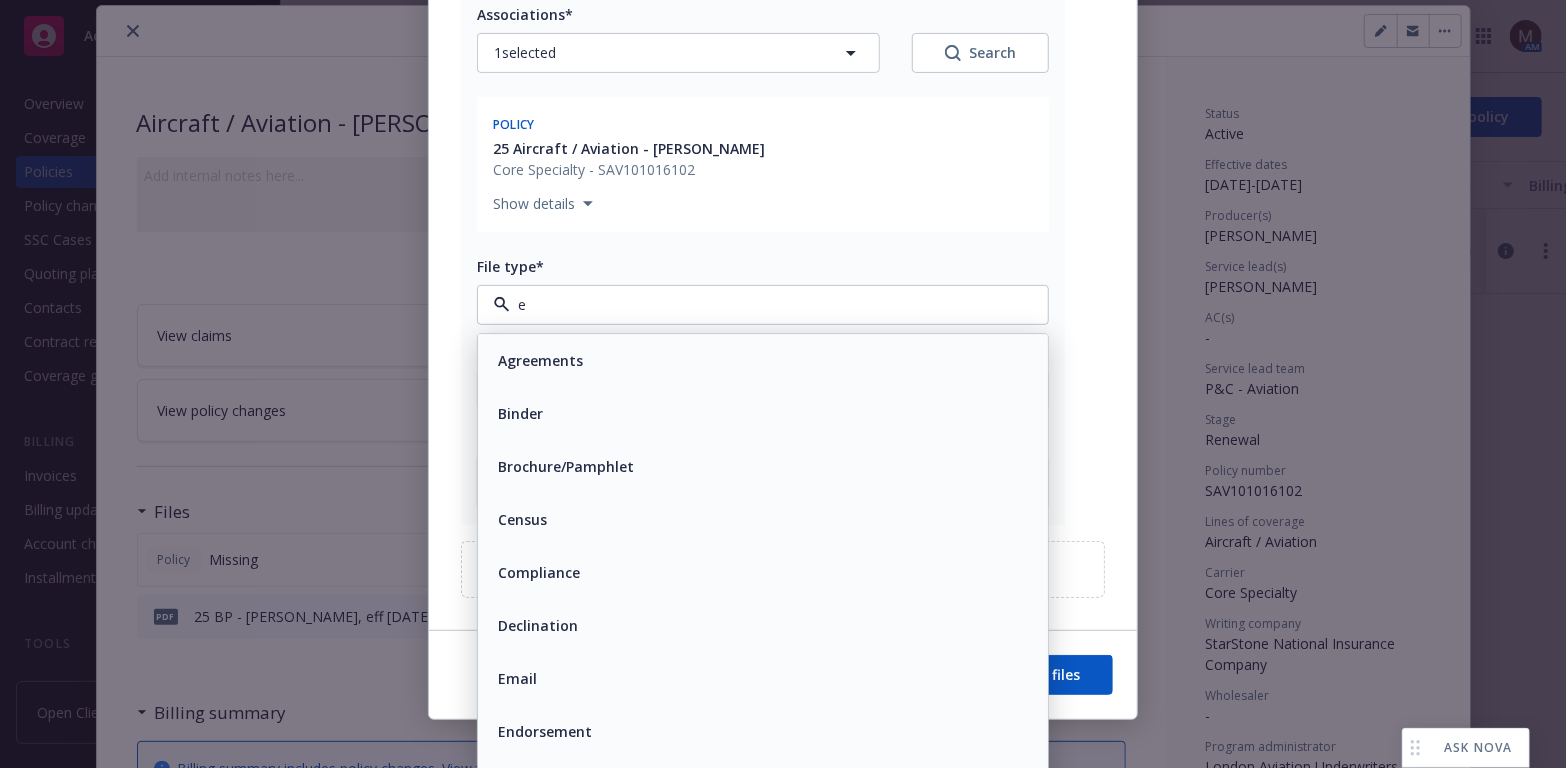 type on "em" 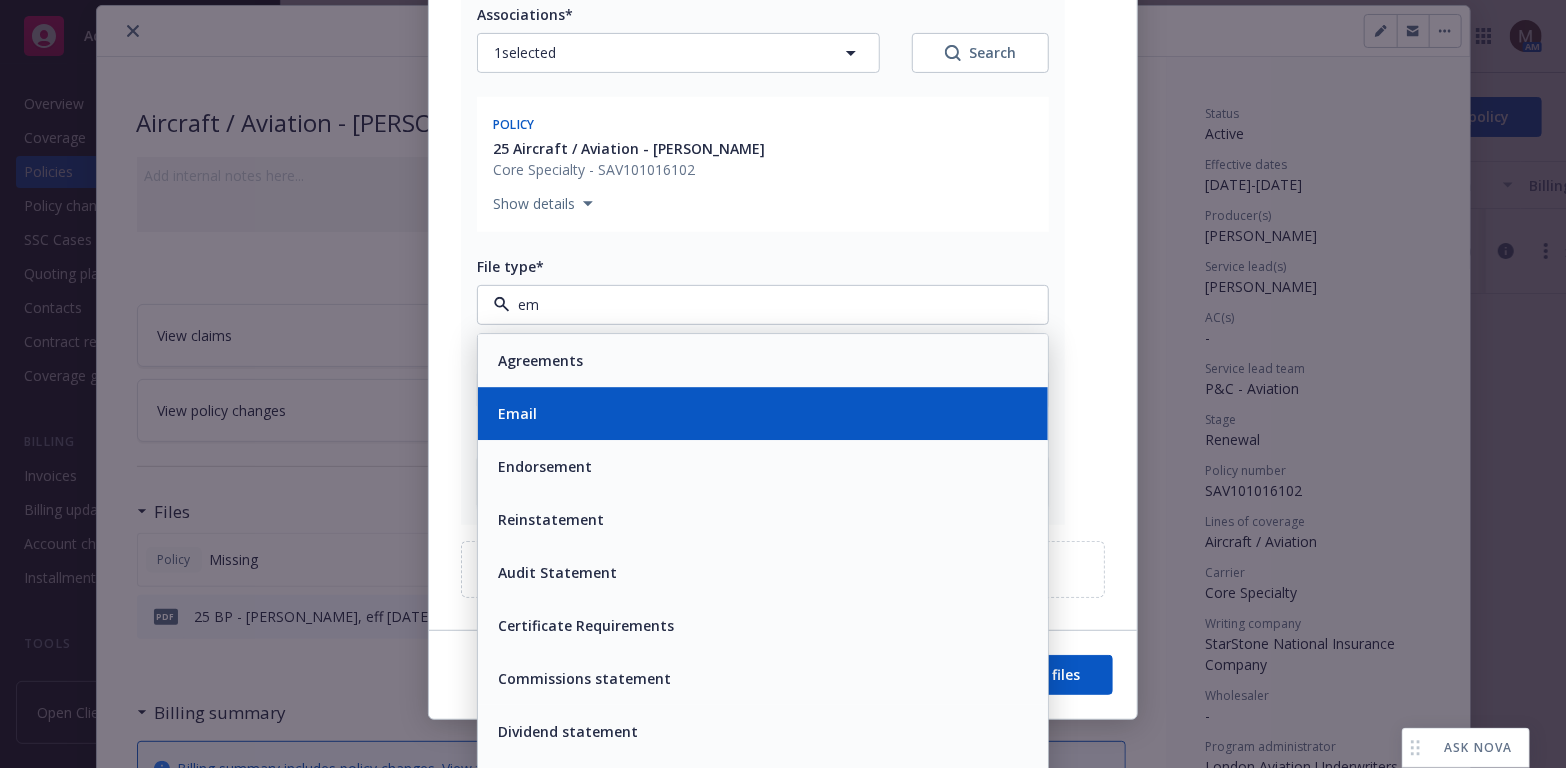 click on "Email" at bounding box center (763, 413) 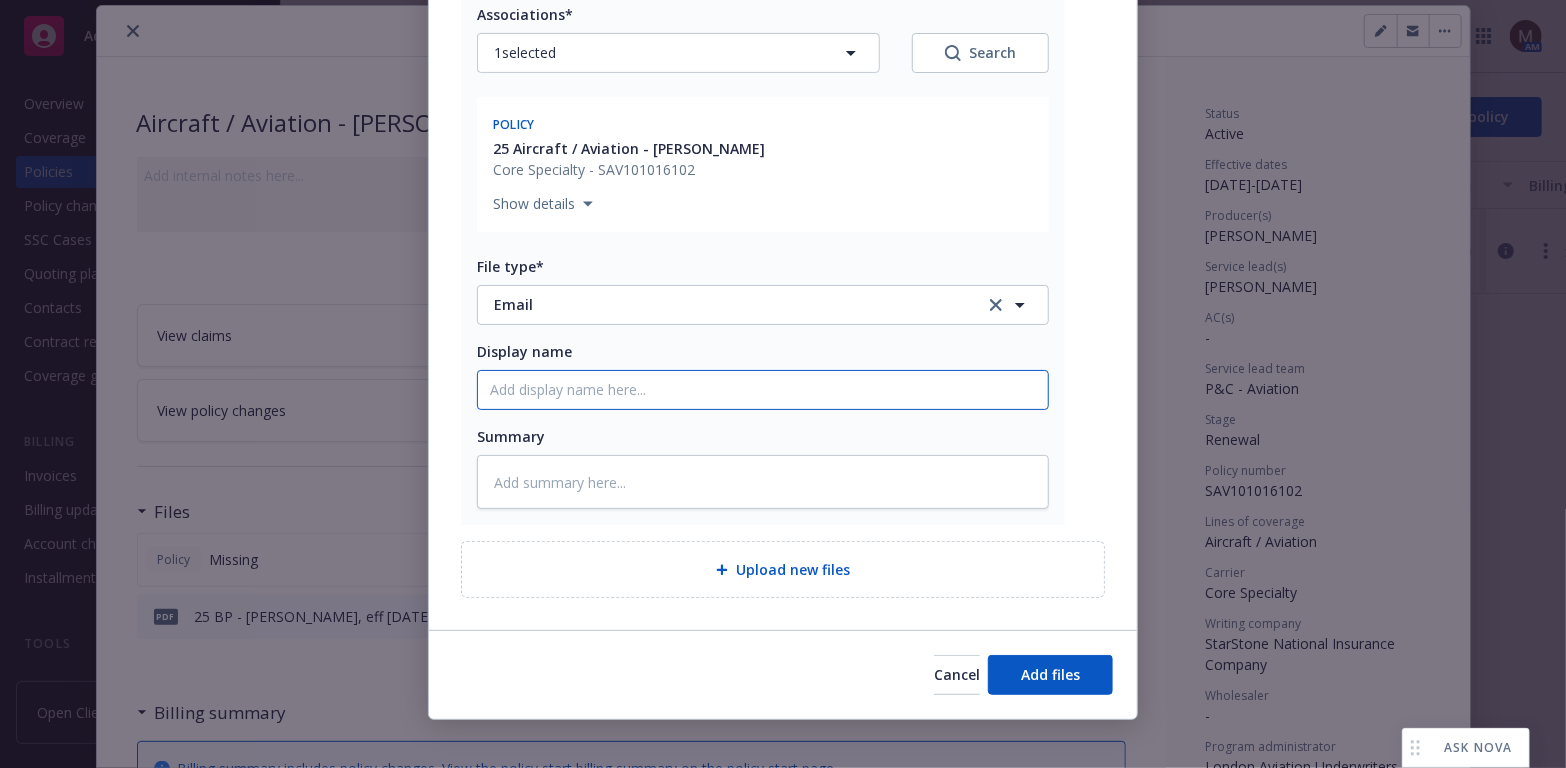 click on "Display name" at bounding box center [763, 390] 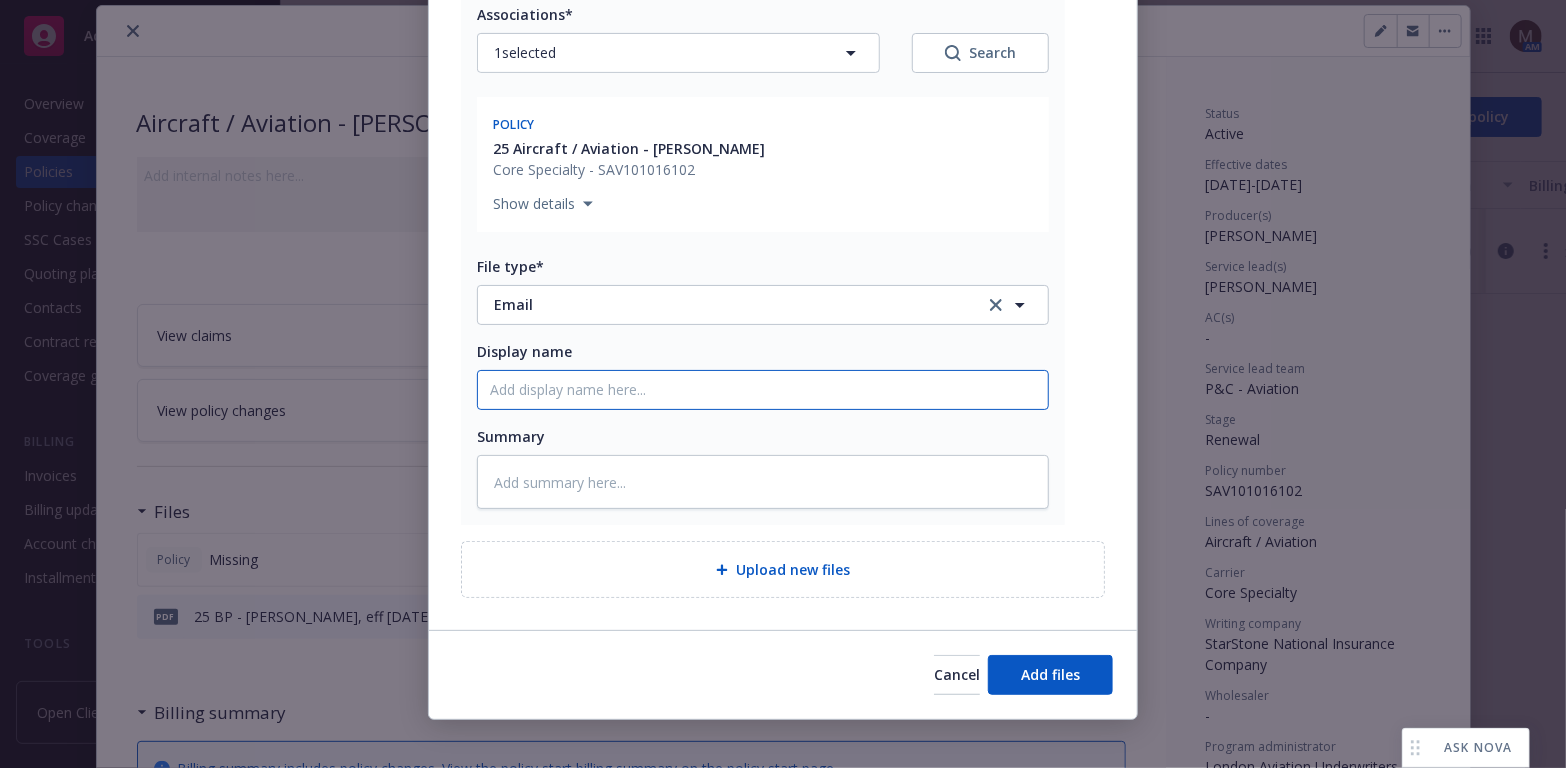 type on "x" 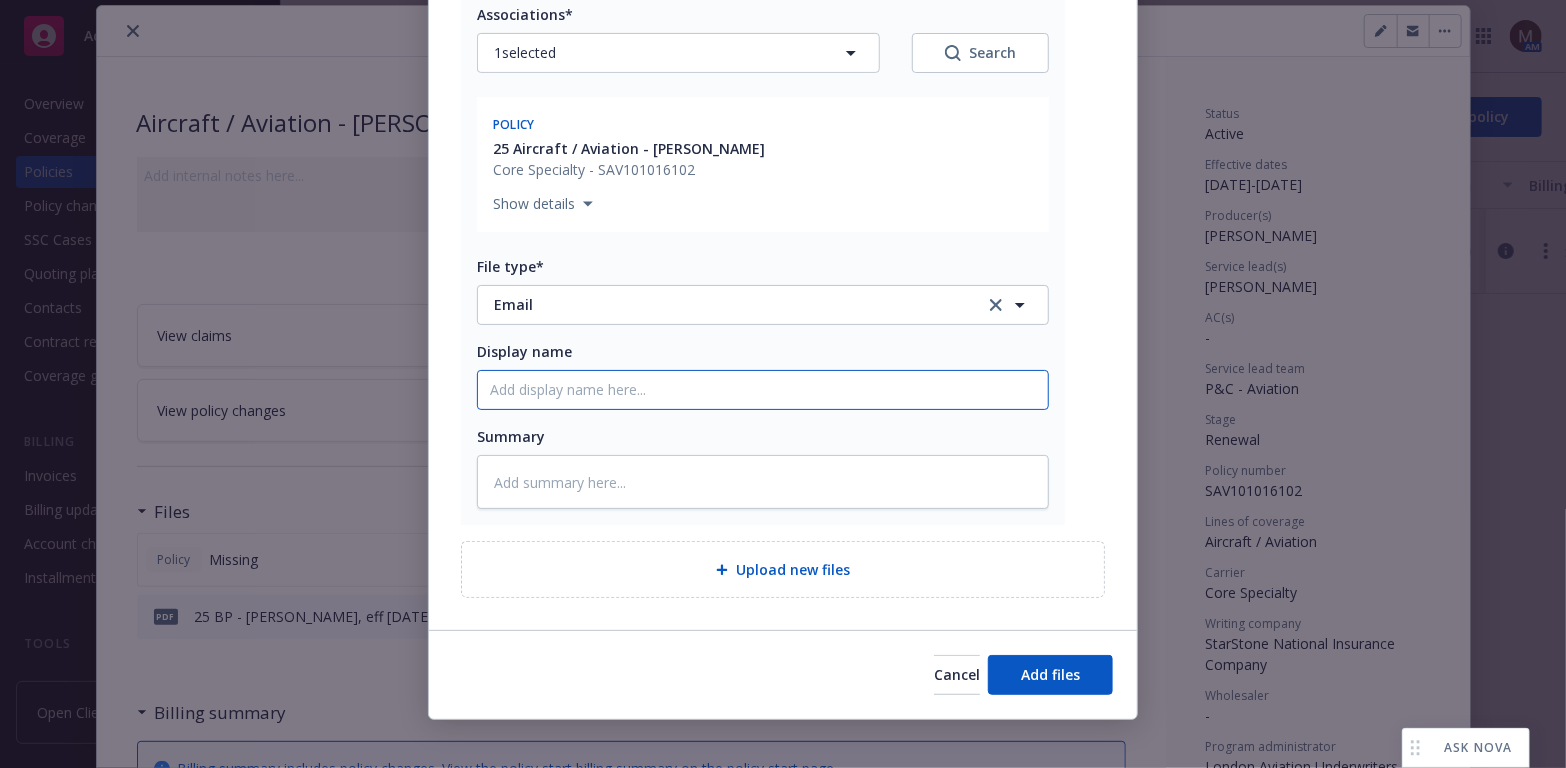 type on "2" 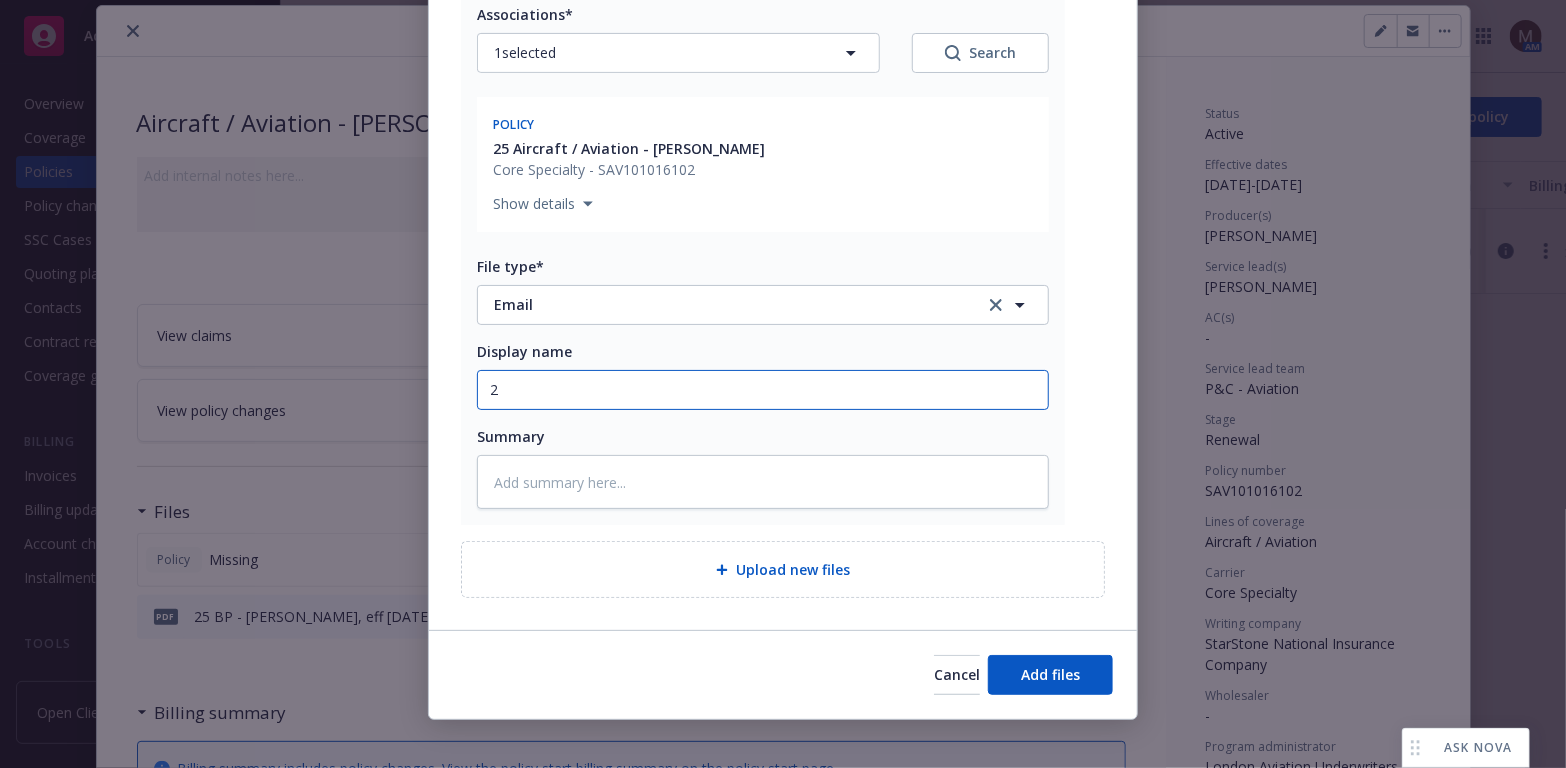 type on "x" 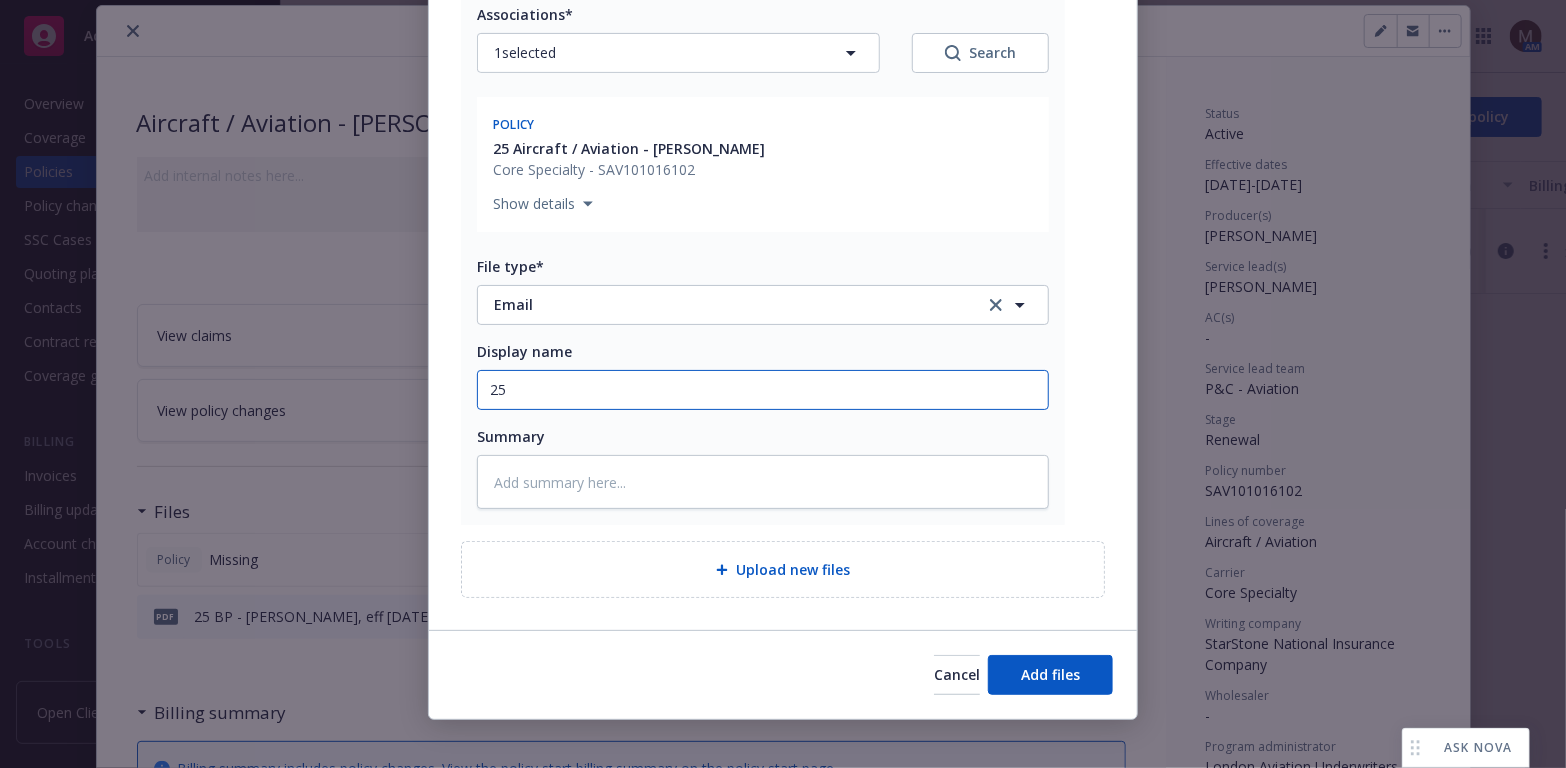 type on "x" 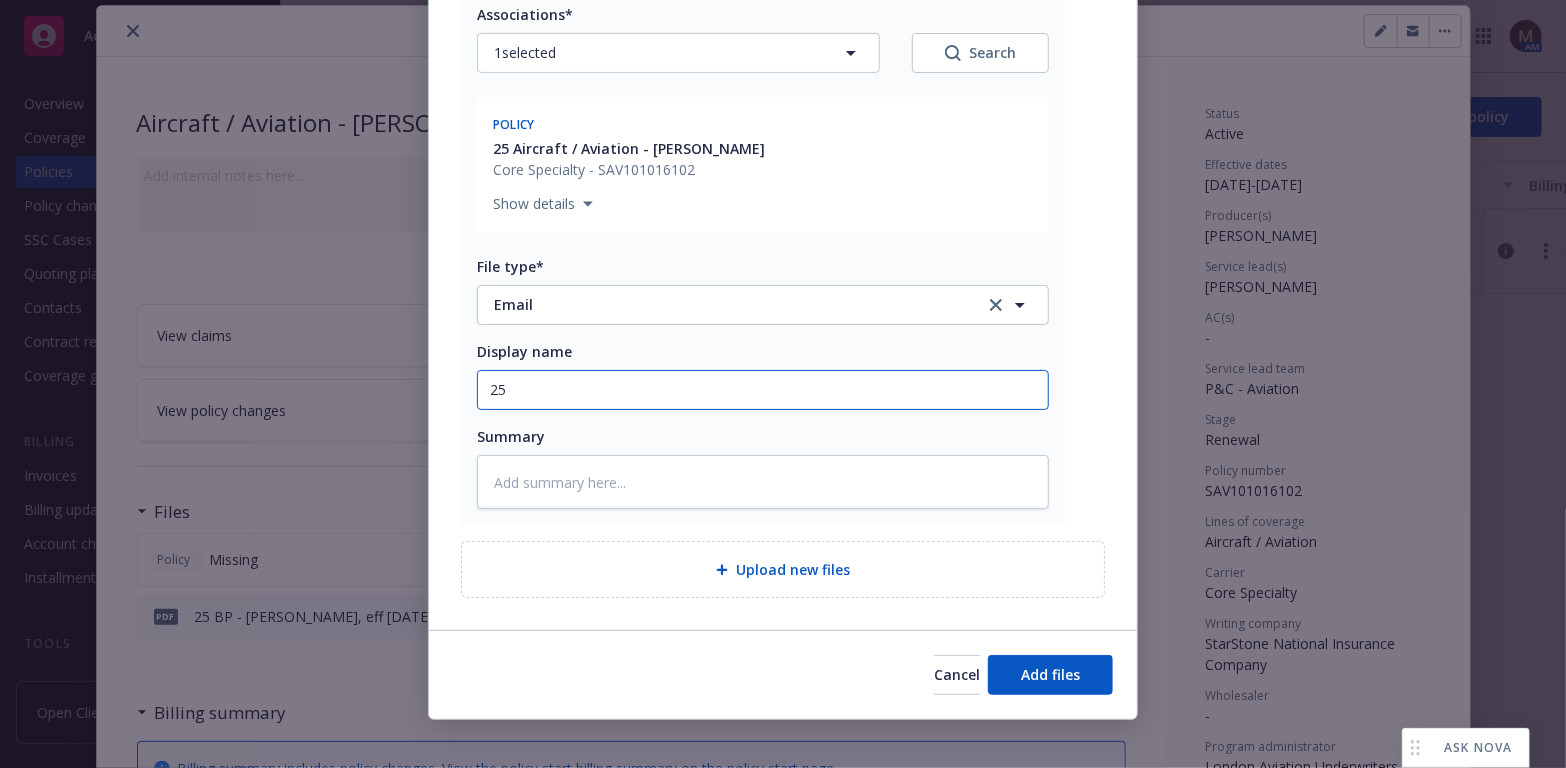 type on "25" 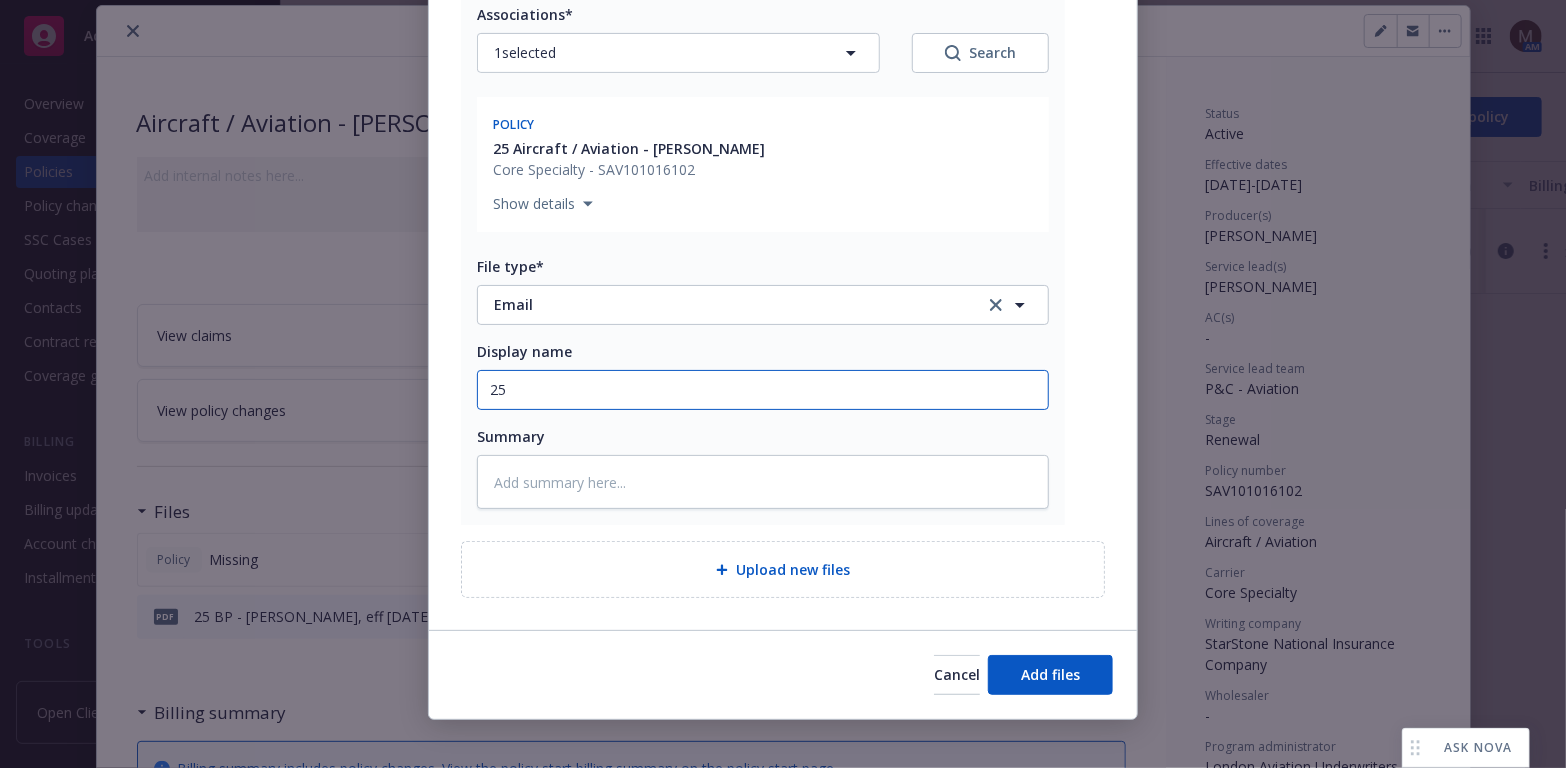 type on "25 B" 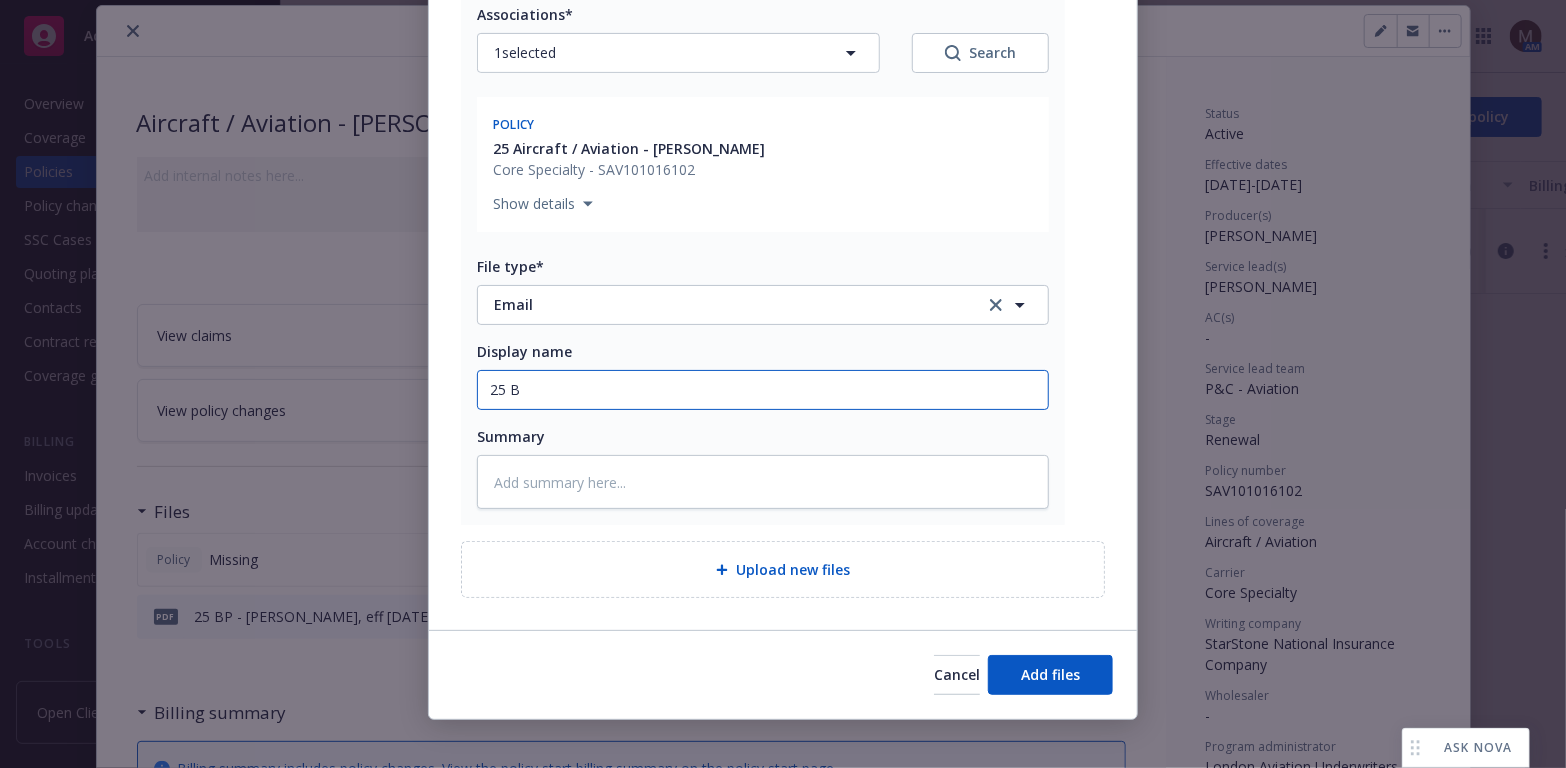 type on "x" 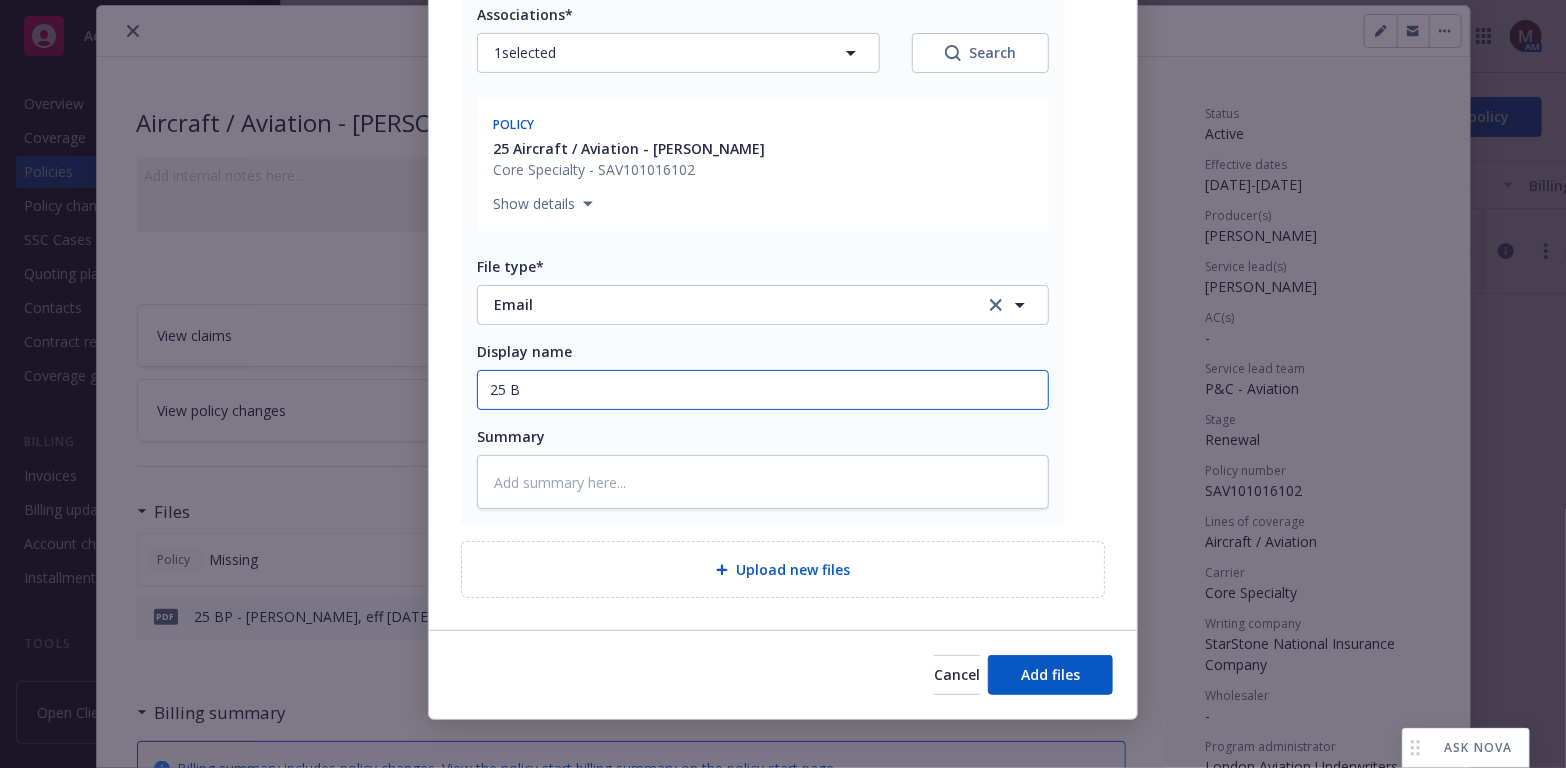 type on "25 BP" 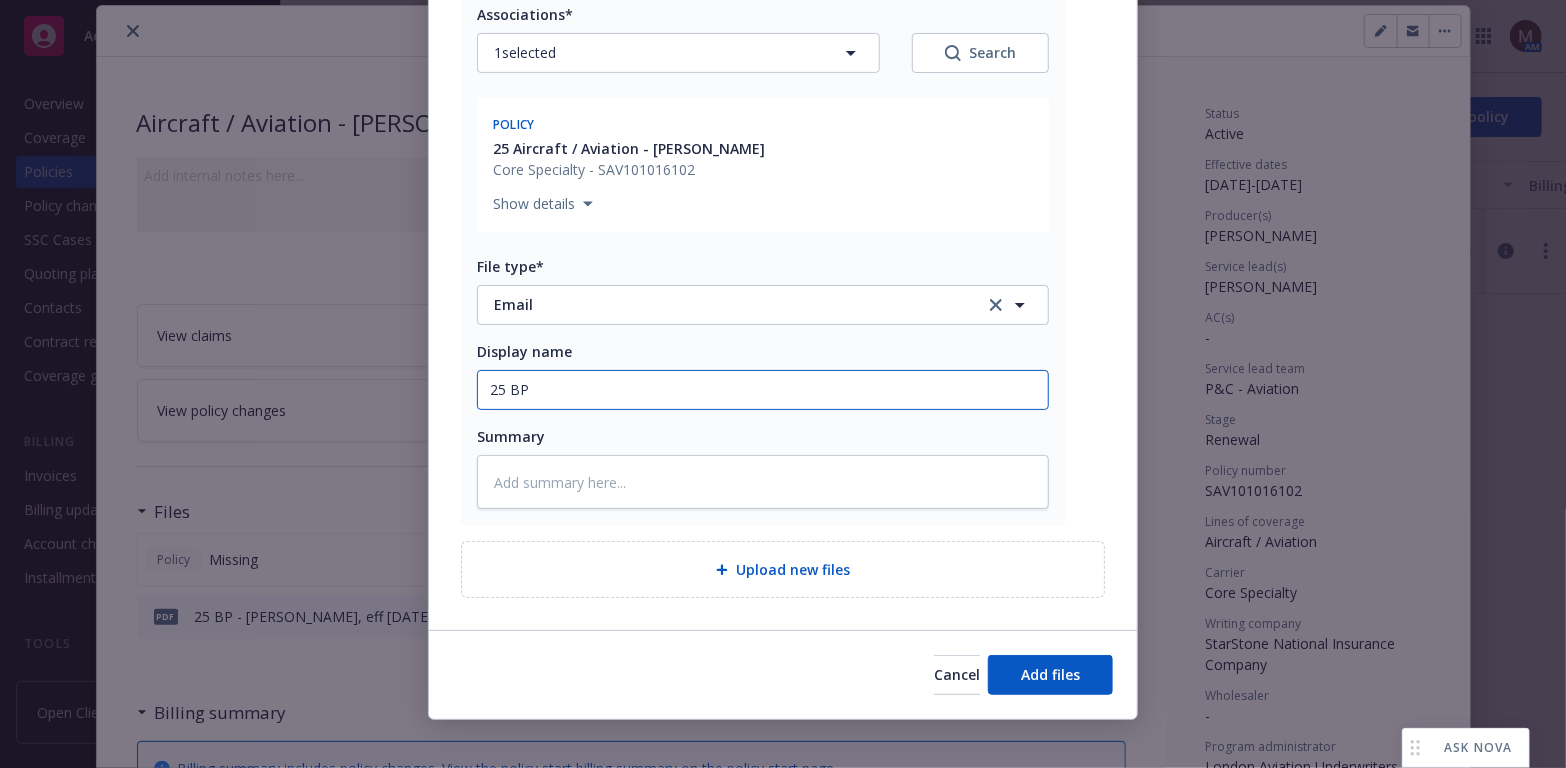type on "x" 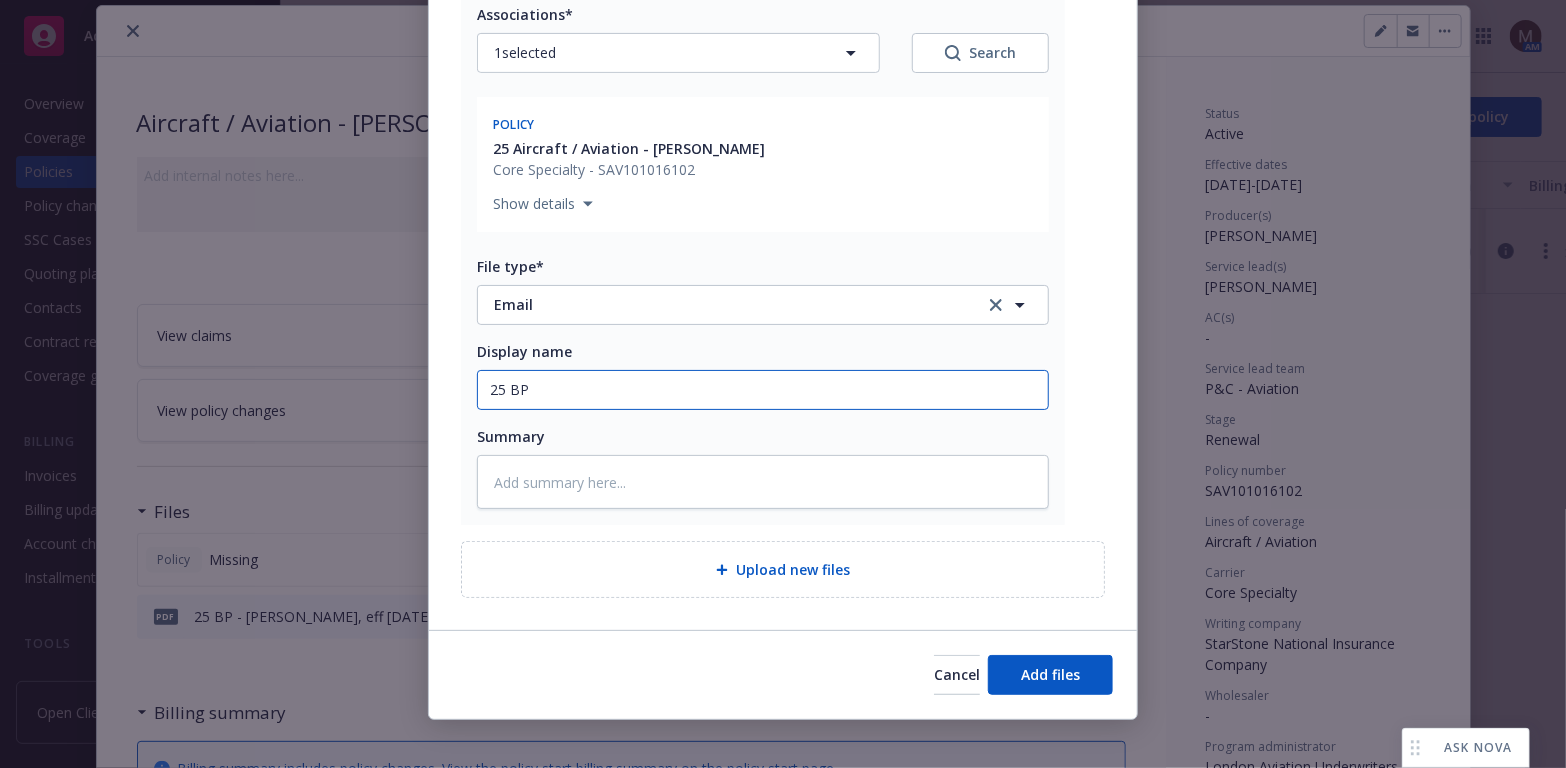 type on "25 BP" 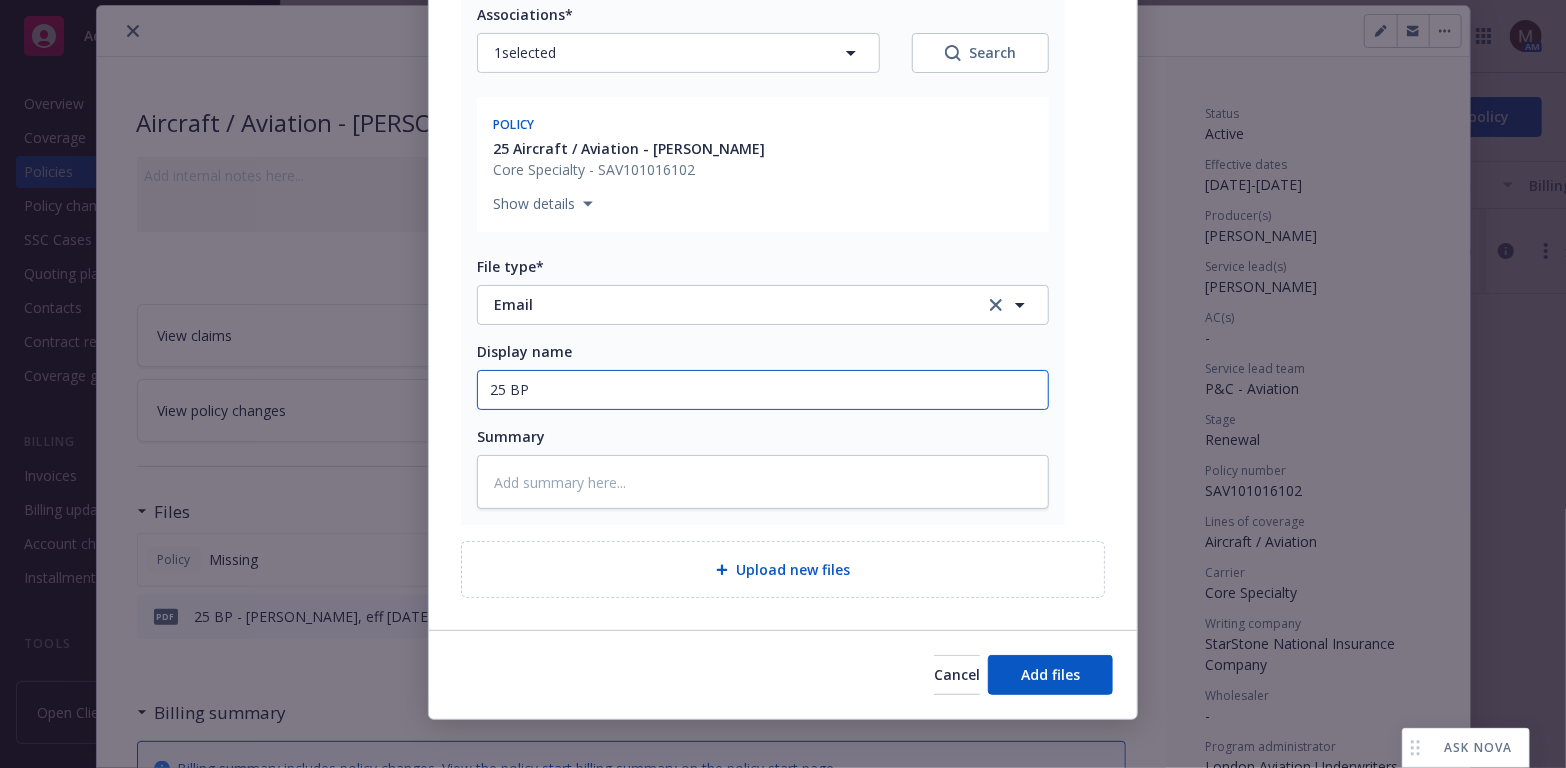 type on "x" 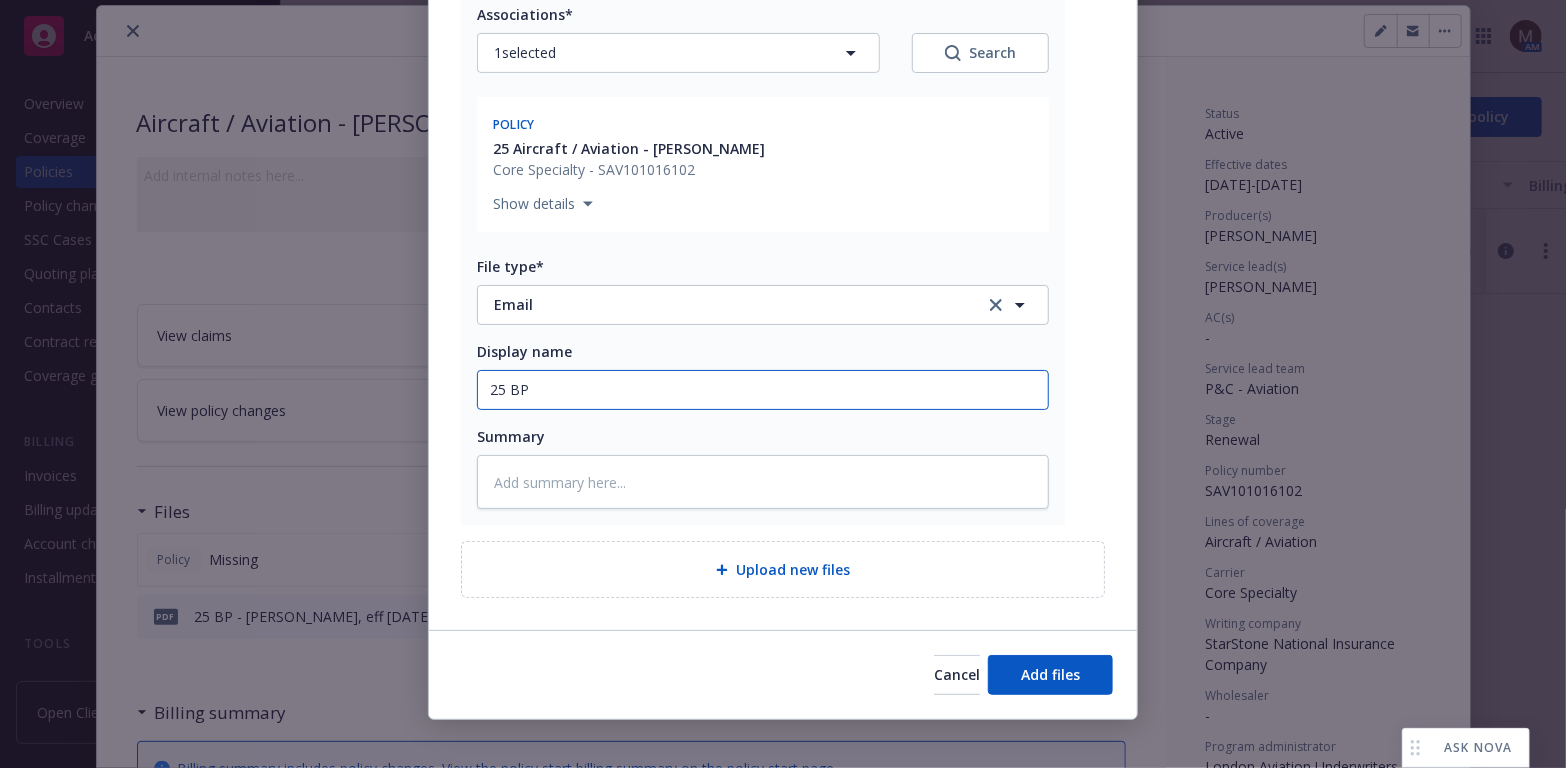 type on "25 BP -" 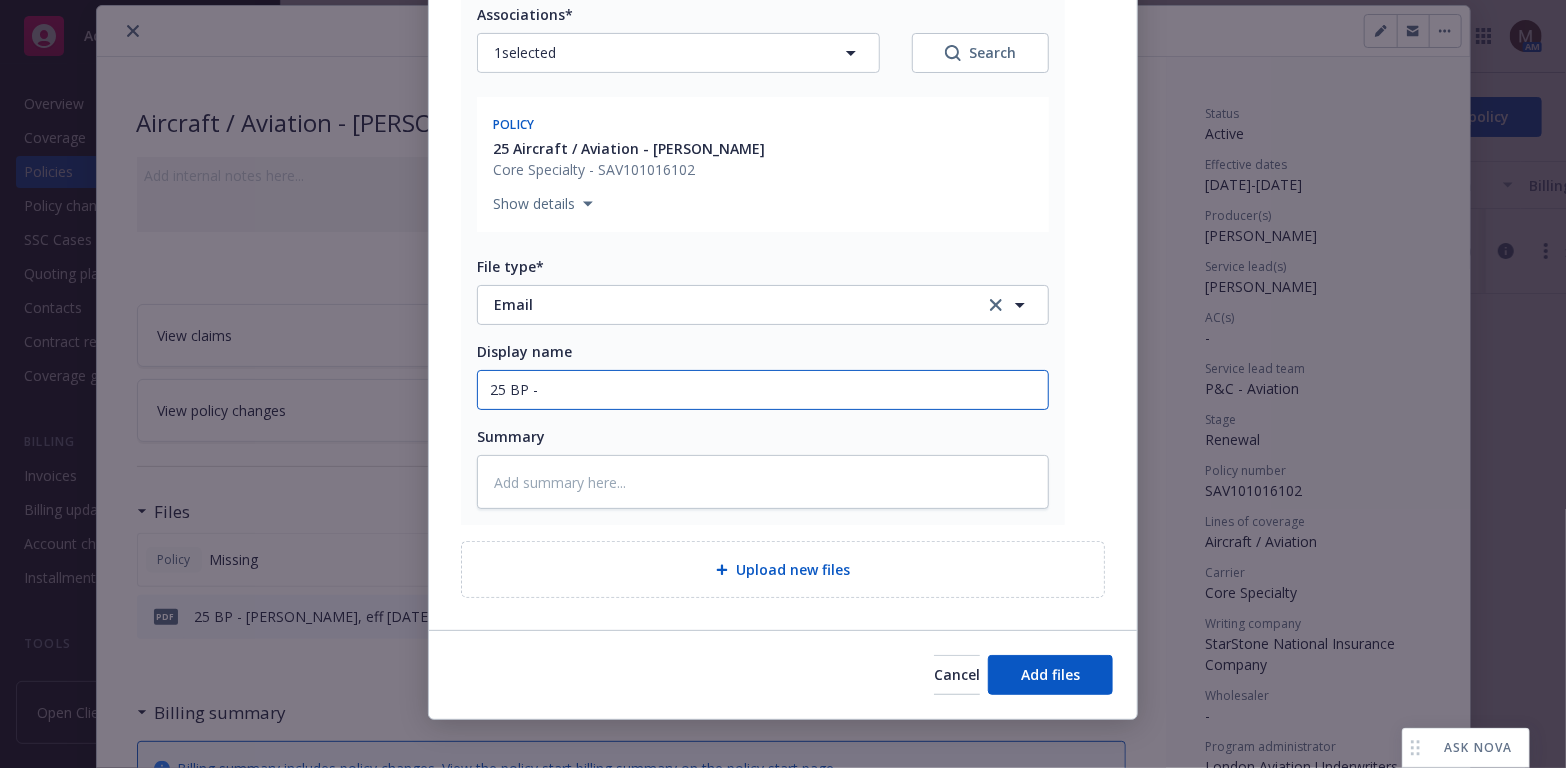 type on "x" 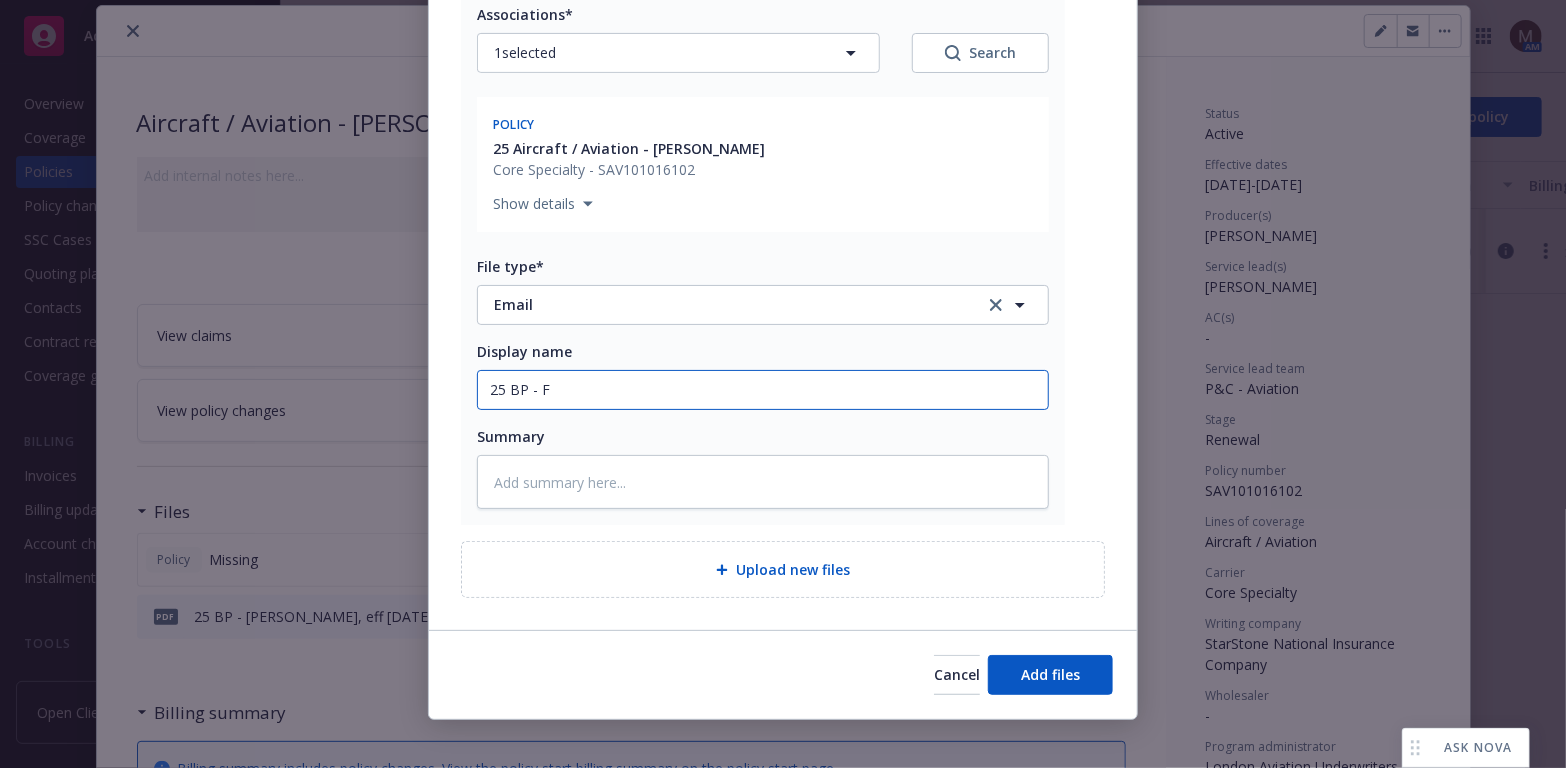 type on "x" 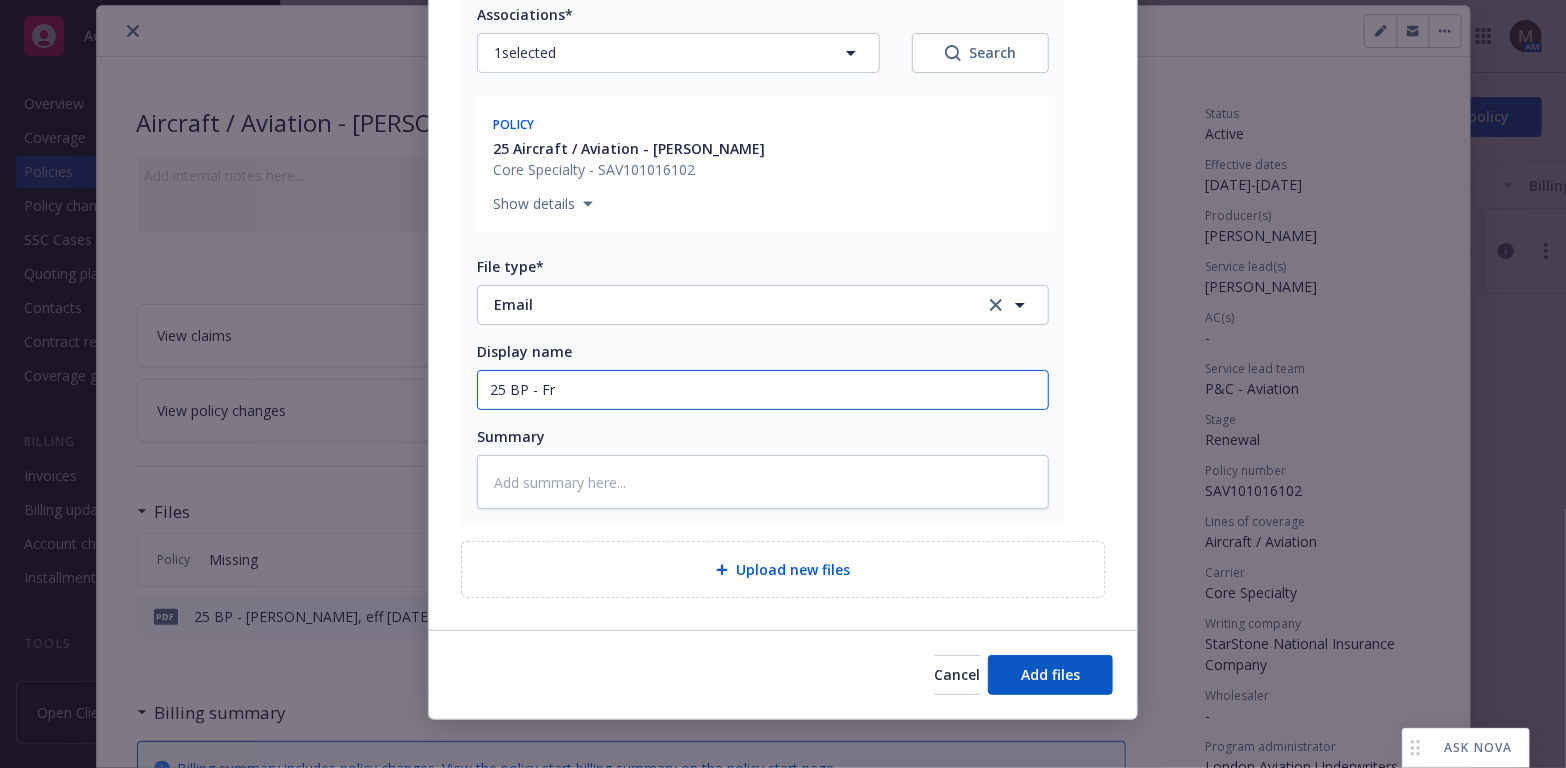 type on "25 BP - Fro" 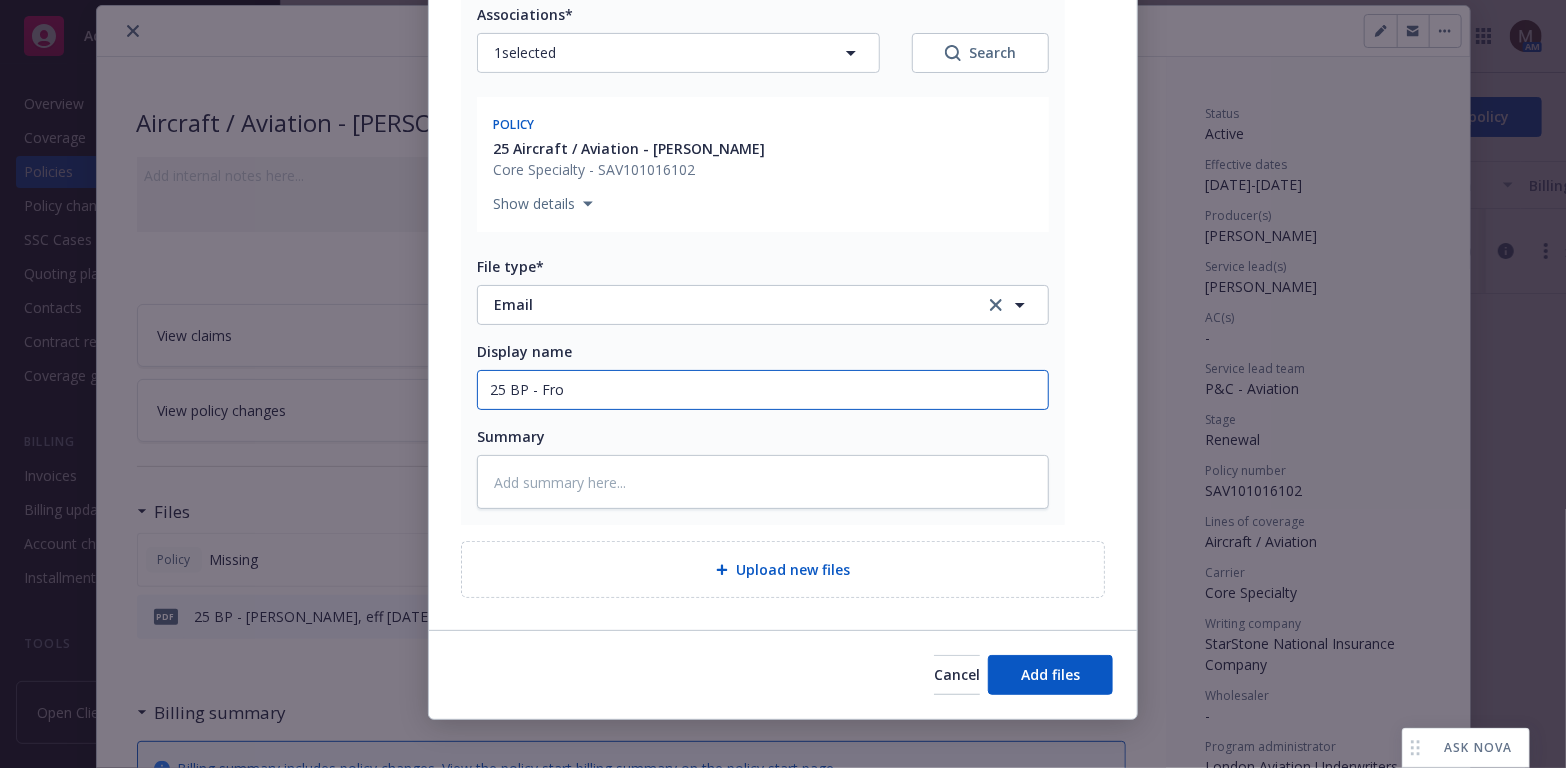 type on "x" 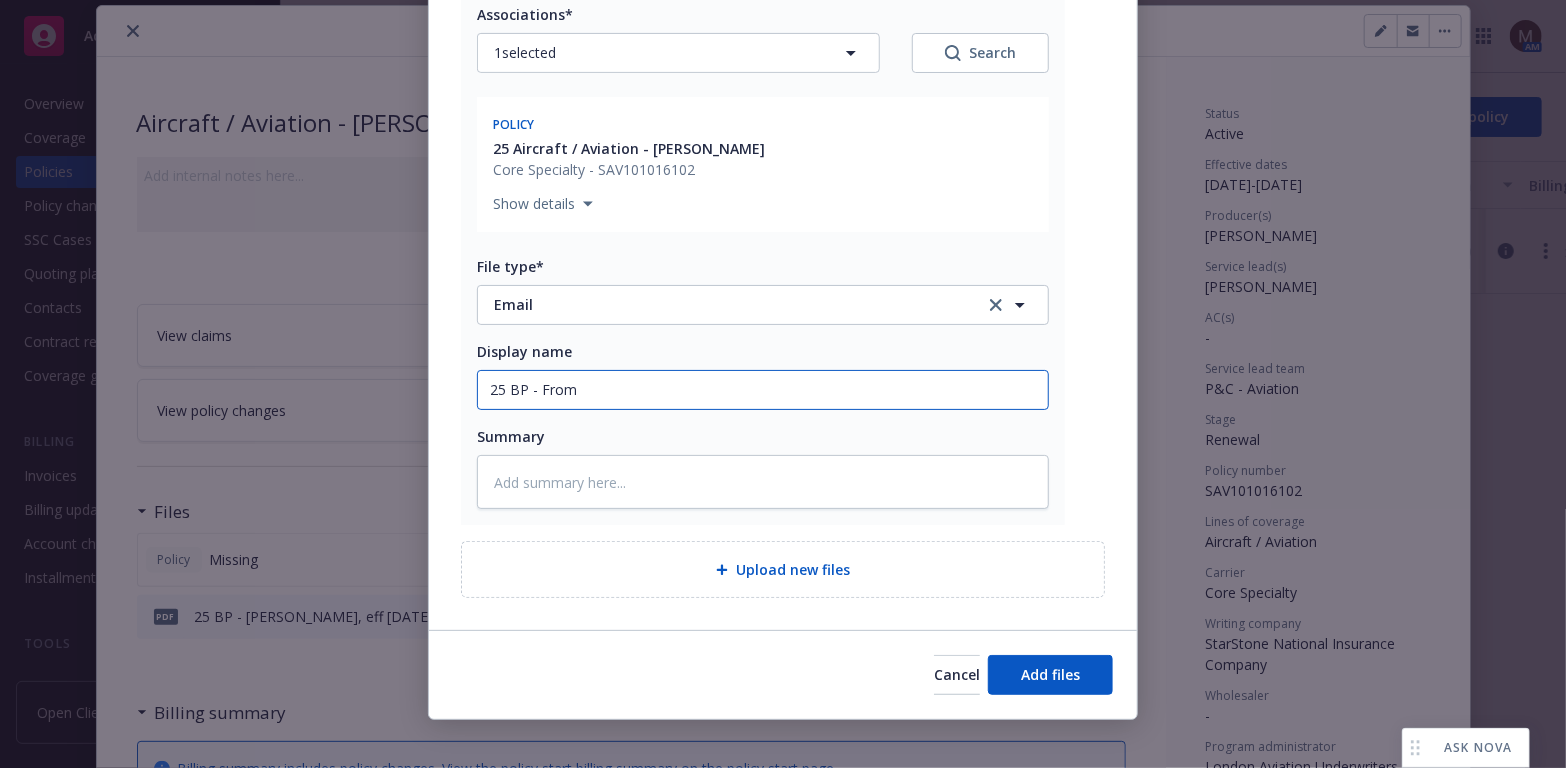 type on "x" 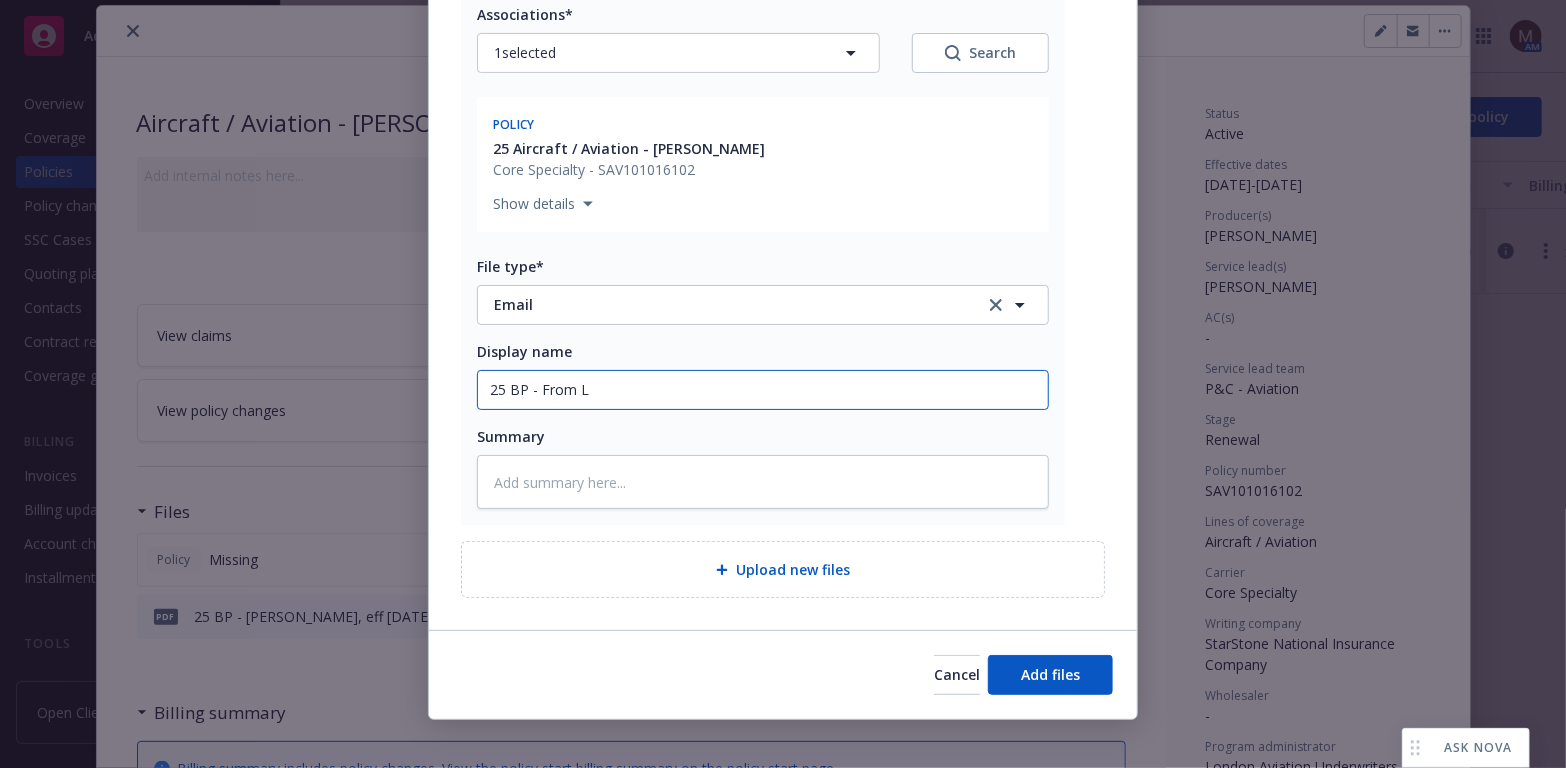 type on "x" 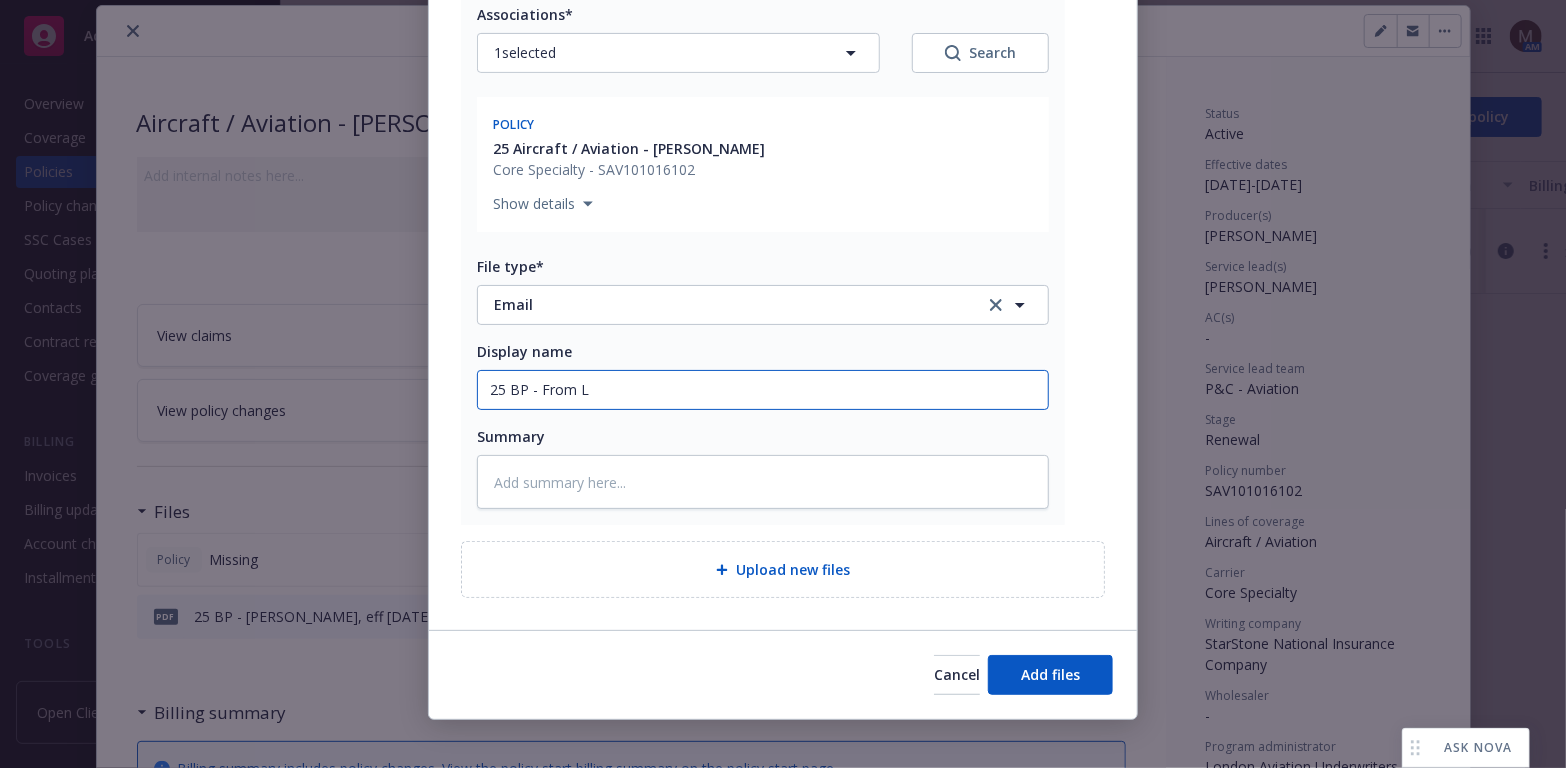 type on "25 BP - From LA" 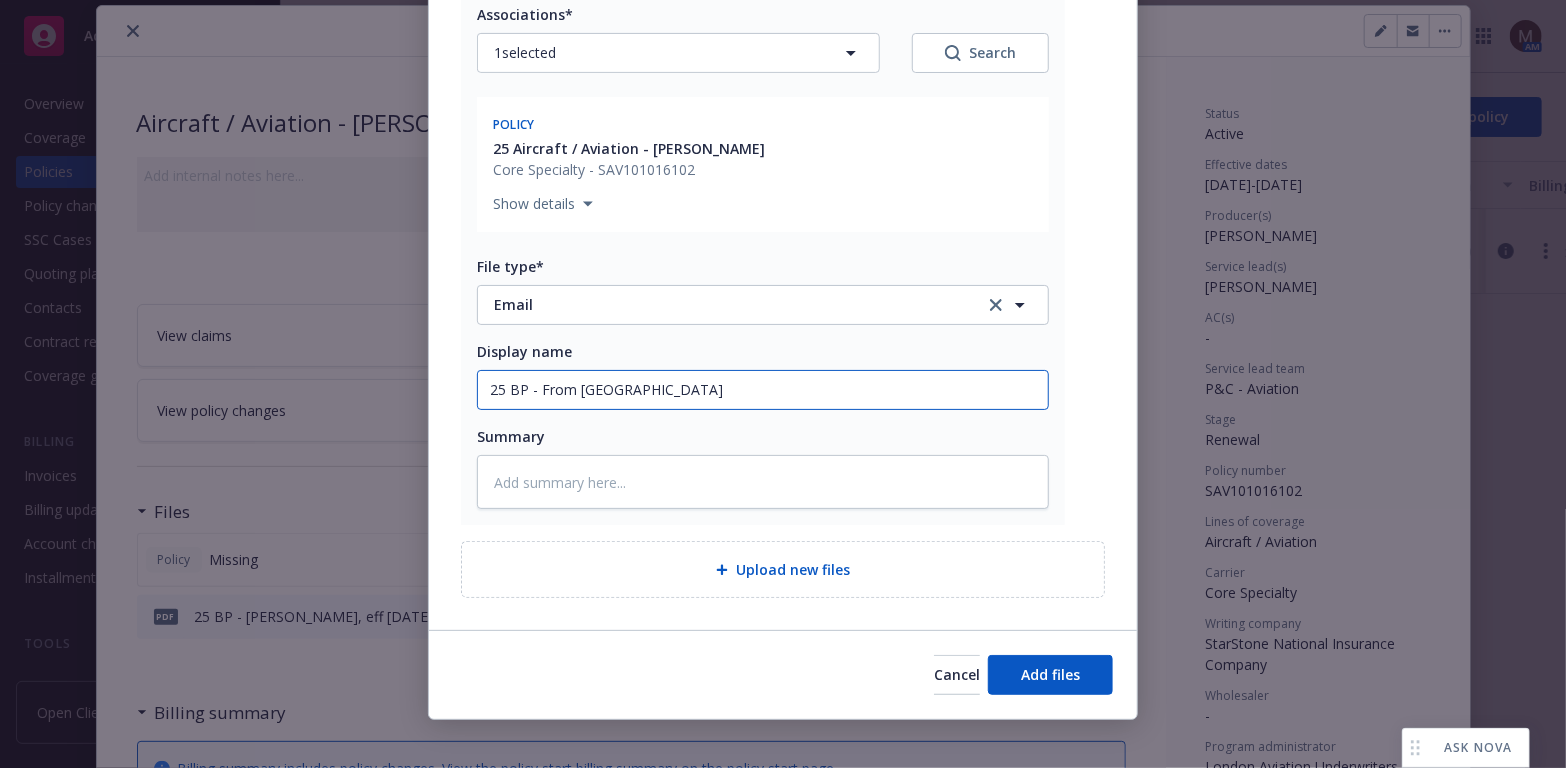 type on "x" 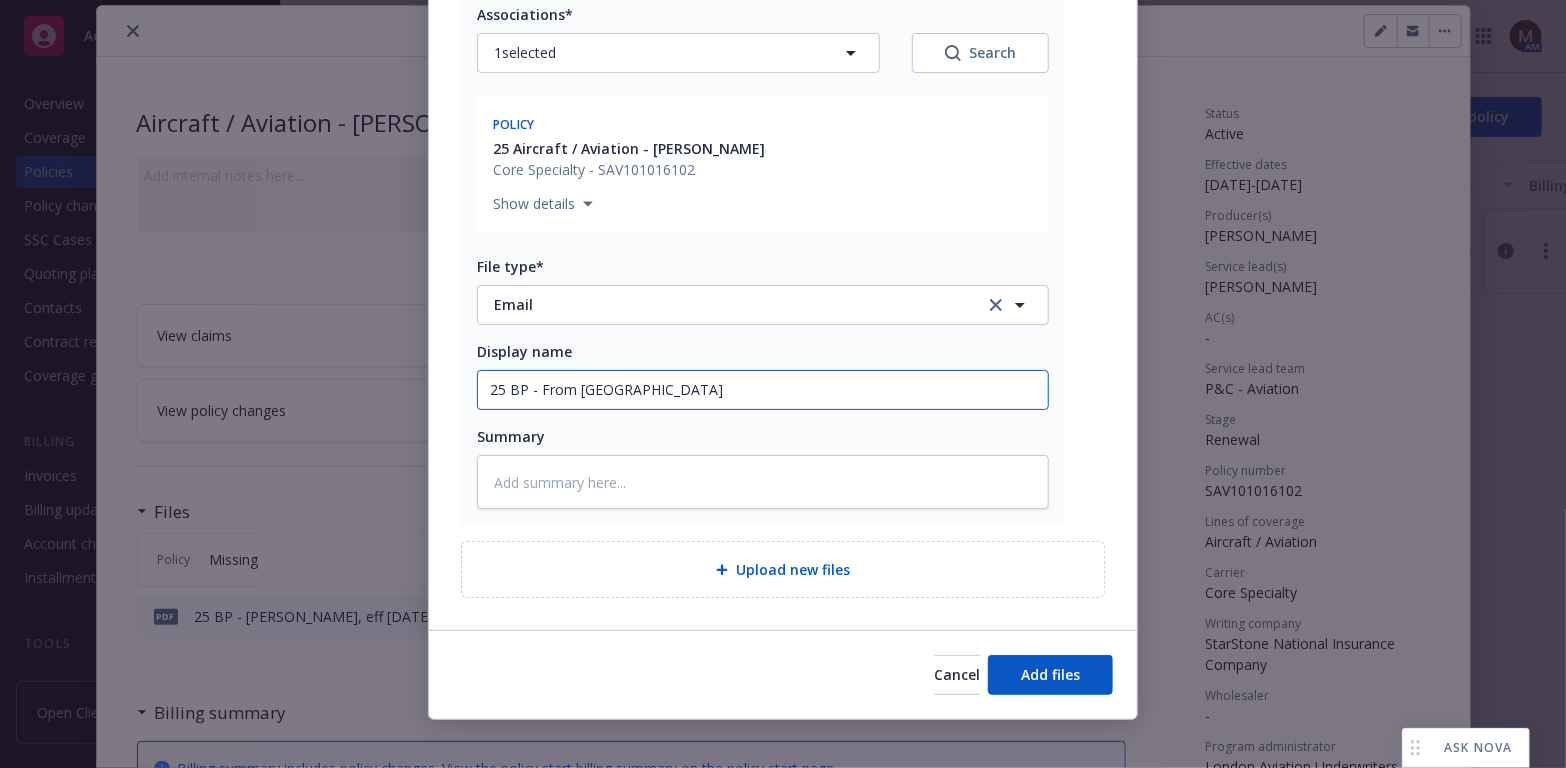 type on "25 BP - From LAU" 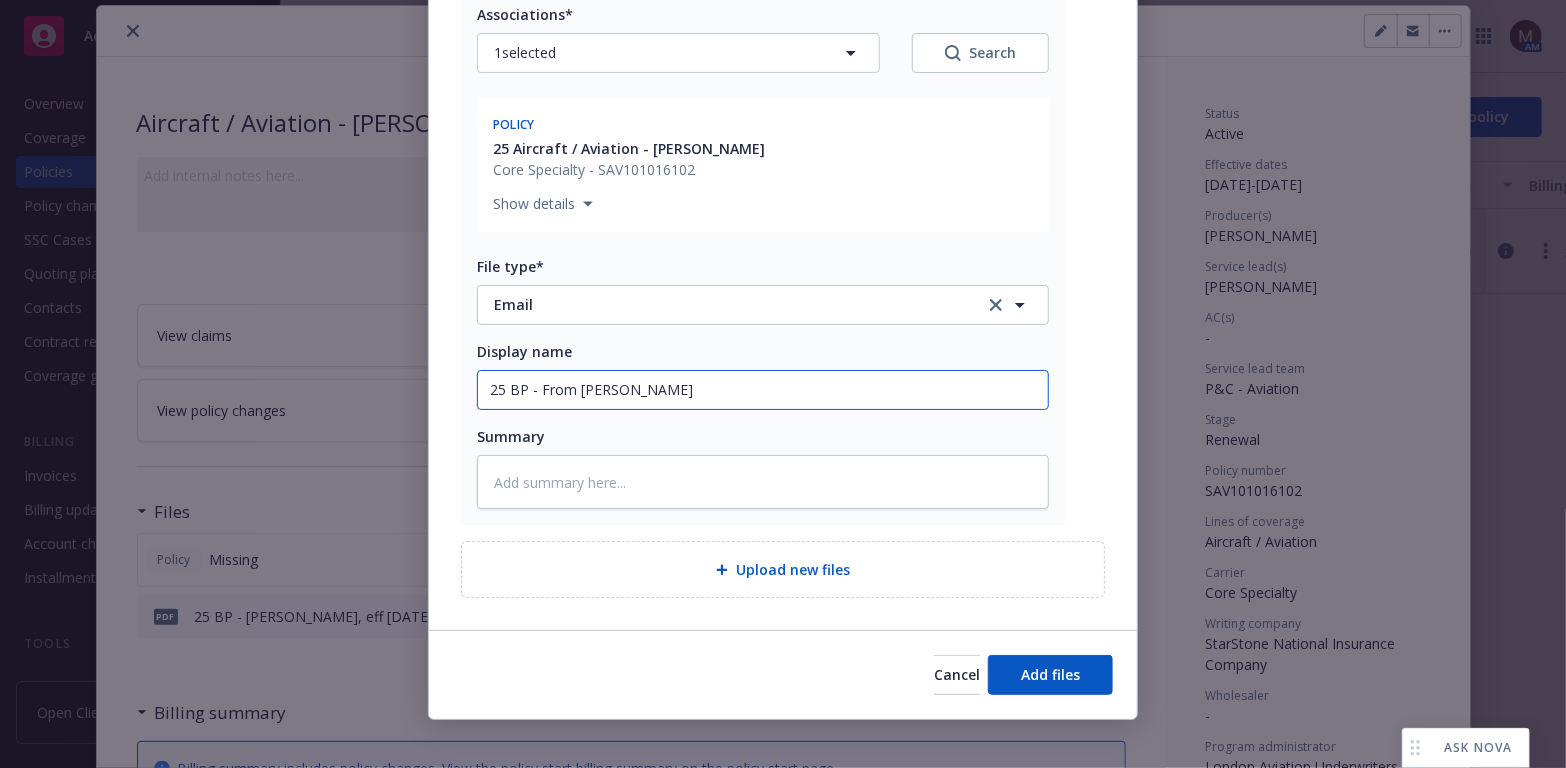 type on "x" 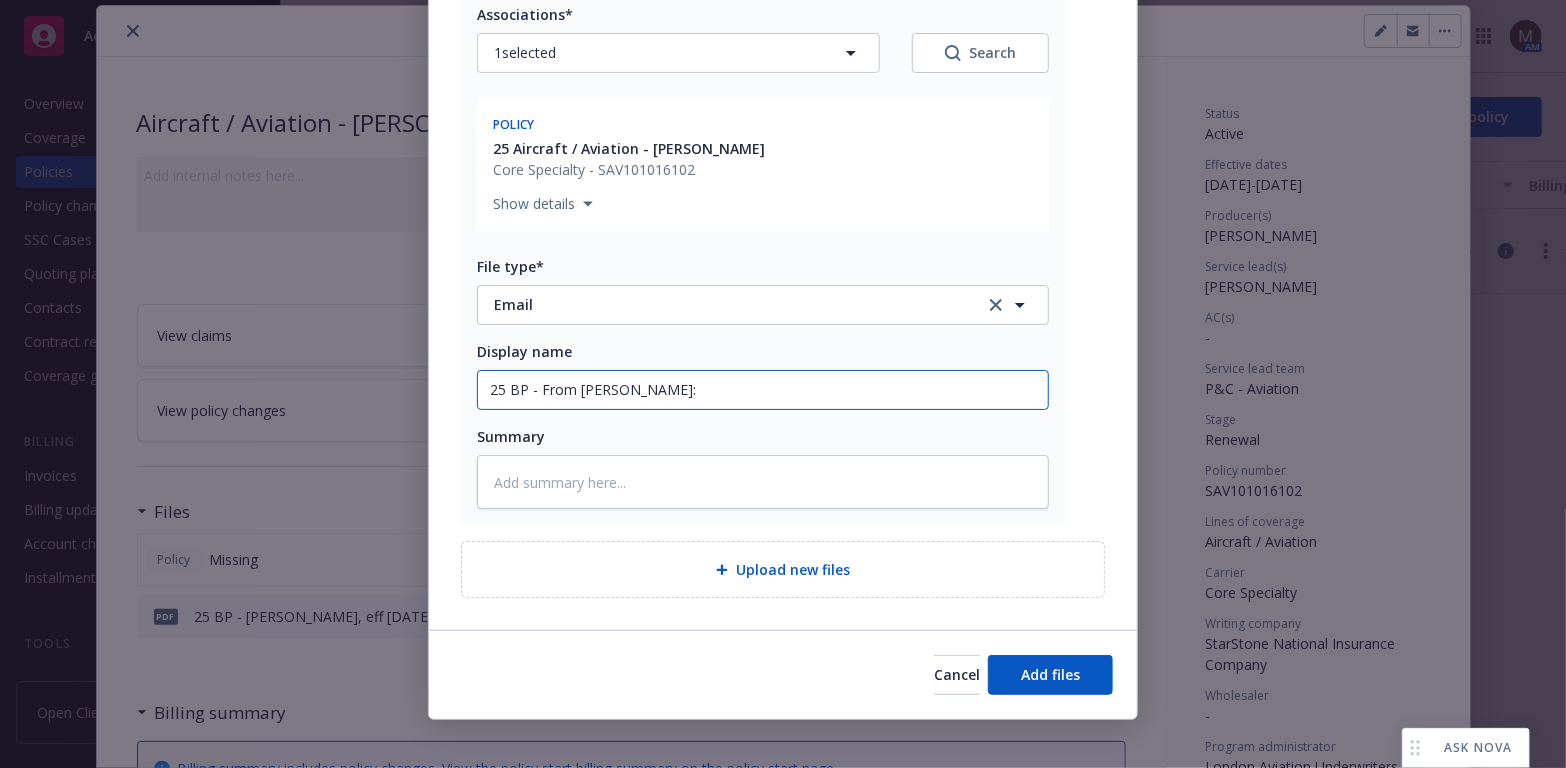 type on "25 BP - From LAU:" 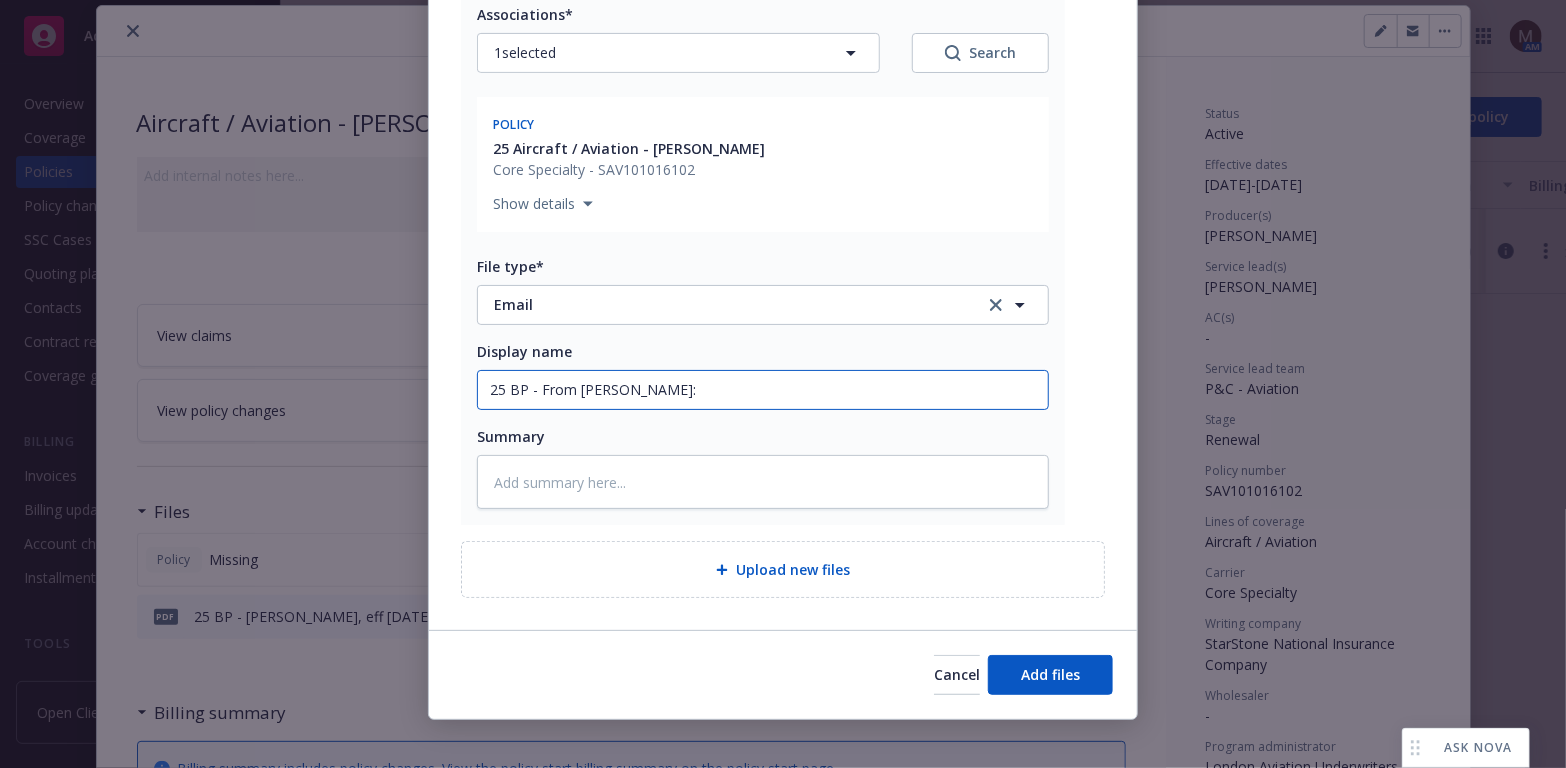 type on "25 BP - From LAU:" 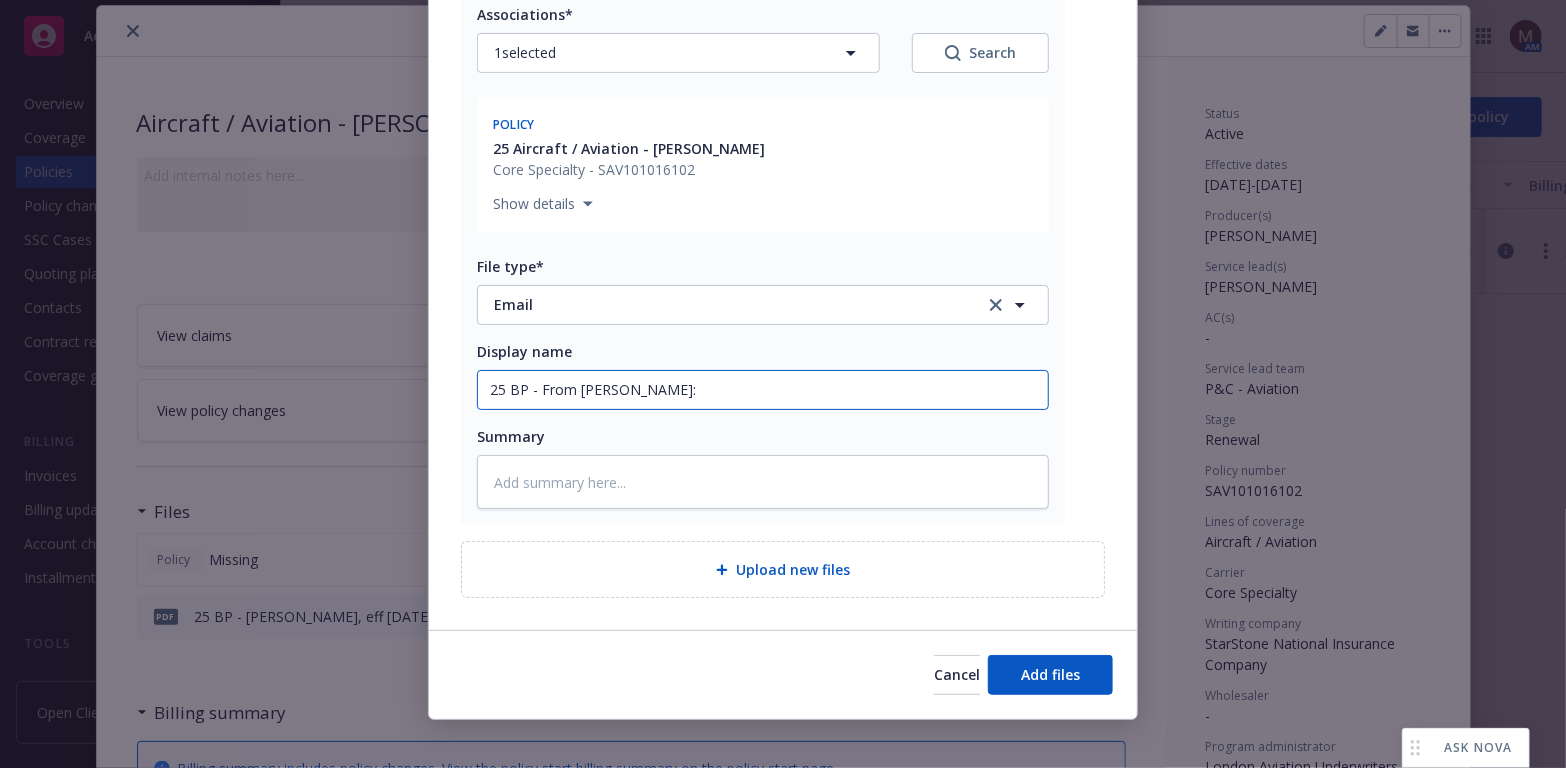 type on "25 BP - From LAU:  B" 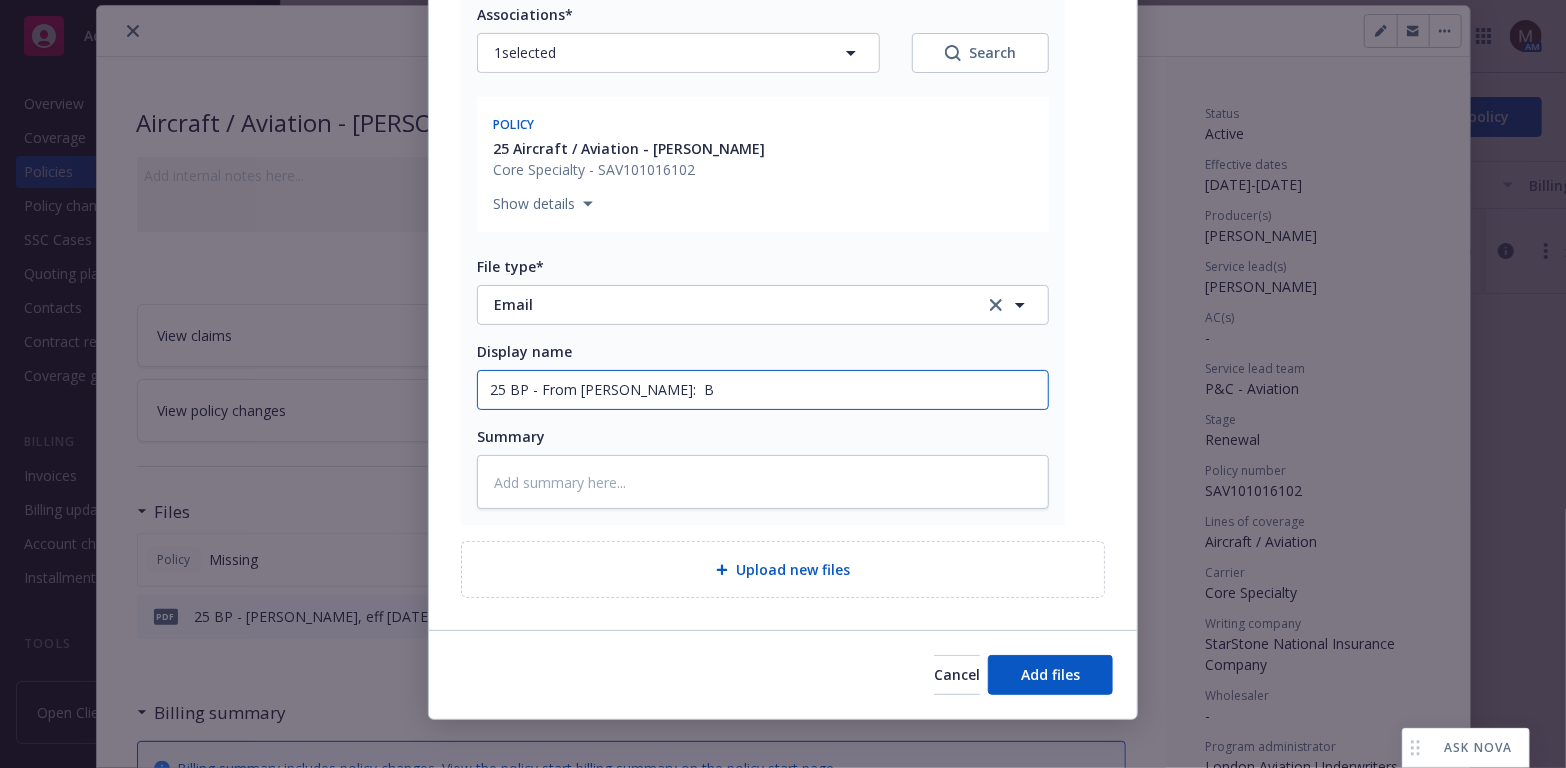 type on "x" 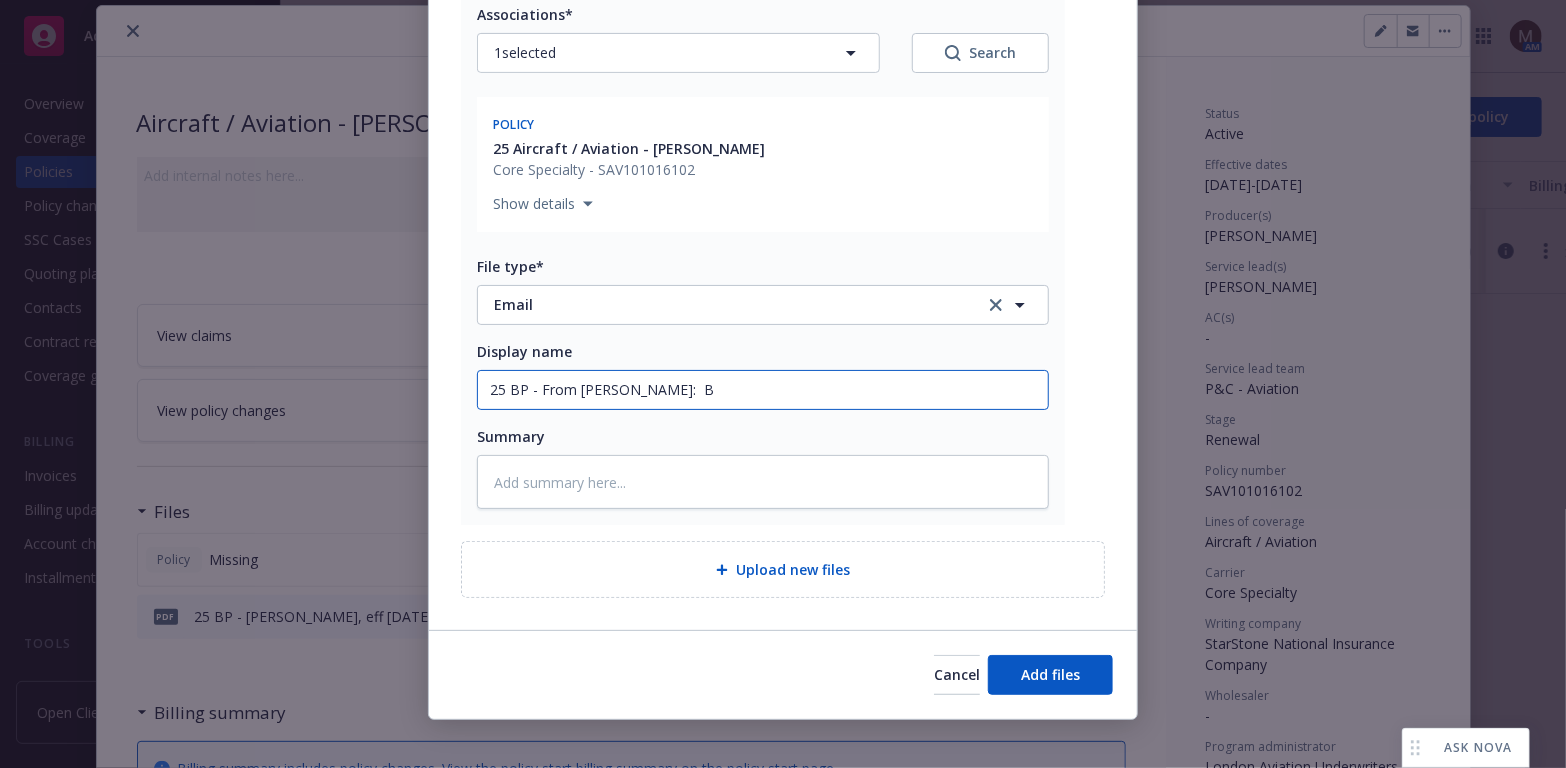 type on "25 BP - From LAU:  Bi" 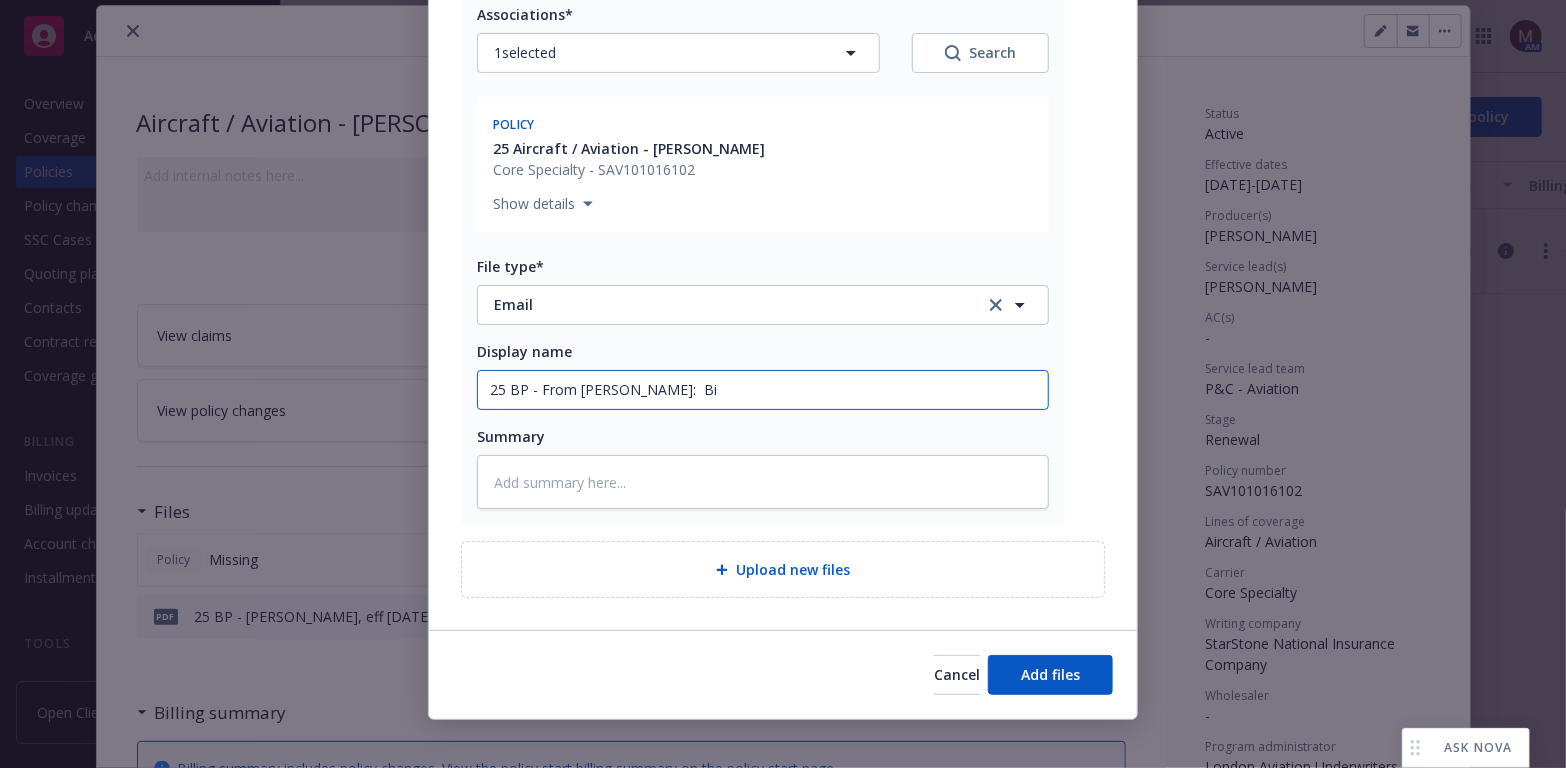 type on "x" 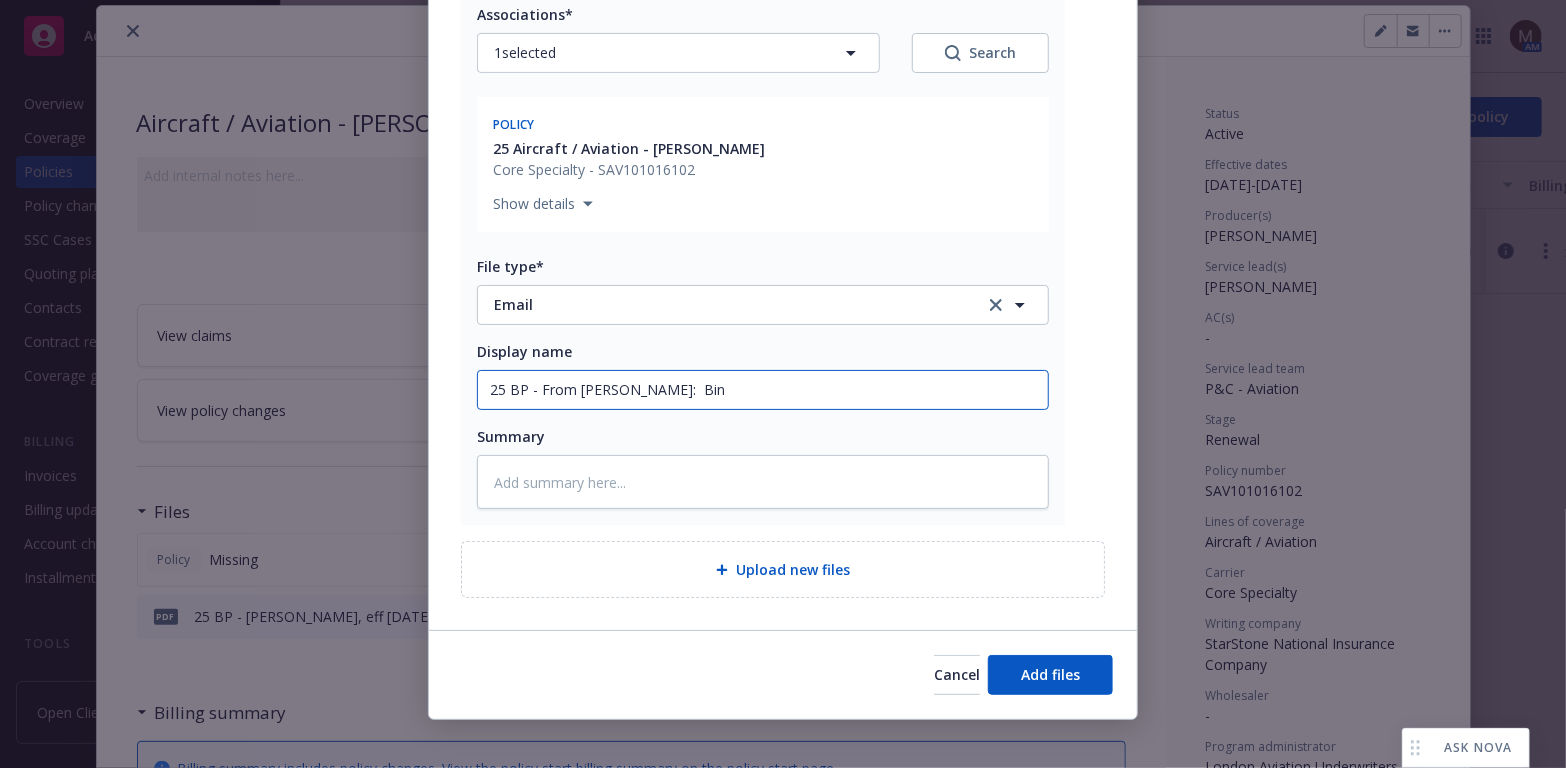 type on "x" 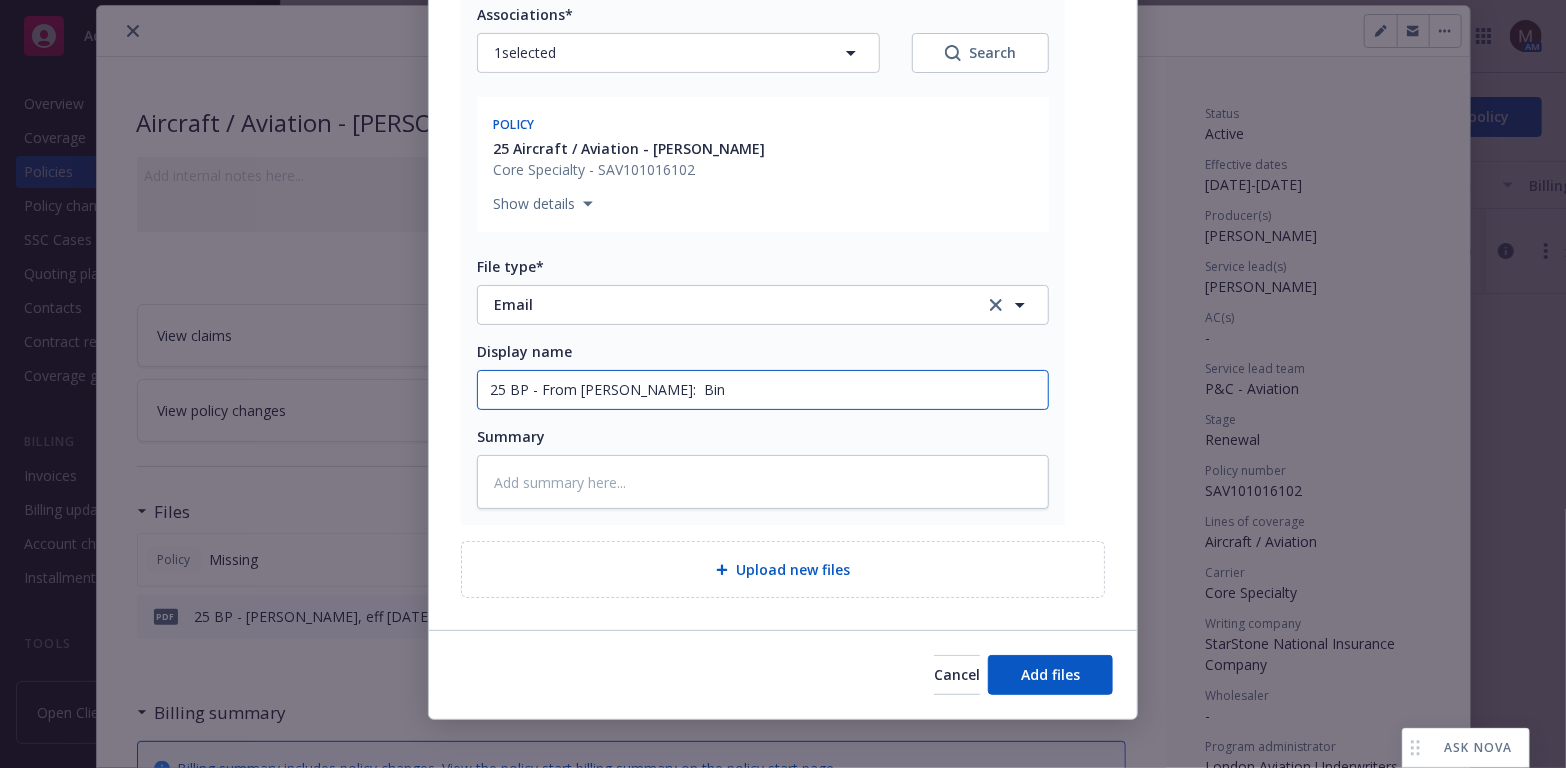 type on "25 BP - From LAU:  Bind" 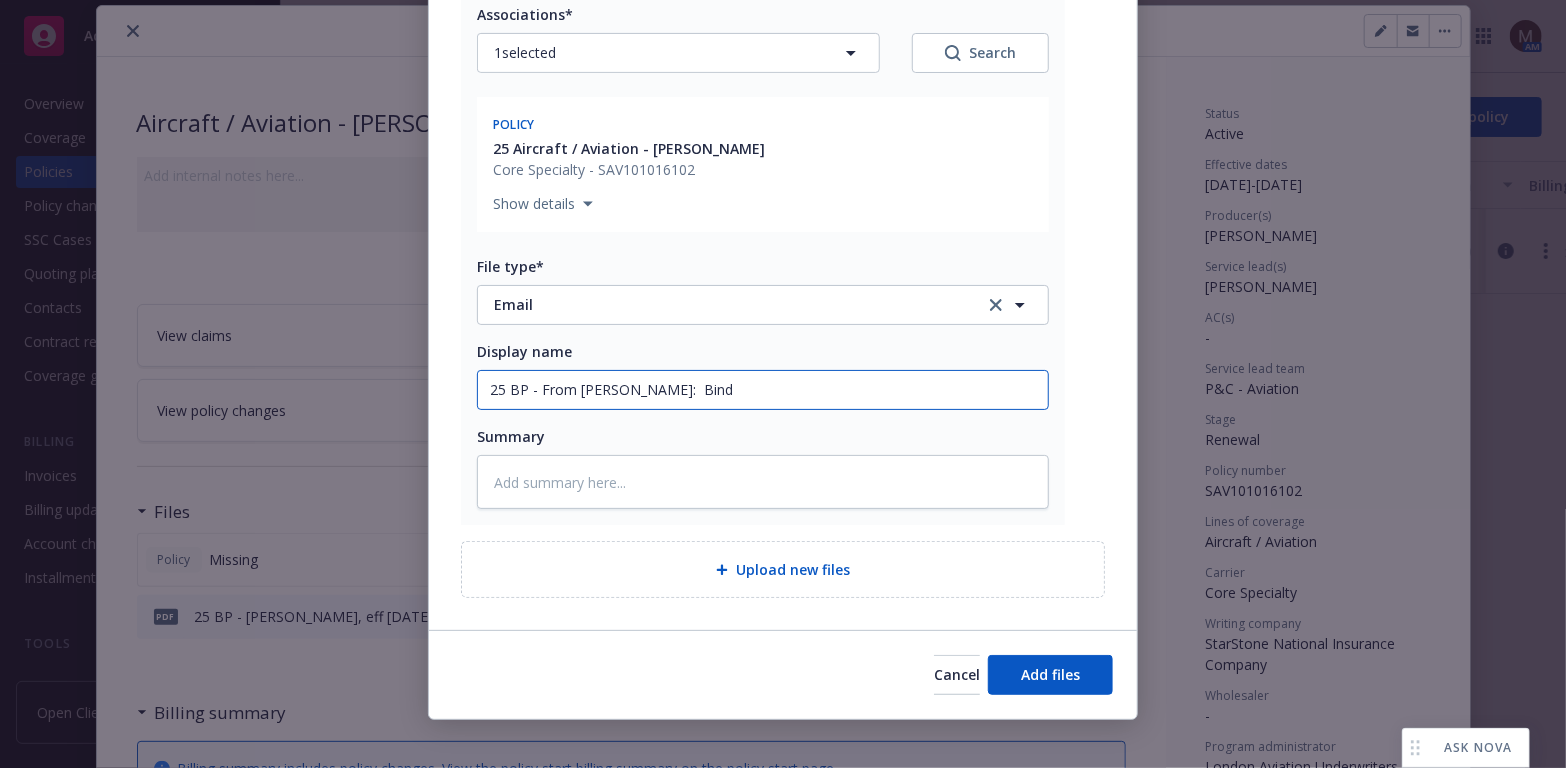 type on "x" 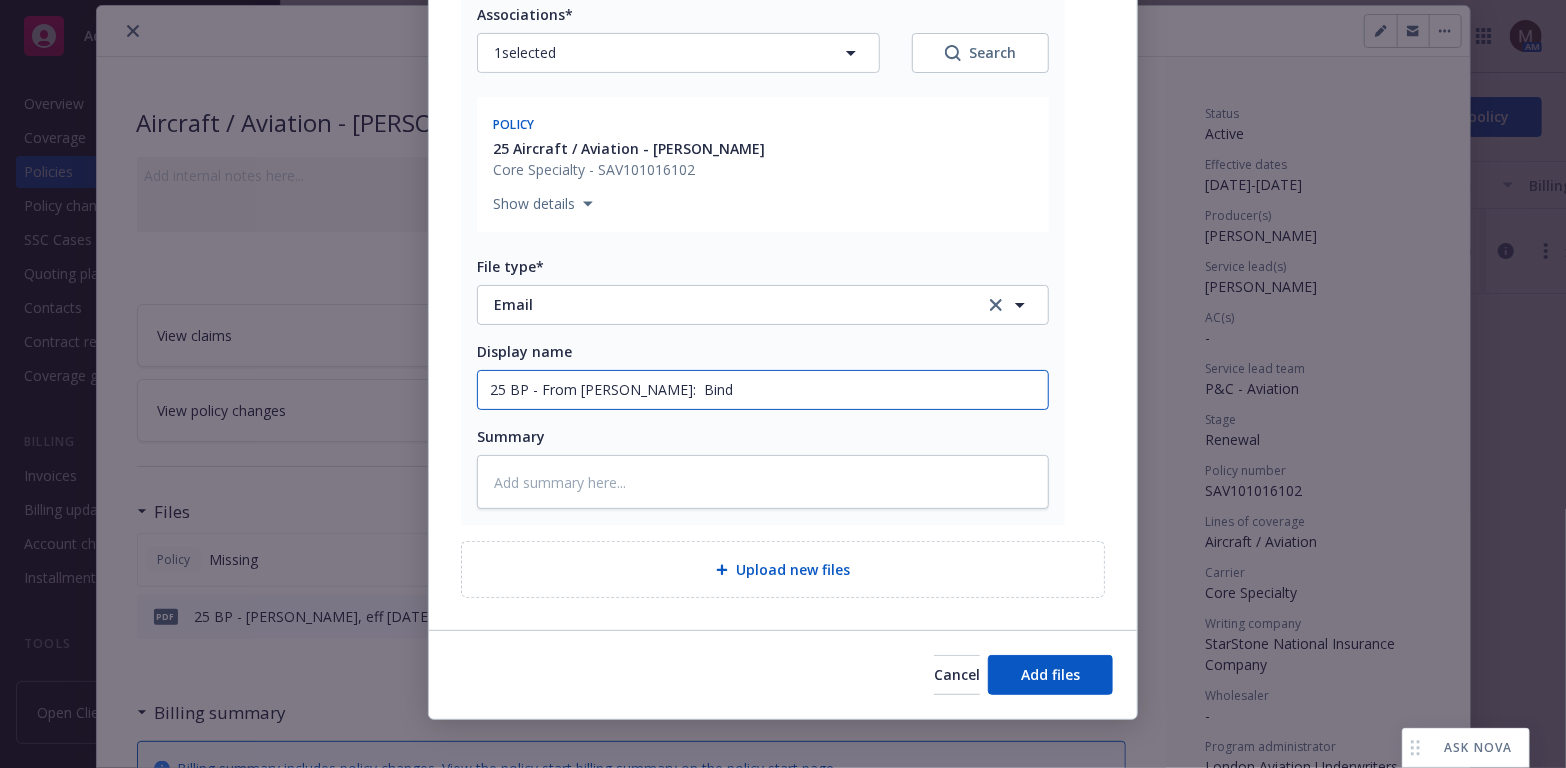 type on "25 BP - From LAU:  Binde" 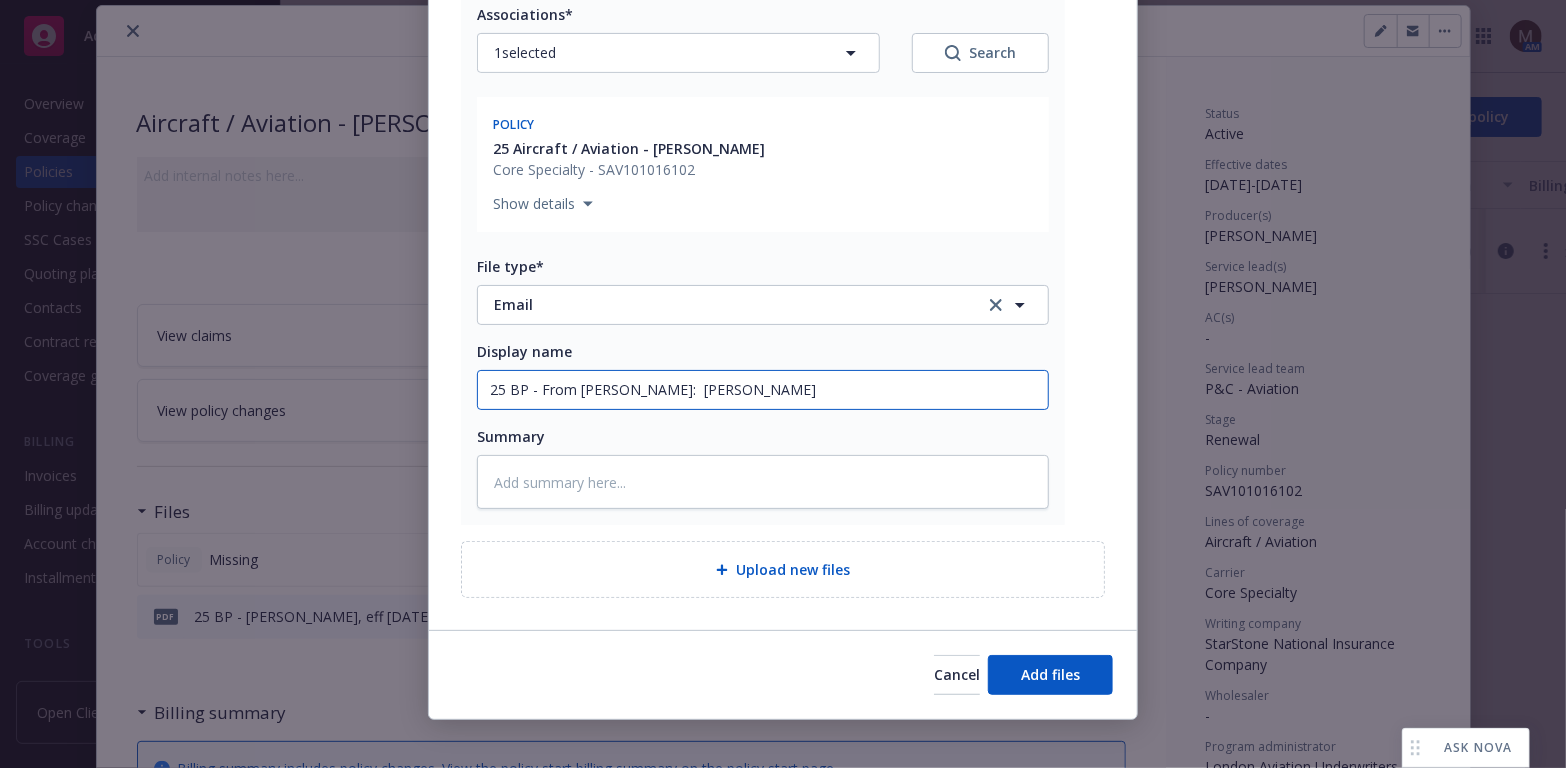 type on "x" 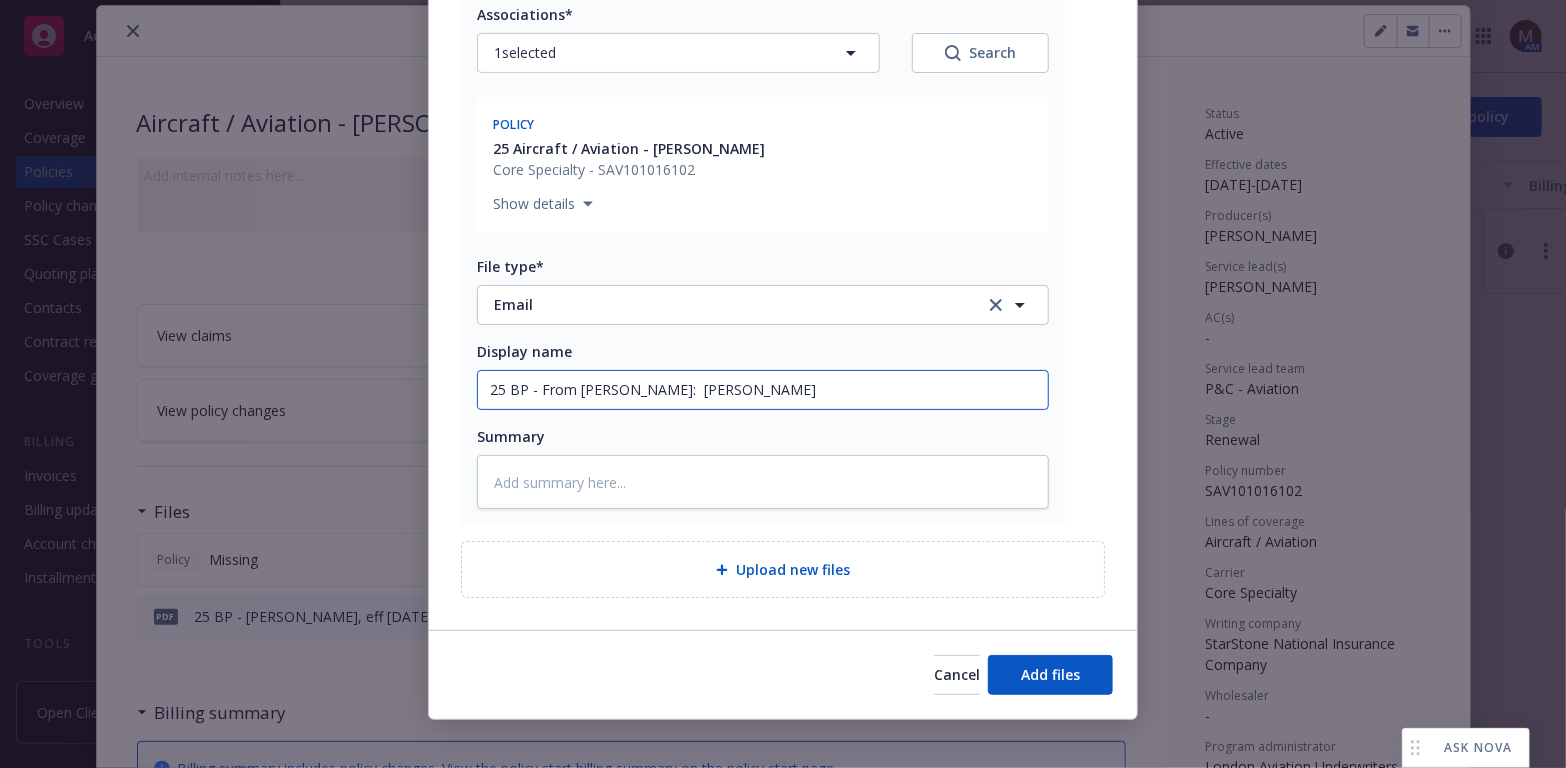 type on "25 BP - From LAU:  Binder" 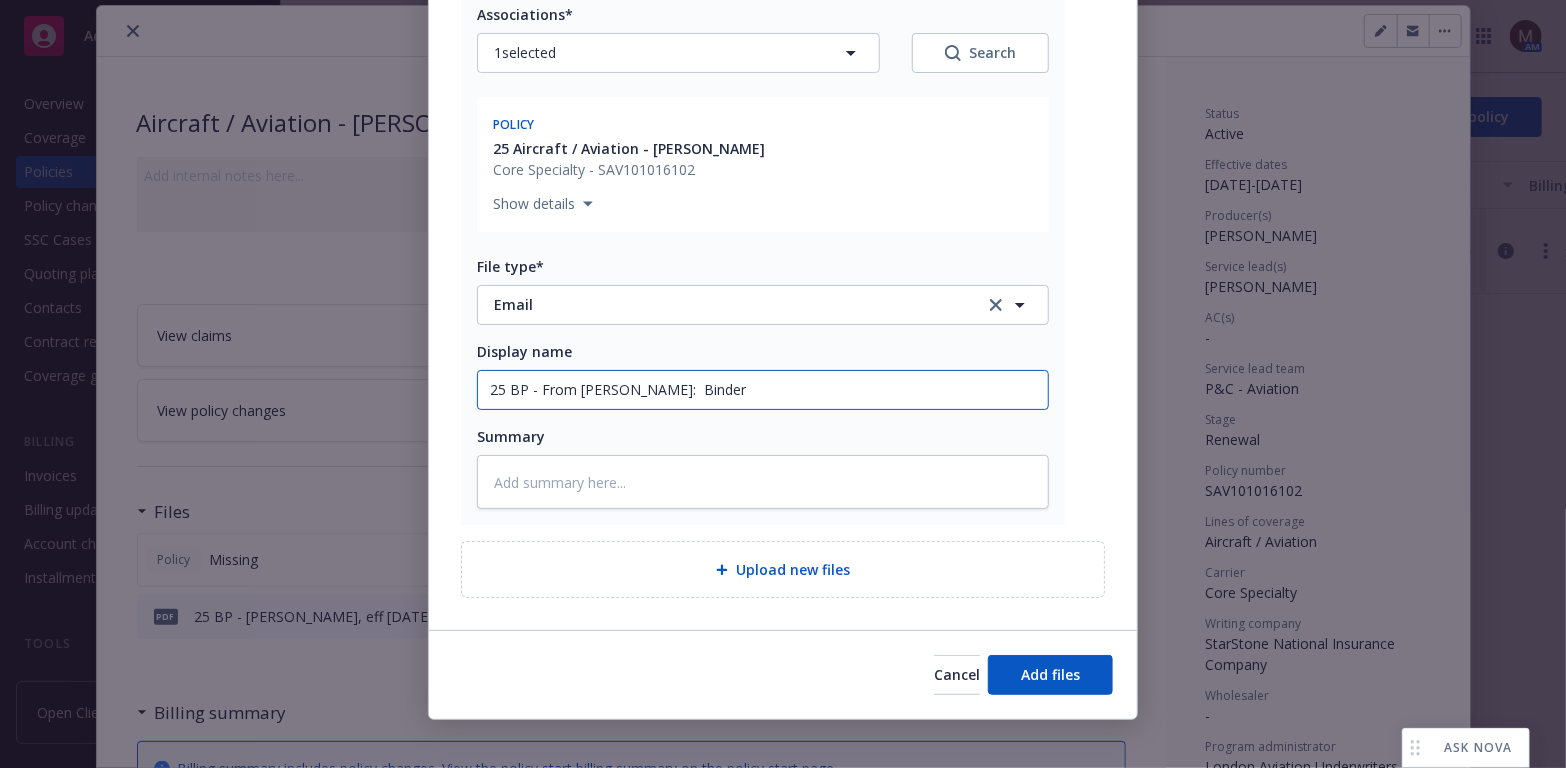 type on "x" 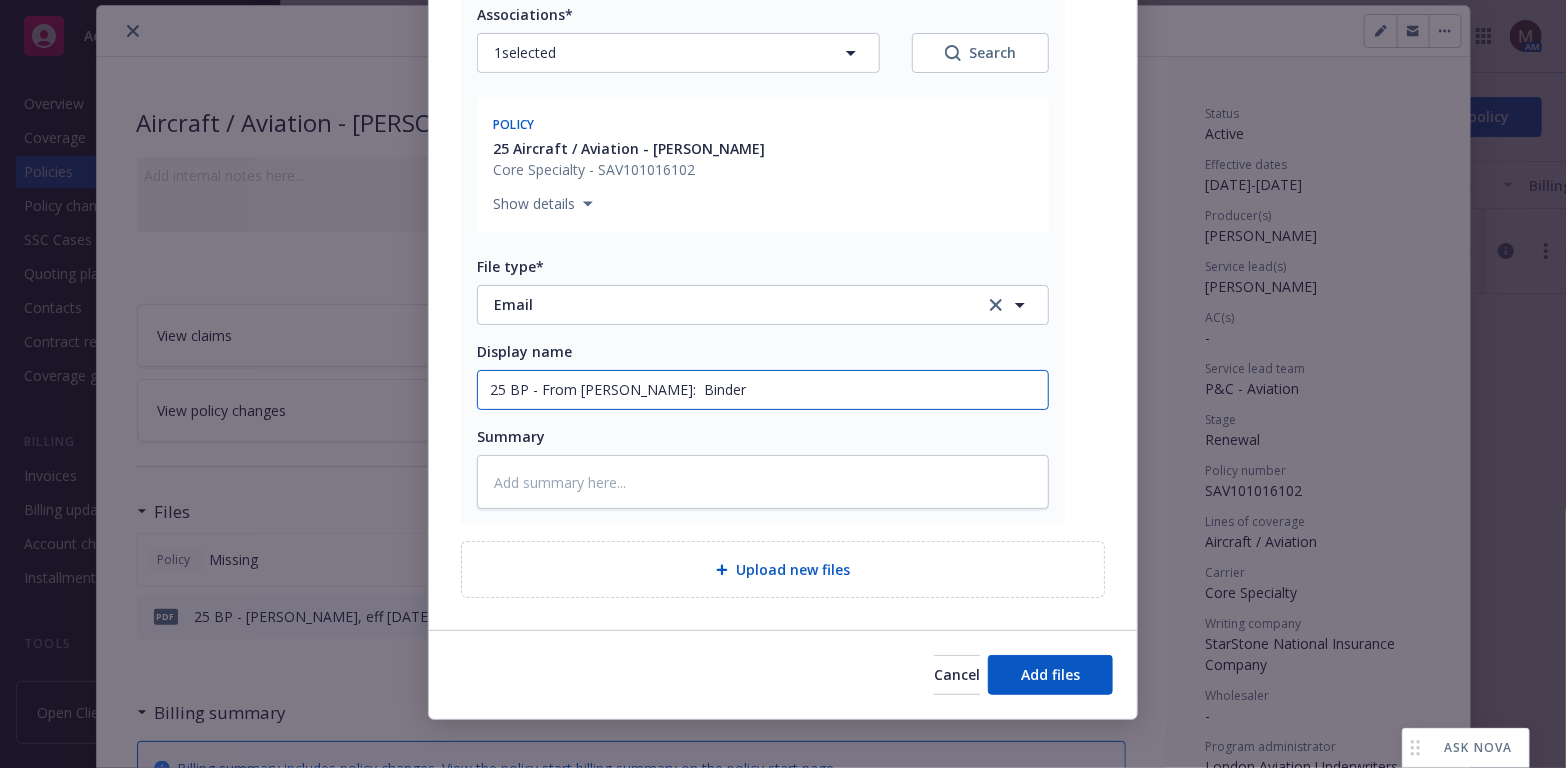 type on "25 BP - From LAU:  Binder," 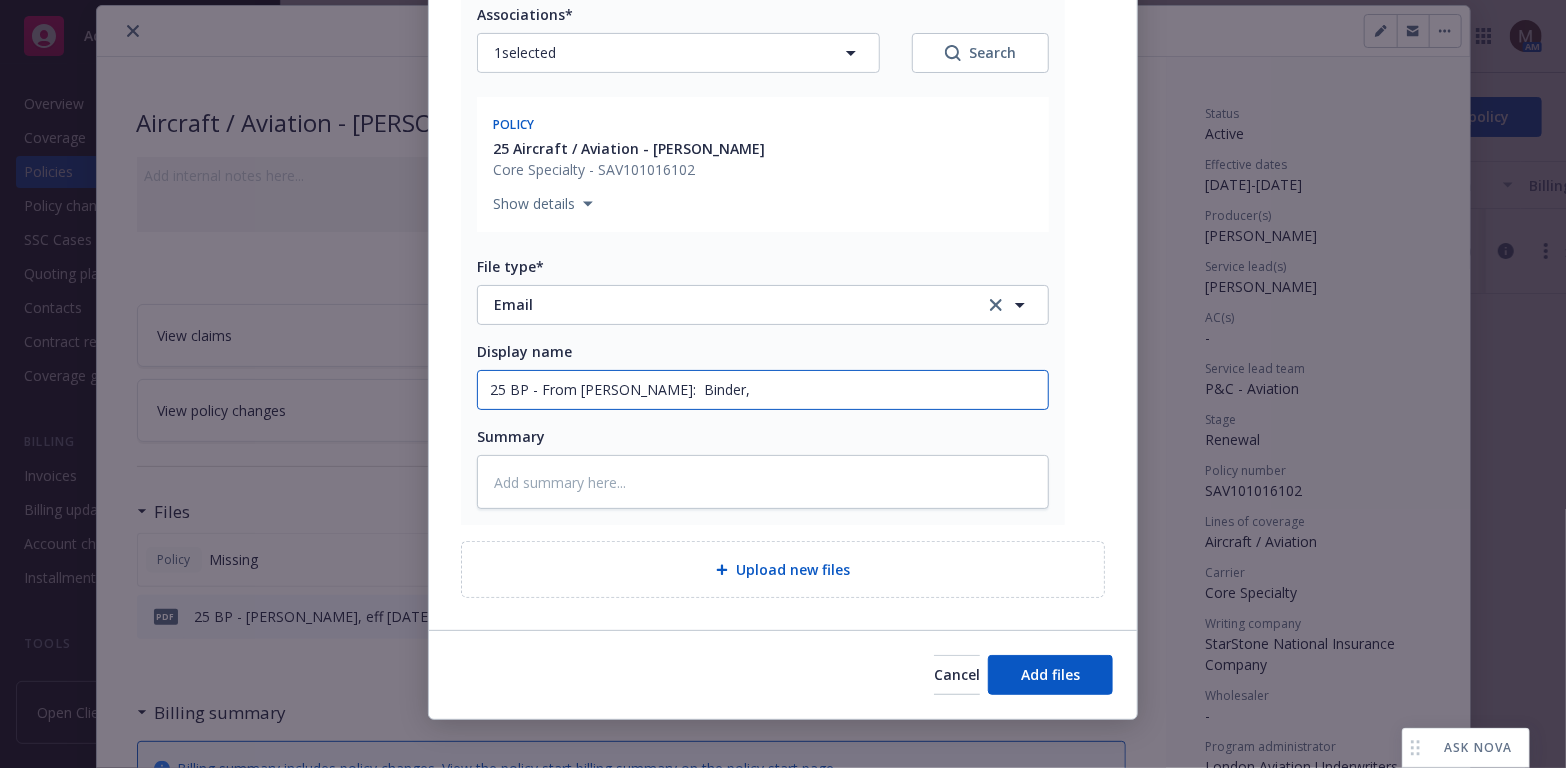 type on "x" 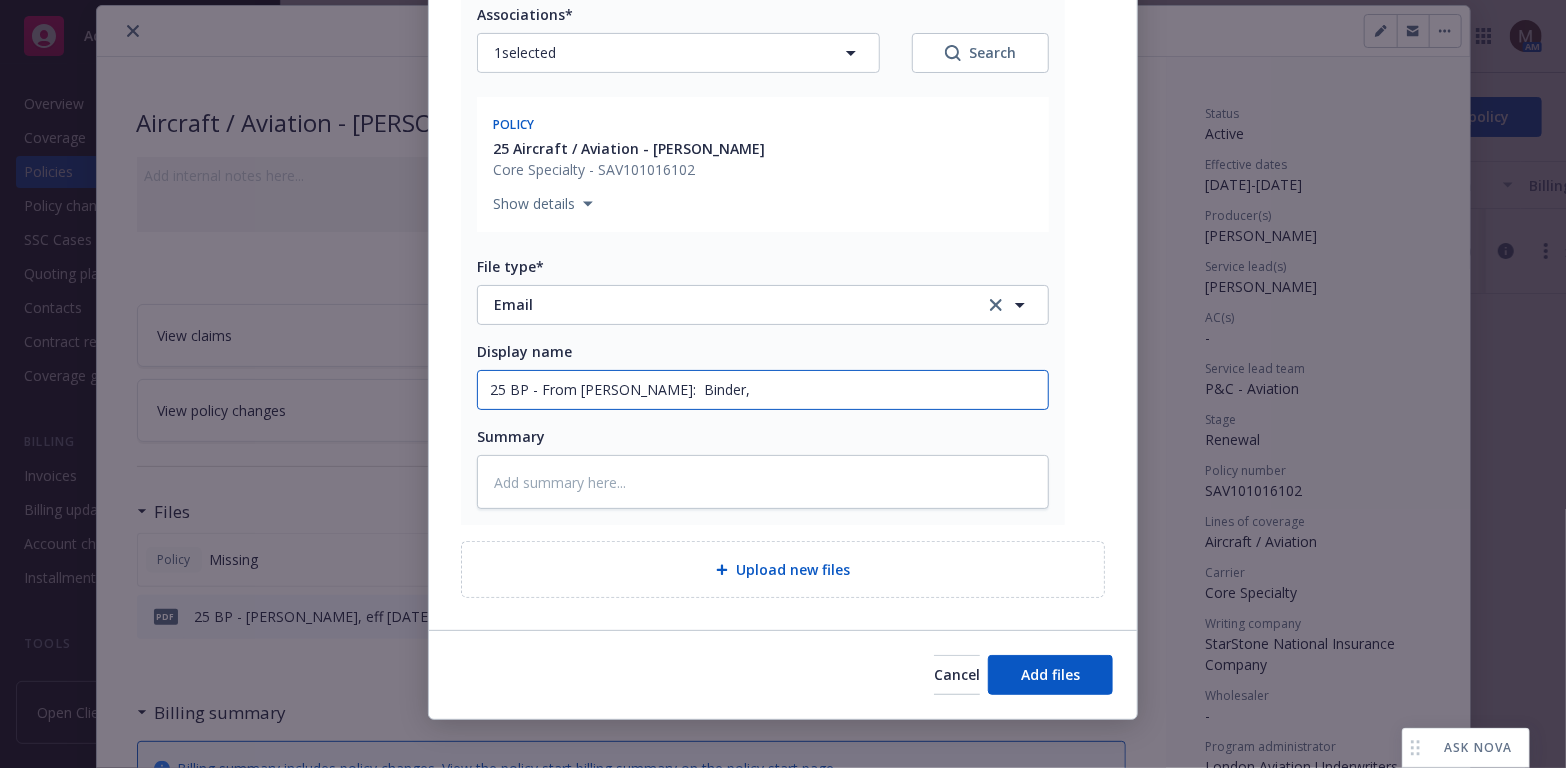 type on "x" 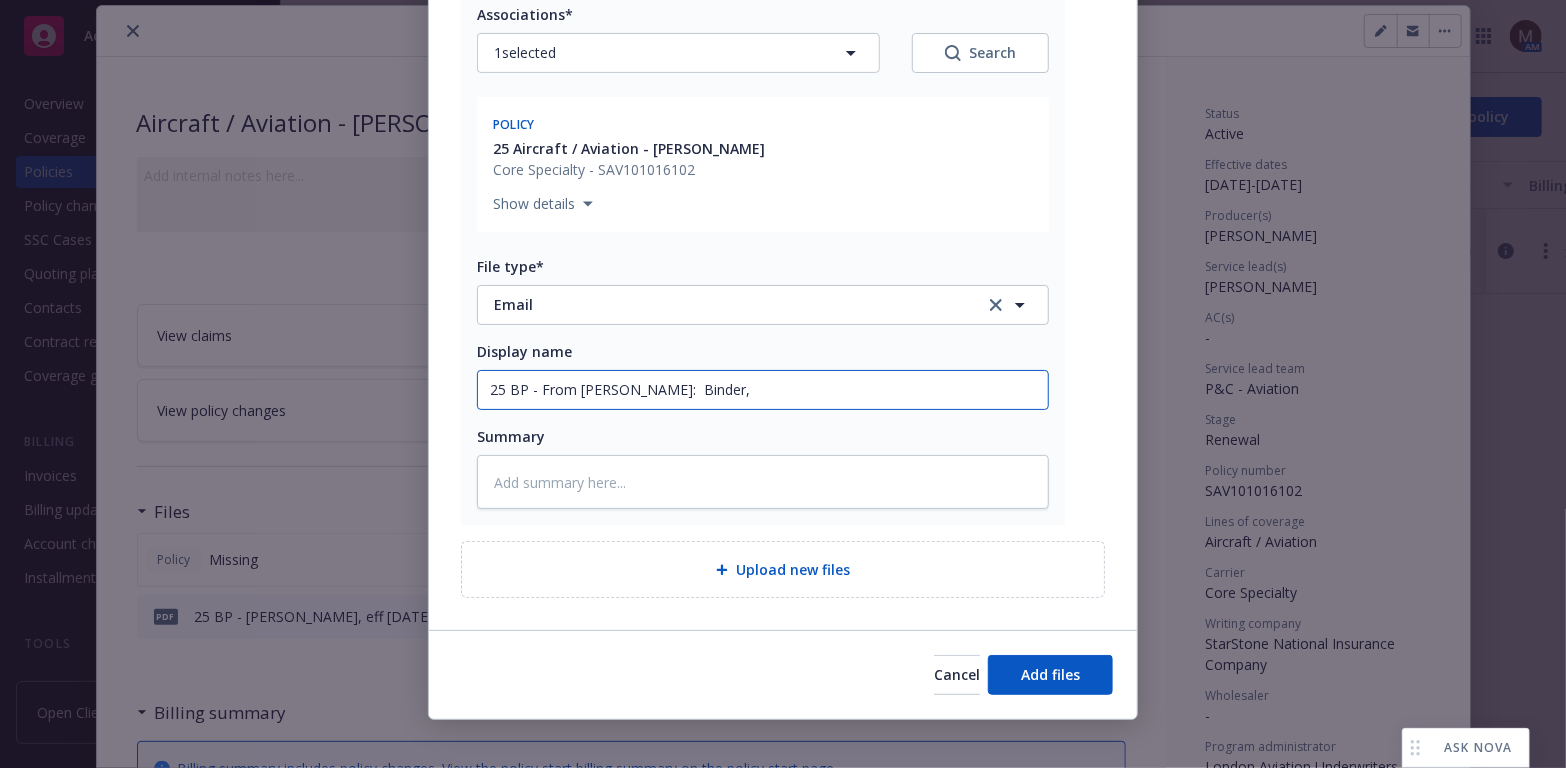type on "25 BP - From LAU:  Binder," 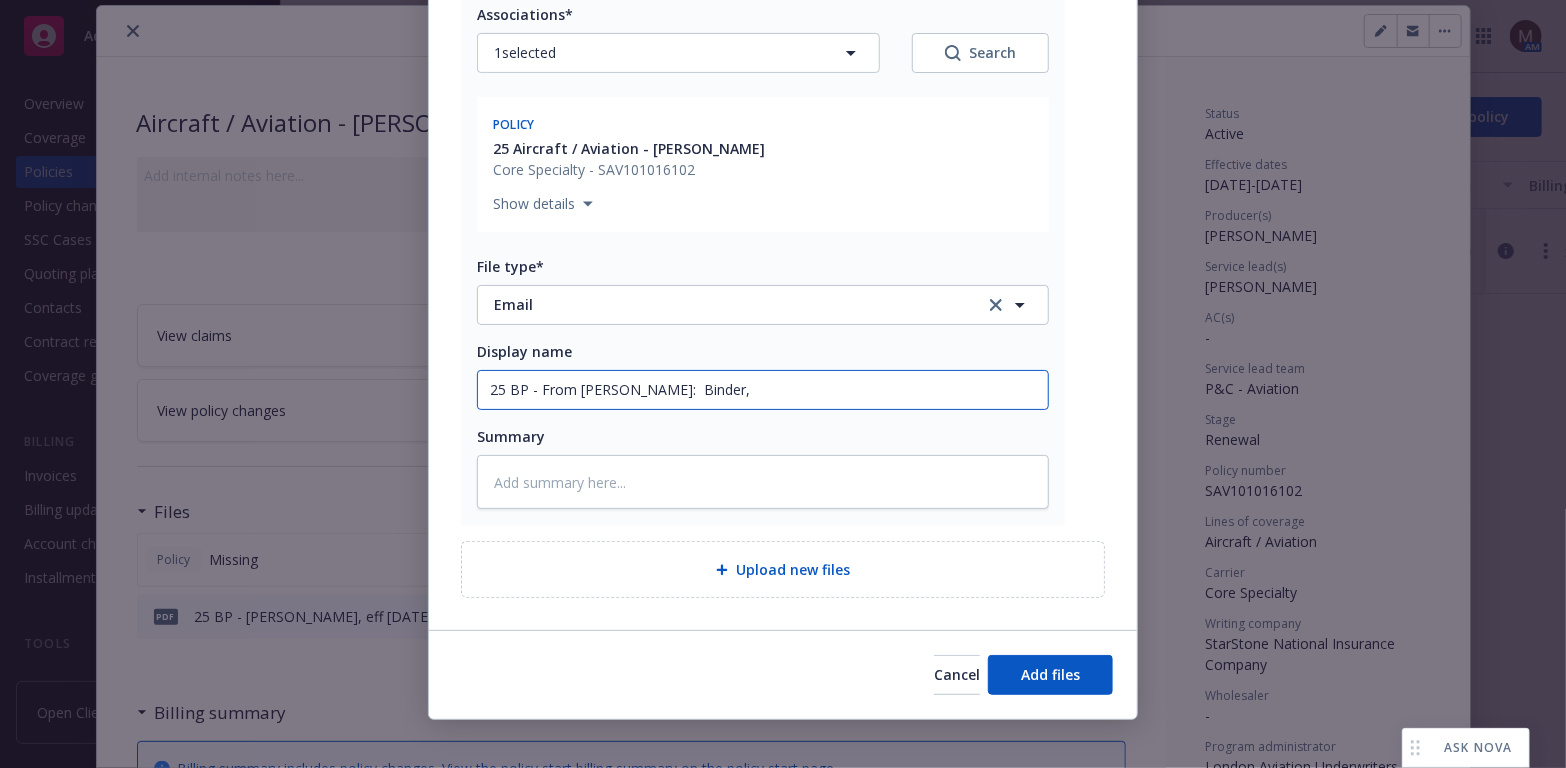 type on "25 BP - From LAU:  Binder" 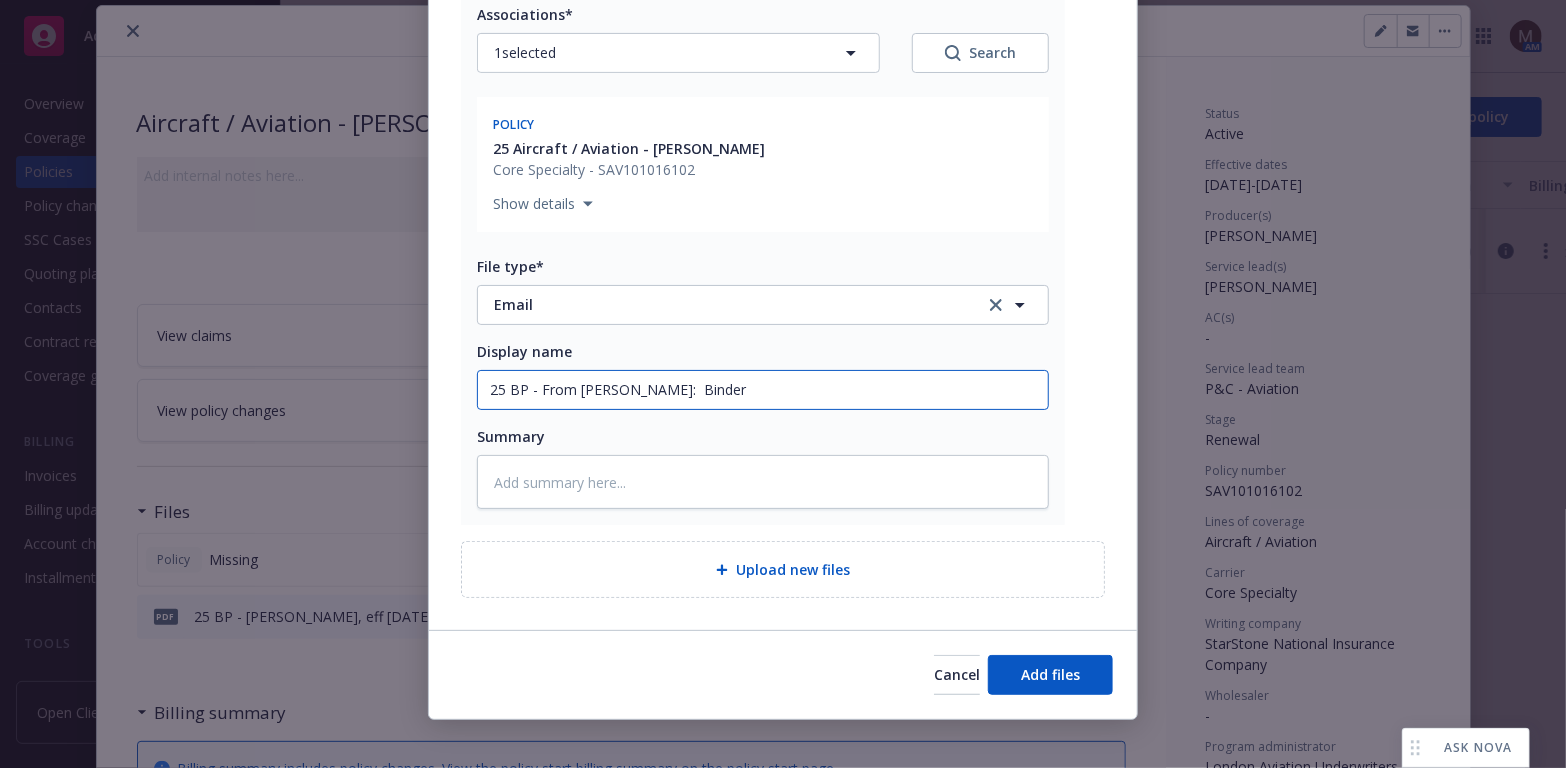 type on "x" 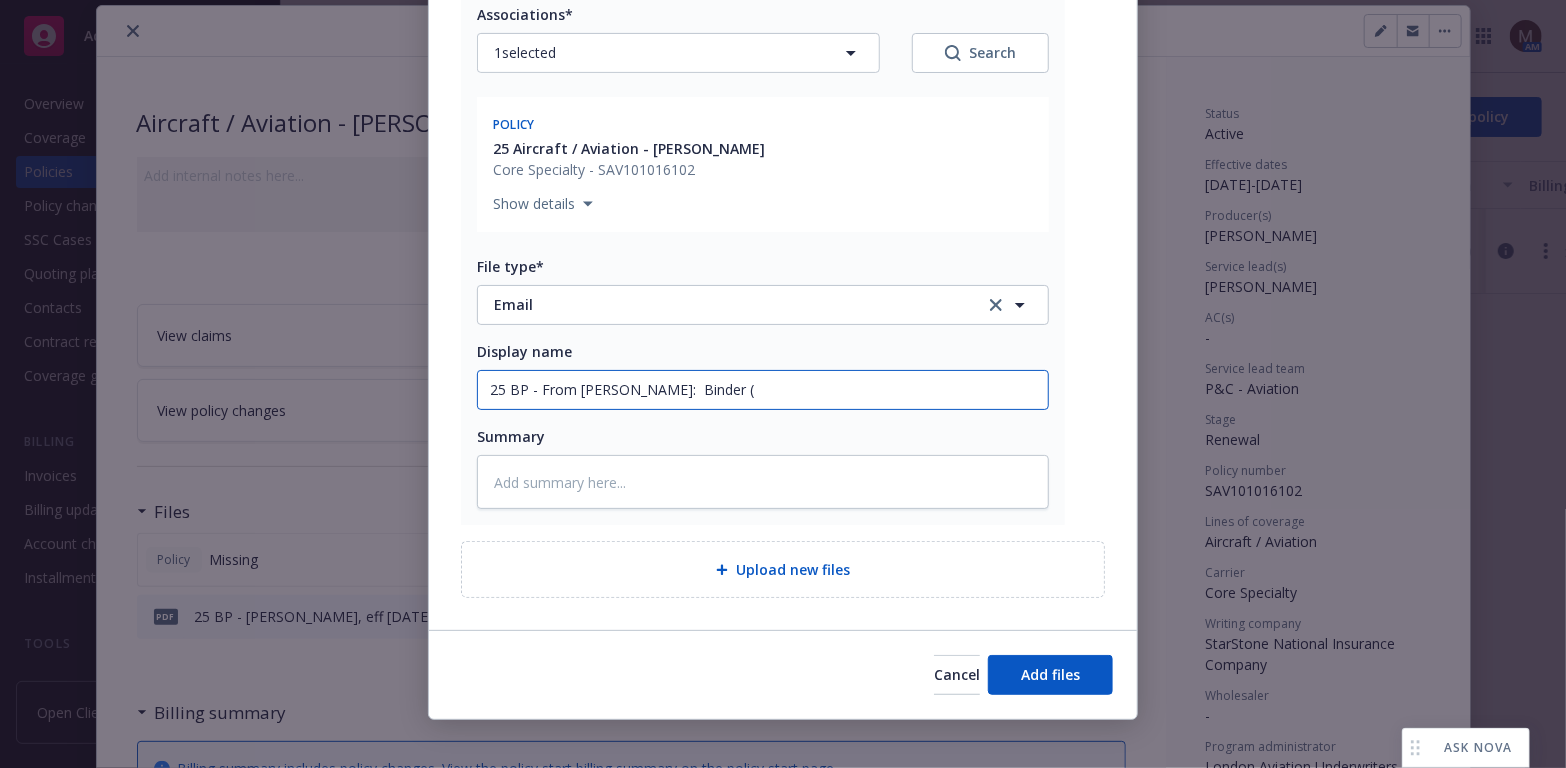type on "x" 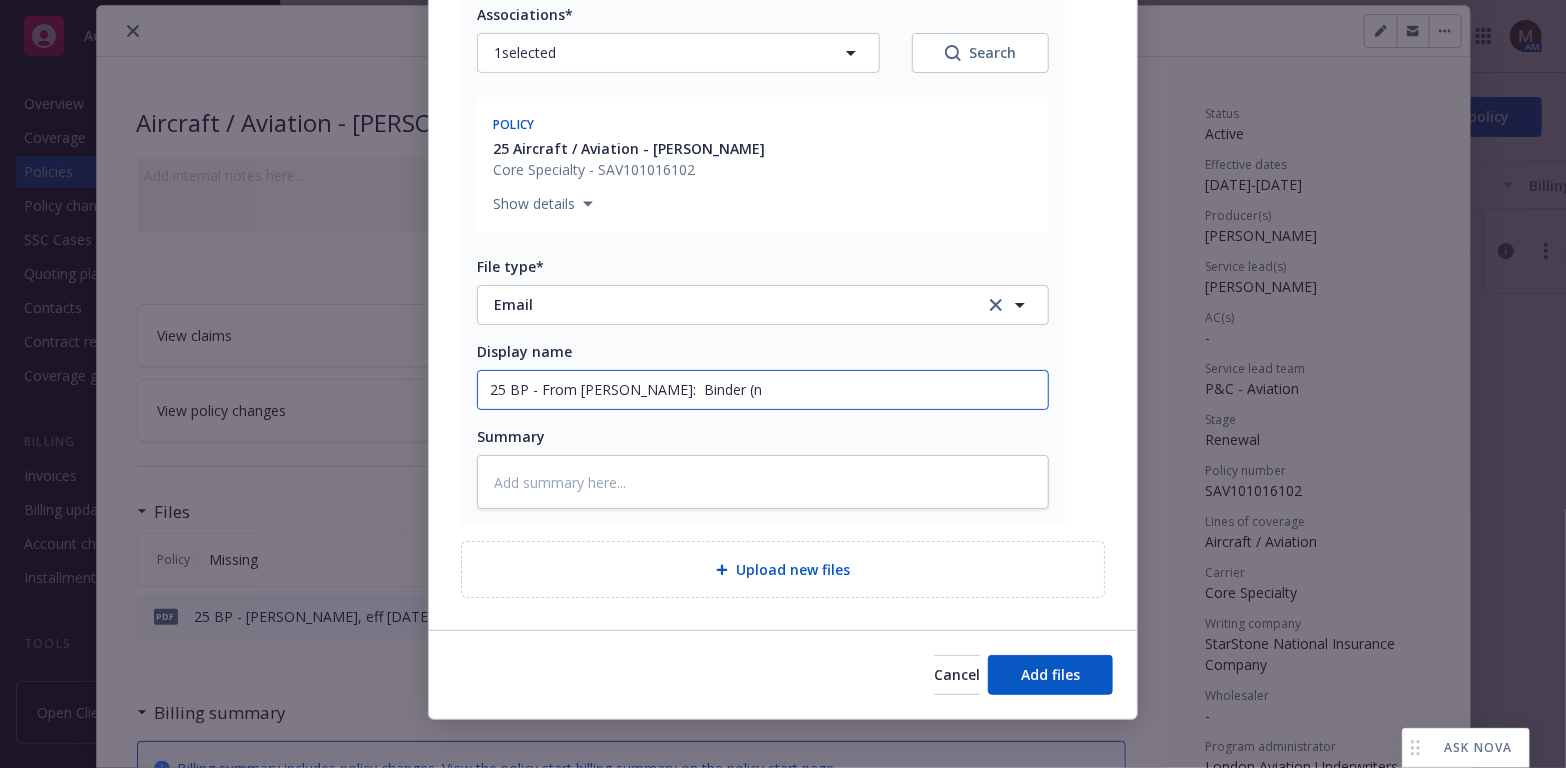 type on "x" 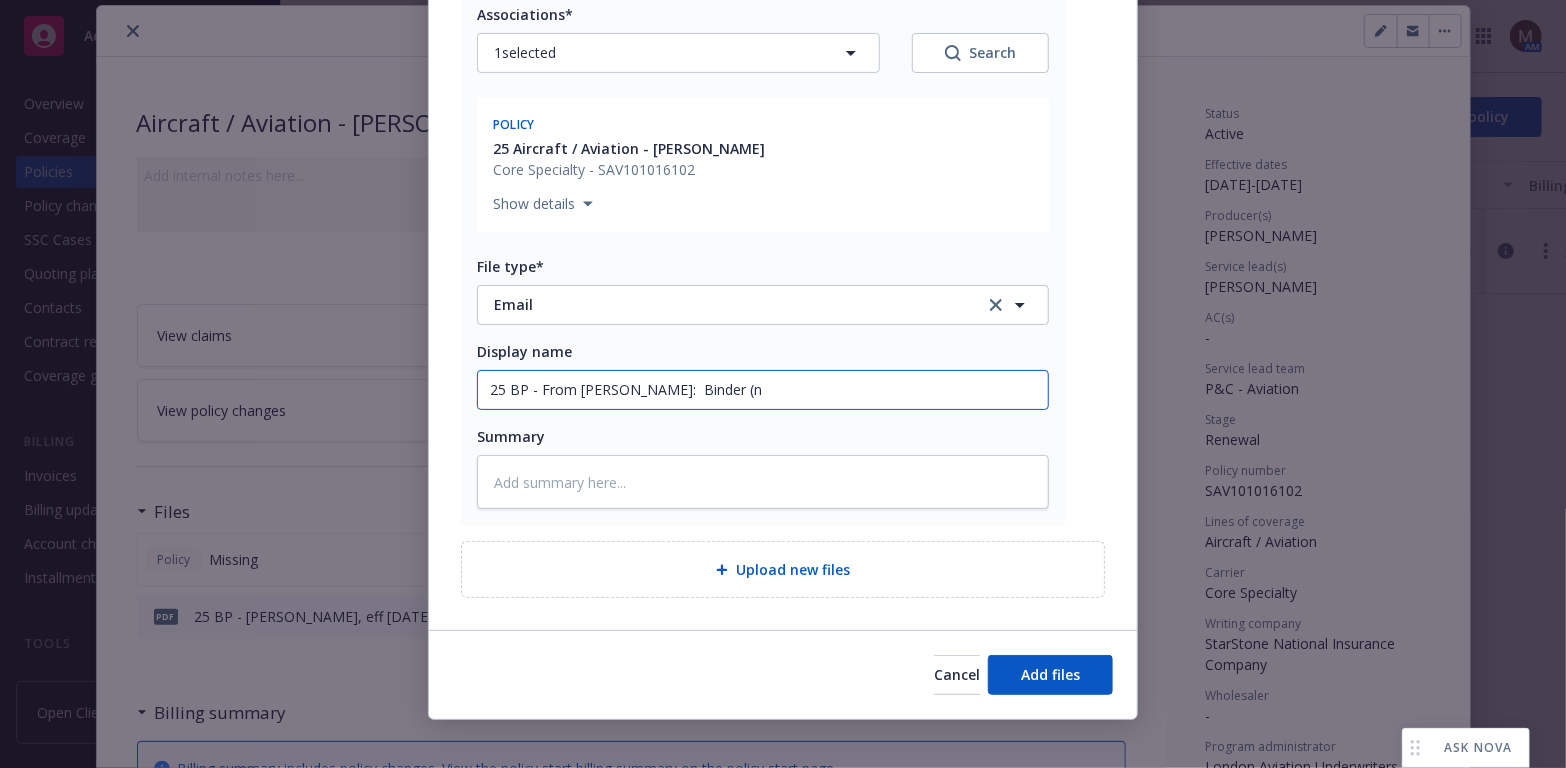 type on "25 BP - From LAU:  Binder (ne" 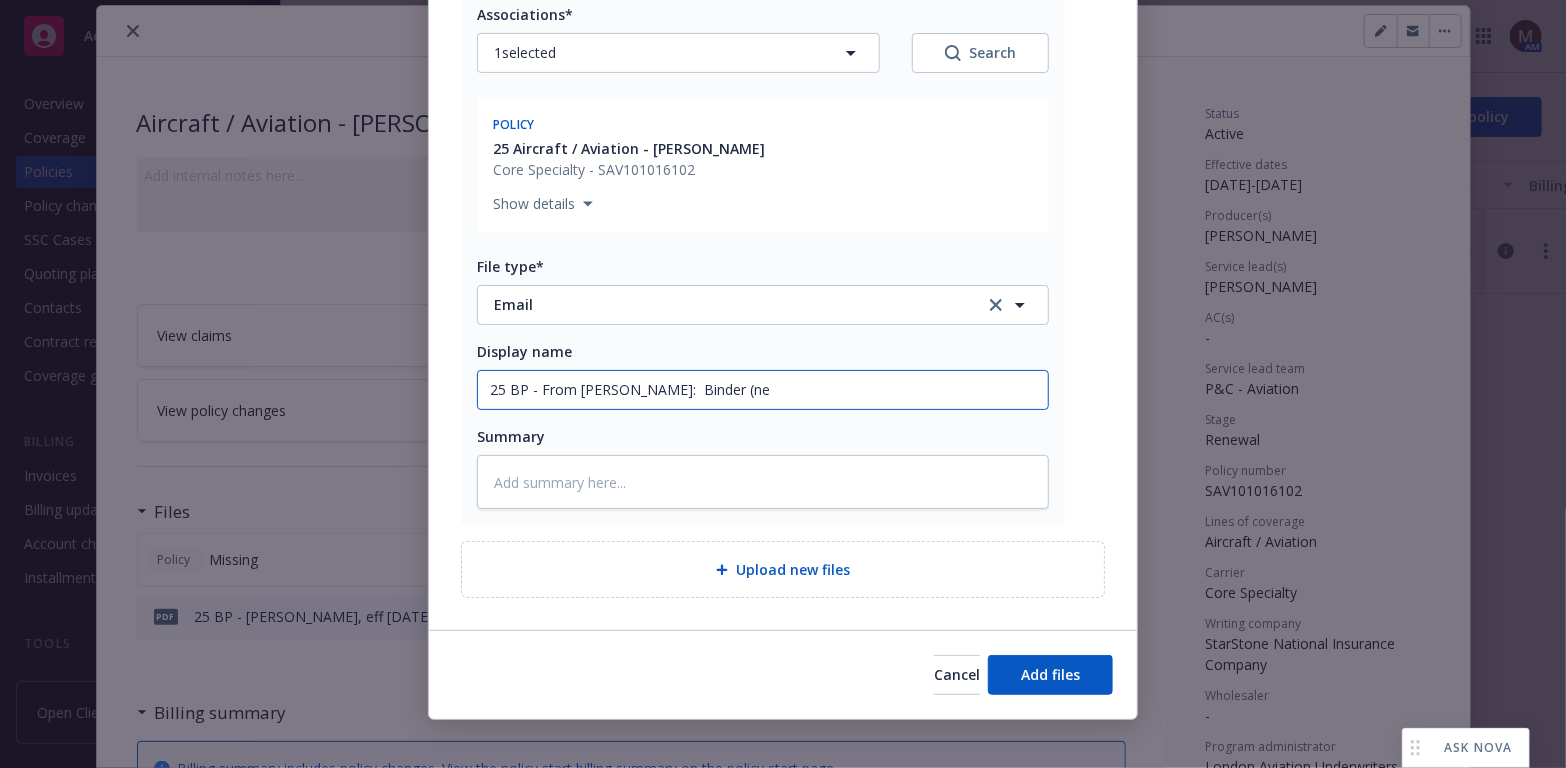 type on "x" 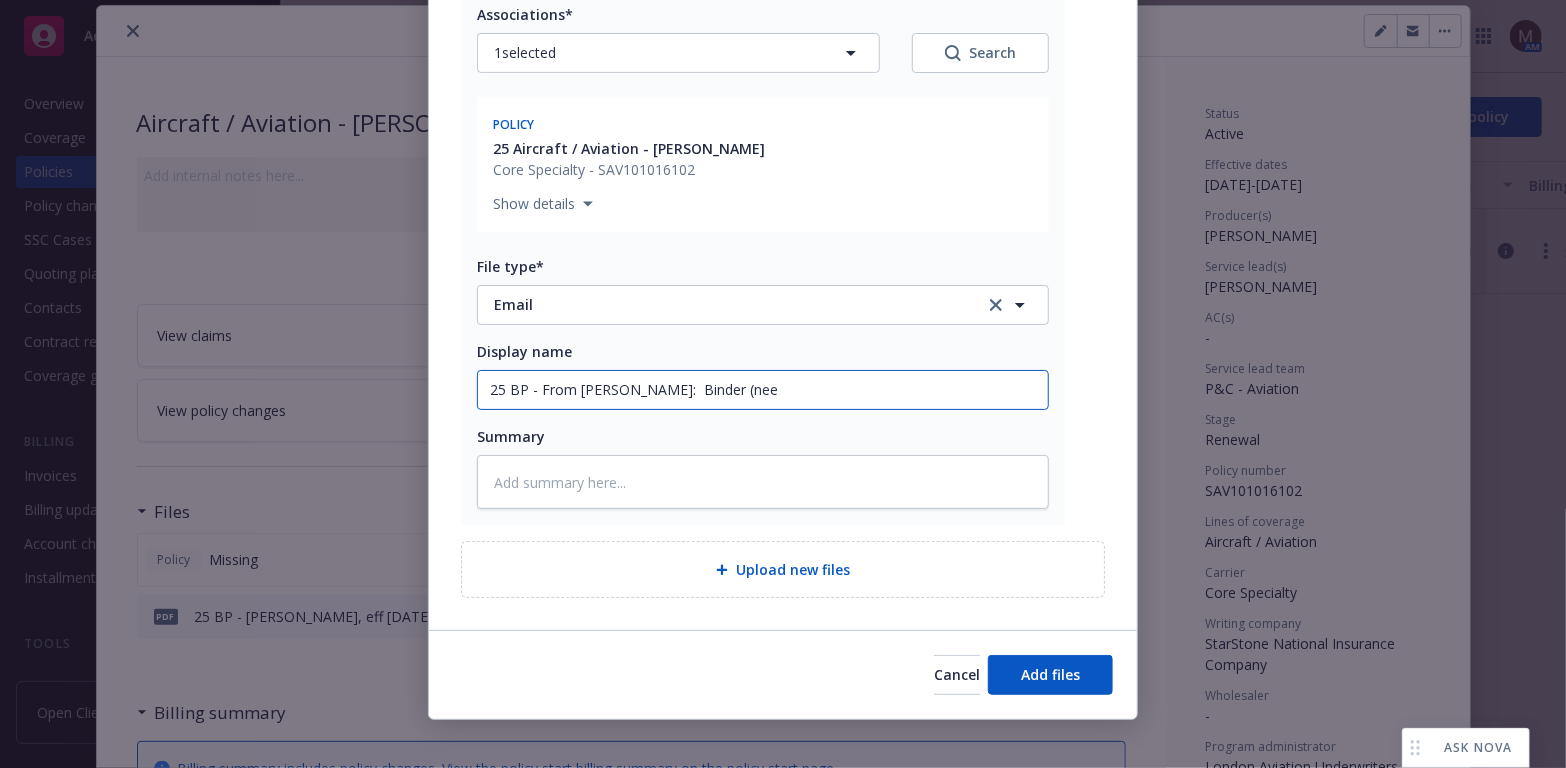 type on "x" 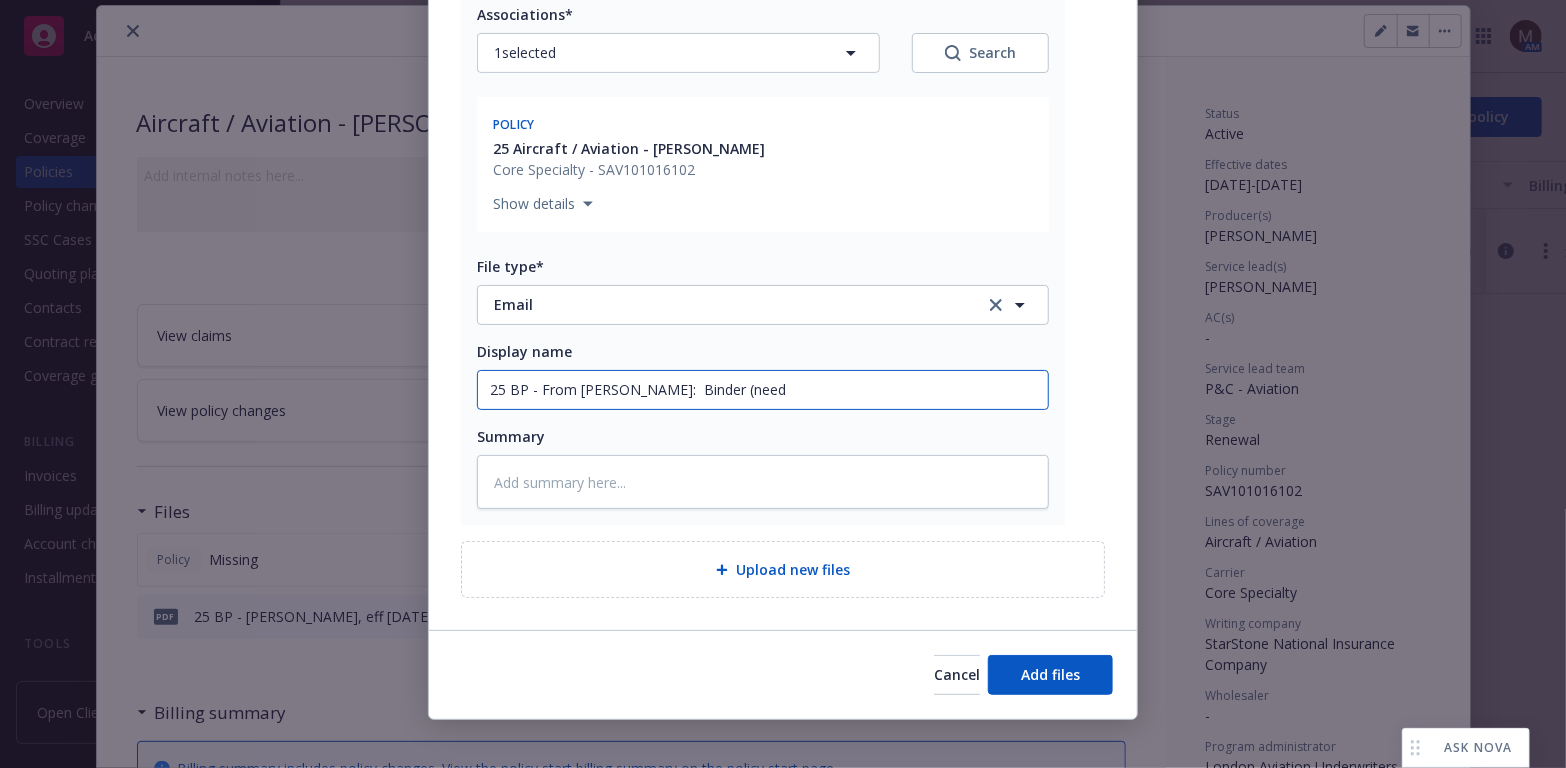 type on "x" 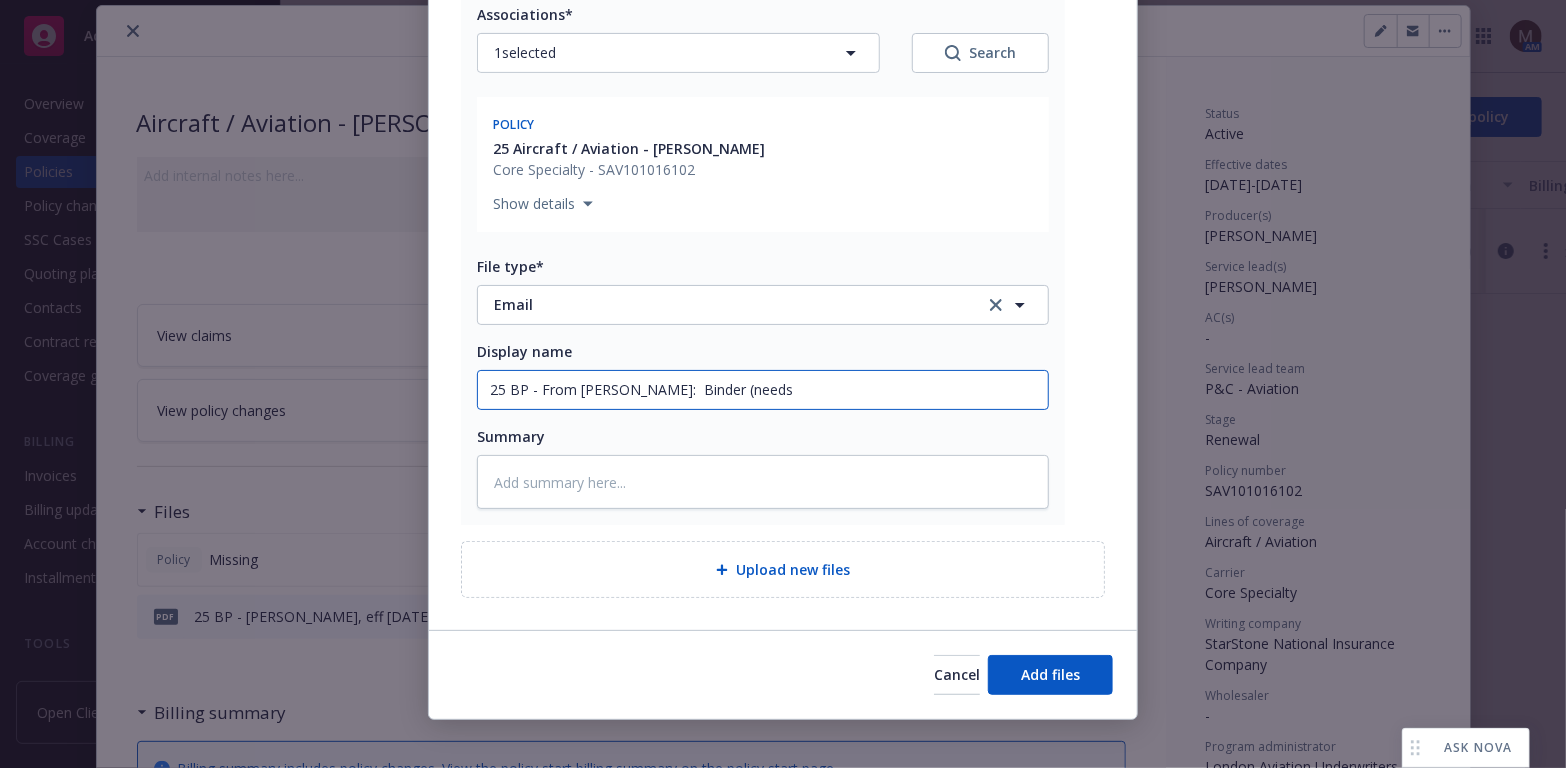 type on "25 BP - From LAU:  Binder (needs" 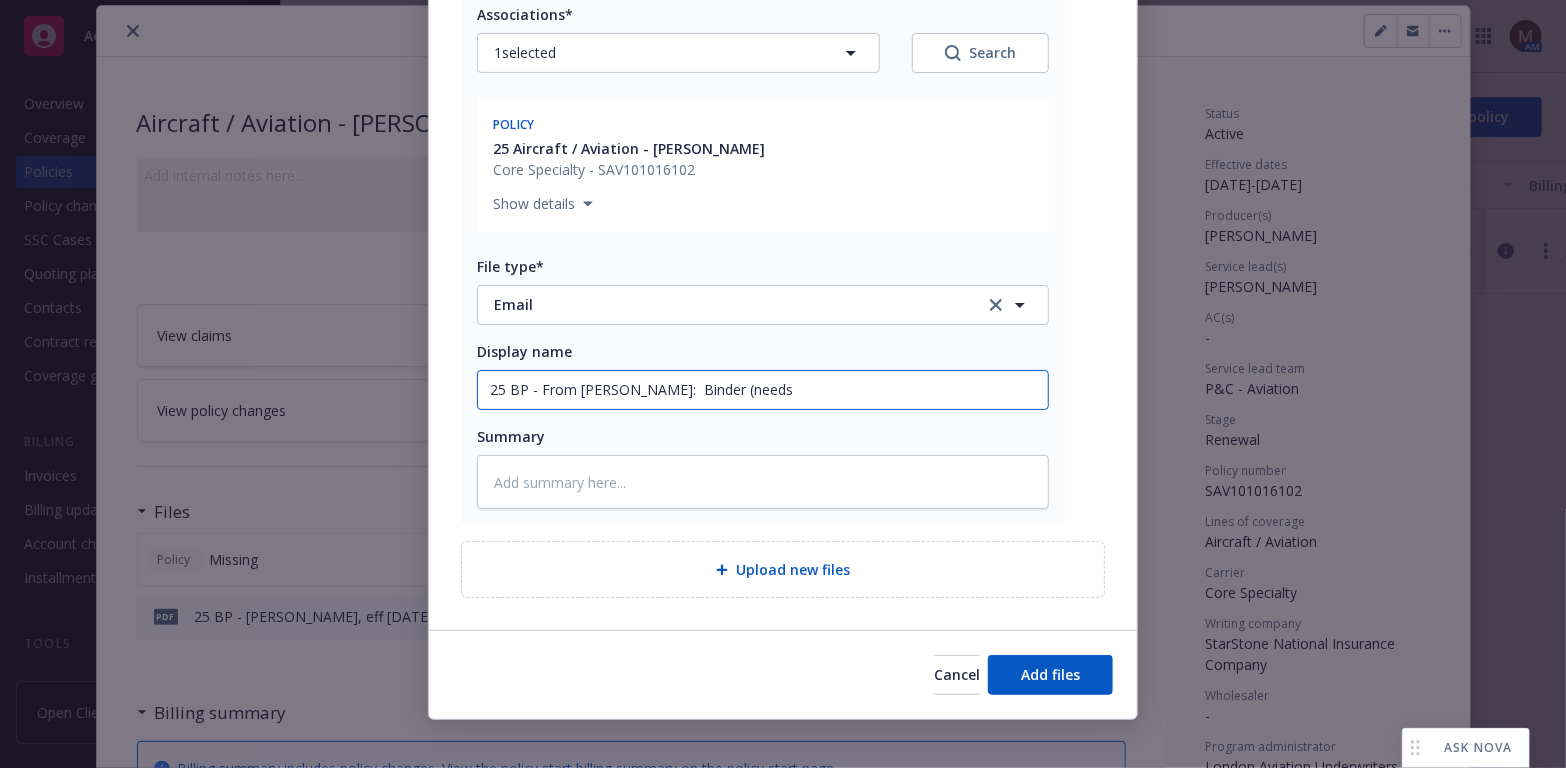 type on "x" 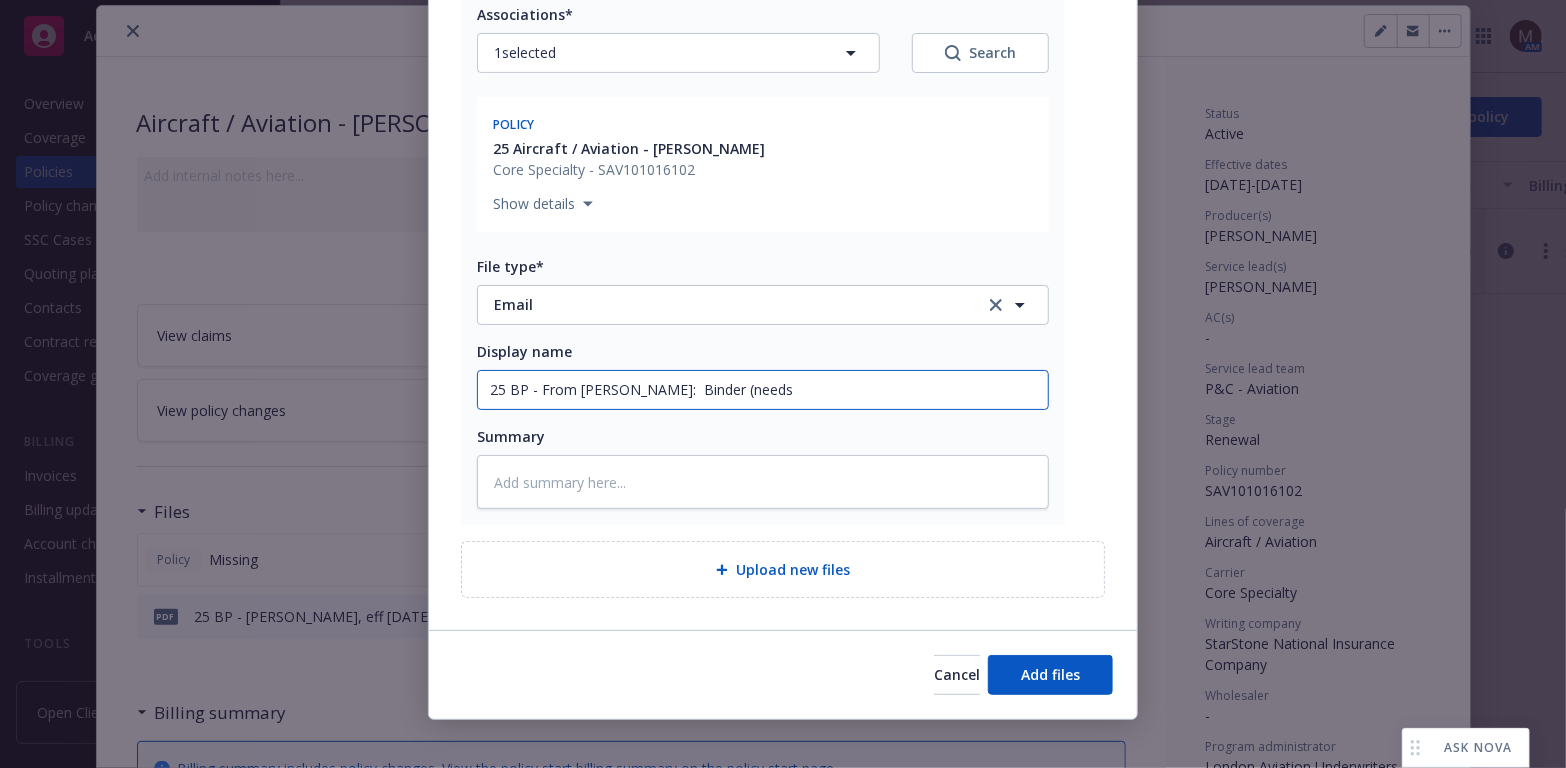 type on "25 BP - From LAU:  Binder (needs a" 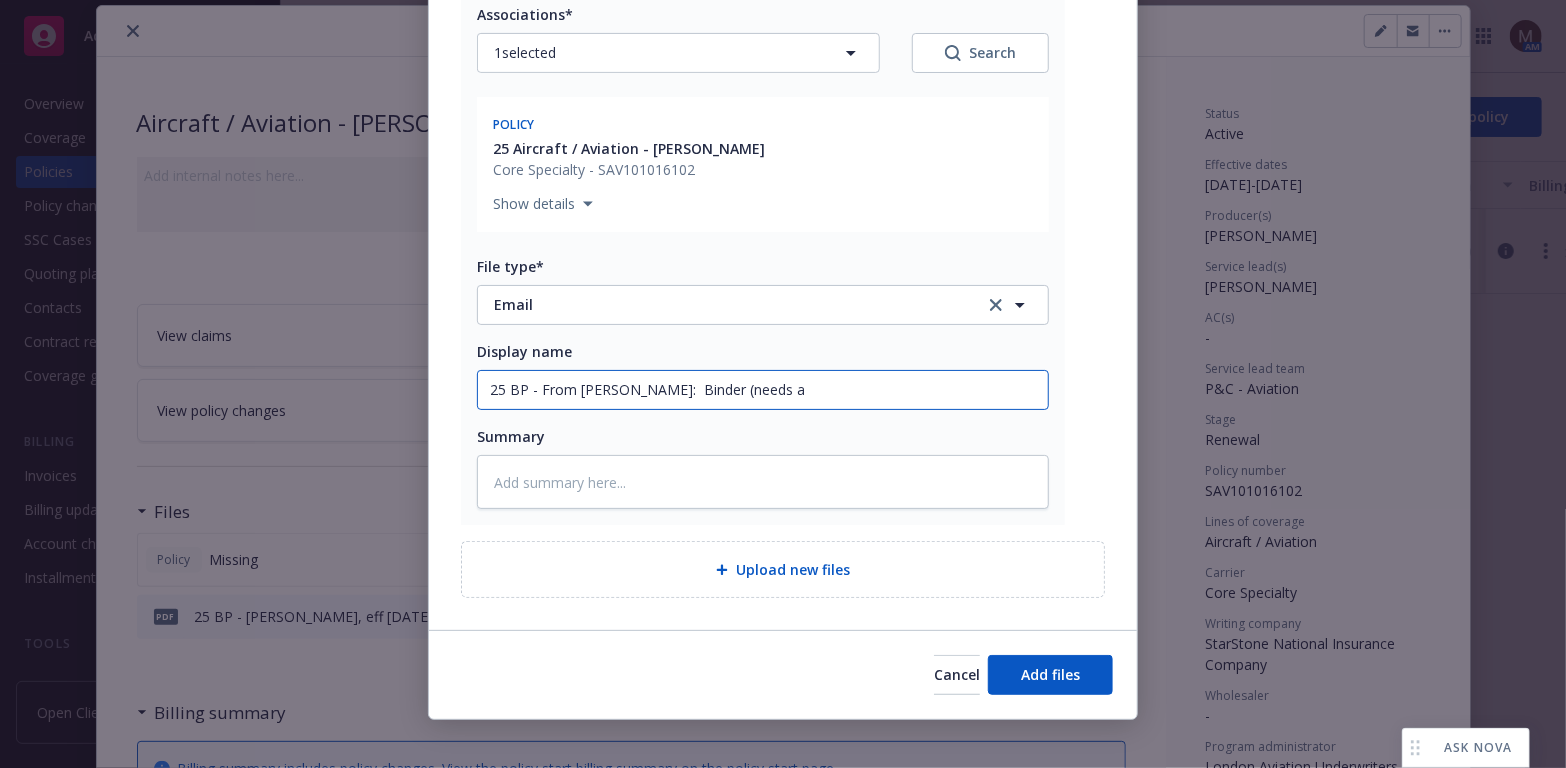 type on "x" 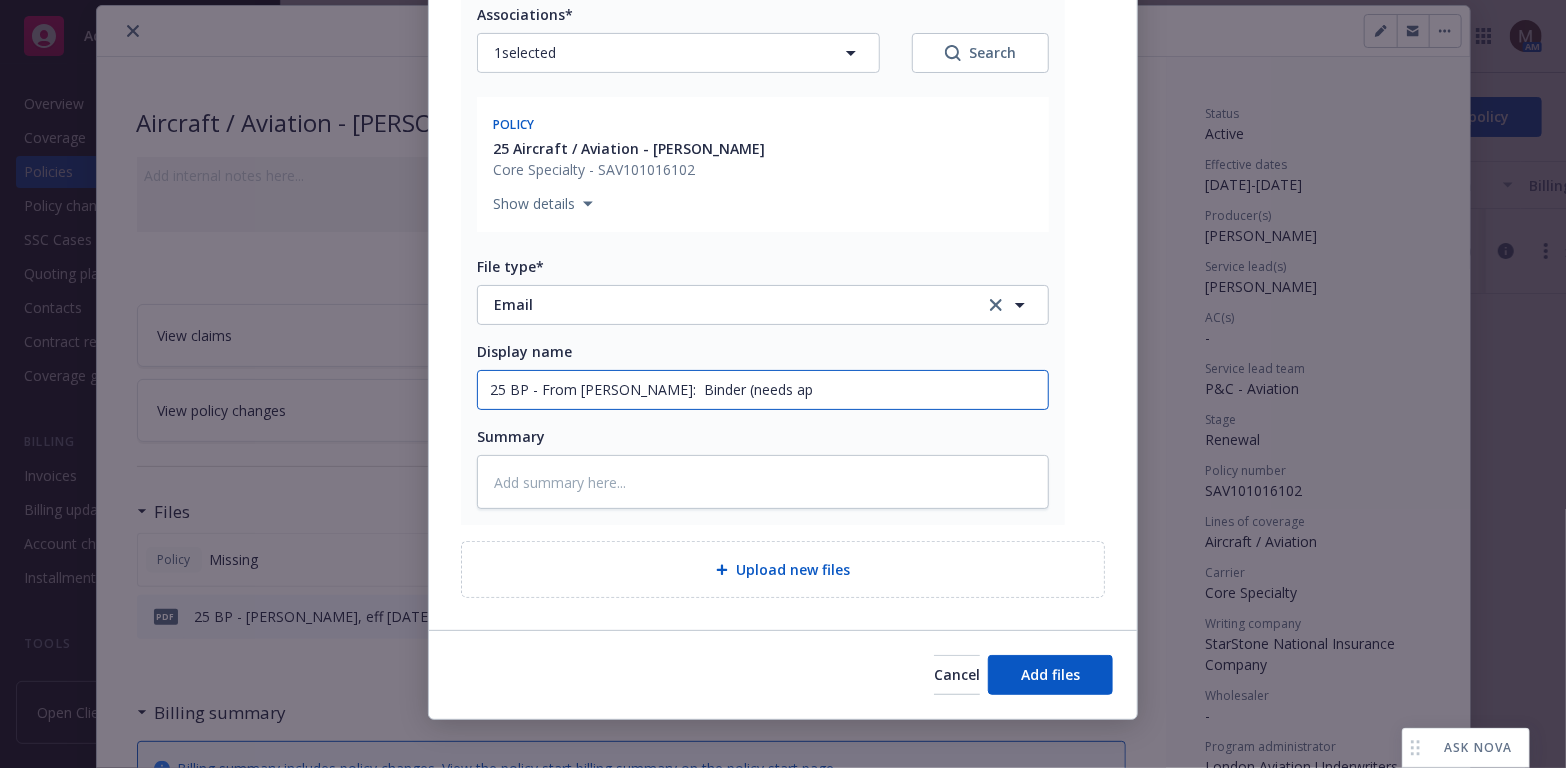 type on "x" 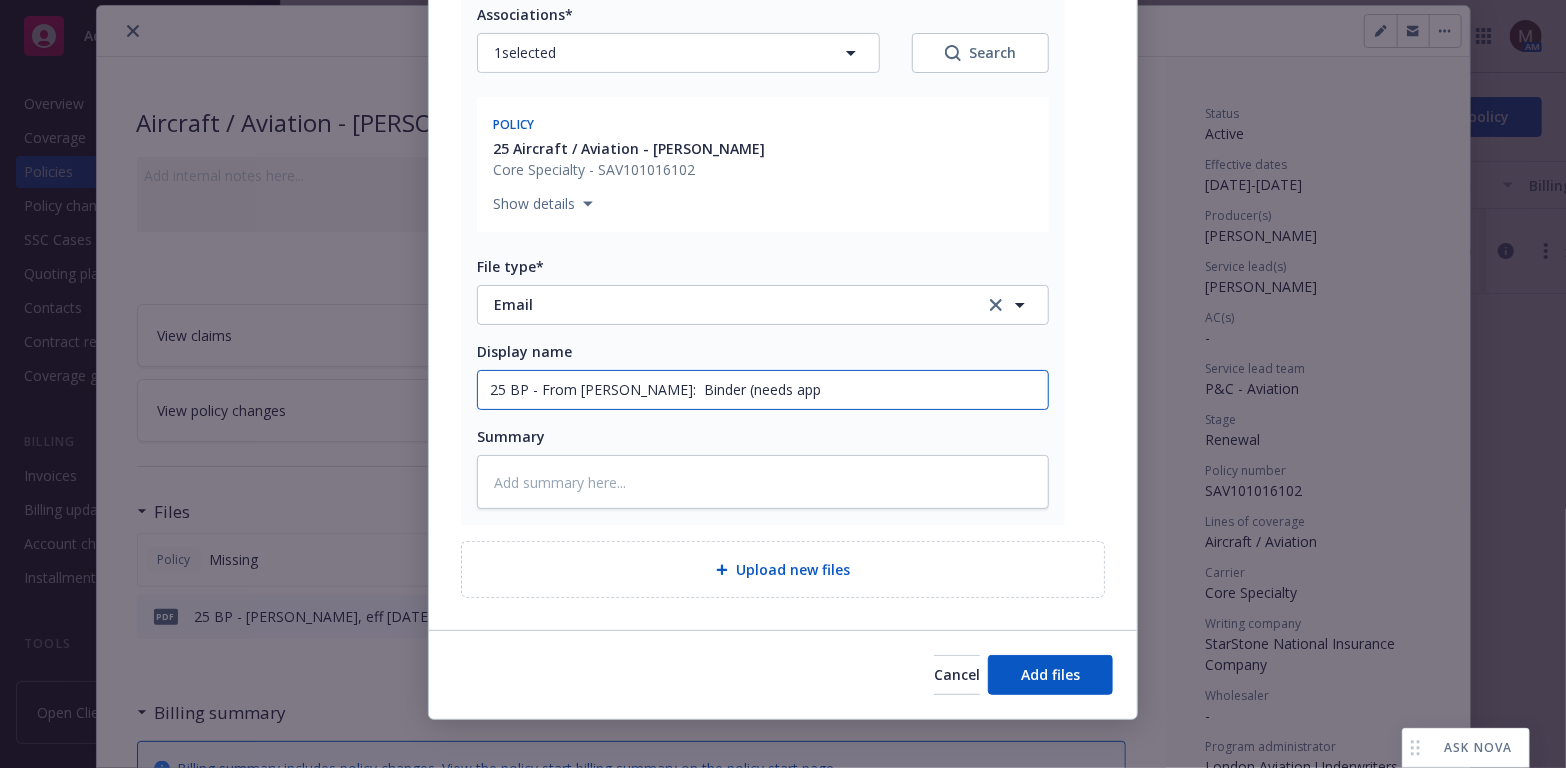 type on "x" 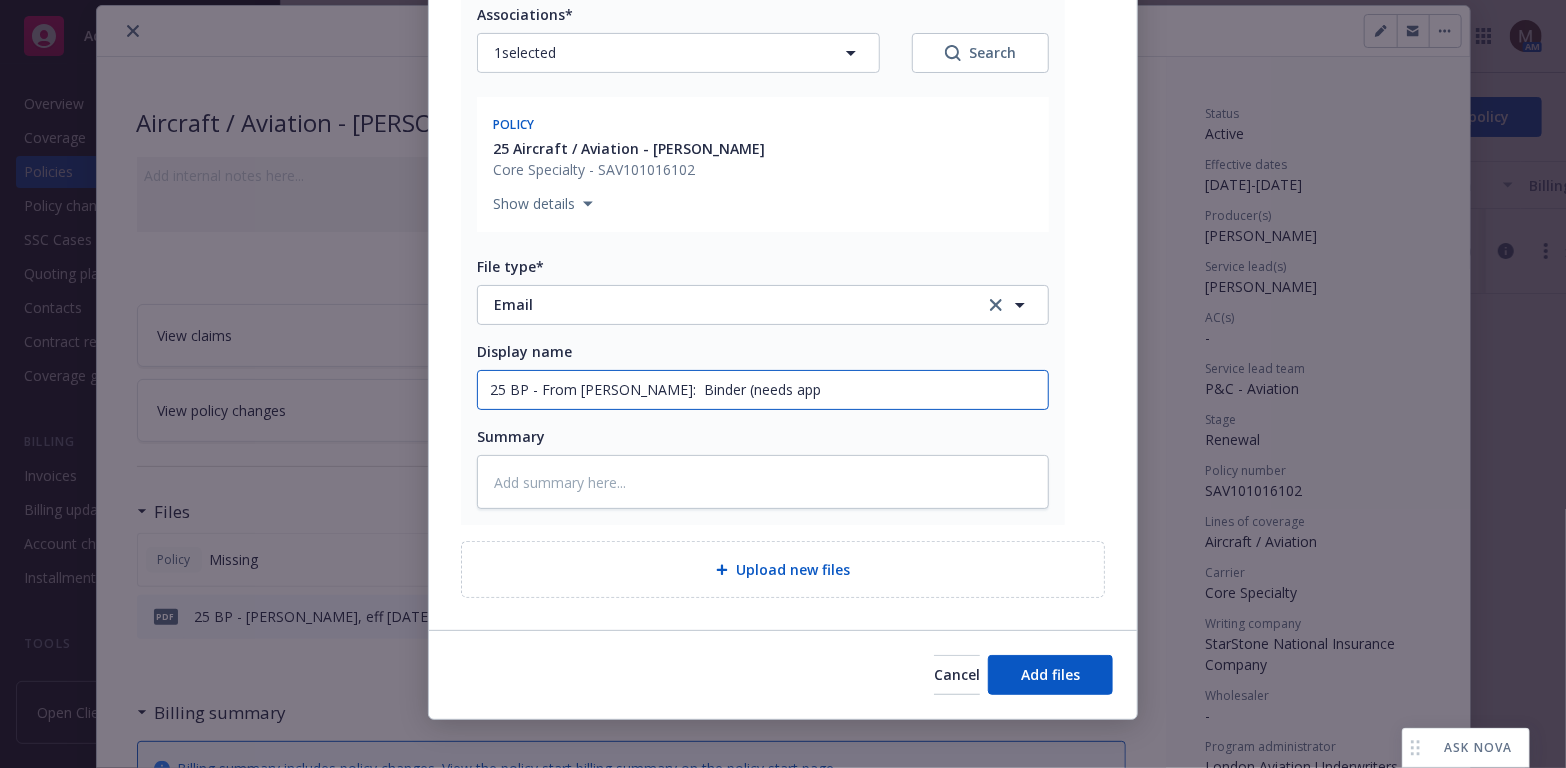 type on "25 BP - From LAU:  Binder (needs appl" 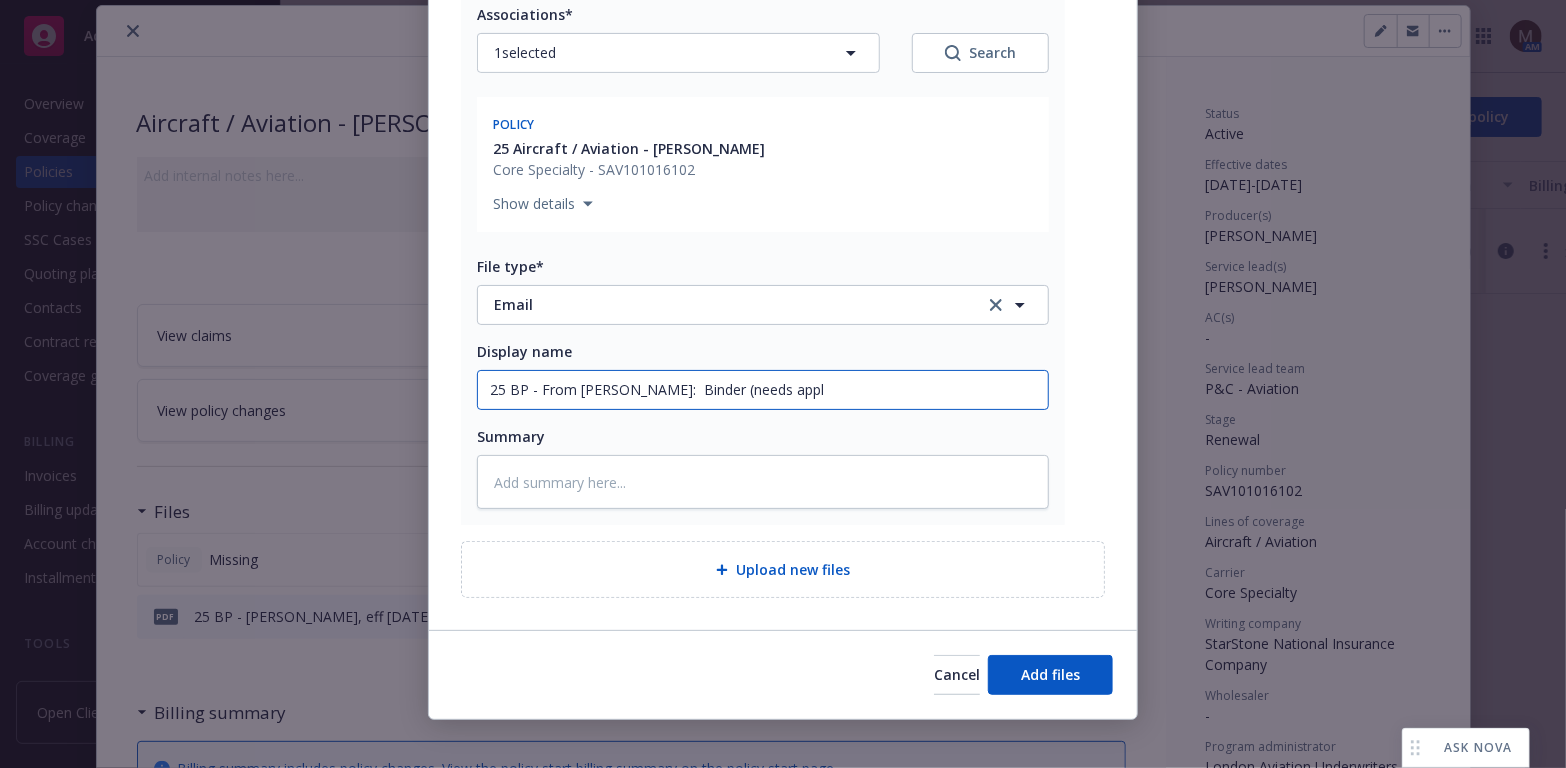 type on "x" 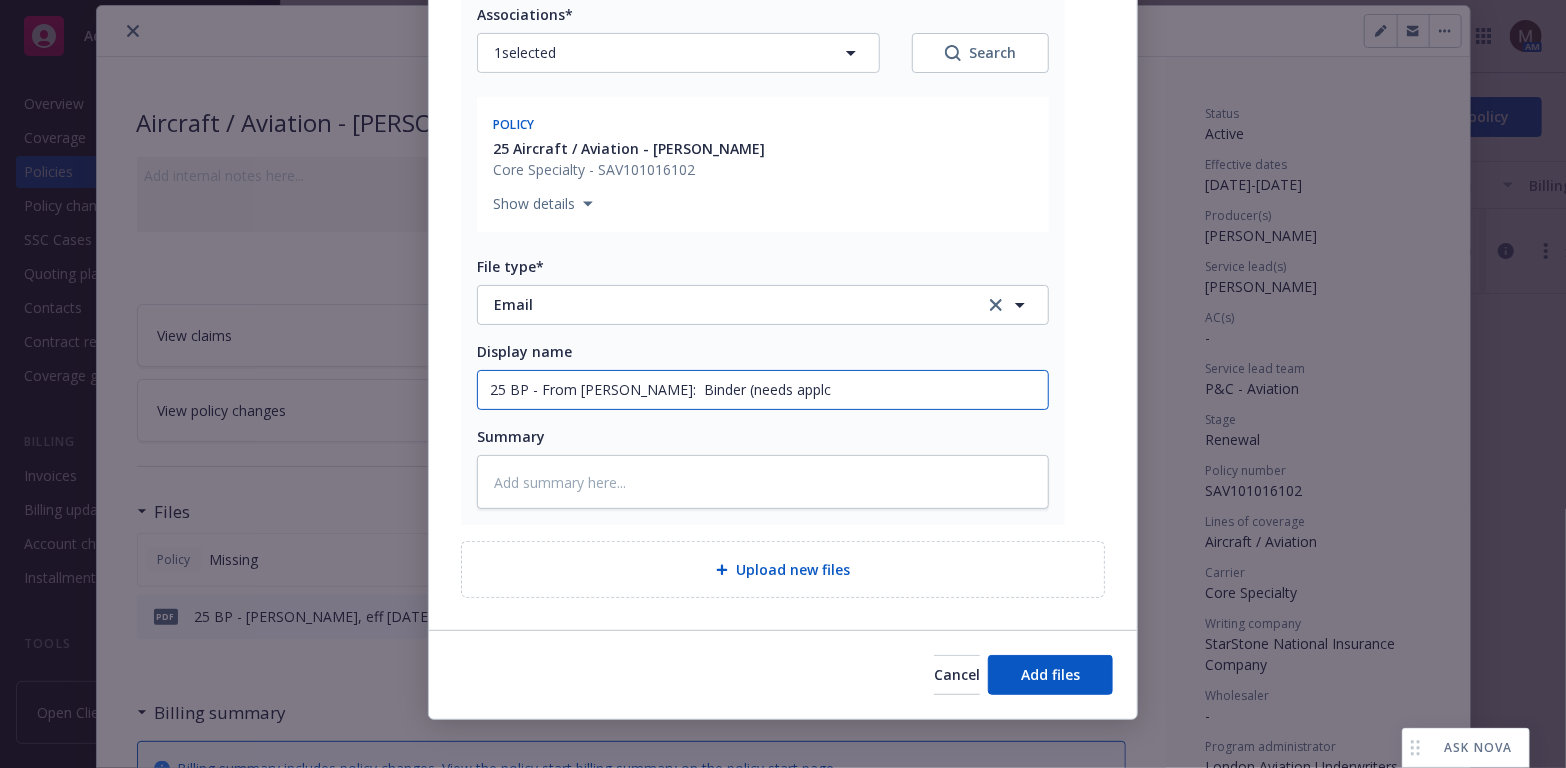 type on "x" 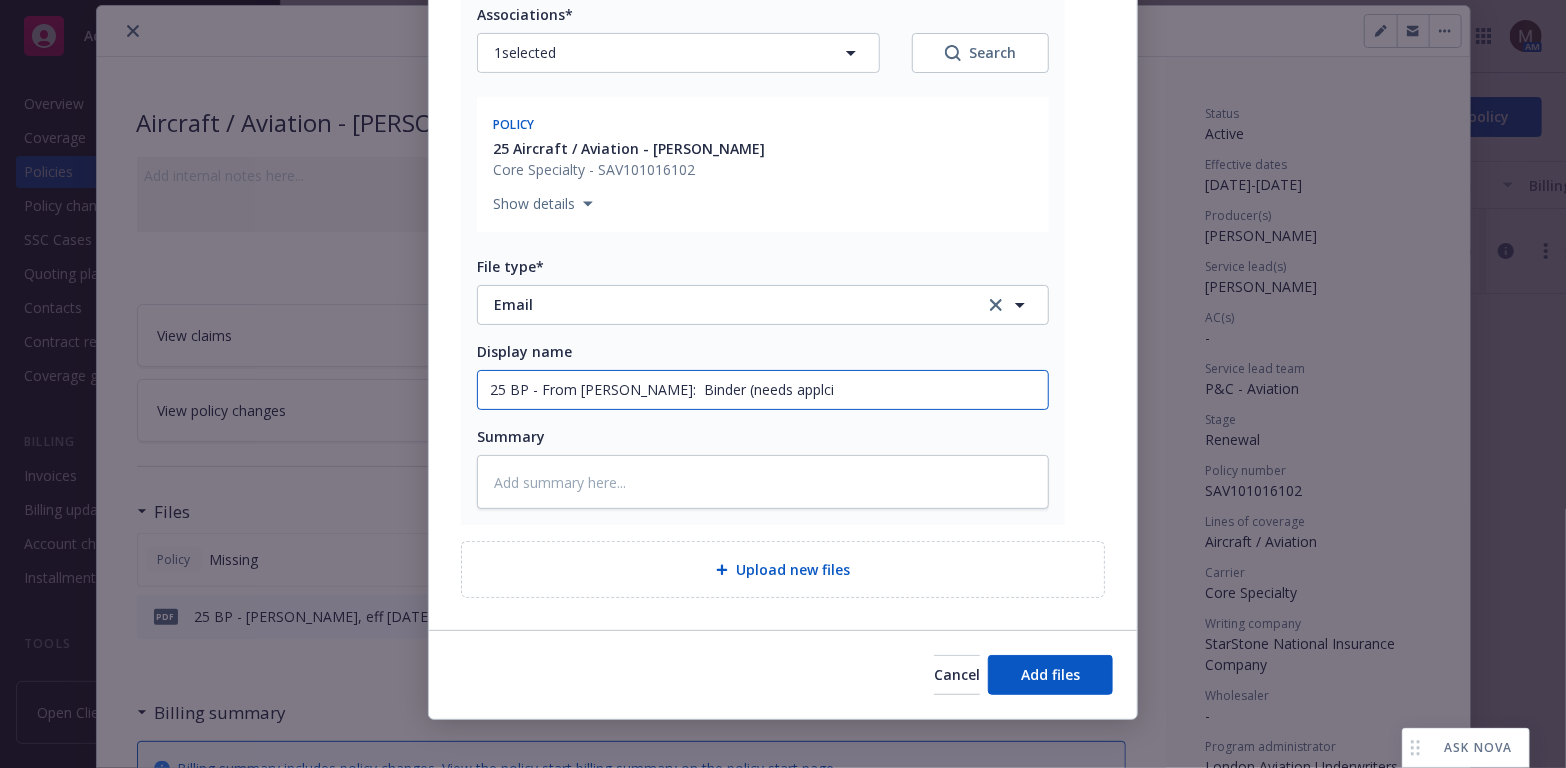 type on "x" 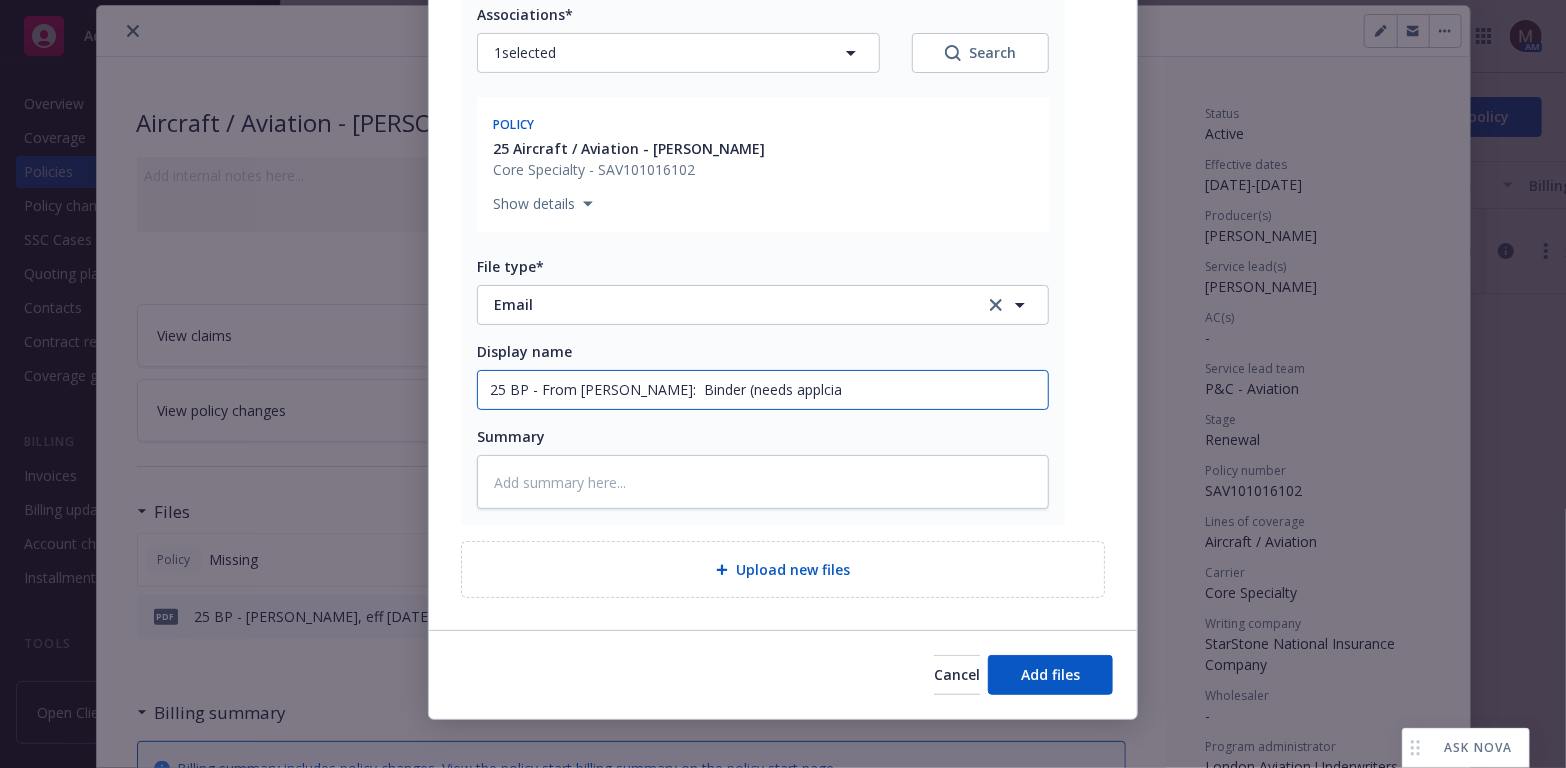 type on "25 BP - From LAU:  Binder (needs applciat" 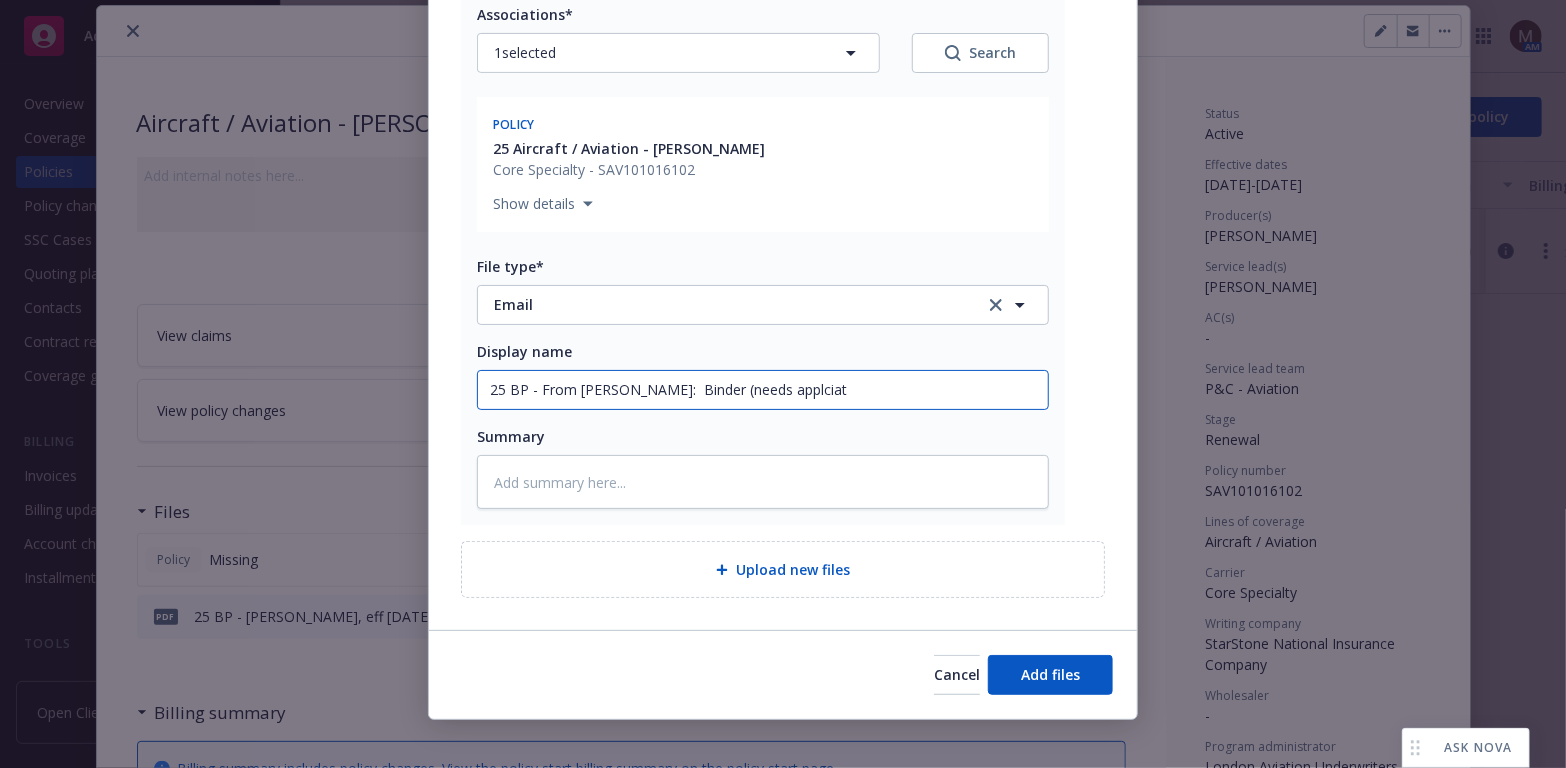 type on "x" 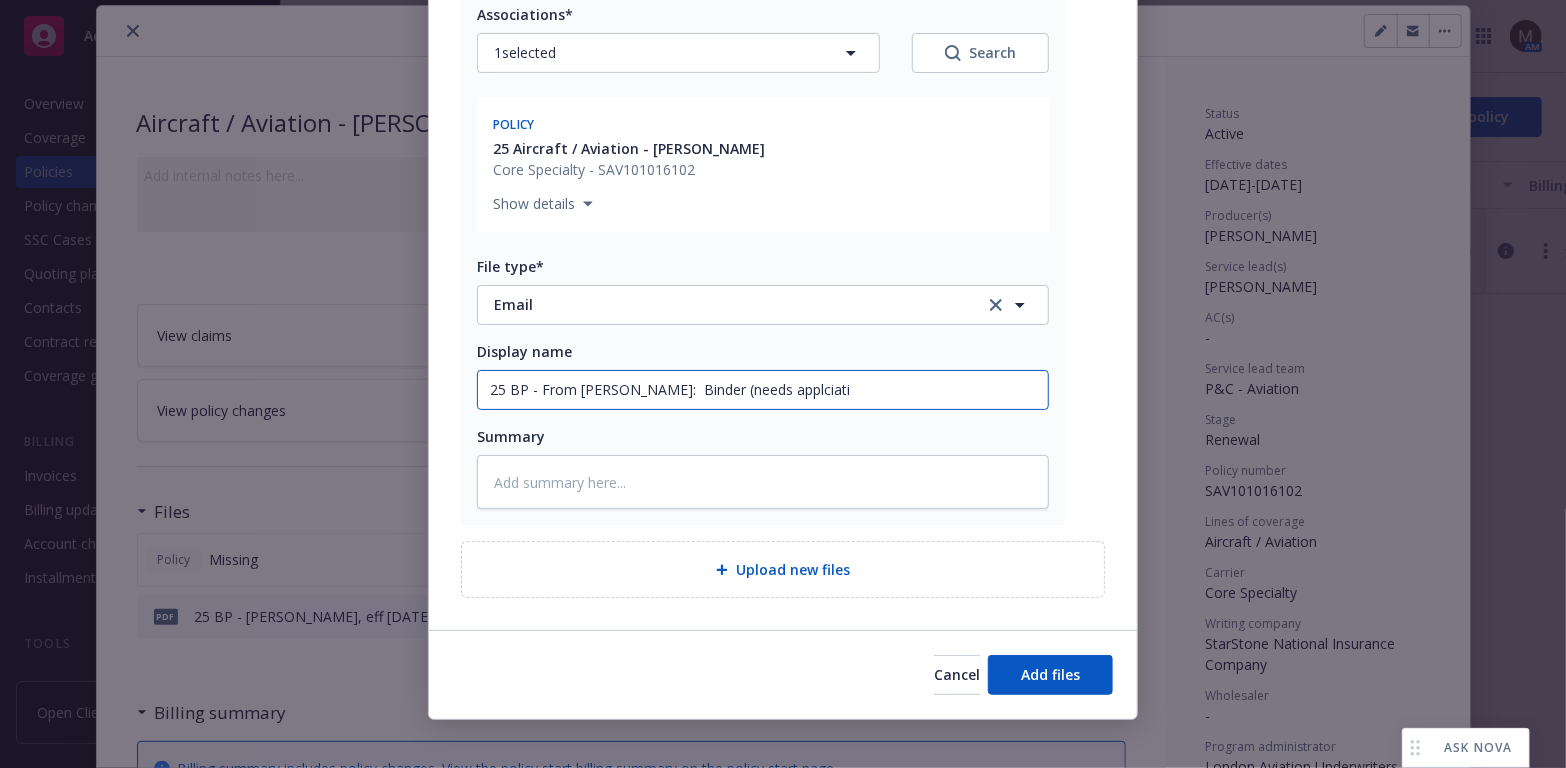 type on "x" 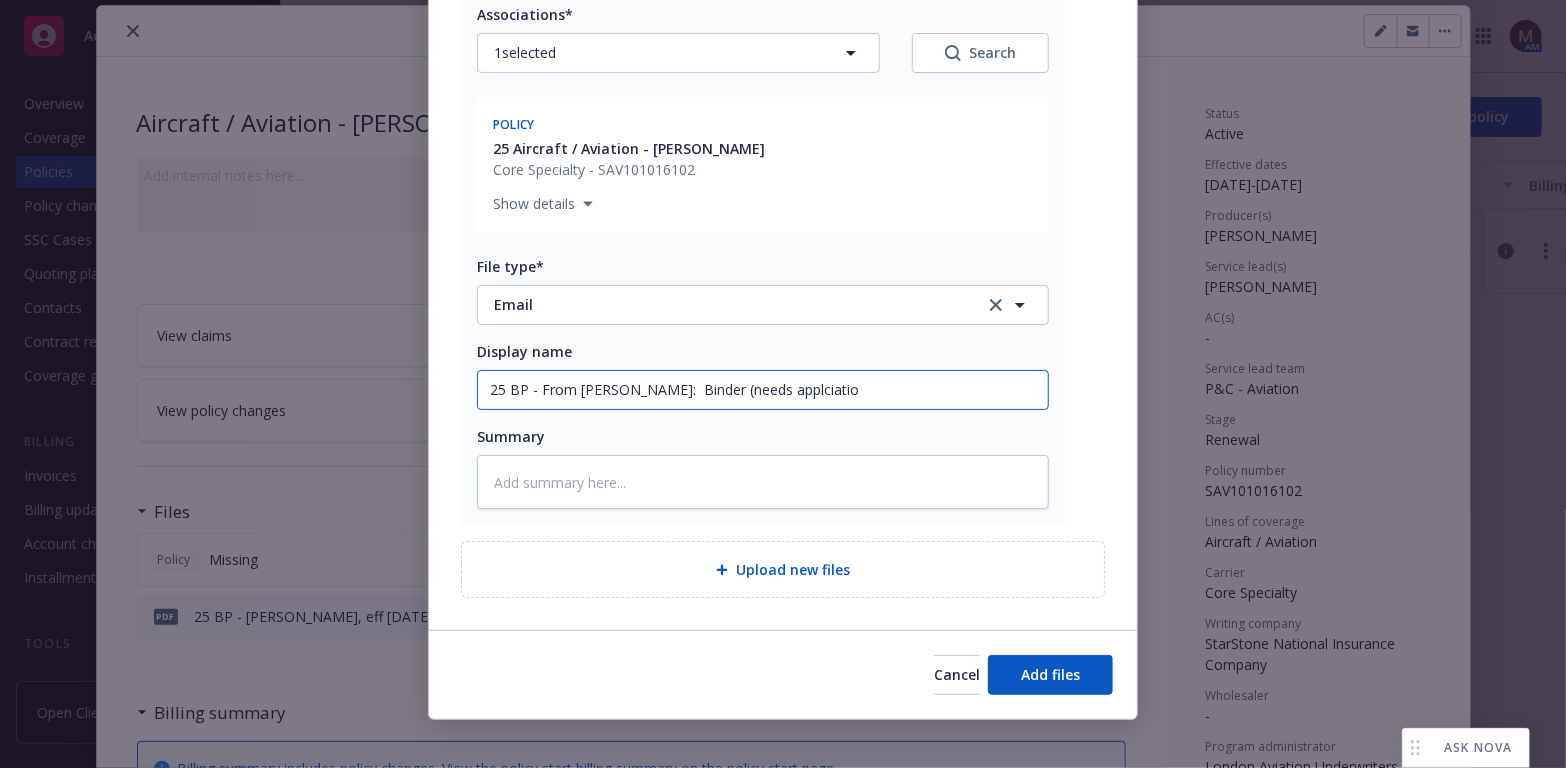 type on "x" 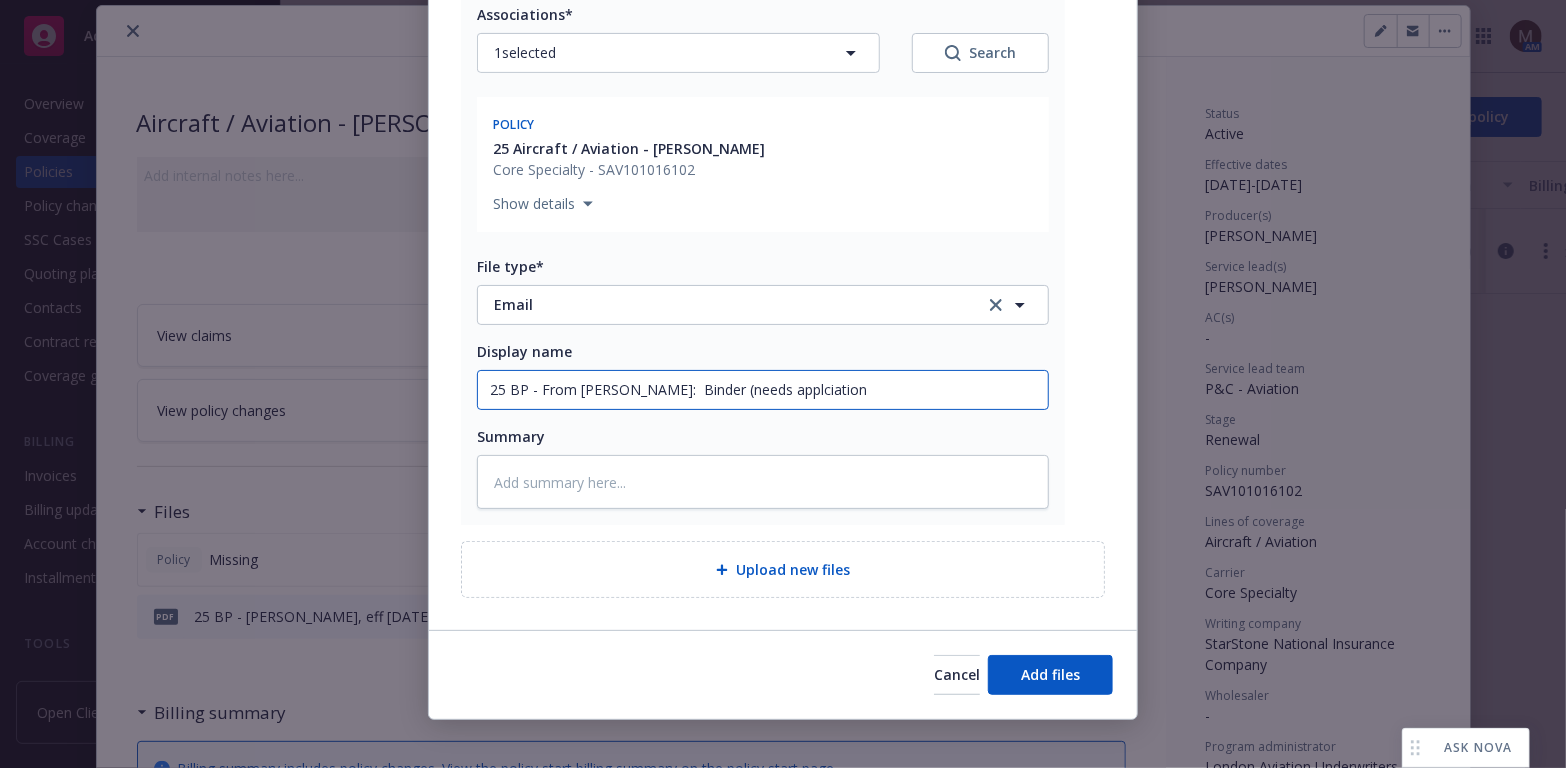 type on "x" 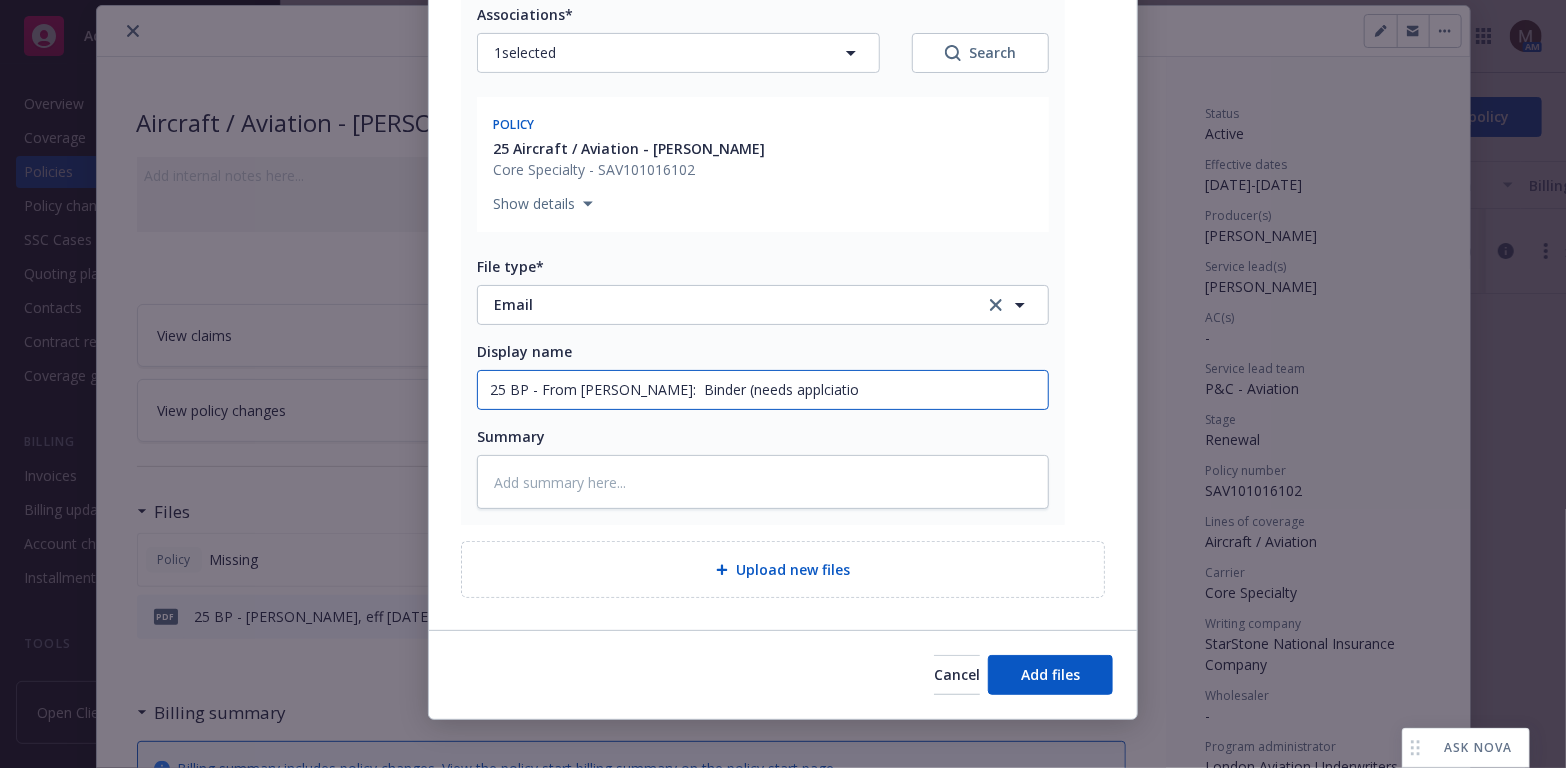 type on "x" 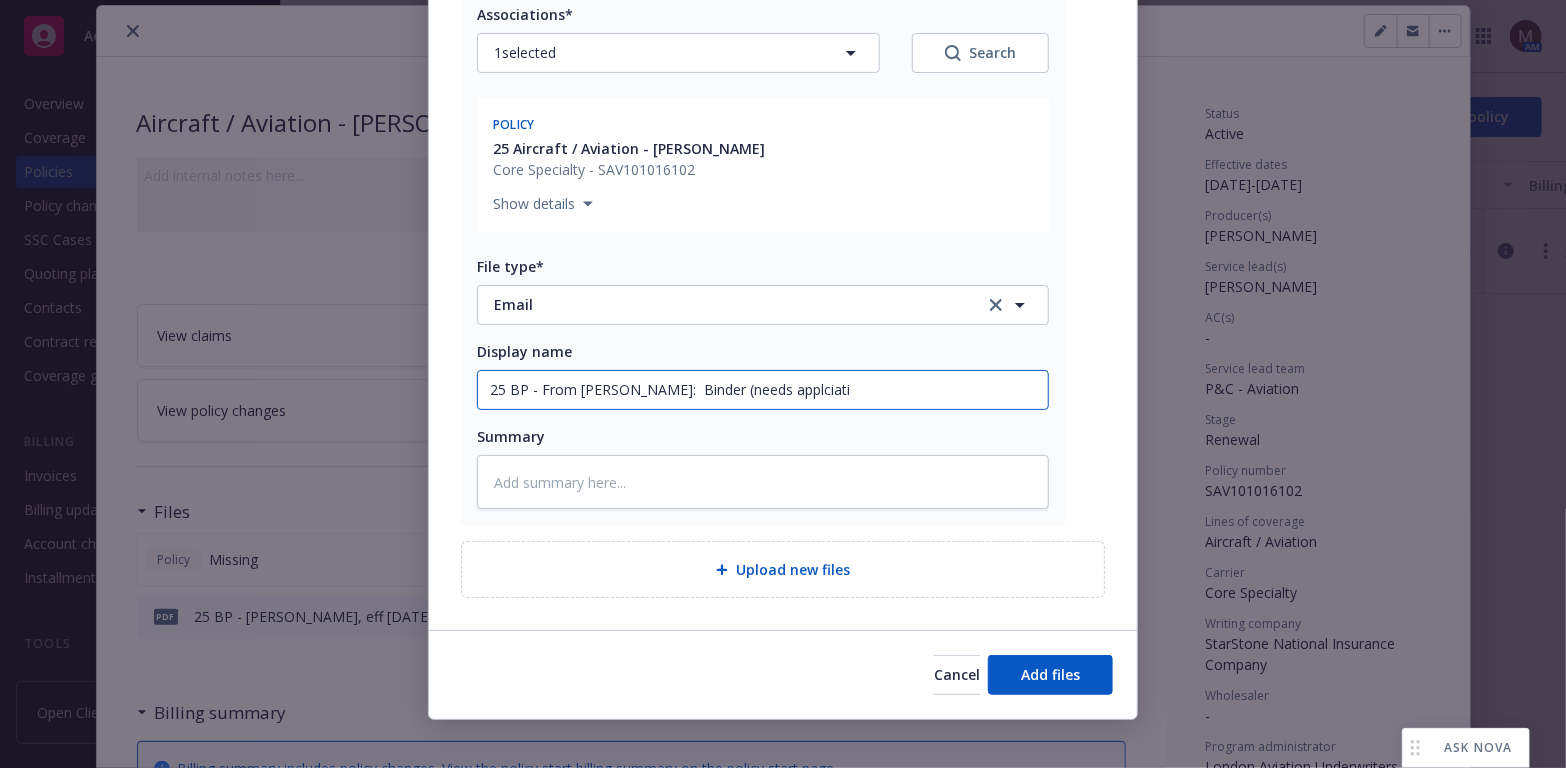 type on "x" 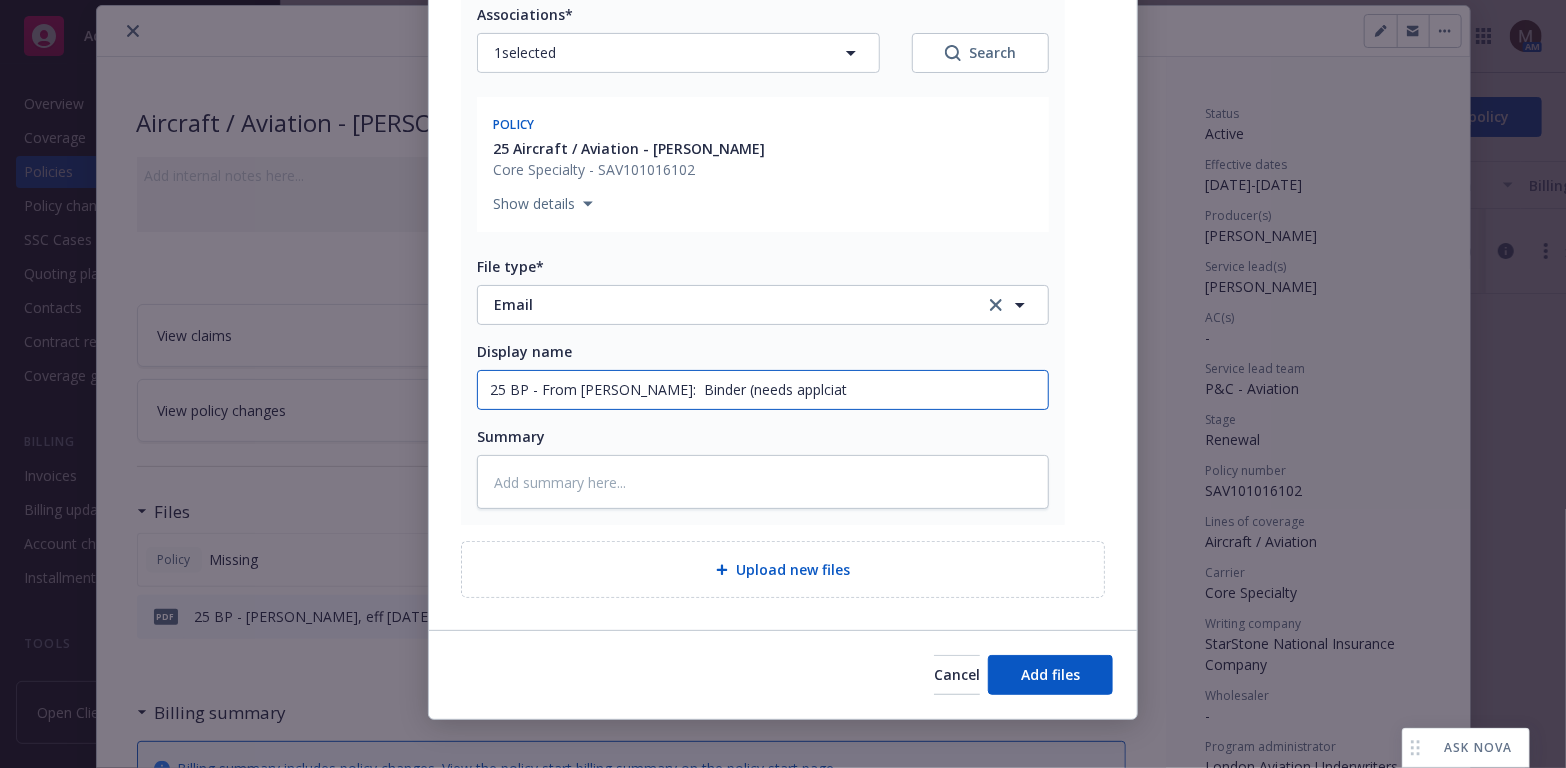 type on "x" 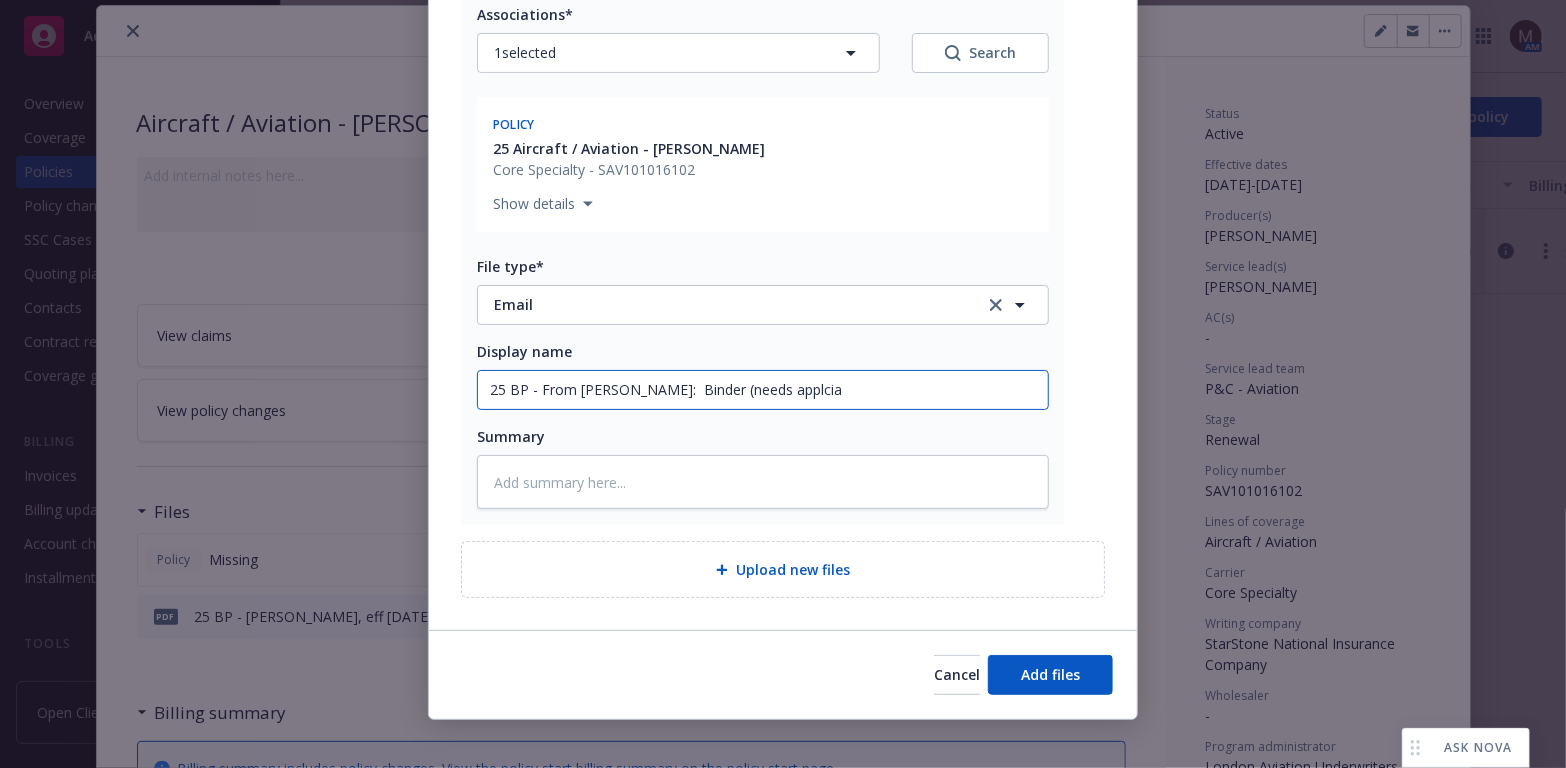 type on "x" 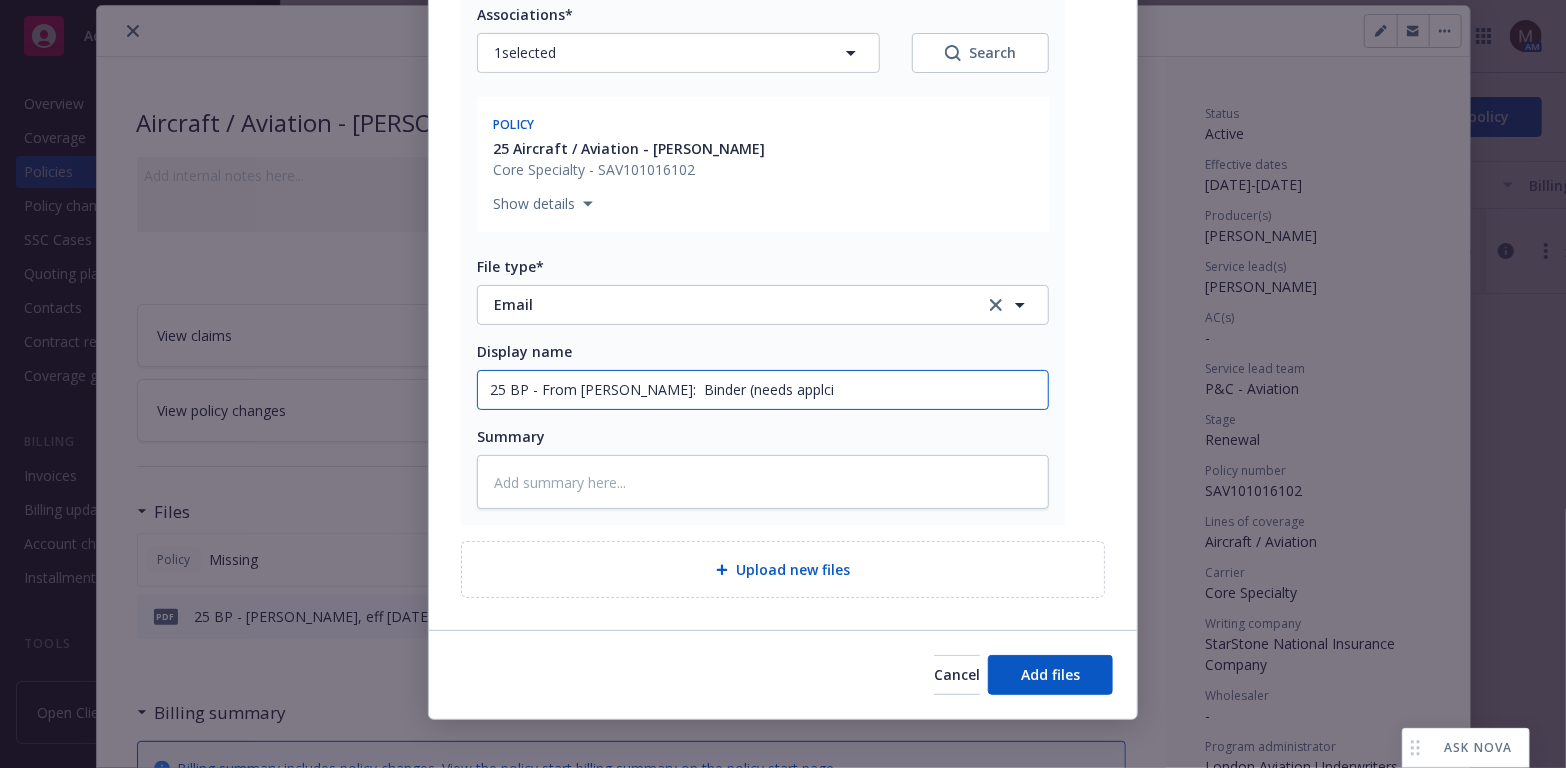 type on "x" 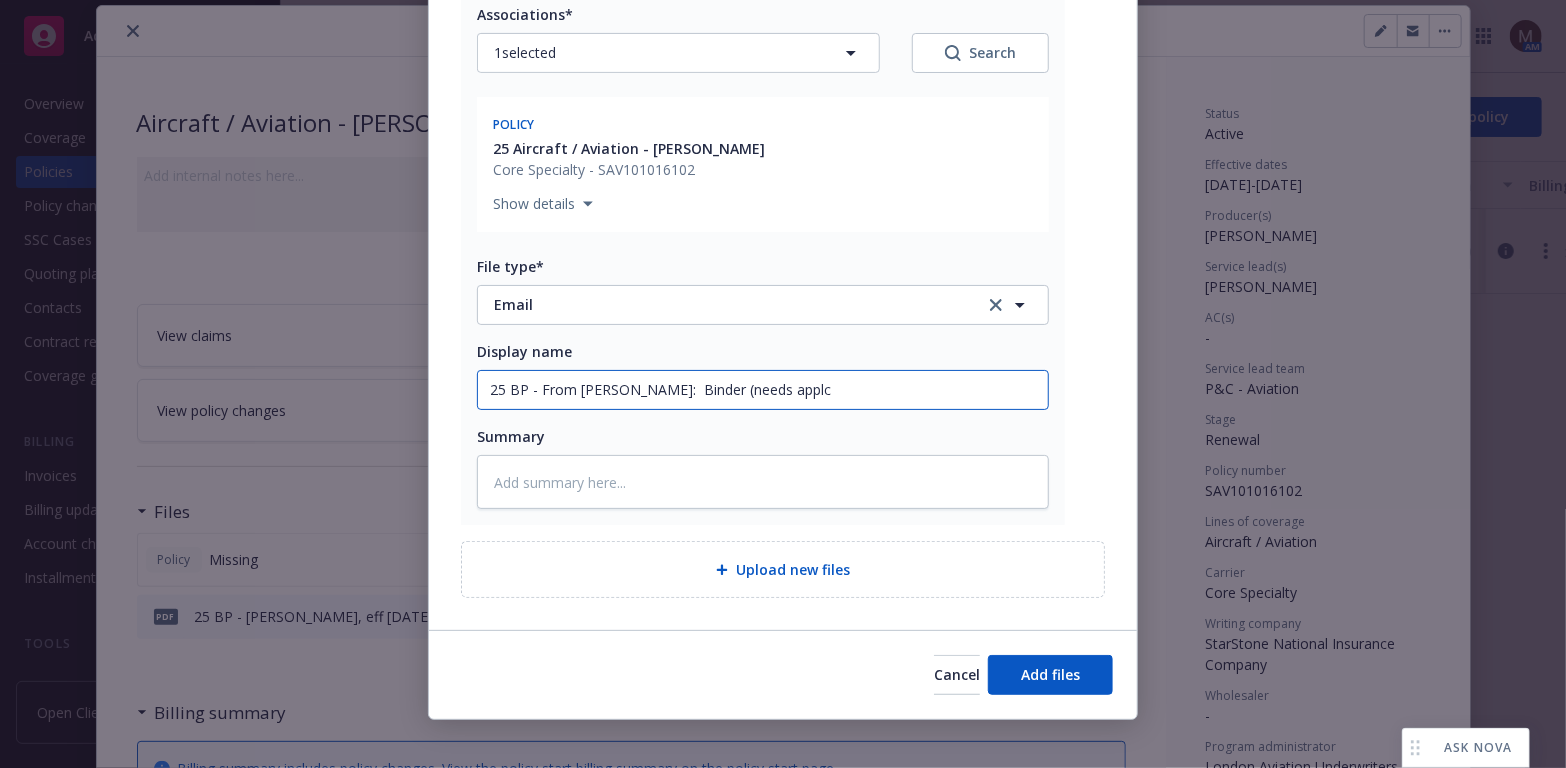 type on "25 BP - From LAU:  Binder (needs appl" 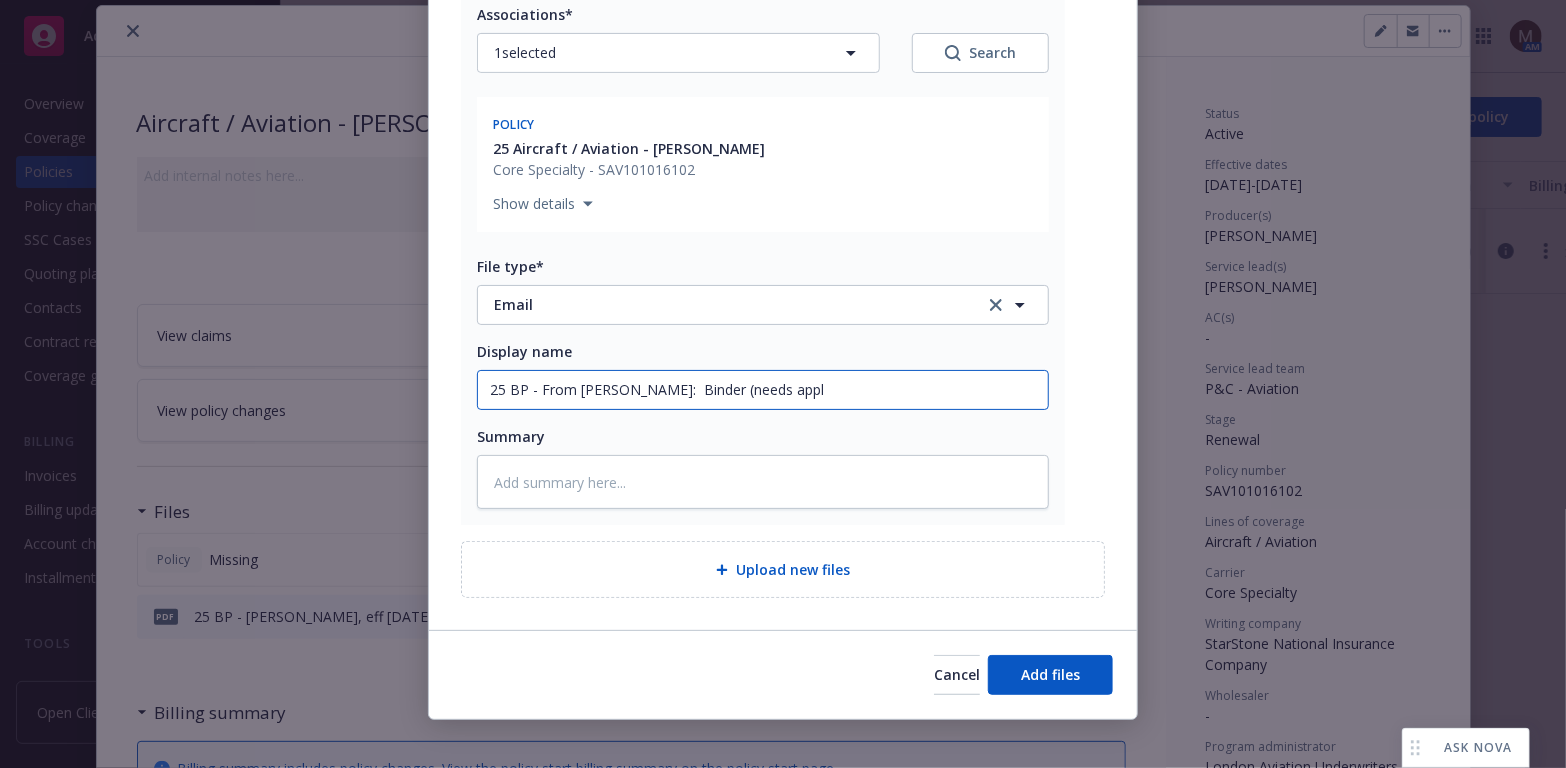 type on "x" 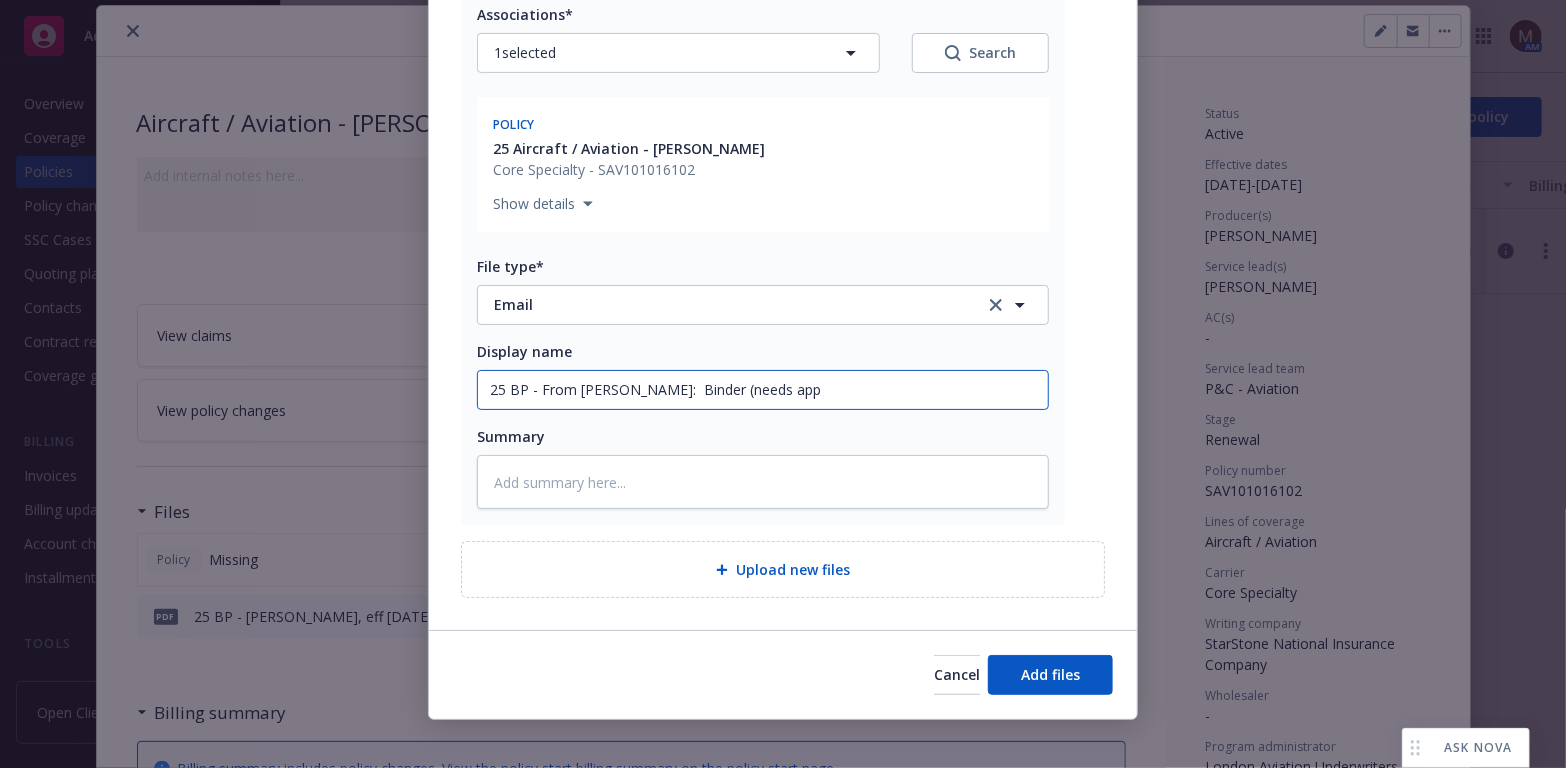 type on "25 BP - From LAU:  Binder (needs ap" 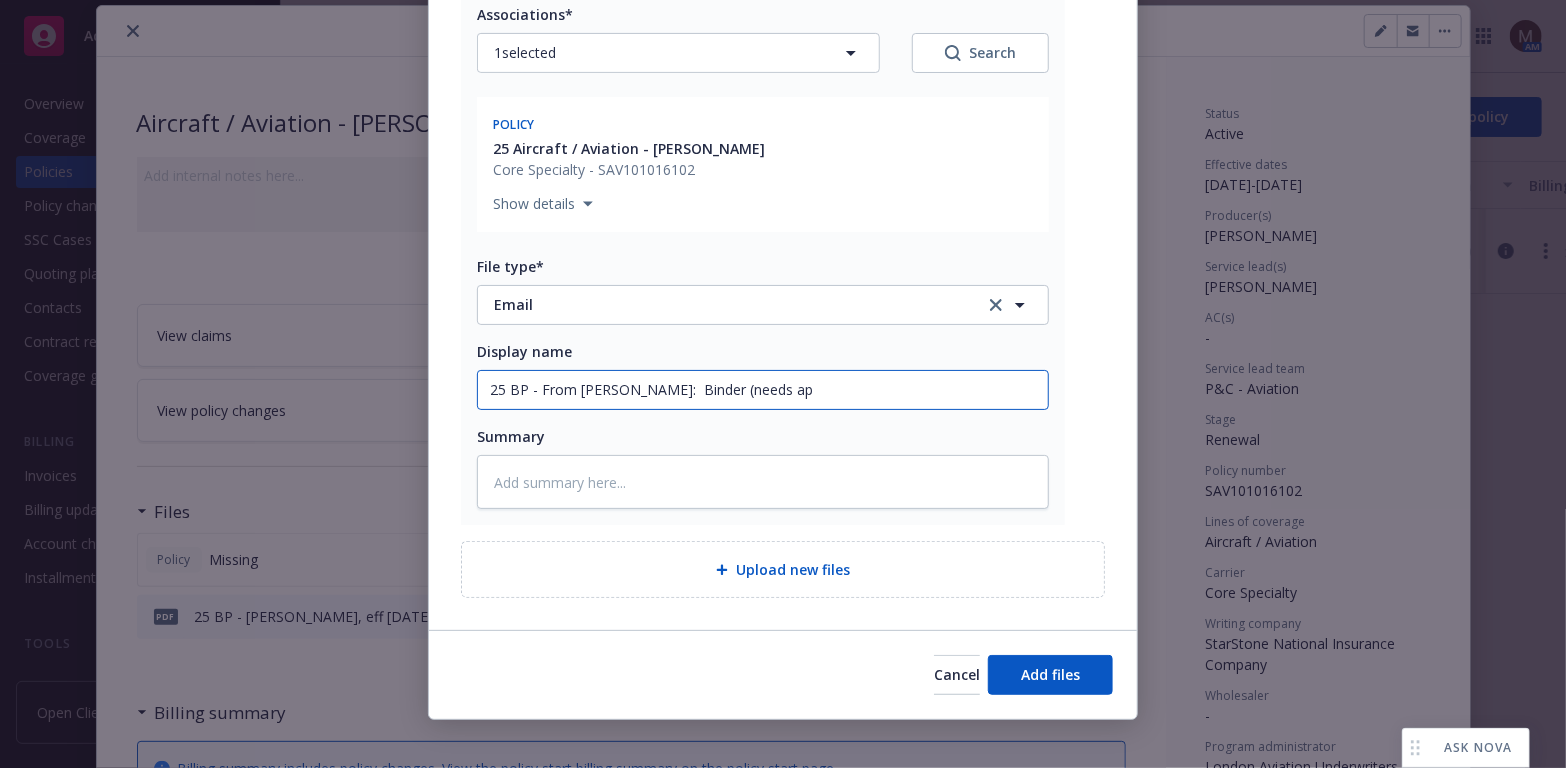 type on "x" 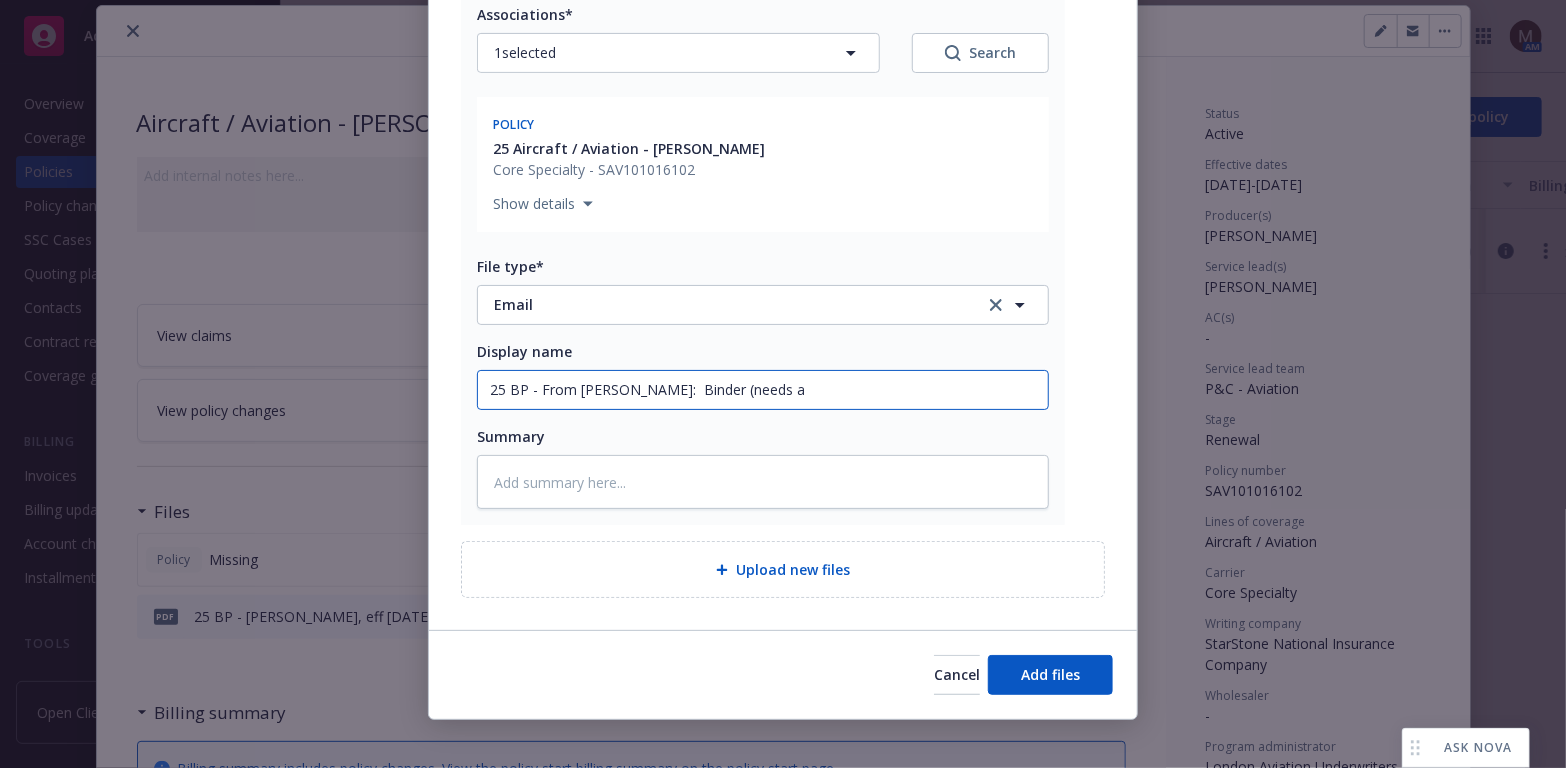 type on "x" 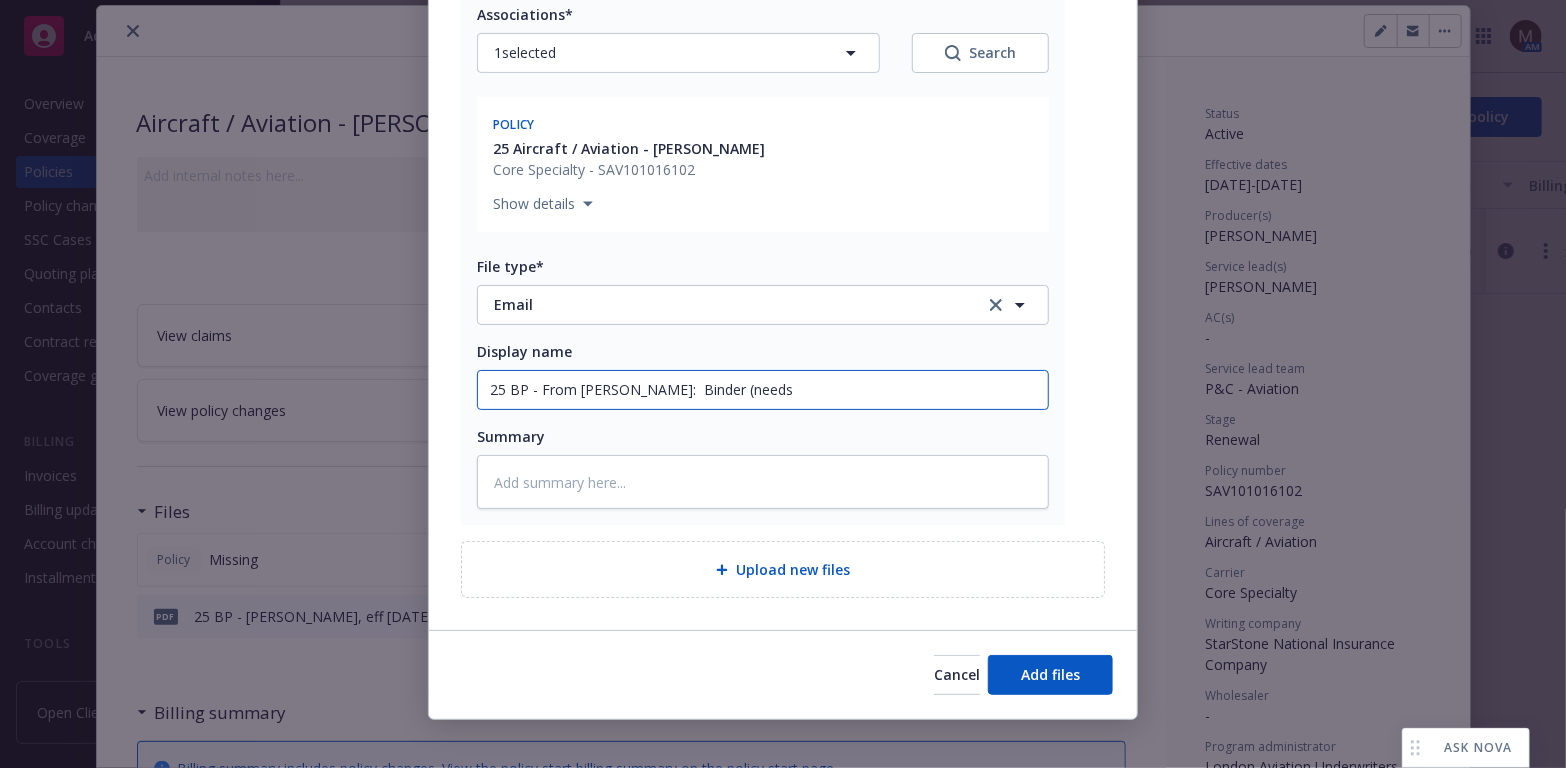 type on "x" 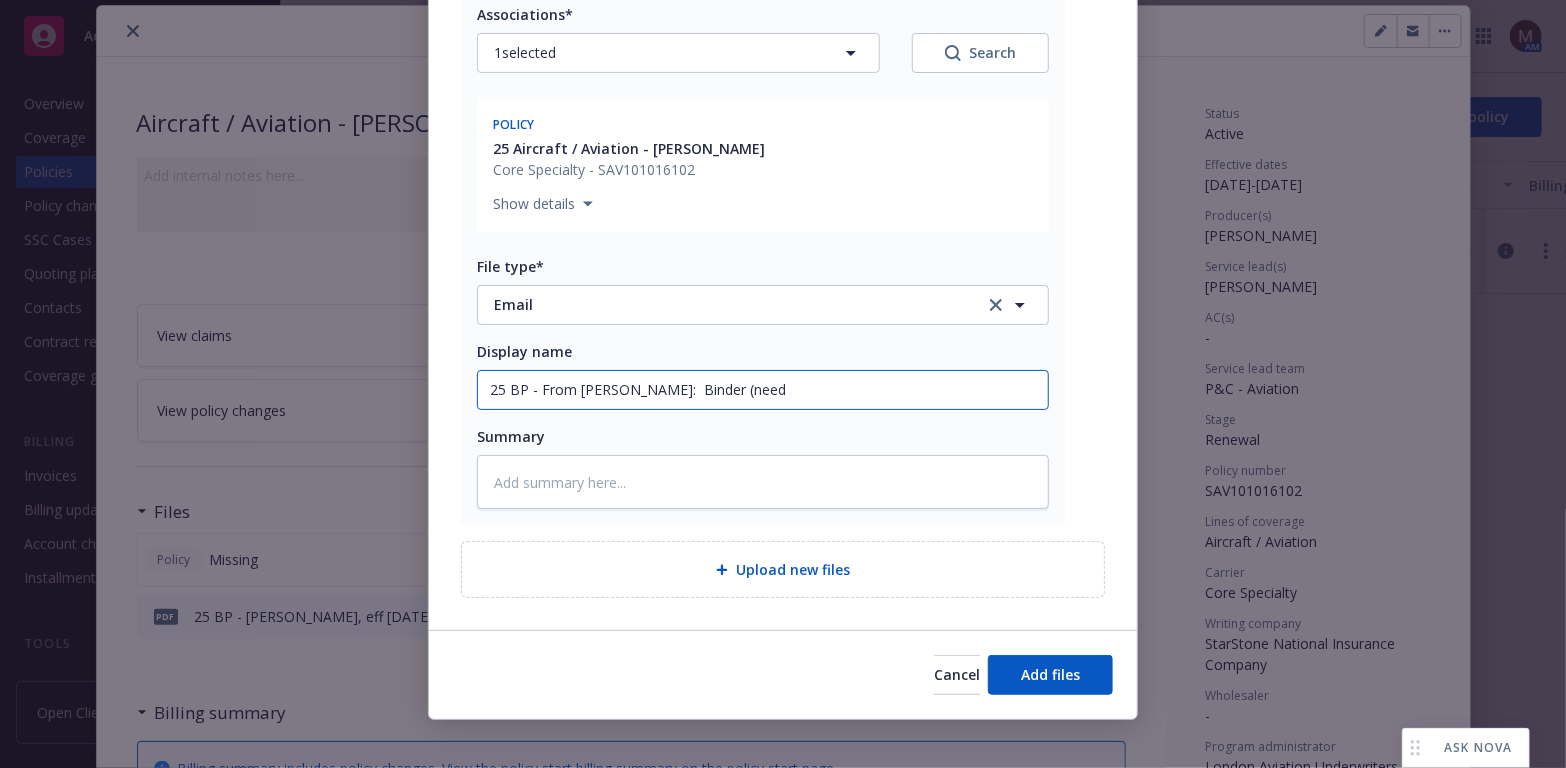 type on "x" 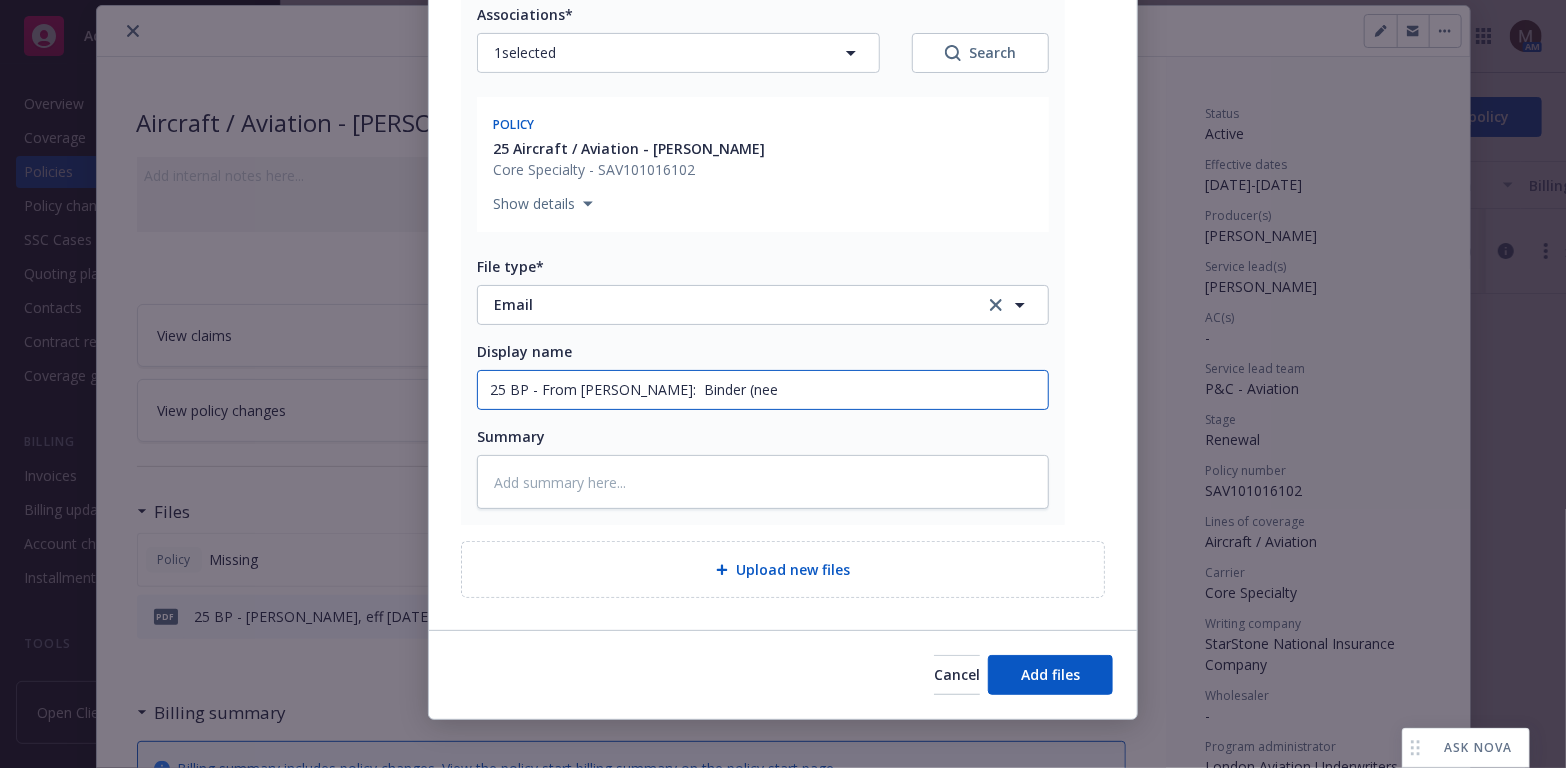 type on "x" 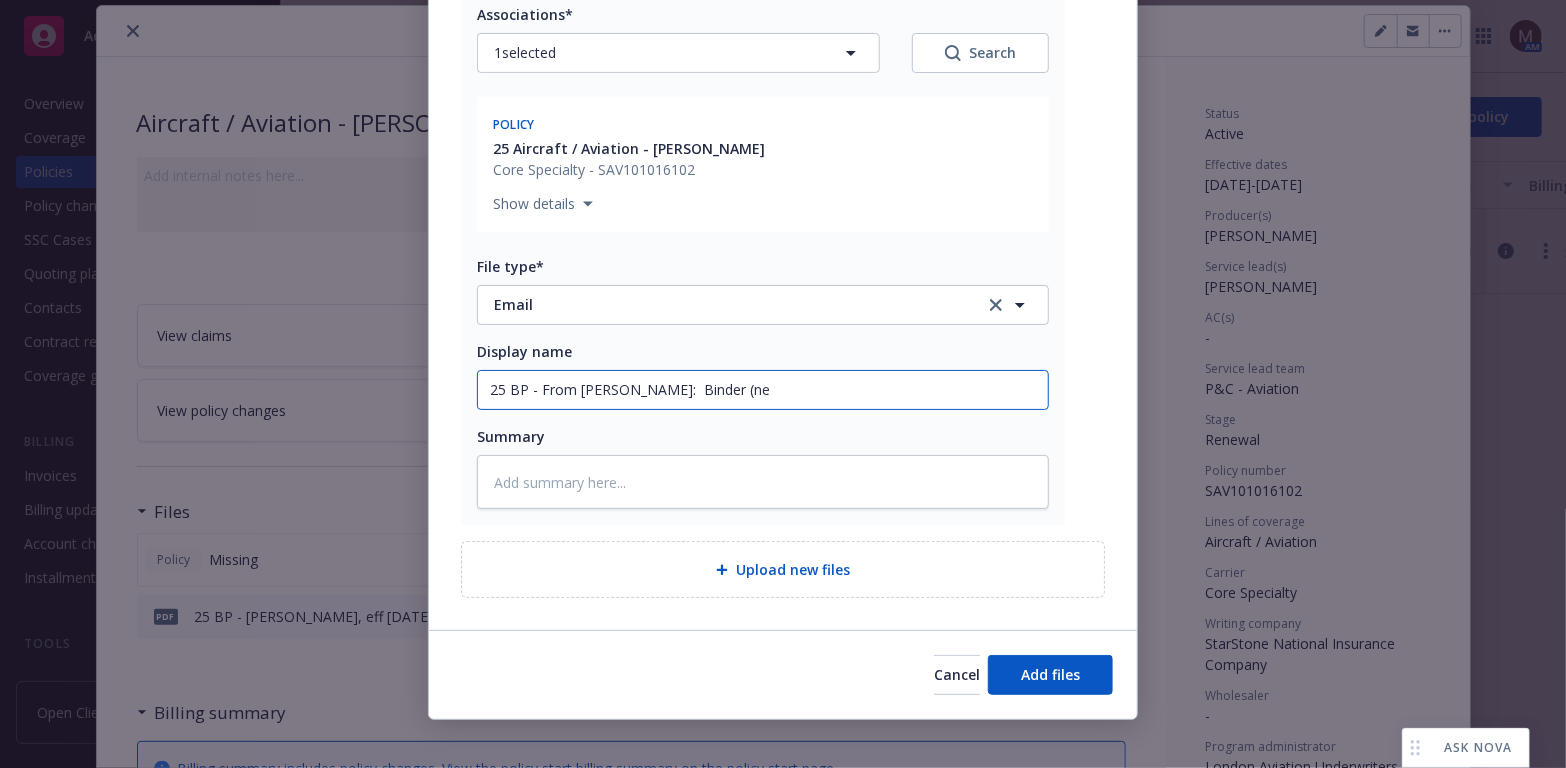 type on "x" 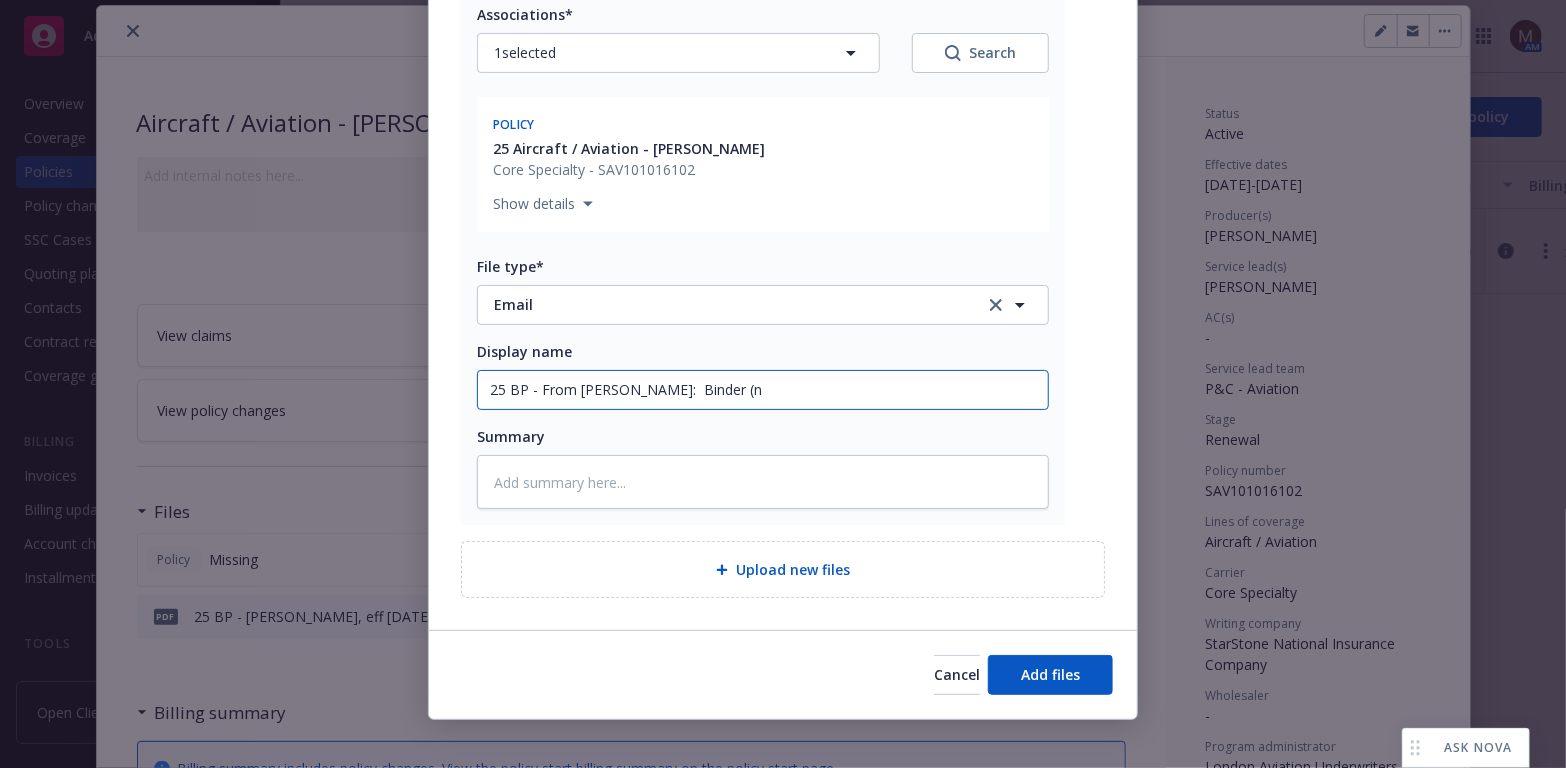 type on "x" 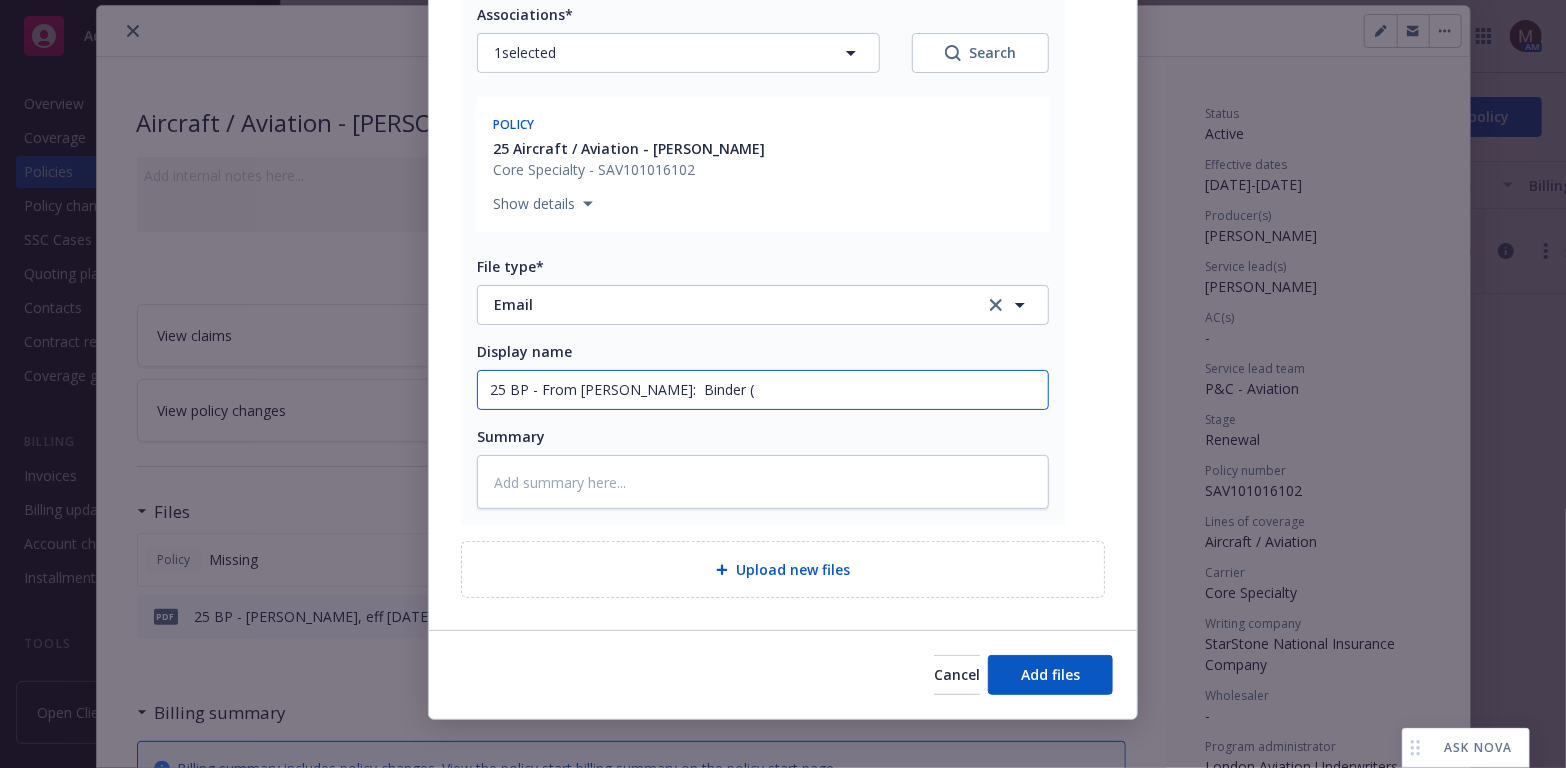 type on "x" 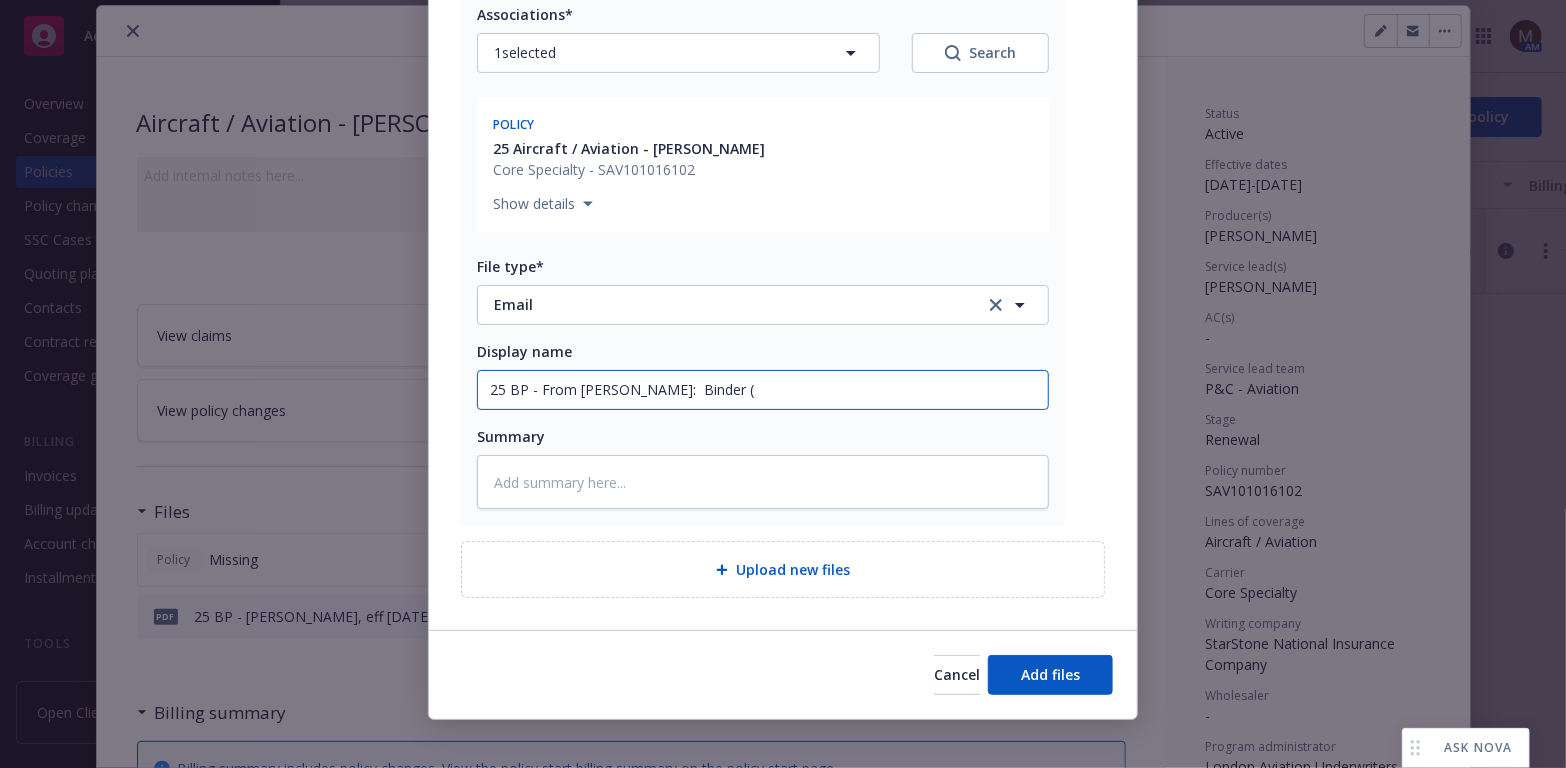 type 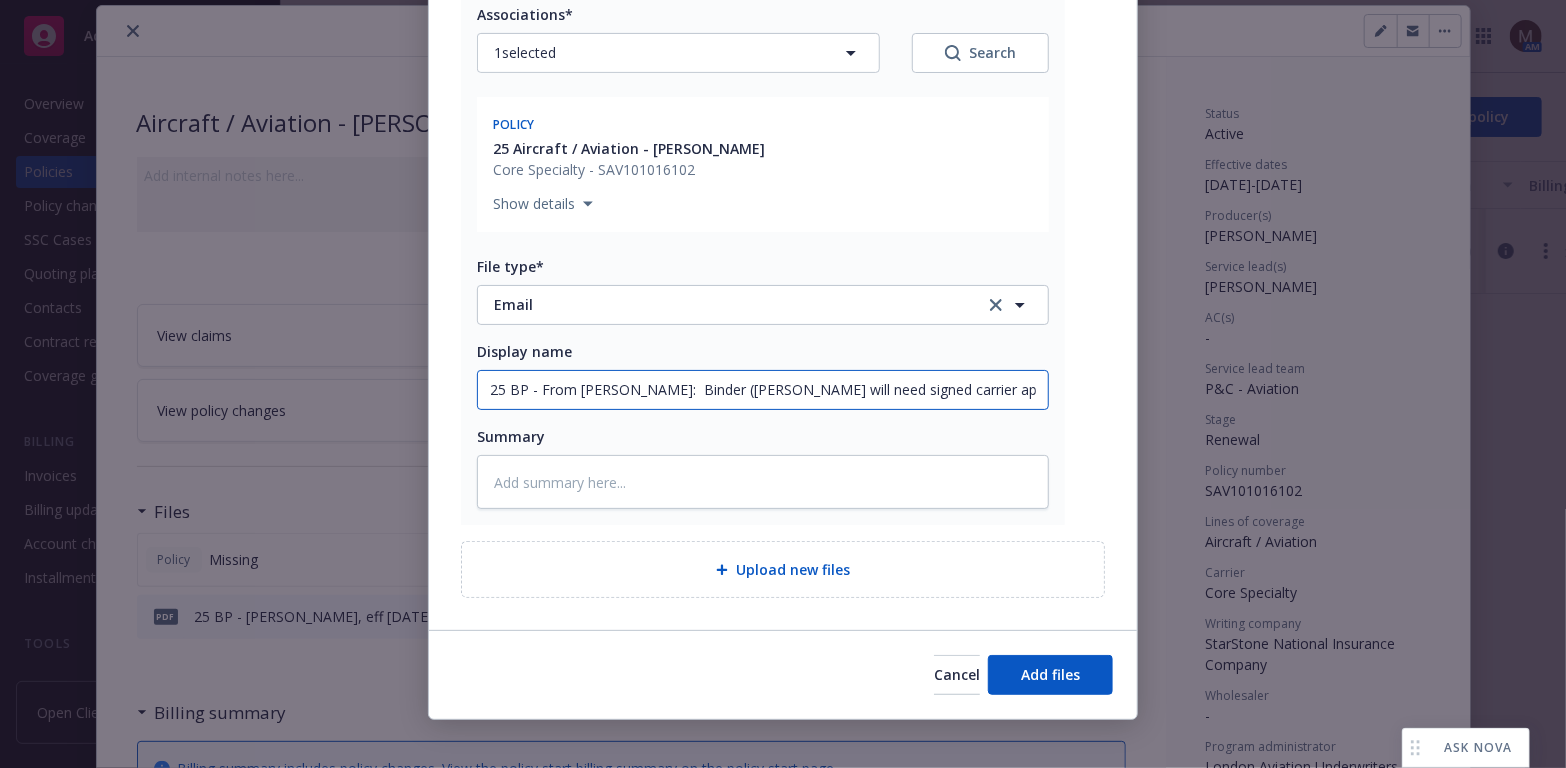 drag, startPoint x: 889, startPoint y: 395, endPoint x: 477, endPoint y: 385, distance: 412.12134 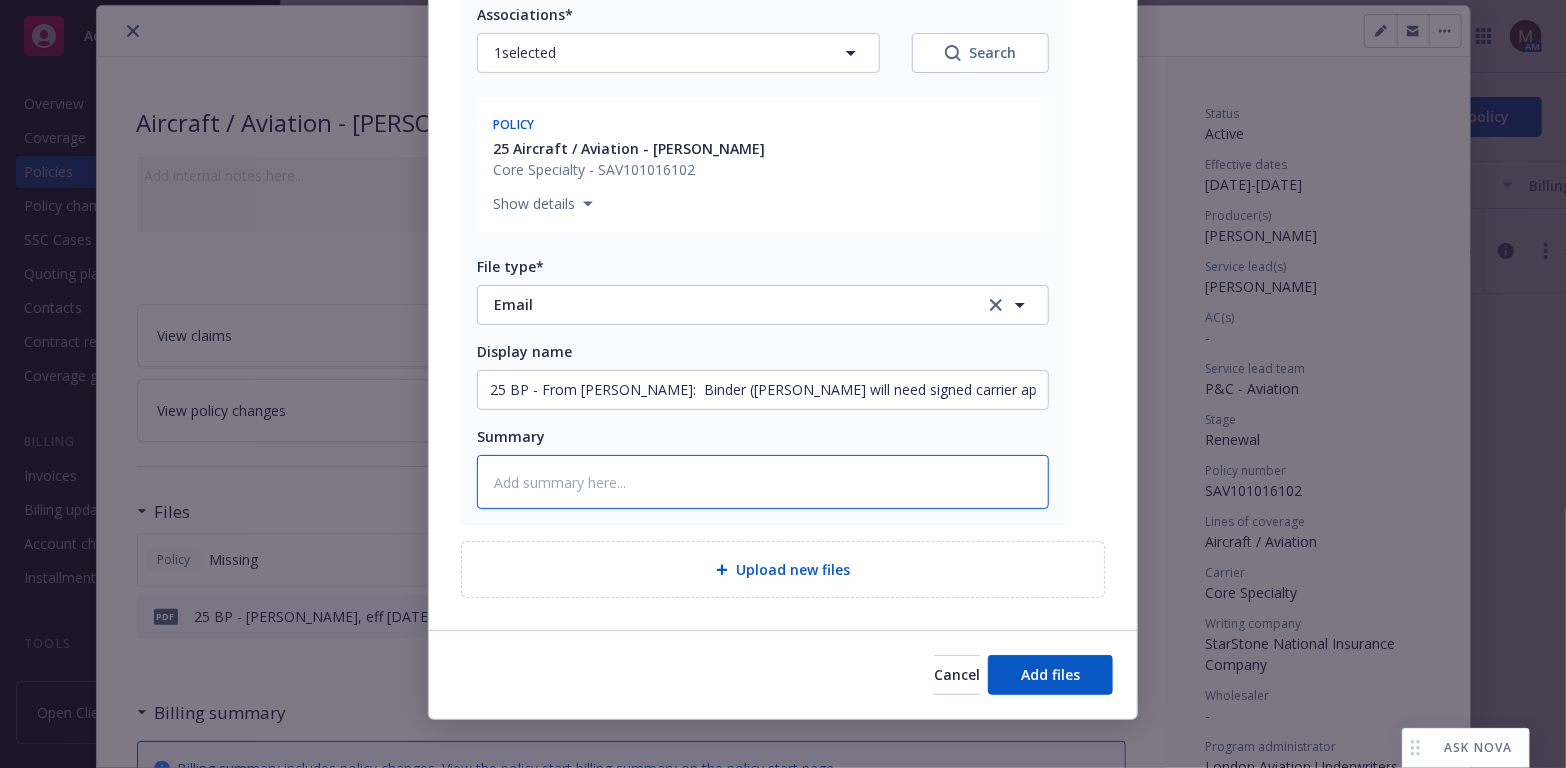 click at bounding box center (763, 482) 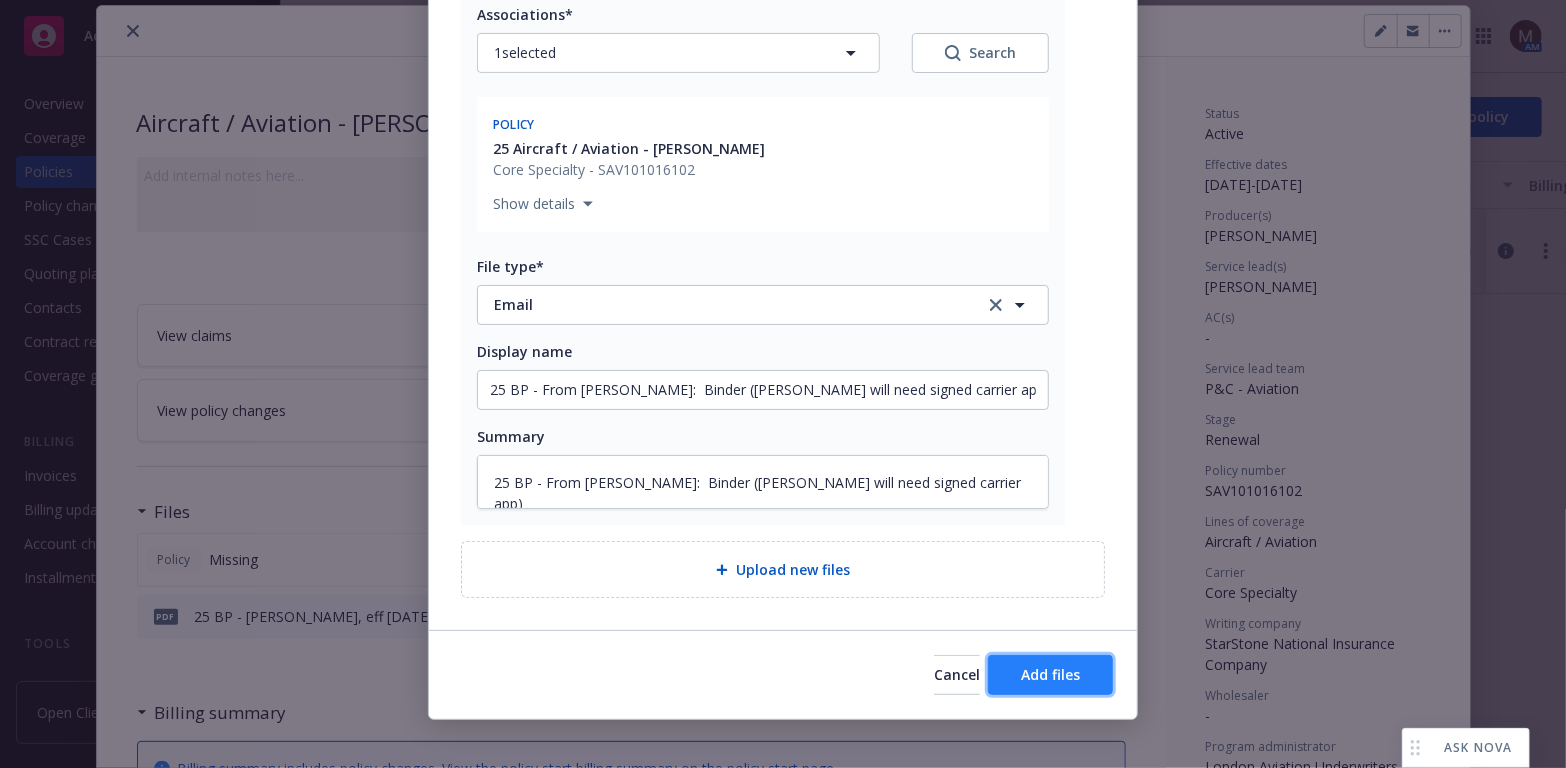 click on "Add files" at bounding box center (1050, 674) 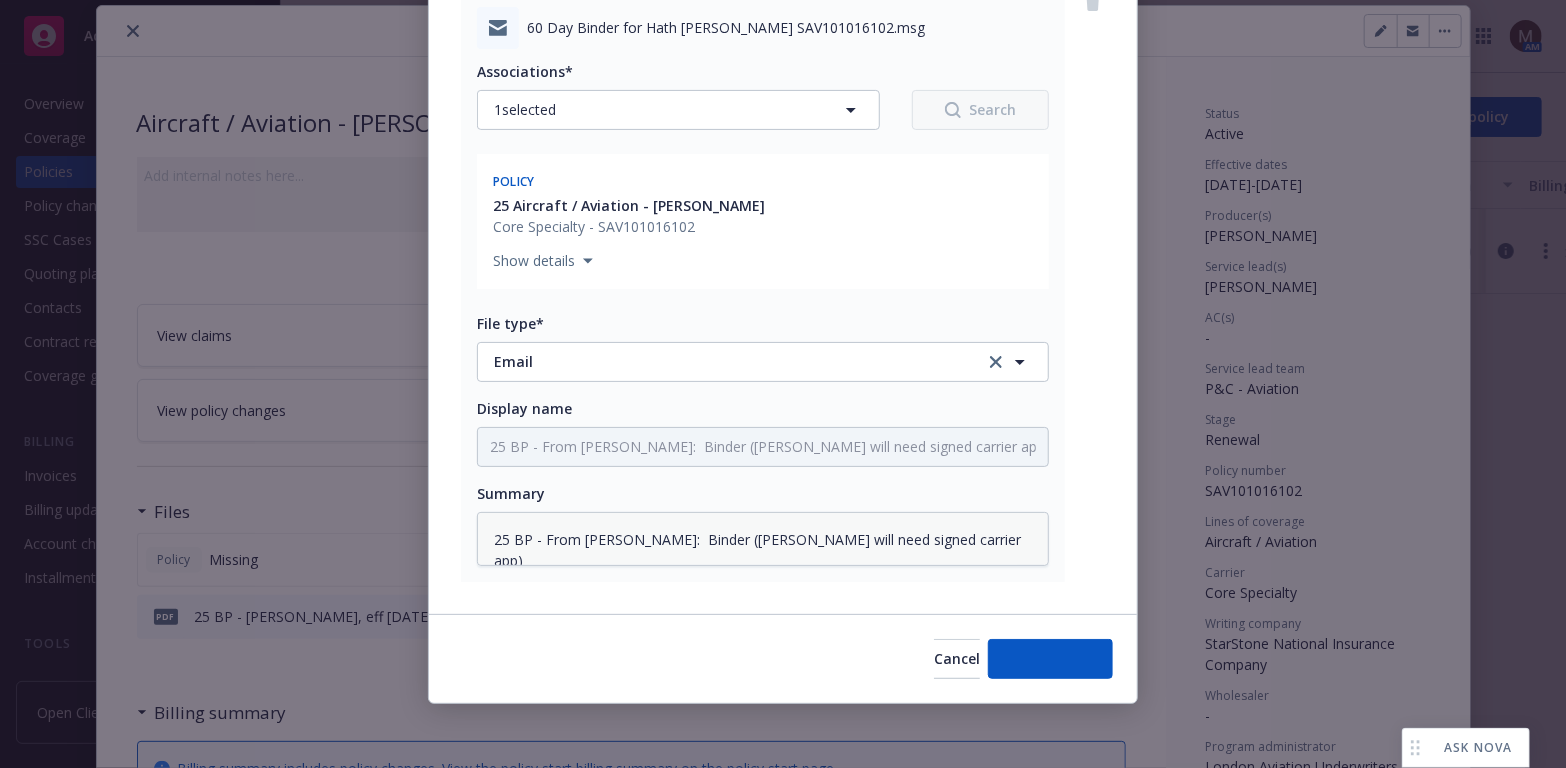 scroll, scrollTop: 241, scrollLeft: 0, axis: vertical 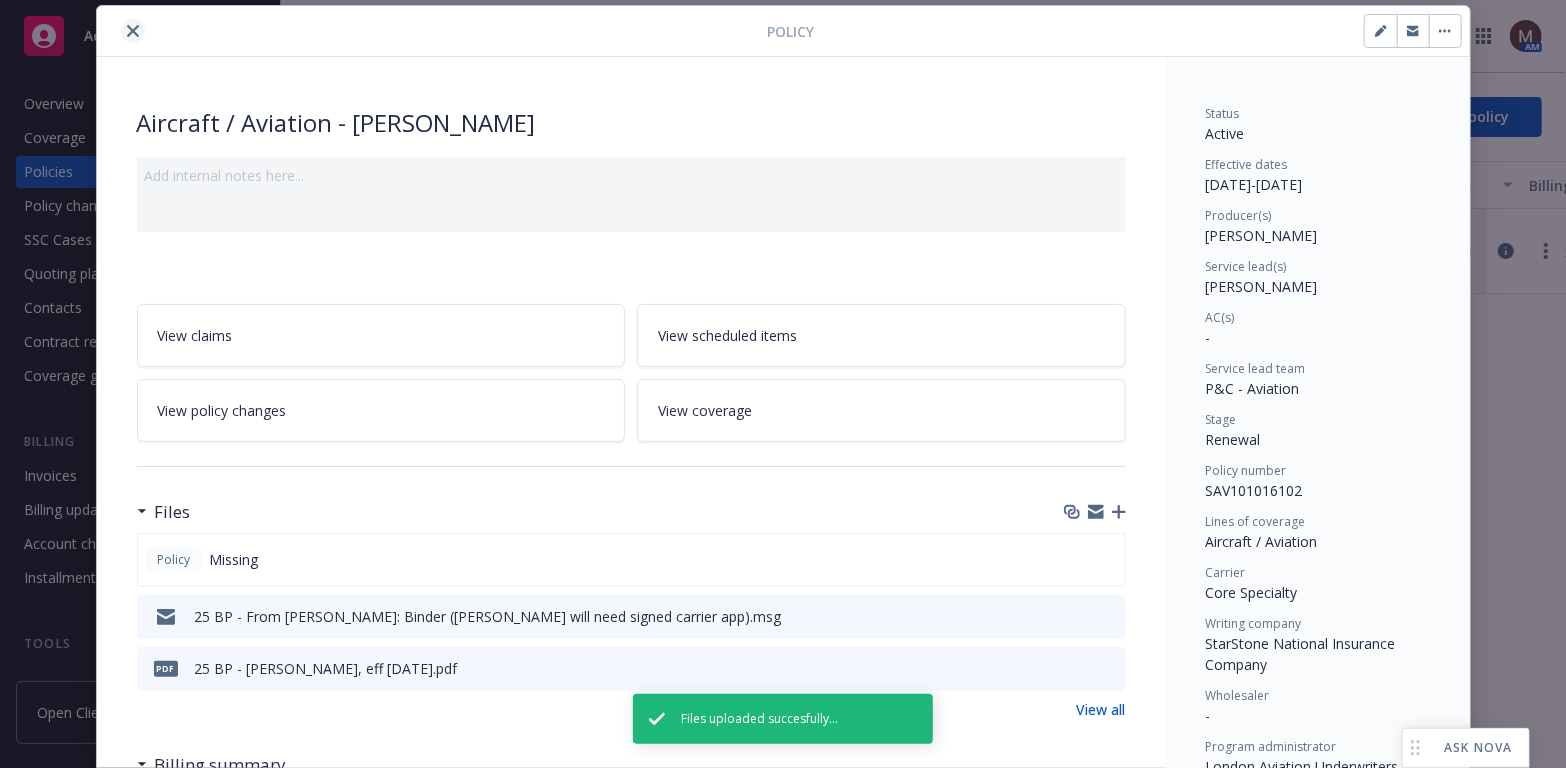 click 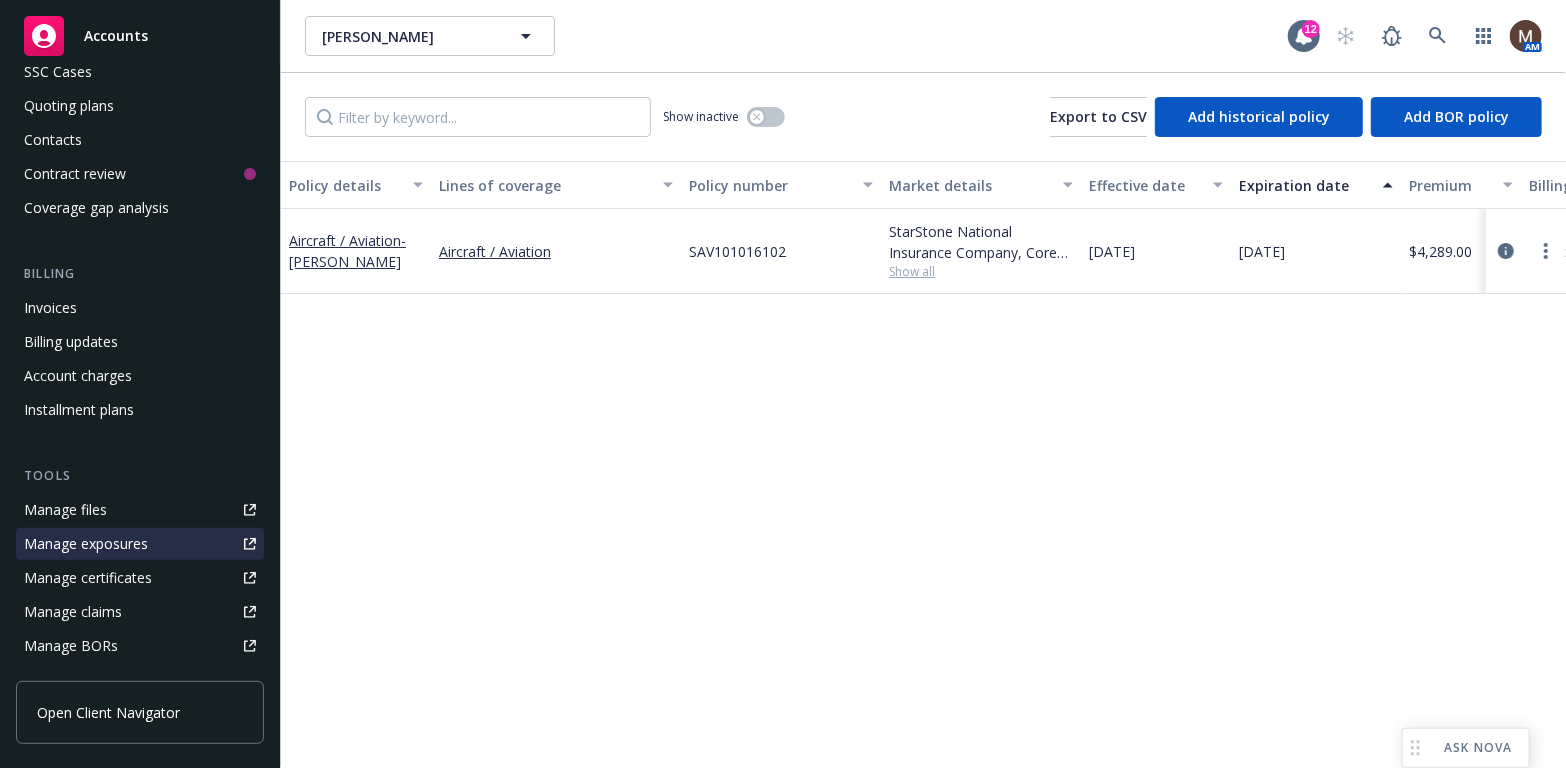 scroll, scrollTop: 200, scrollLeft: 0, axis: vertical 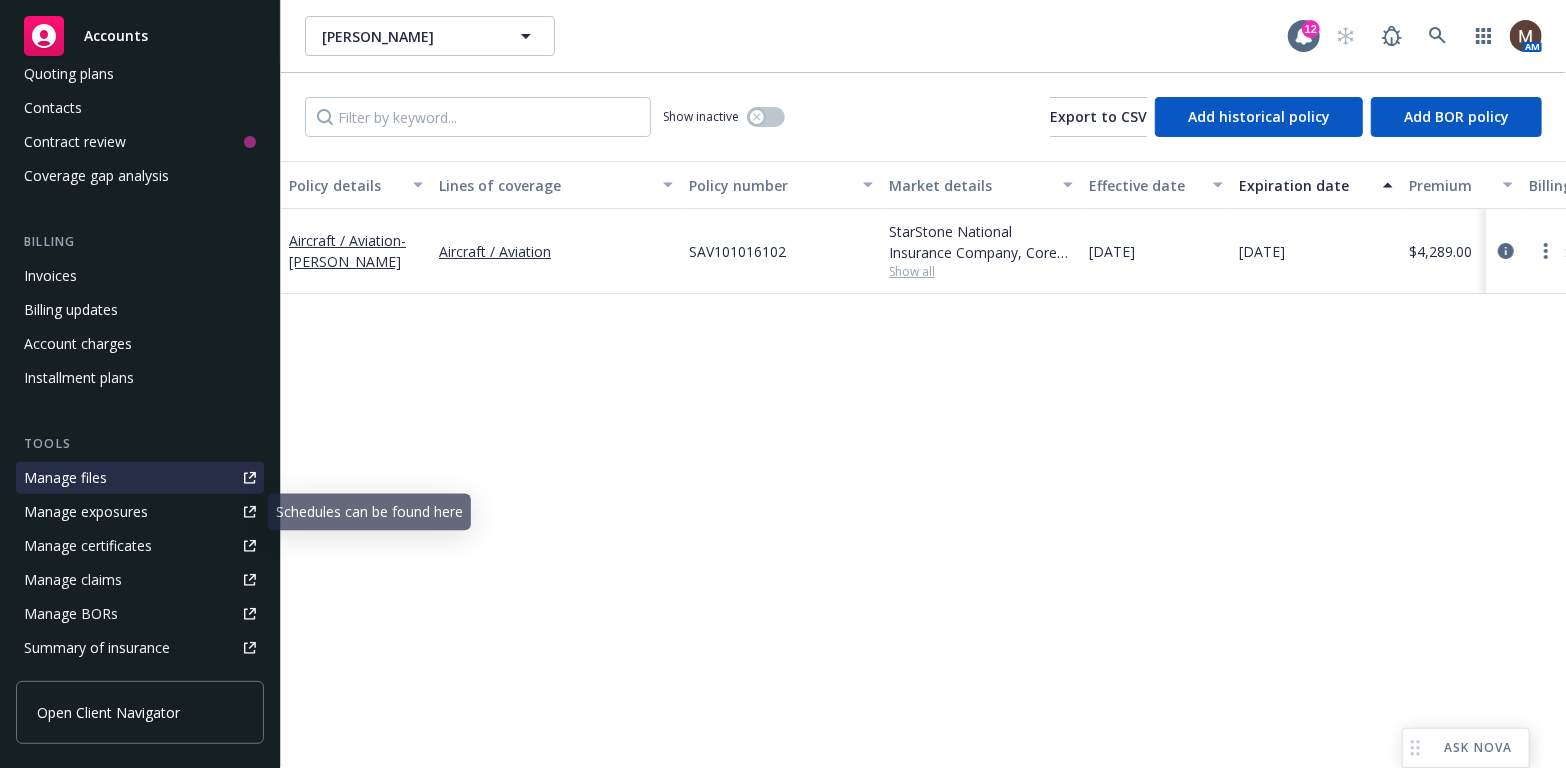 click on "Manage files" at bounding box center [65, 478] 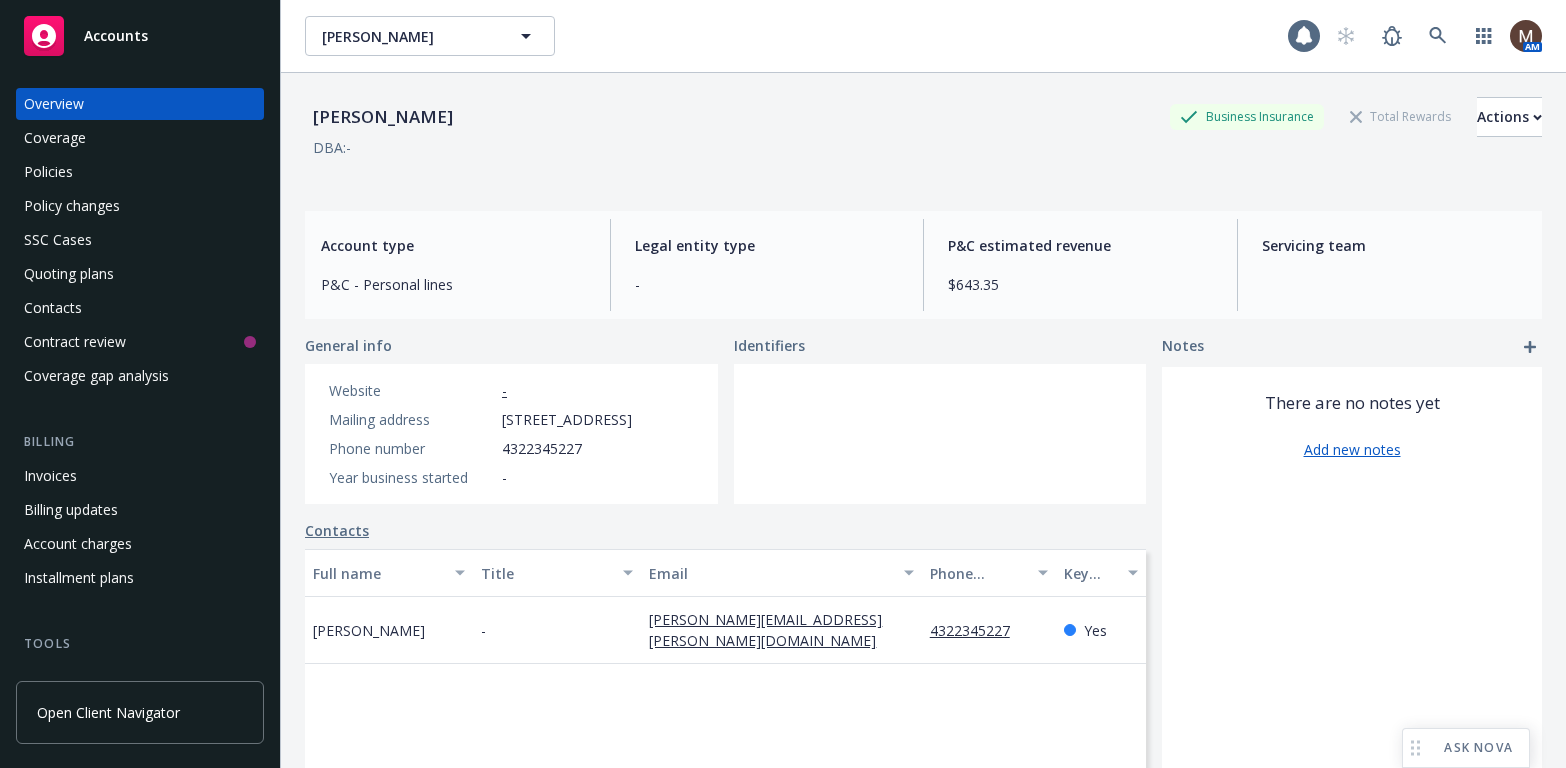 scroll, scrollTop: 0, scrollLeft: 0, axis: both 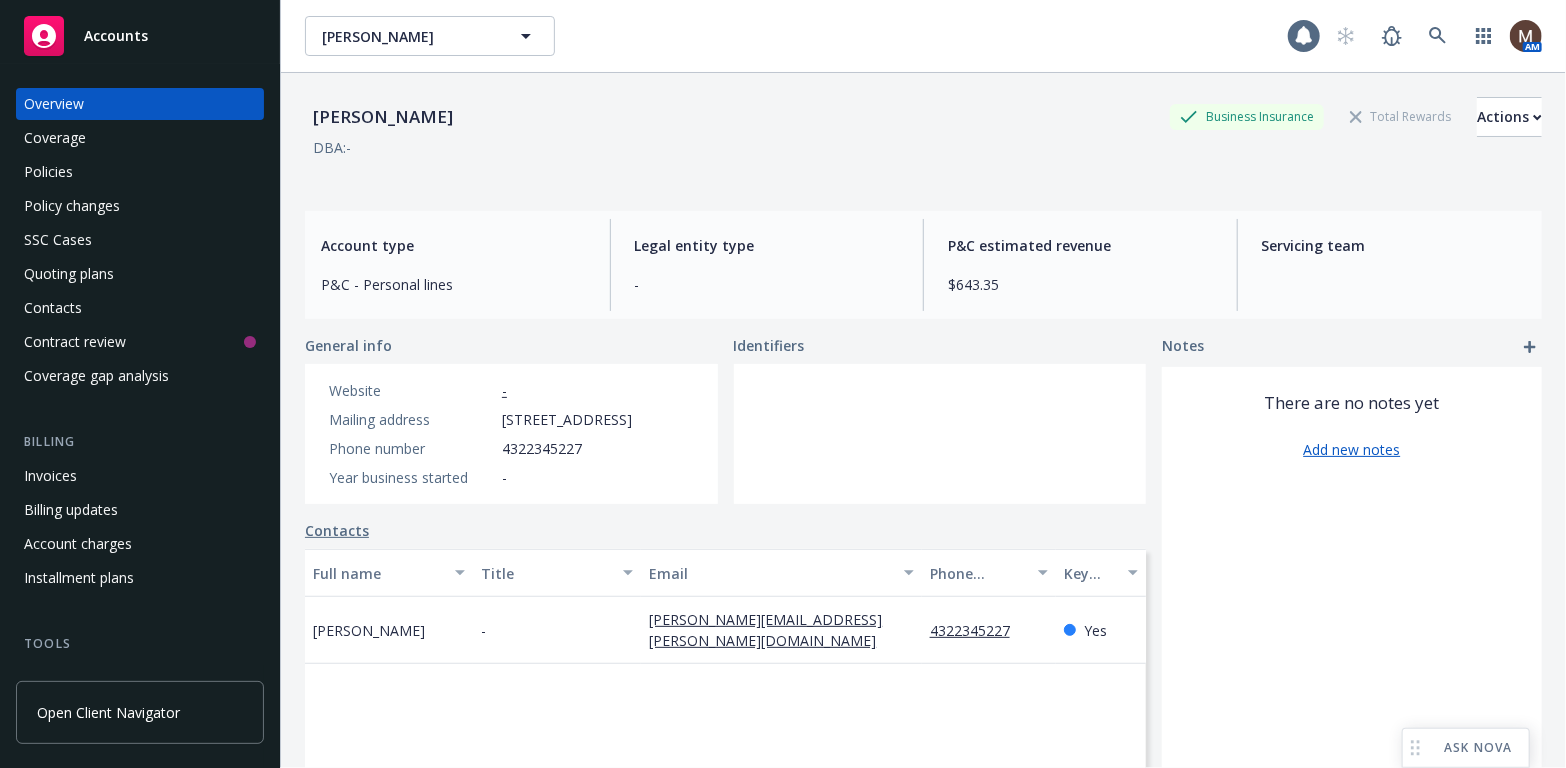 click on "Policies" at bounding box center [140, 172] 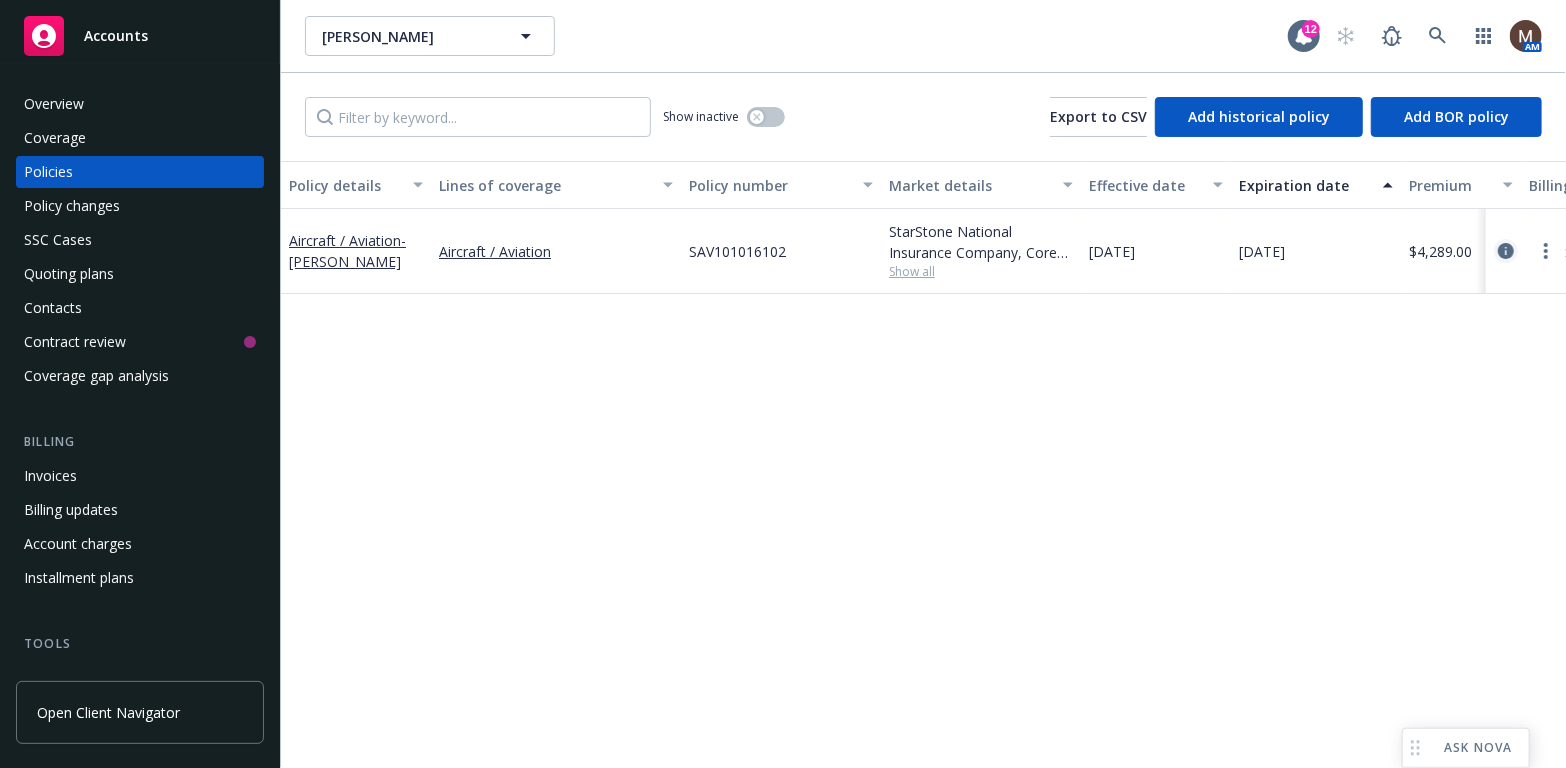 click 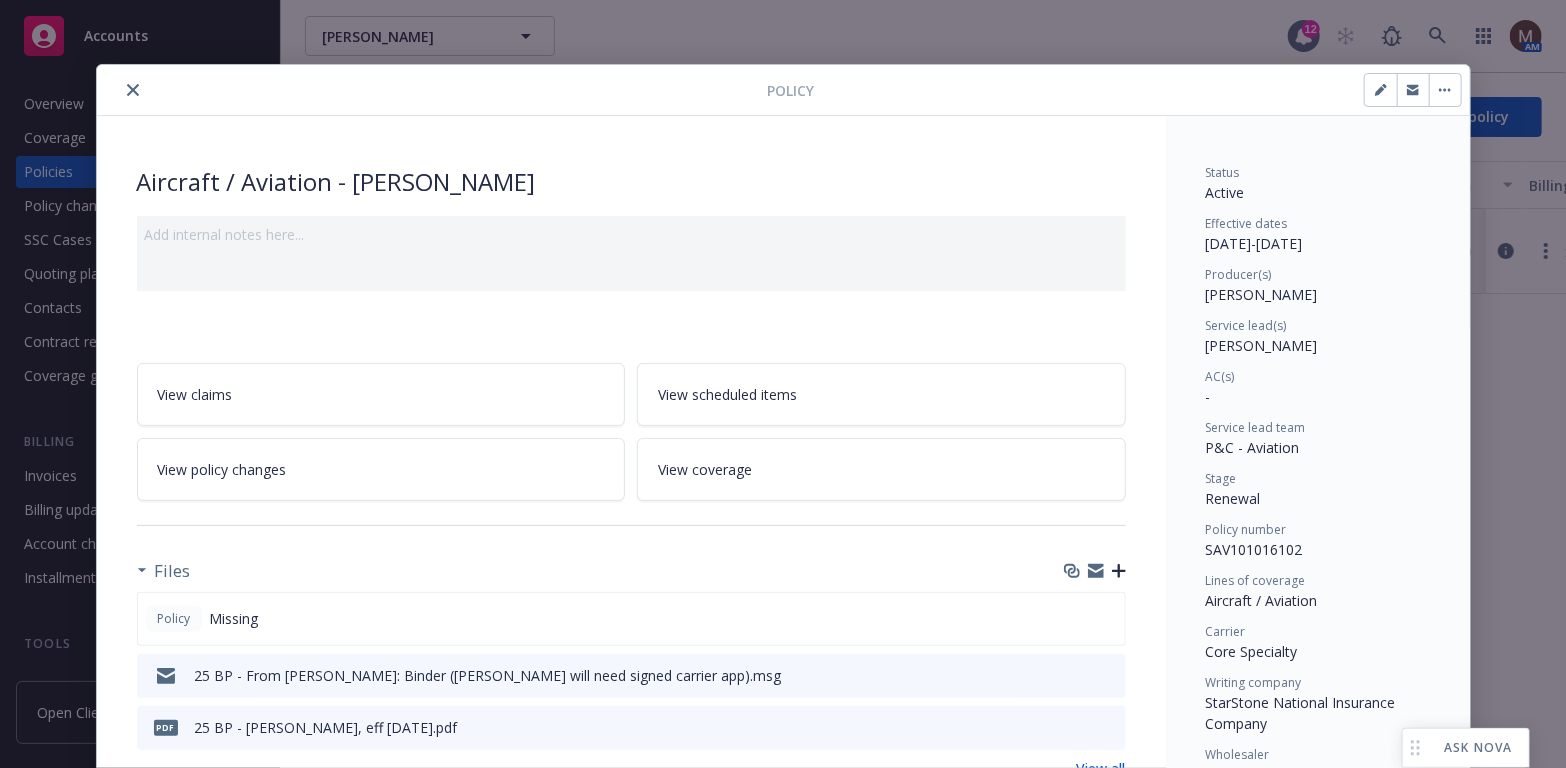 click 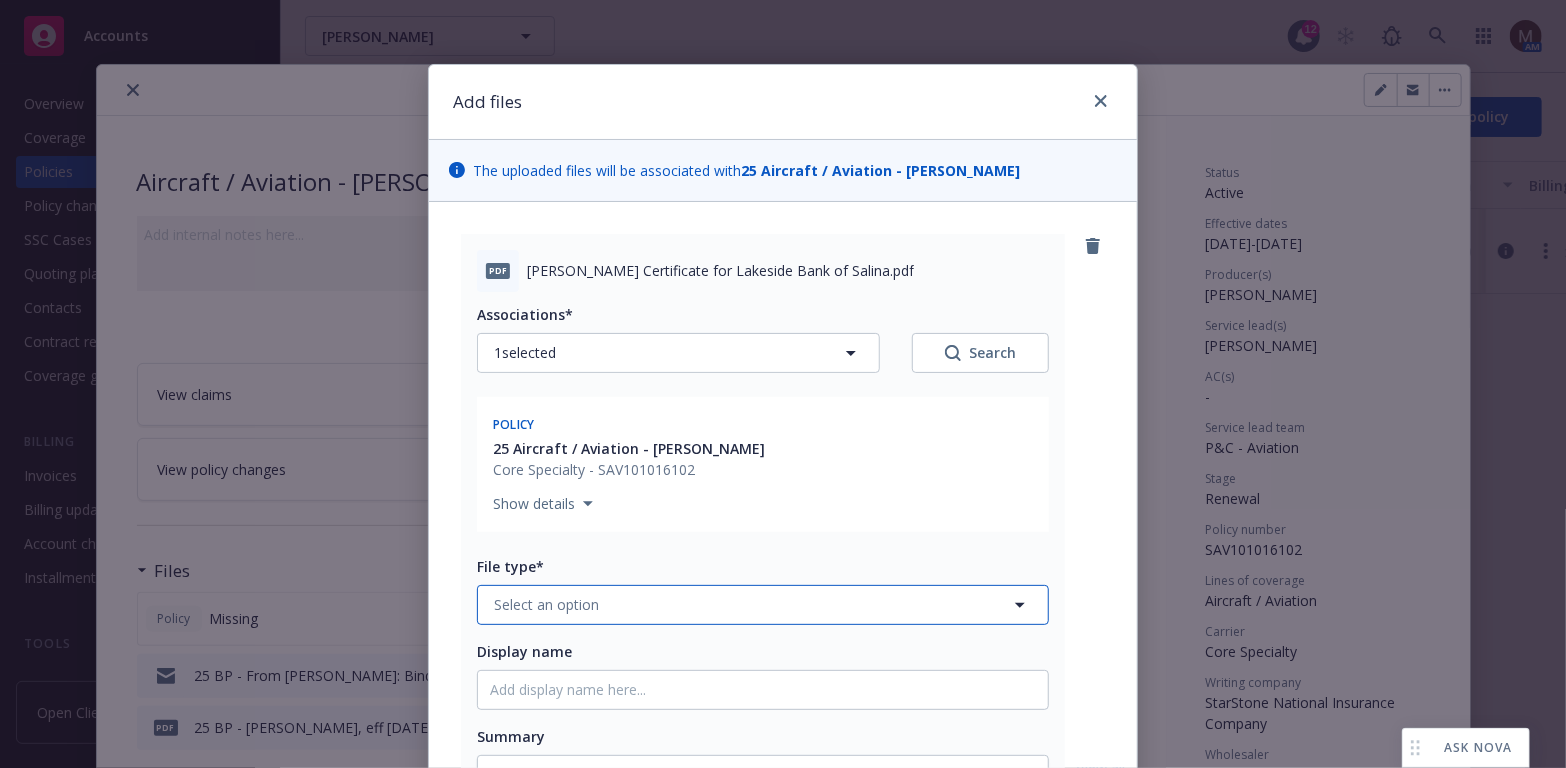 click 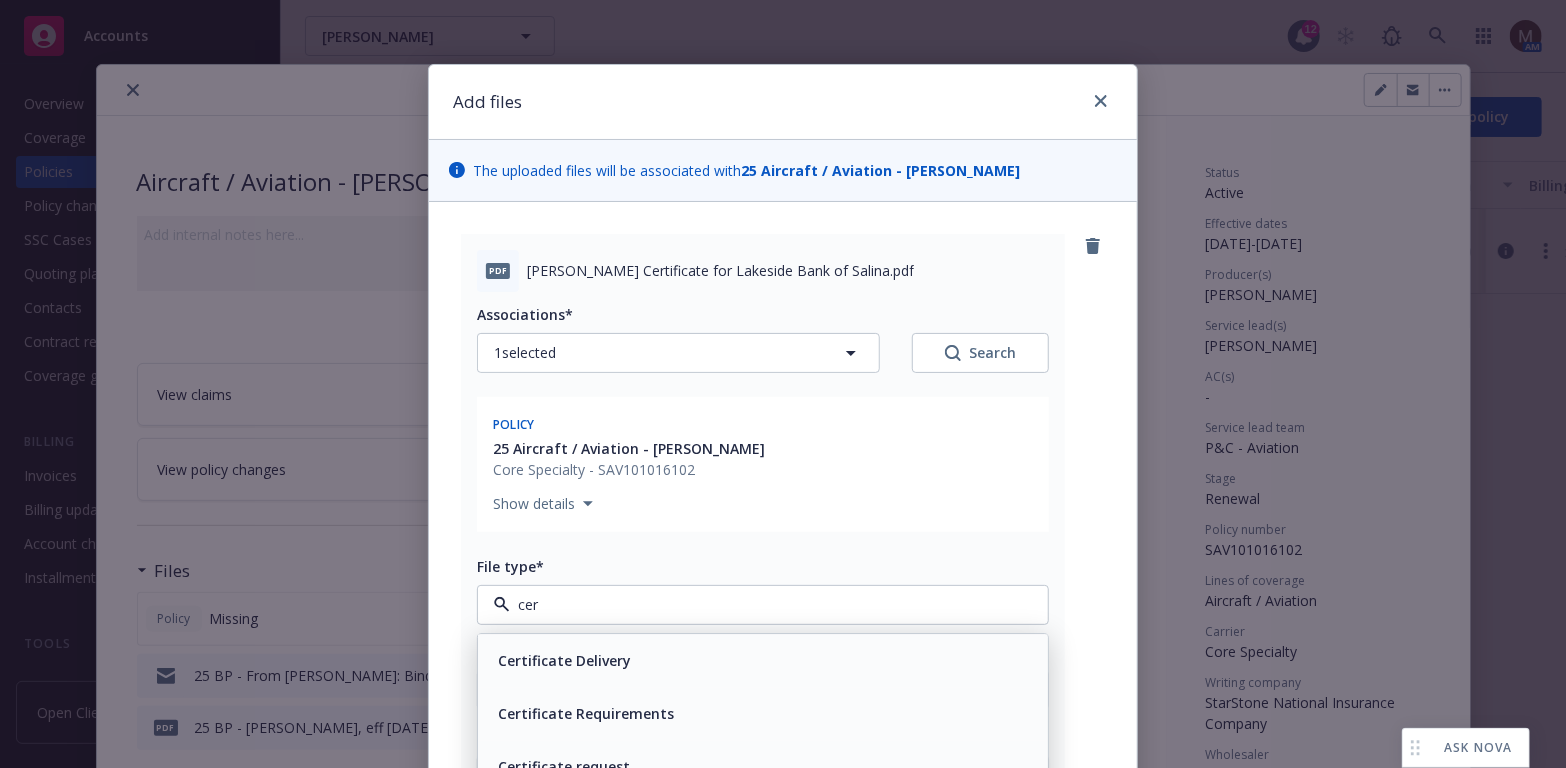 type on "cert" 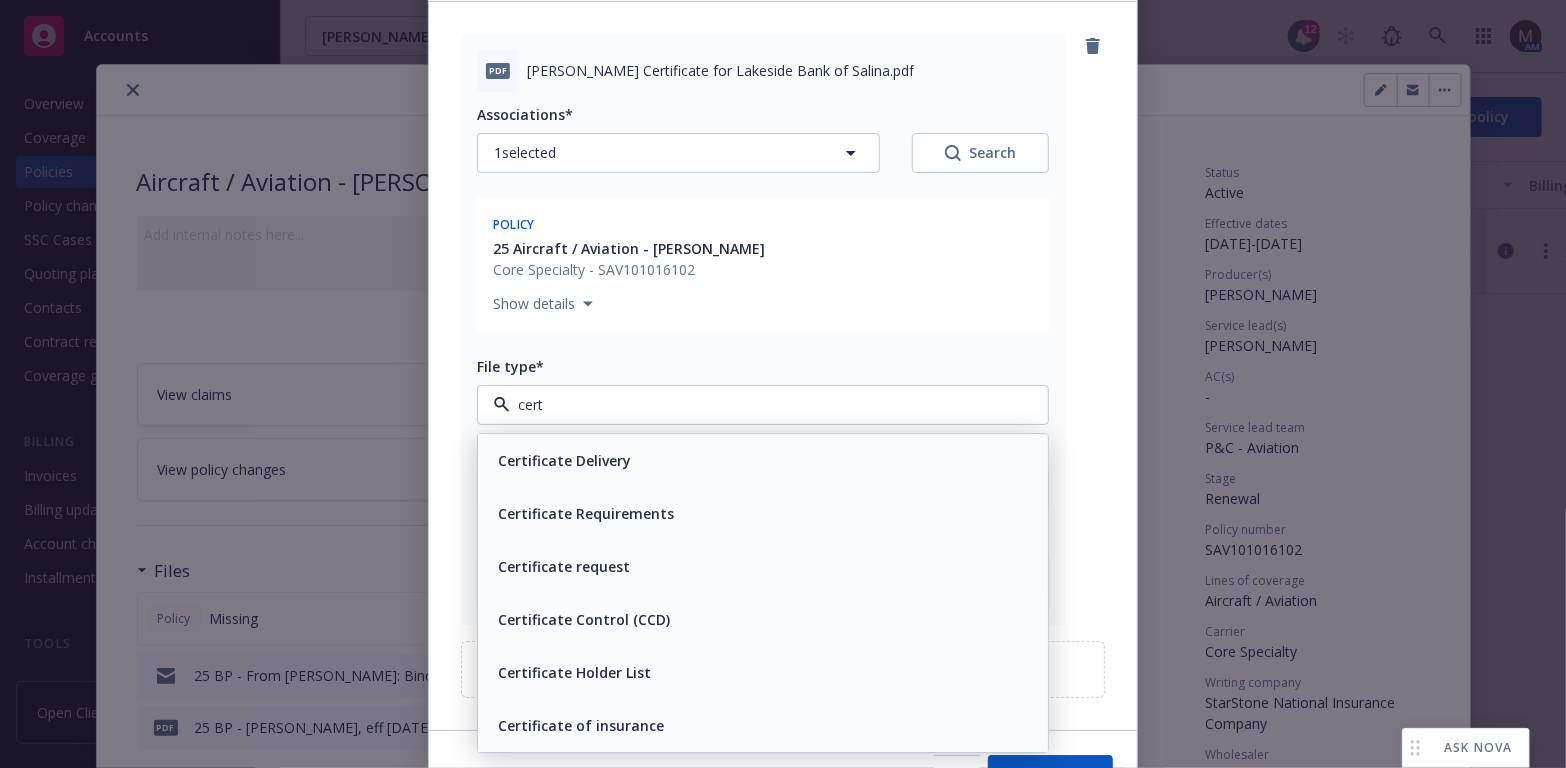 scroll, scrollTop: 300, scrollLeft: 0, axis: vertical 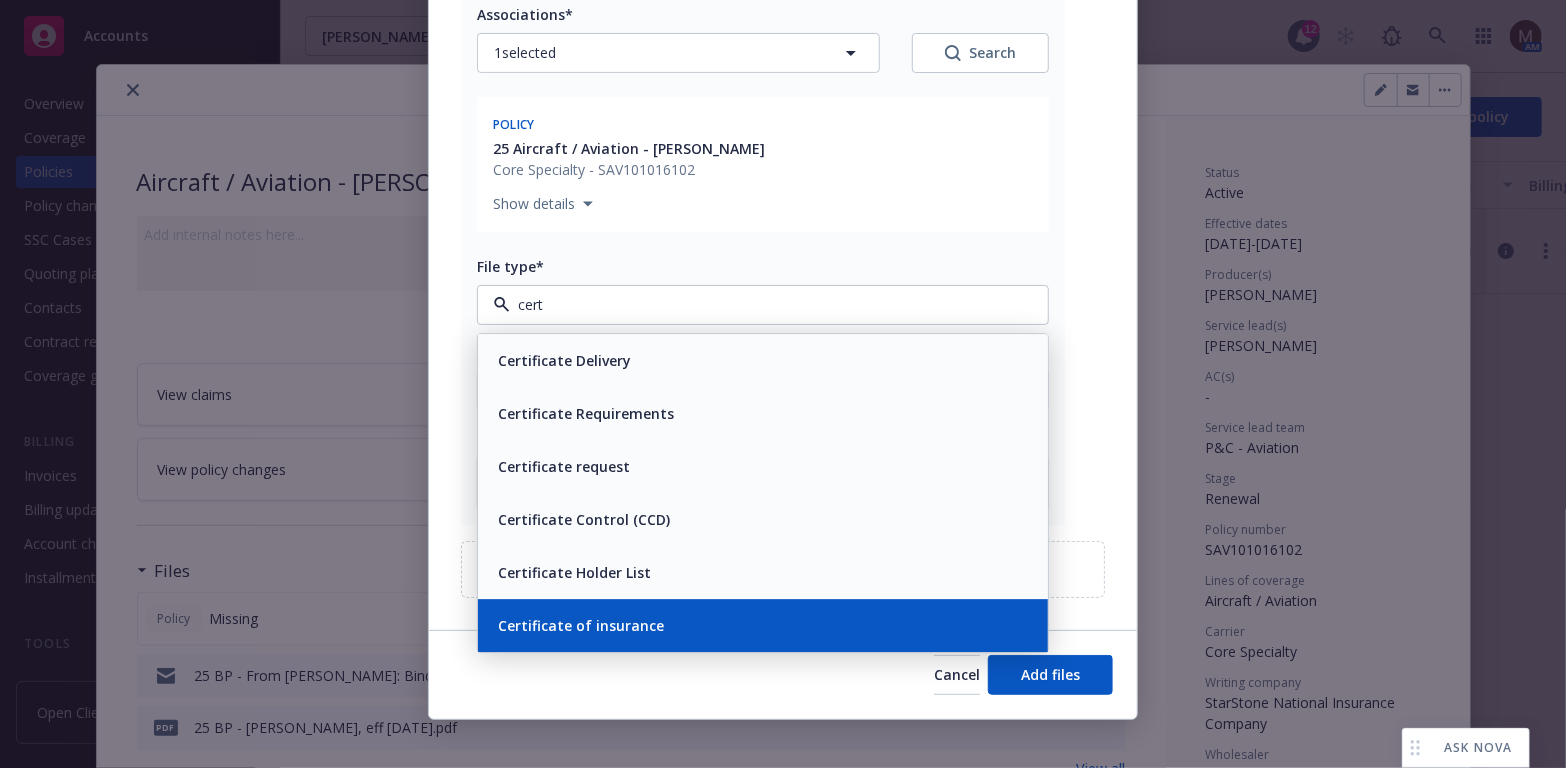 click on "Certificate of insurance" at bounding box center (579, 625) 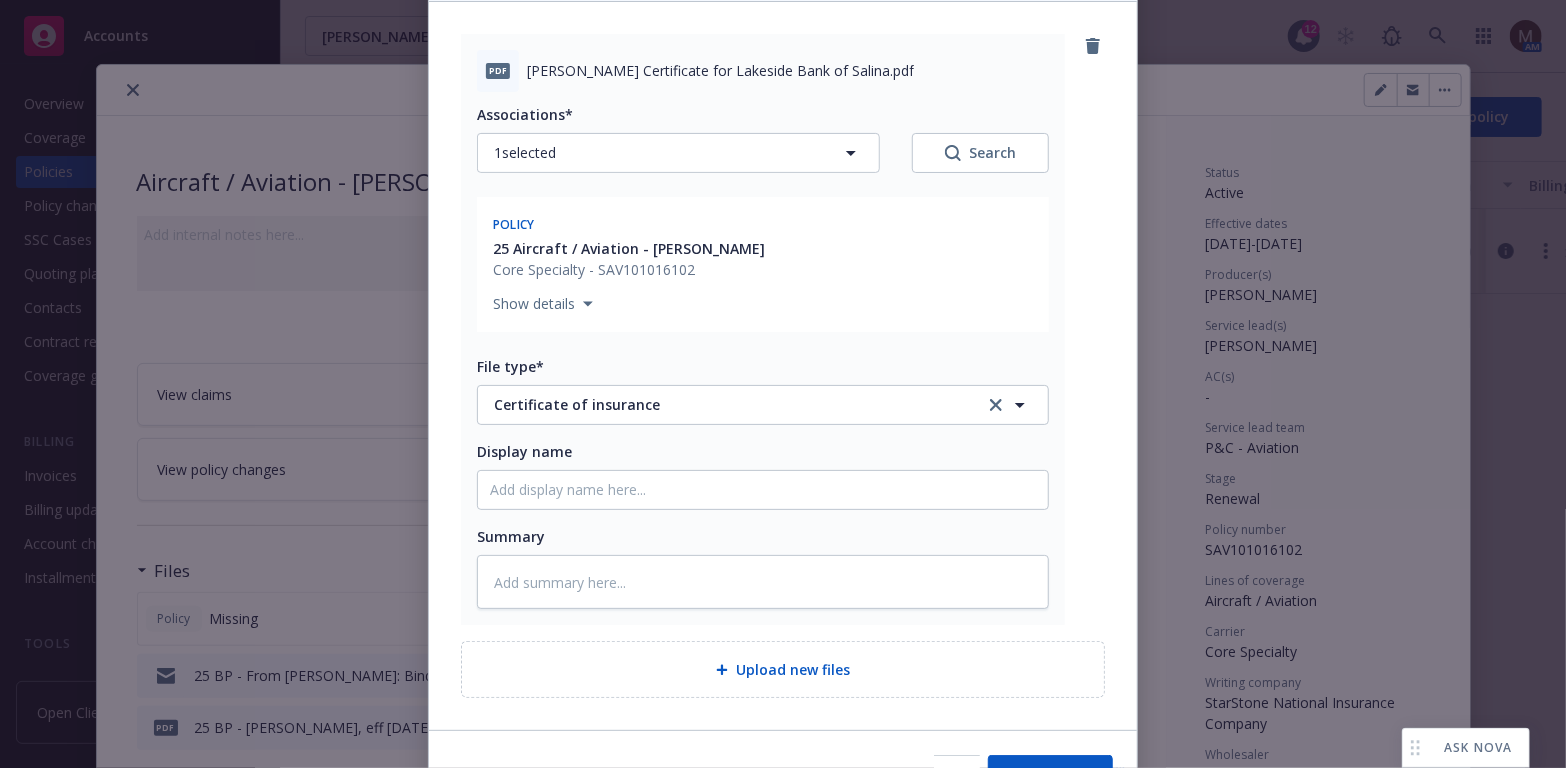 scroll, scrollTop: 100, scrollLeft: 0, axis: vertical 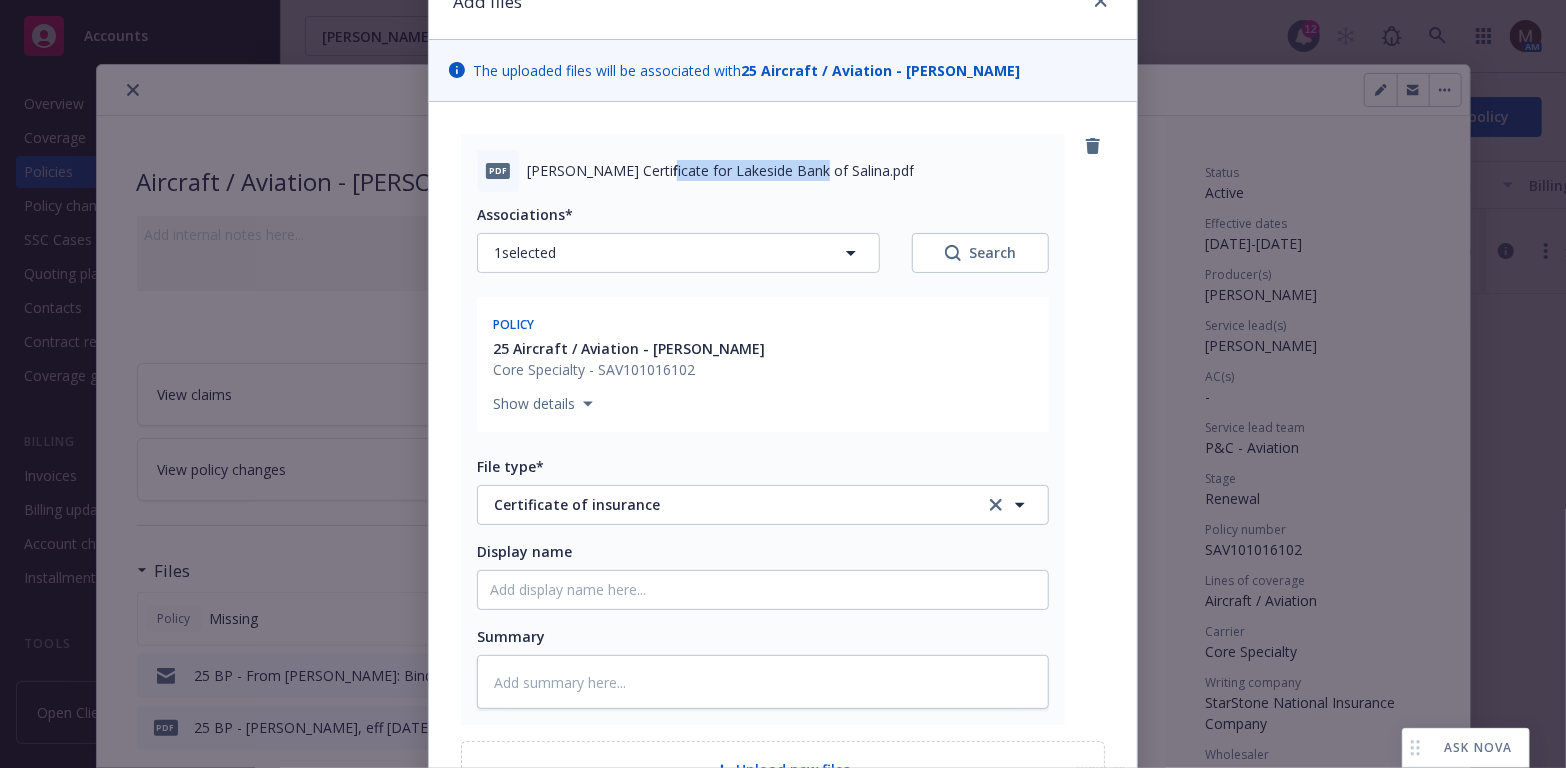 drag, startPoint x: 793, startPoint y: 167, endPoint x: 643, endPoint y: 182, distance: 150.74814 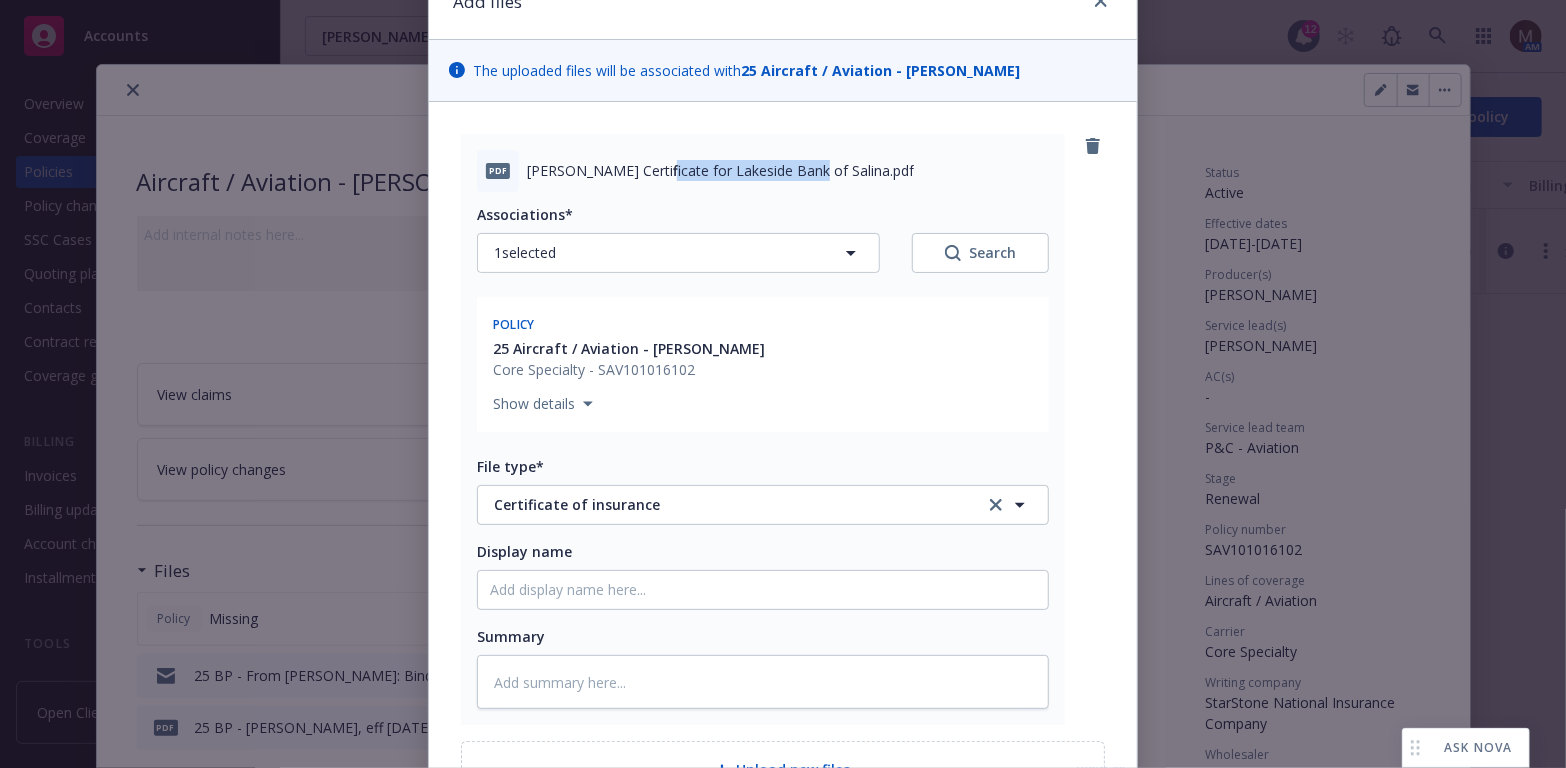 click on "pdf LAU Certificate for Lakeside Bank of Salina.pdf" at bounding box center (763, 171) 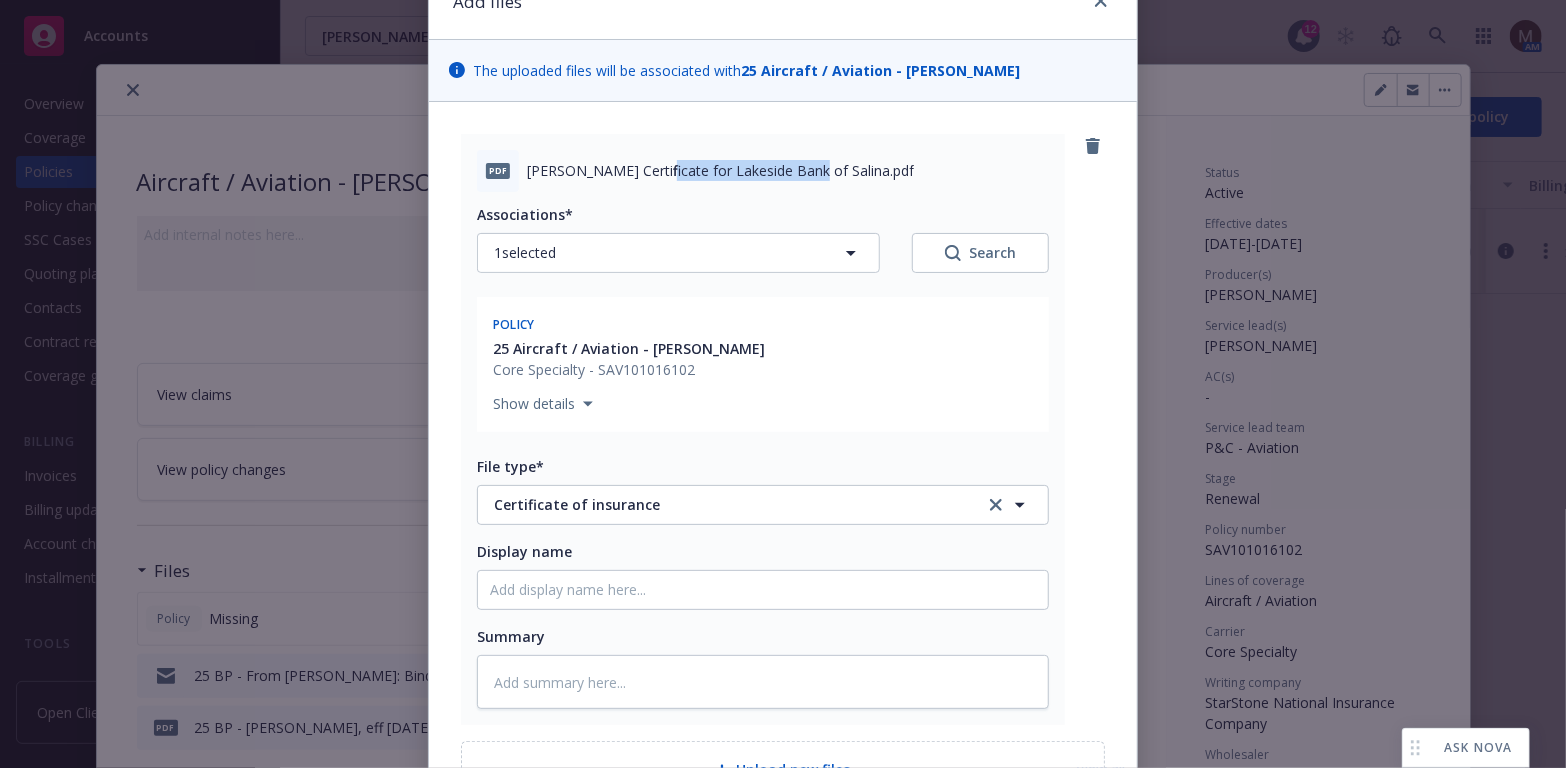copy on "Lakeside Bank of Salina" 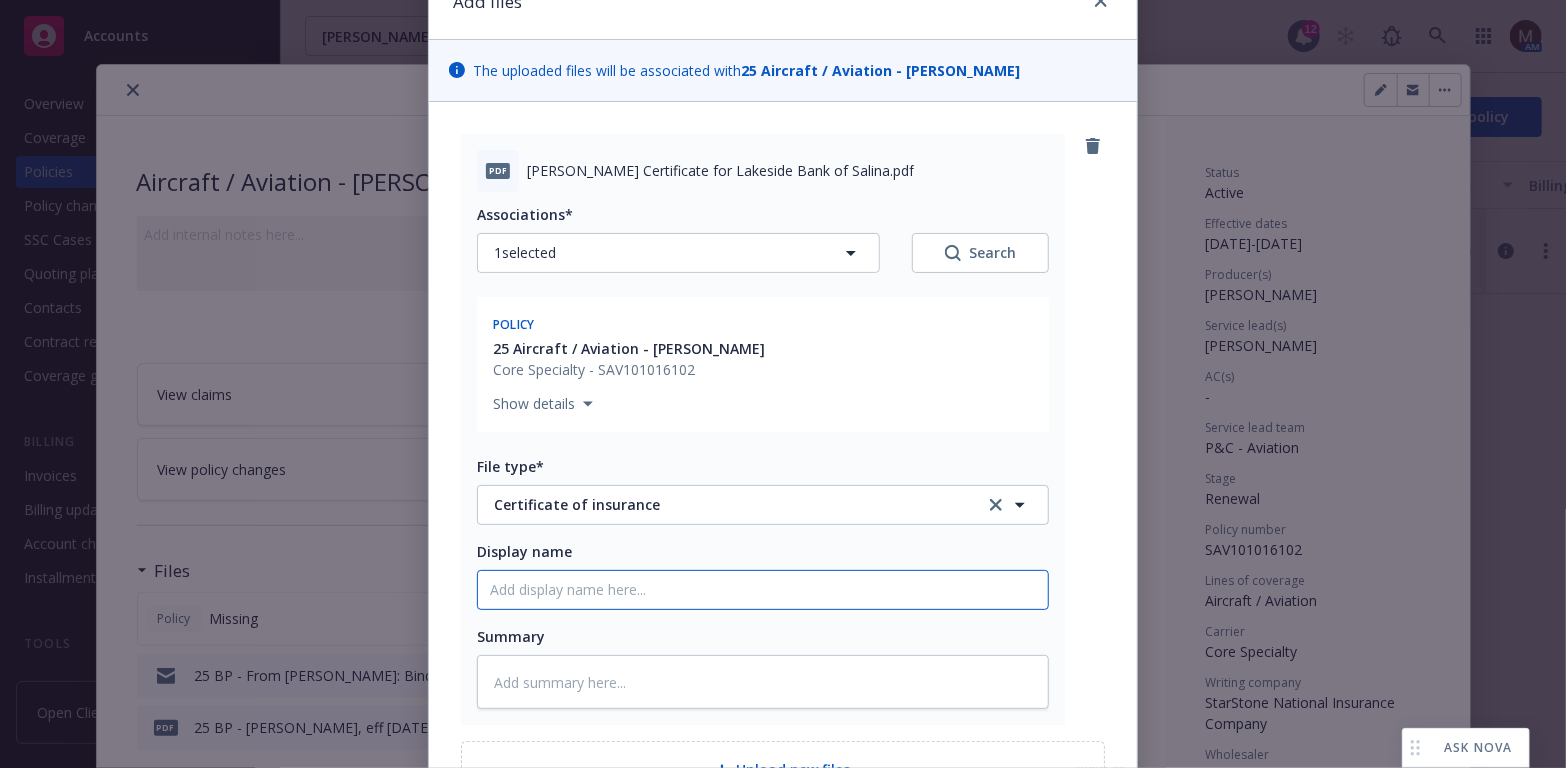 click on "Display name" at bounding box center (763, 590) 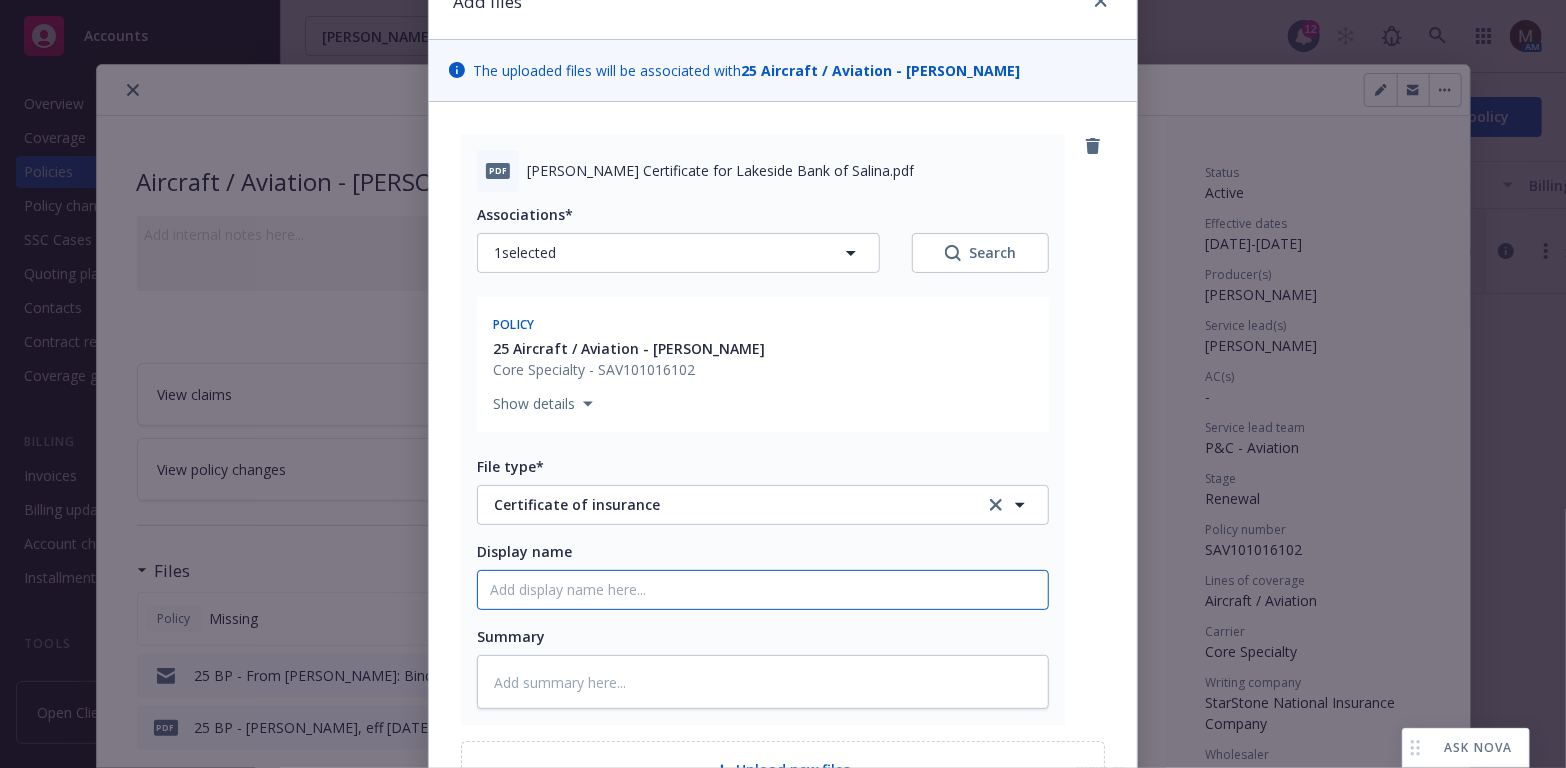 type on "2" 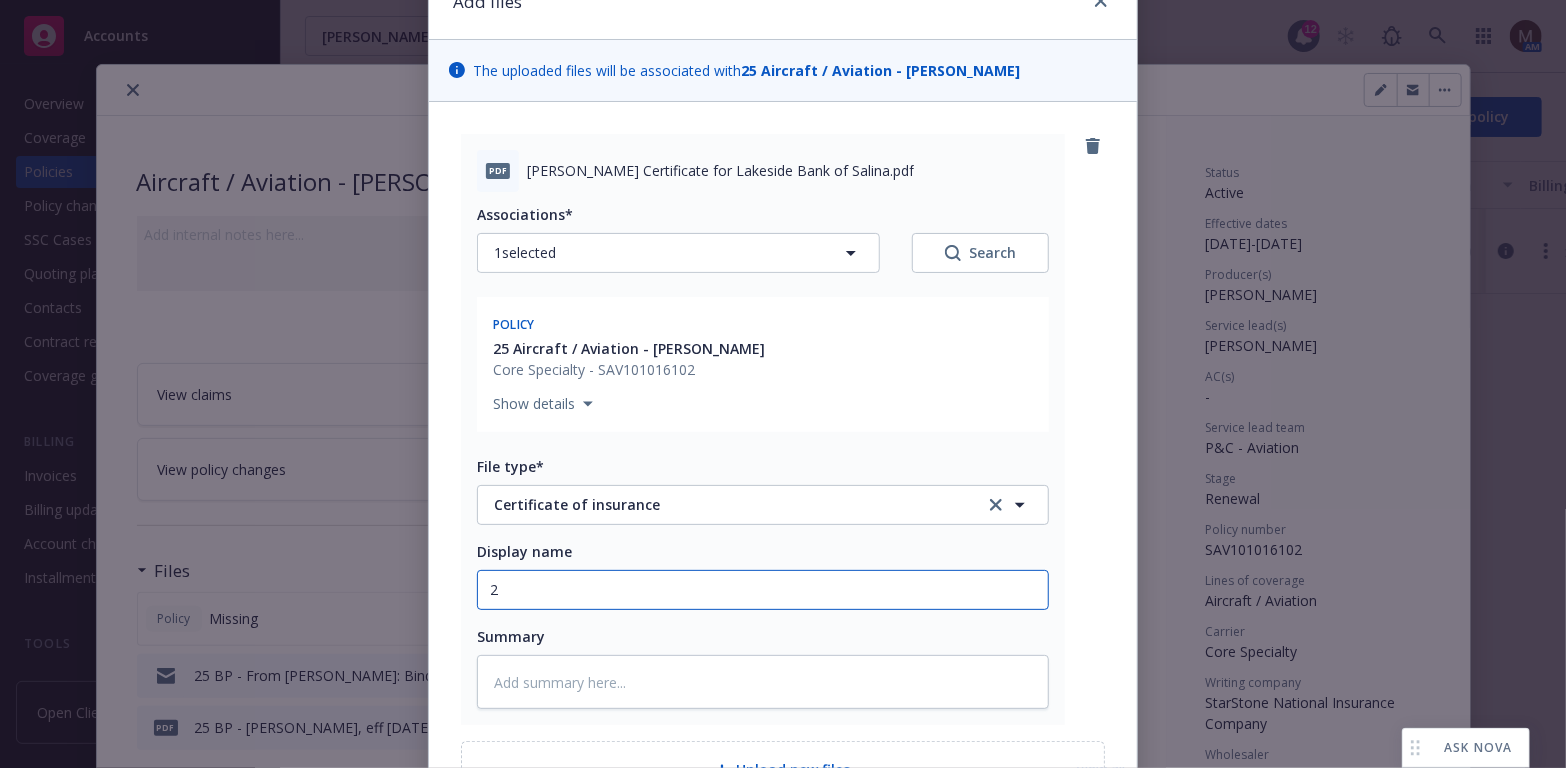 type on "x" 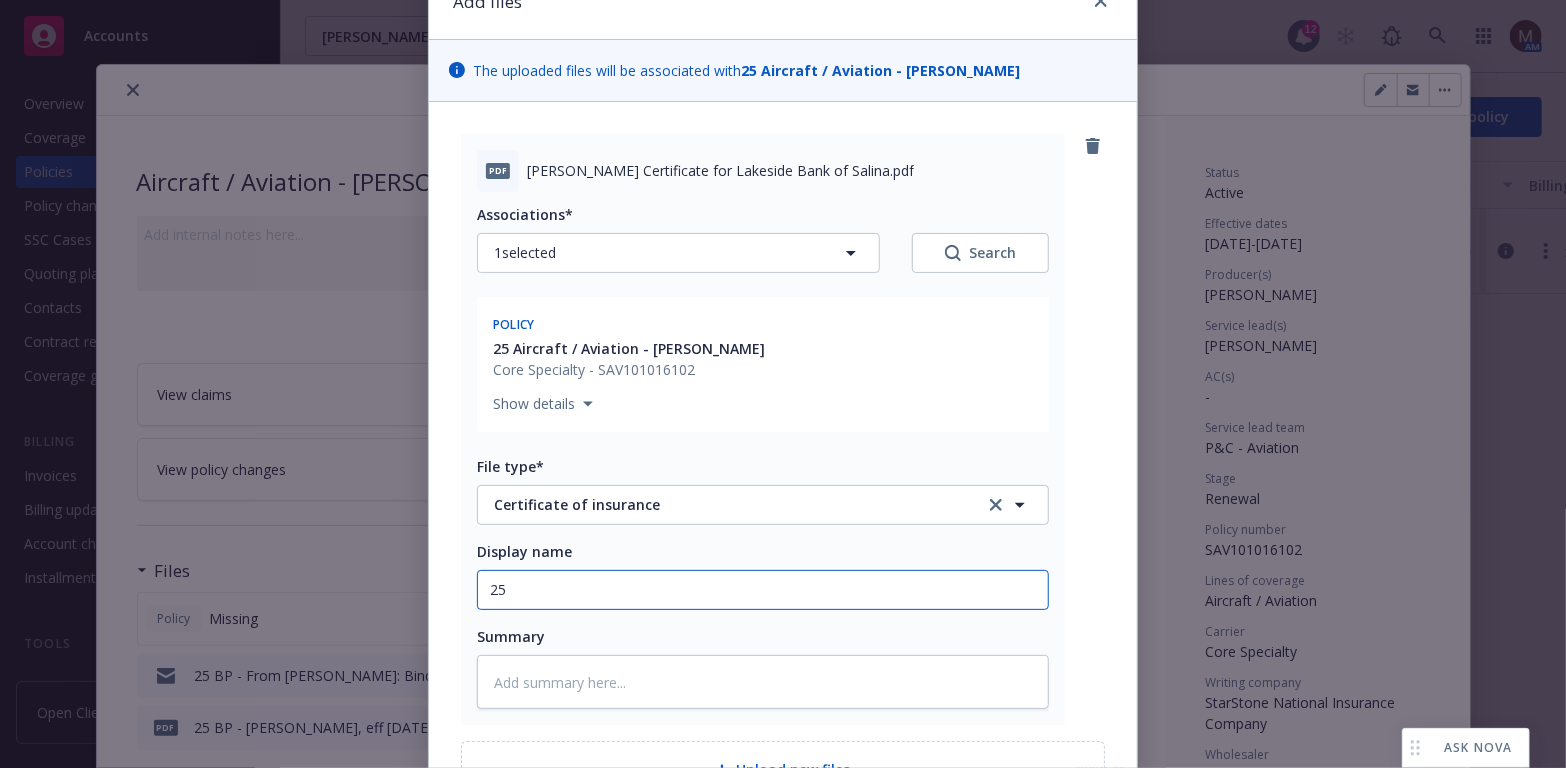 type on "x" 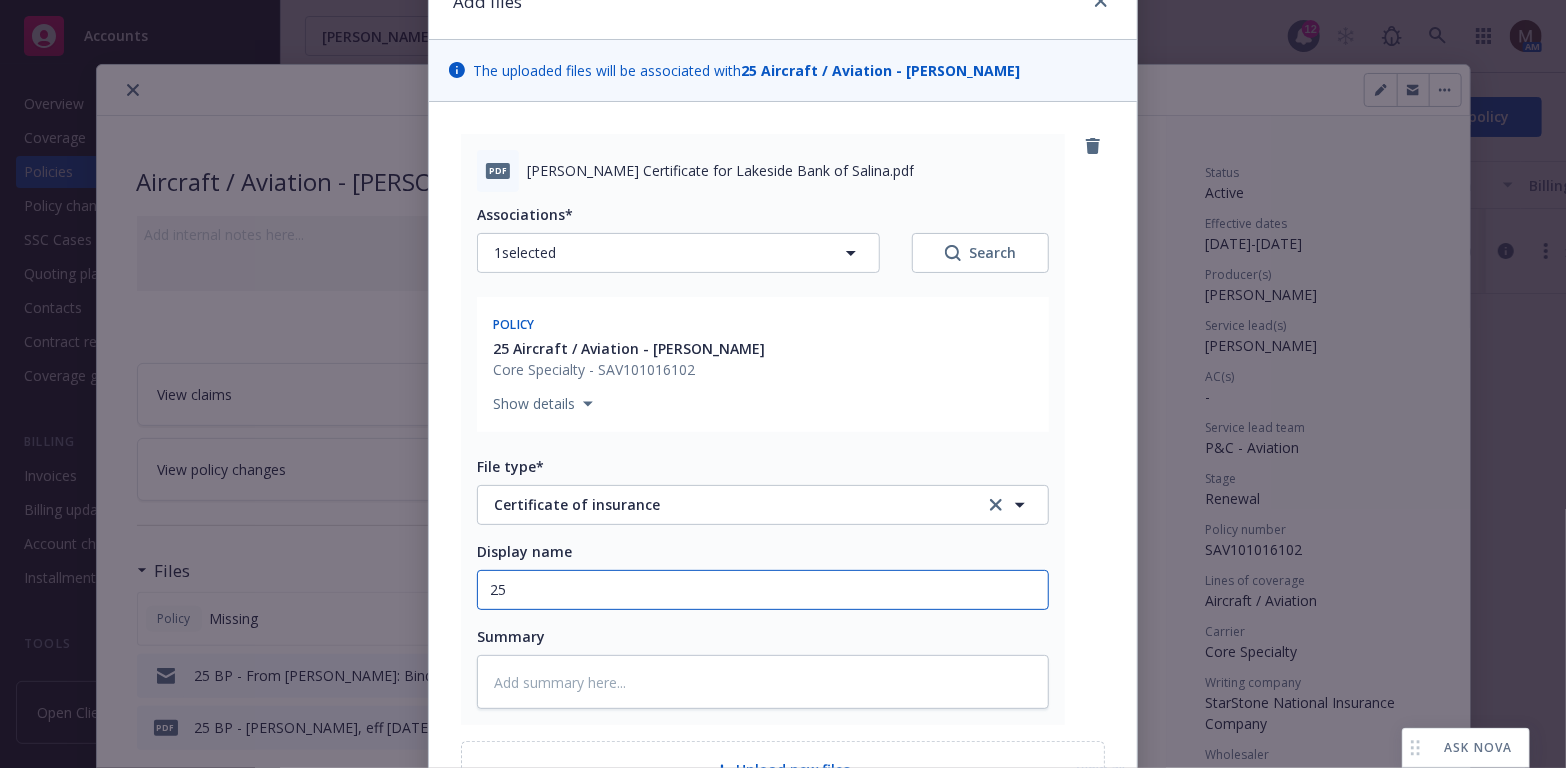 type on "25" 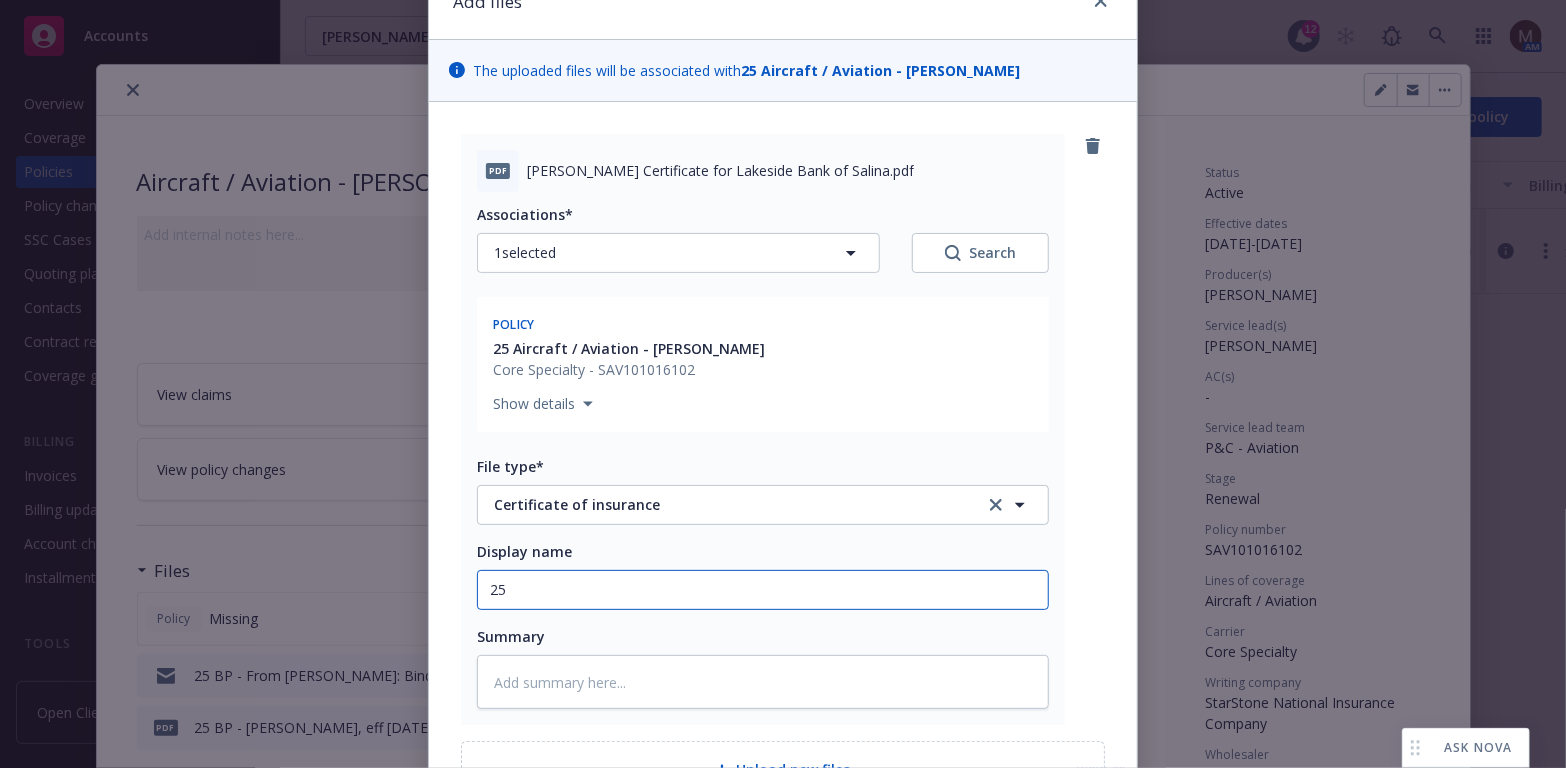 type on "25 B" 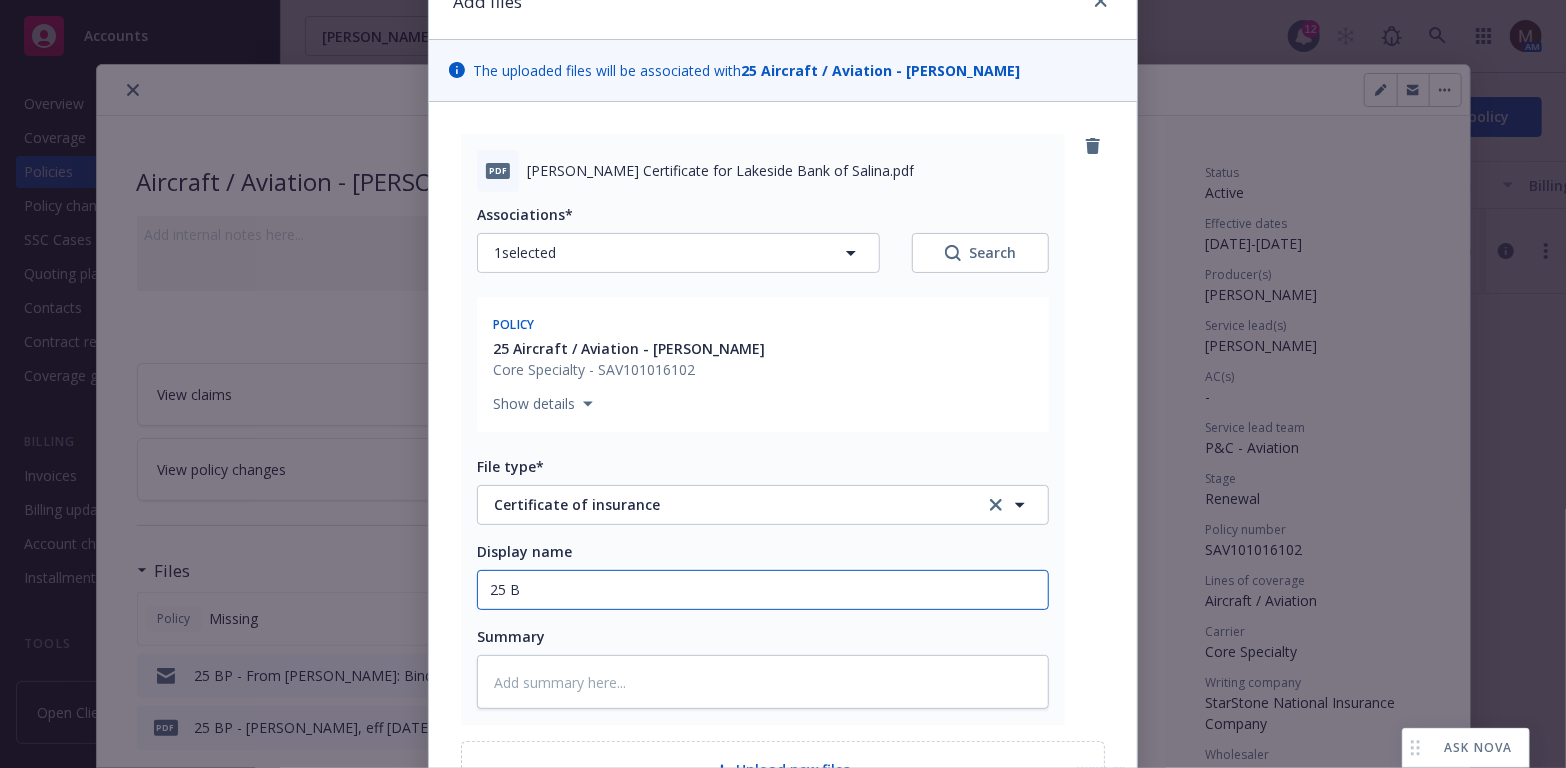 type on "x" 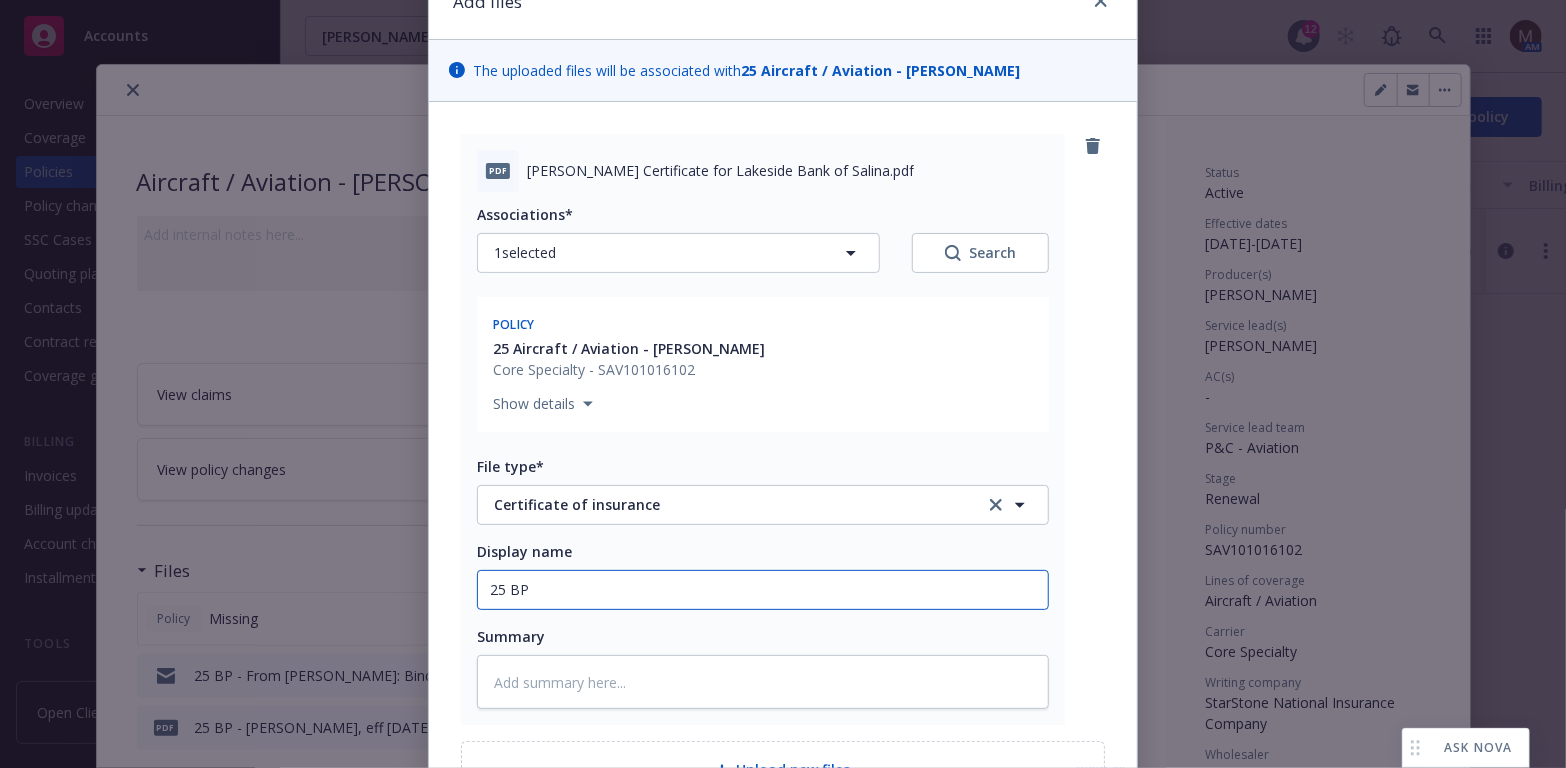 type on "x" 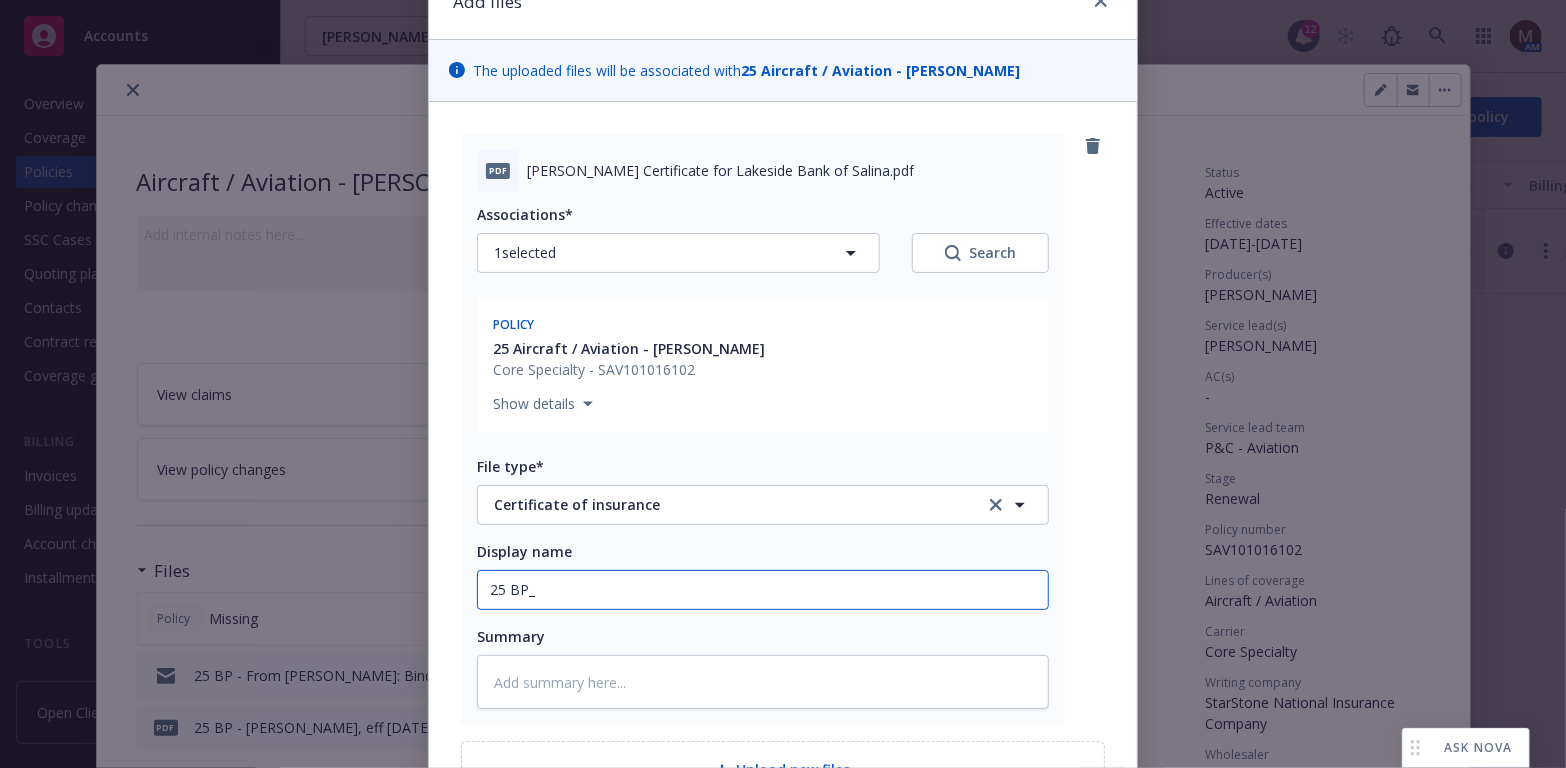 type on "x" 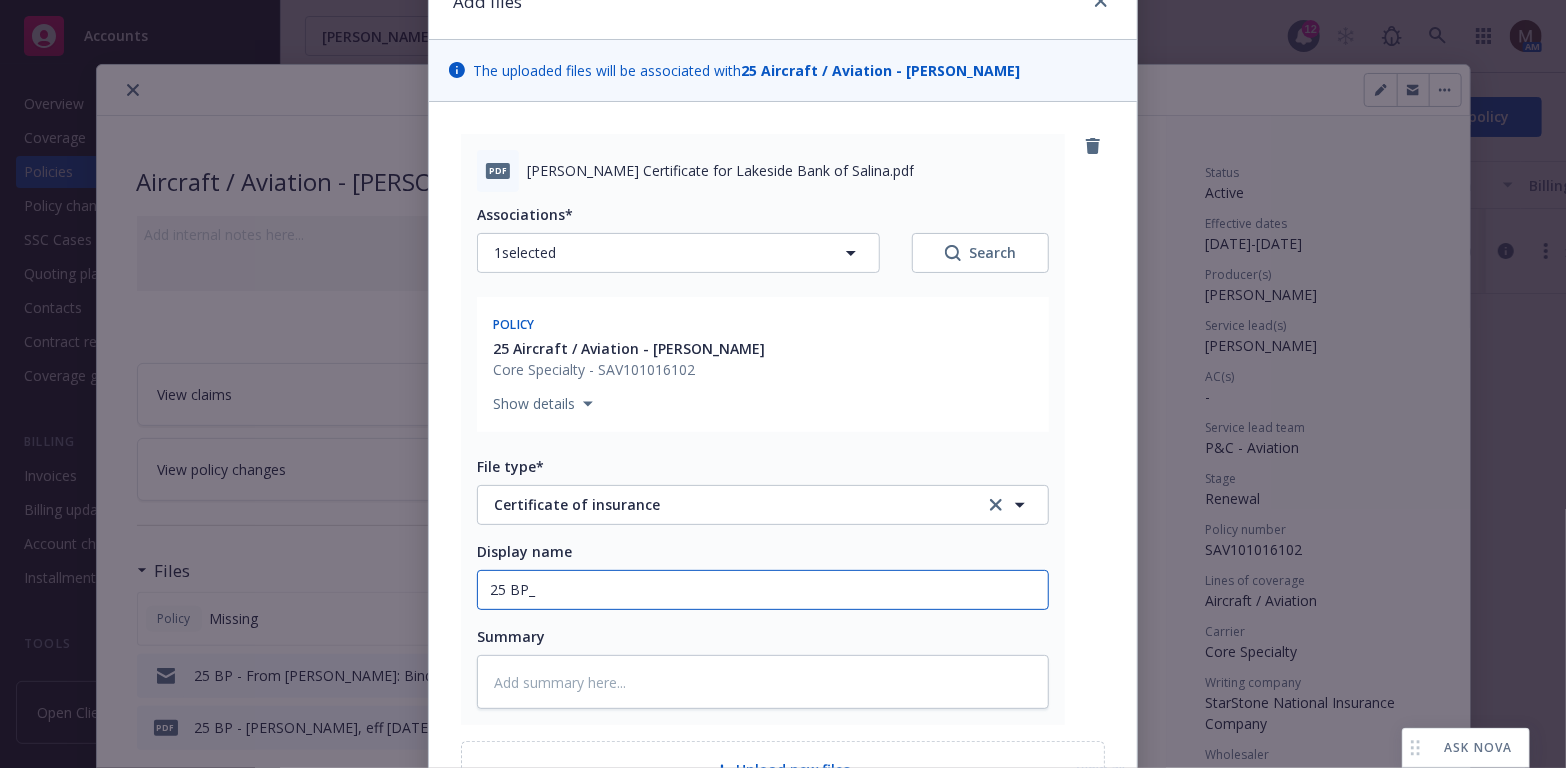 type on "25 BP" 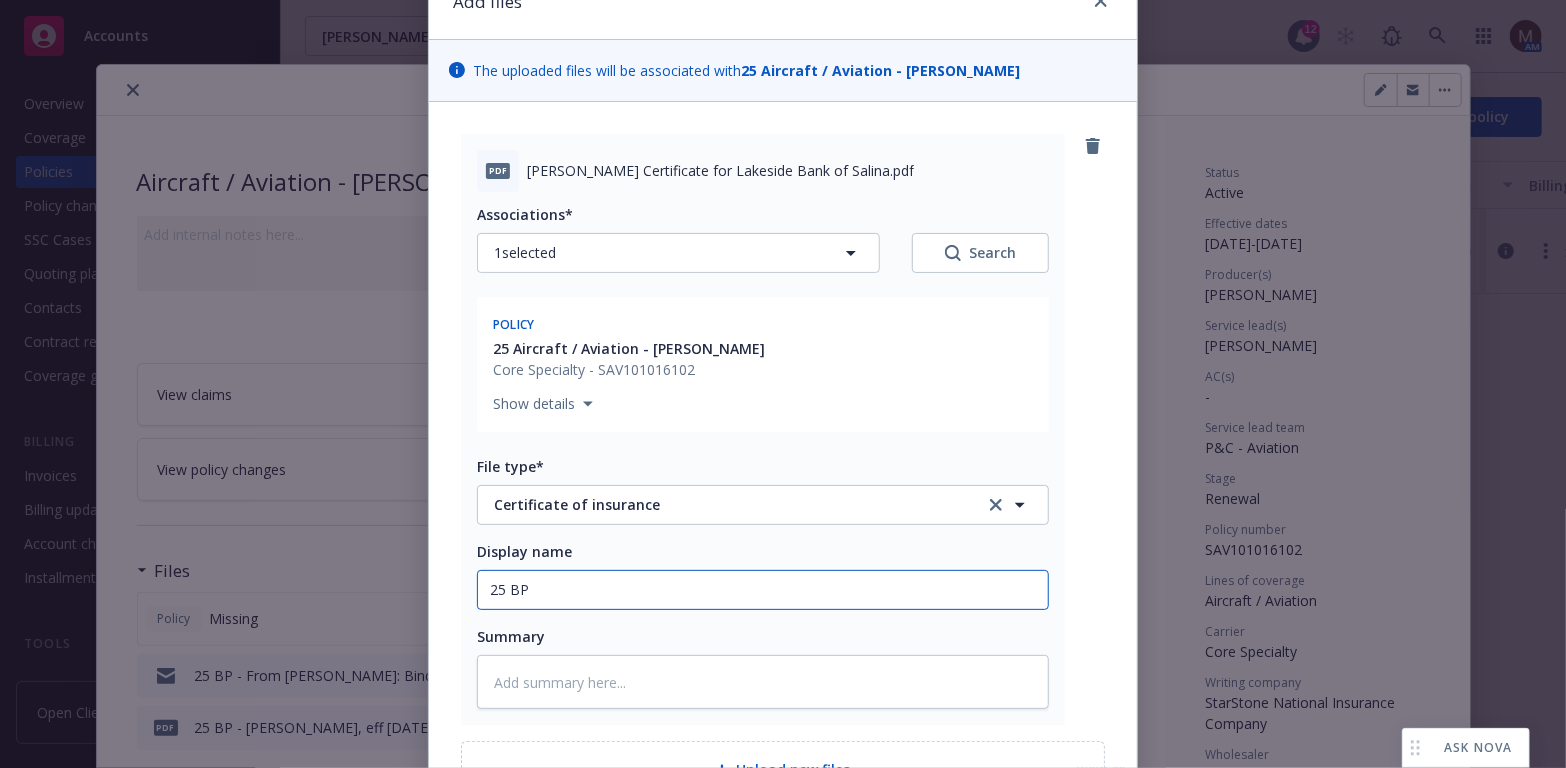 type on "x" 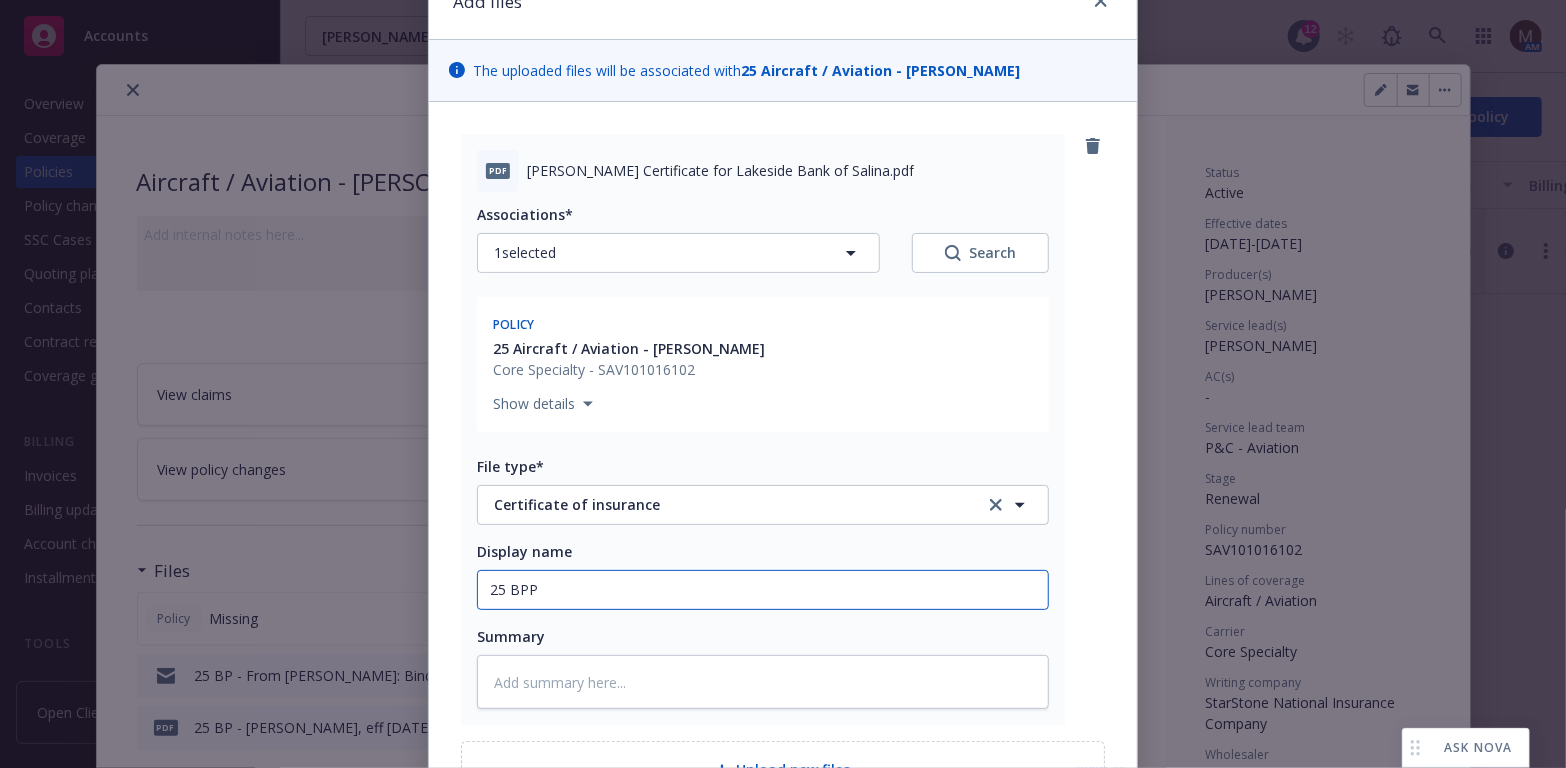 type on "25 BPP" 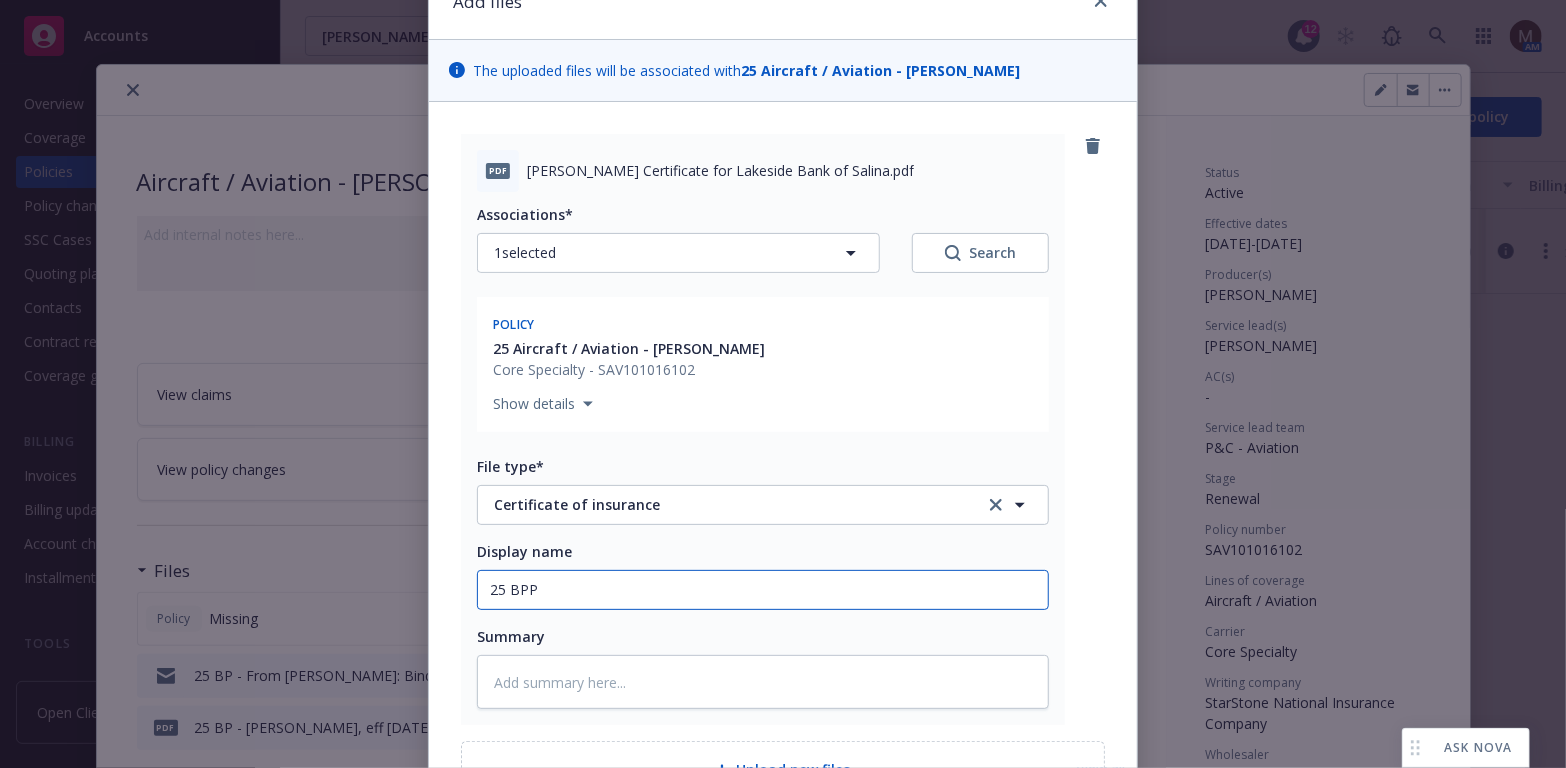type on "x" 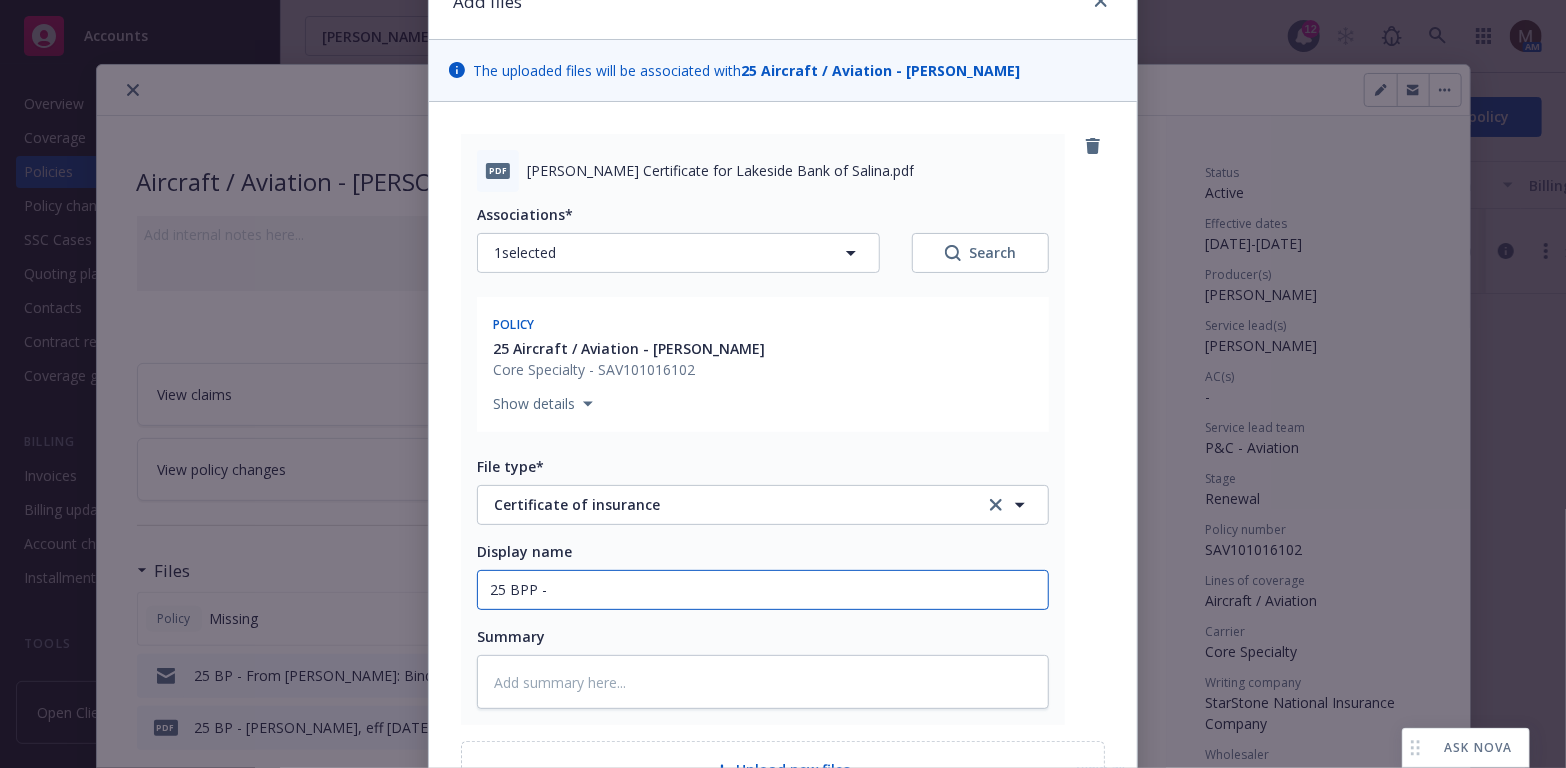 type on "x" 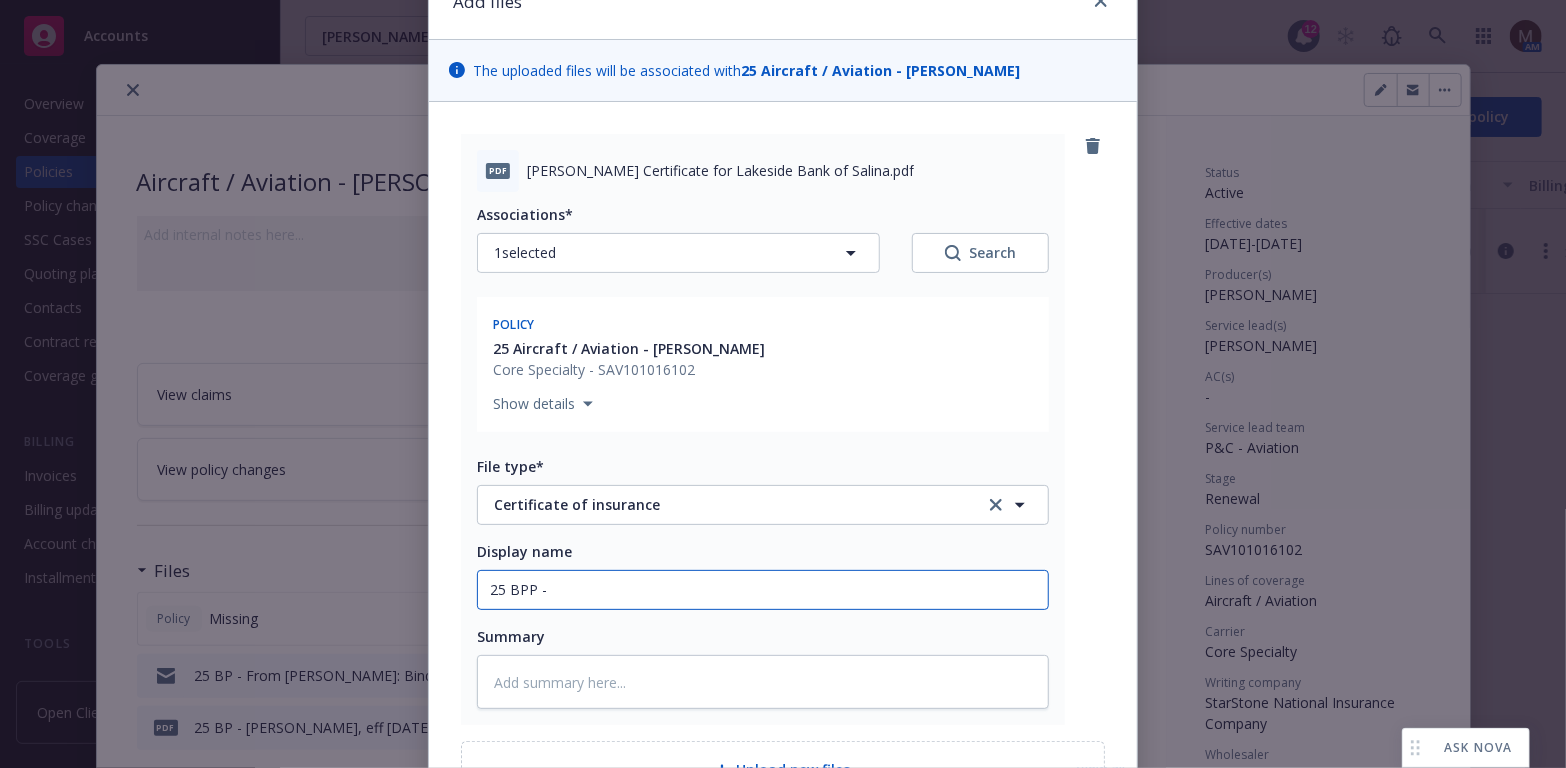 type on "25 BPP -" 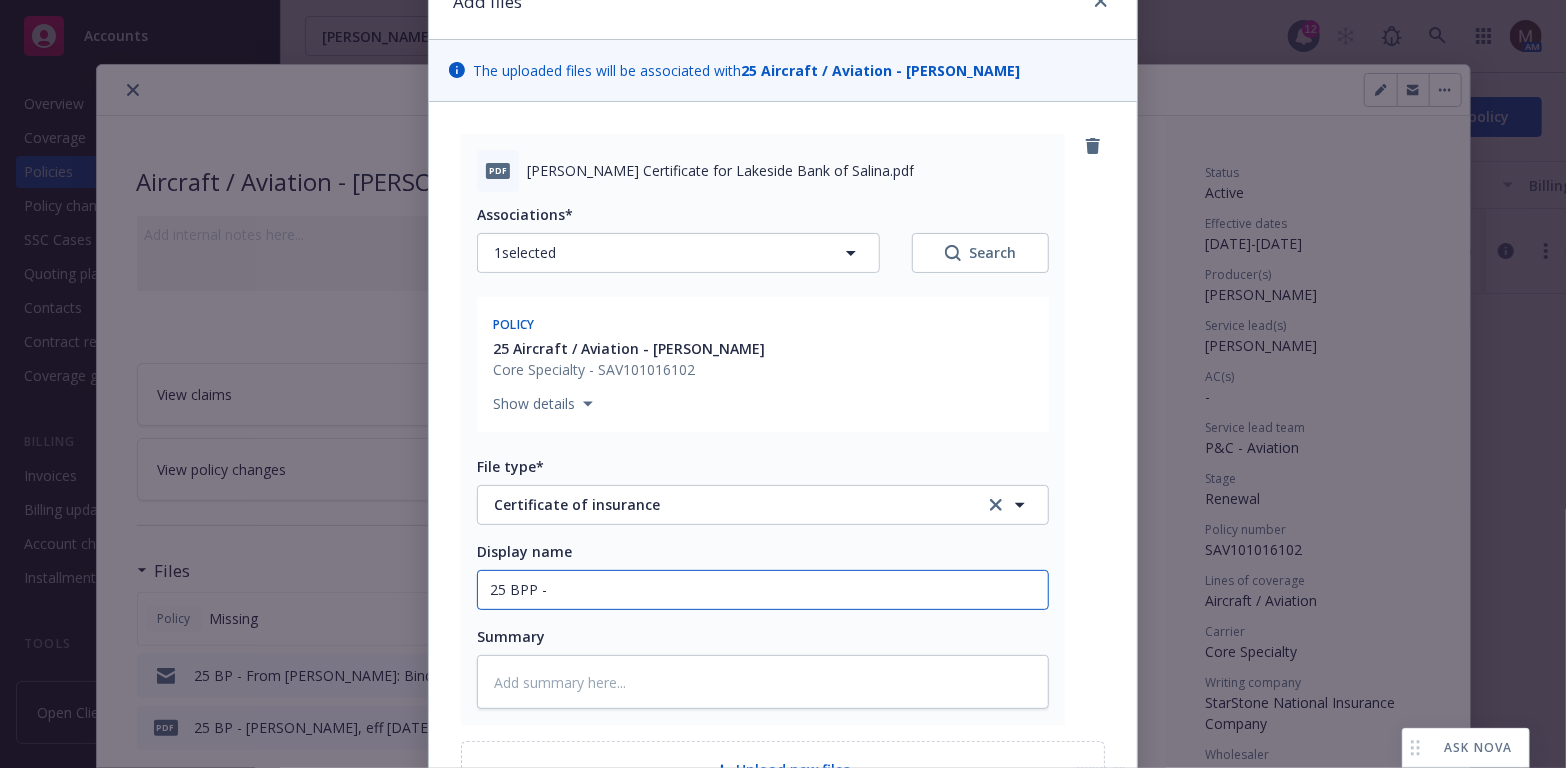 type on "x" 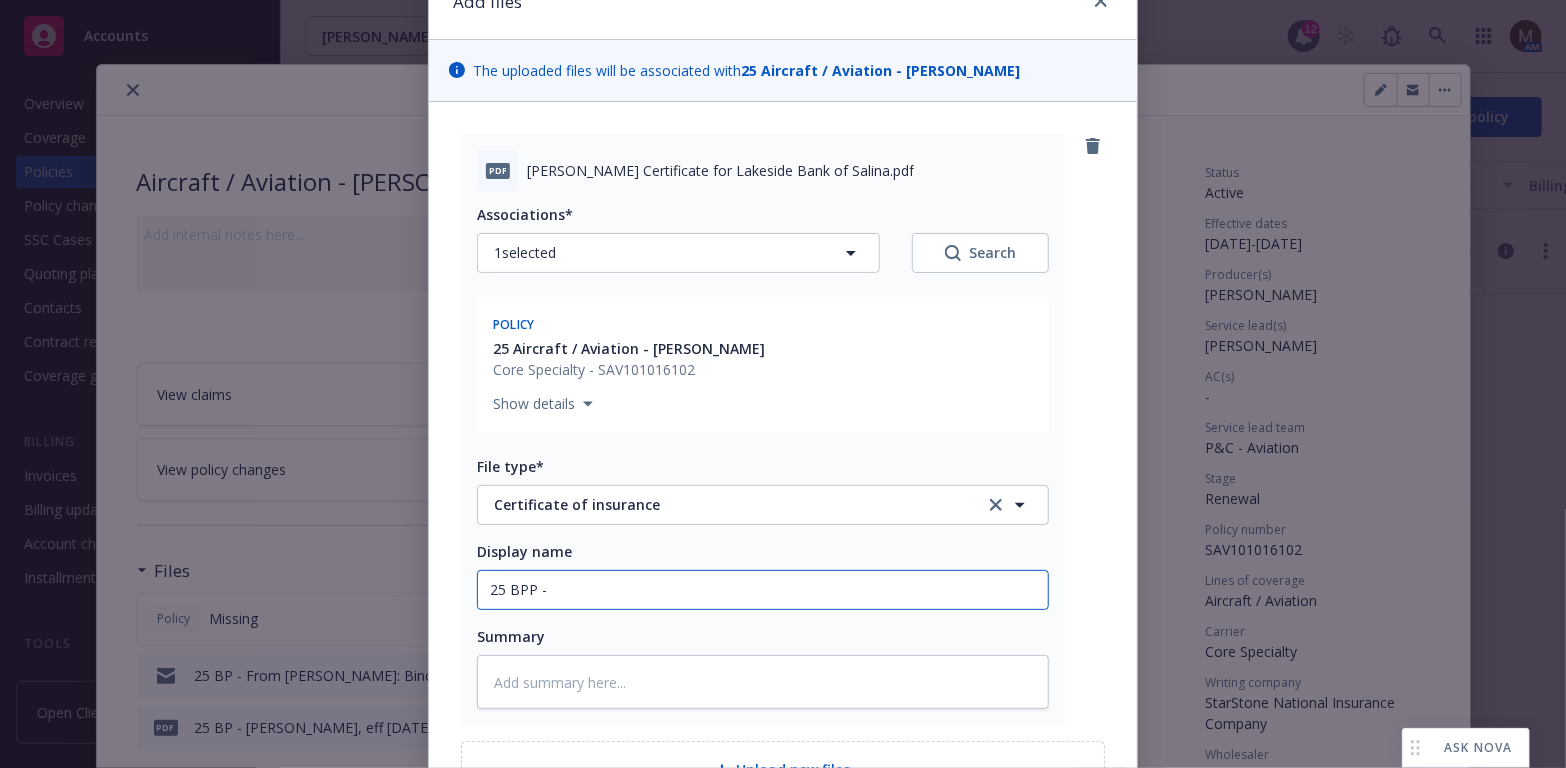 type on "25 BPP -" 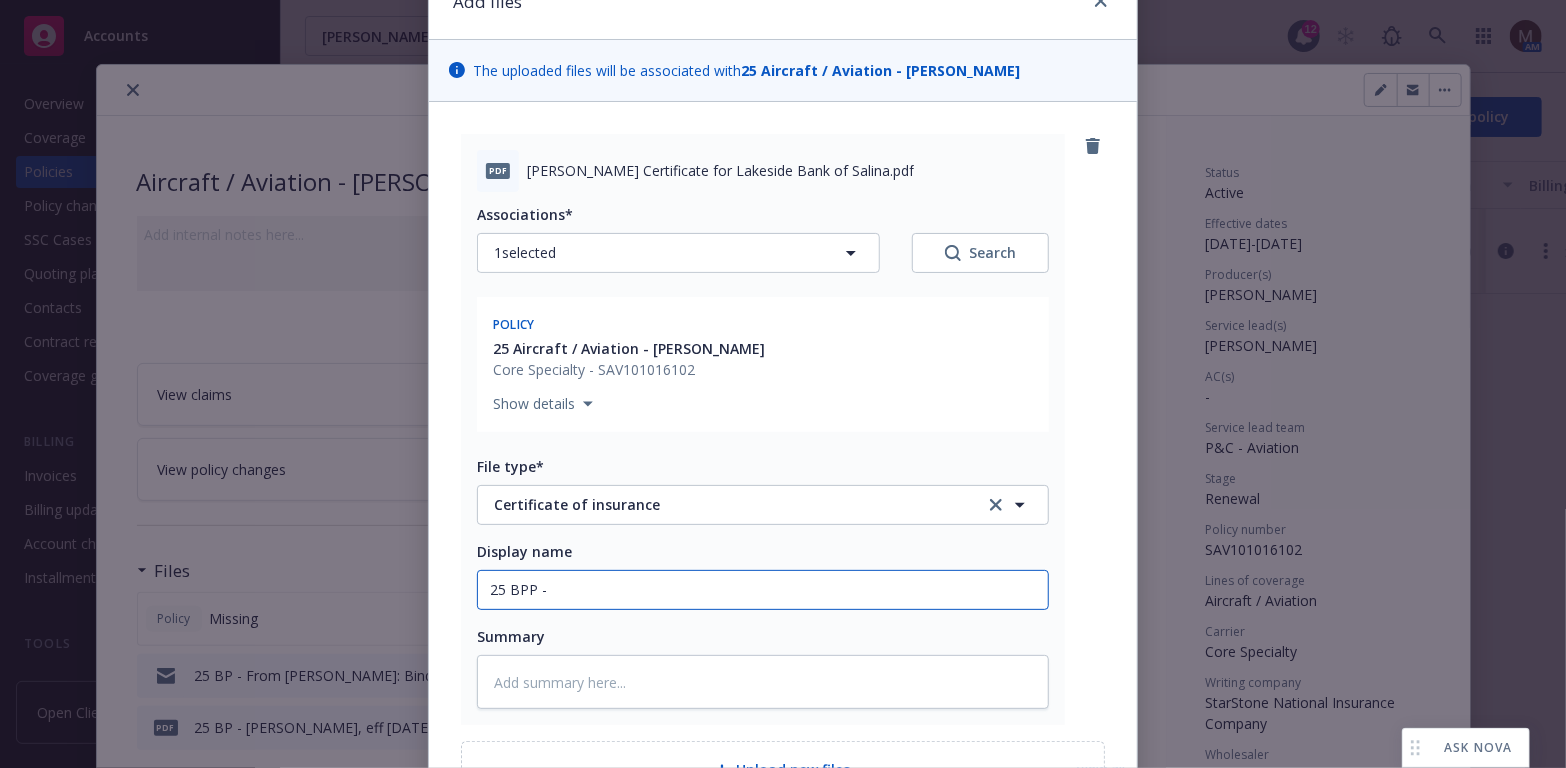 type on "x" 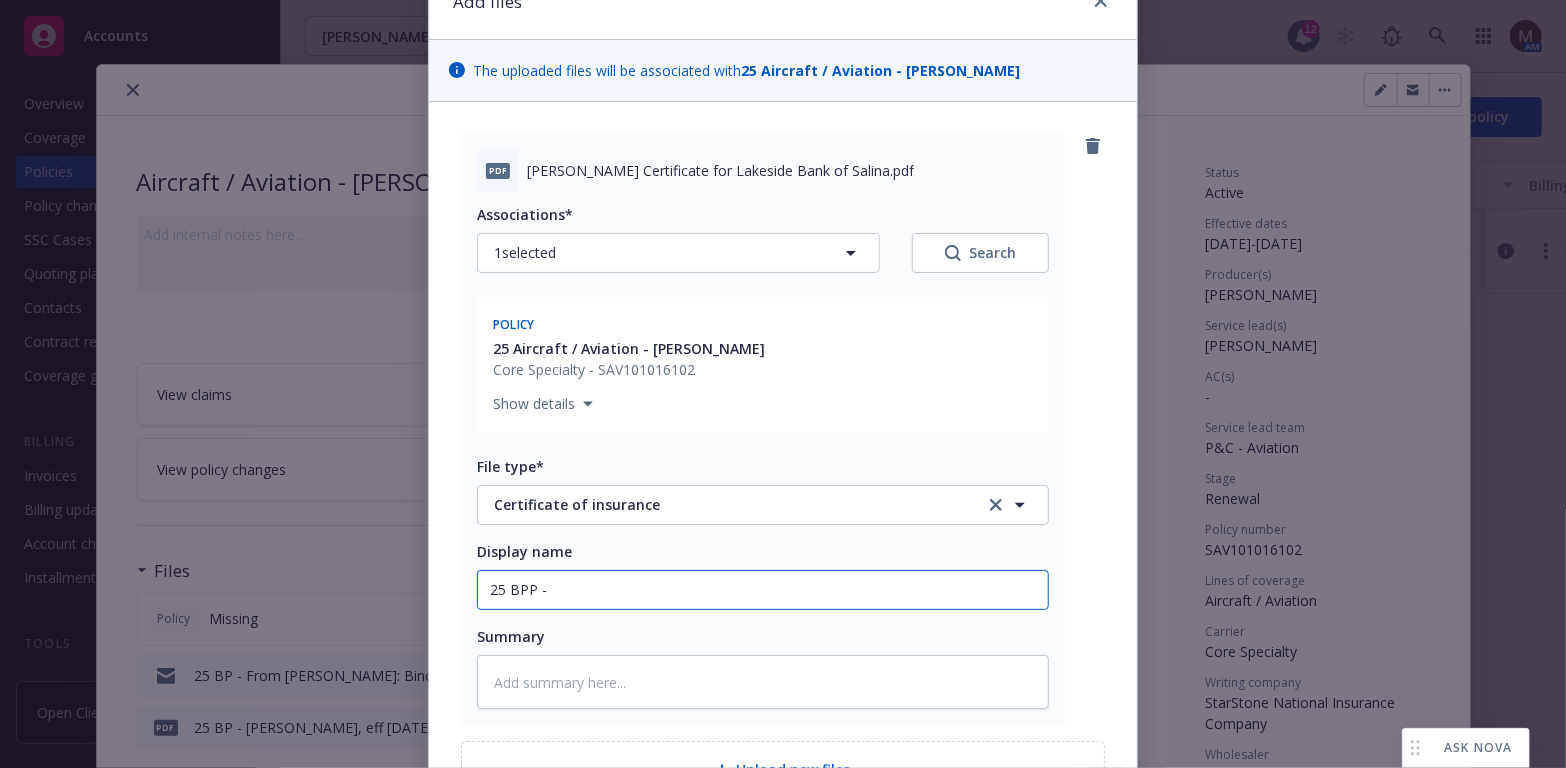 type on "25 BPP" 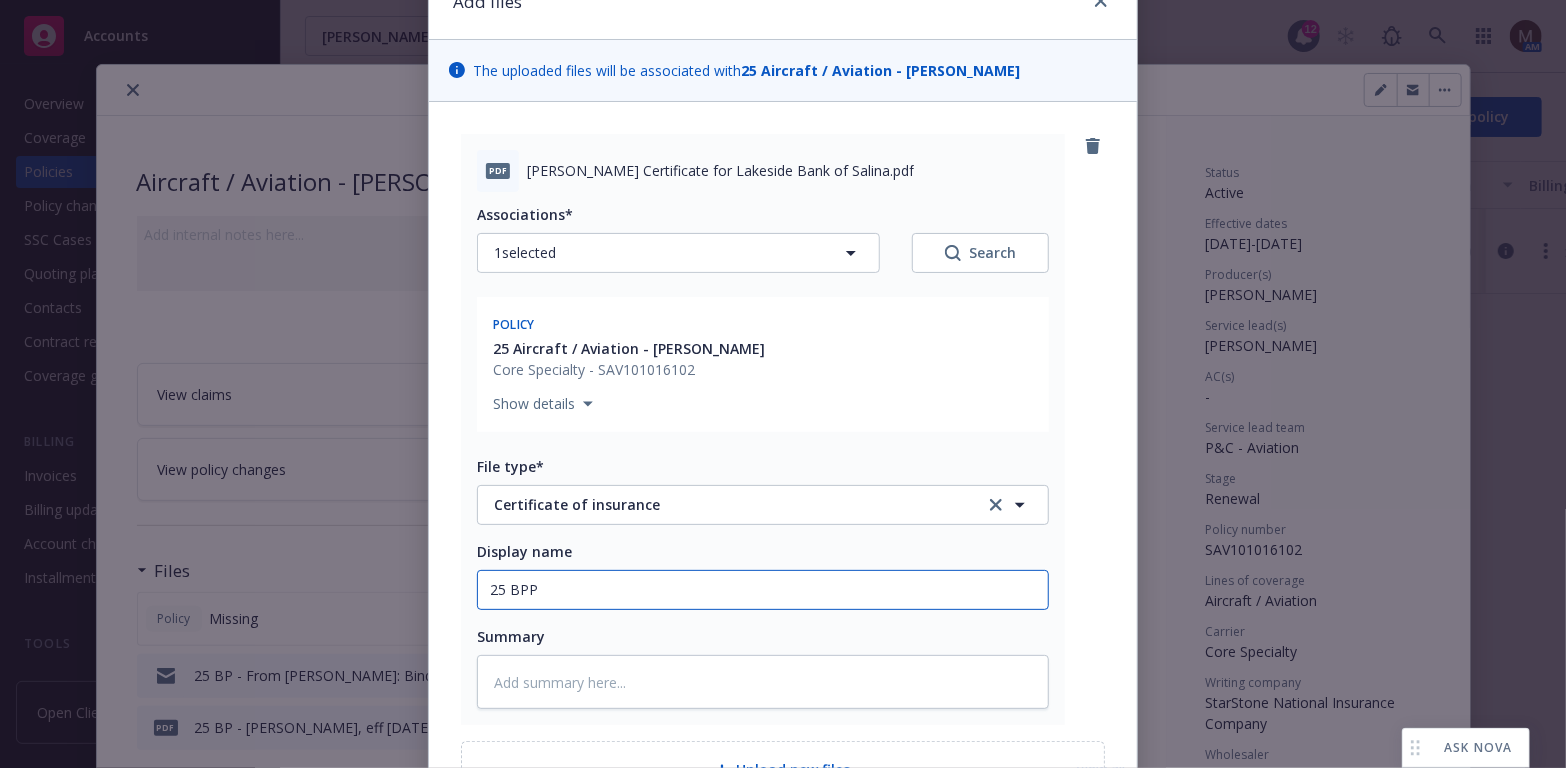 type on "x" 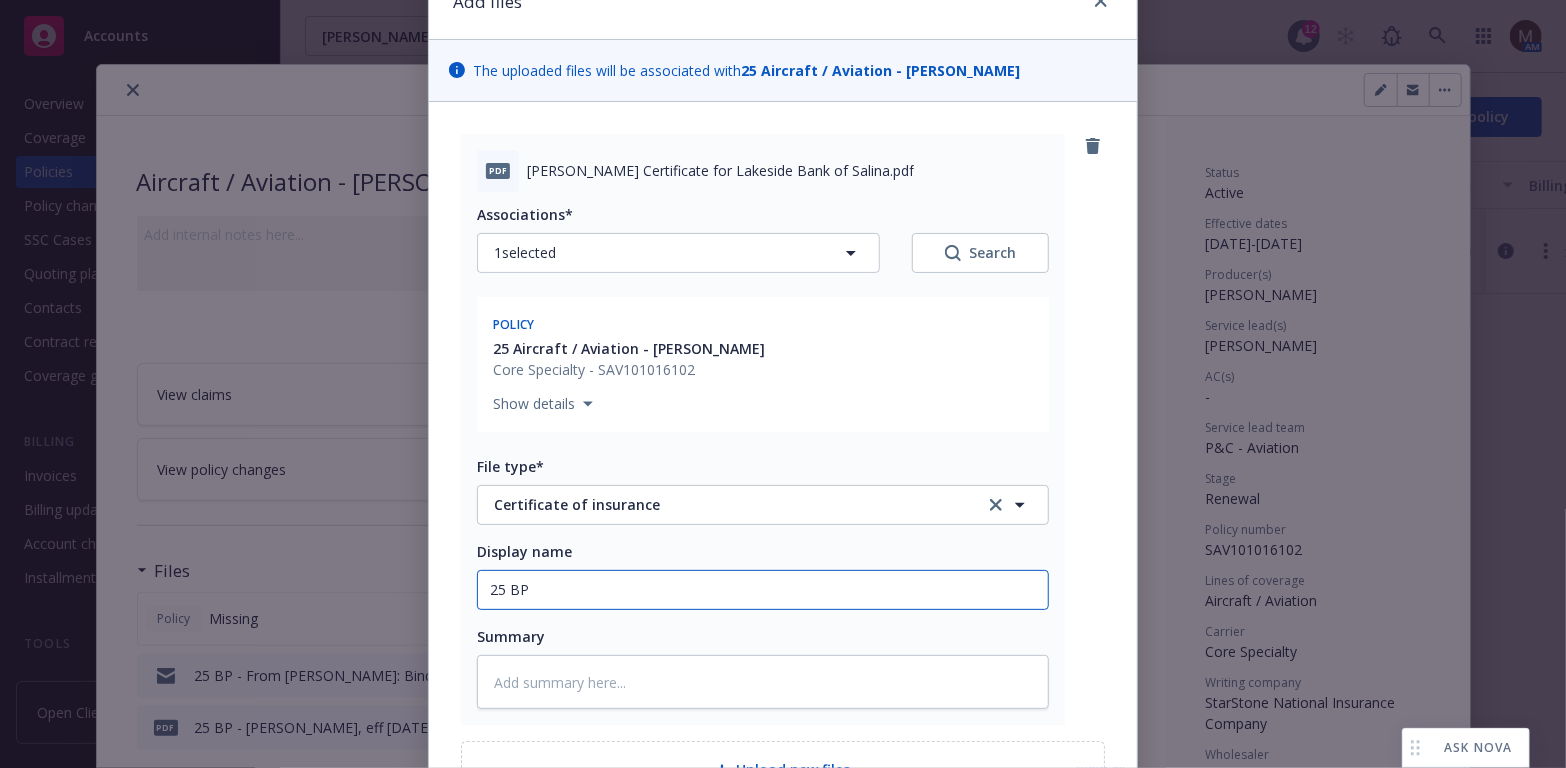 type on "x" 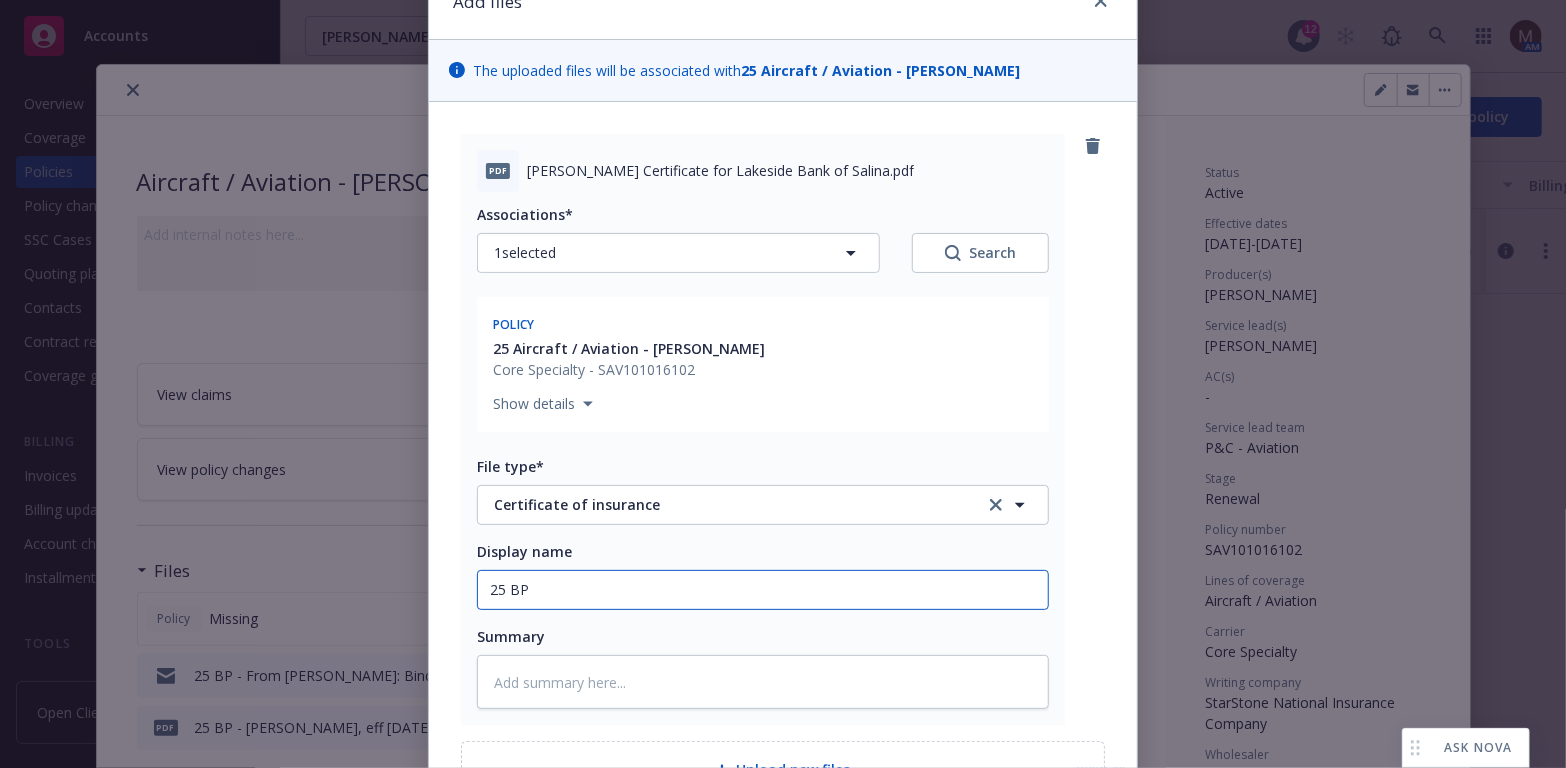 type on "x" 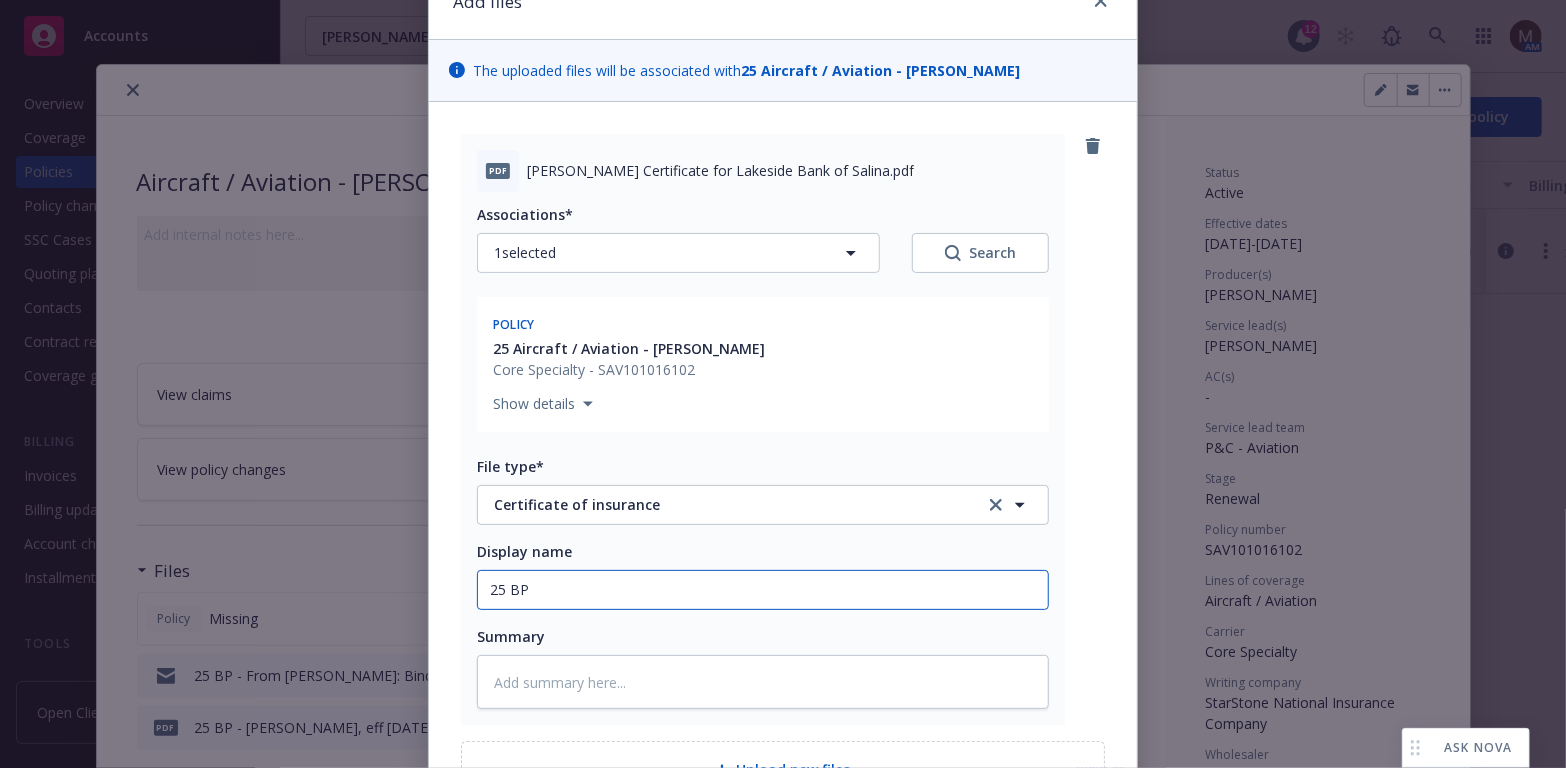 type on "25 BP -" 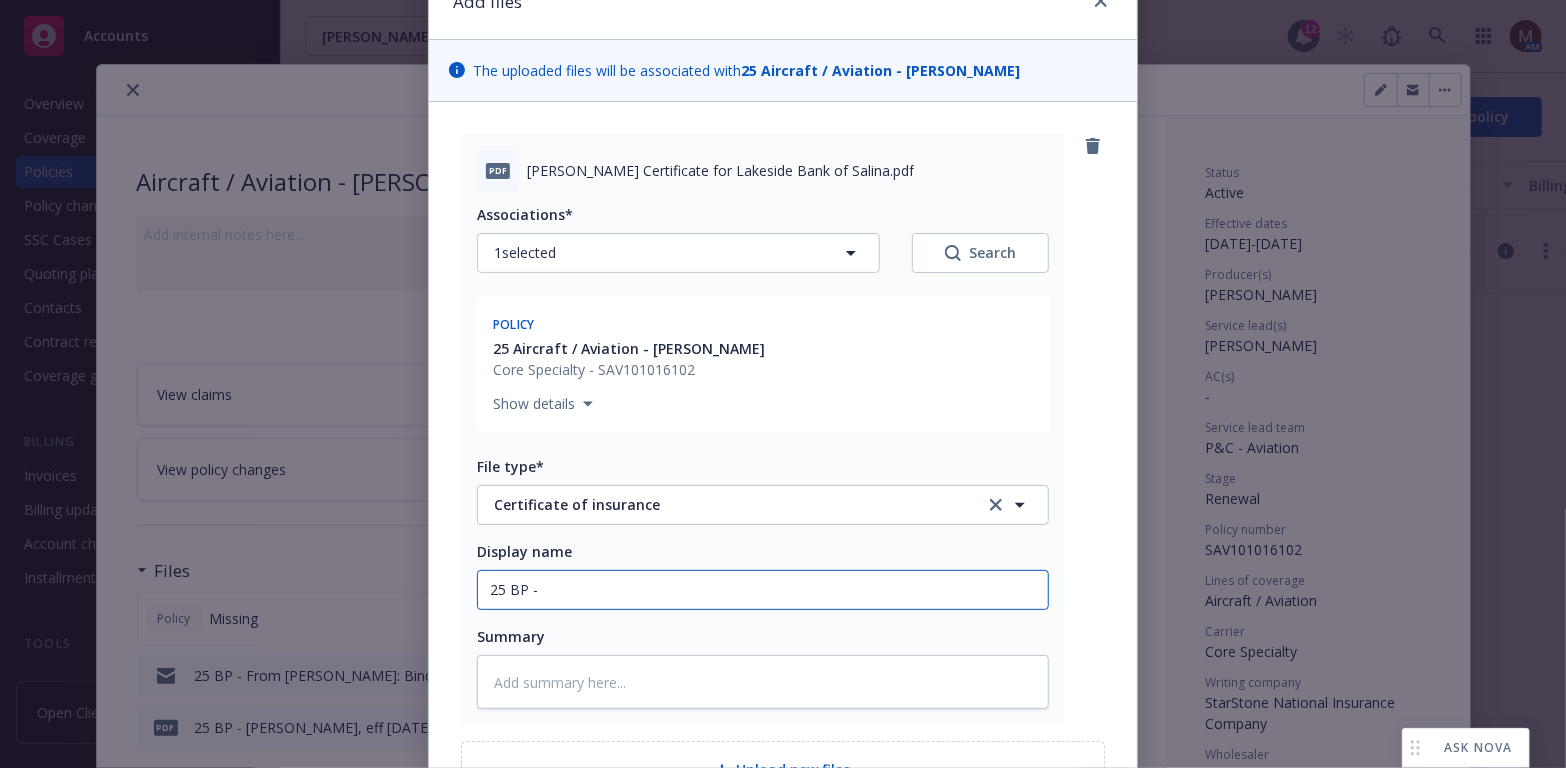 type on "x" 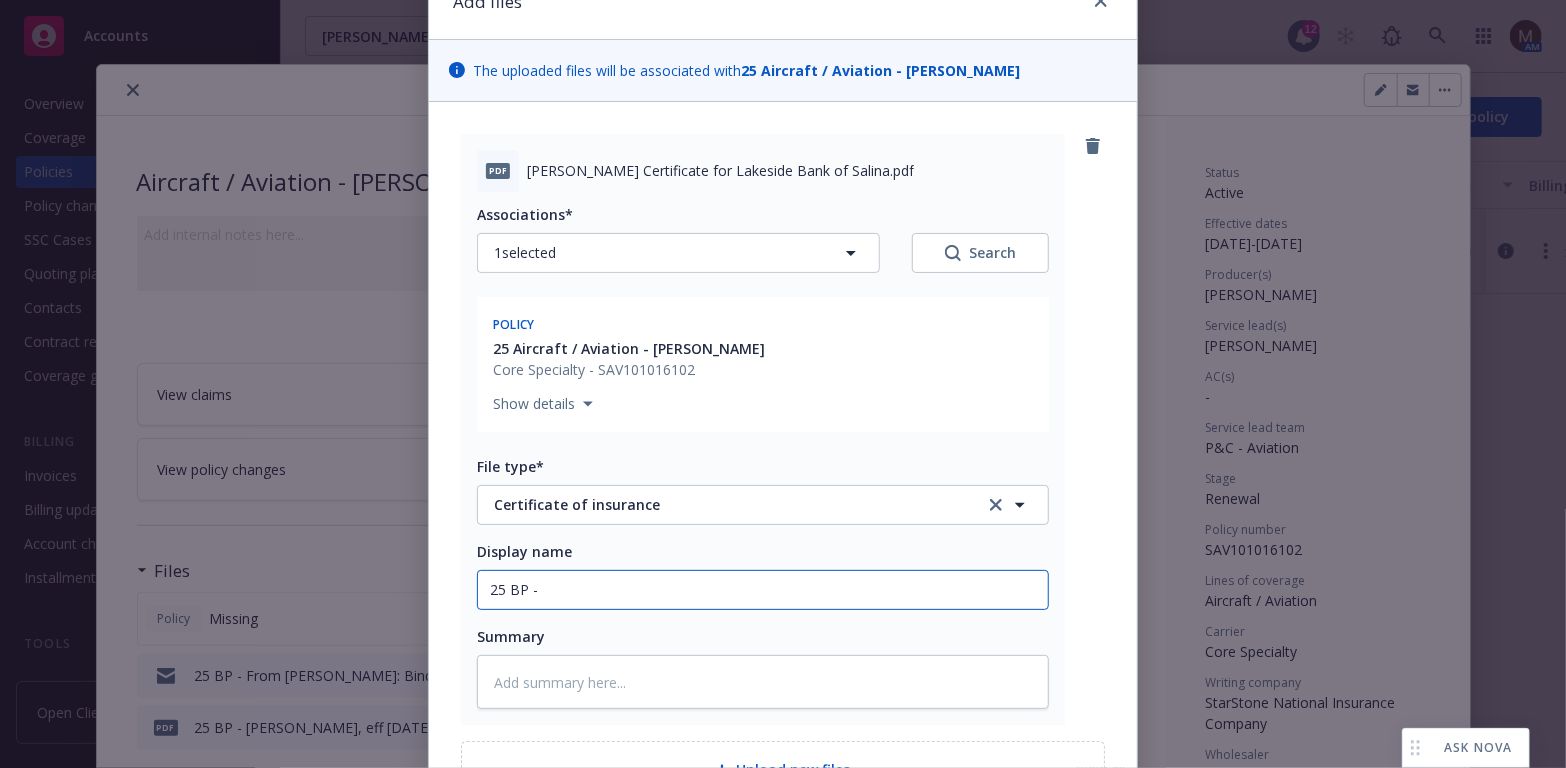 type on "25 BP - c" 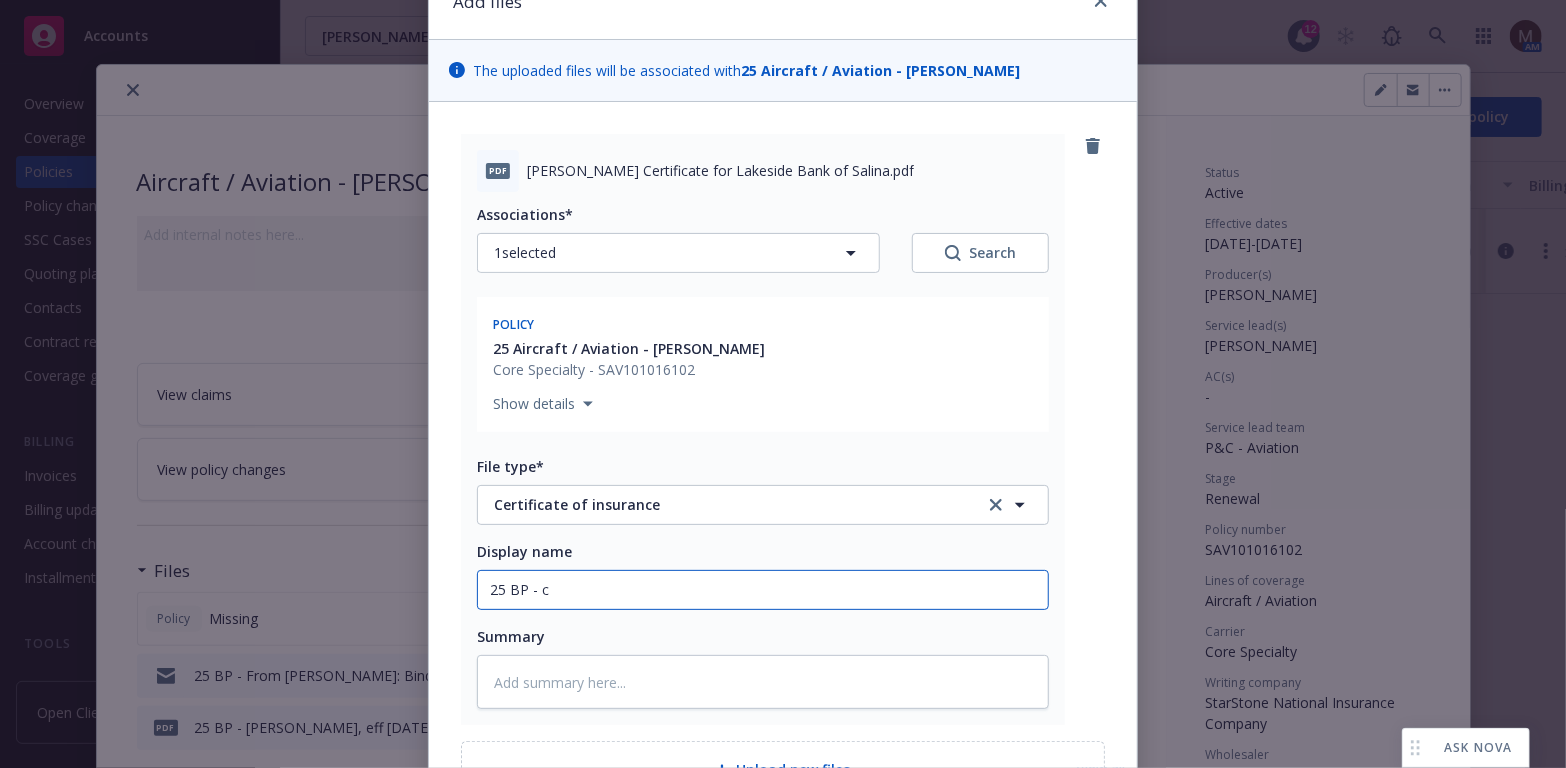 type on "x" 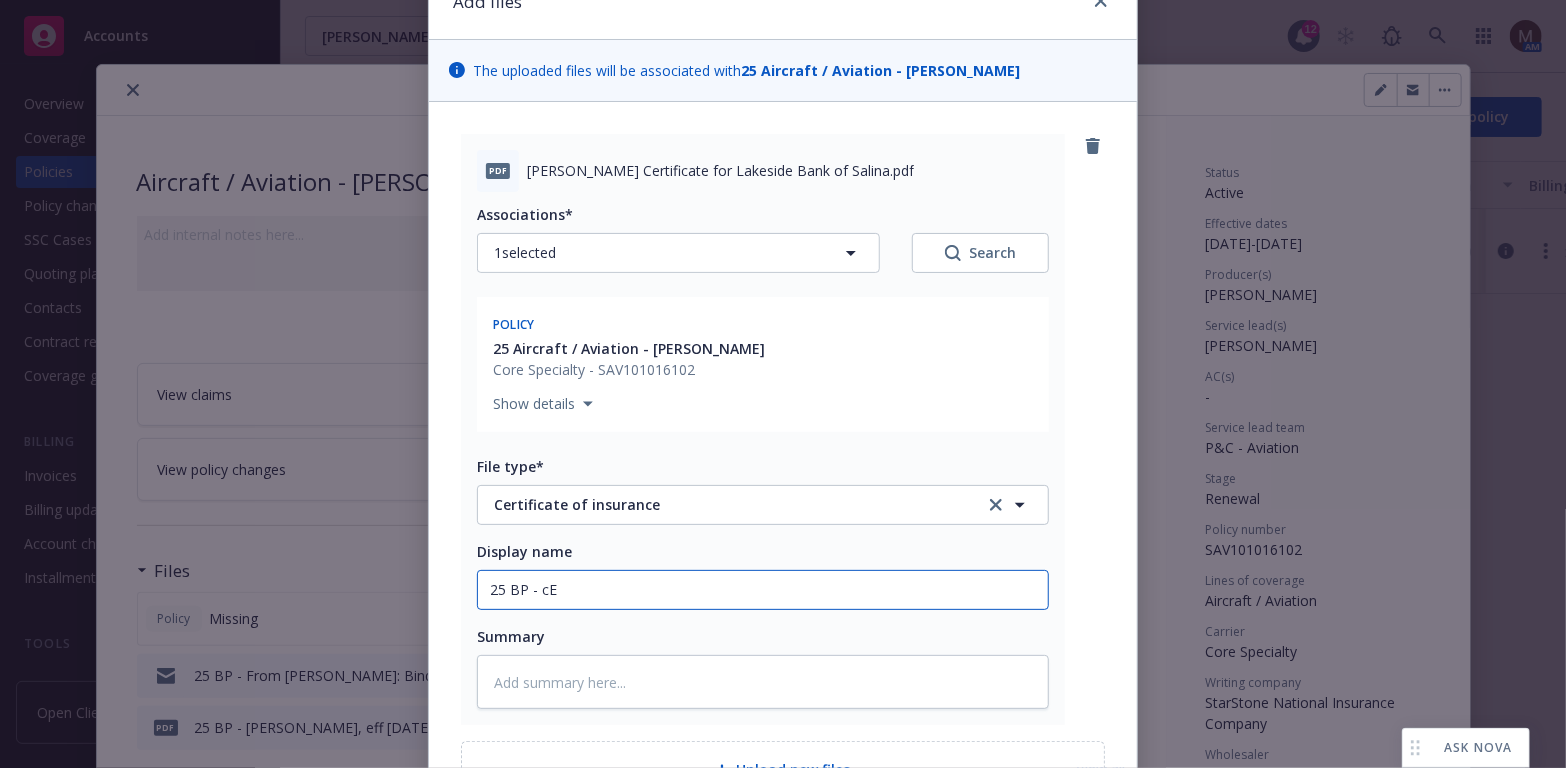 type on "25 BP - cER" 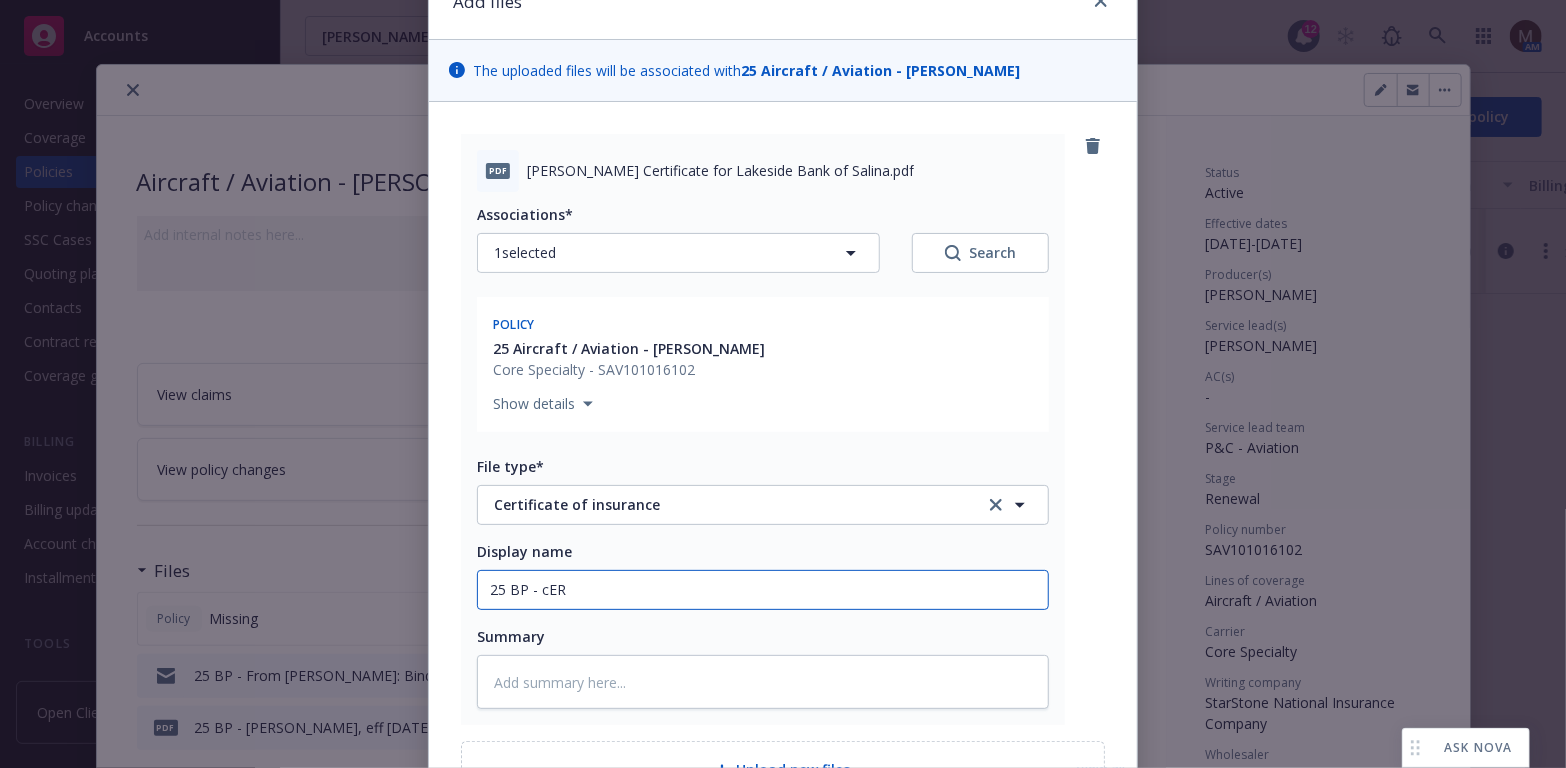type on "x" 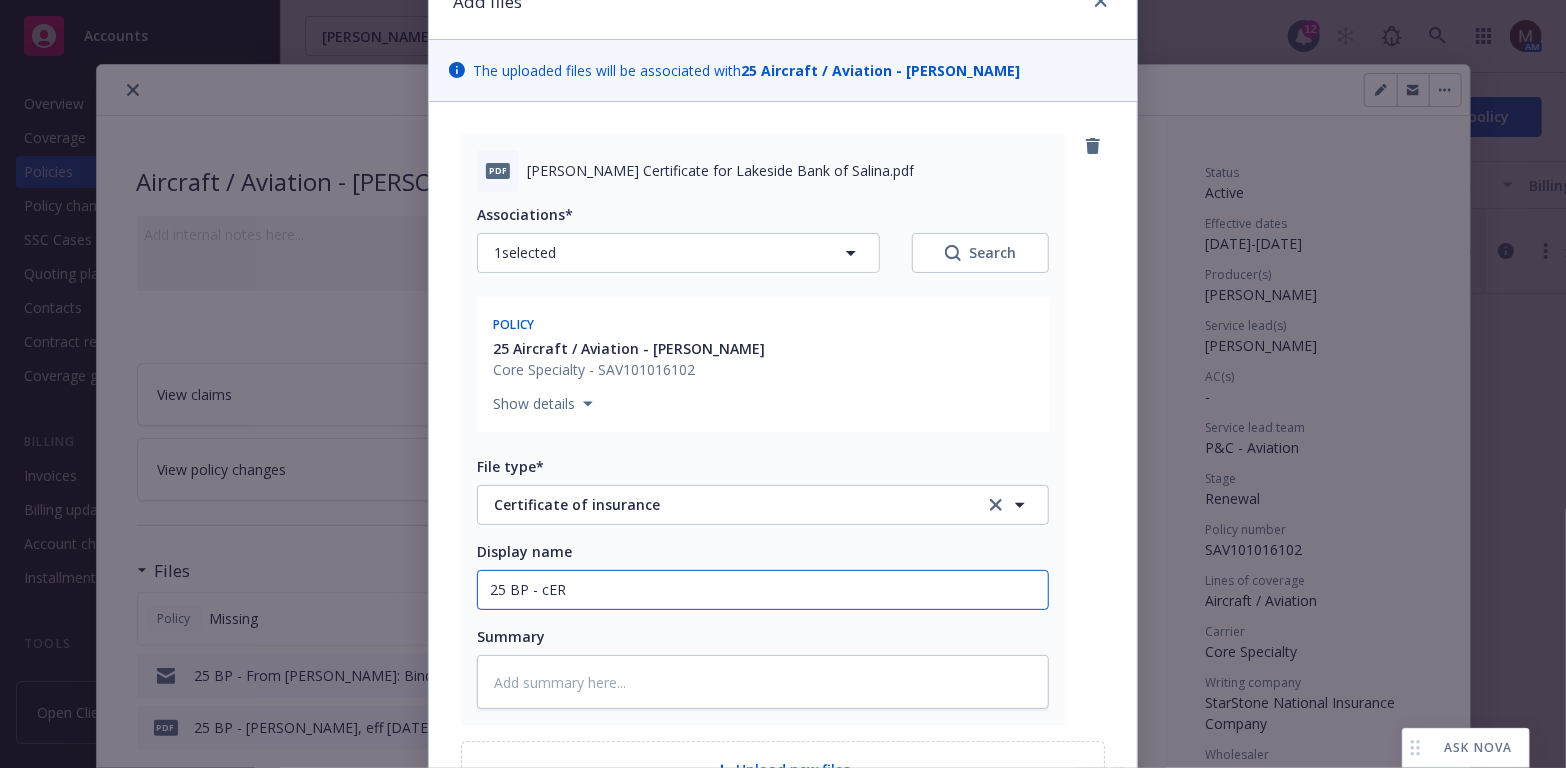 type on "25 BP - cE" 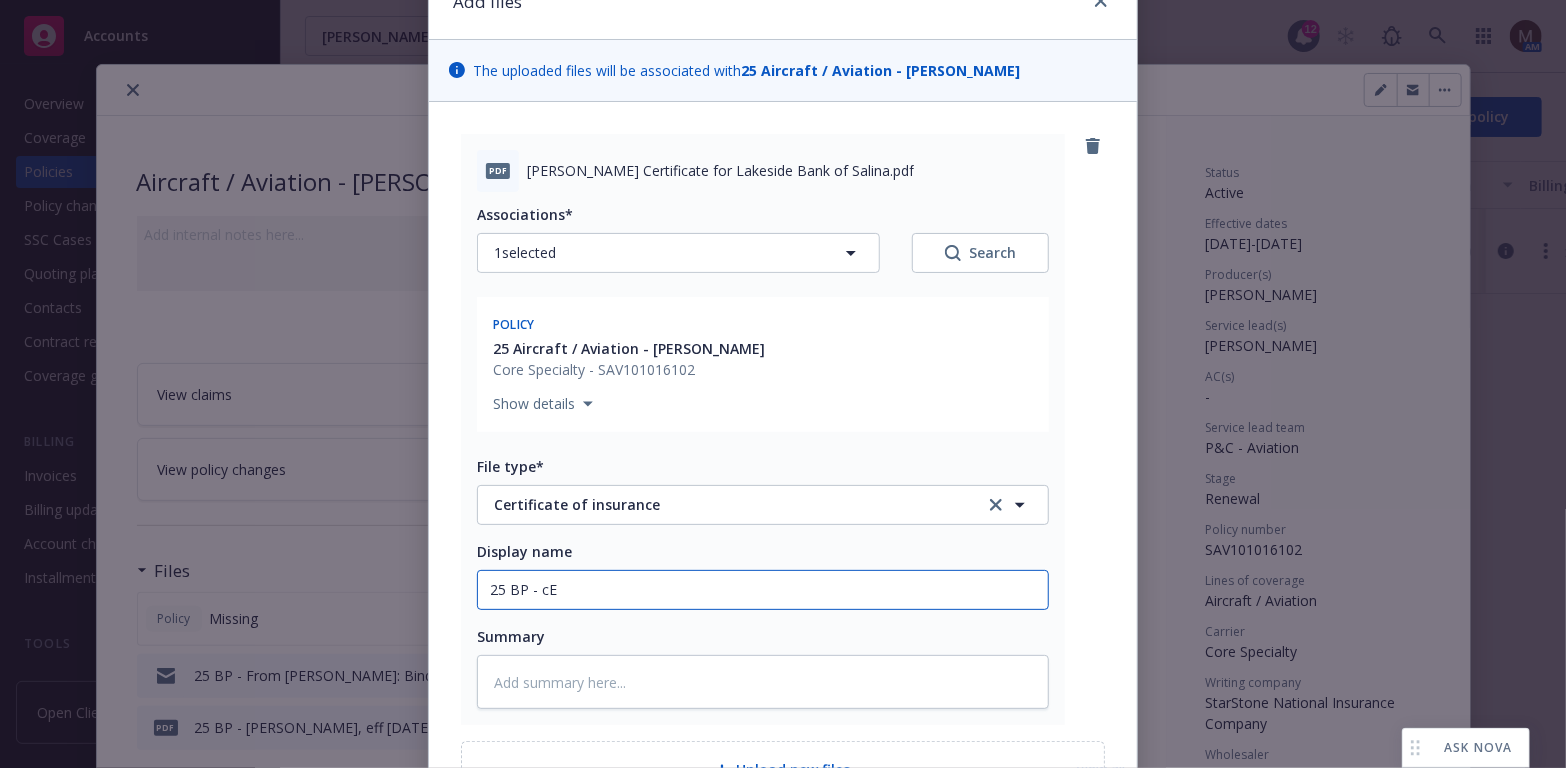 type on "x" 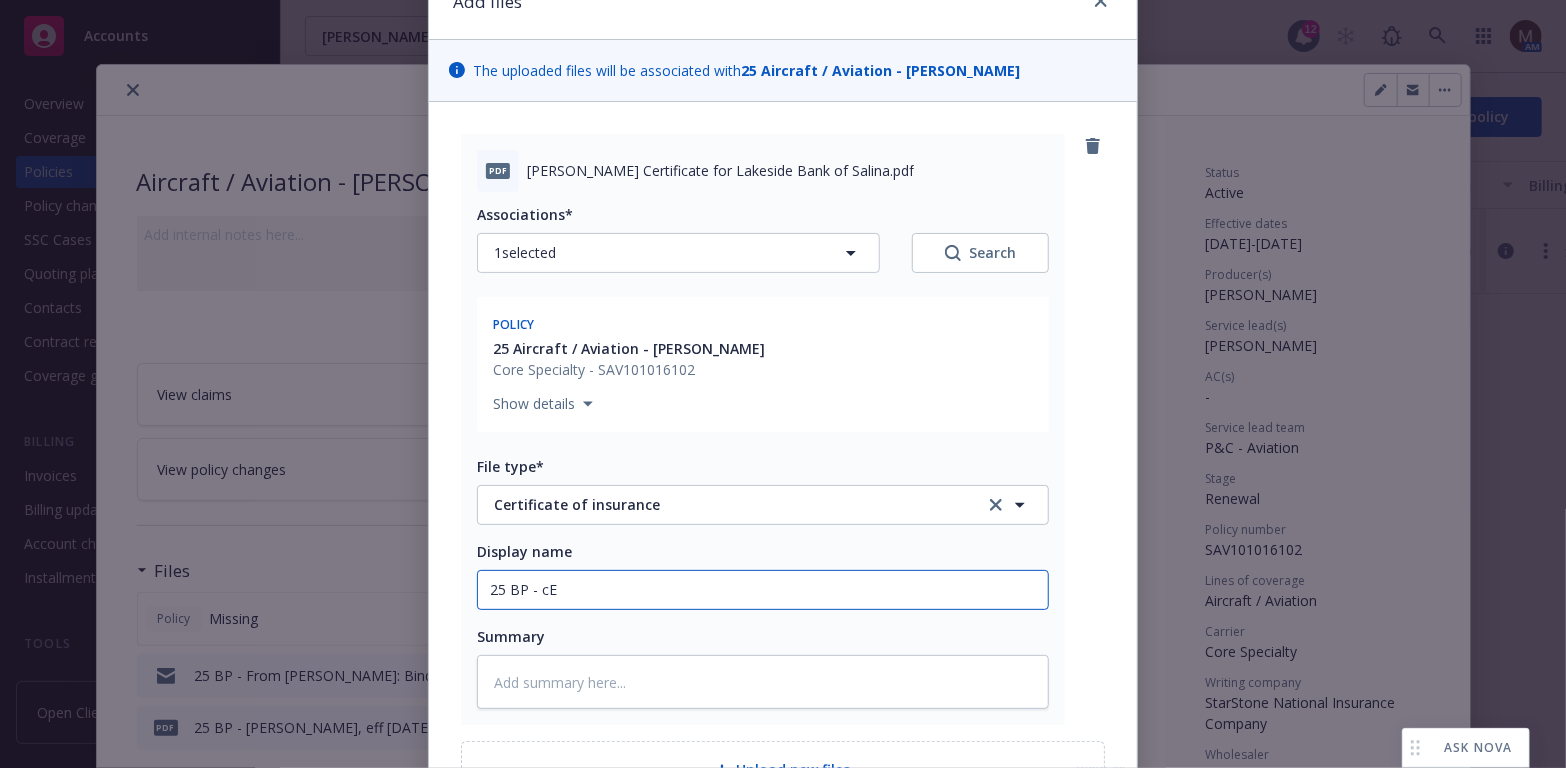 type on "25 BP - c" 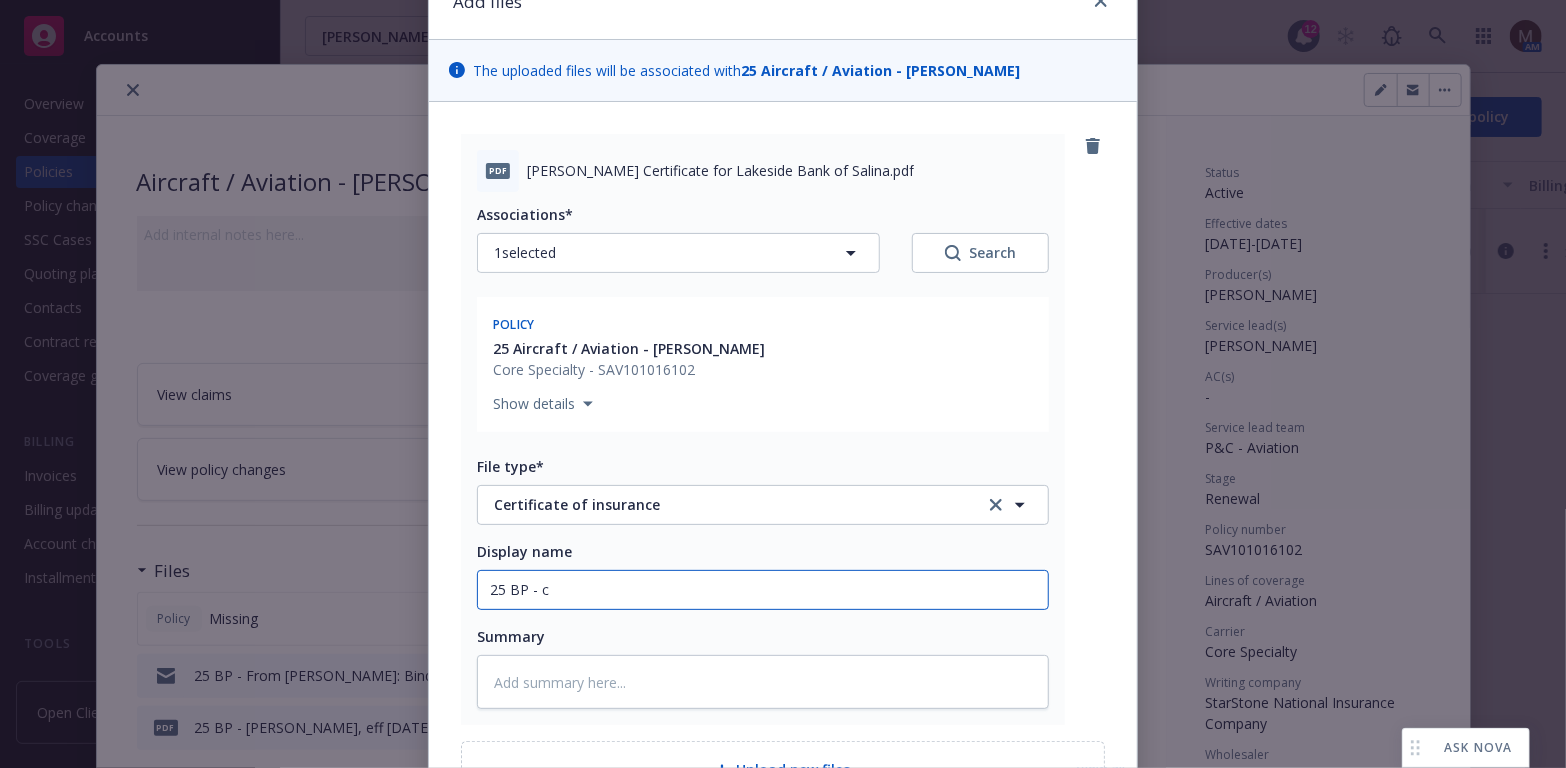 type on "x" 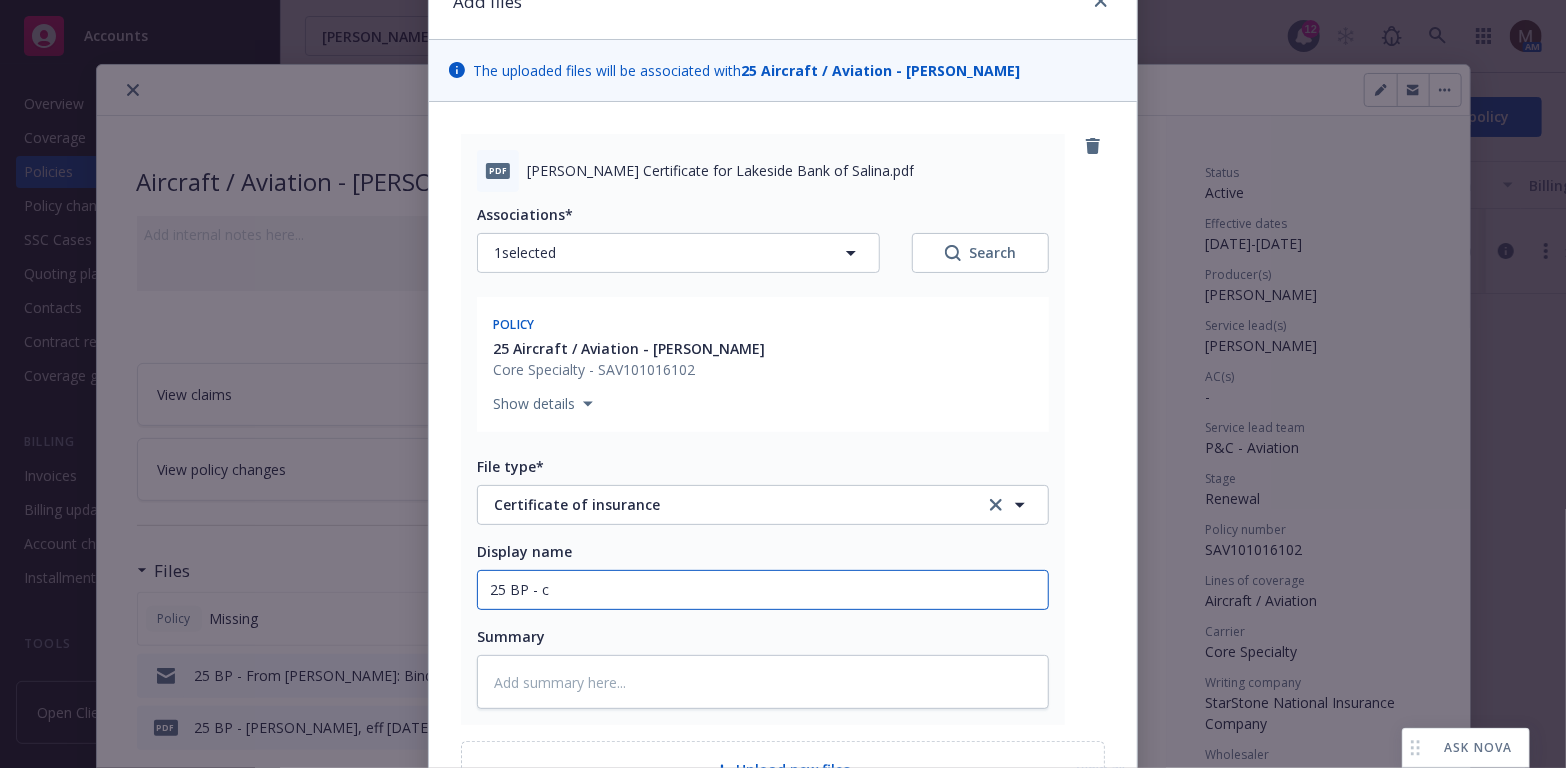 type on "25 BP -" 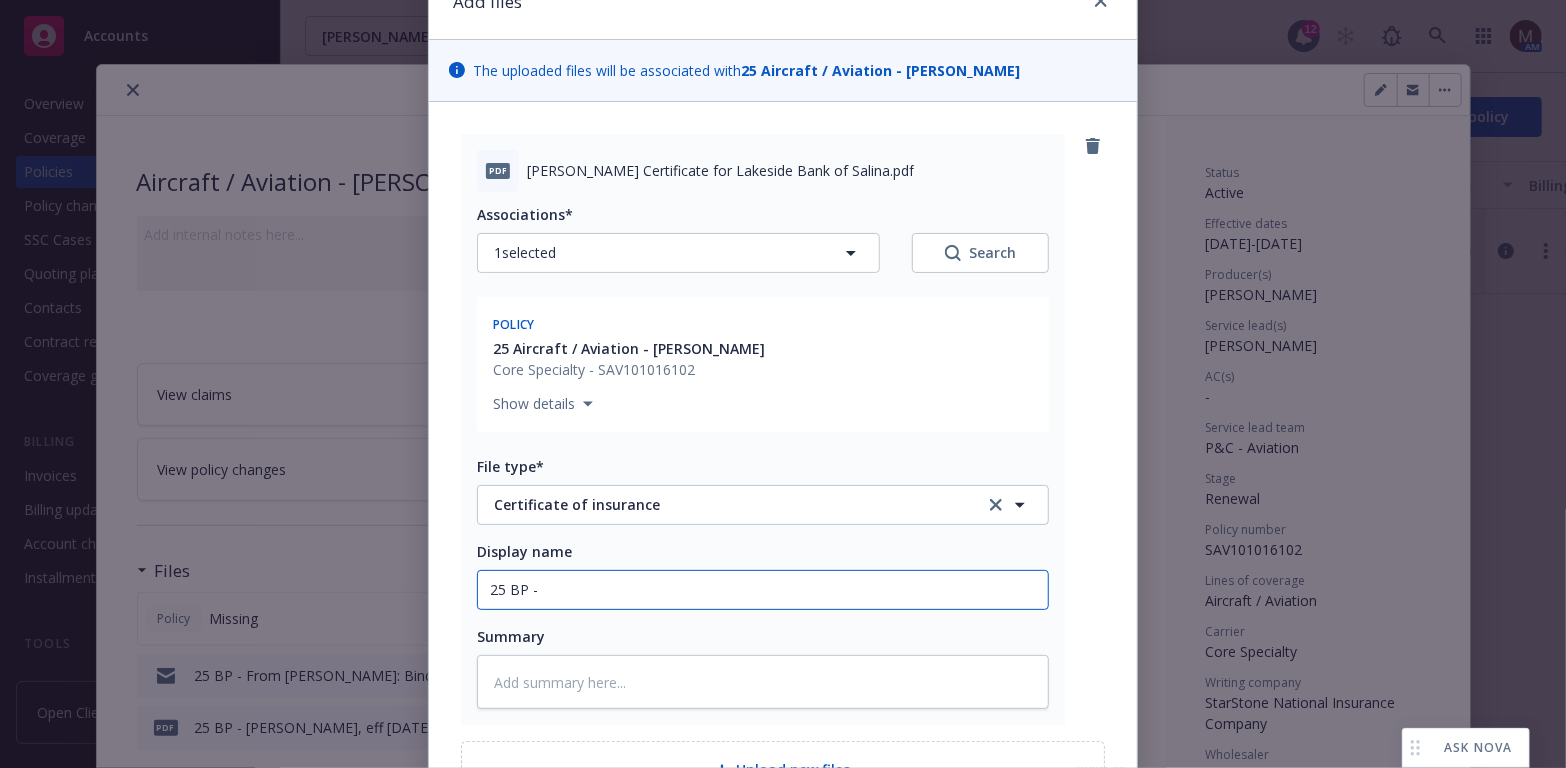 type on "x" 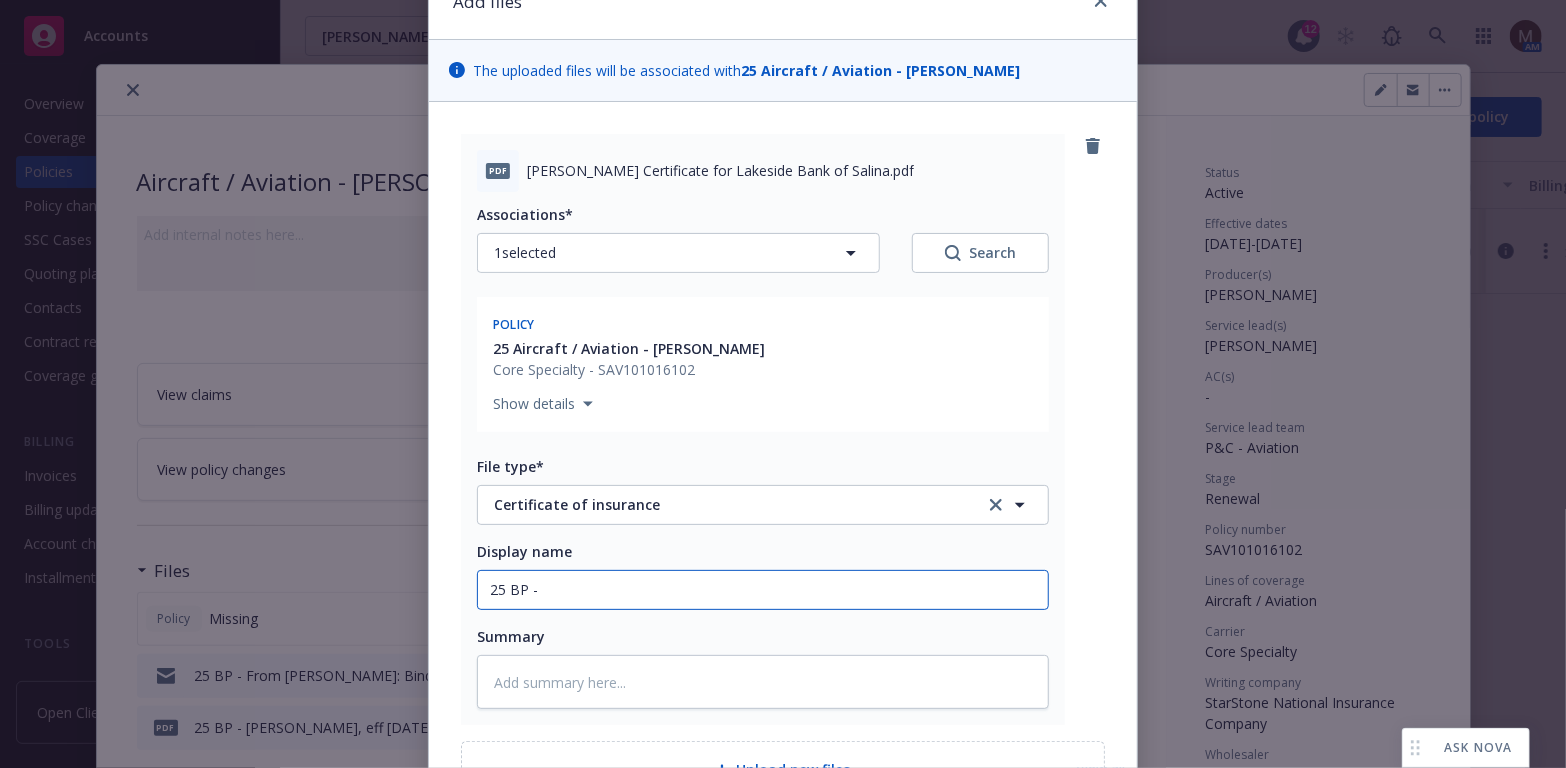 type on "25 BP - C" 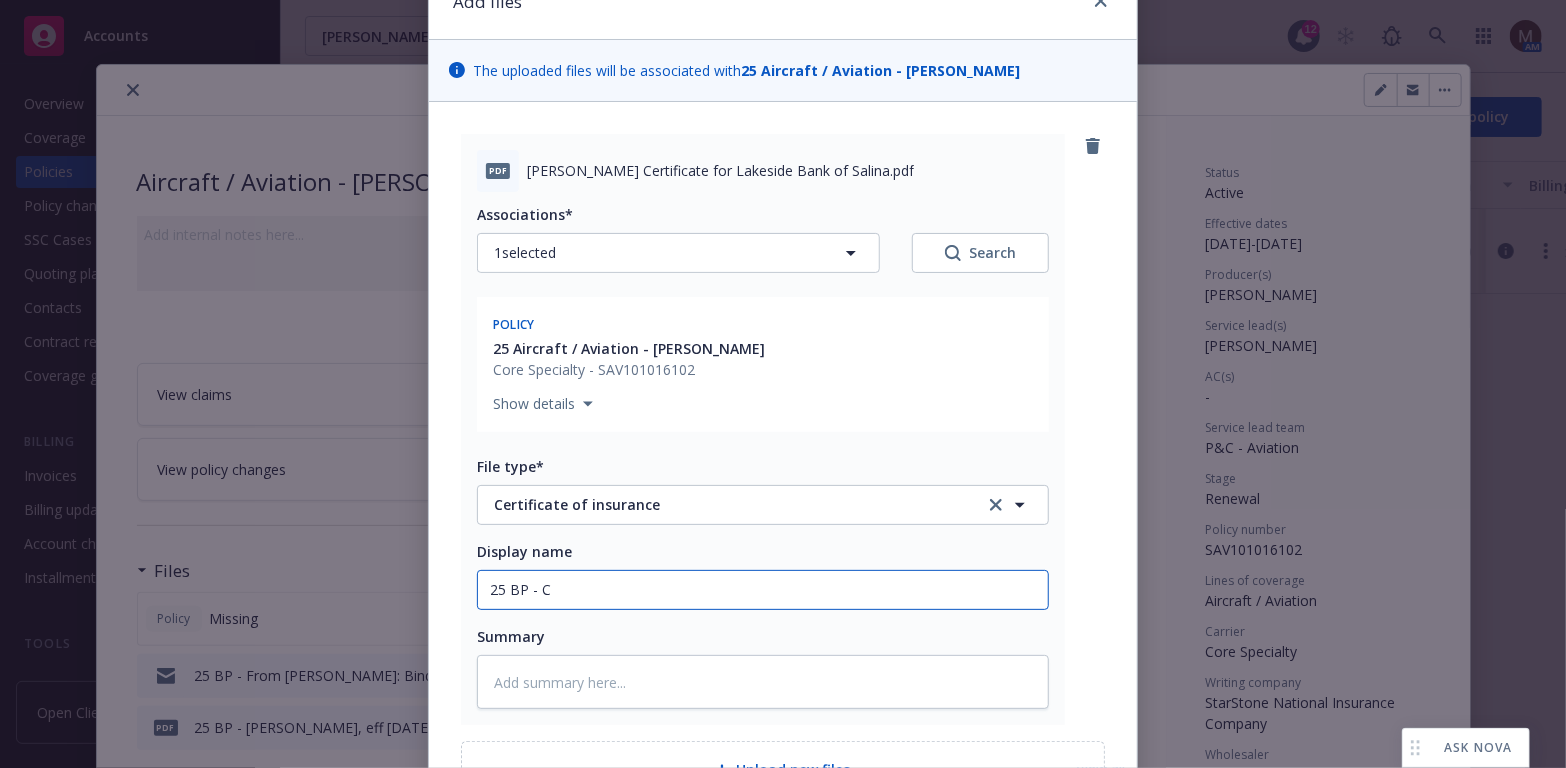 type on "x" 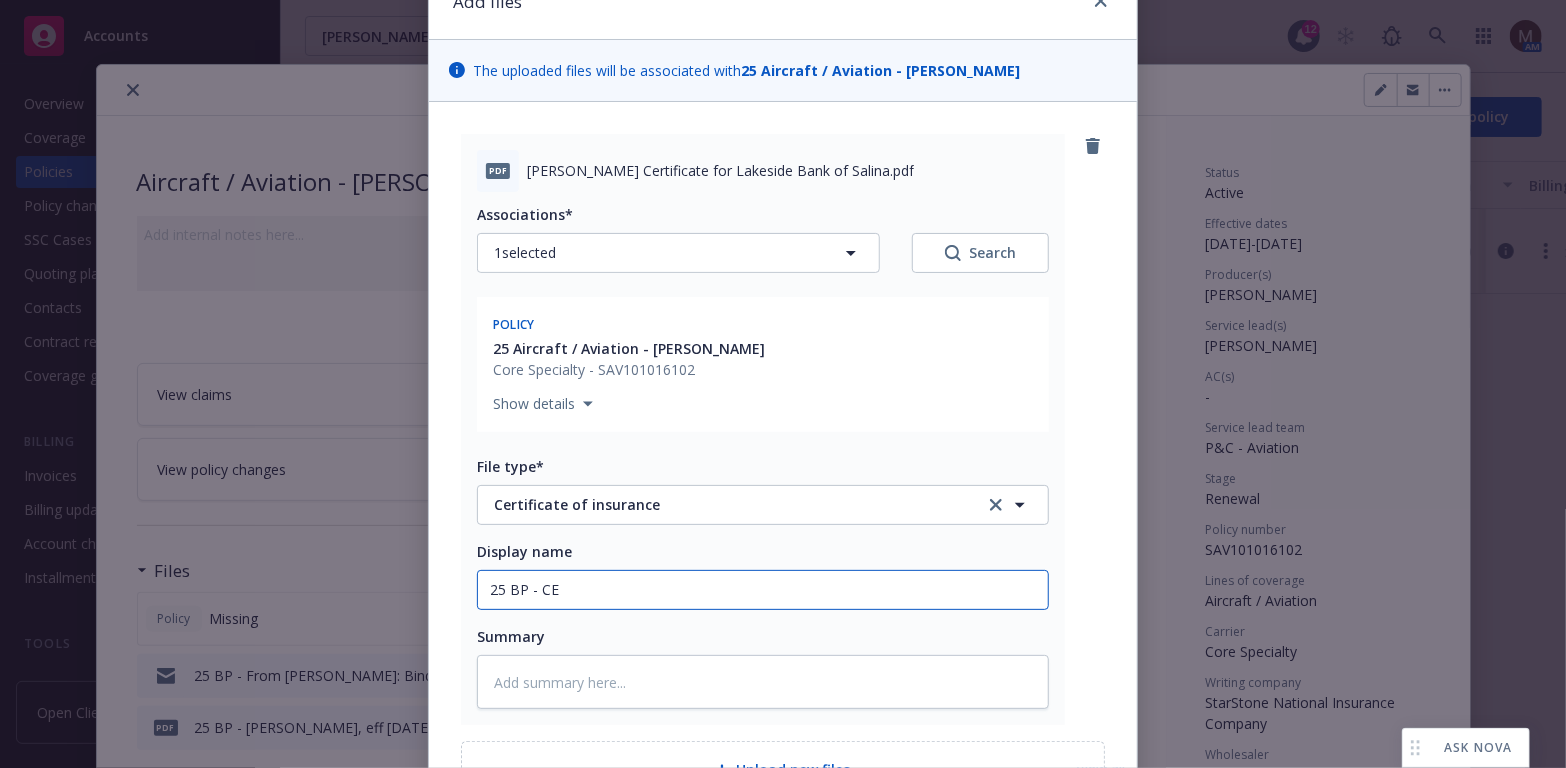 type on "x" 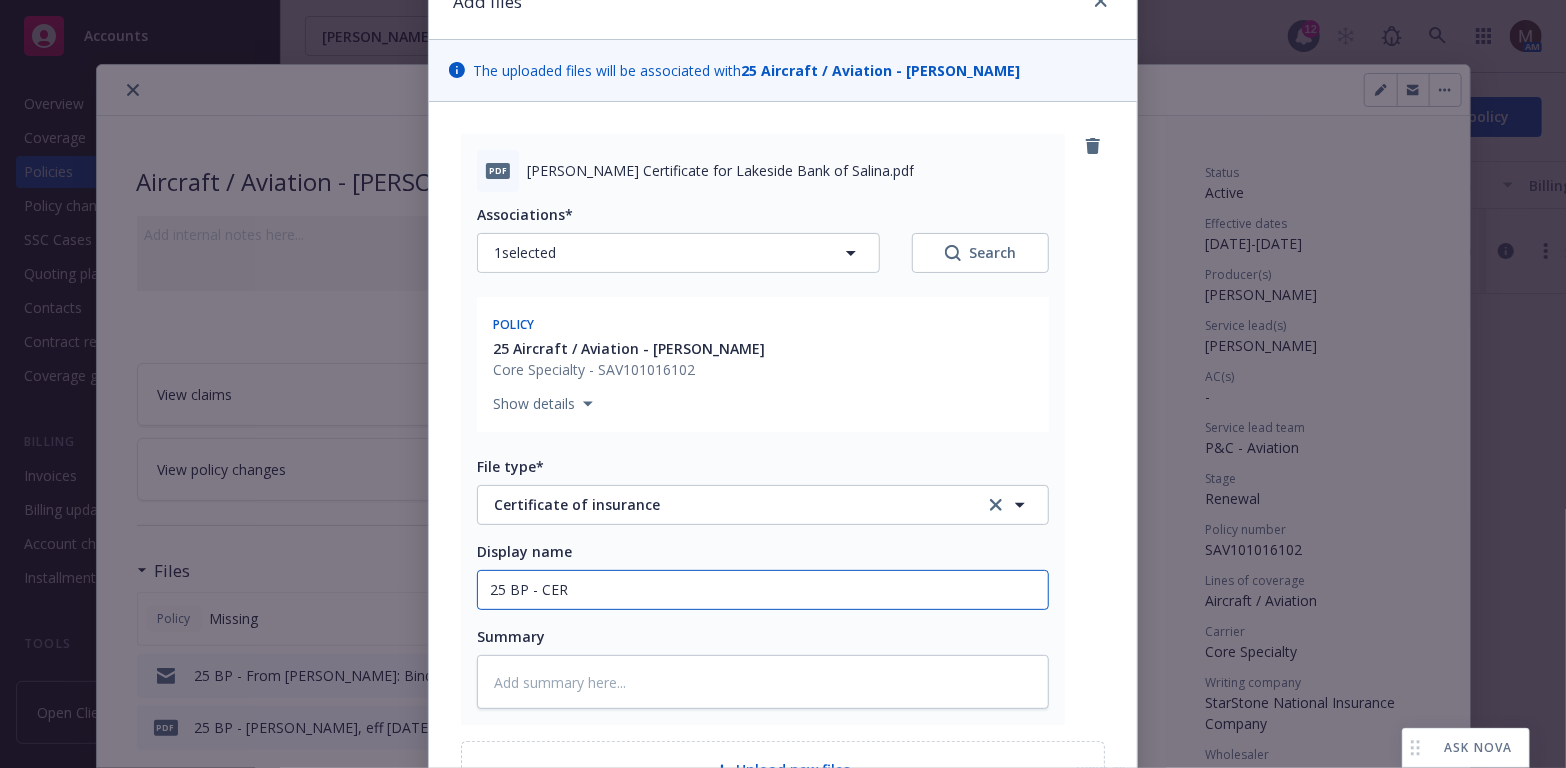 type on "x" 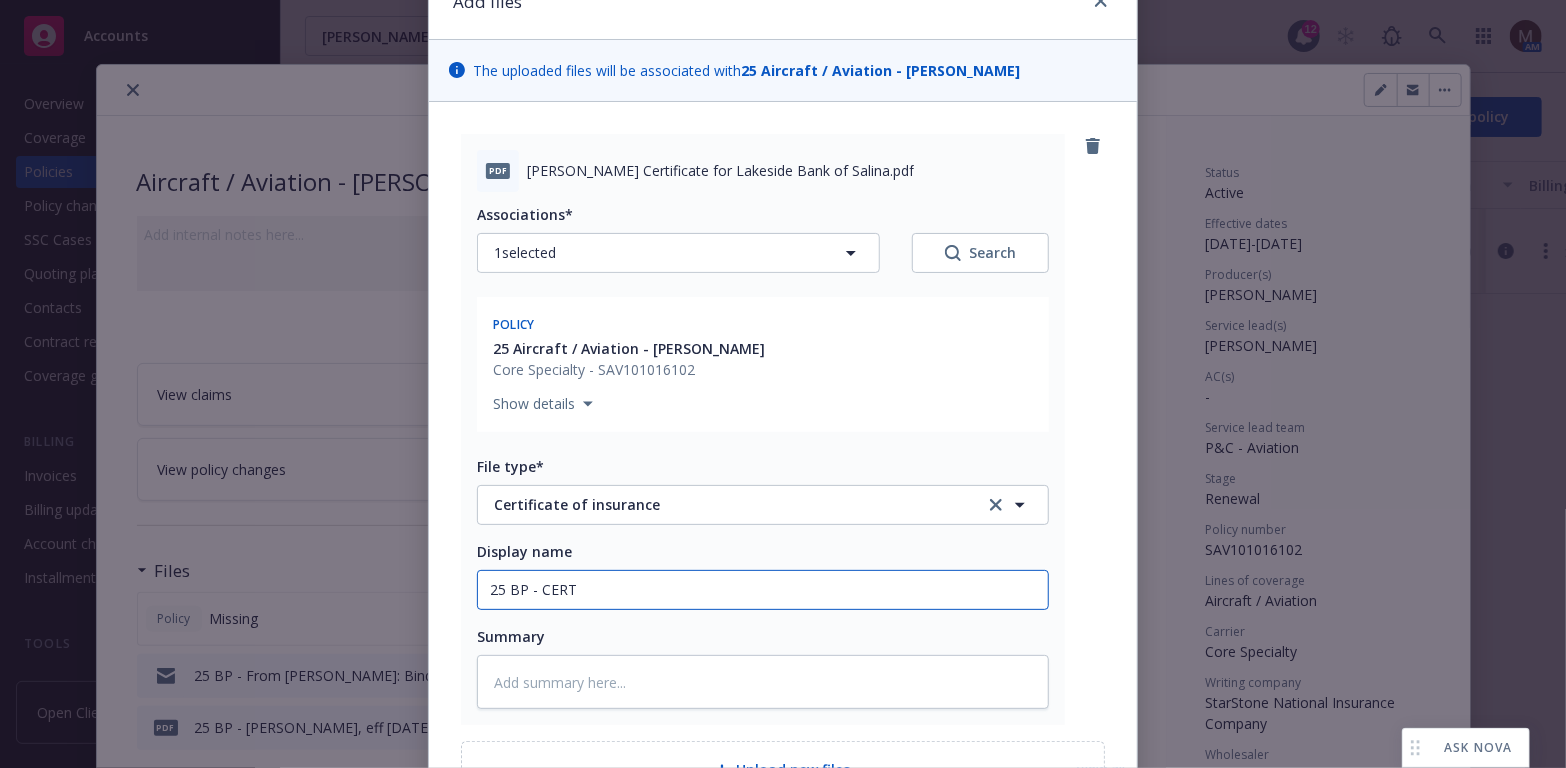 type on "x" 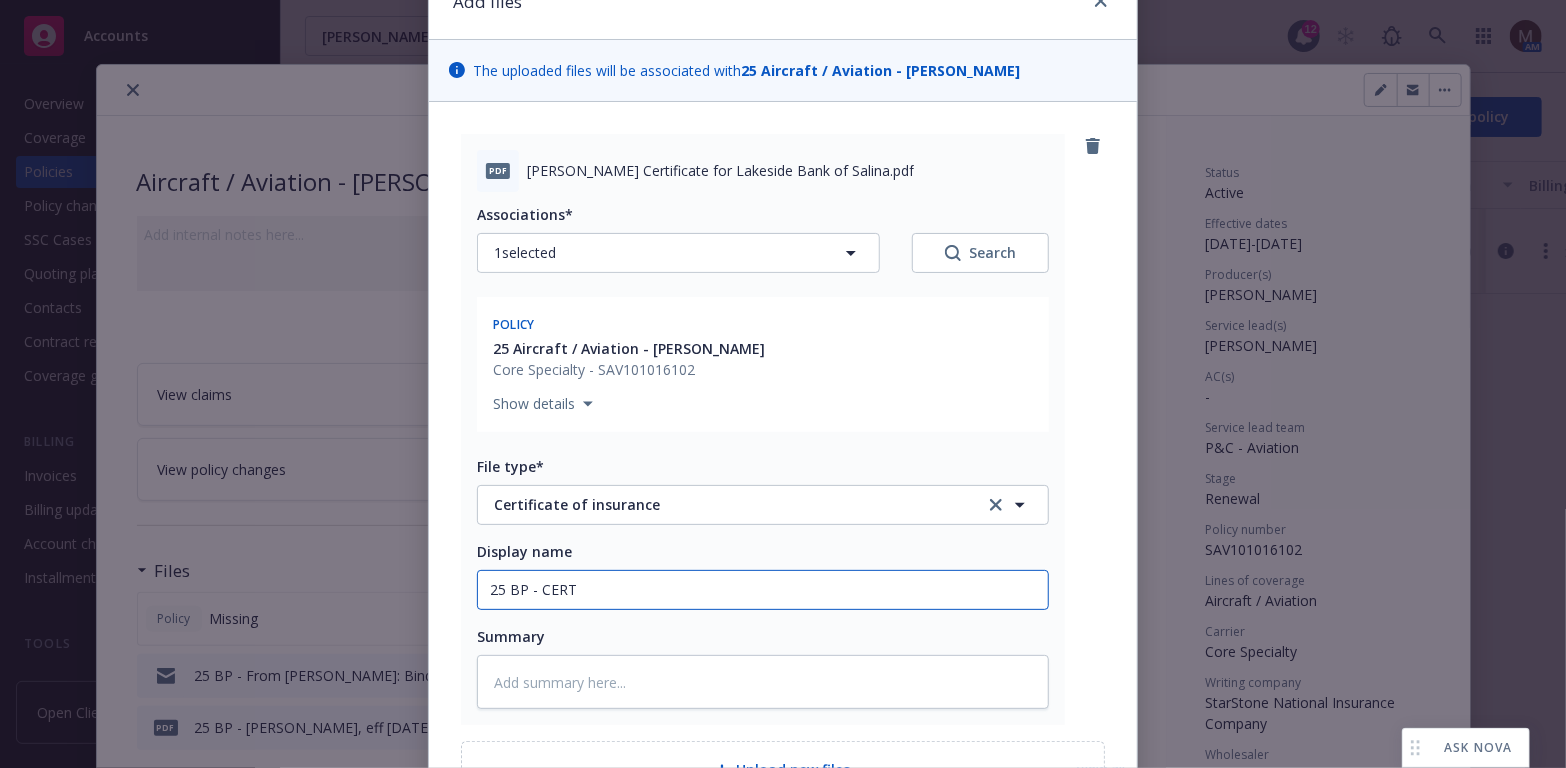 type on "25 BP - CERT" 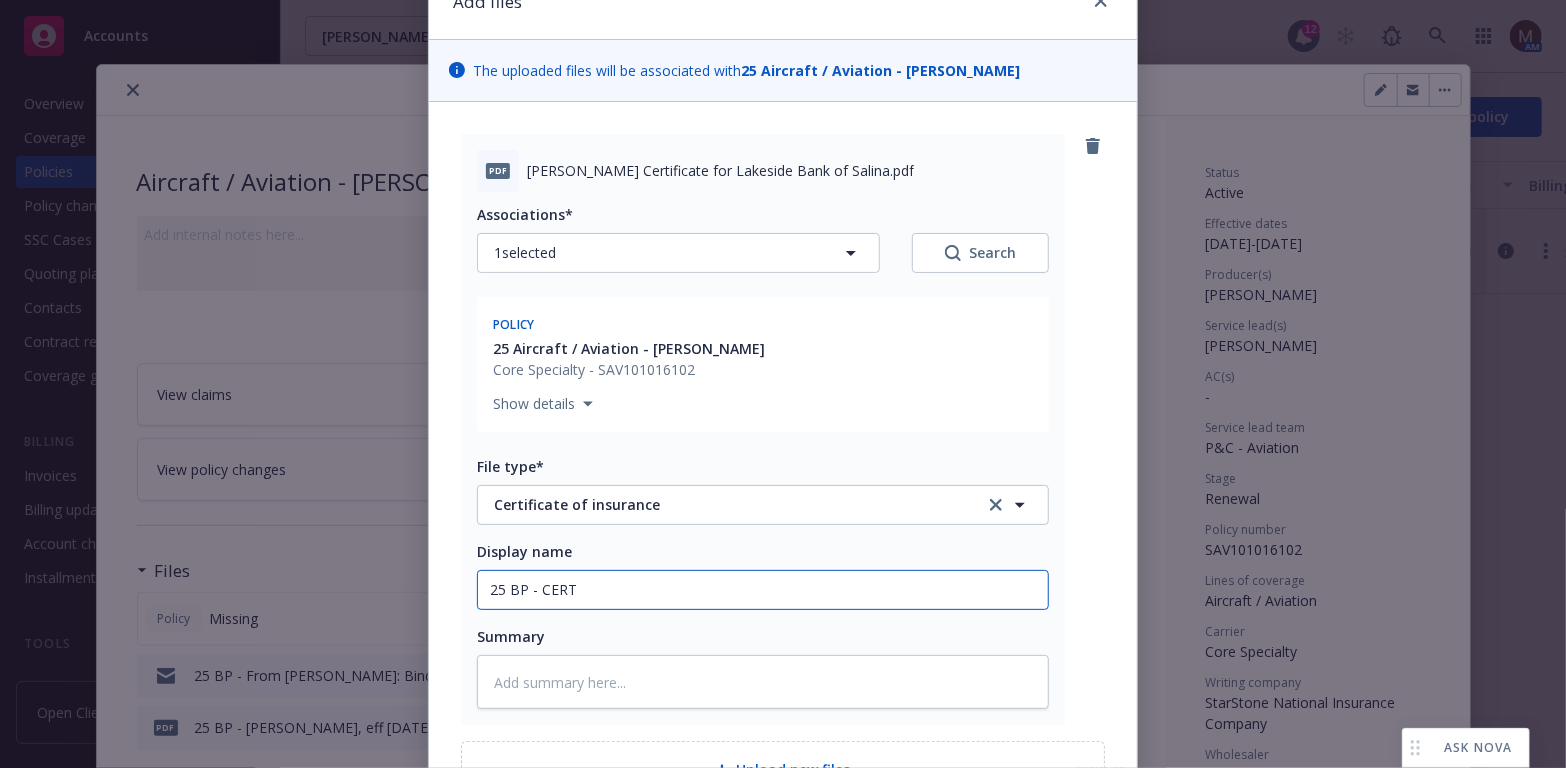 type on "25 BP - CERT -" 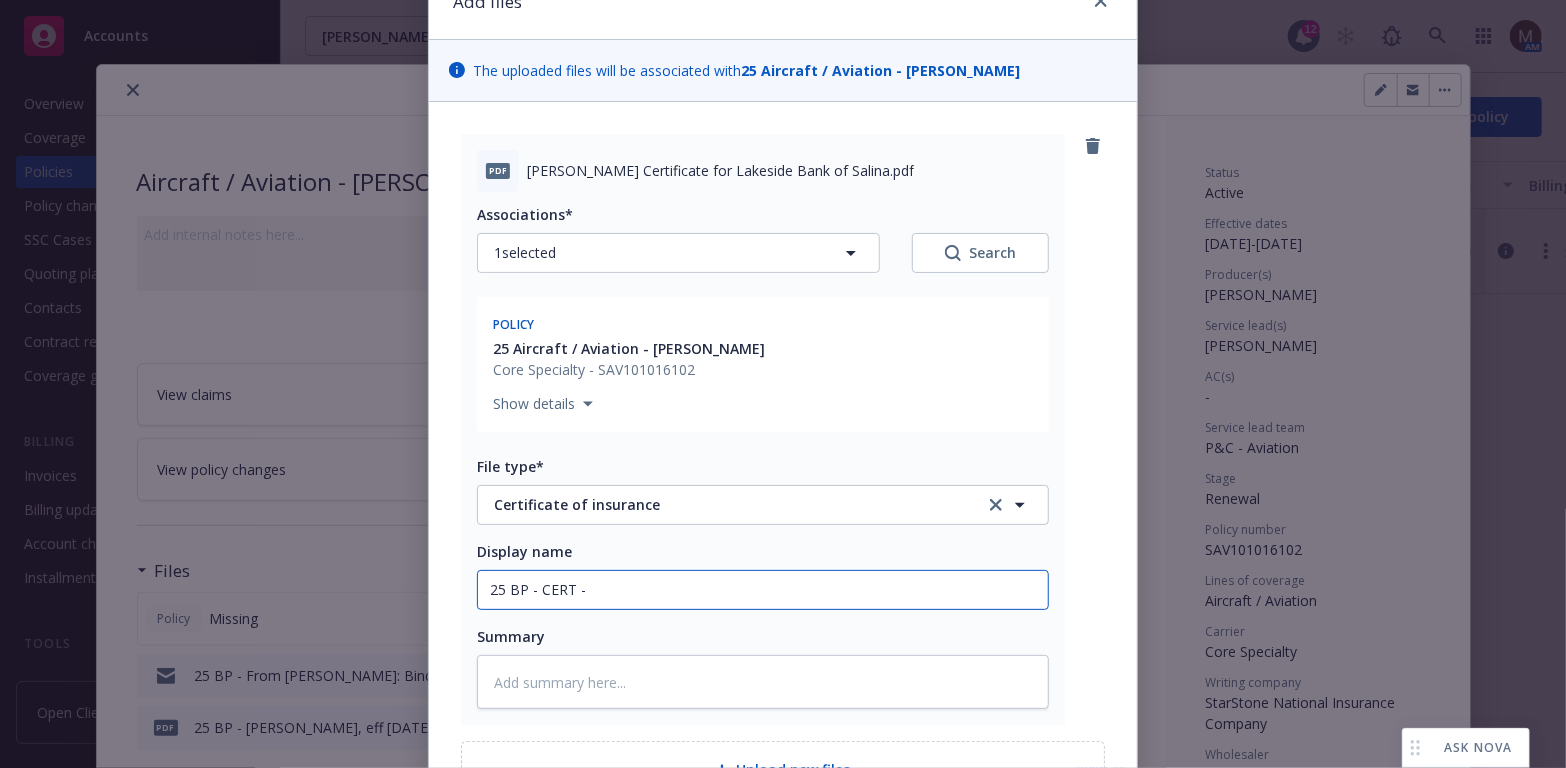 type on "x" 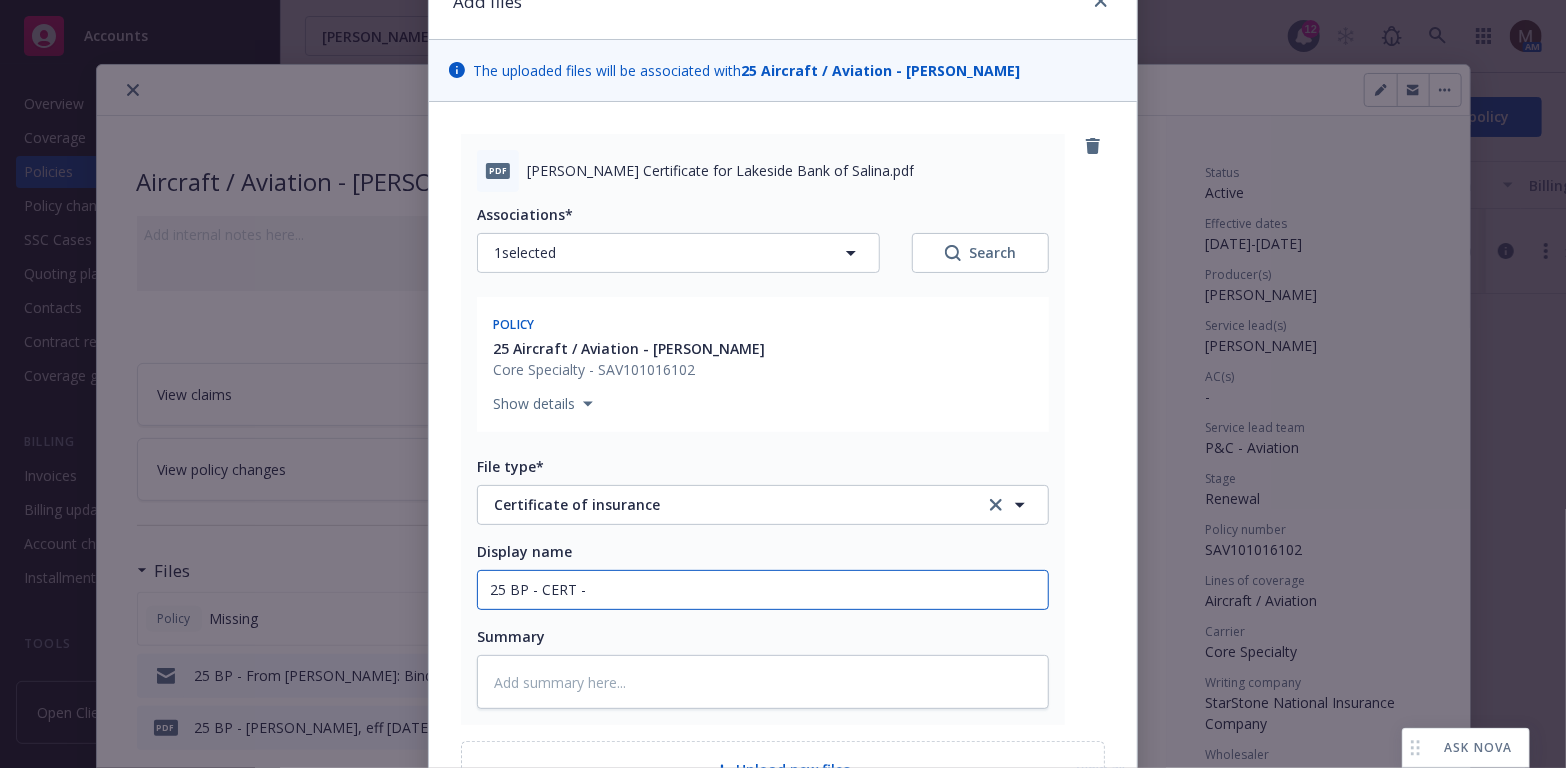 paste on "Lakeside Bank of Salina" 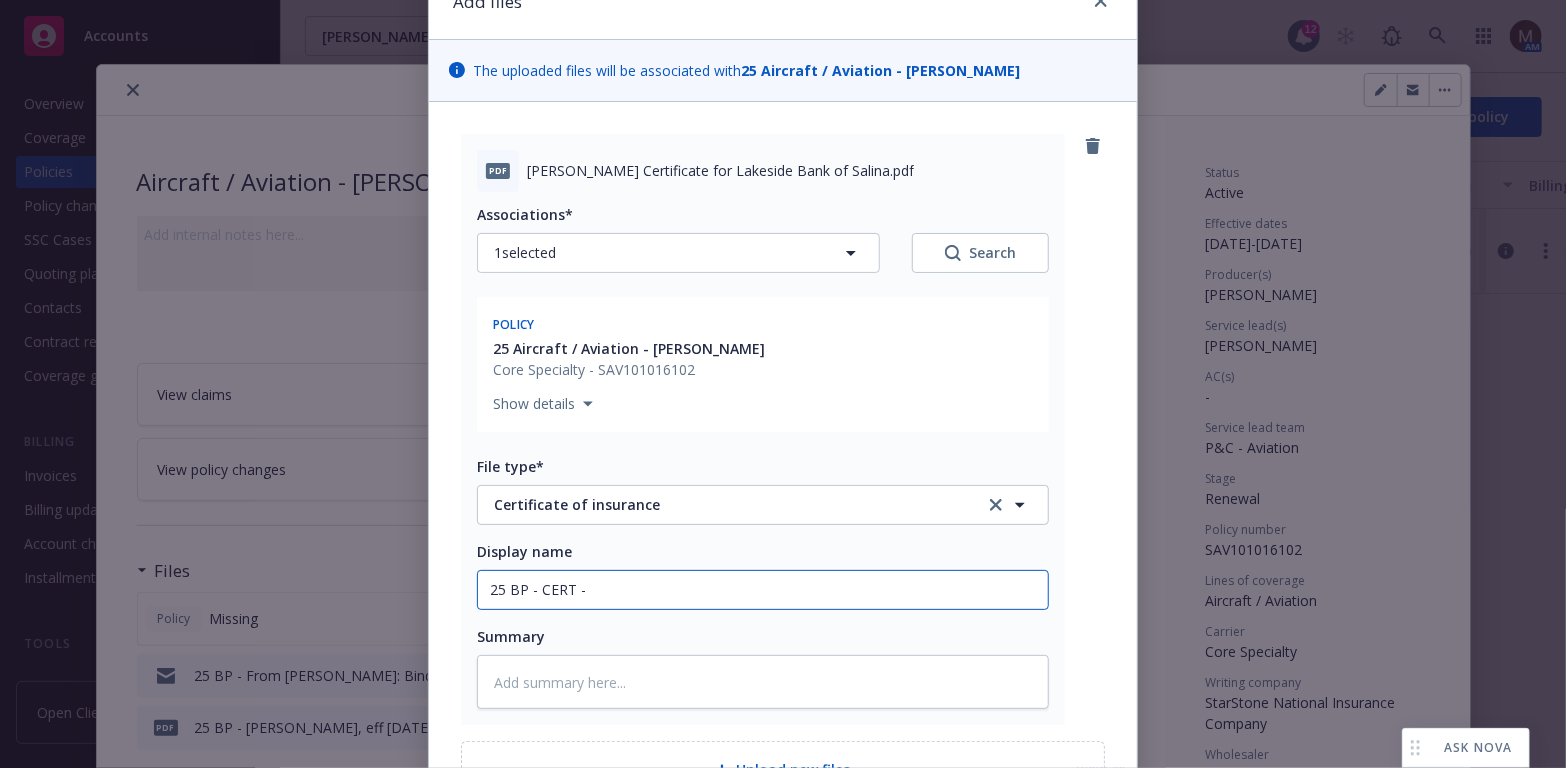 type on "x" 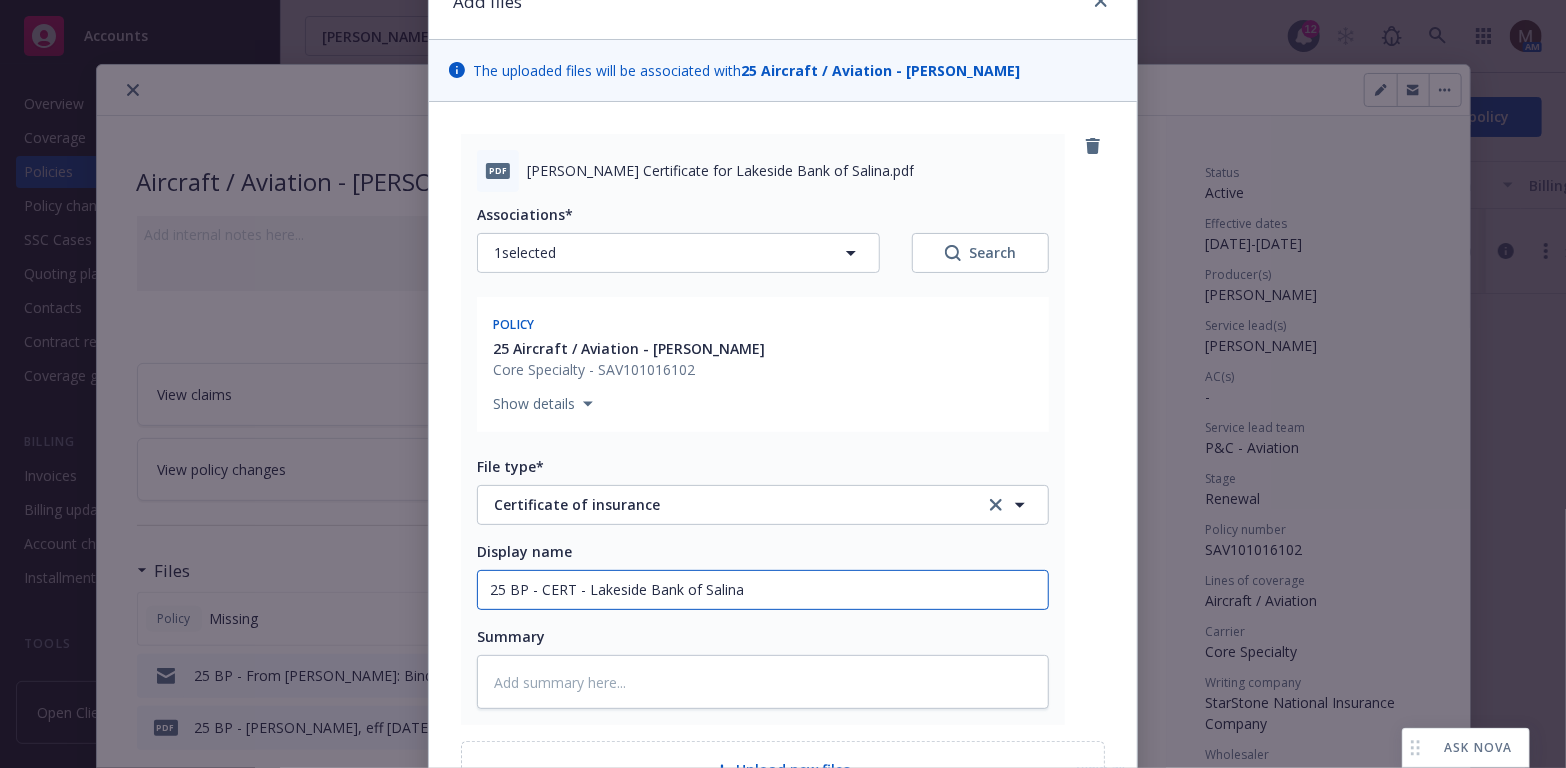 drag, startPoint x: 747, startPoint y: 585, endPoint x: 414, endPoint y: 572, distance: 333.25366 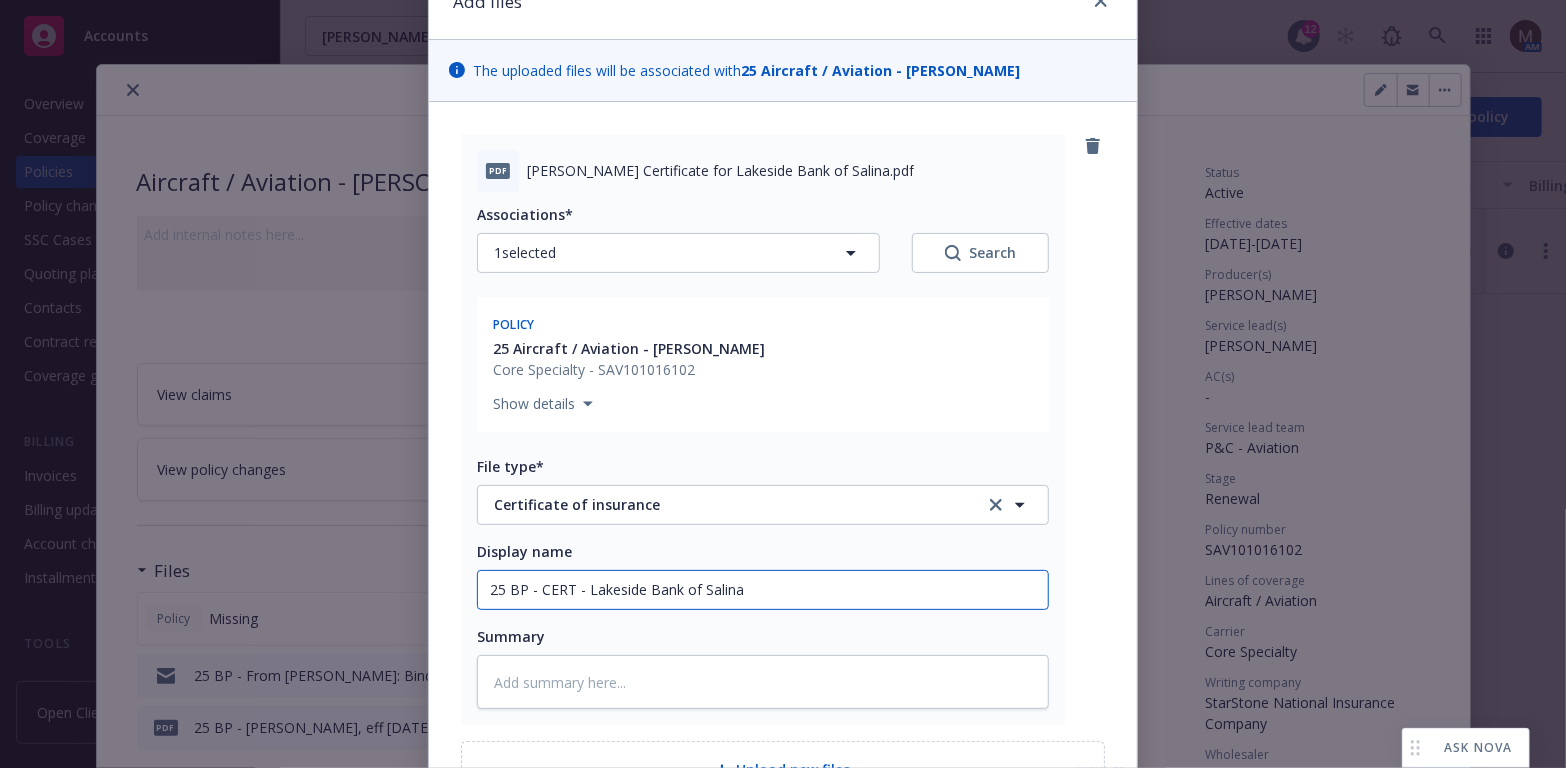 click on "Add files The uploaded files will be associated with  25 Aircraft / Aviation - Hath Riley Harvey pdf LAU Certificate for Lakeside Bank of Salina.pdf Associations* 1  selected Search Policy 25 Aircraft / Aviation - Hath Riley Harvey Core Specialty - SAV101016102 Show details   File type* Certificate of insurance Certificate of insurance Display name 25 BP - CERT - Lakeside Bank of Salina Summary Upload new files Cancel Add files" at bounding box center (783, 384) 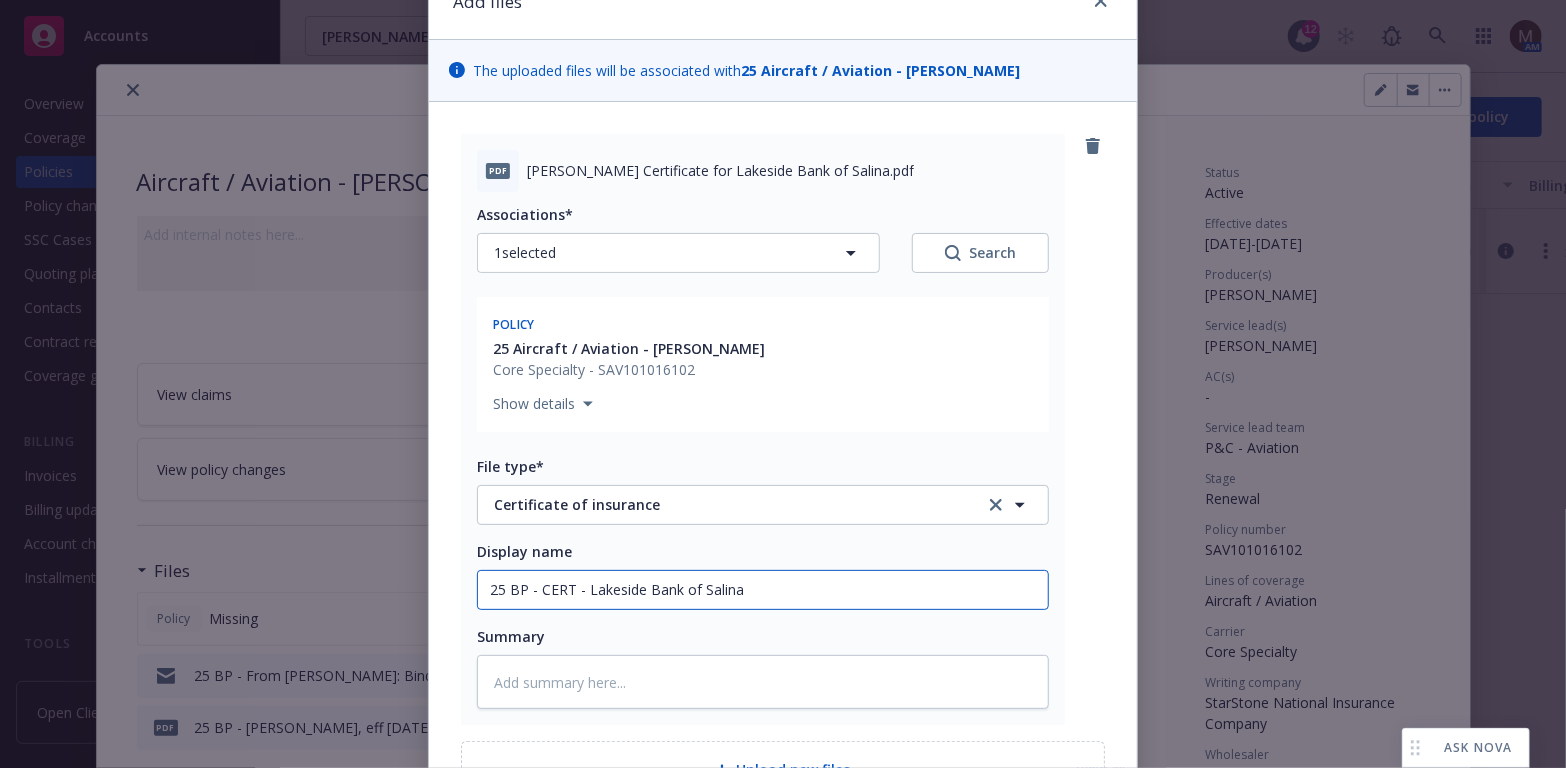type on "25 BP - CERT - Lakeside Bank of Salina" 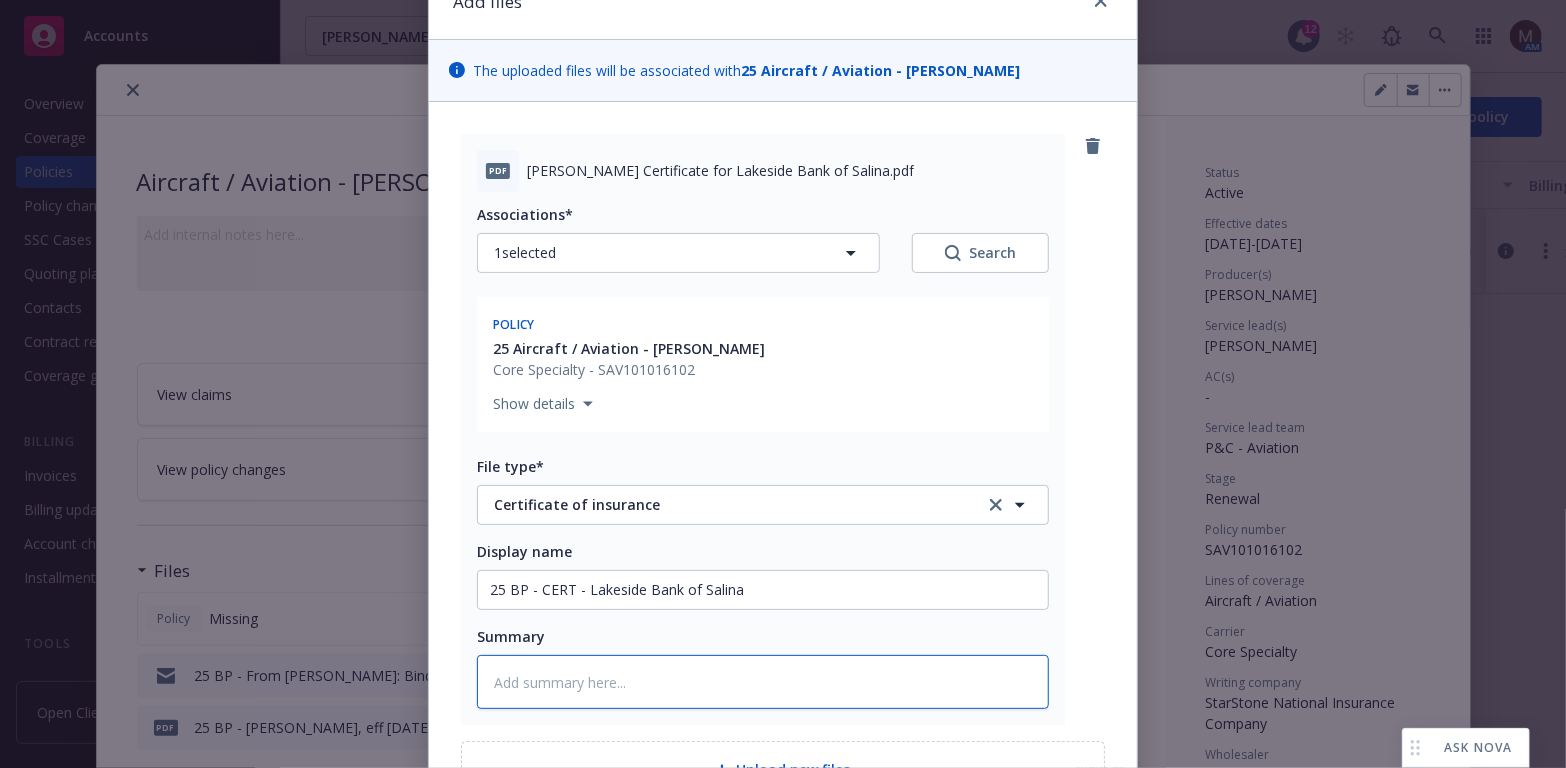 click at bounding box center [763, 682] 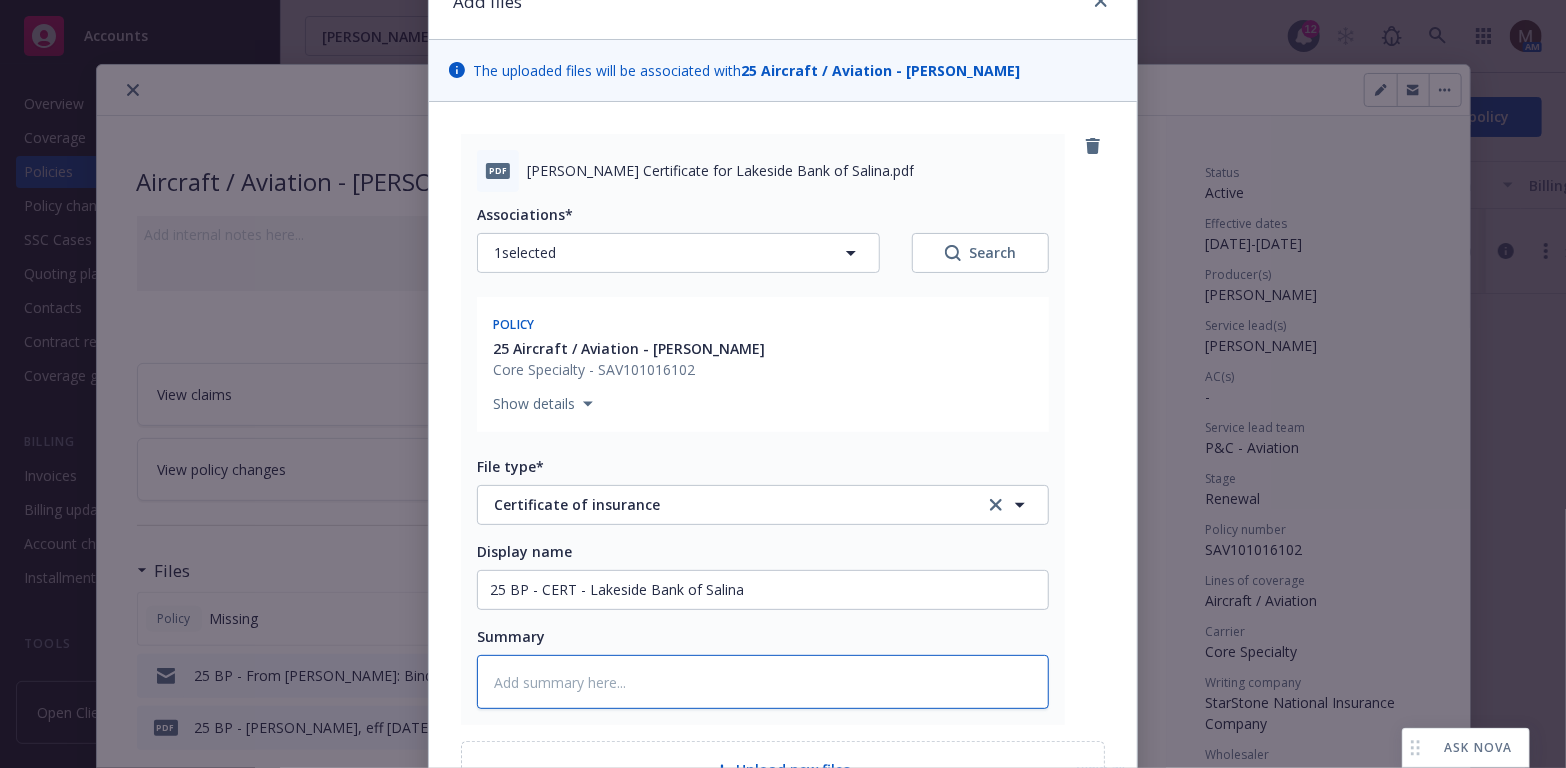 paste on "25 BP - CERT - Lakeside Bank of Salina" 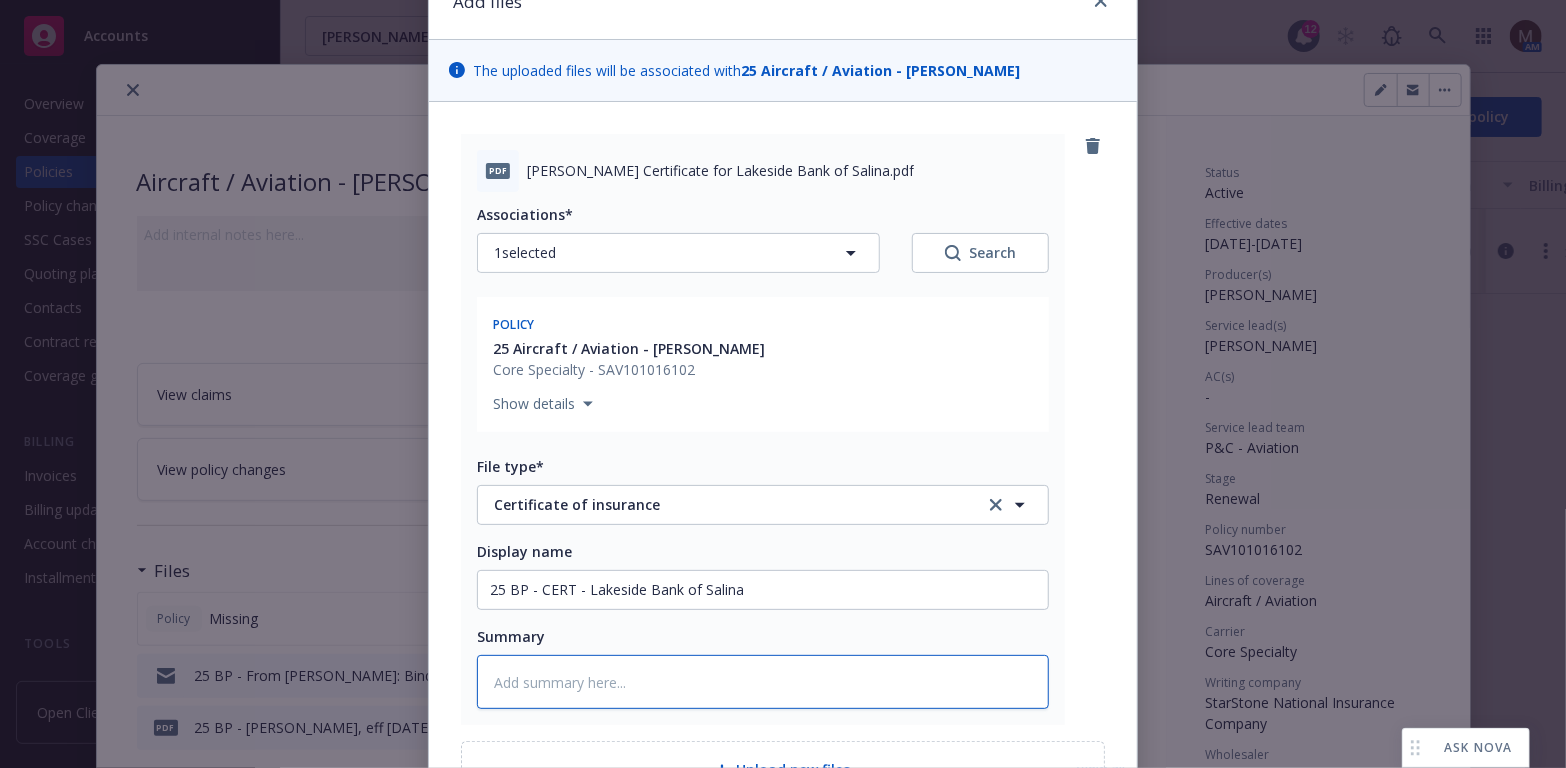 type on "x" 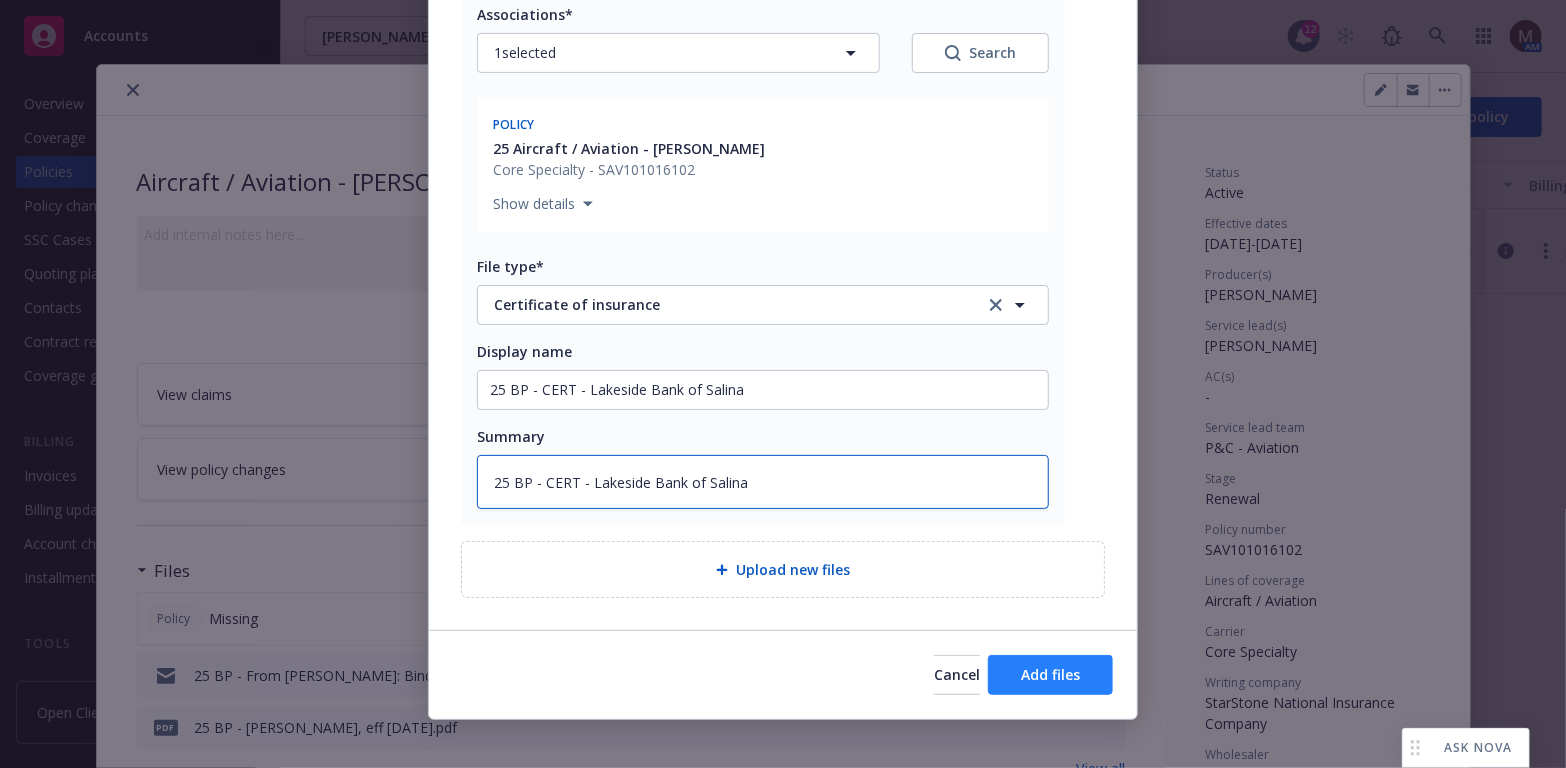type on "25 BP - CERT - Lakeside Bank of Salina" 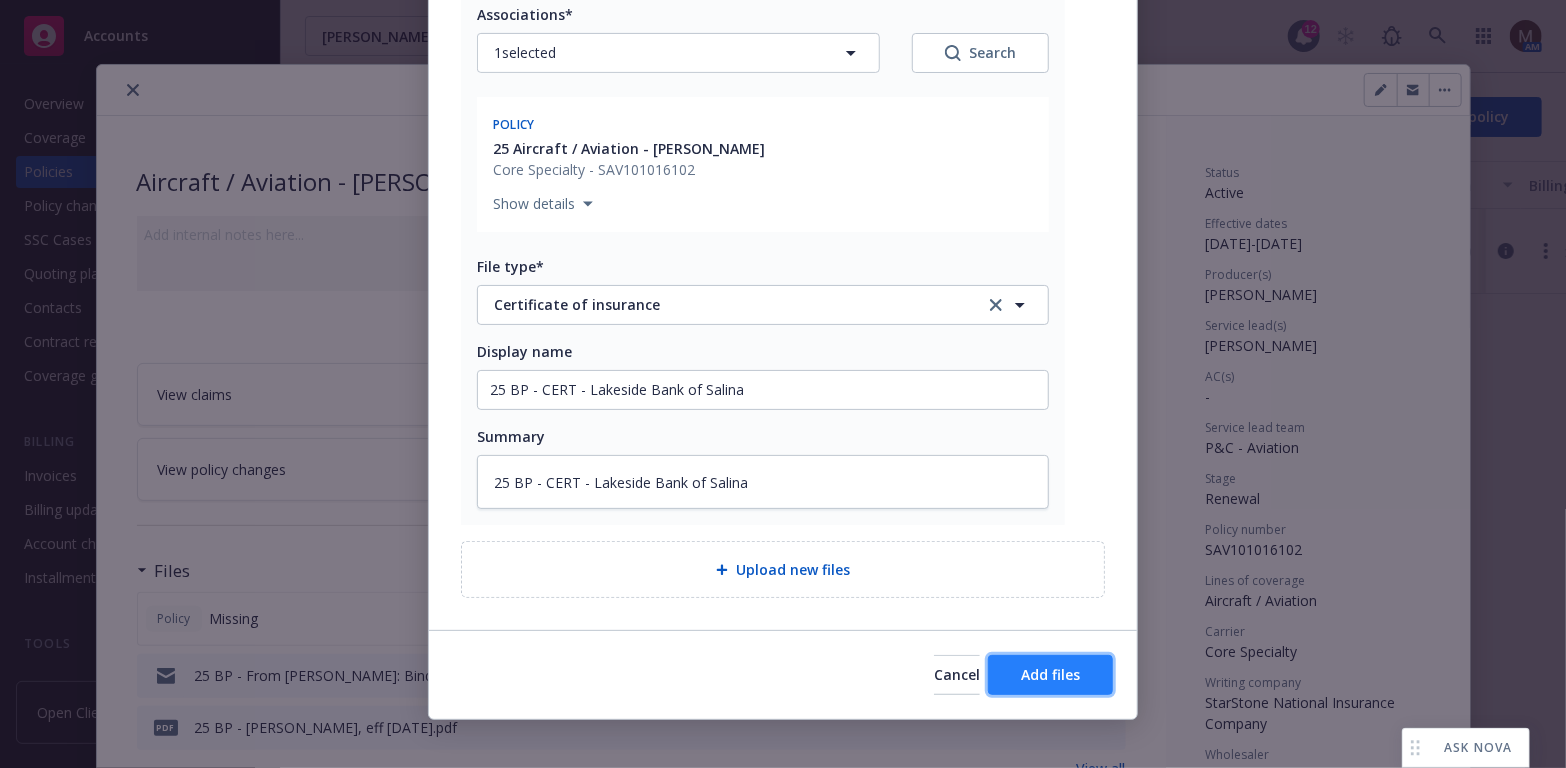 click on "Add files" at bounding box center (1050, 674) 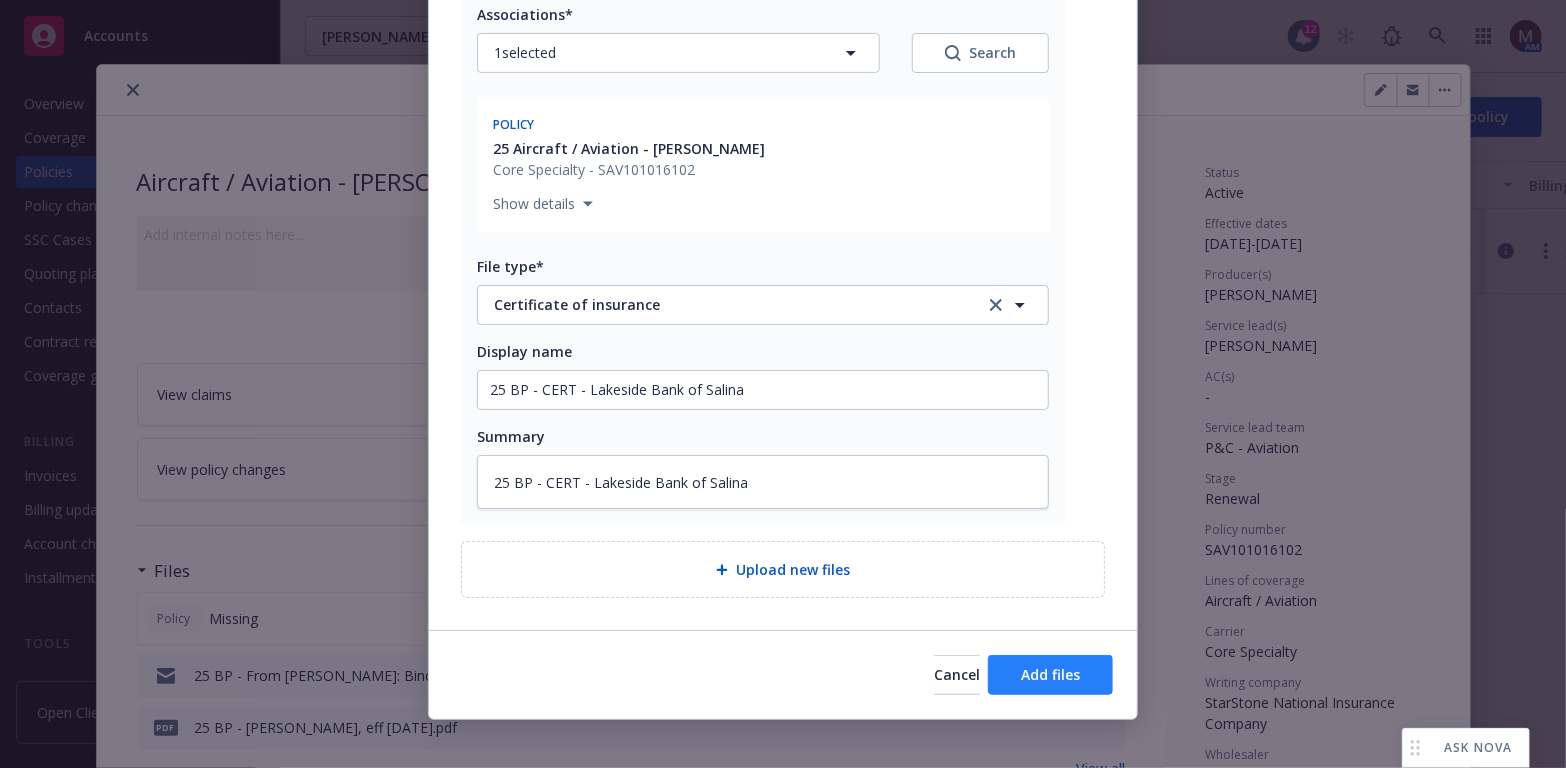 scroll, scrollTop: 241, scrollLeft: 0, axis: vertical 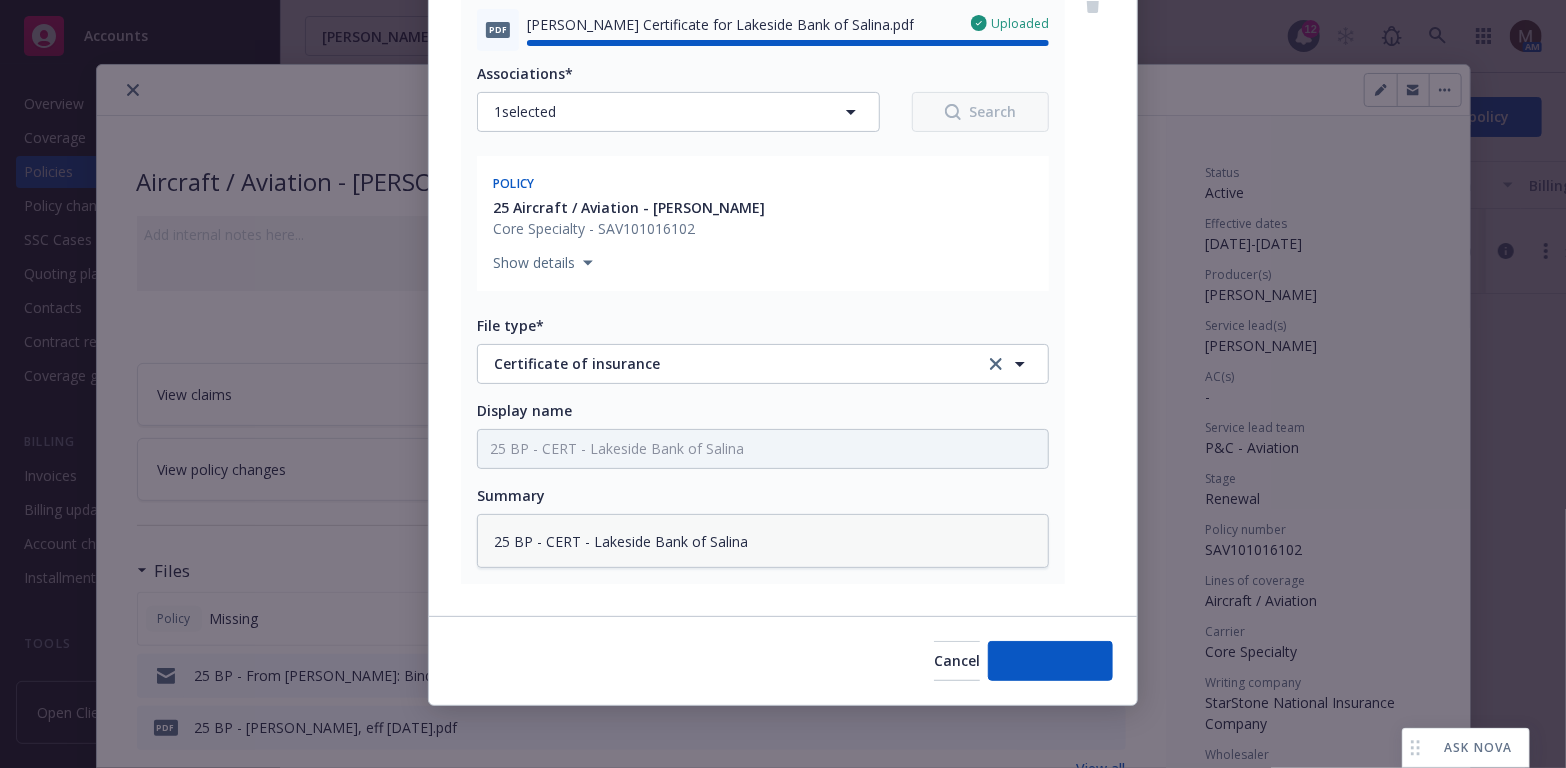 type on "x" 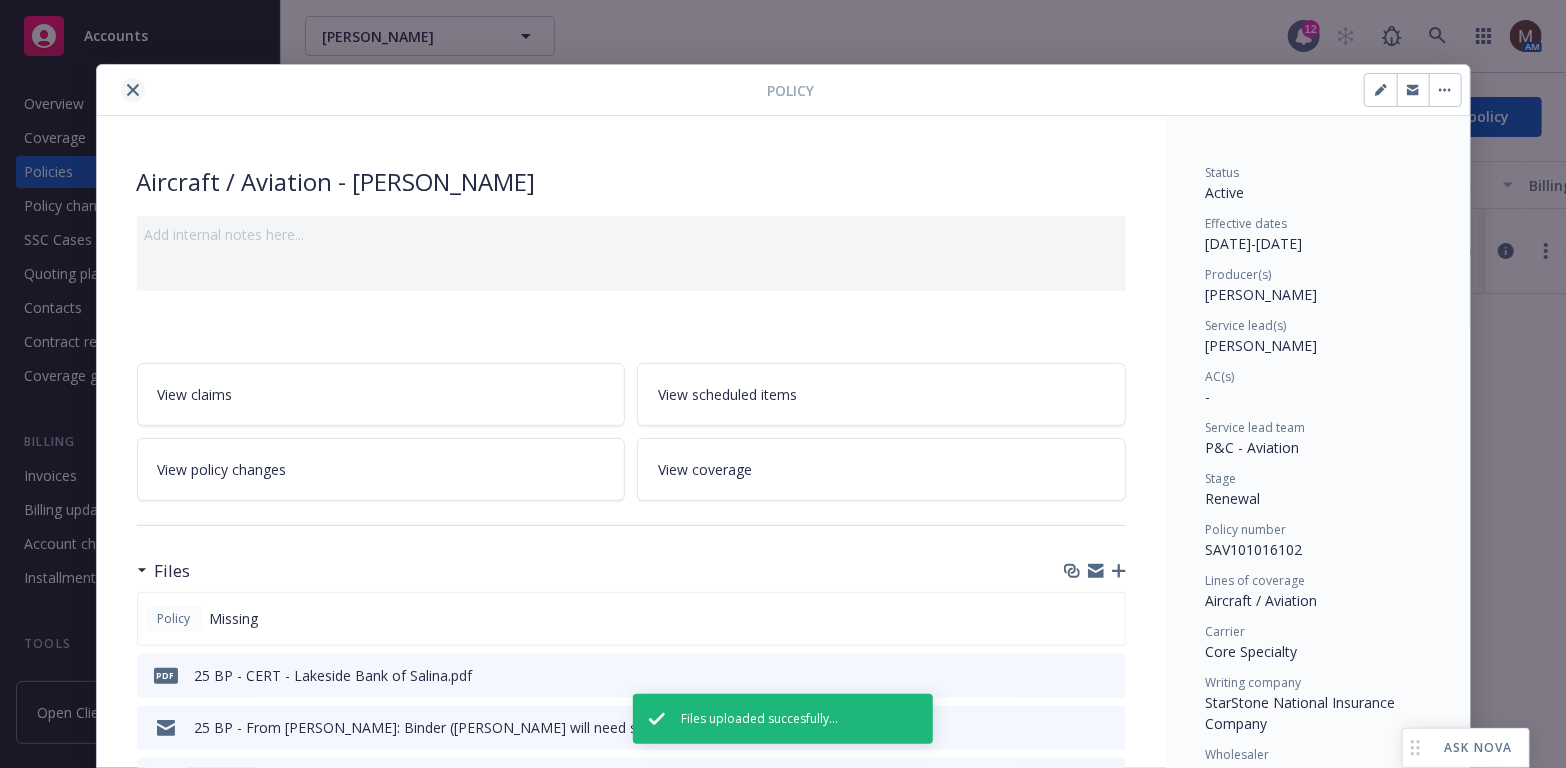 click 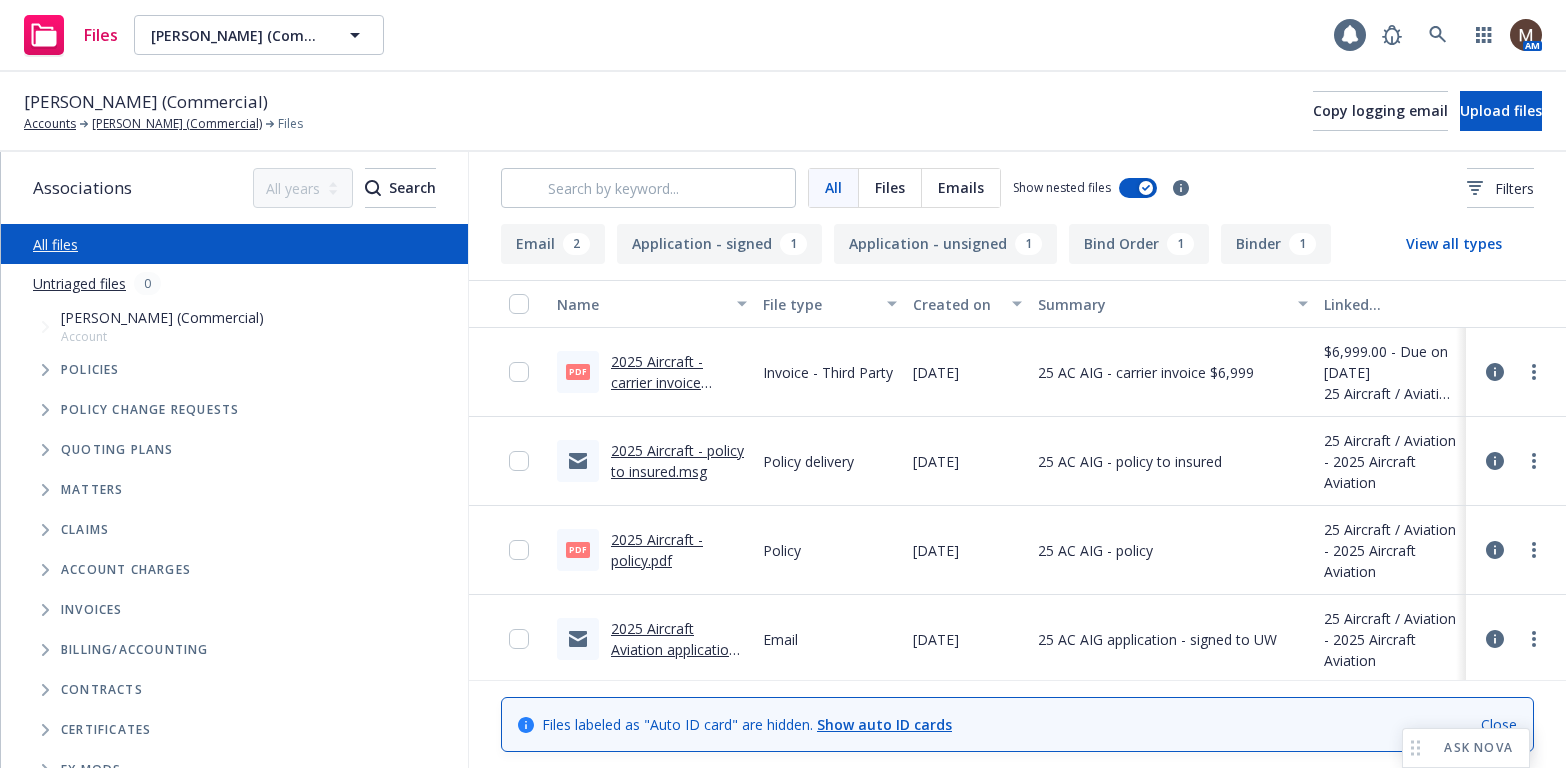 scroll, scrollTop: 0, scrollLeft: 0, axis: both 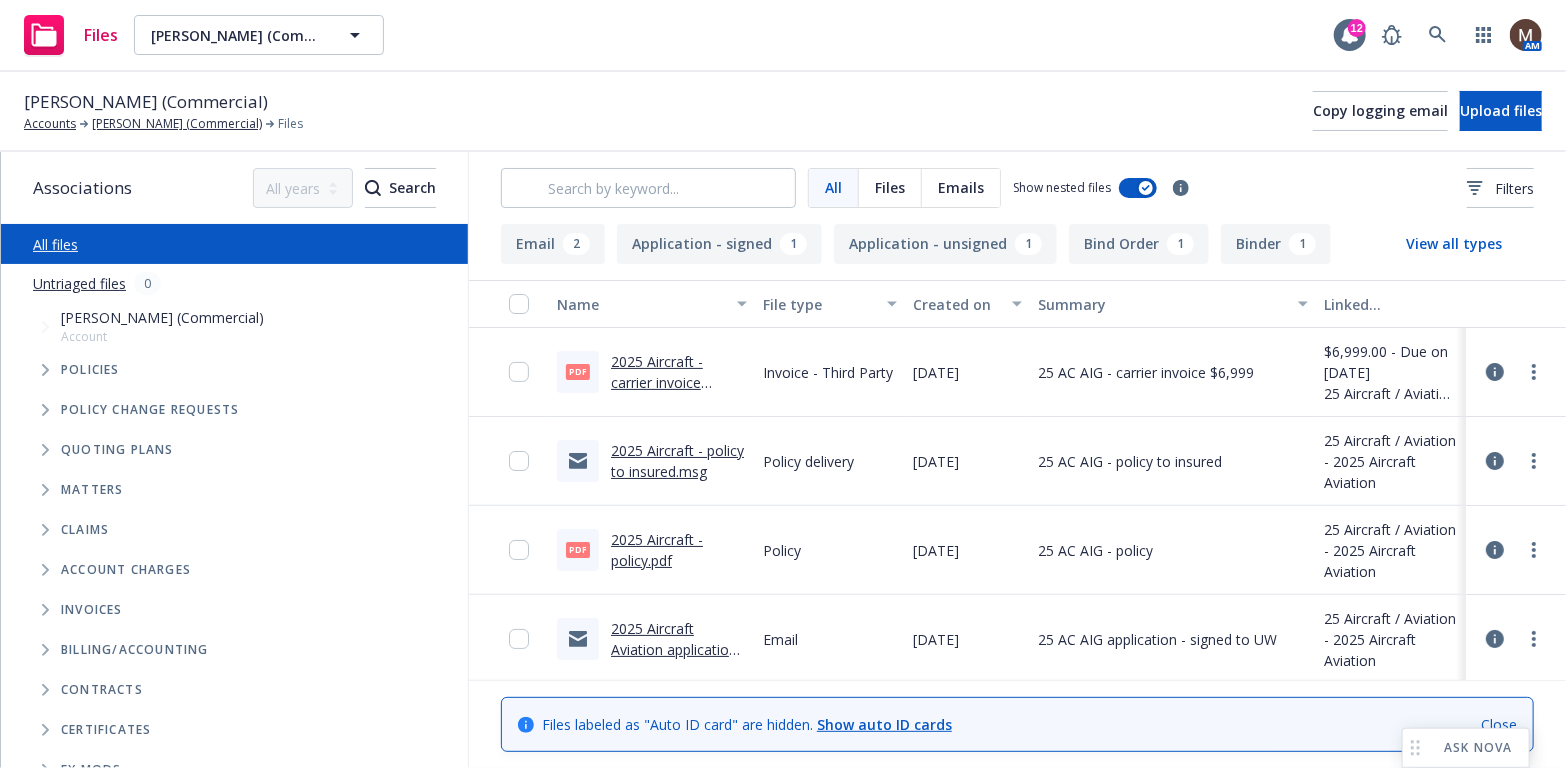 click on "2025 Aircraft - policy.pdf" at bounding box center (657, 550) 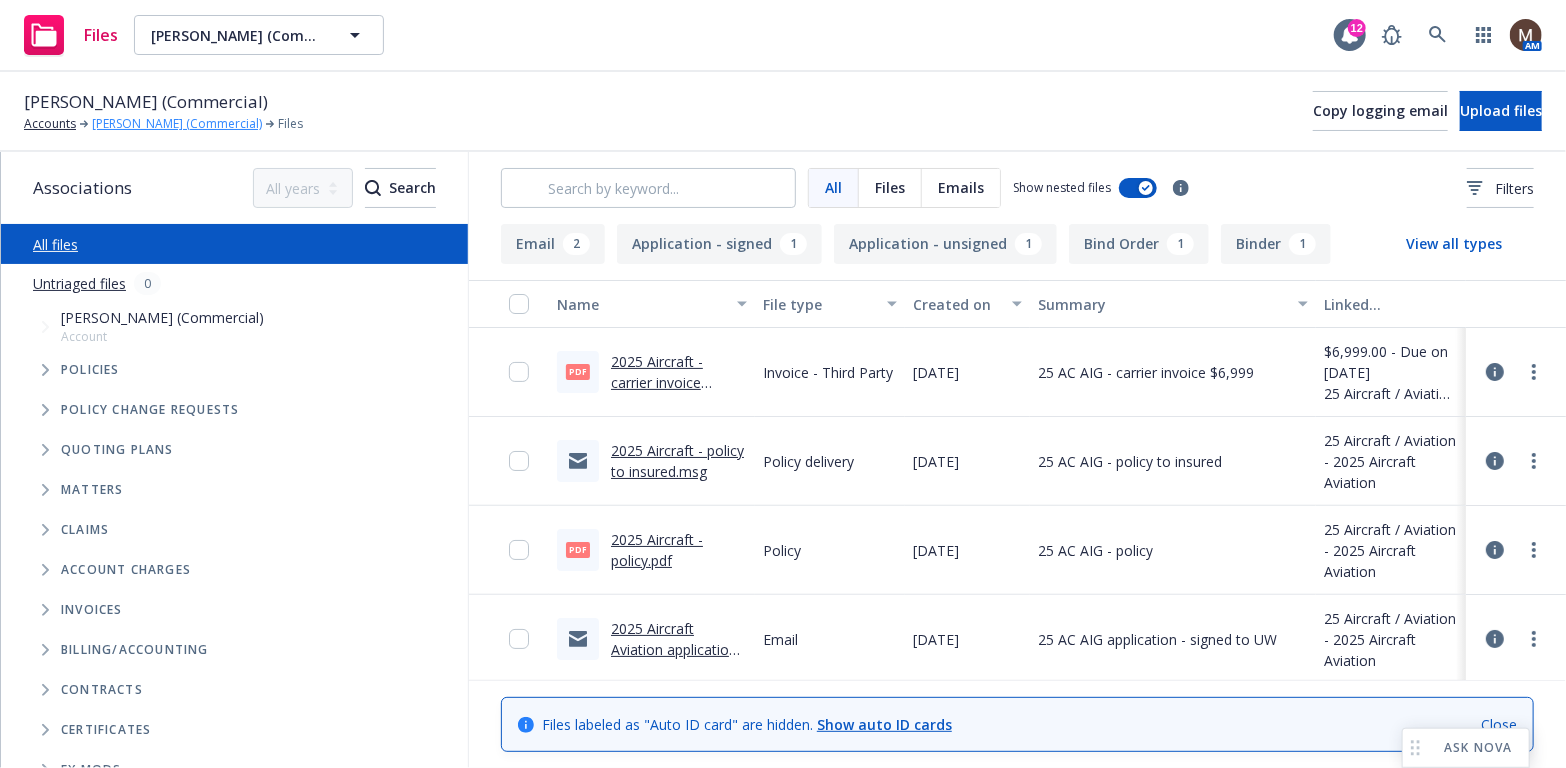 click on "[PERSON_NAME] (Commercial)" at bounding box center [177, 124] 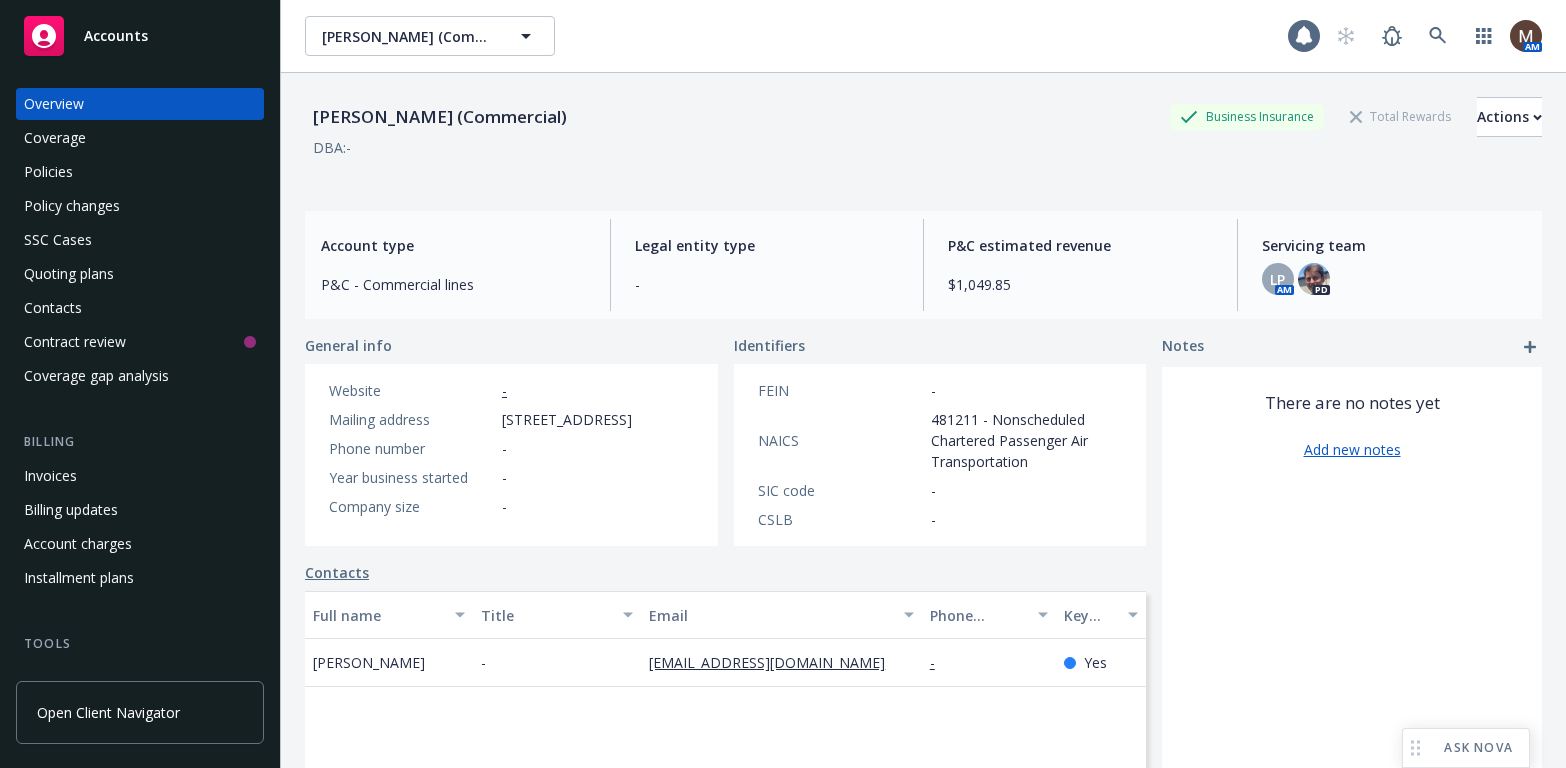 scroll, scrollTop: 0, scrollLeft: 0, axis: both 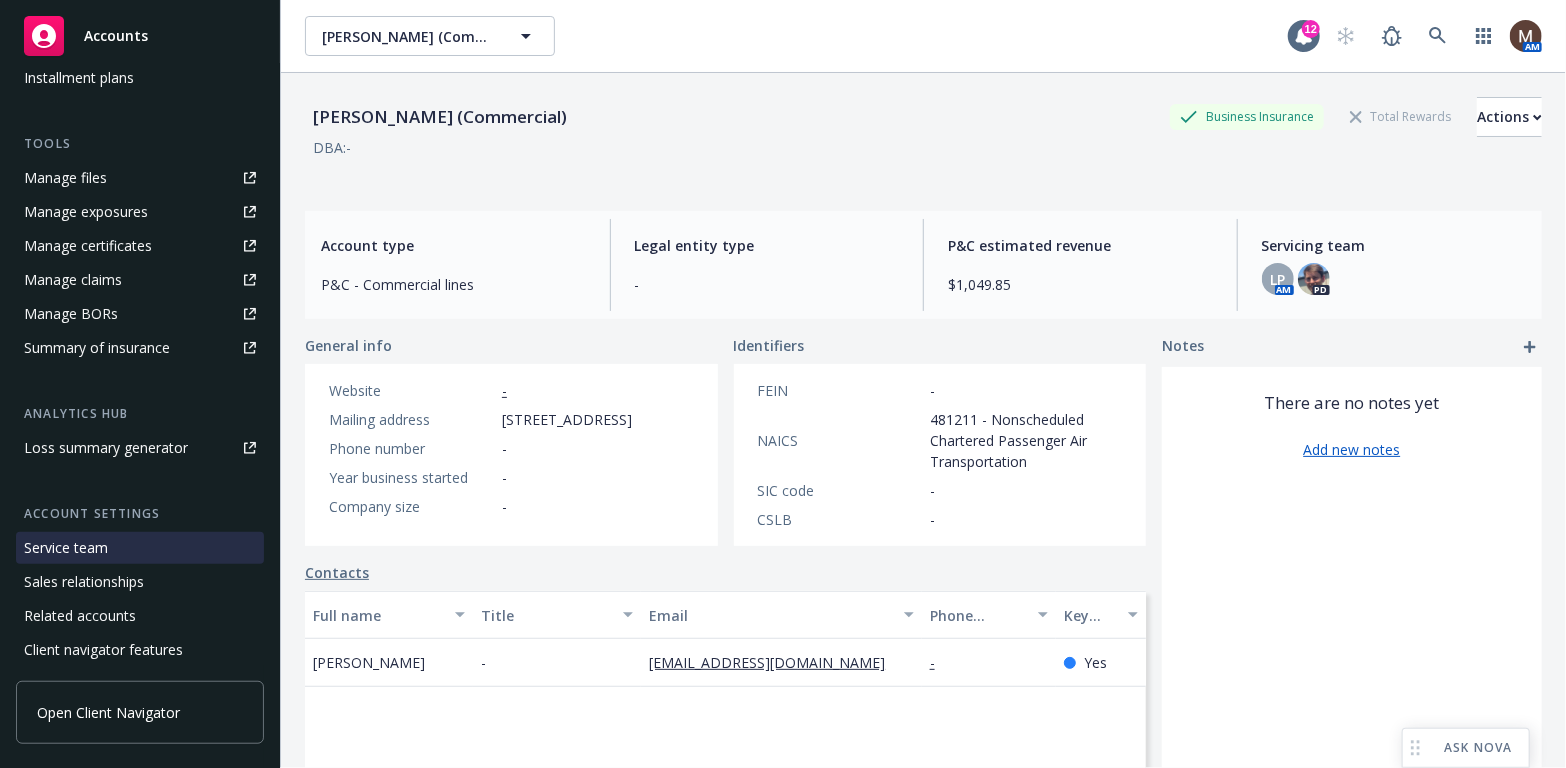 click on "Service team" at bounding box center [66, 548] 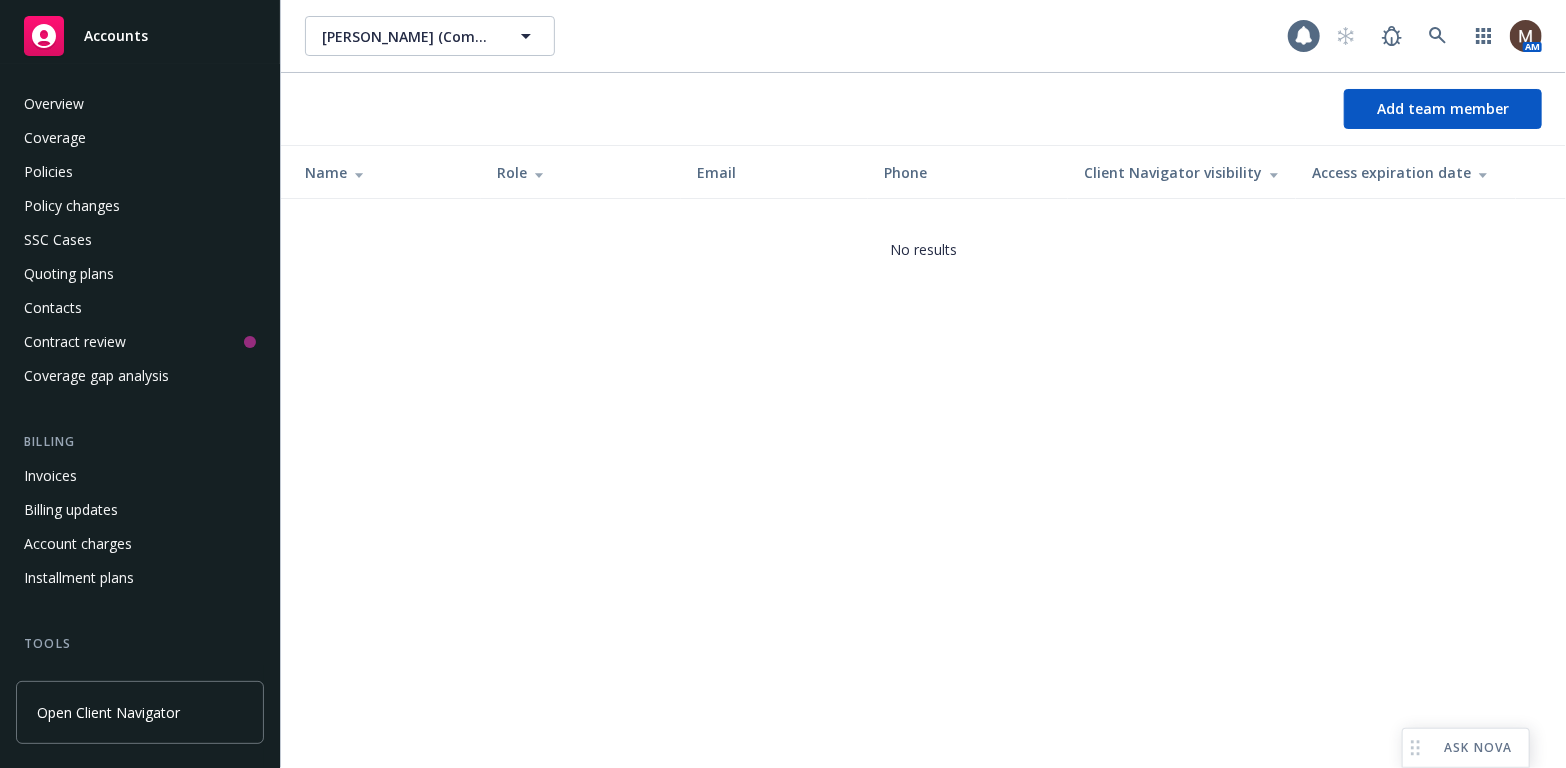 scroll, scrollTop: 534, scrollLeft: 0, axis: vertical 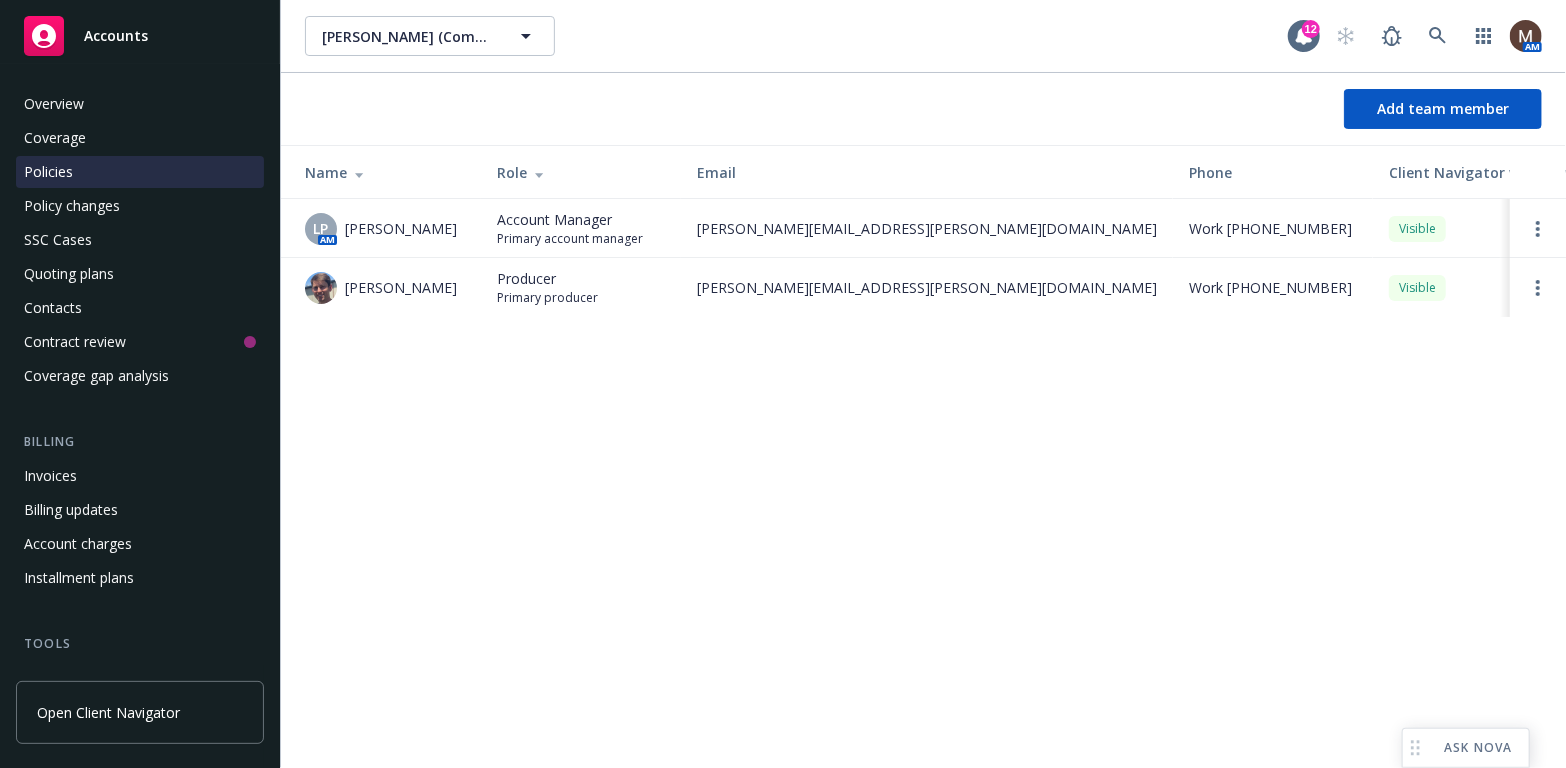click on "Policies" at bounding box center (140, 172) 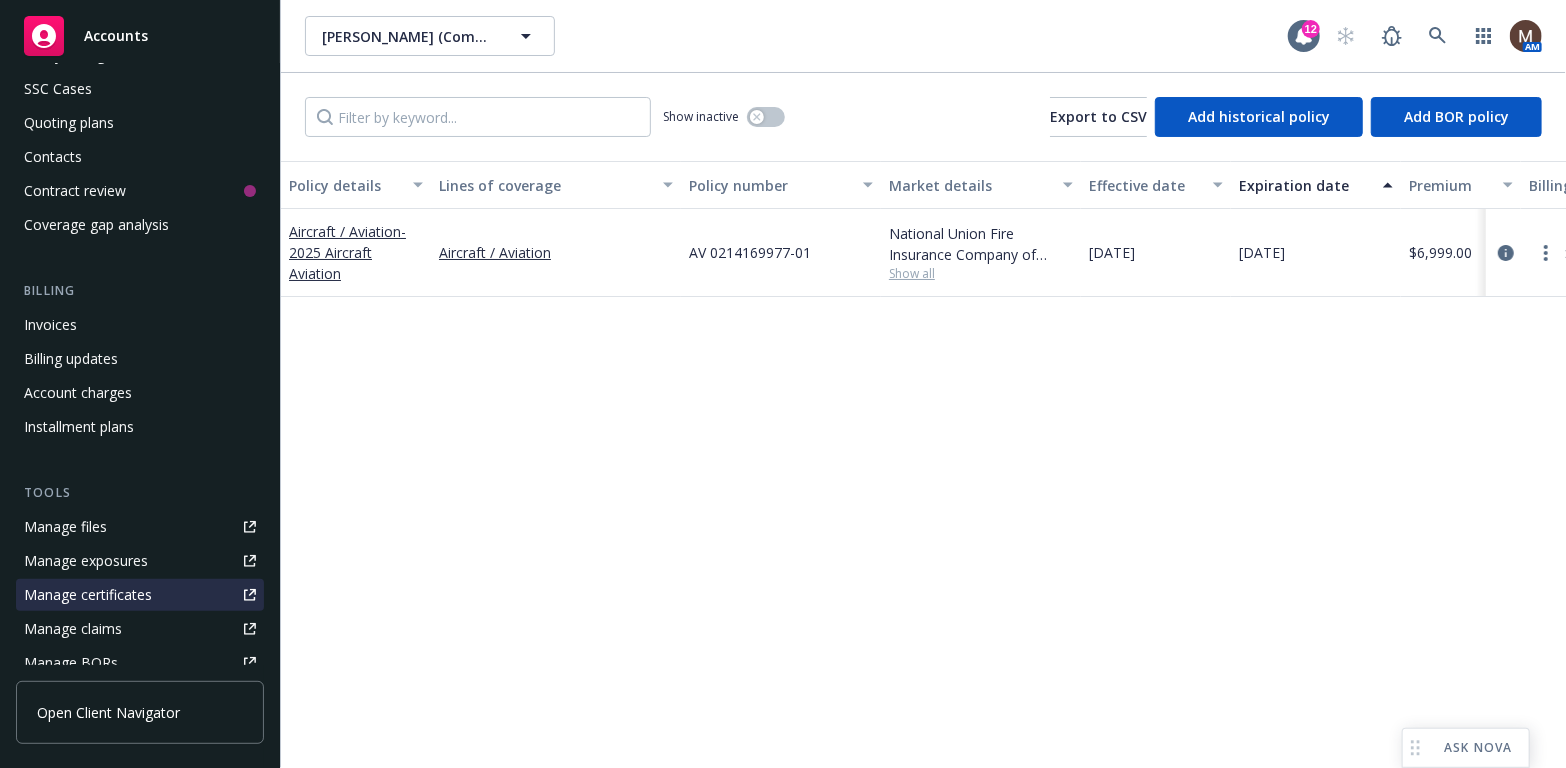 scroll, scrollTop: 200, scrollLeft: 0, axis: vertical 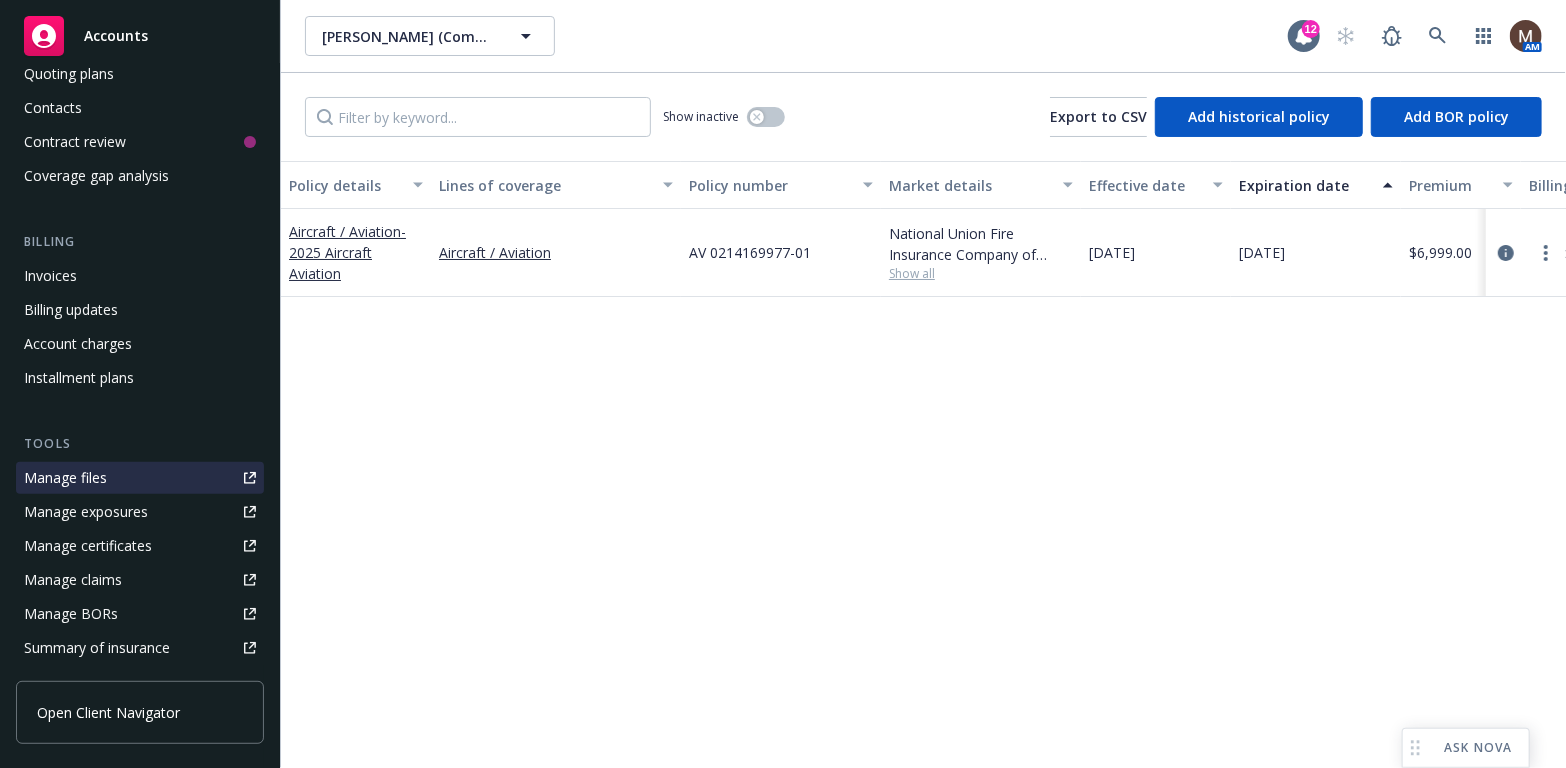 click on "Manage files" at bounding box center [140, 478] 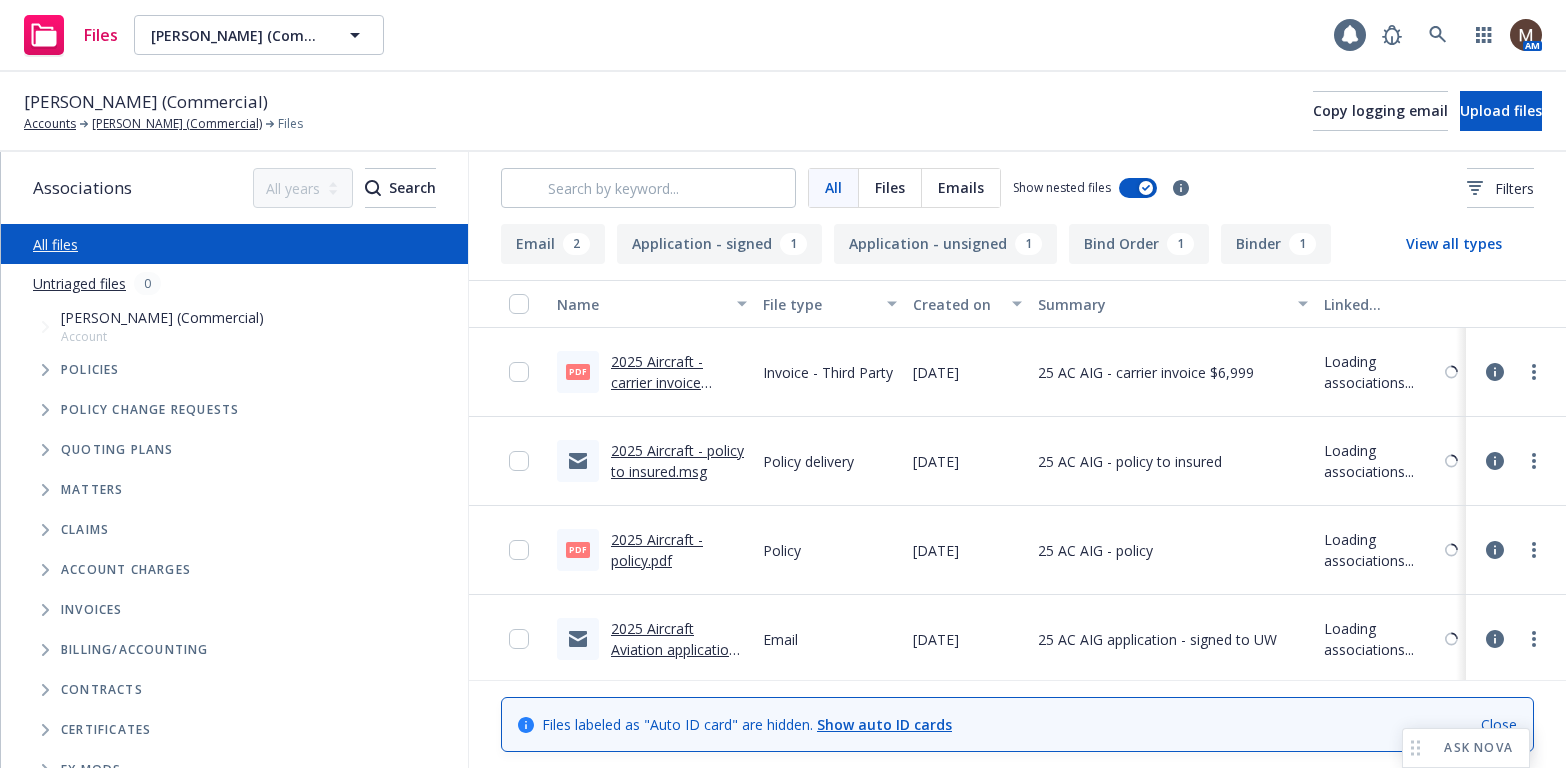 scroll, scrollTop: 0, scrollLeft: 0, axis: both 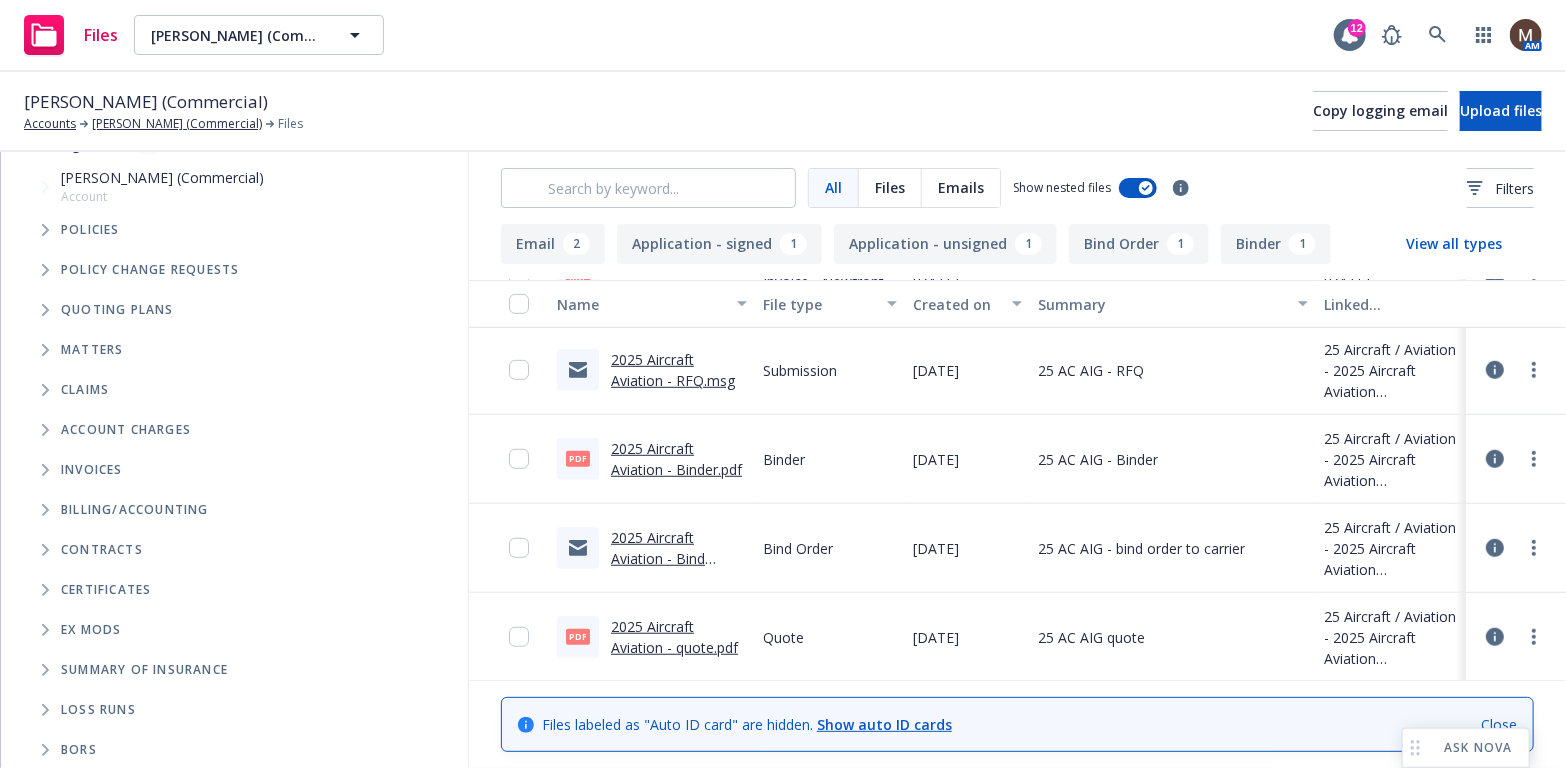 click on "2025 Aircraft Aviation - RFQ.msg" at bounding box center (673, 370) 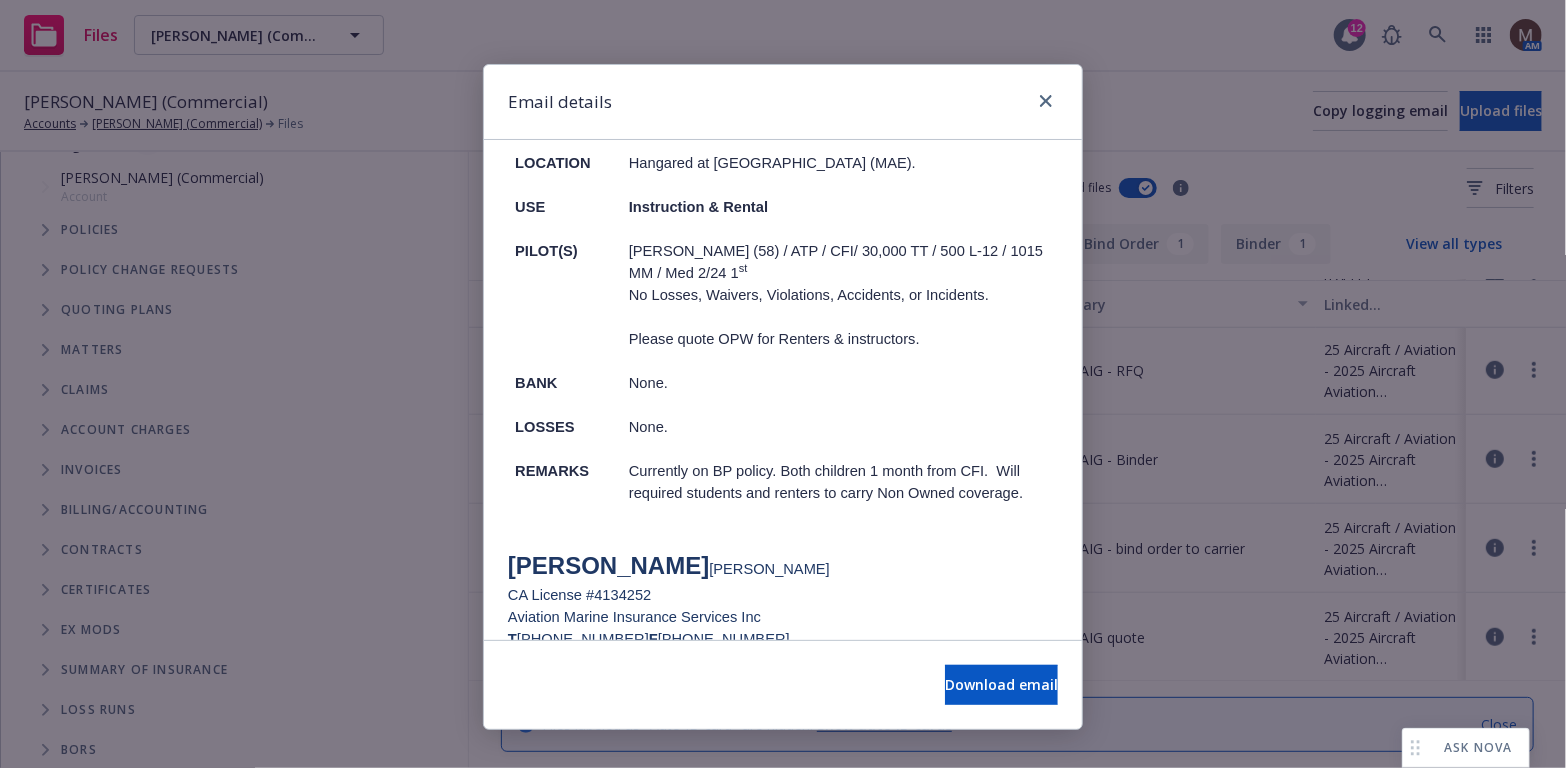 scroll, scrollTop: 400, scrollLeft: 0, axis: vertical 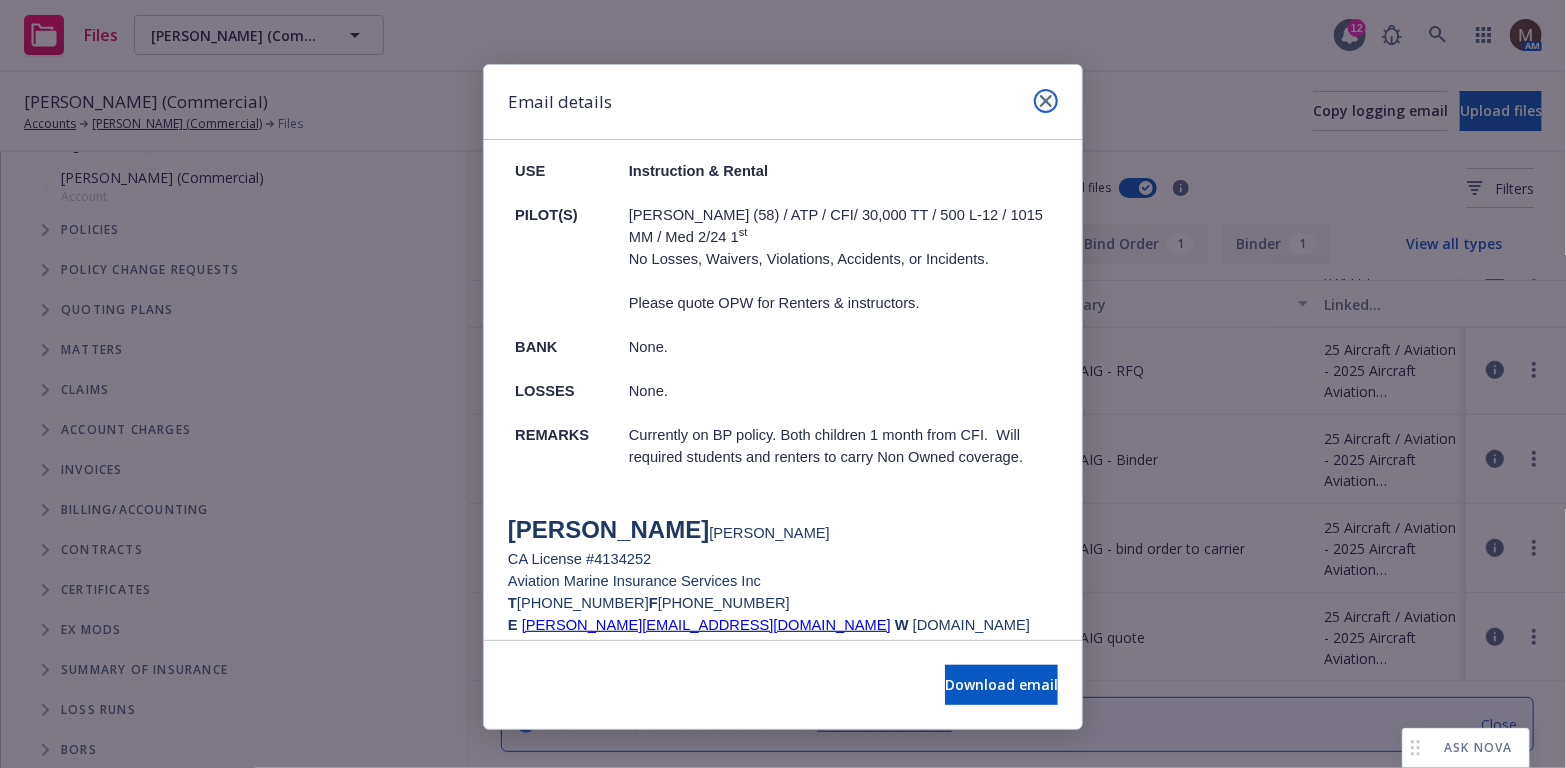 click 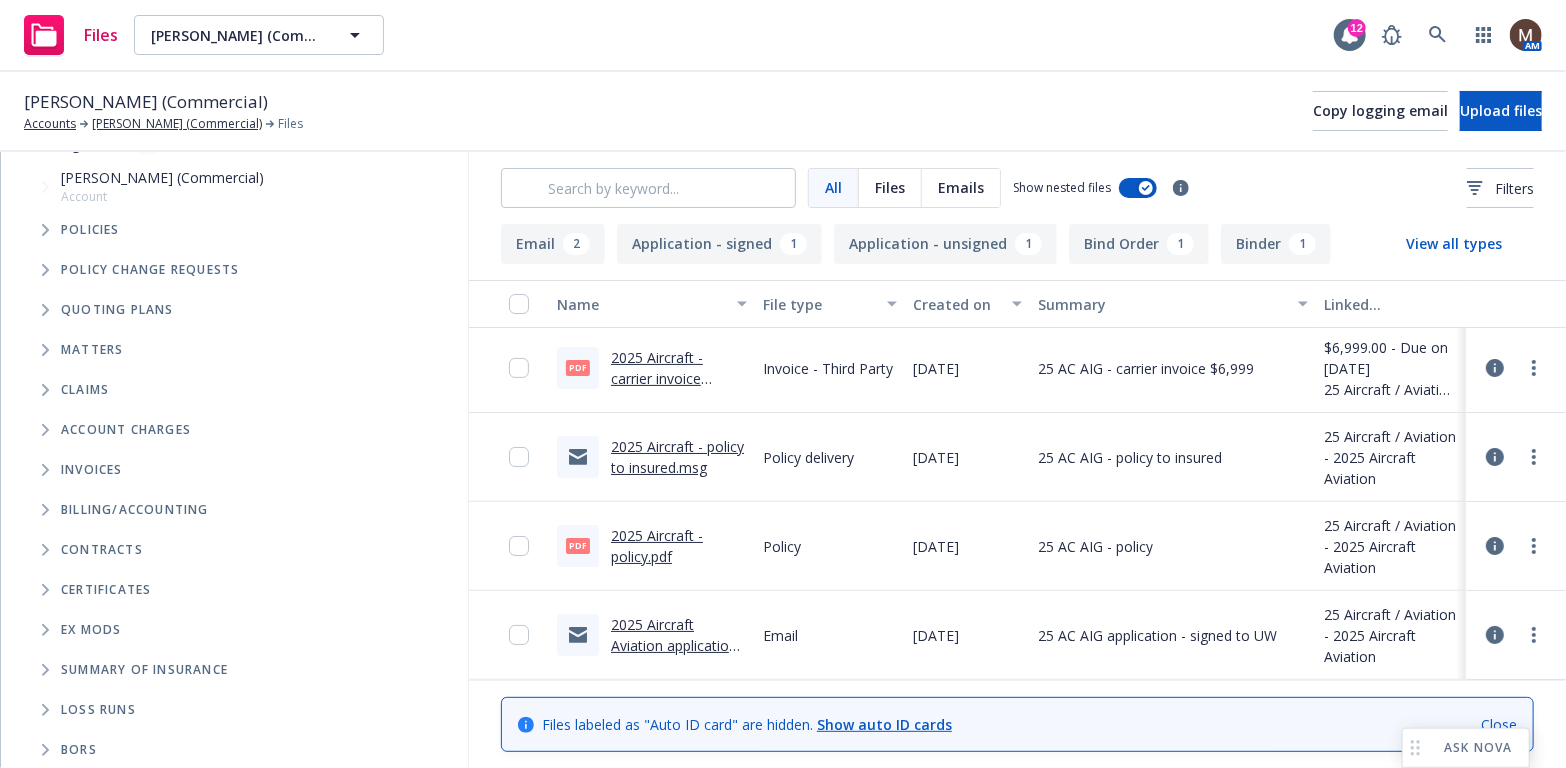 scroll, scrollTop: 0, scrollLeft: 0, axis: both 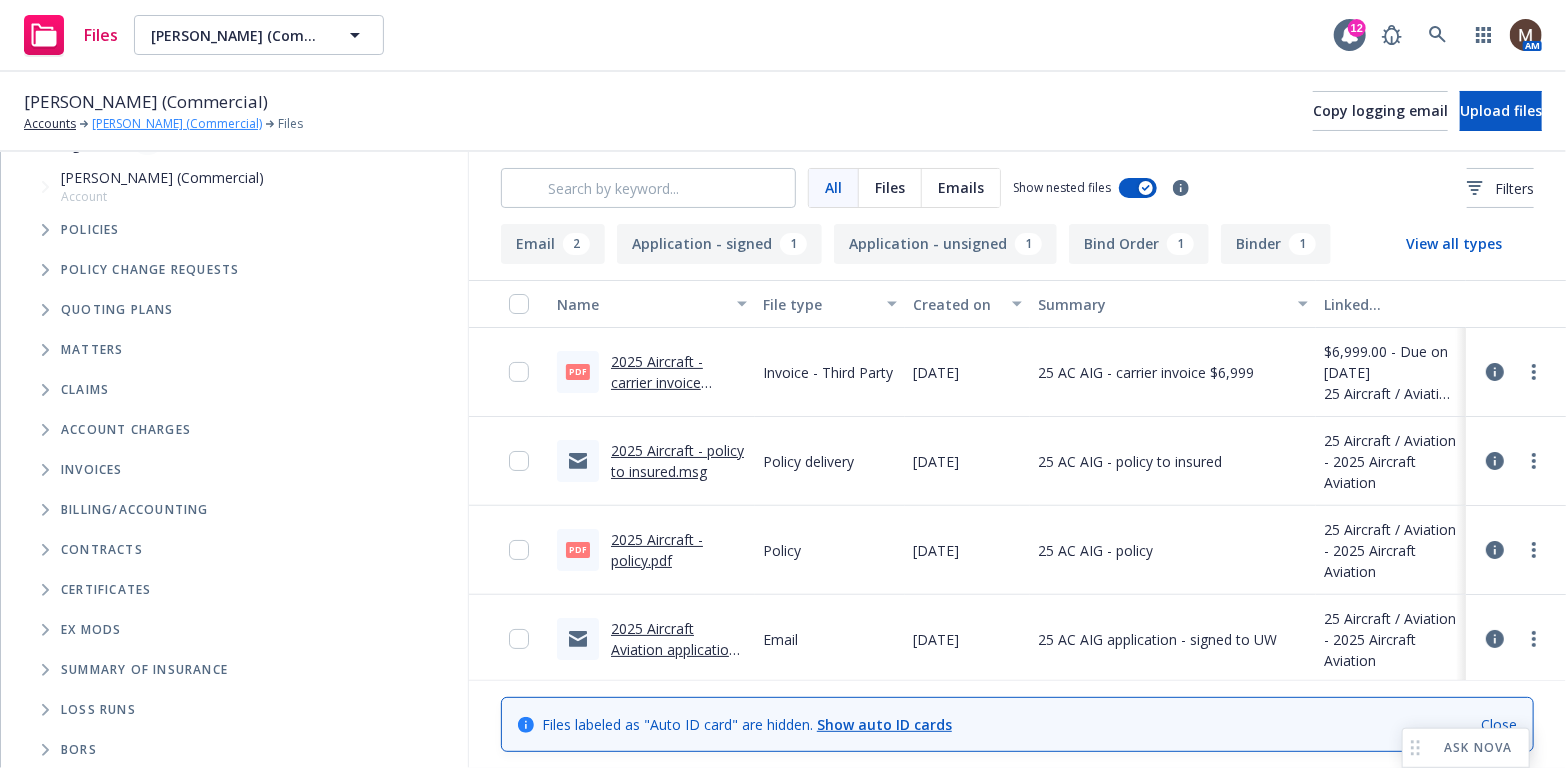 click on "[PERSON_NAME] (Commercial)" at bounding box center (177, 124) 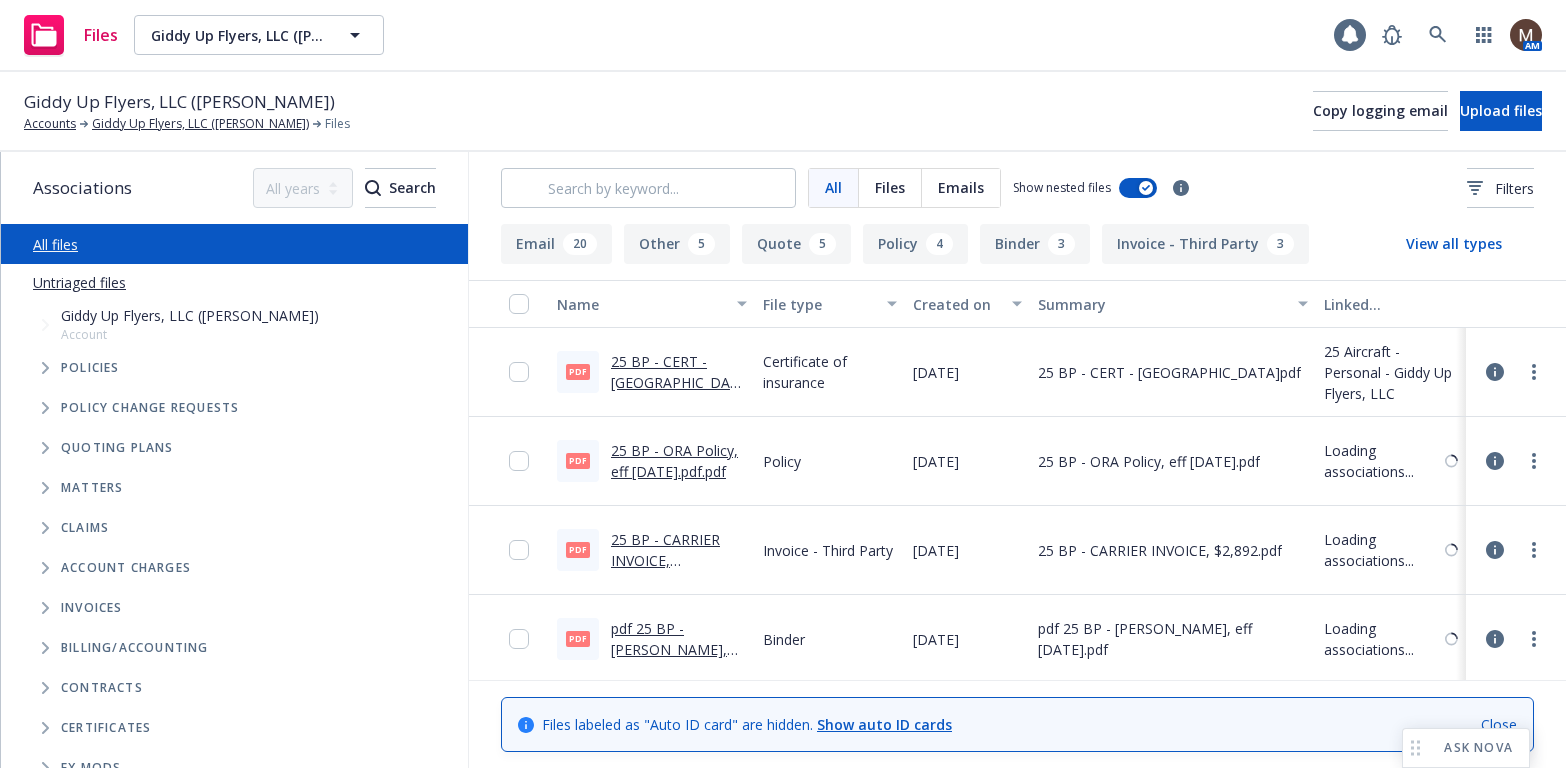 scroll, scrollTop: 0, scrollLeft: 0, axis: both 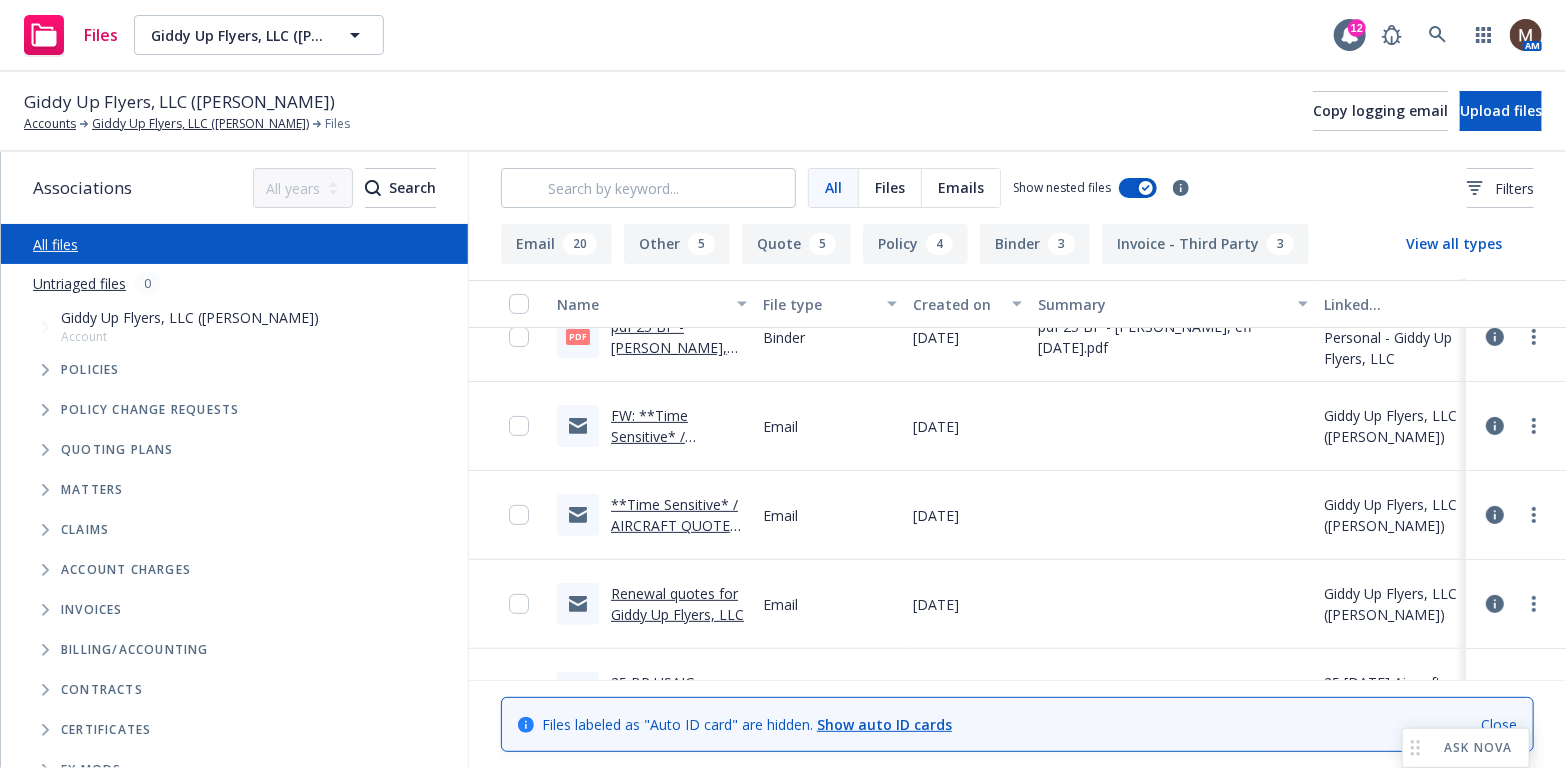 click on "FW: **Time Sensitive* / AIRCRAFT QUOTES /  Giddy Up Flyers, LLC" at bounding box center [679, 447] 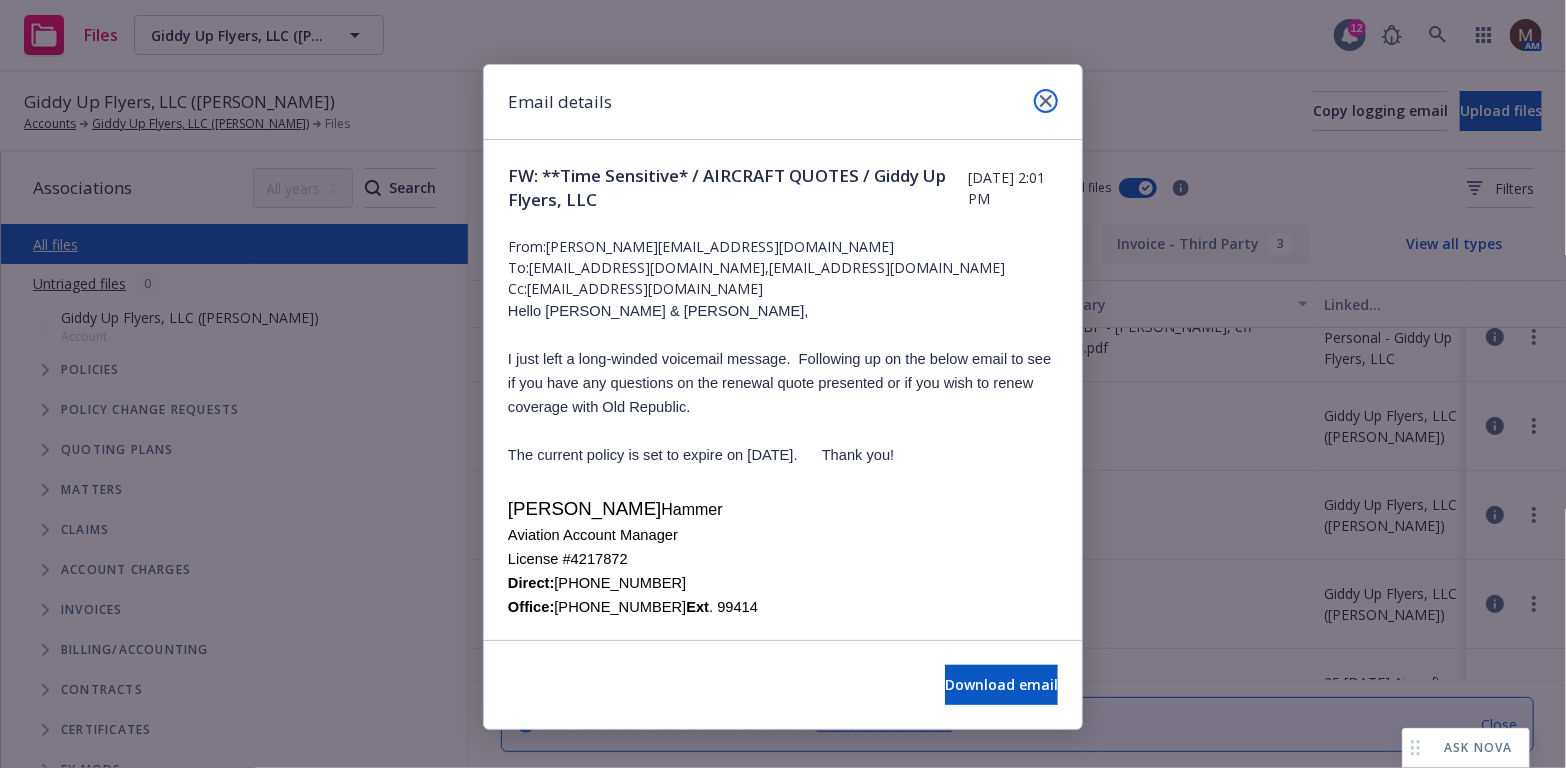 click at bounding box center [1046, 101] 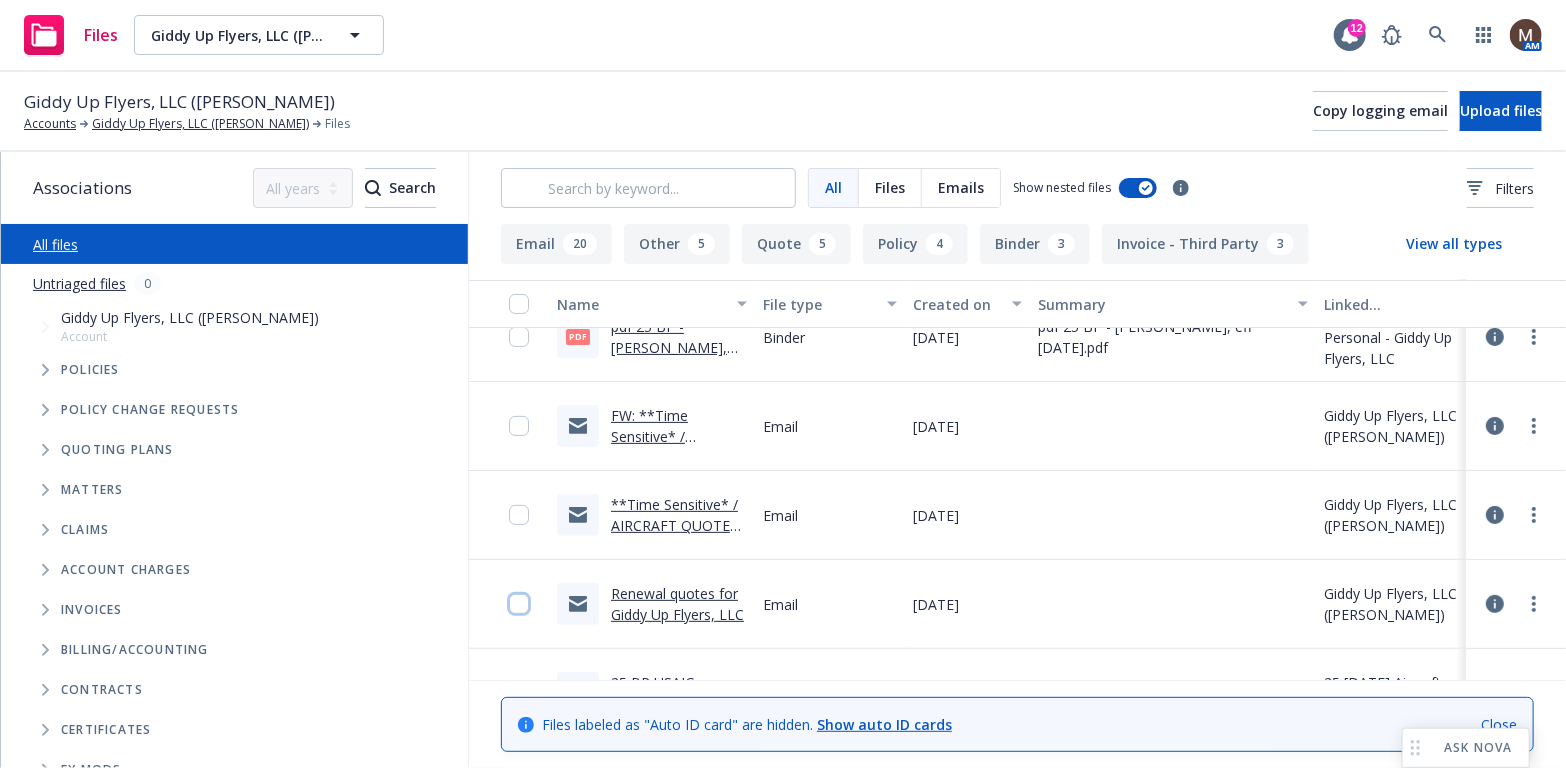 click at bounding box center [519, 604] 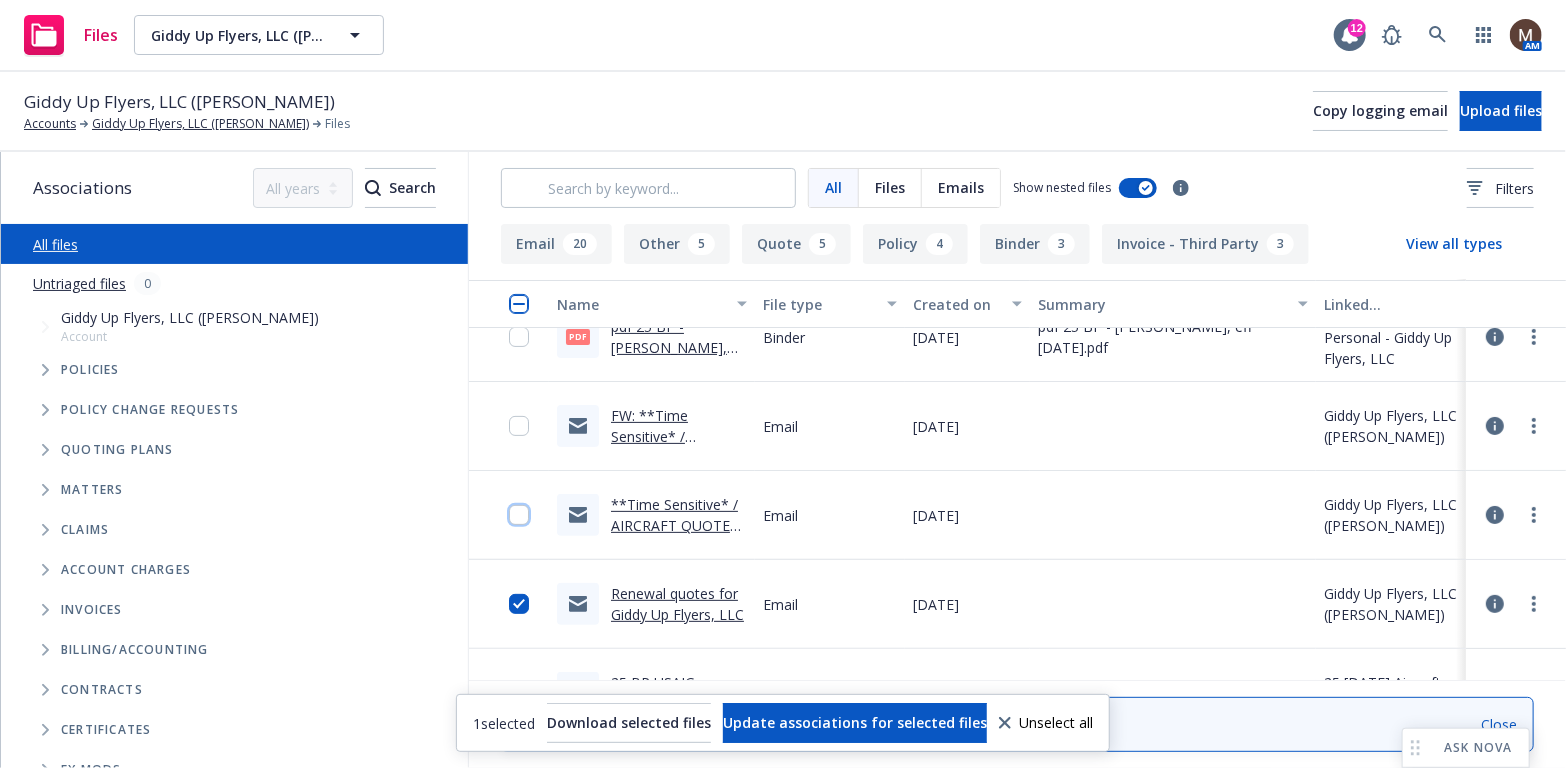 click at bounding box center [519, 515] 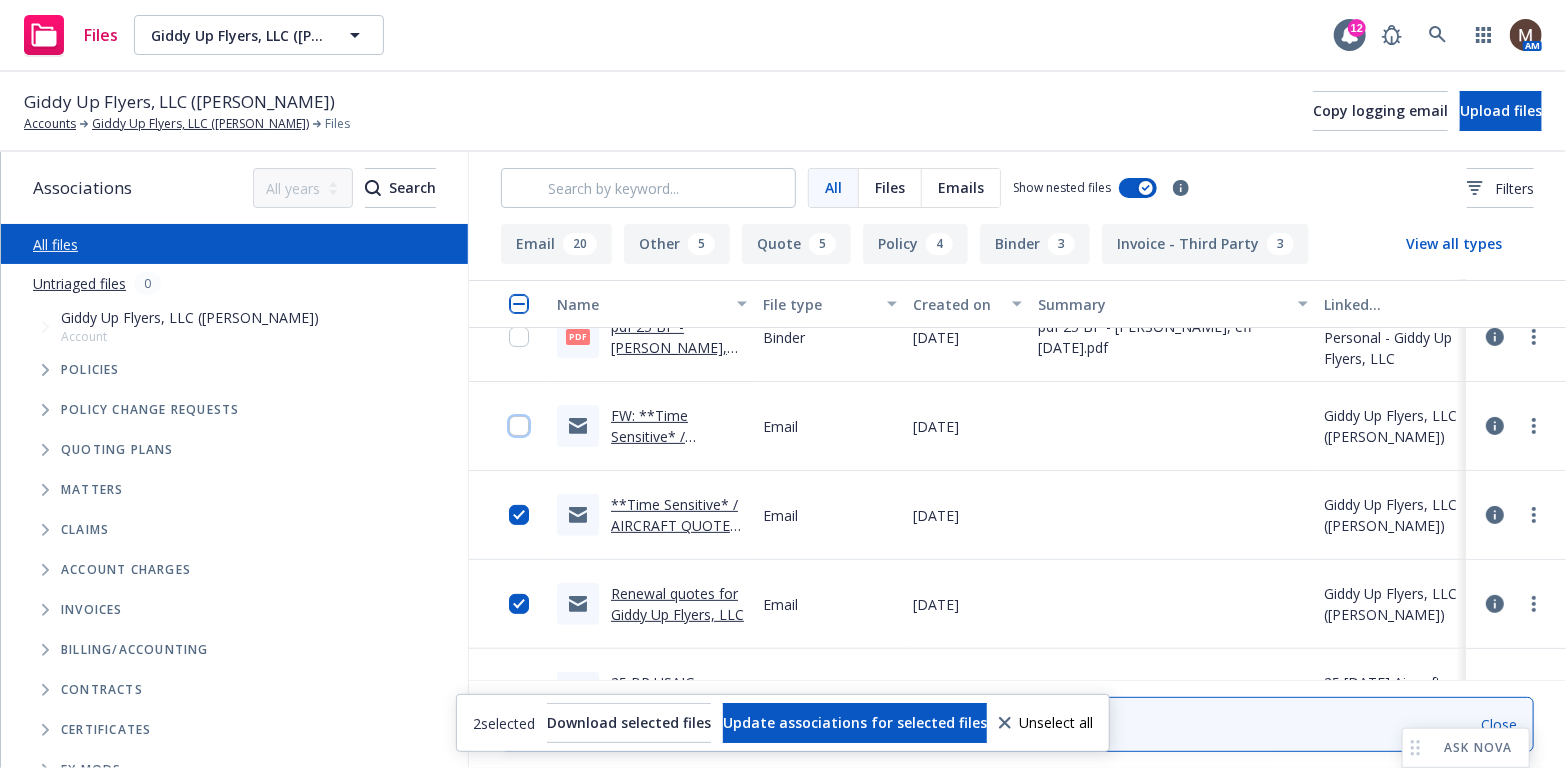 click at bounding box center [519, 426] 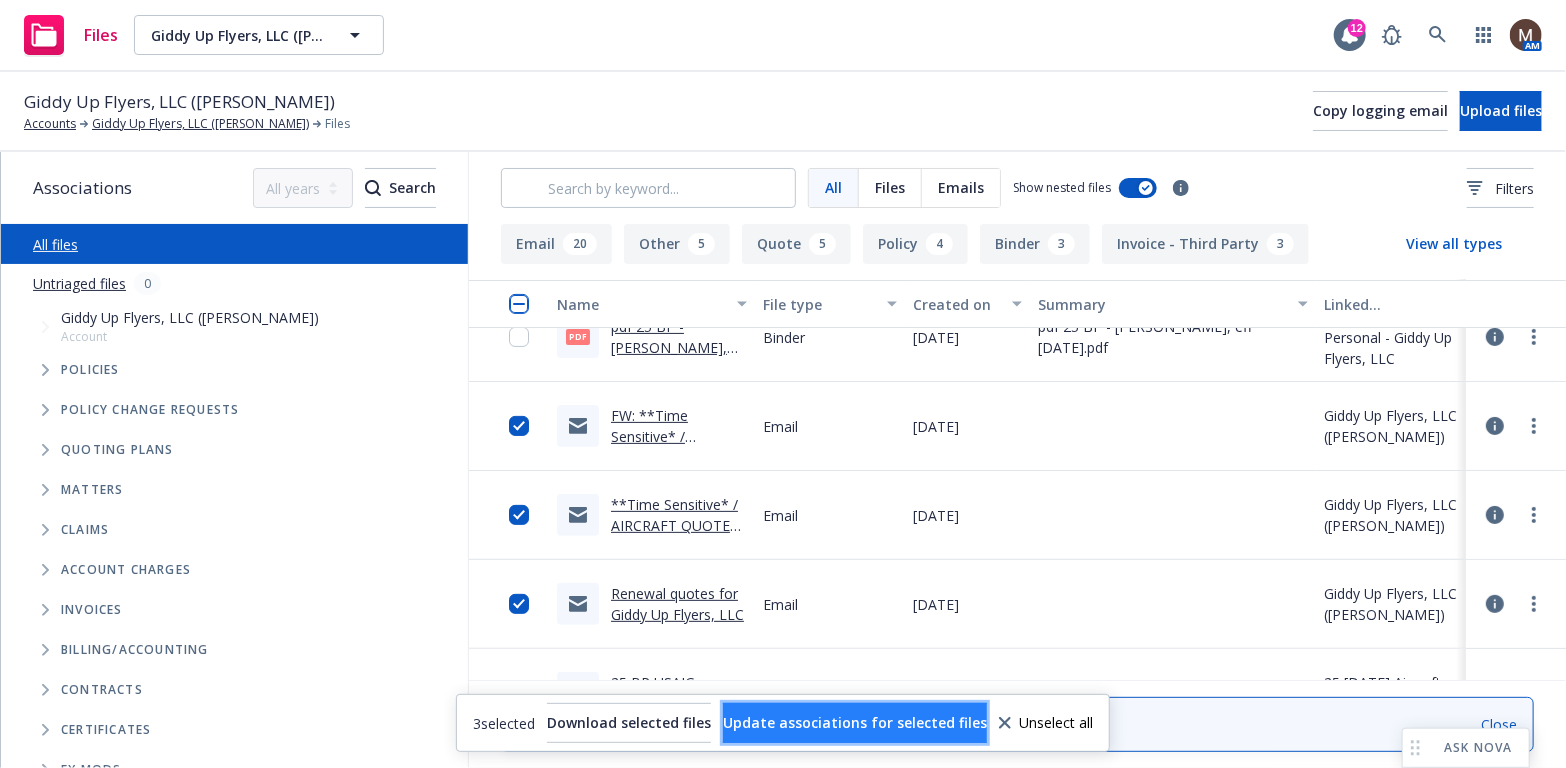 click on "Update associations for selected files" at bounding box center (855, 722) 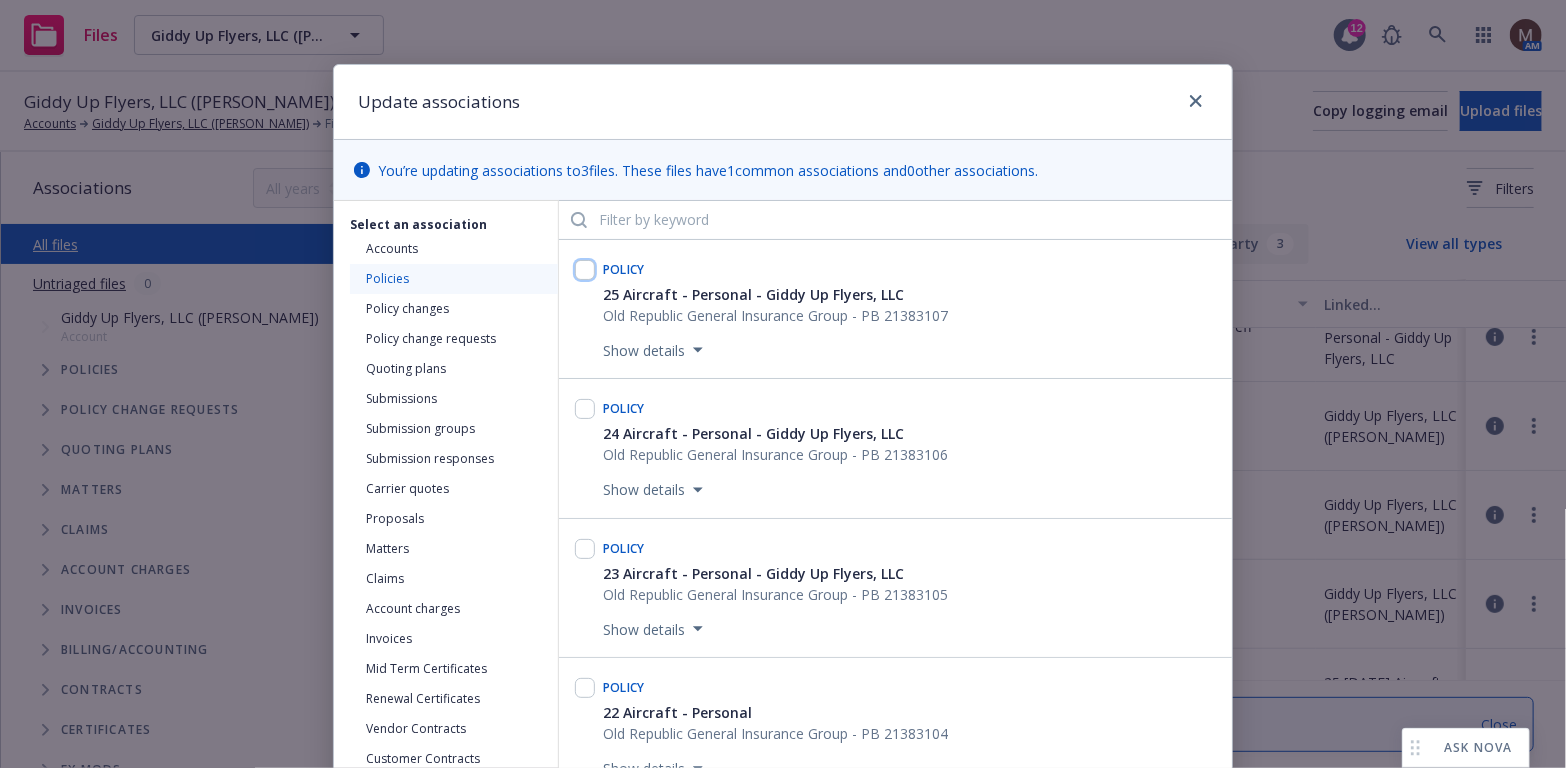 click at bounding box center [585, 270] 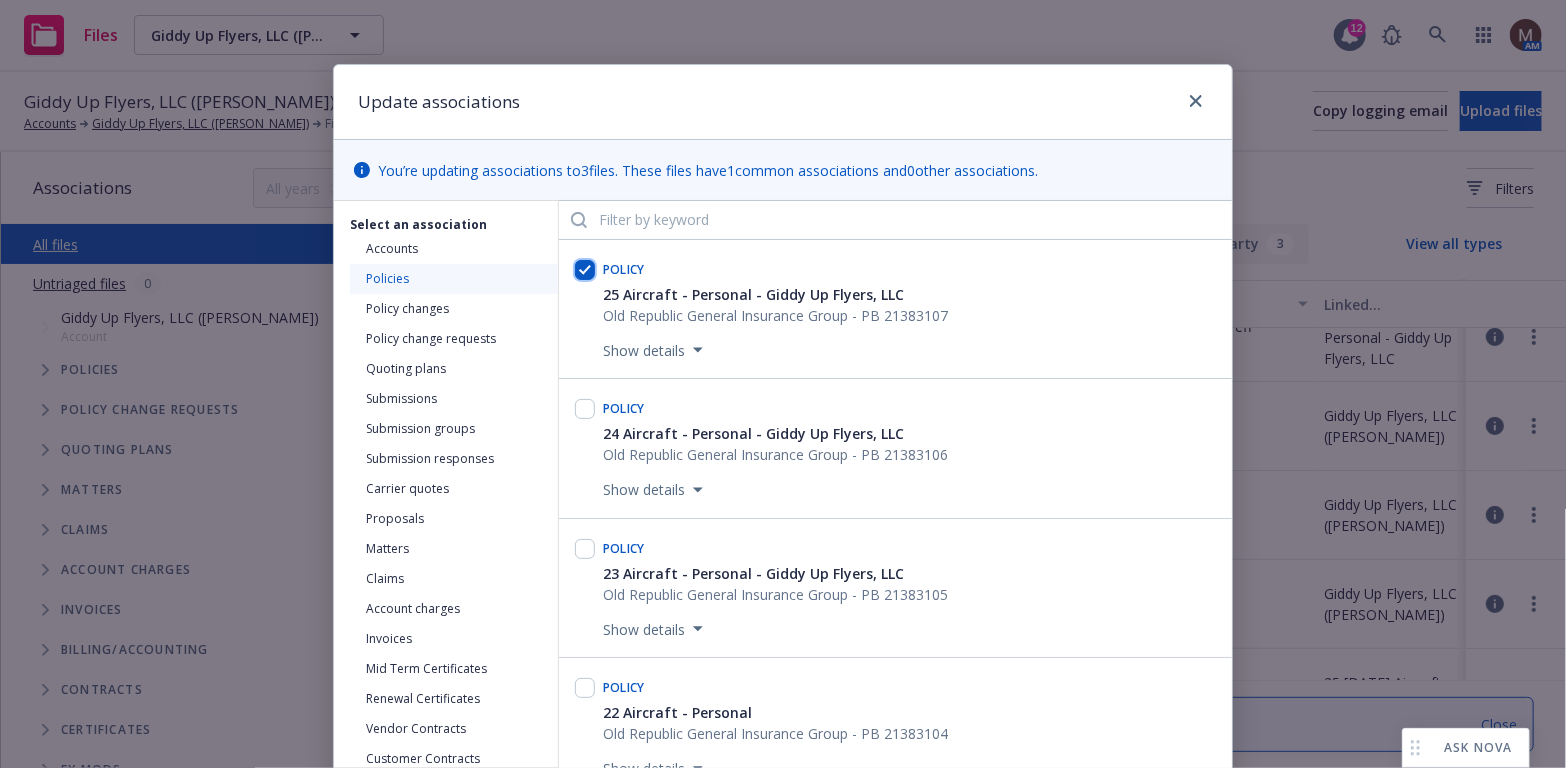 checkbox on "true" 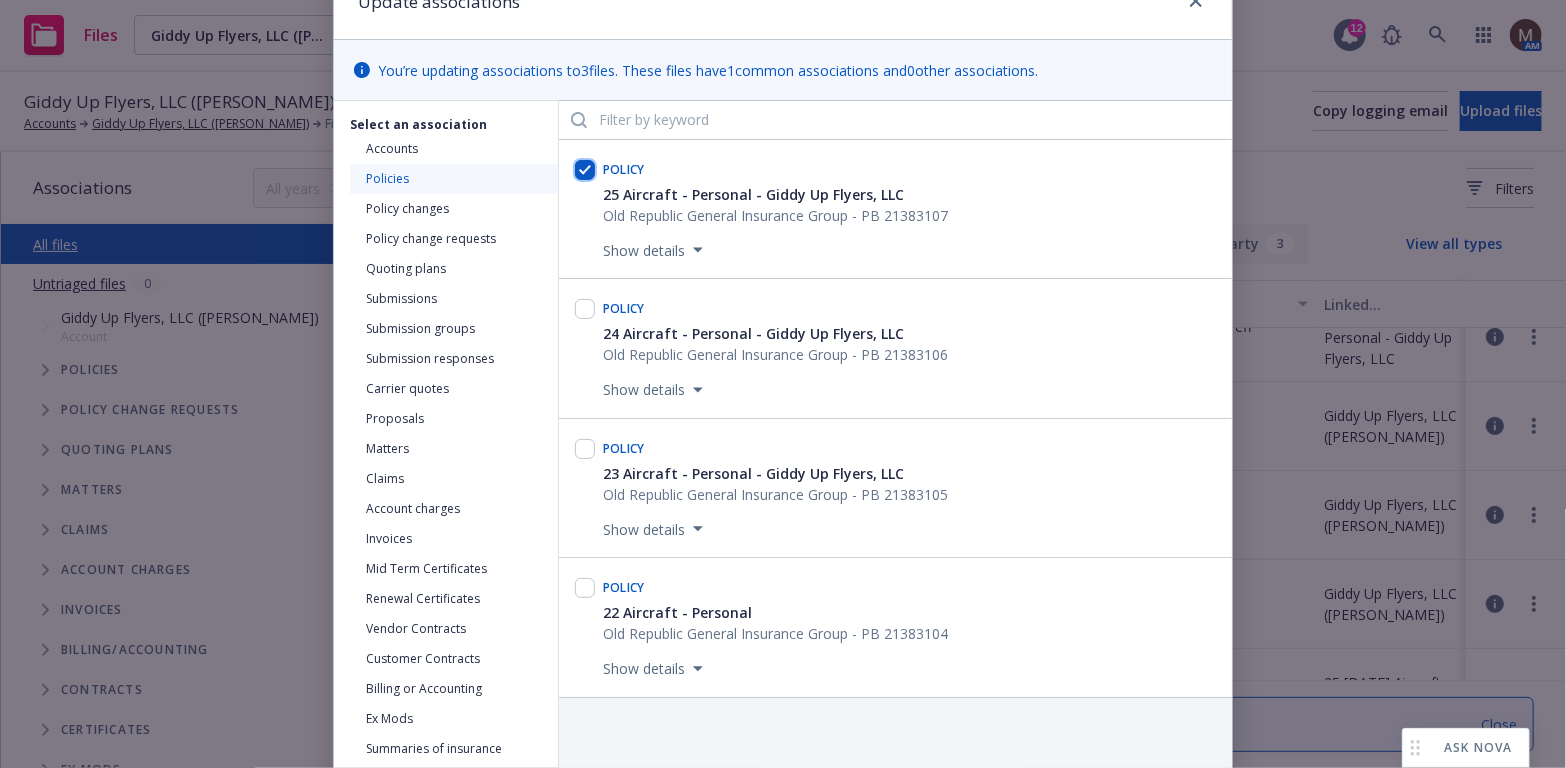 scroll, scrollTop: 300, scrollLeft: 0, axis: vertical 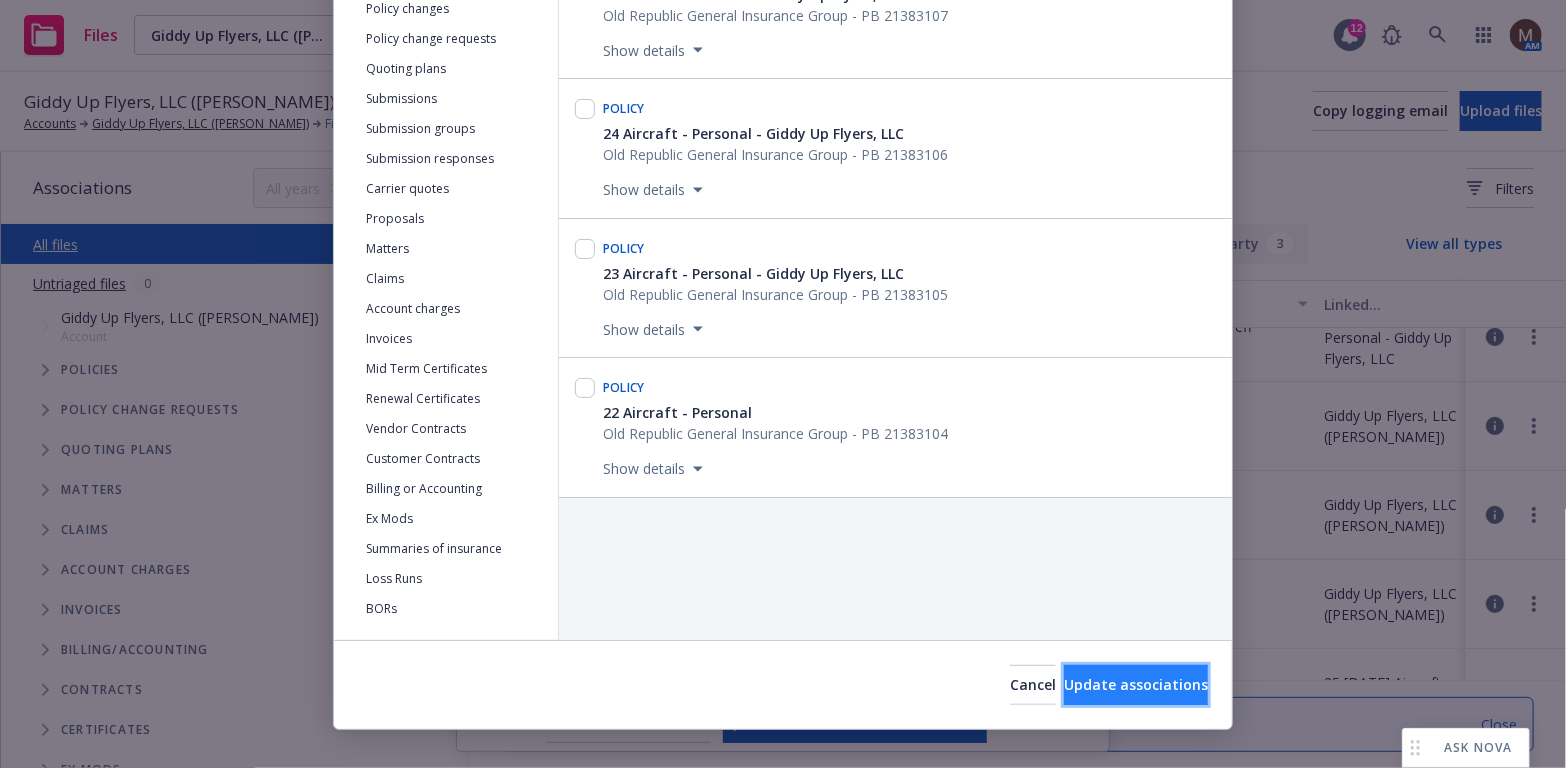 click on "Update associations" at bounding box center (1136, 685) 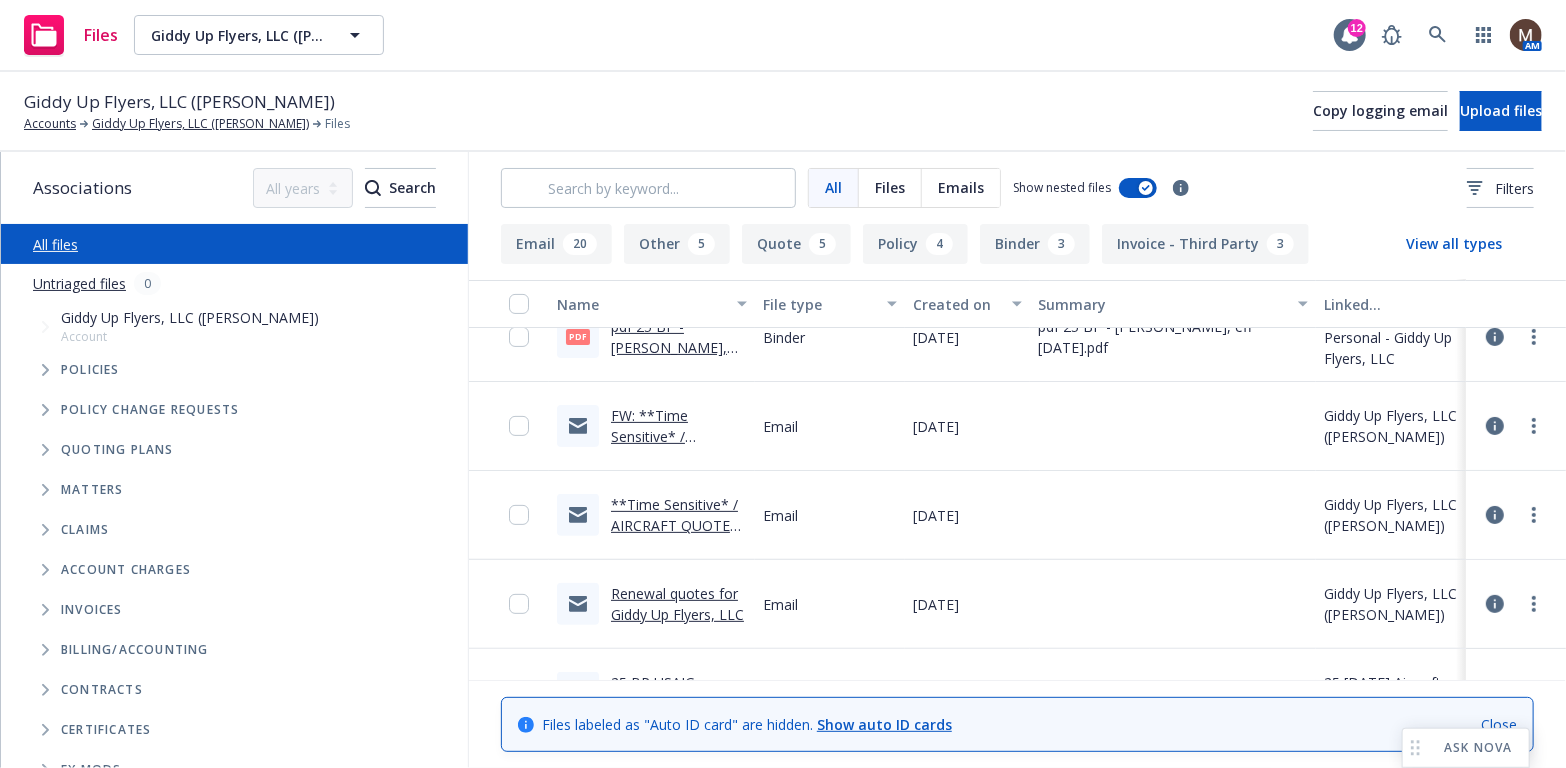 click on "FW: **Time Sensitive* / AIRCRAFT QUOTES /  Giddy Up Flyers, LLC" at bounding box center [679, 447] 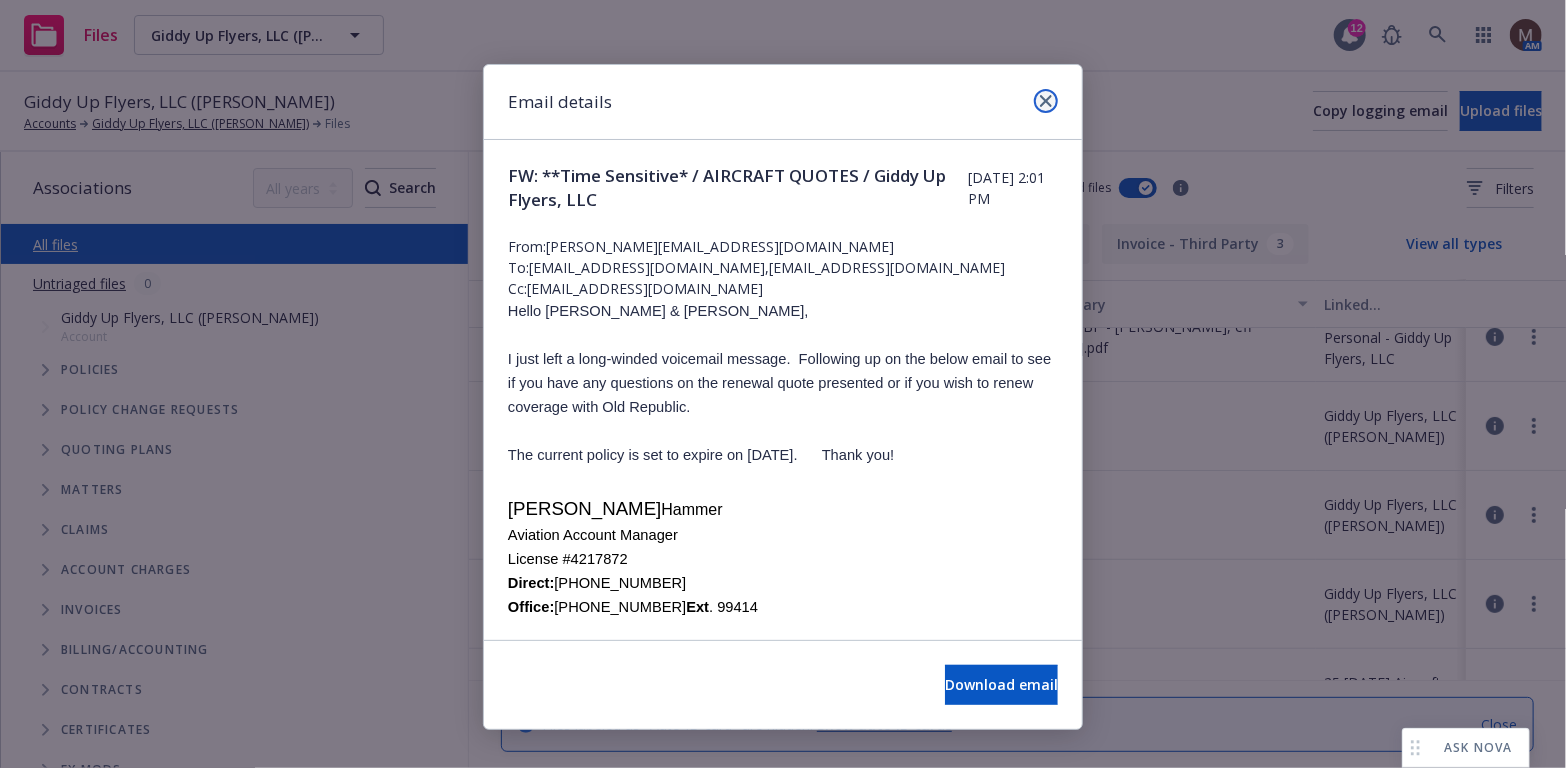 click 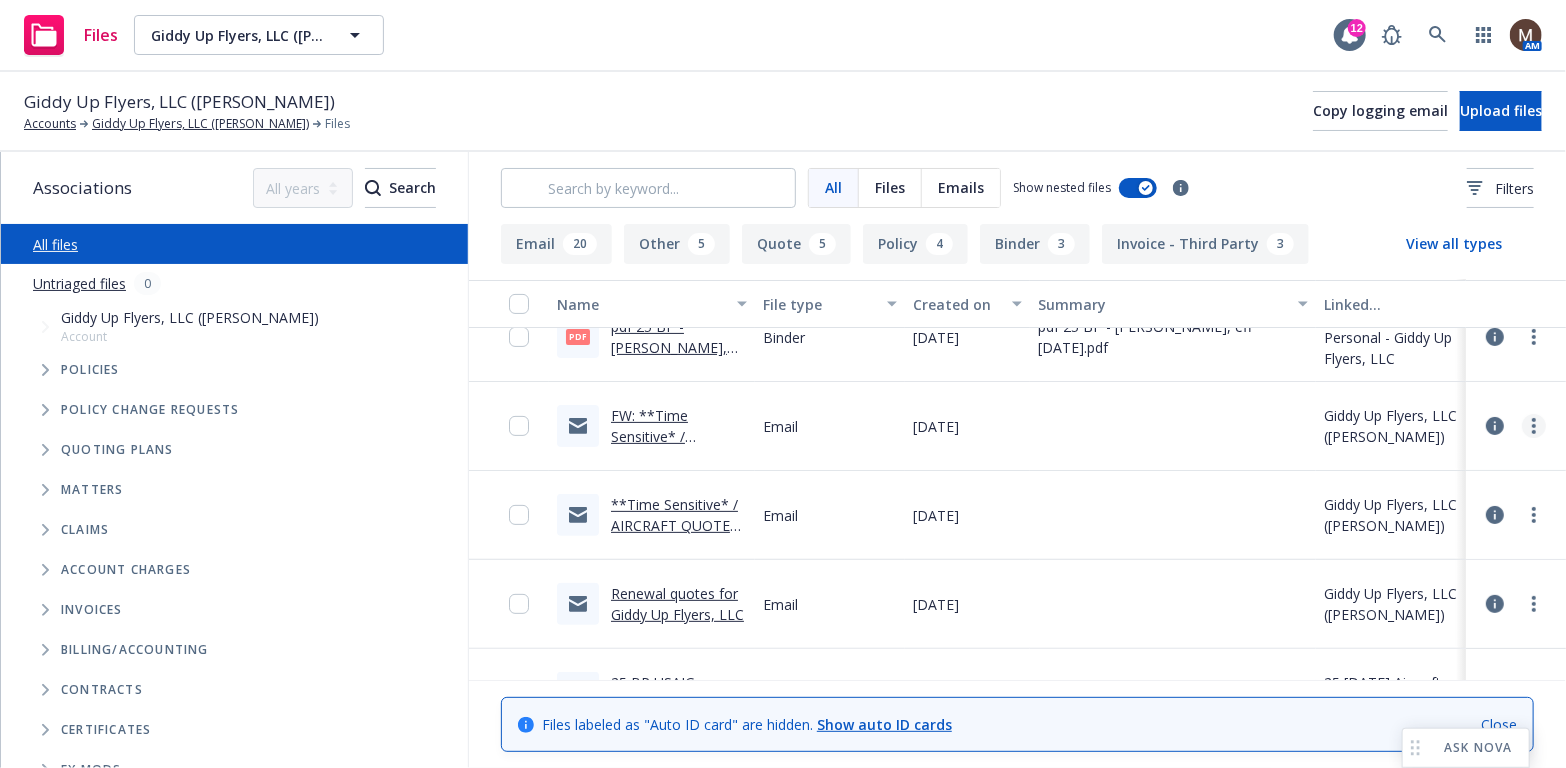 click 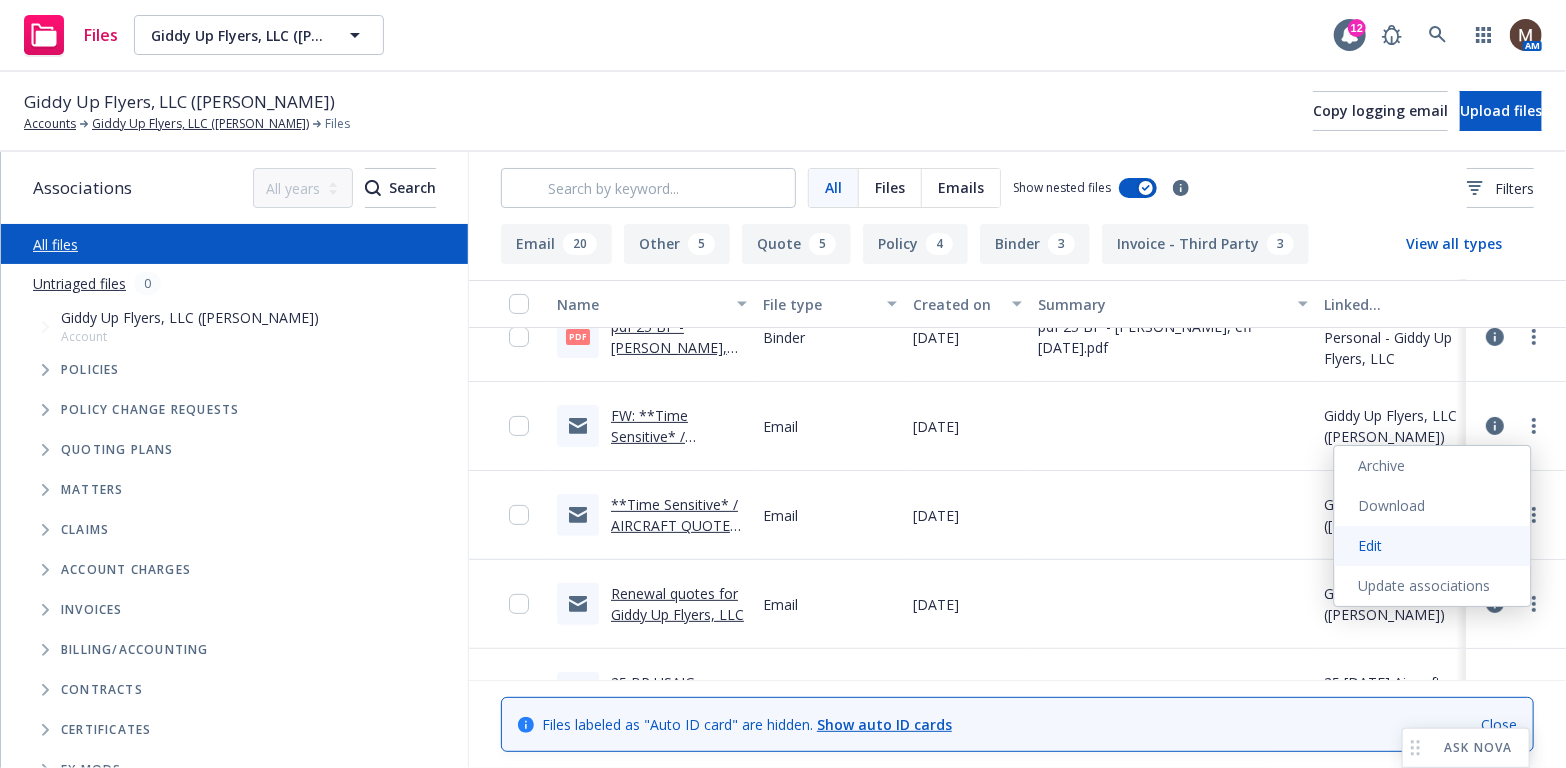 click on "Edit" at bounding box center [1433, 546] 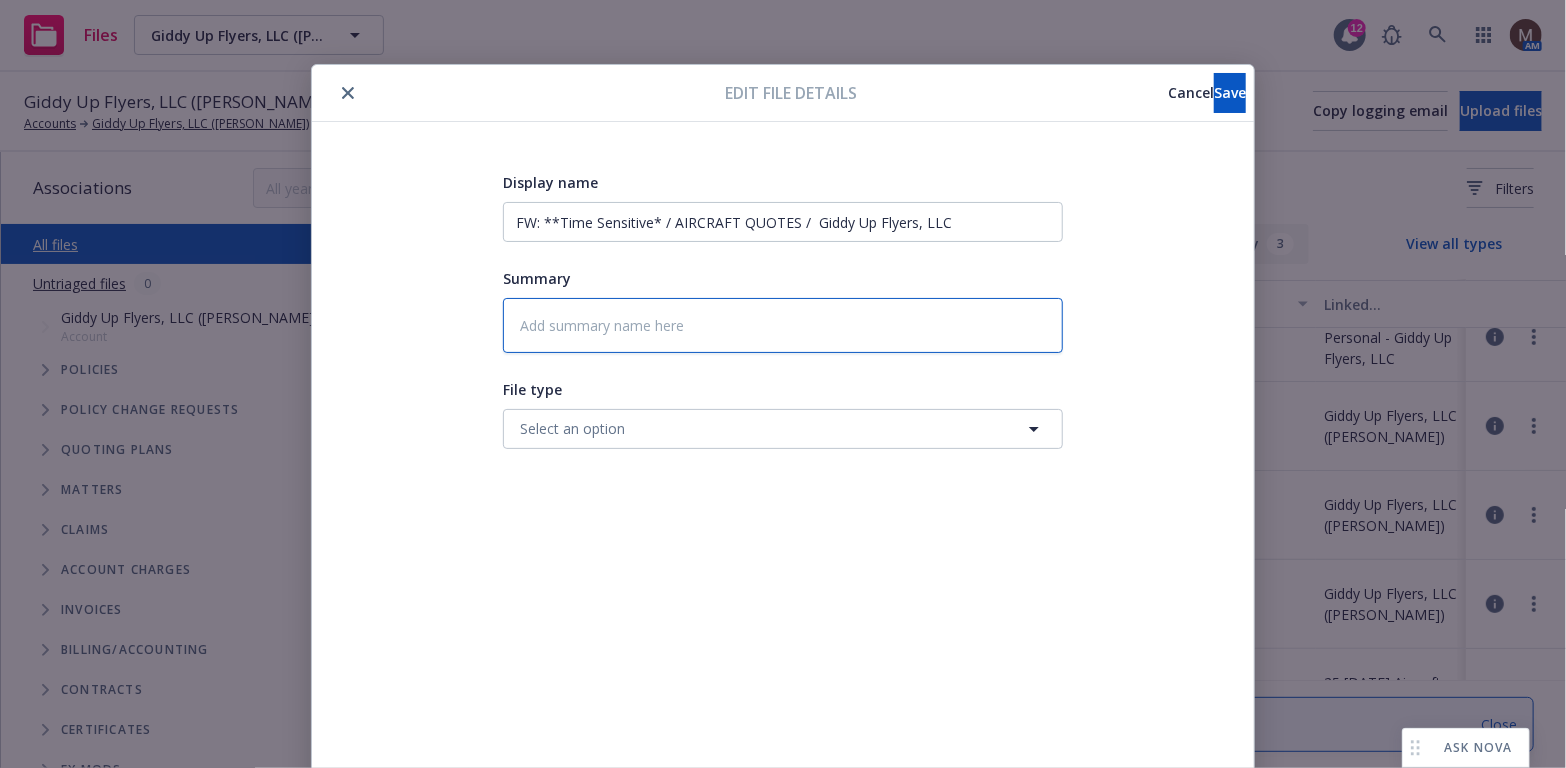click at bounding box center (783, 325) 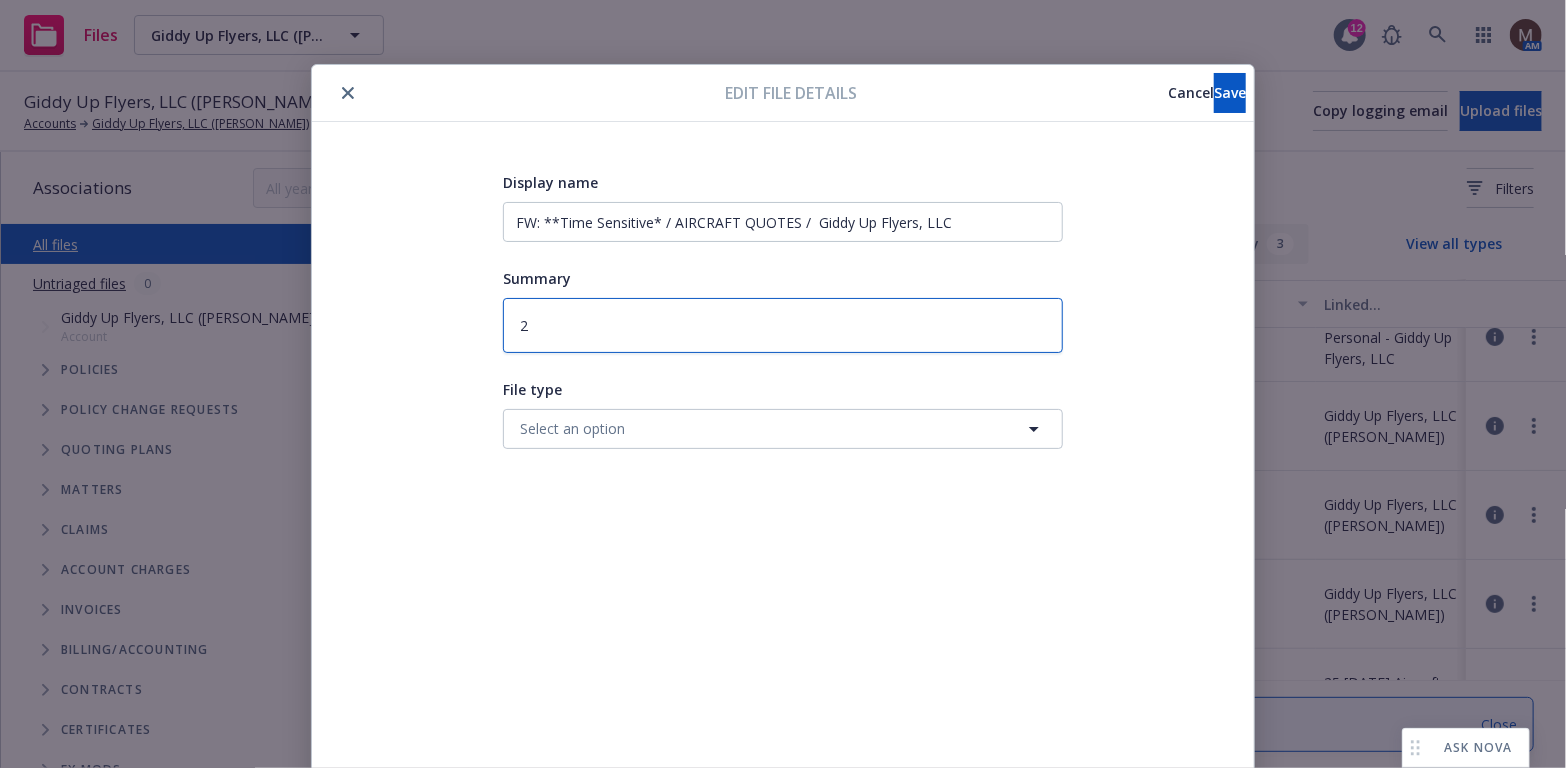 type on "25" 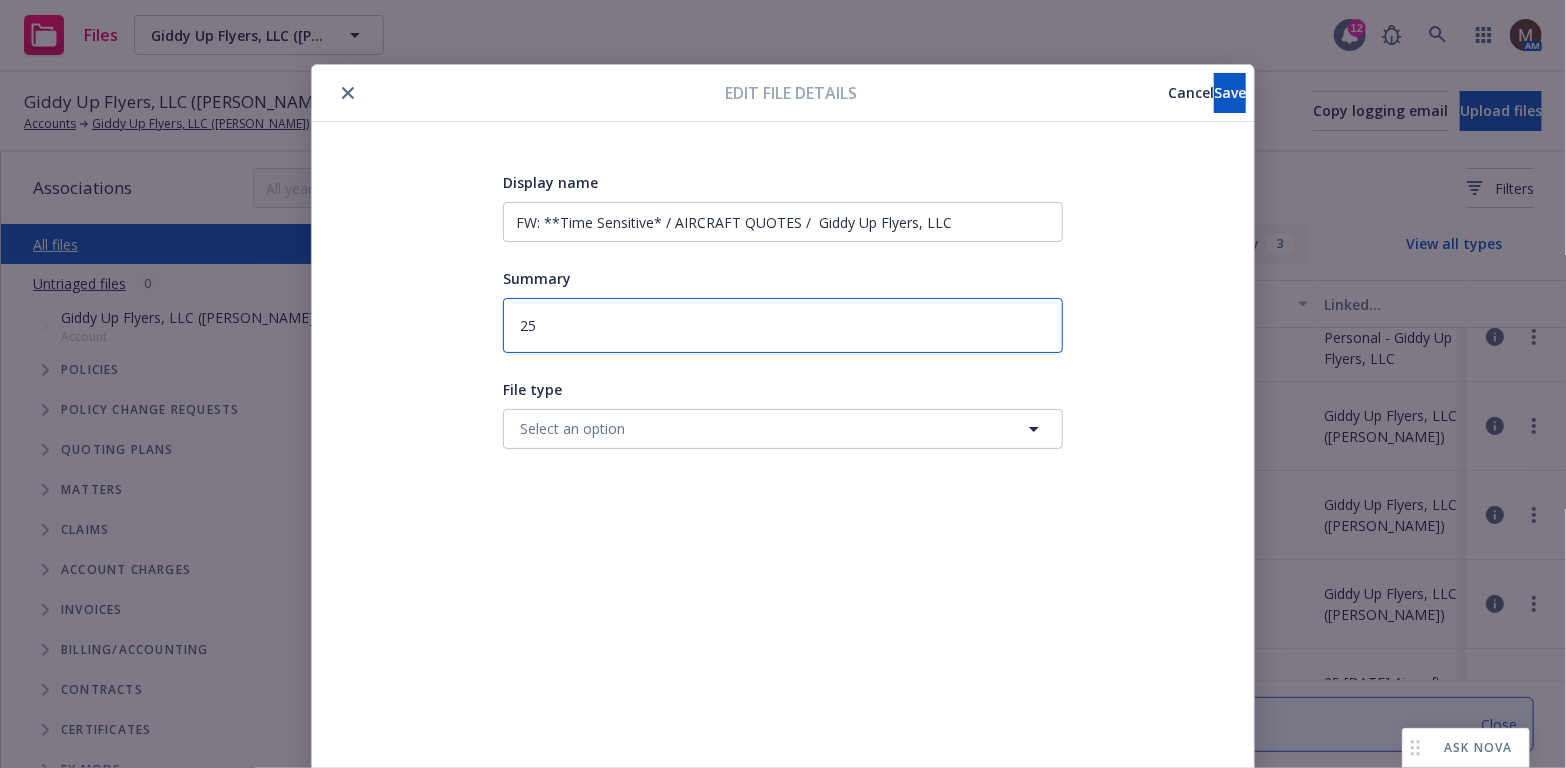 type on "25" 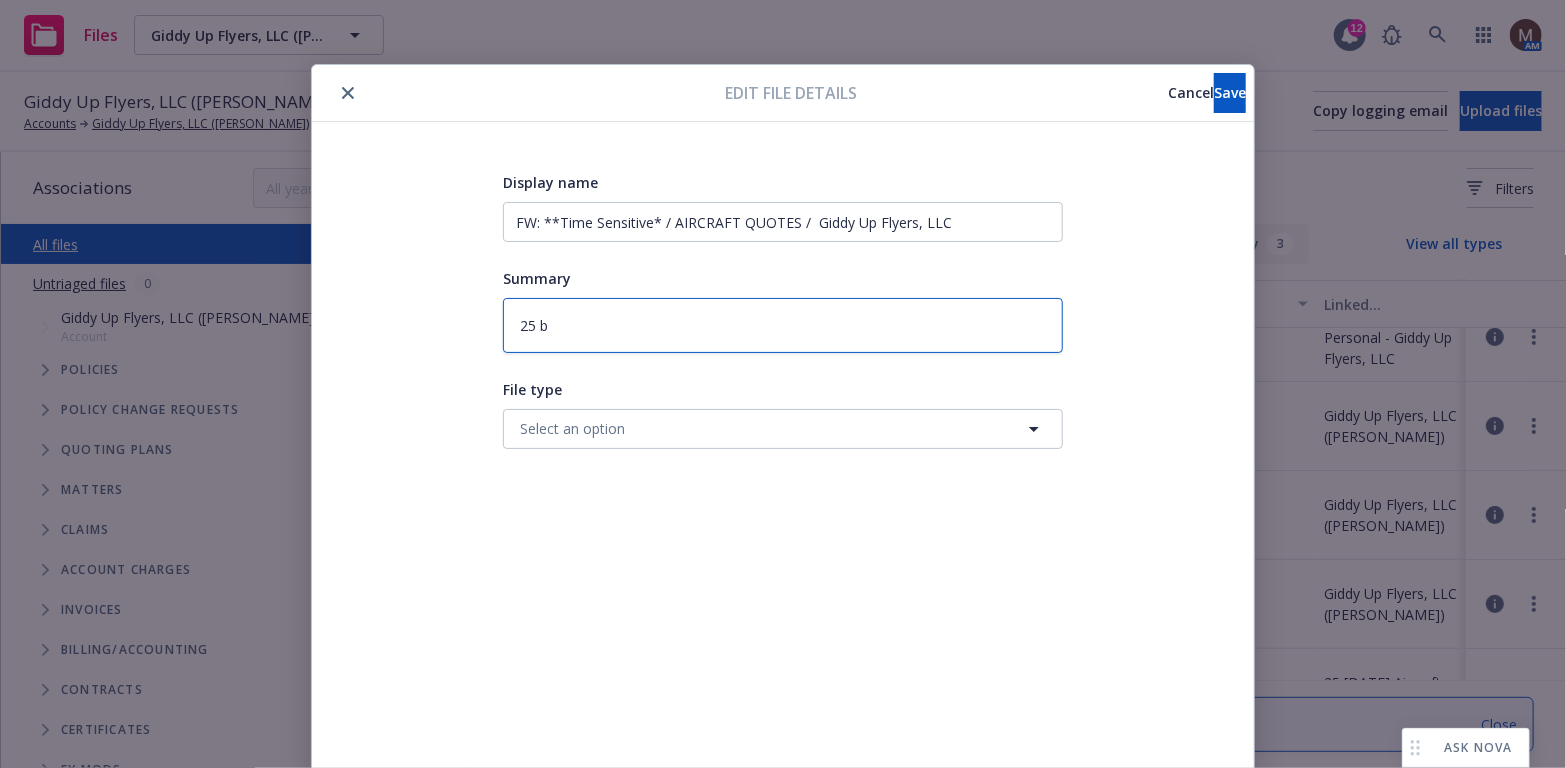 type on "25 bp" 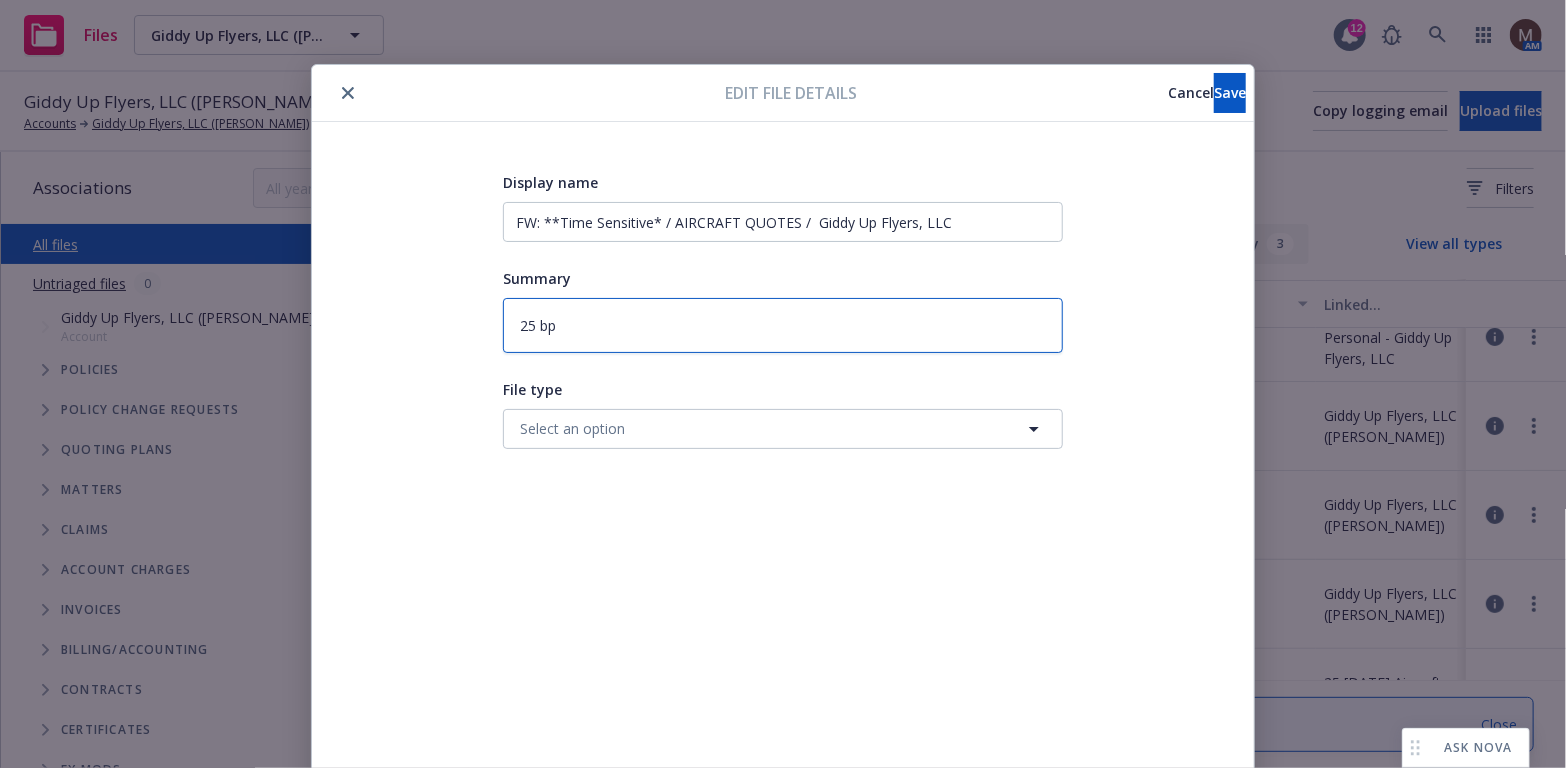 type on "25 bp" 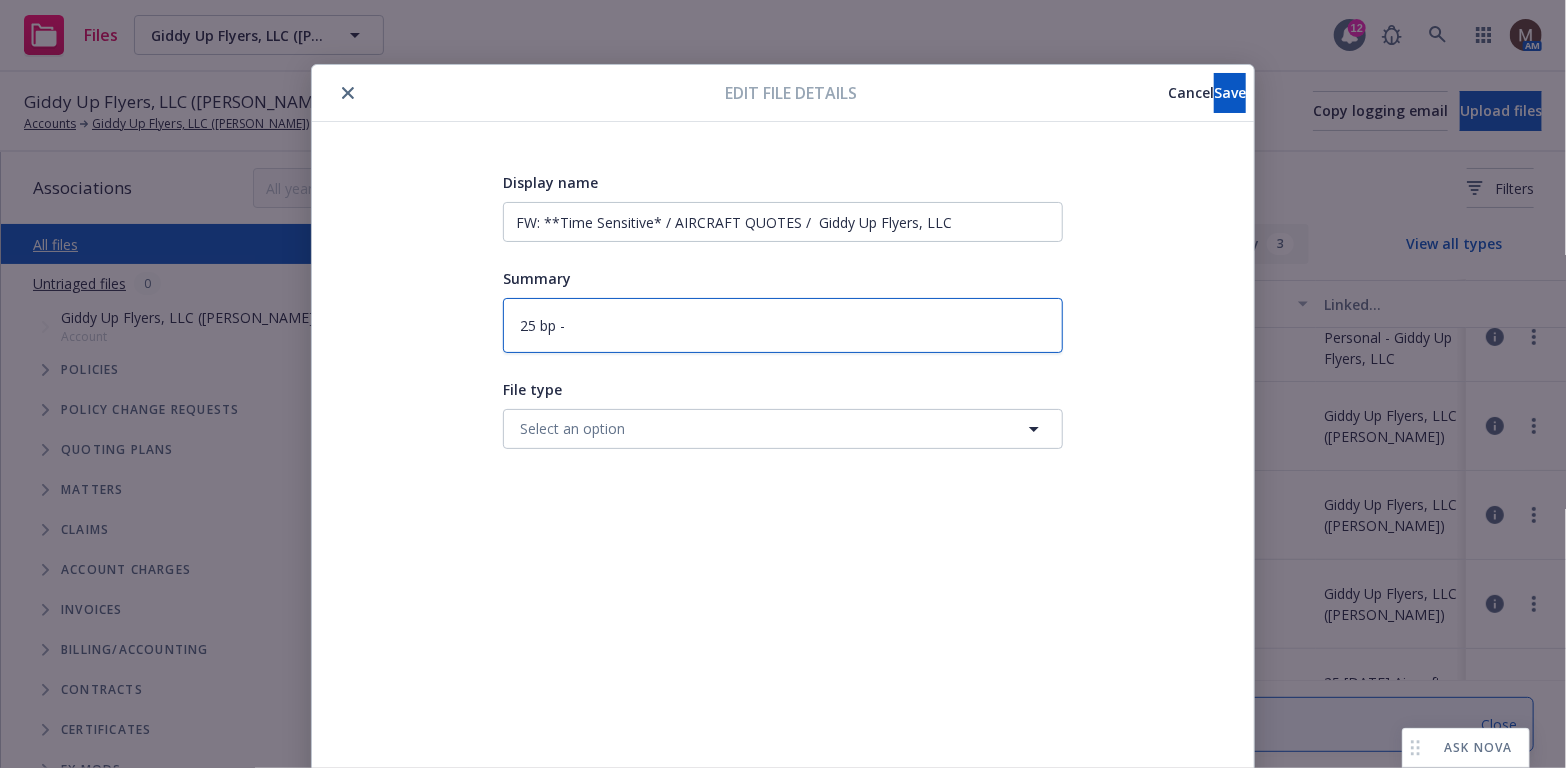type on "25 bp -" 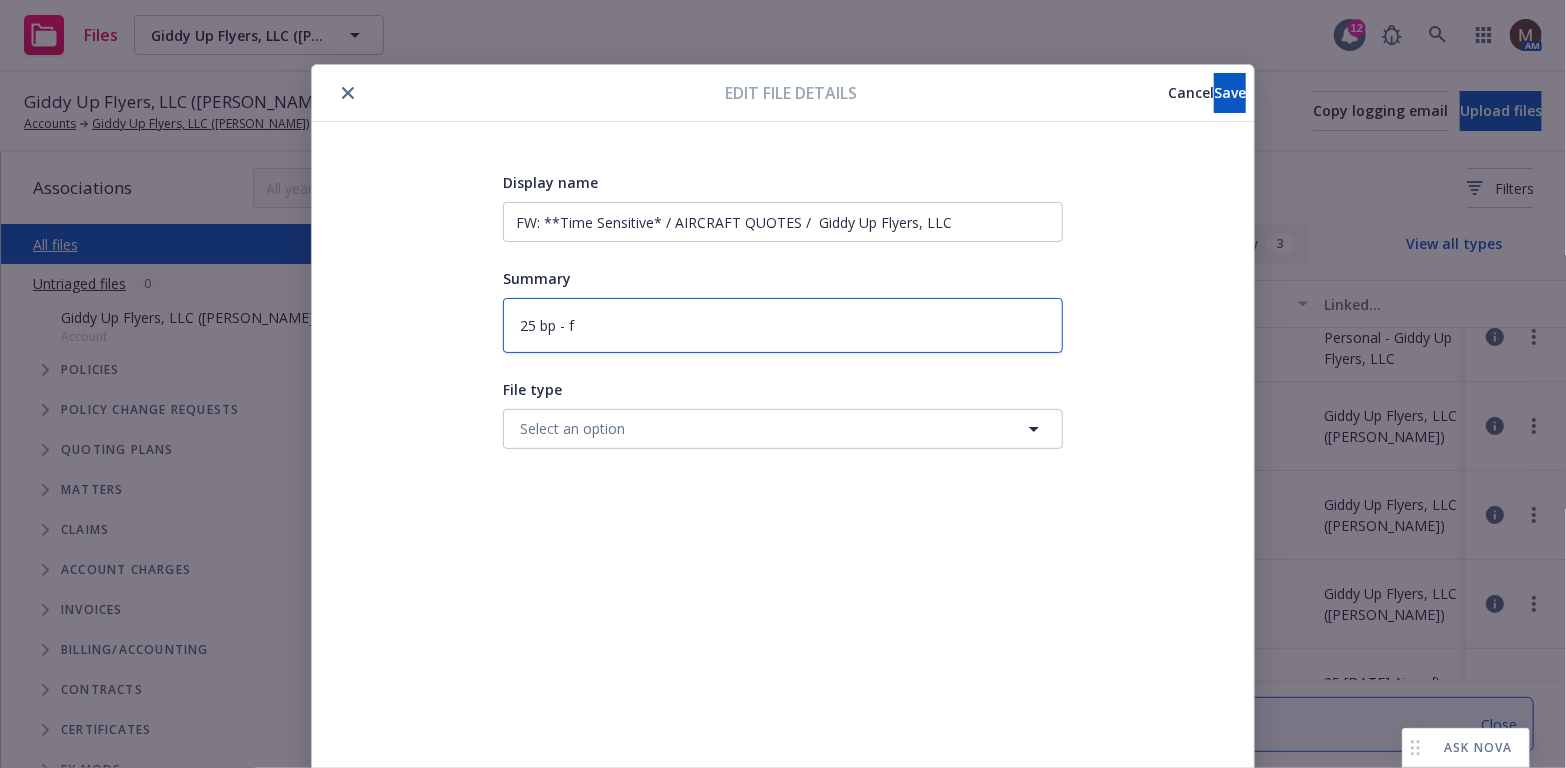 type on "25 bp -" 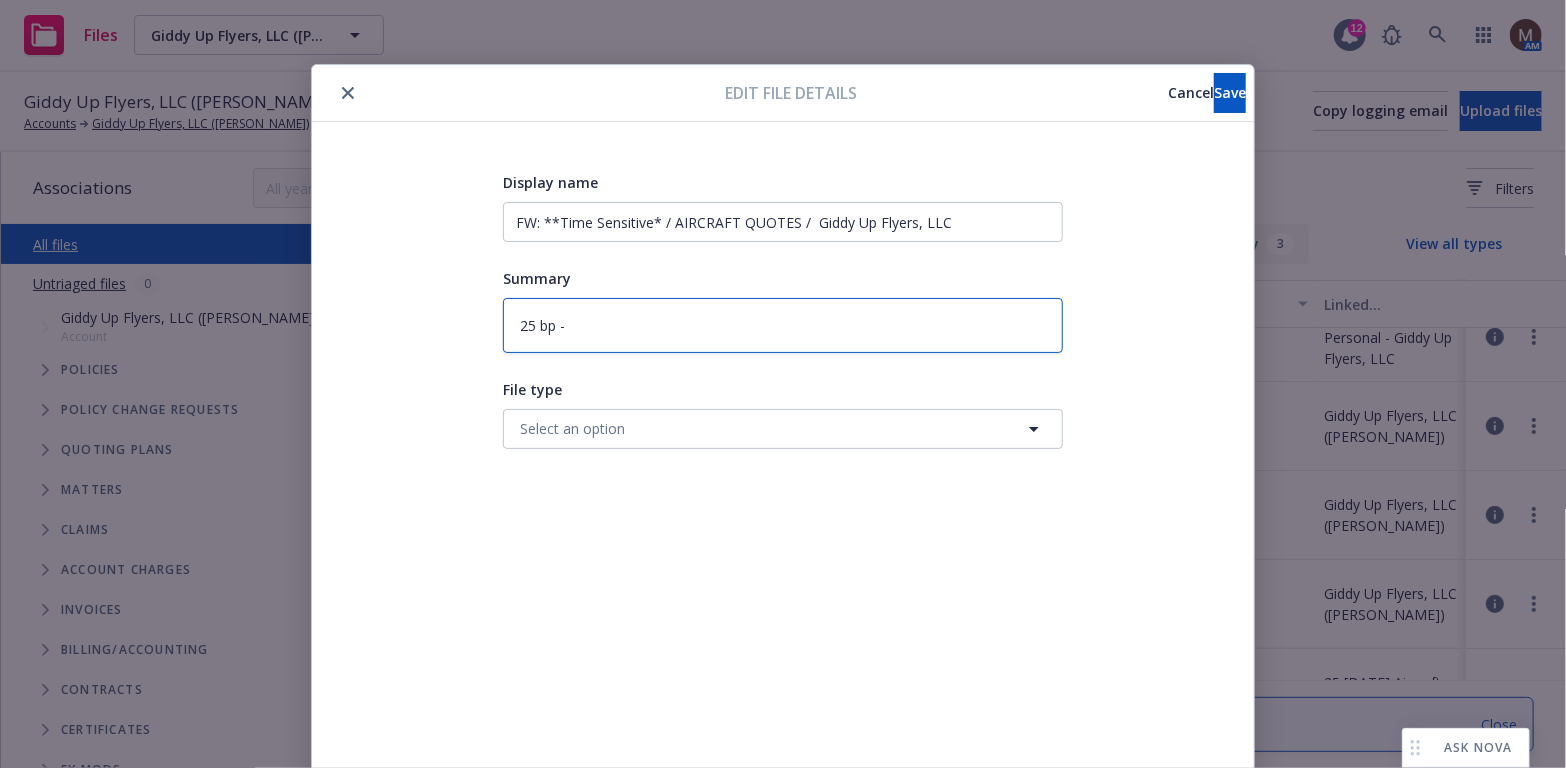 type on "25 bp -" 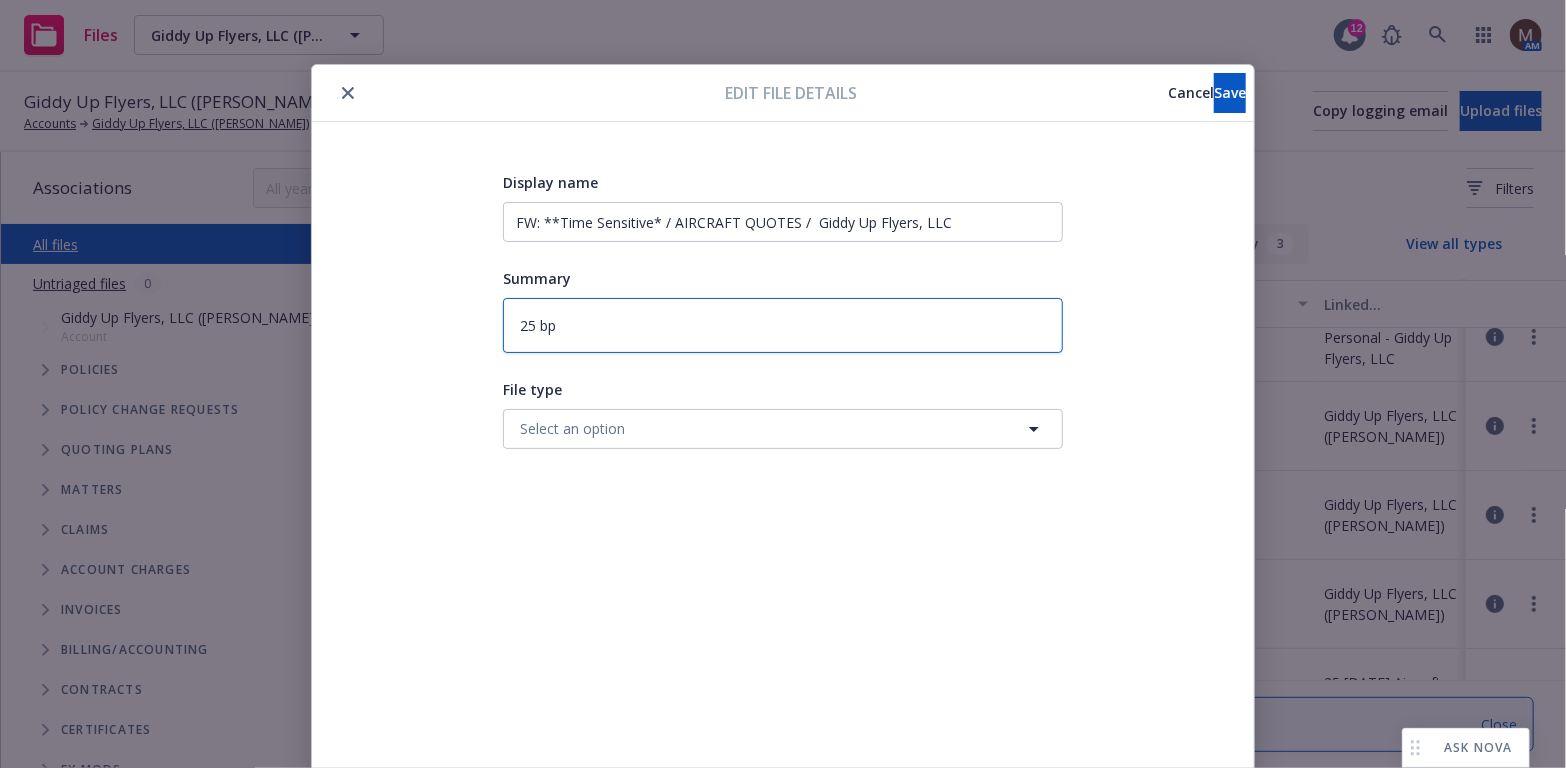 type on "25 bp" 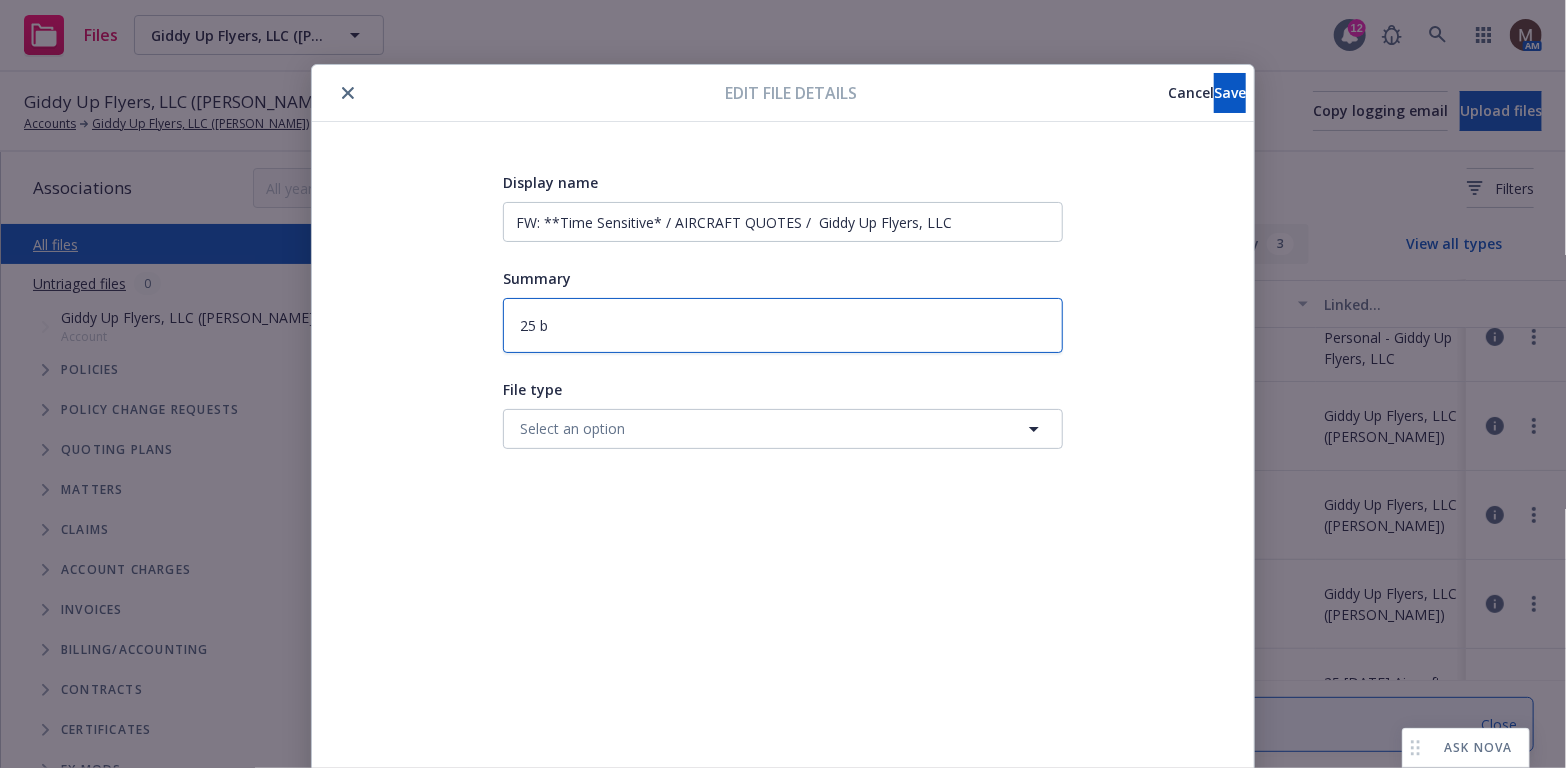 type on "25" 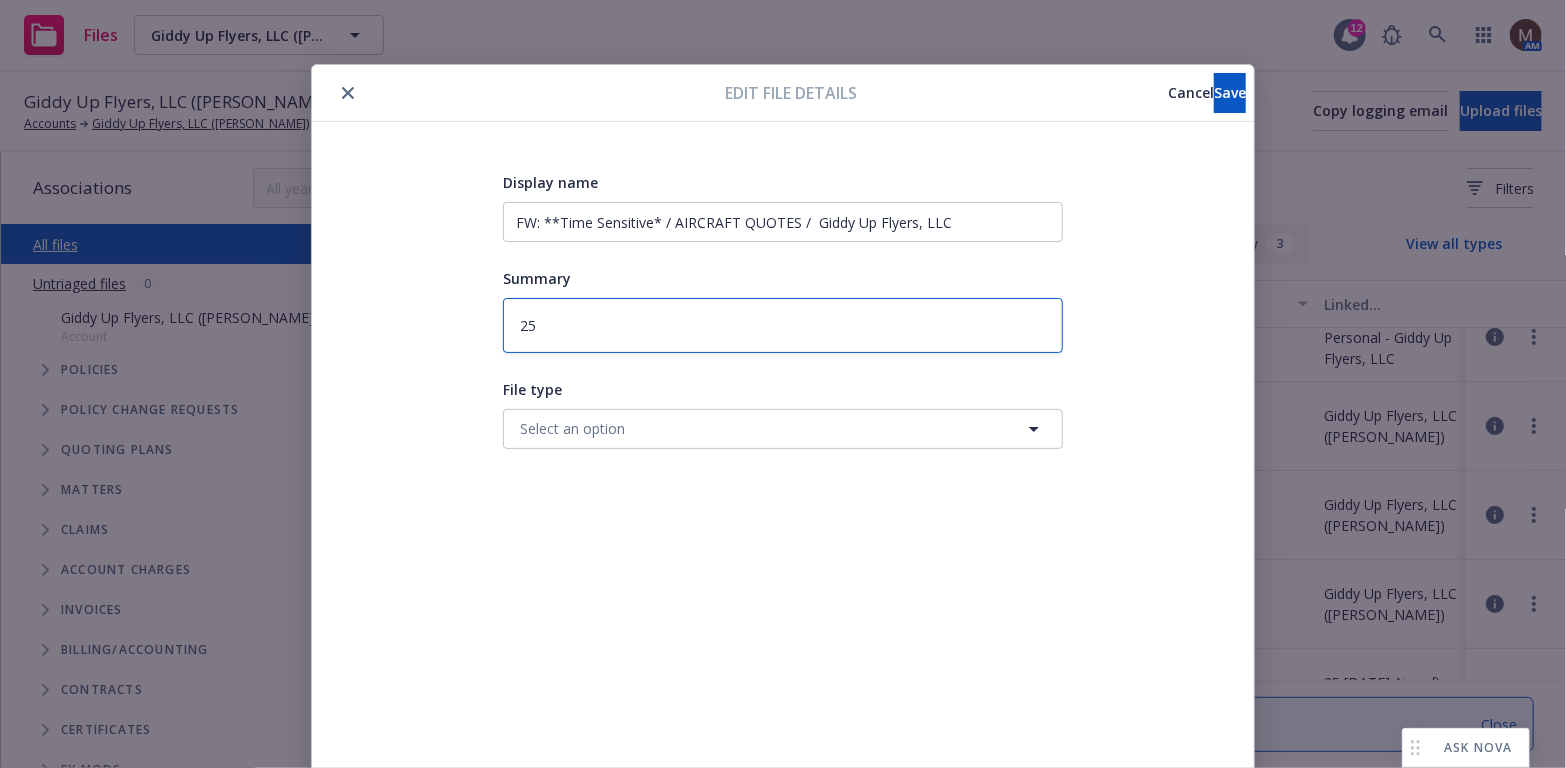 type on "25 B" 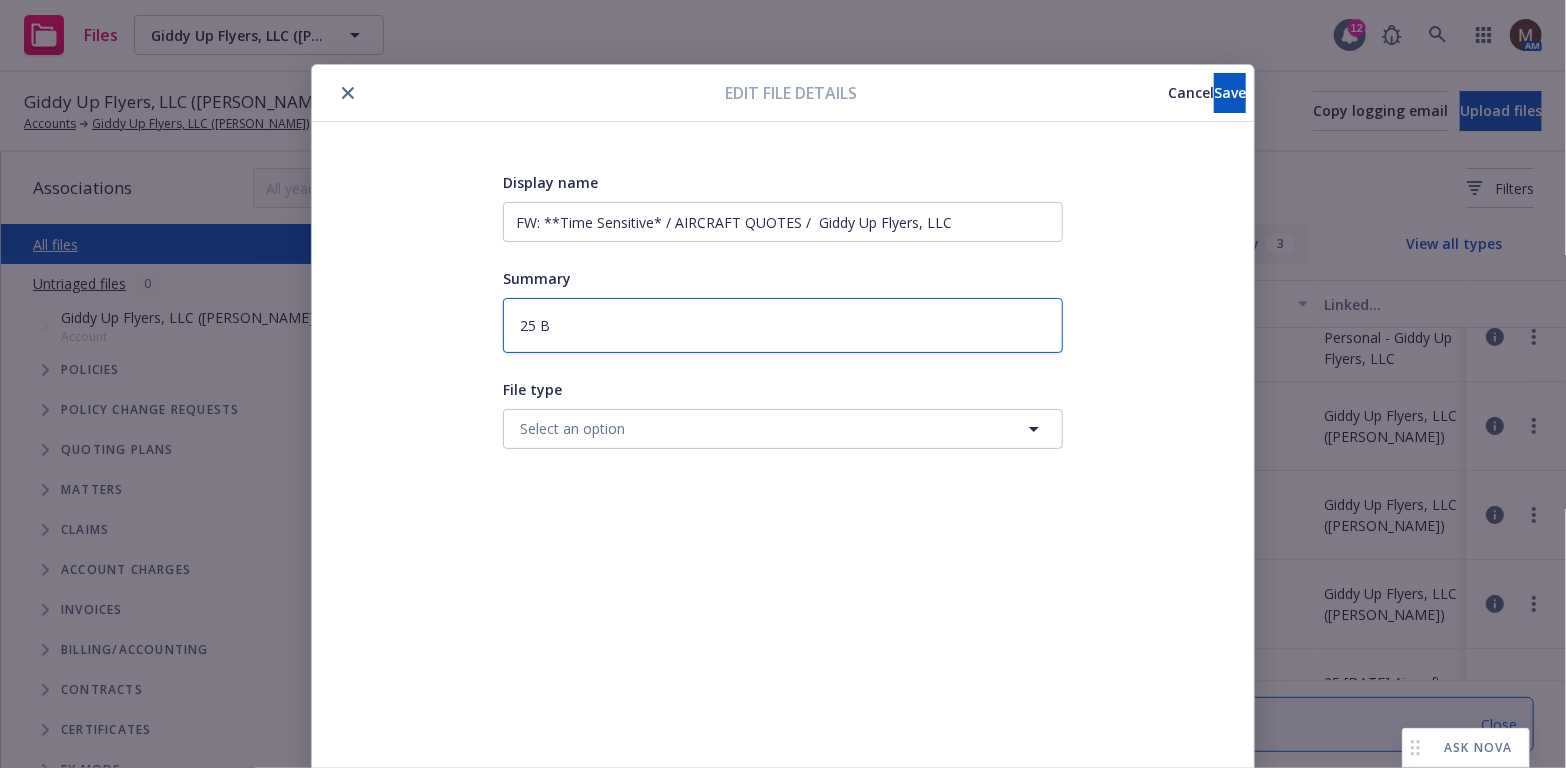 type on "25 Bp" 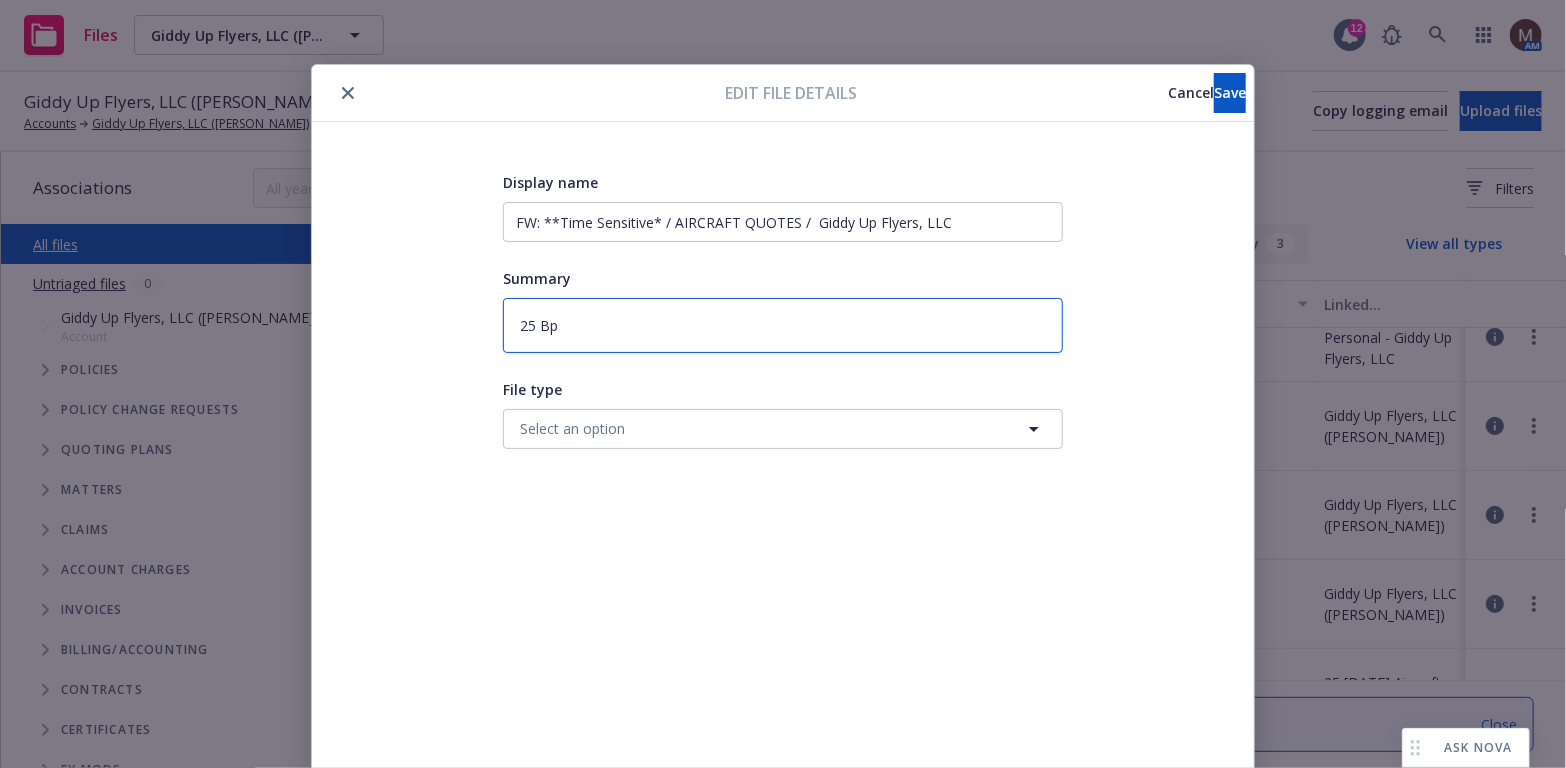 type on "25 Bp" 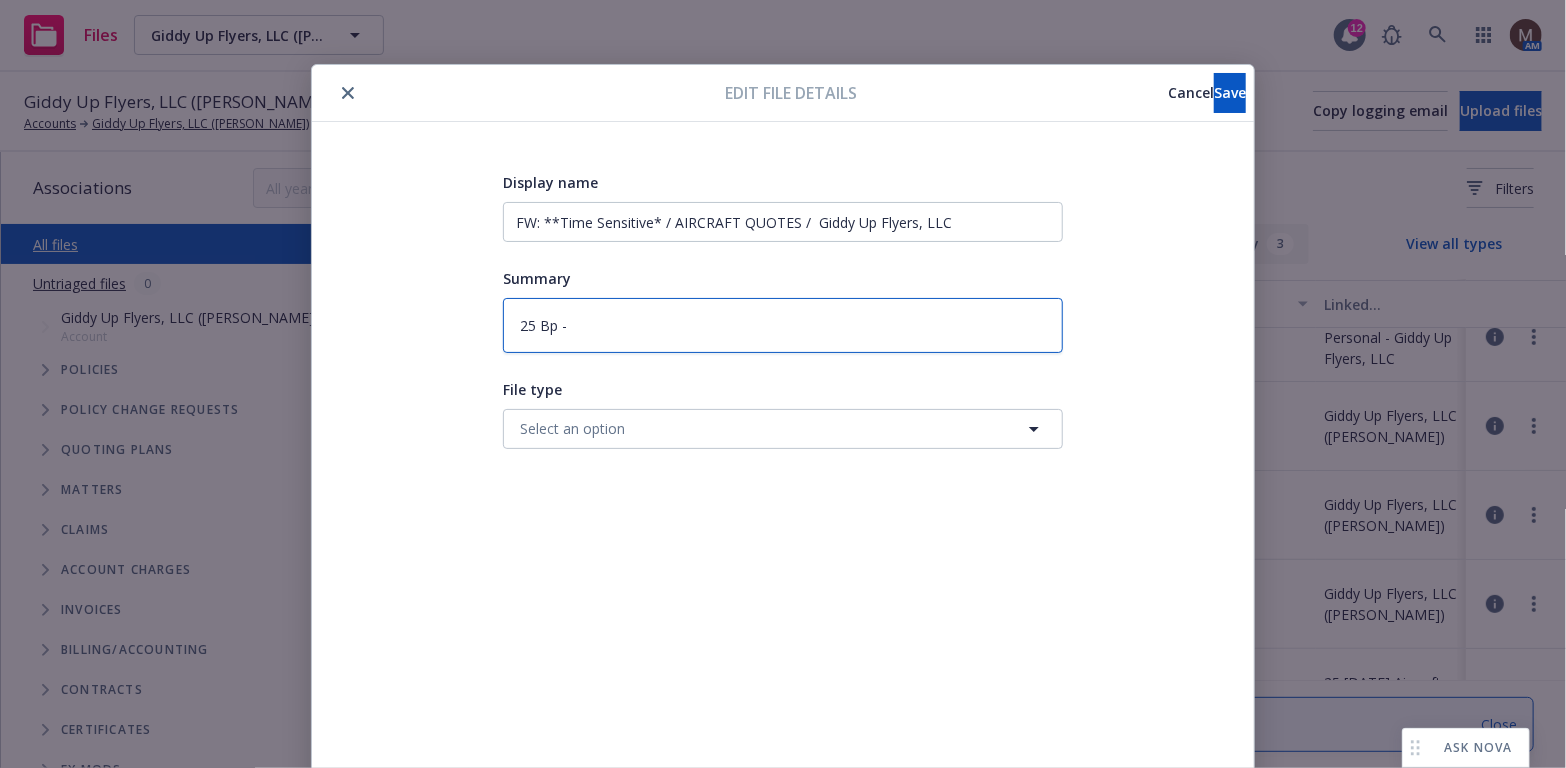 type on "25 Bp -" 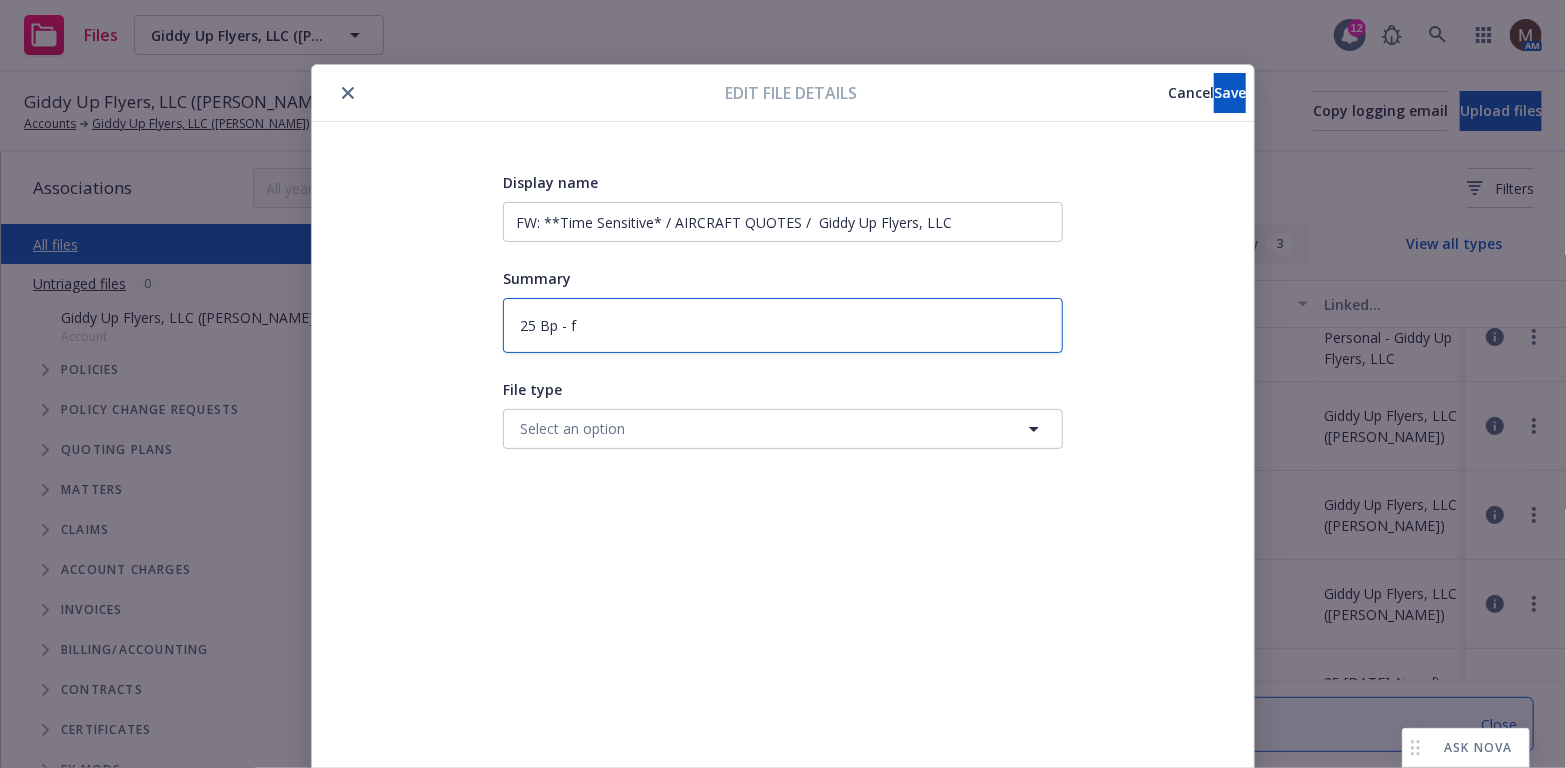 type on "x" 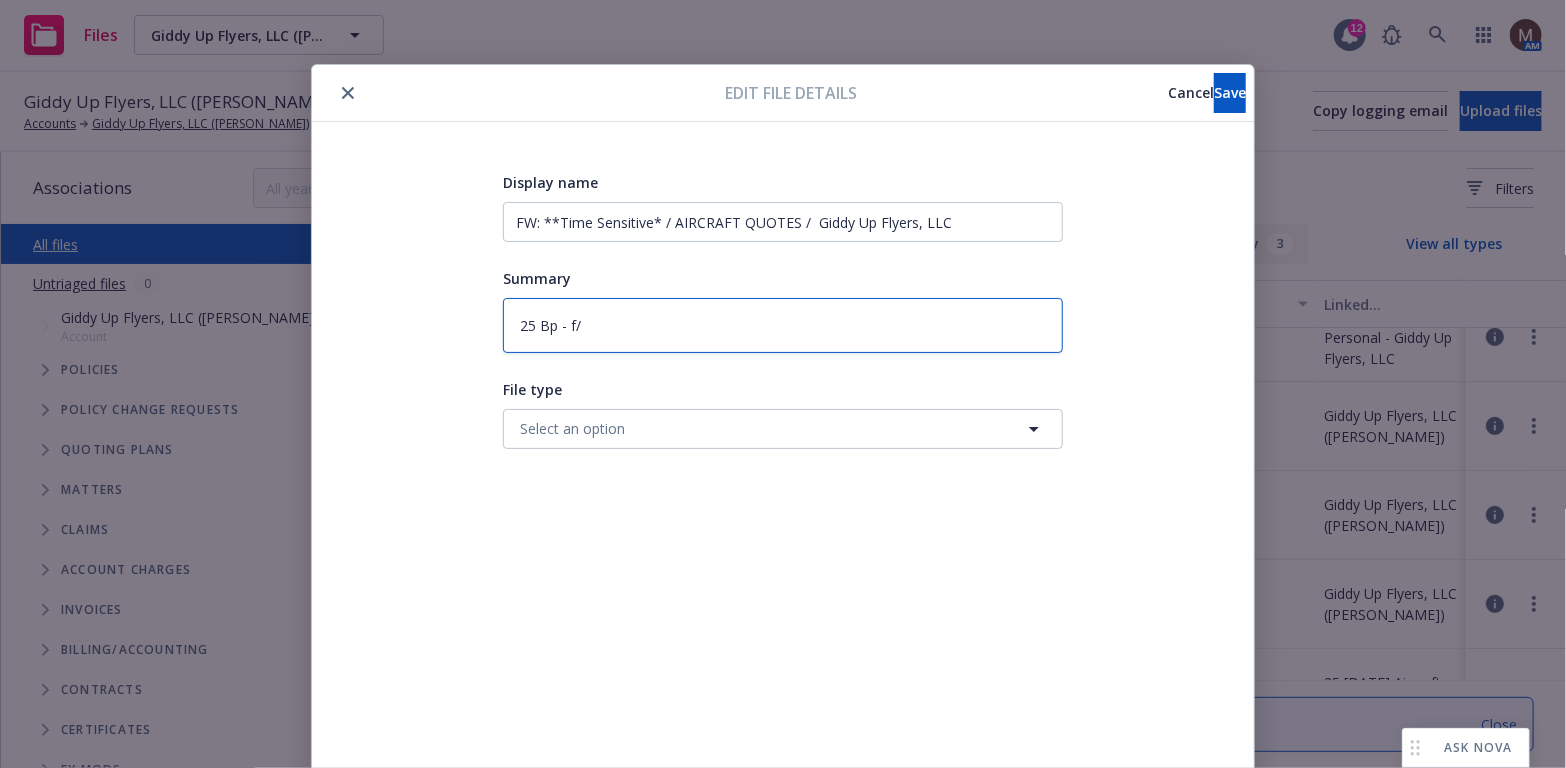 type on "25 Bp - f/U" 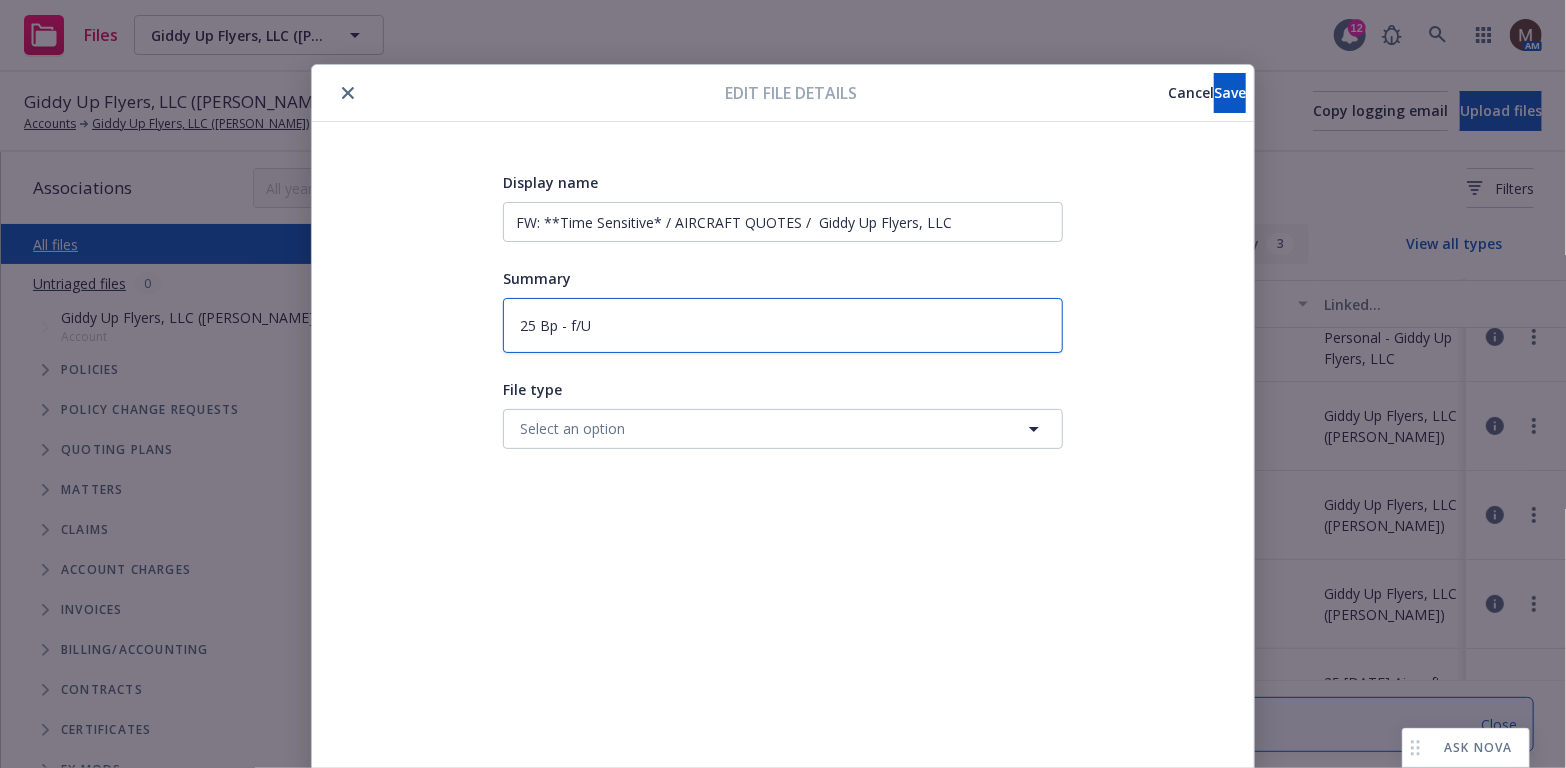 type on "25 Bp - f/U" 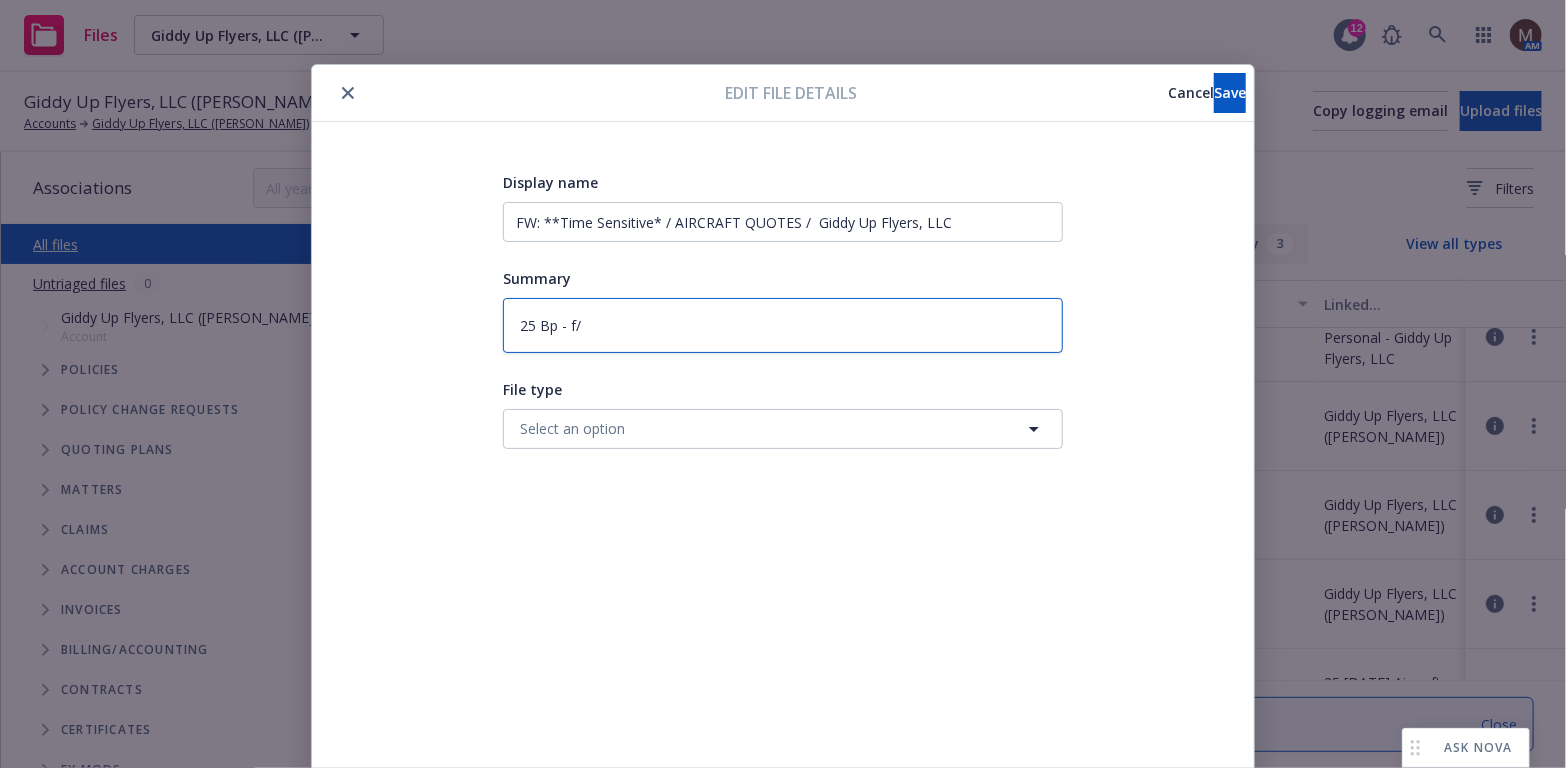 type on "25 Bp - f" 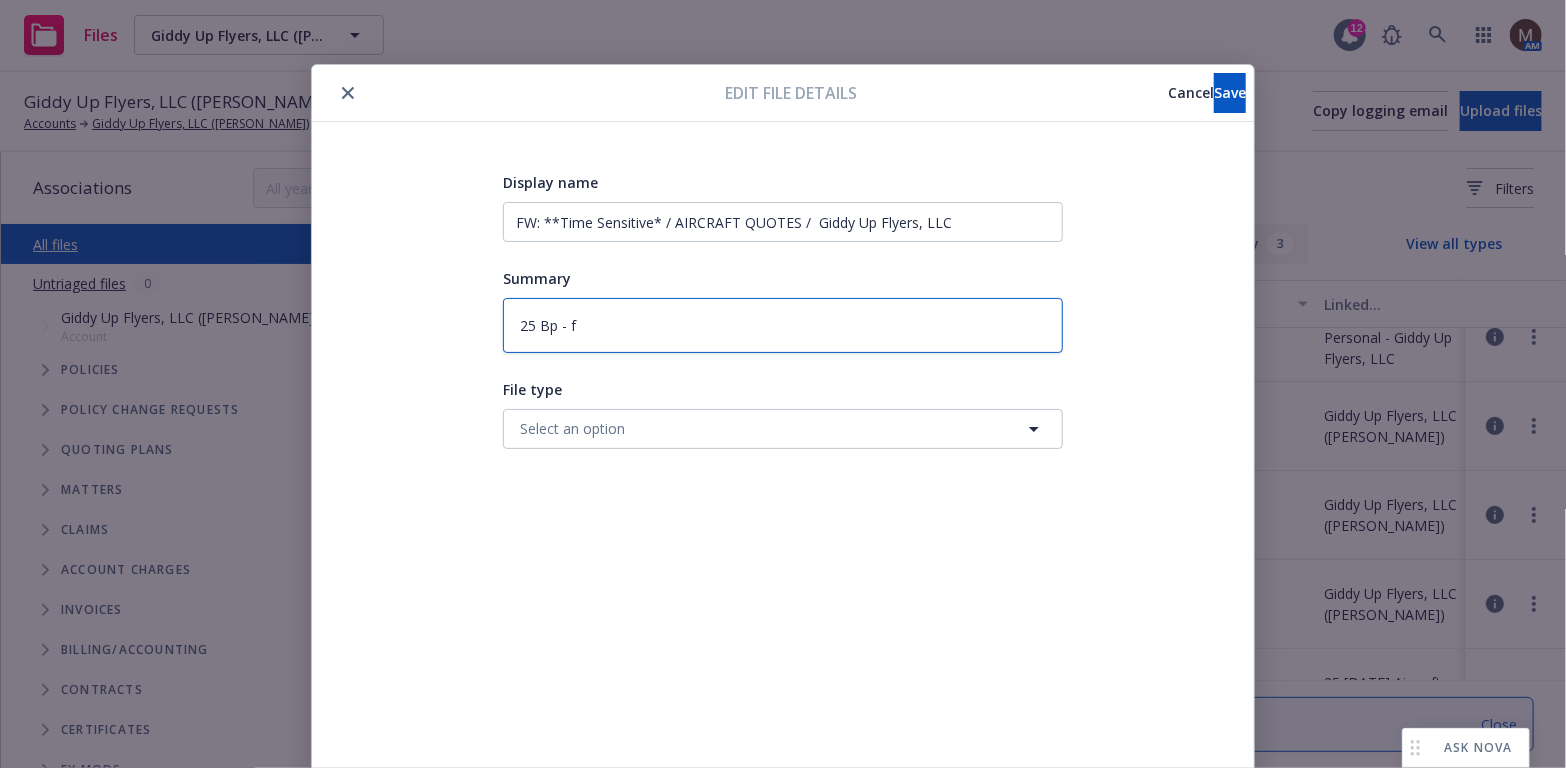 type on "25 Bp -" 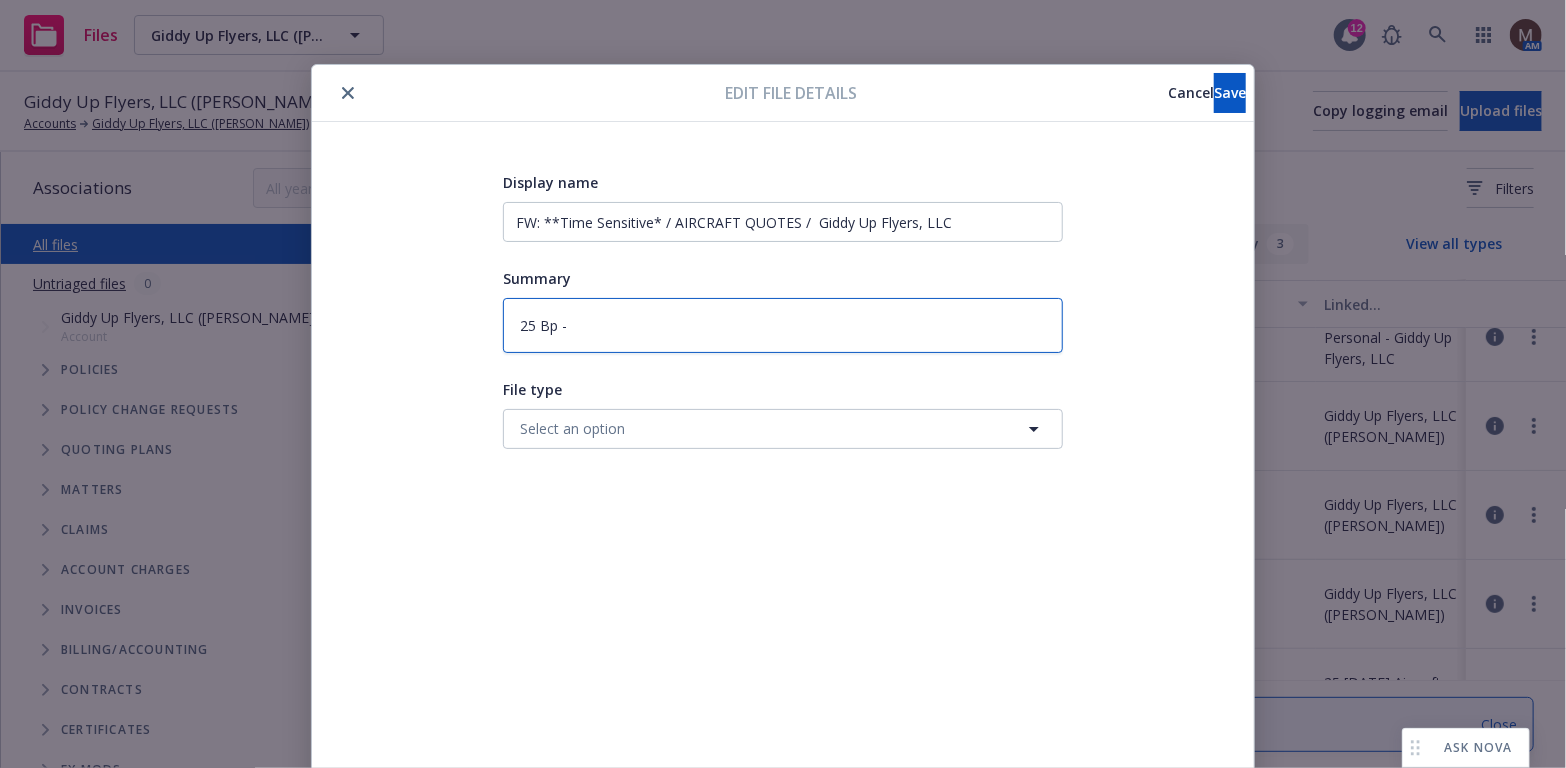 type on "25 Bp - f" 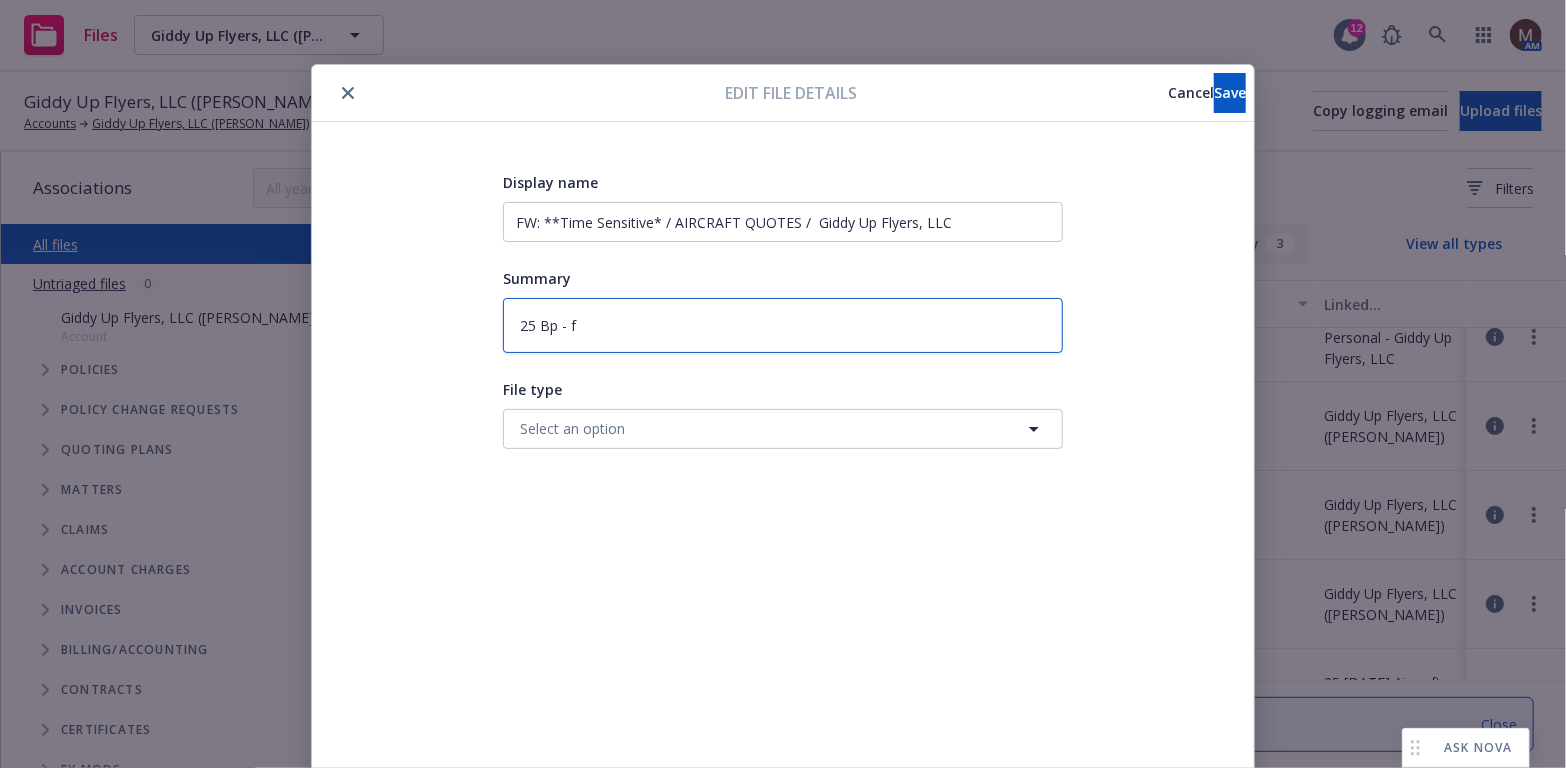 type on "25 Bp - f/" 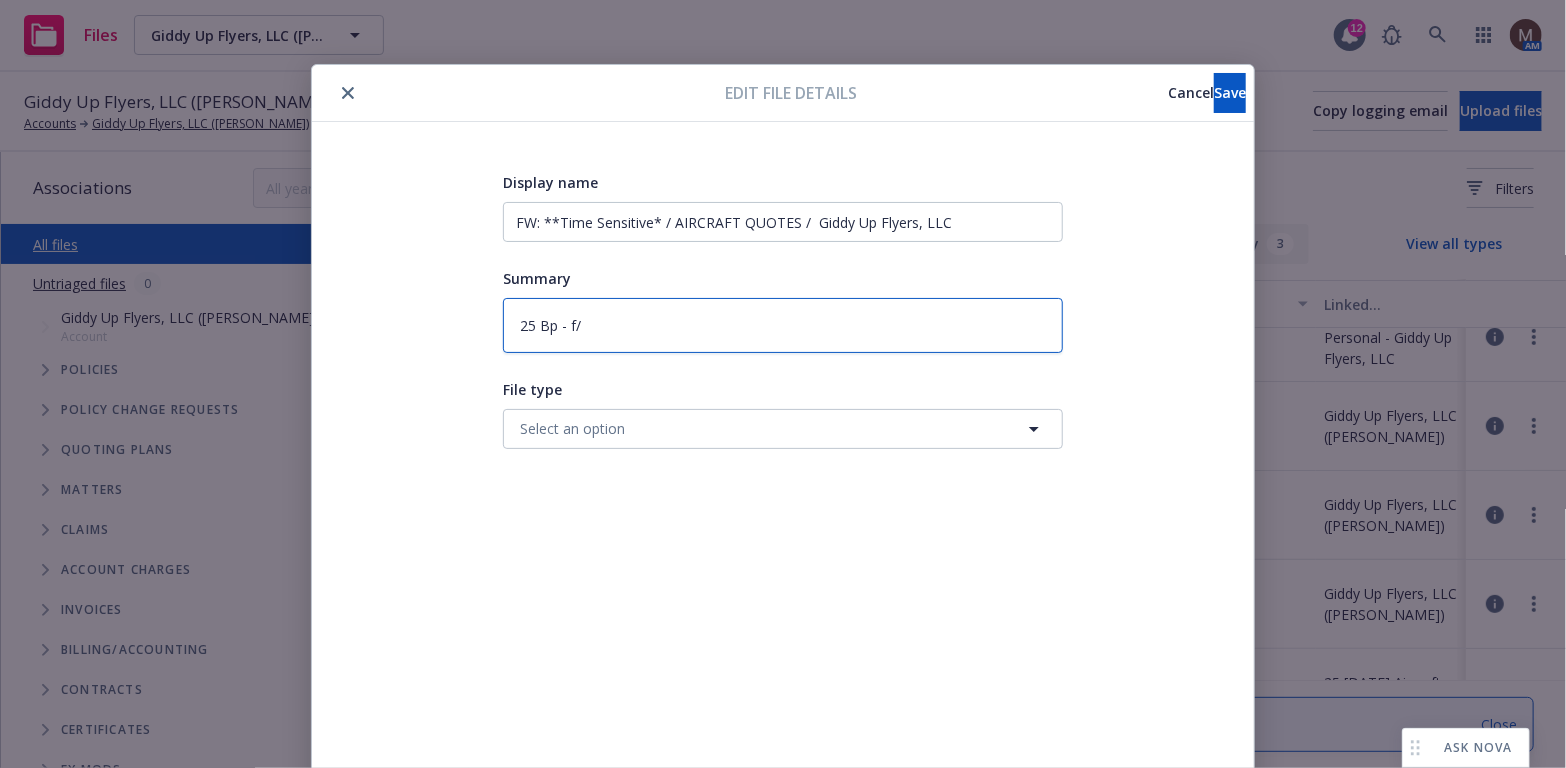 type on "25 Bp - f" 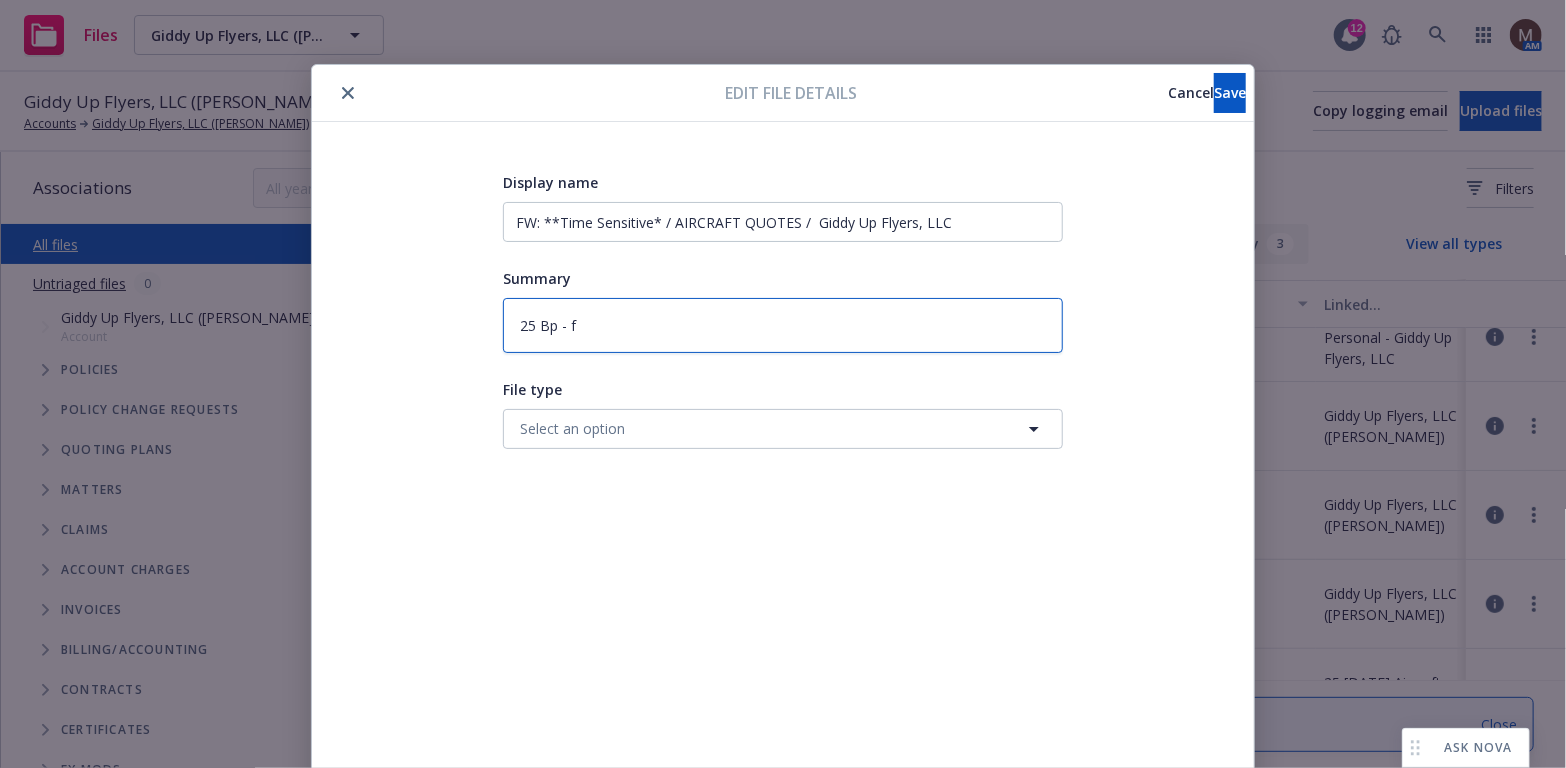 type on "25 Bp -" 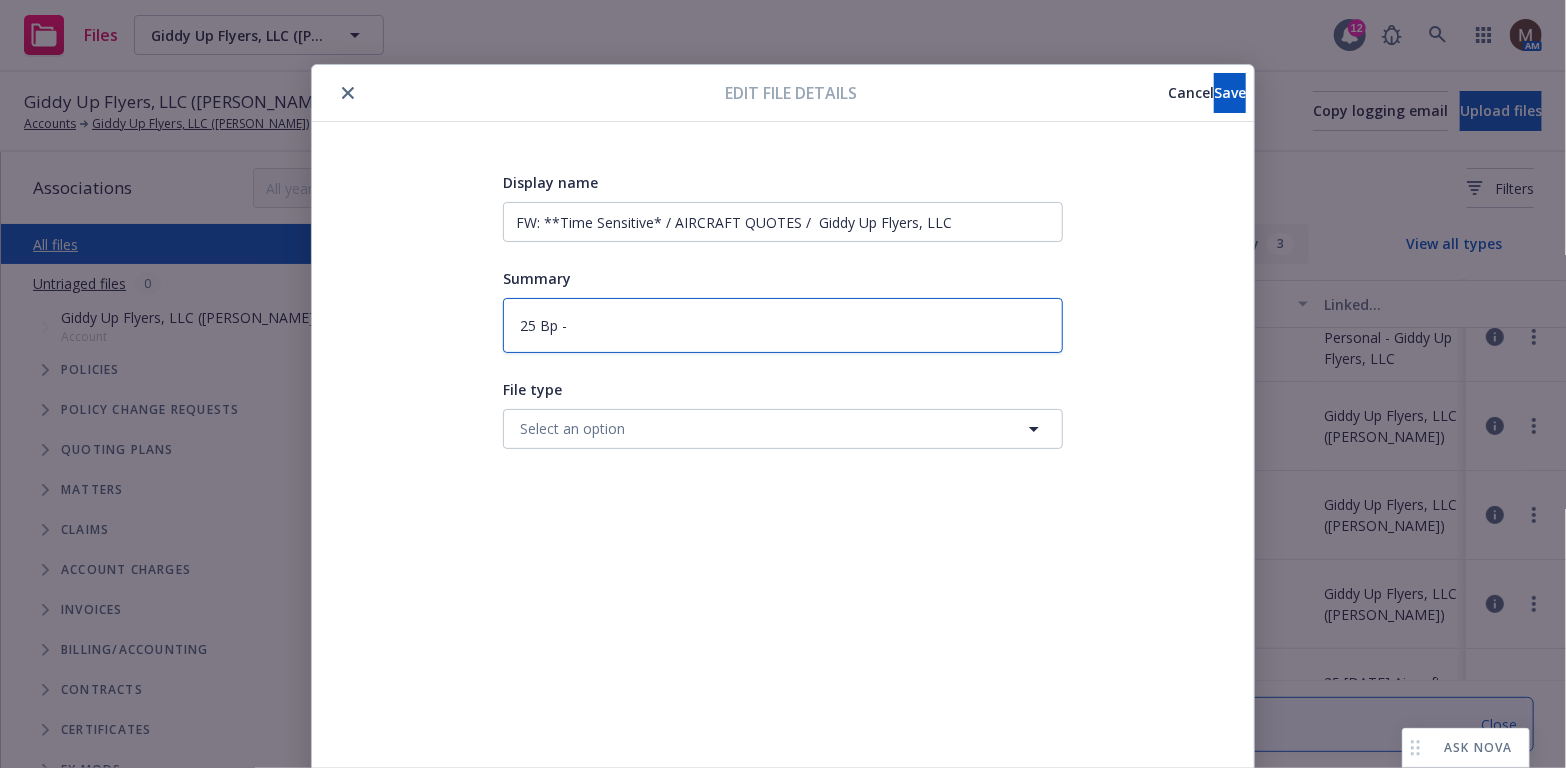 type on "x" 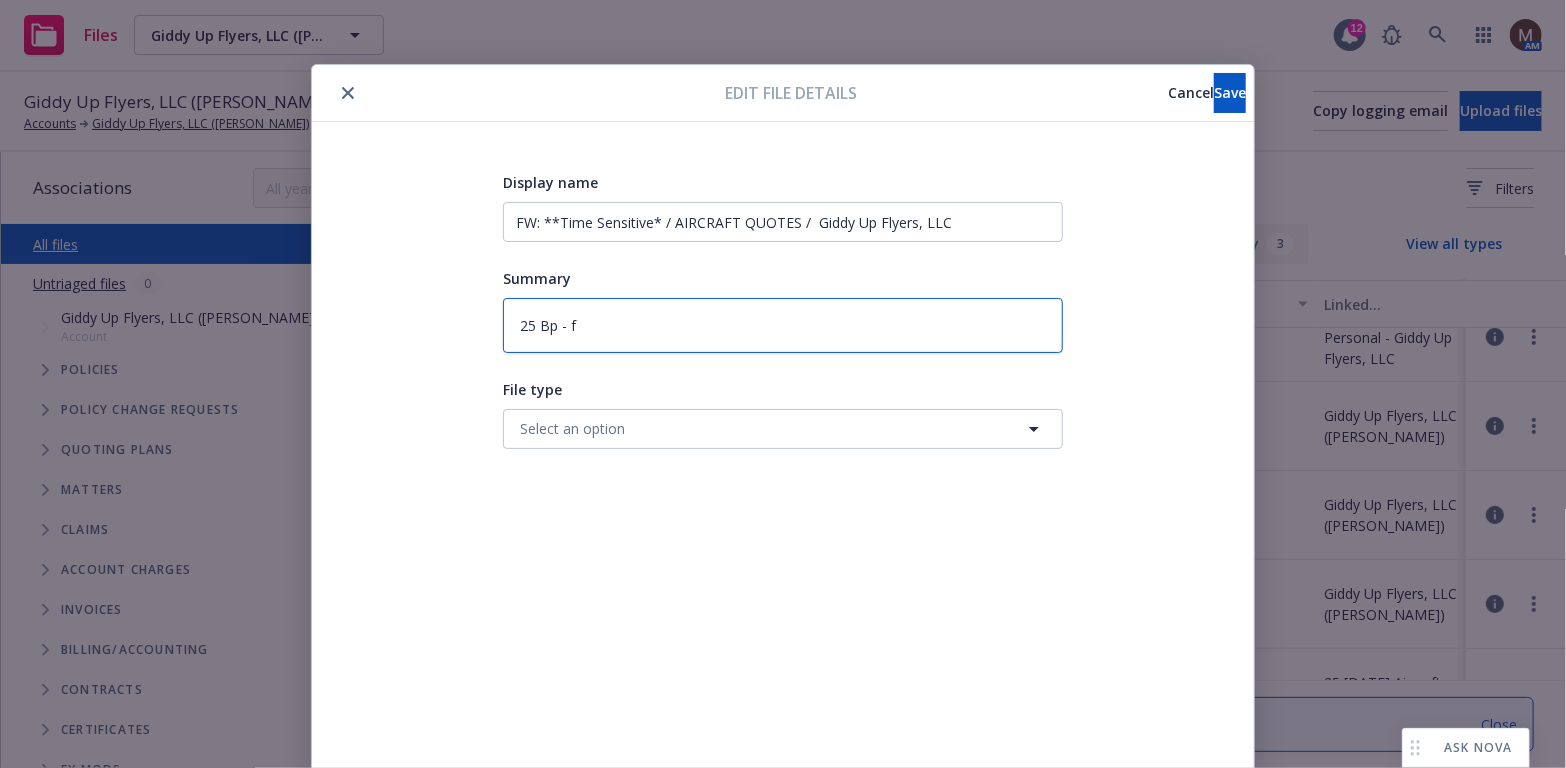 type on "25 Bp - f/" 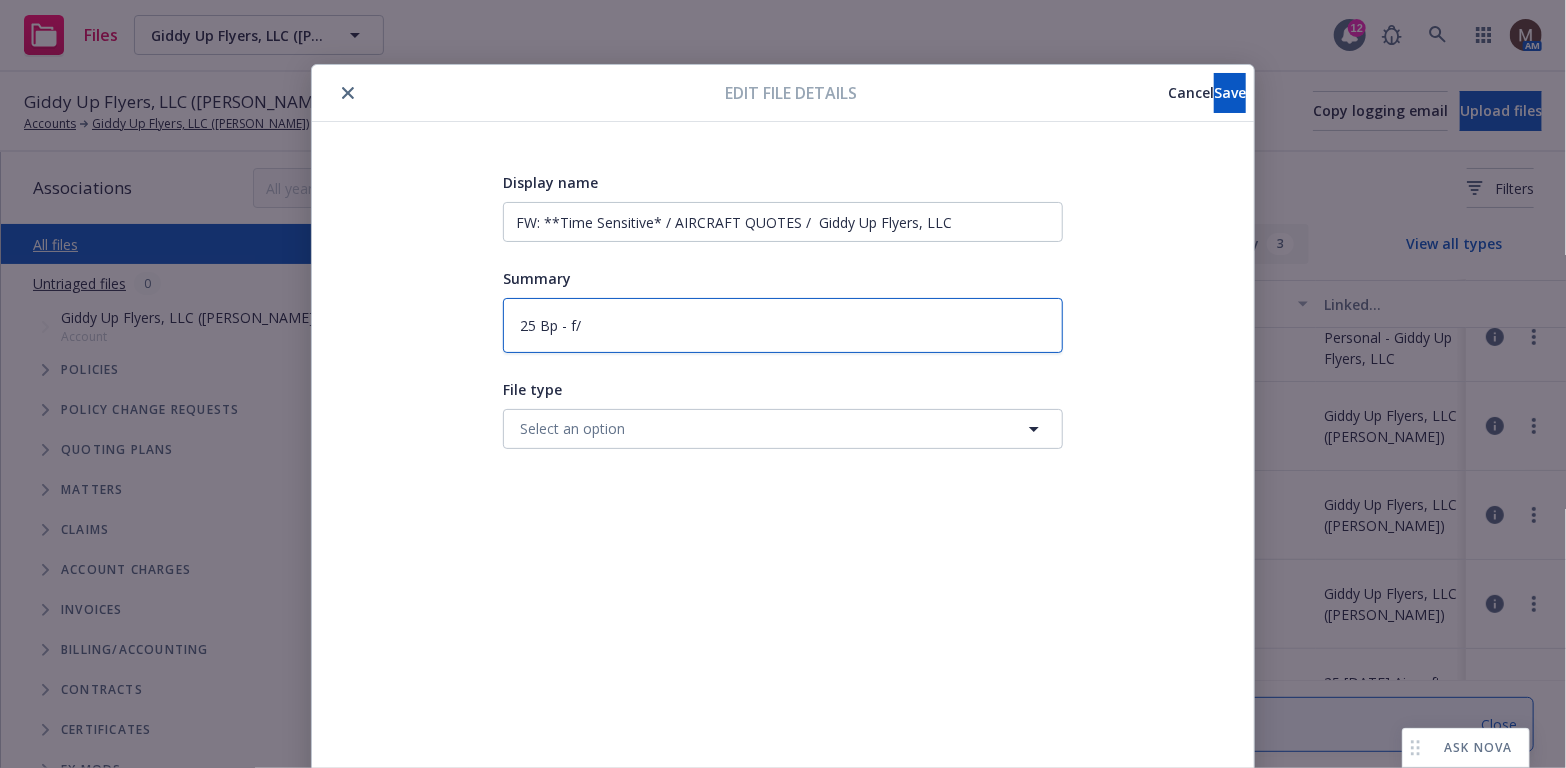 type on "25 Bp - f" 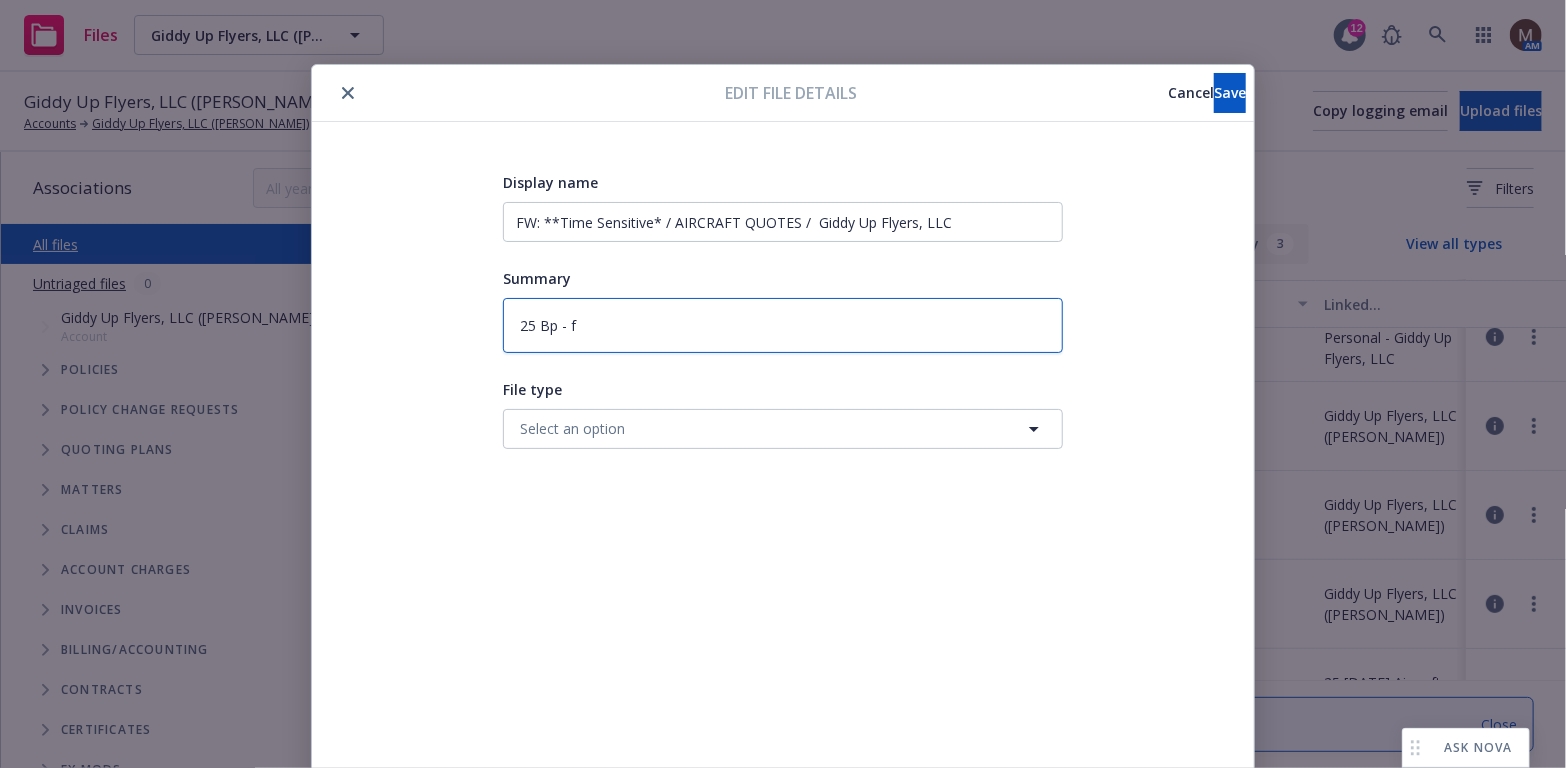 type on "25 Bp -" 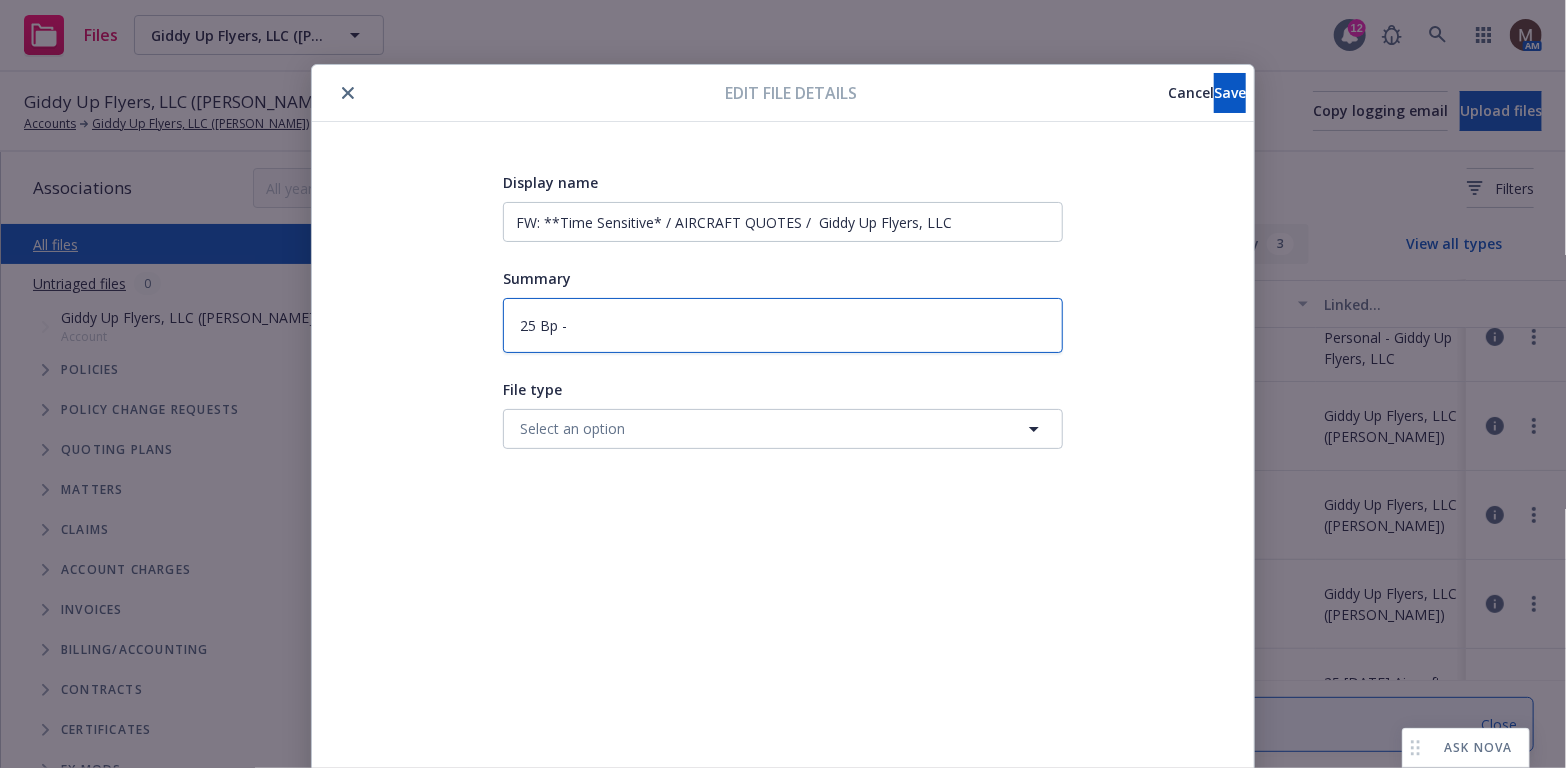 type on "25 Bp - F" 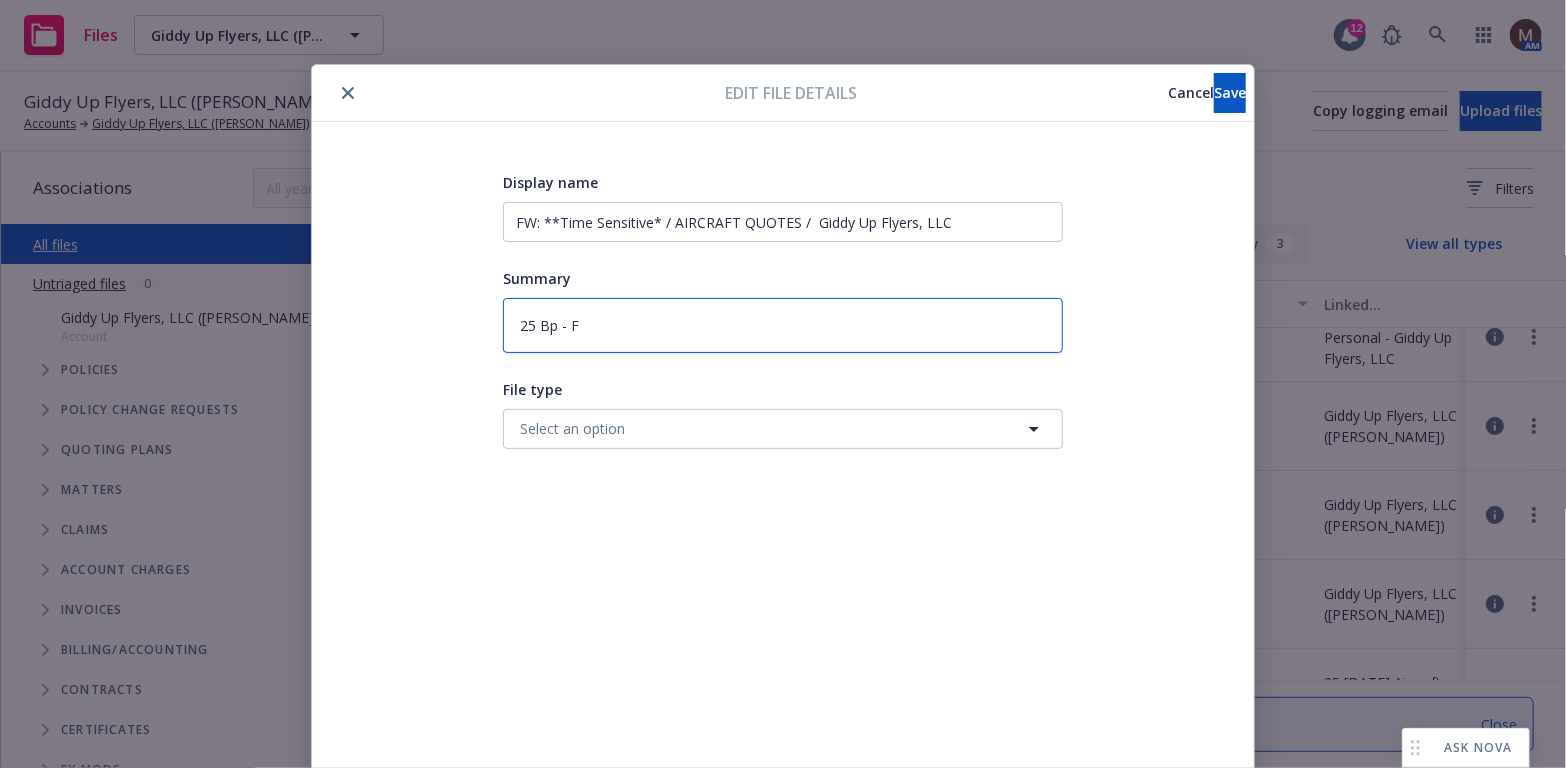 type on "25 Bp - F/" 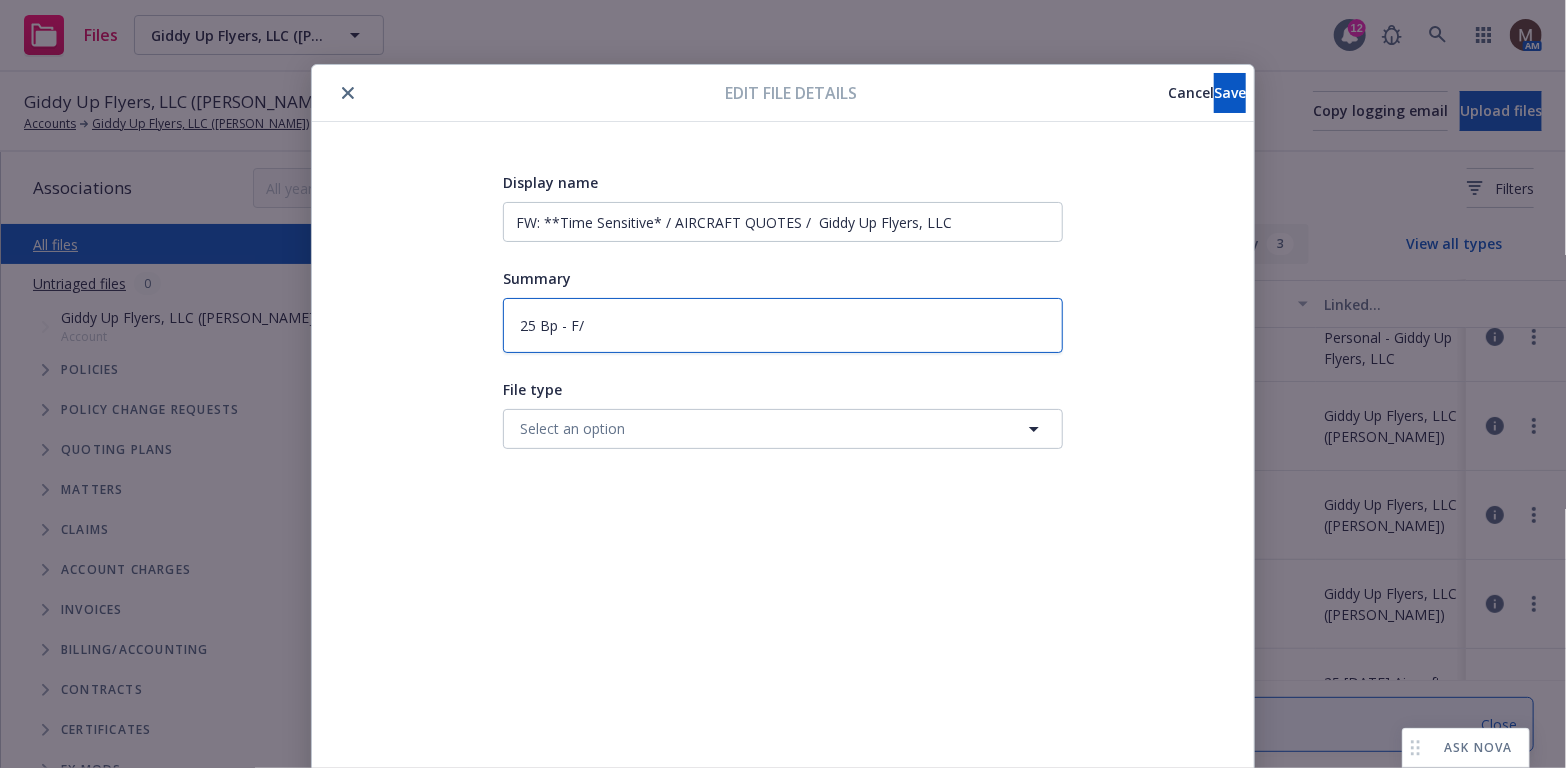 type on "25 Bp - F/U" 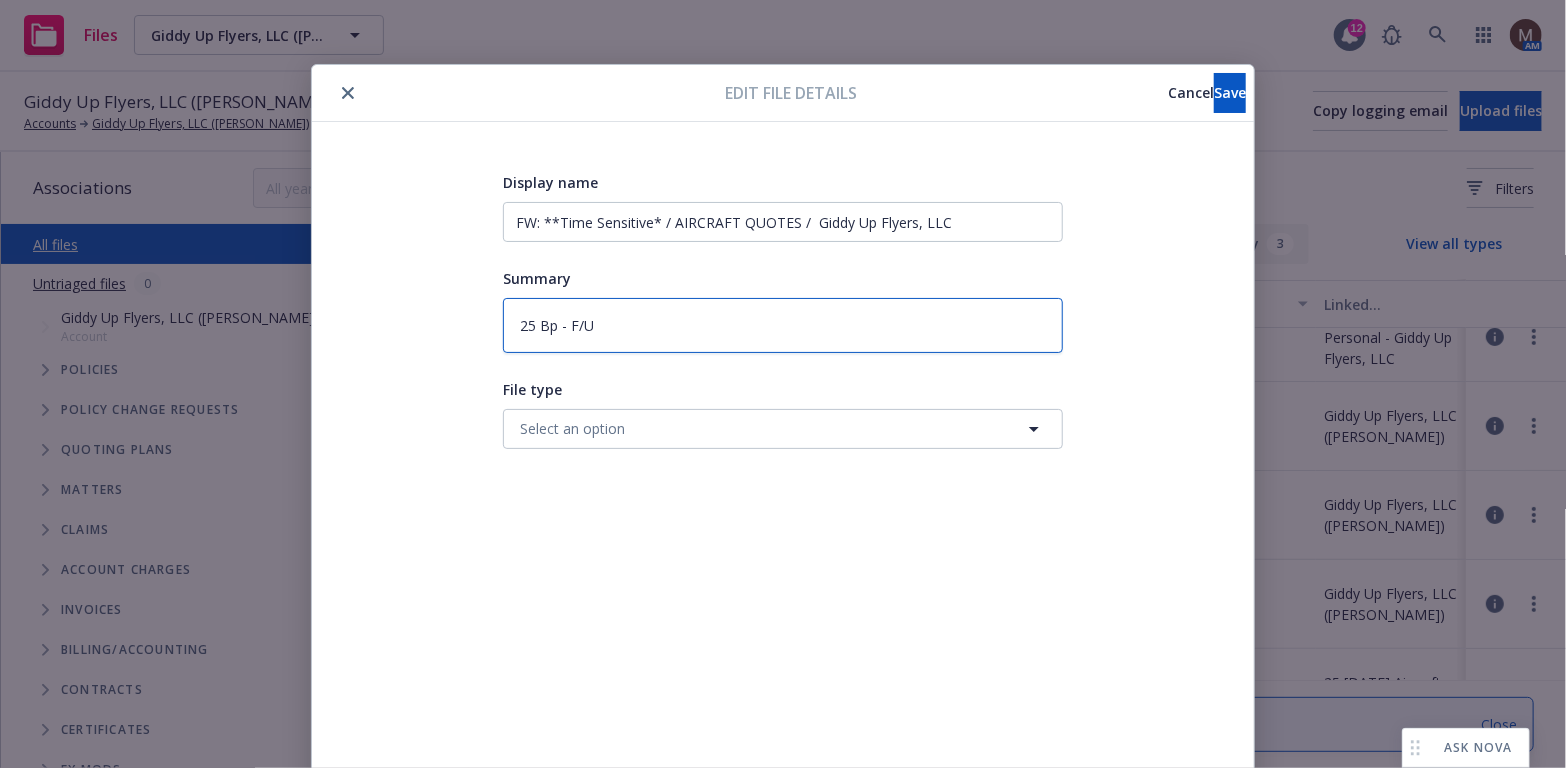 type on "25 Bp - F/U" 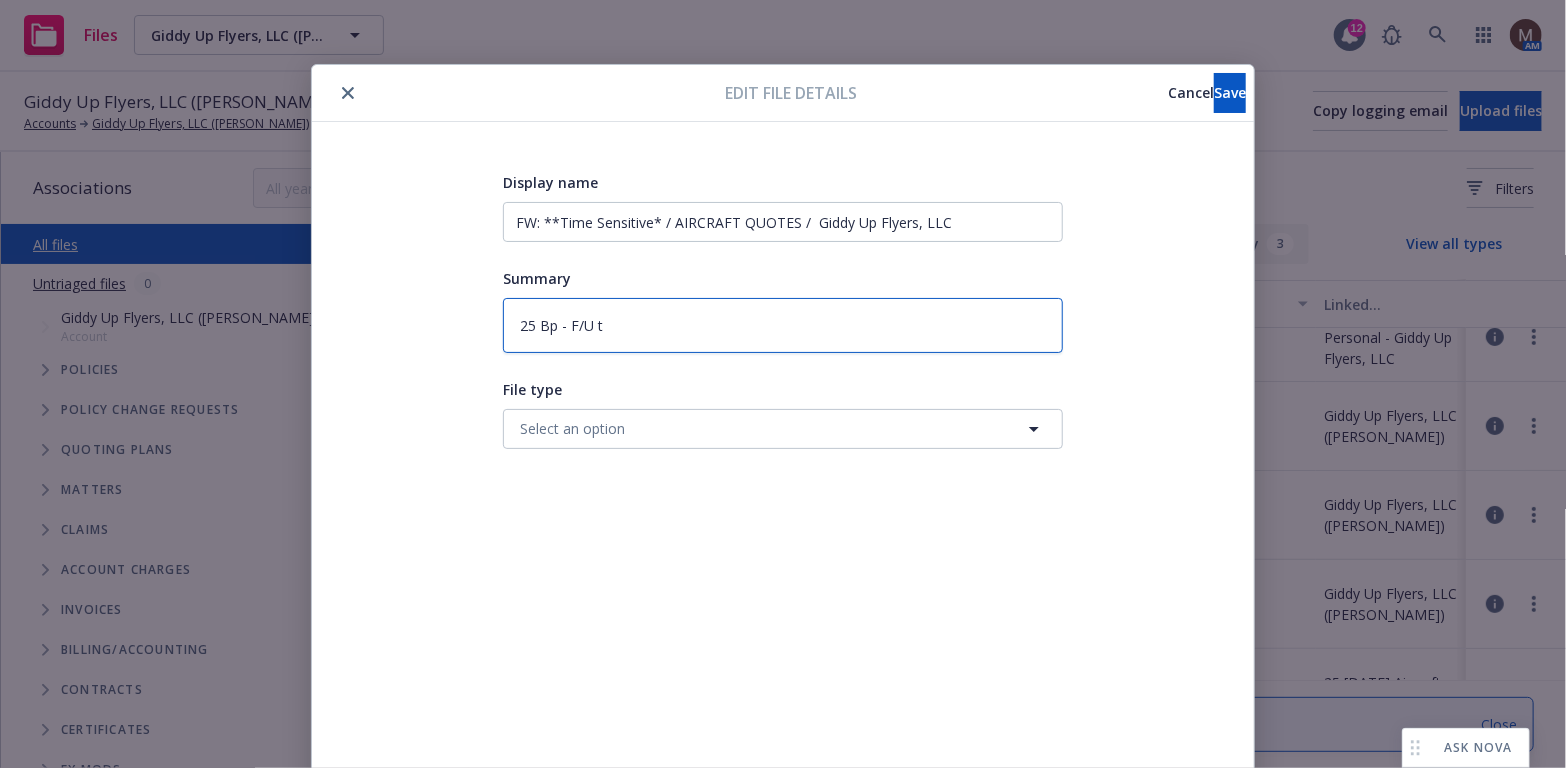 type on "25 Bp - F/U to" 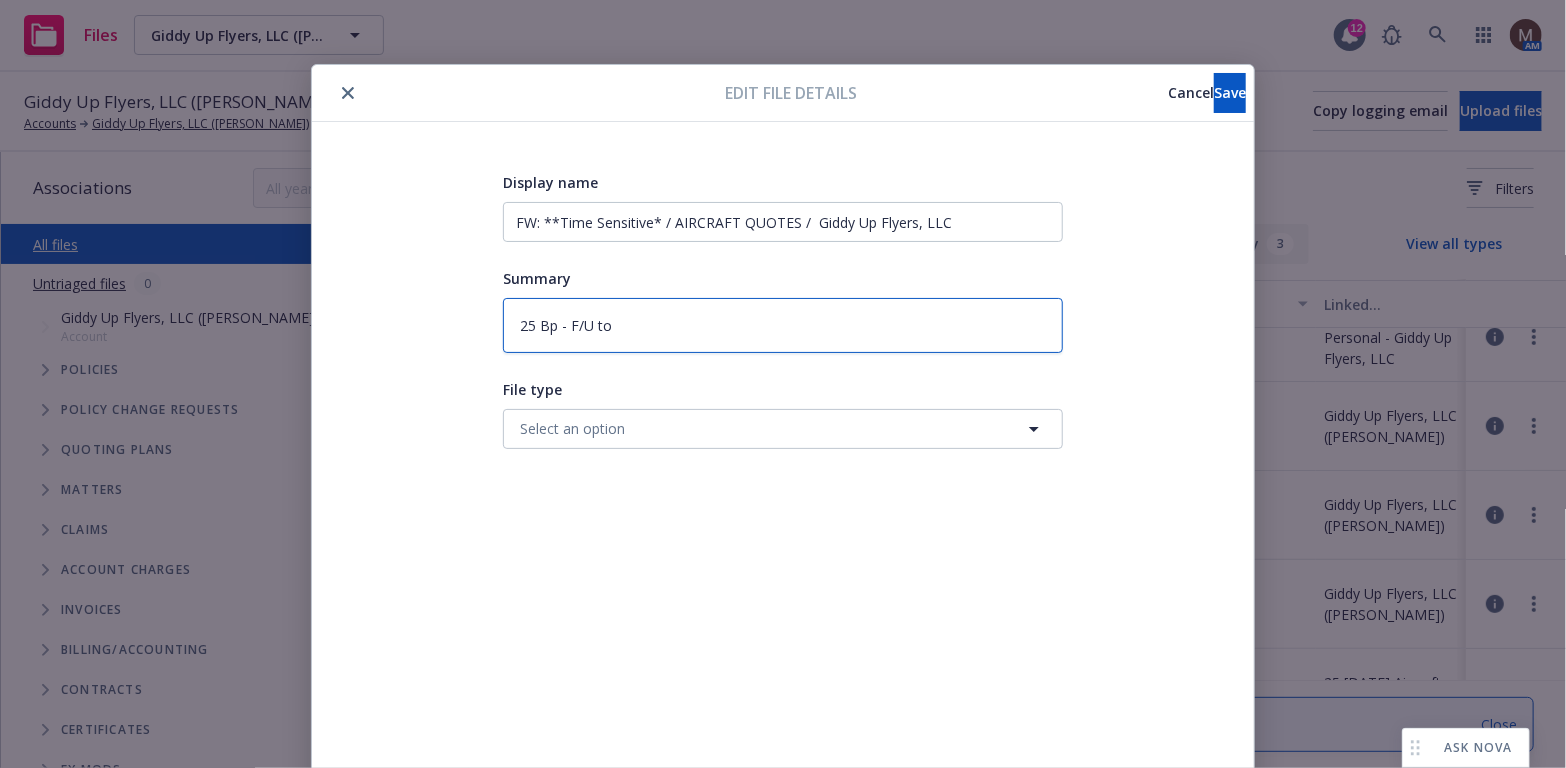 type on "25 Bp - F/U to" 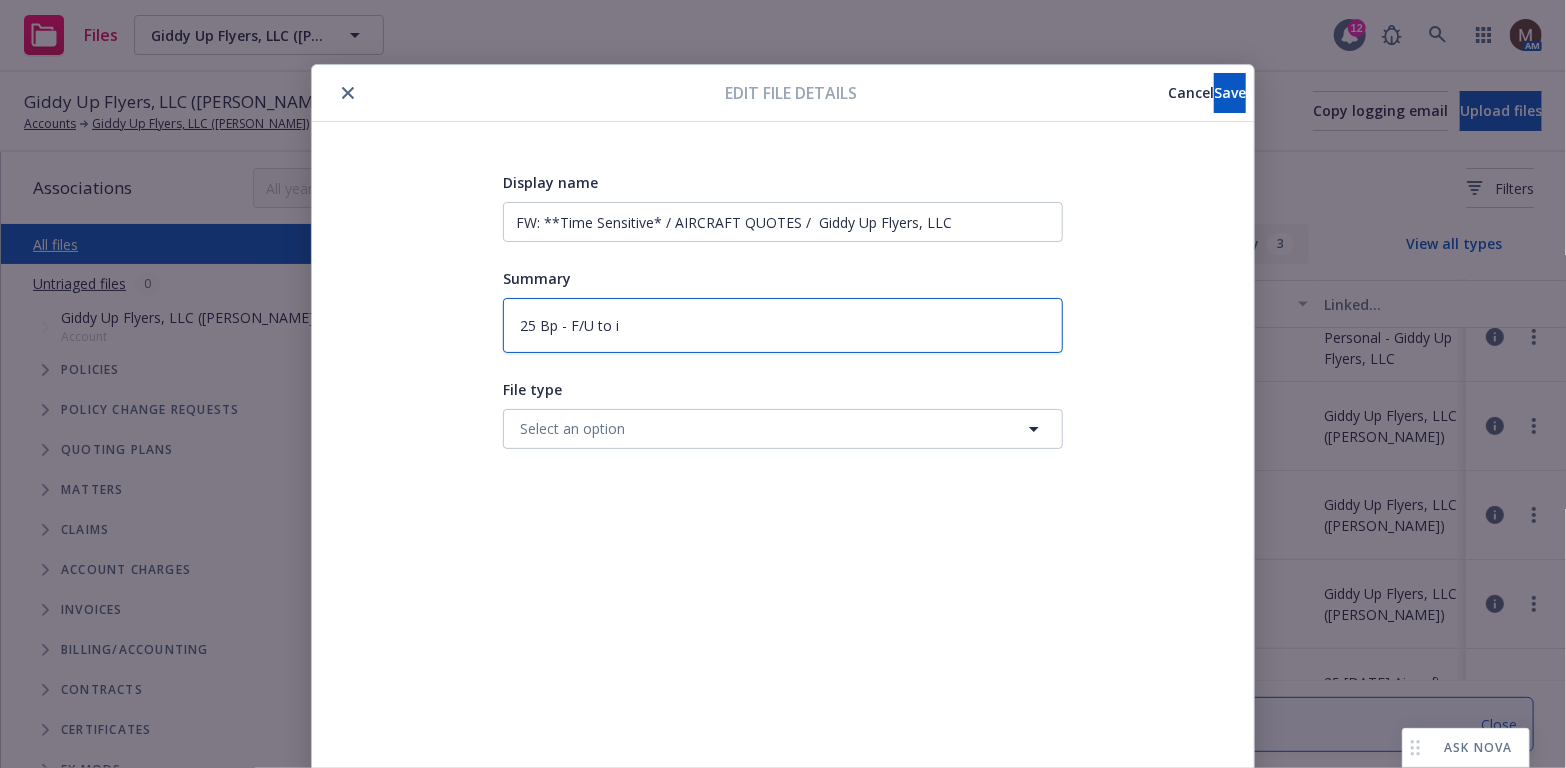 type on "25 Bp - F/U to in" 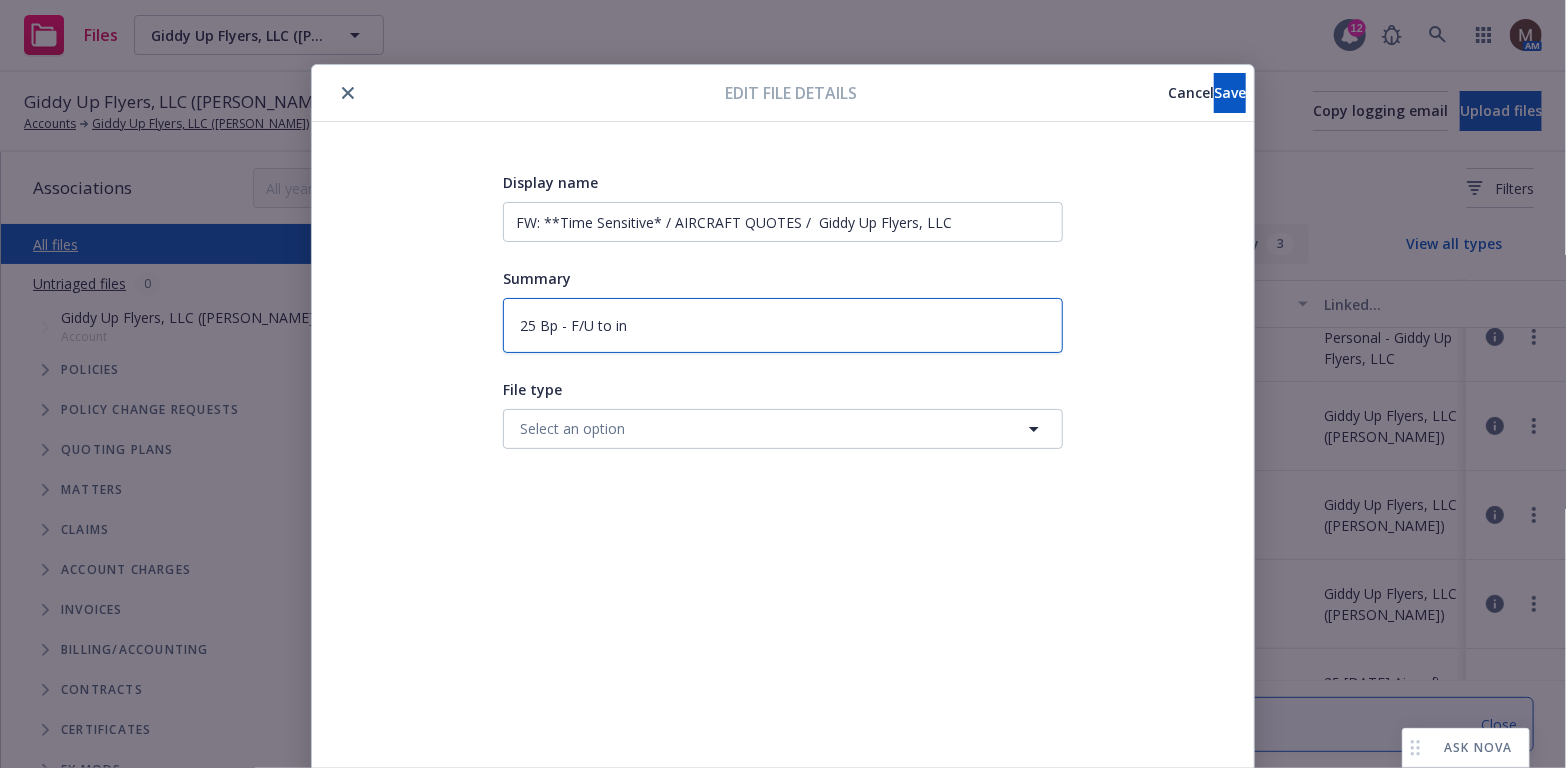 type on "25 Bp - F/U to ins" 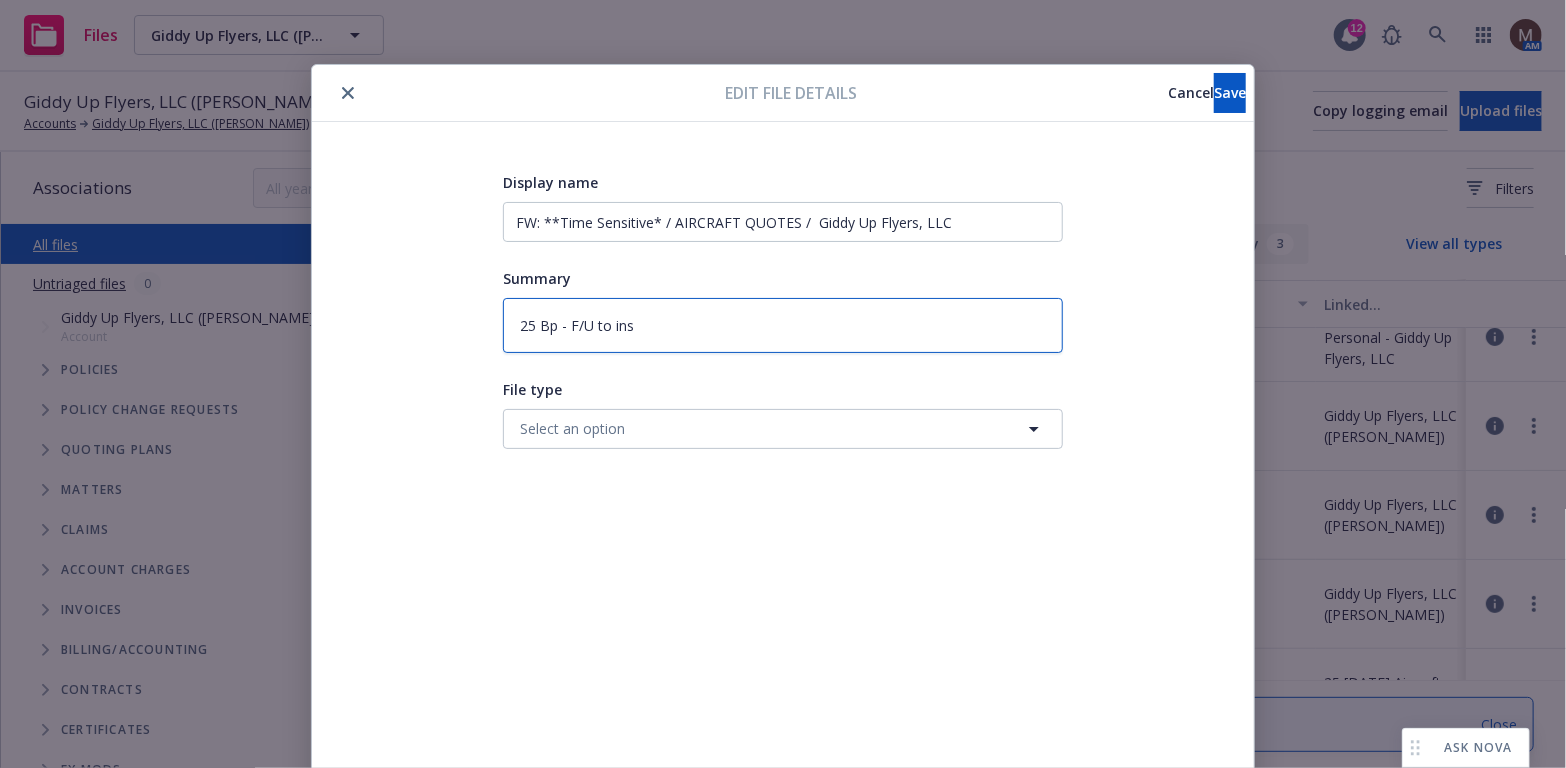 type on "25 Bp - F/U to insu" 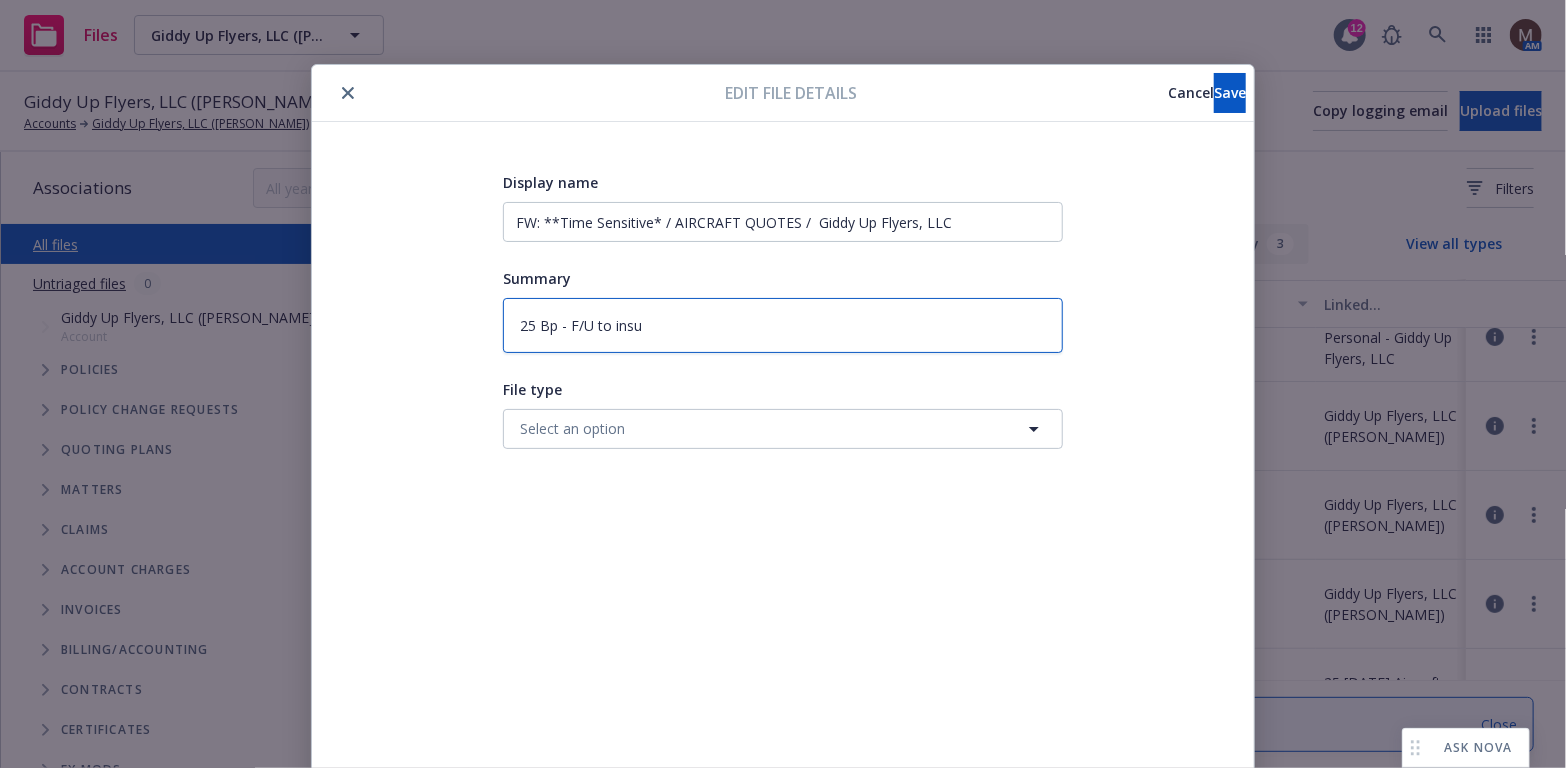 type on "25 Bp - F/U to insur" 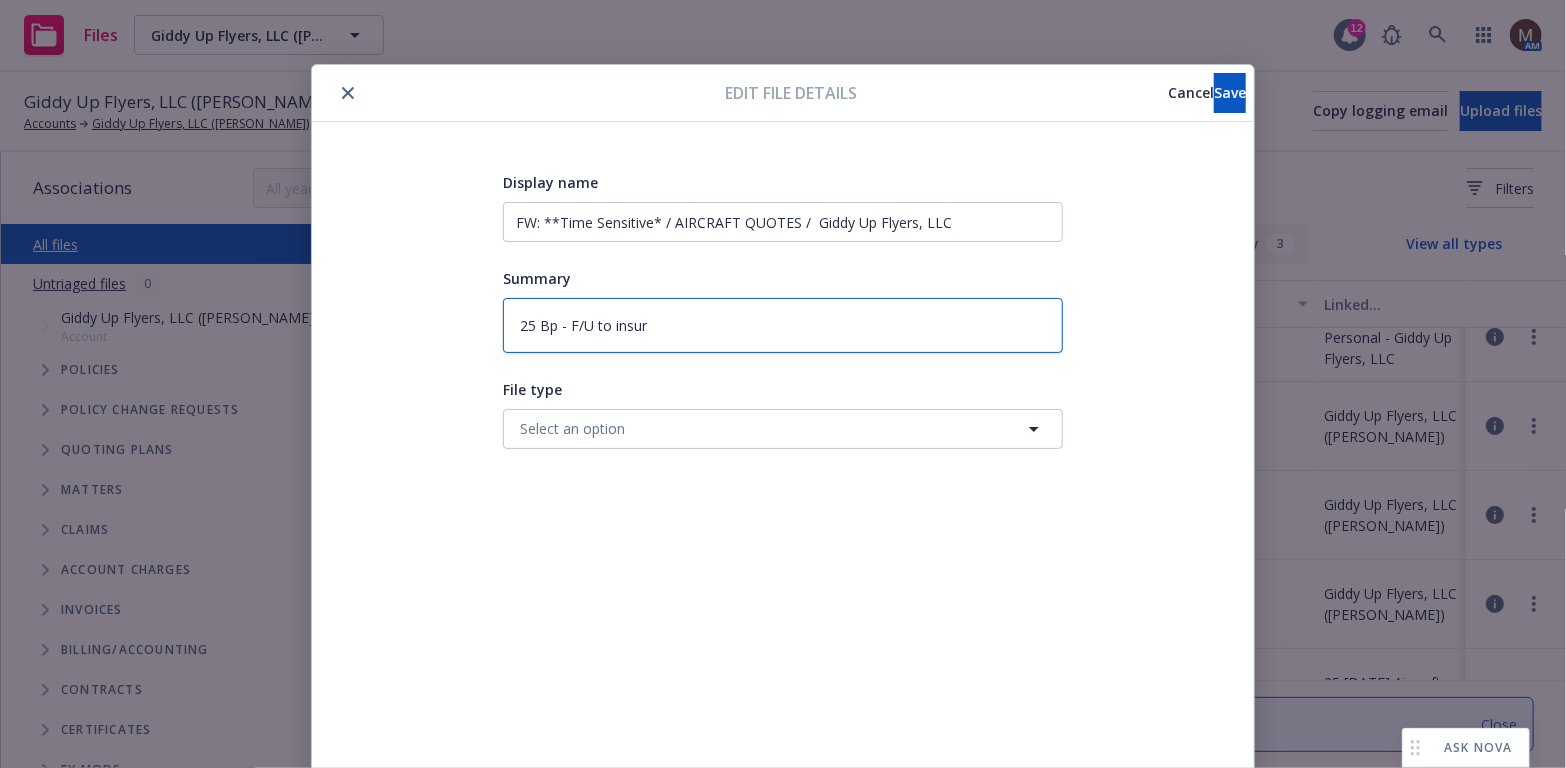 type on "25 Bp - F/U to insure" 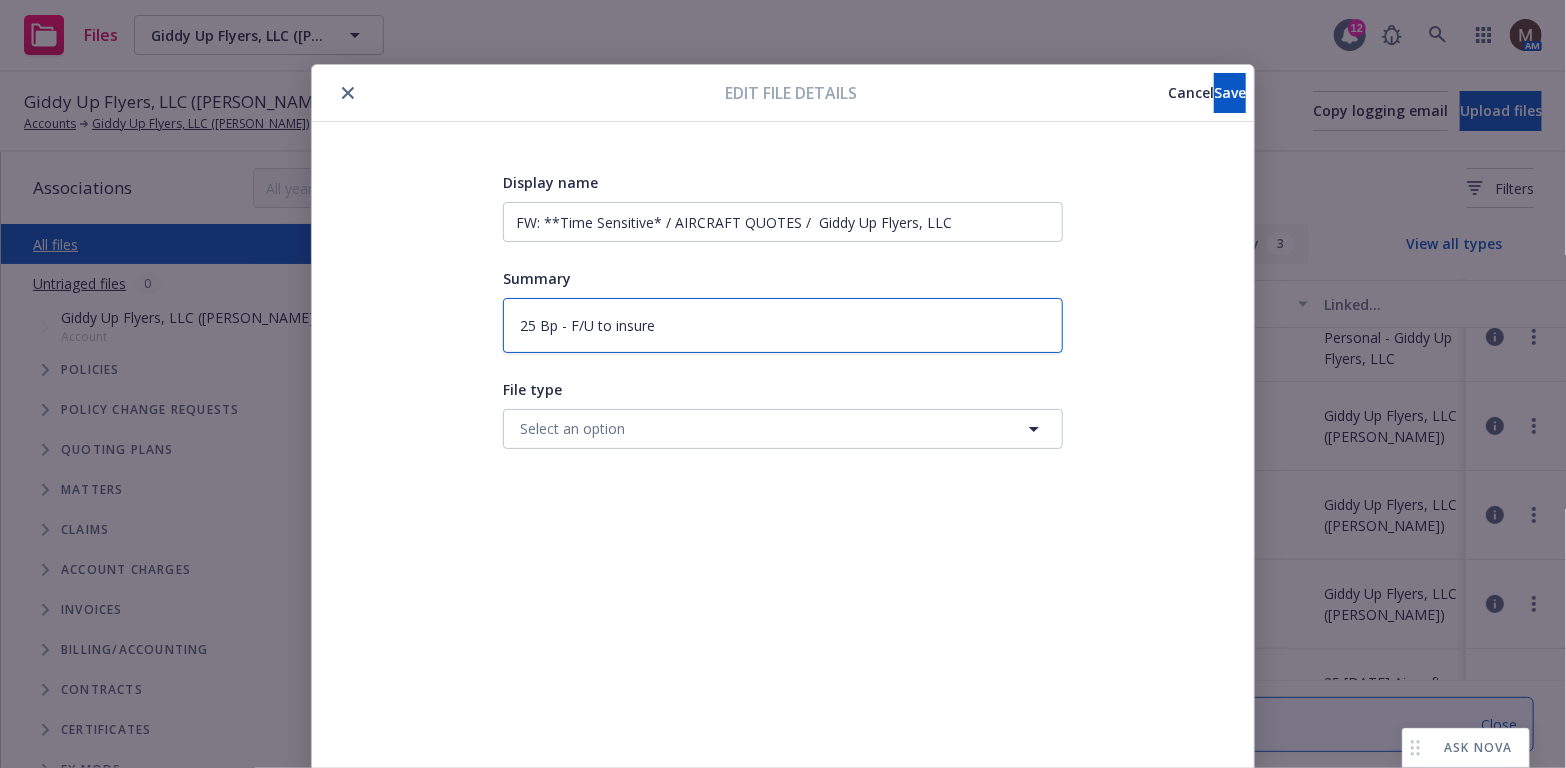 type on "25 Bp - F/U to insured" 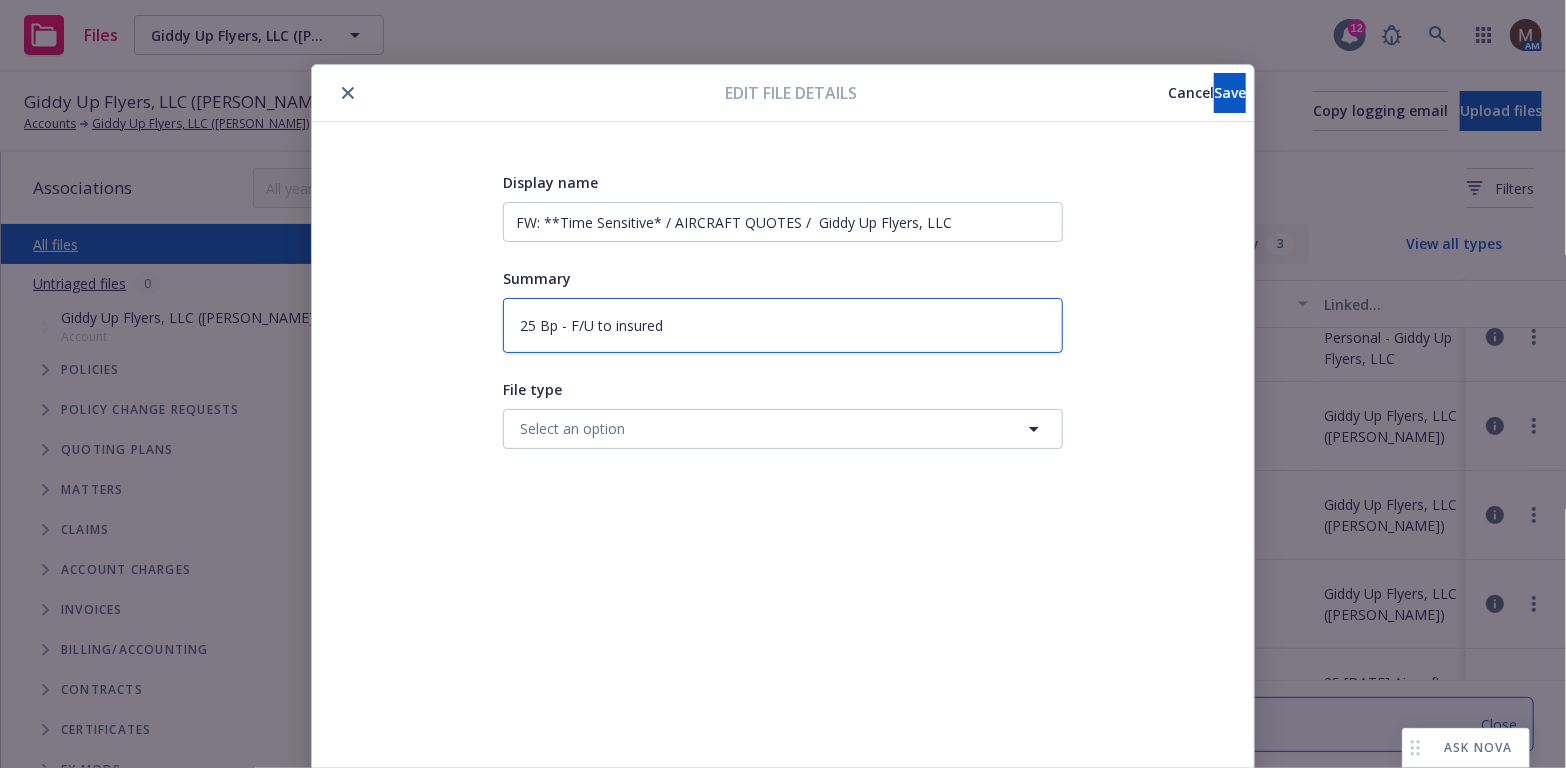 type on "25 Bp - F/U to insured" 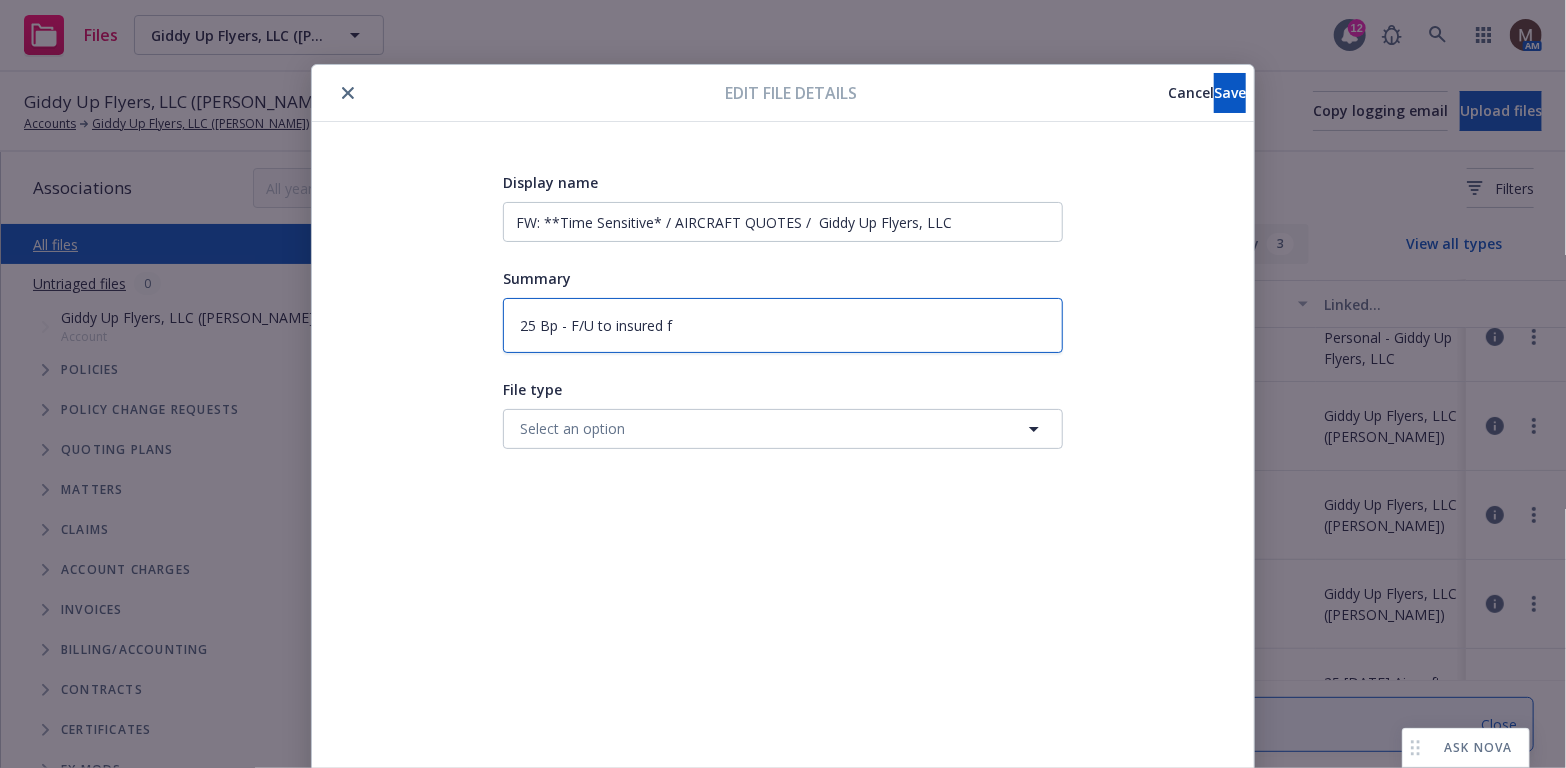 type on "x" 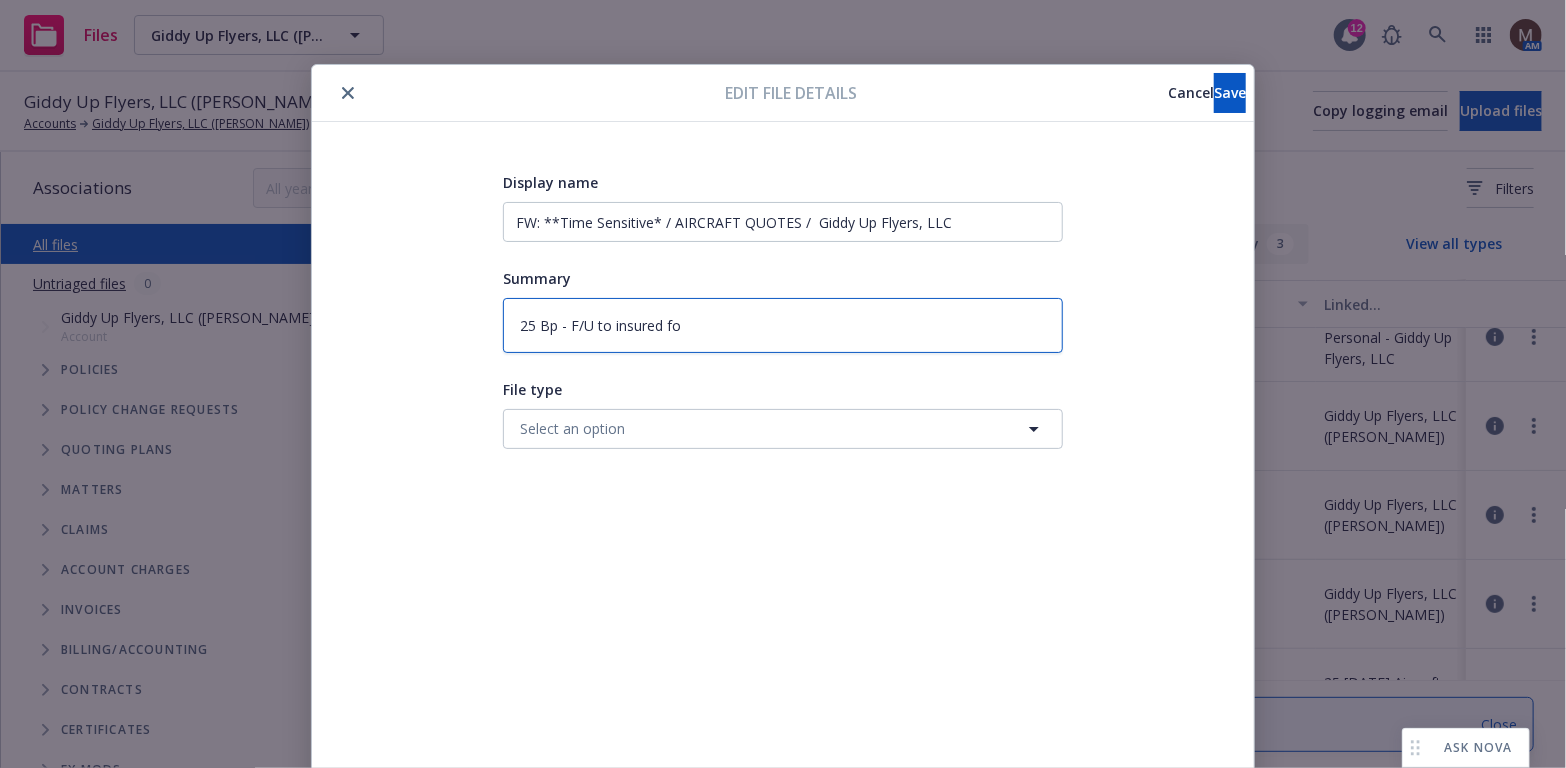 type on "25 Bp - F/U to insured for" 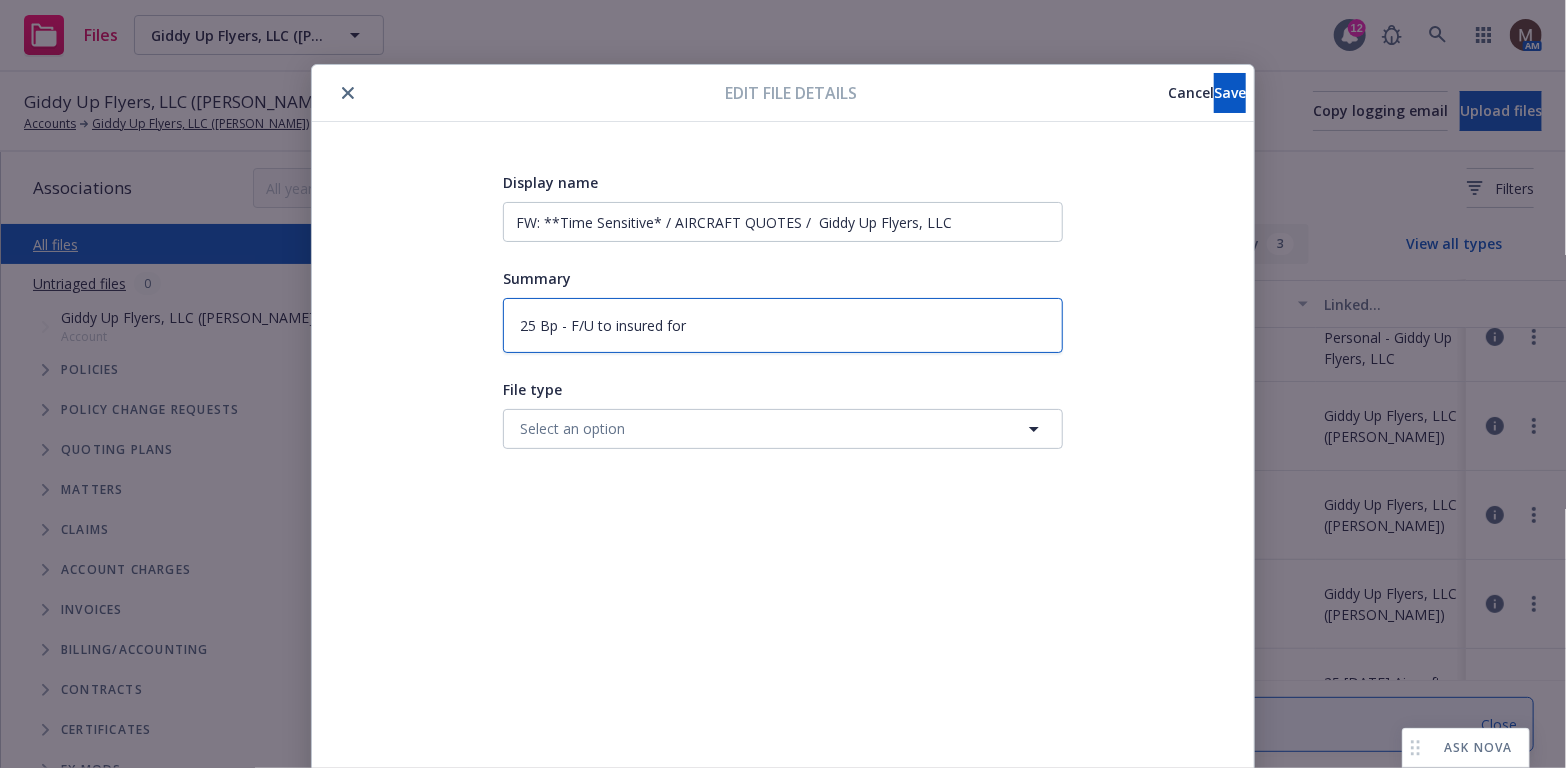 type on "x" 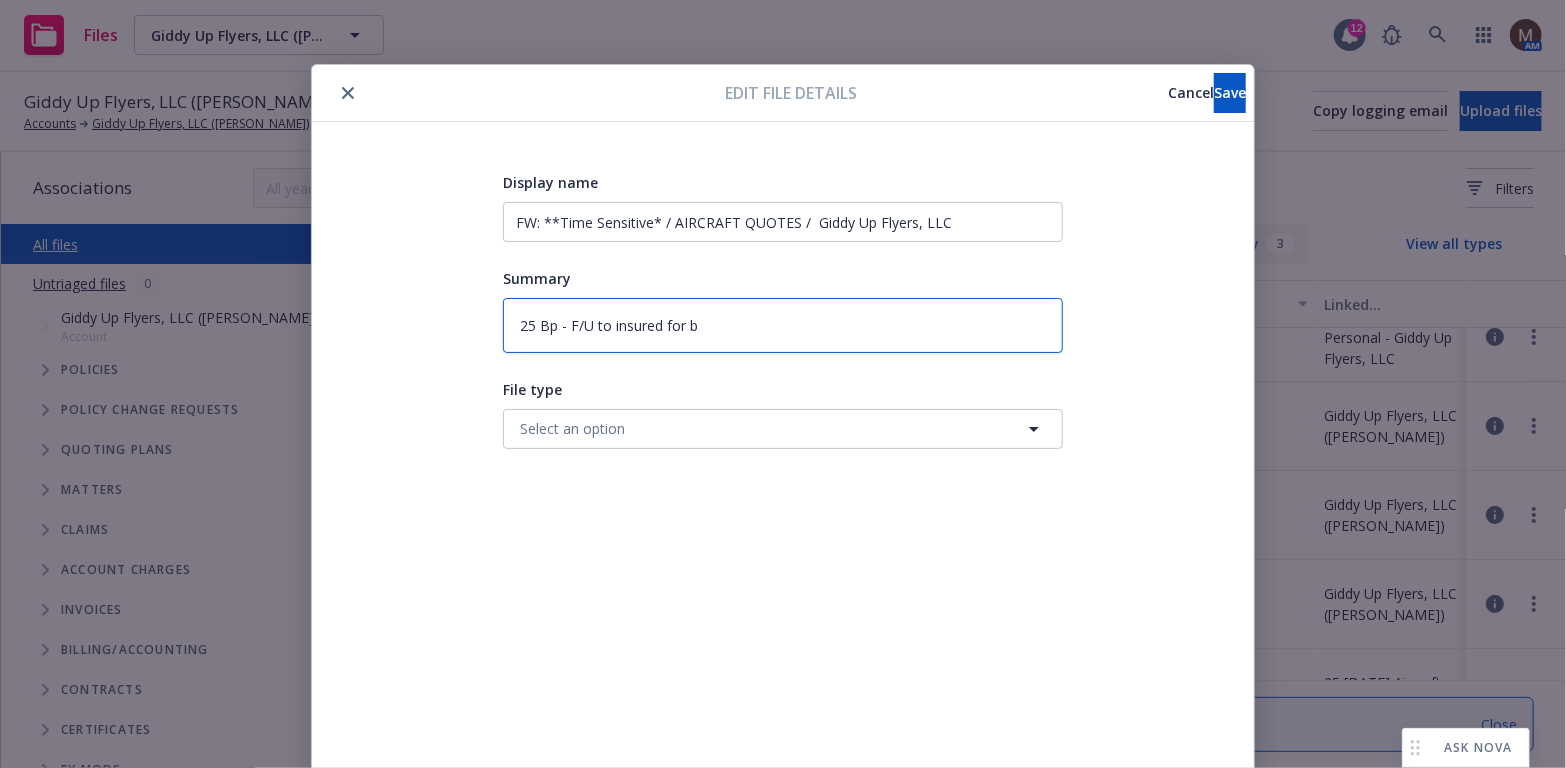 type on "25 Bp - F/U to insured for bi" 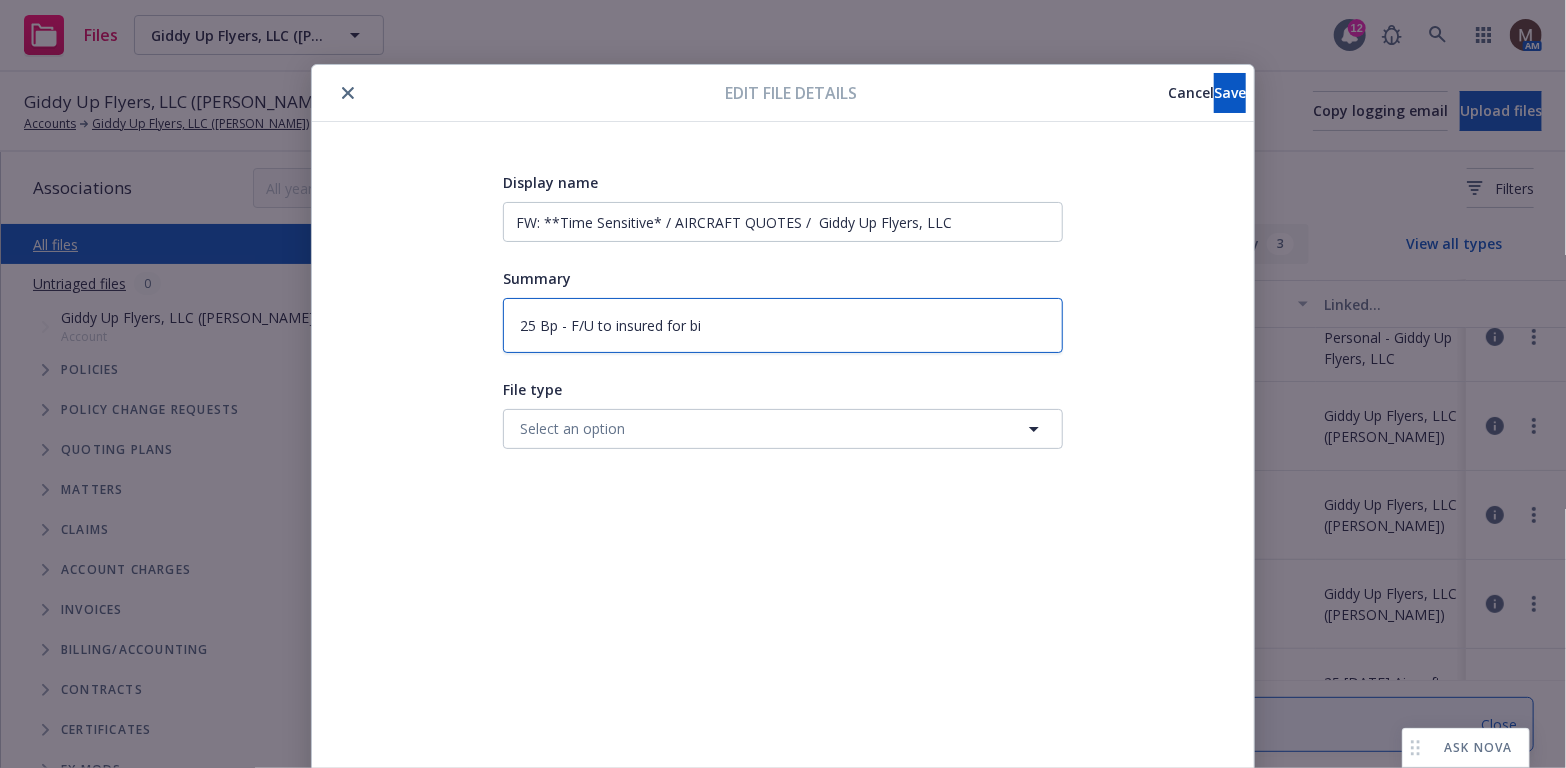 type on "25 Bp - F/U to insured for bin" 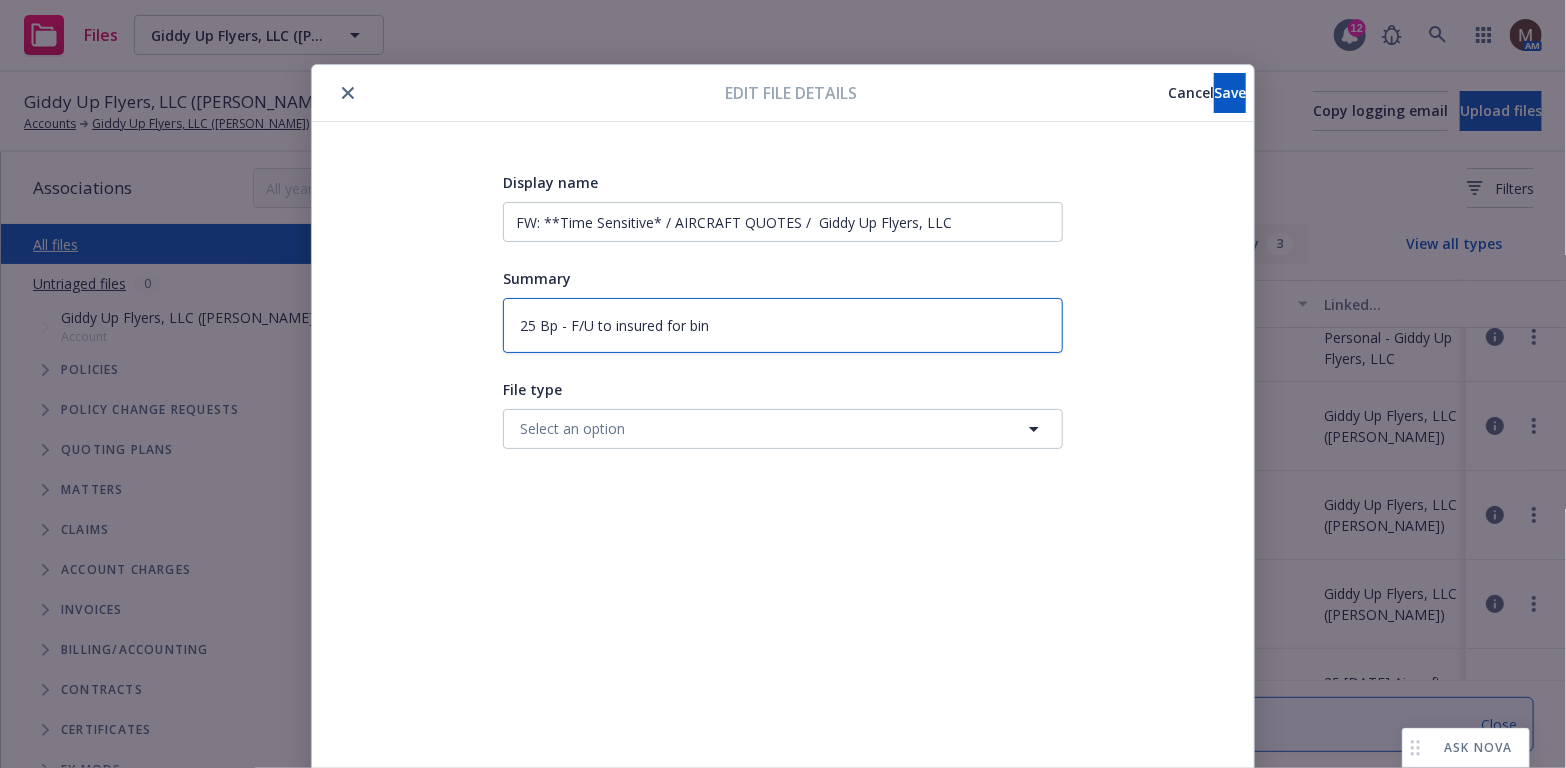 type on "25 Bp - F/U to insured for bind" 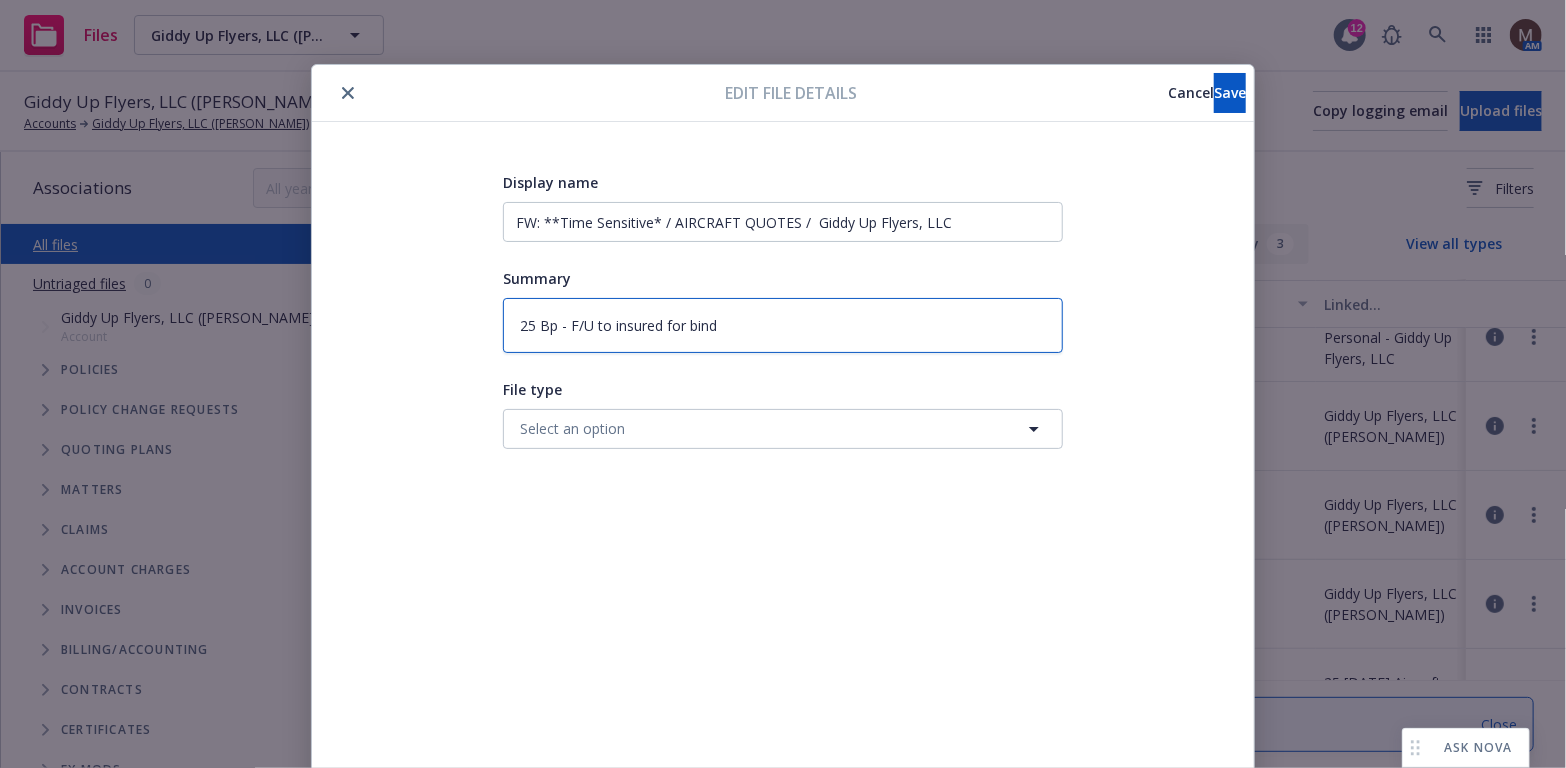 type on "x" 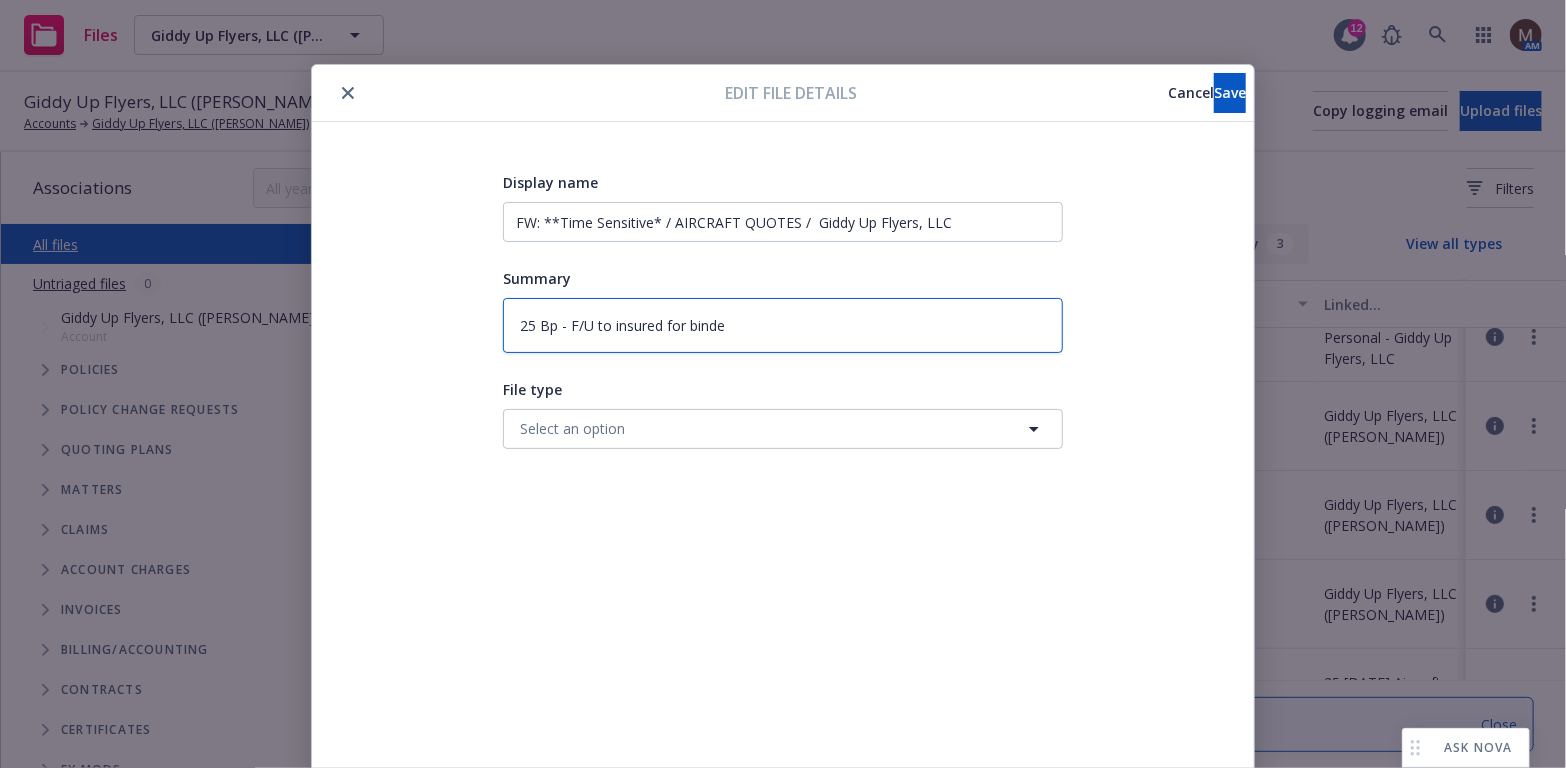 type on "25 Bp - F/U to insured for binded" 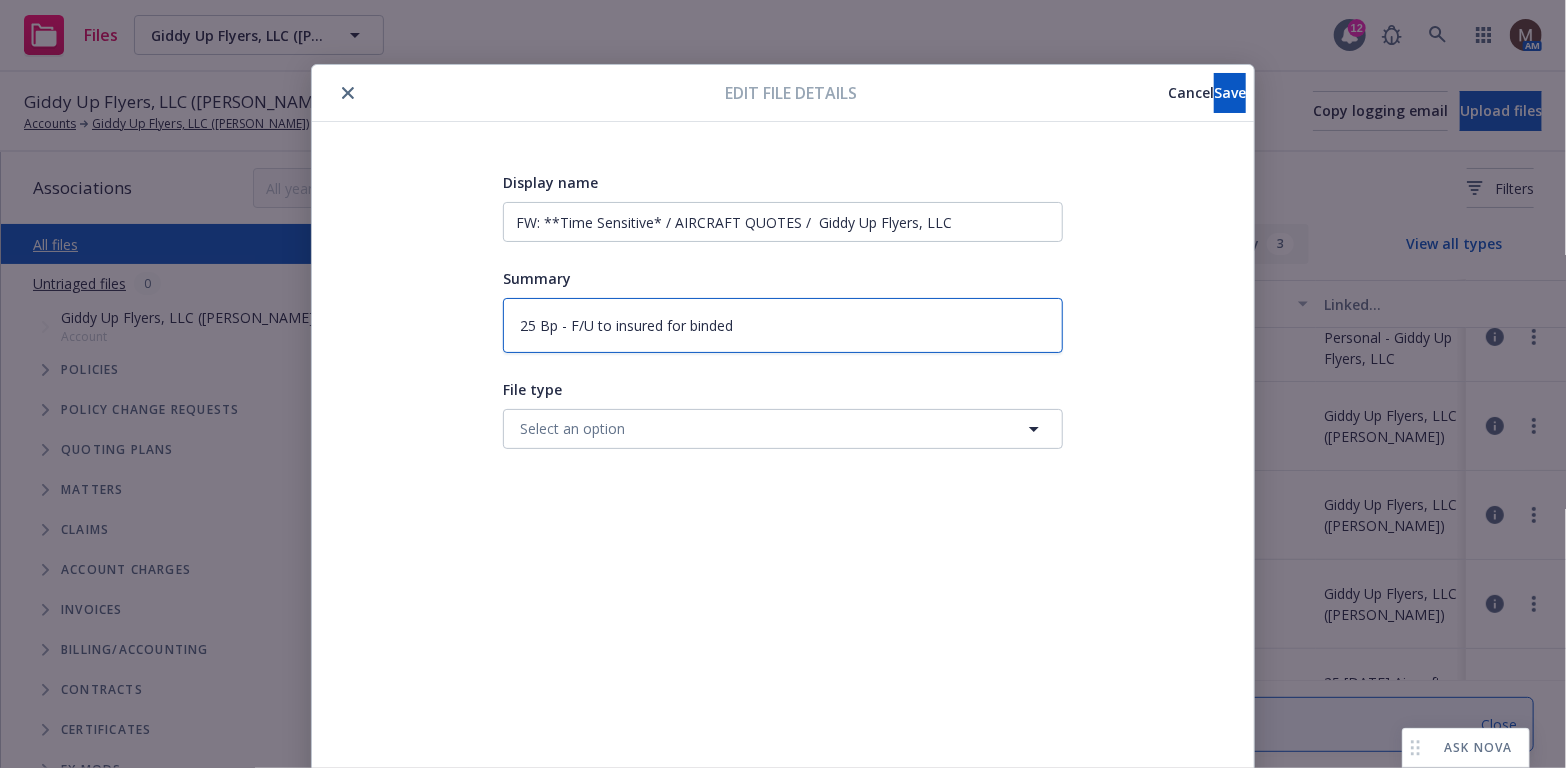 type on "25 Bp - F/U to insured for binded" 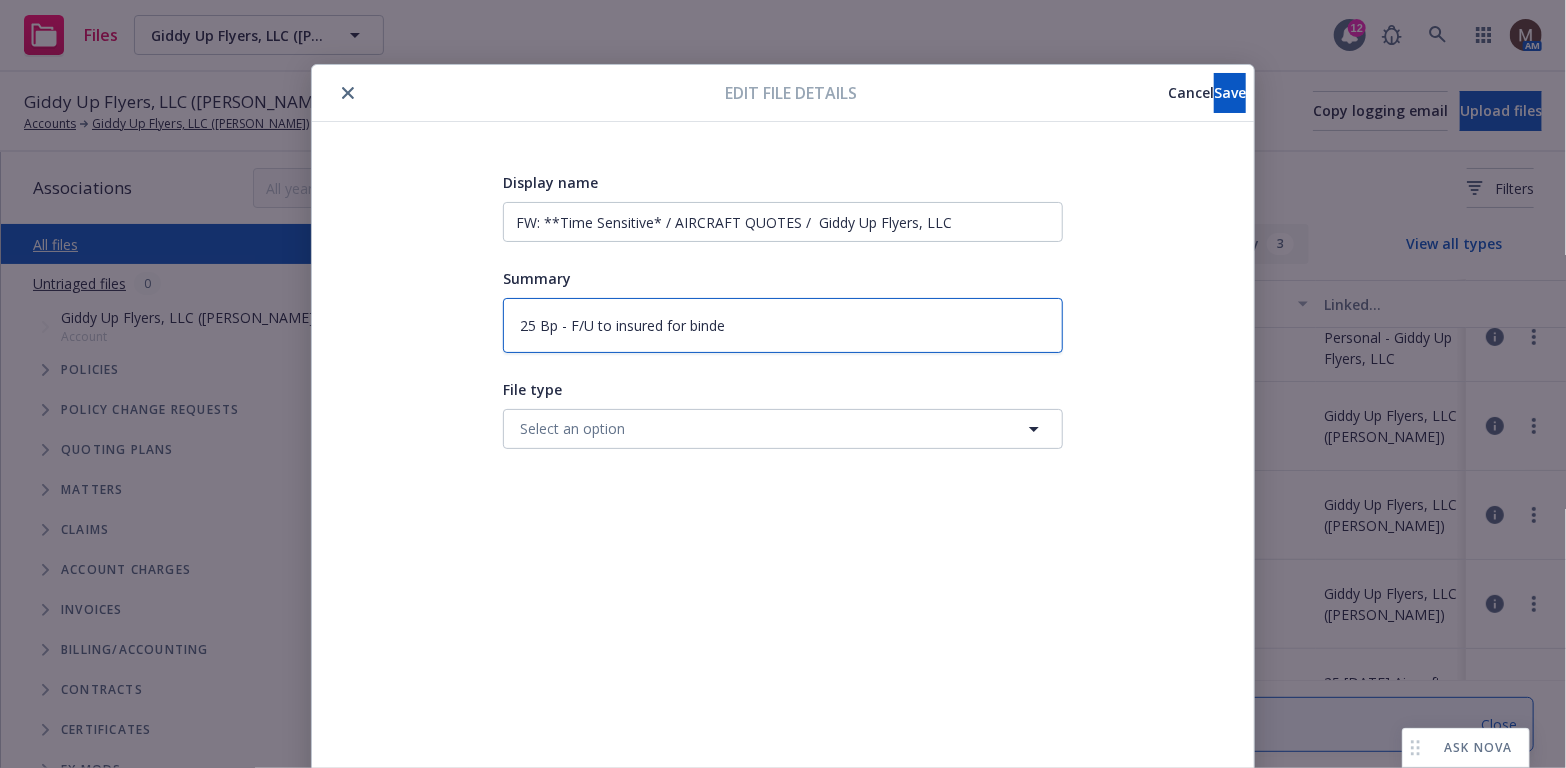 type on "25 Bp - F/U to insured for bind" 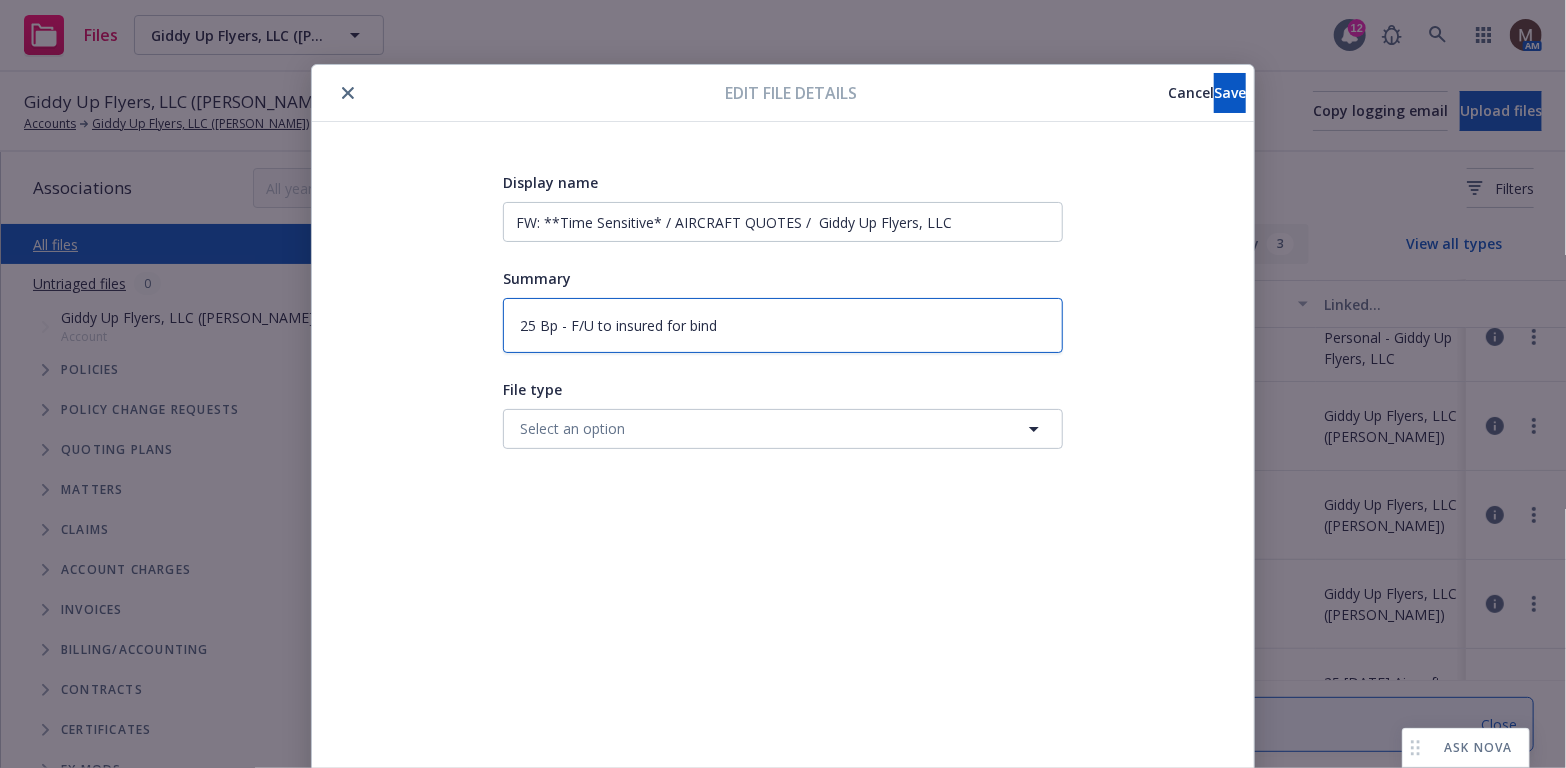 type on "25 Bp - F/U to insured for bind" 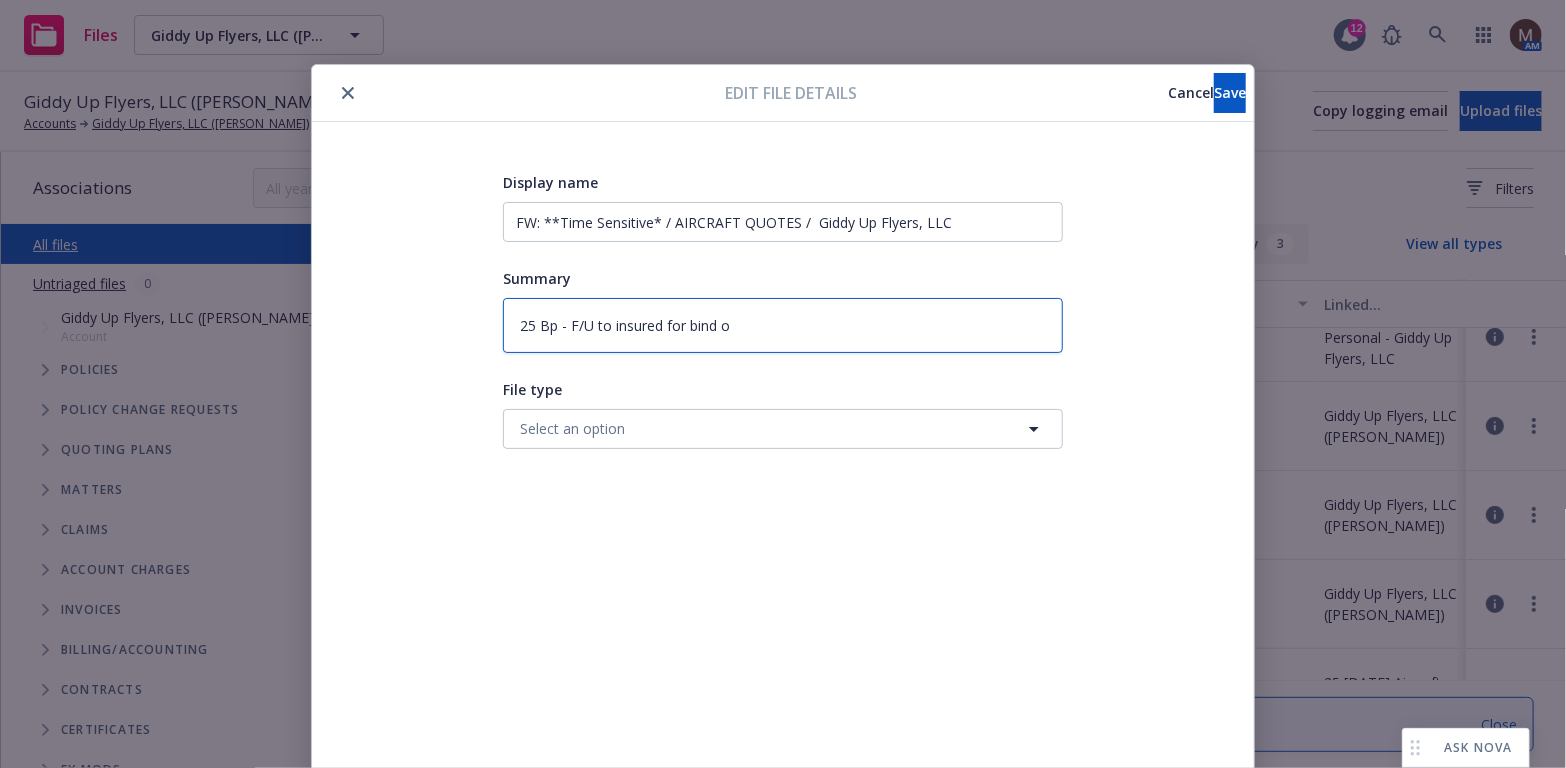 type on "25 Bp - F/U to insured for bind or" 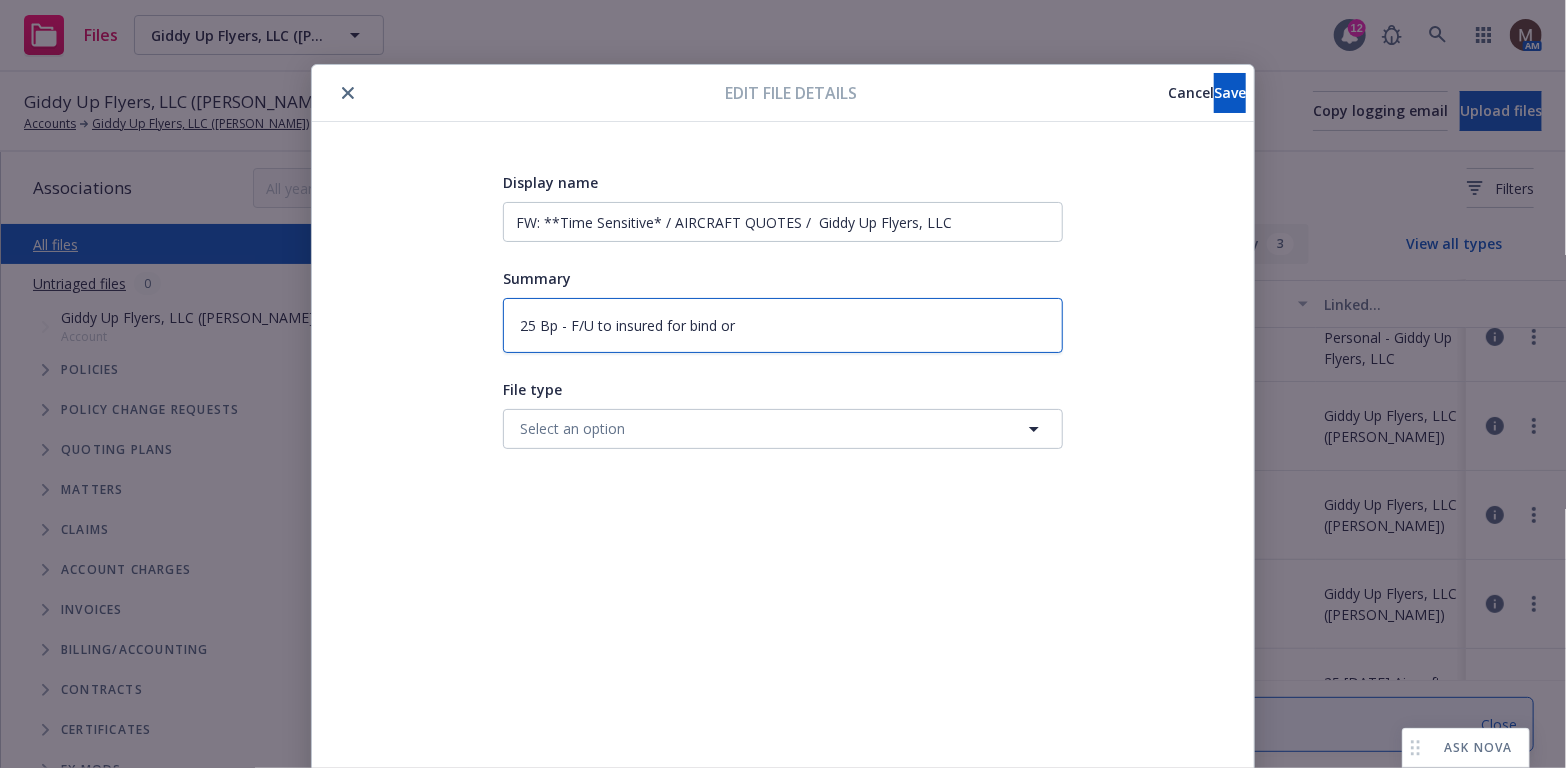 type on "25 Bp - F/U to insured for bind ord" 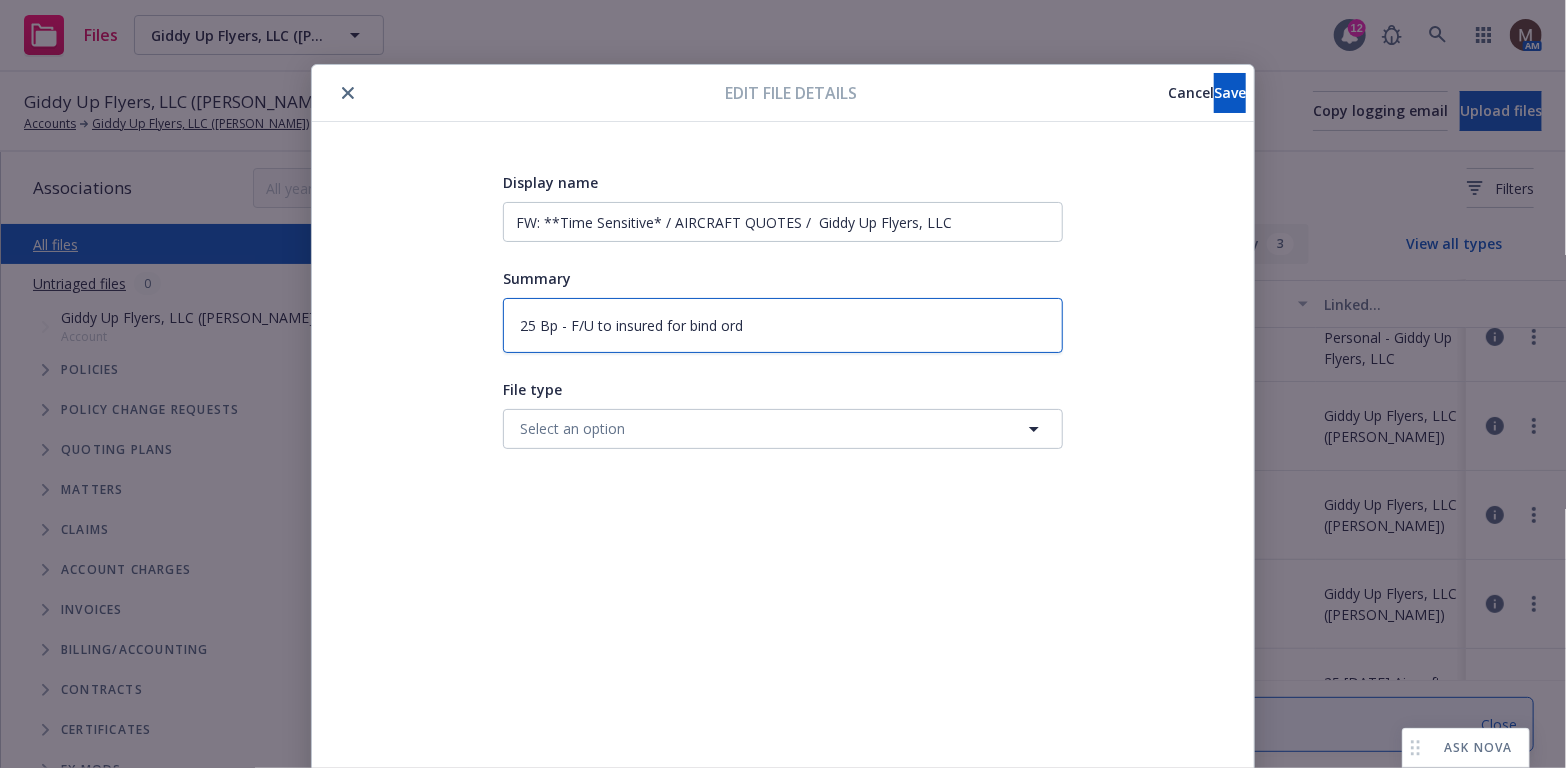 type on "25 Bp - F/U to insured for bind orde" 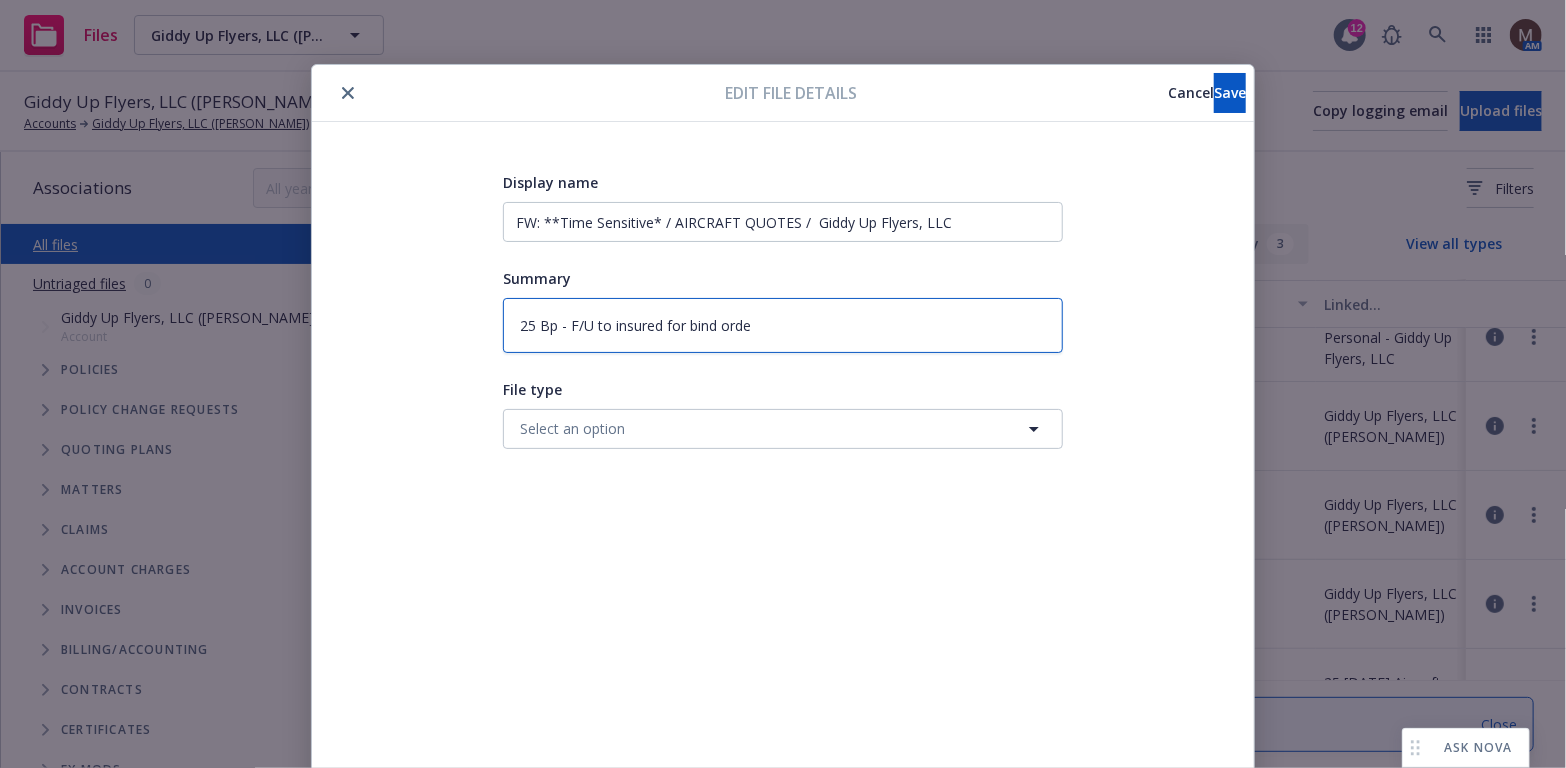 type on "25 Bp - F/U to insured for bind order" 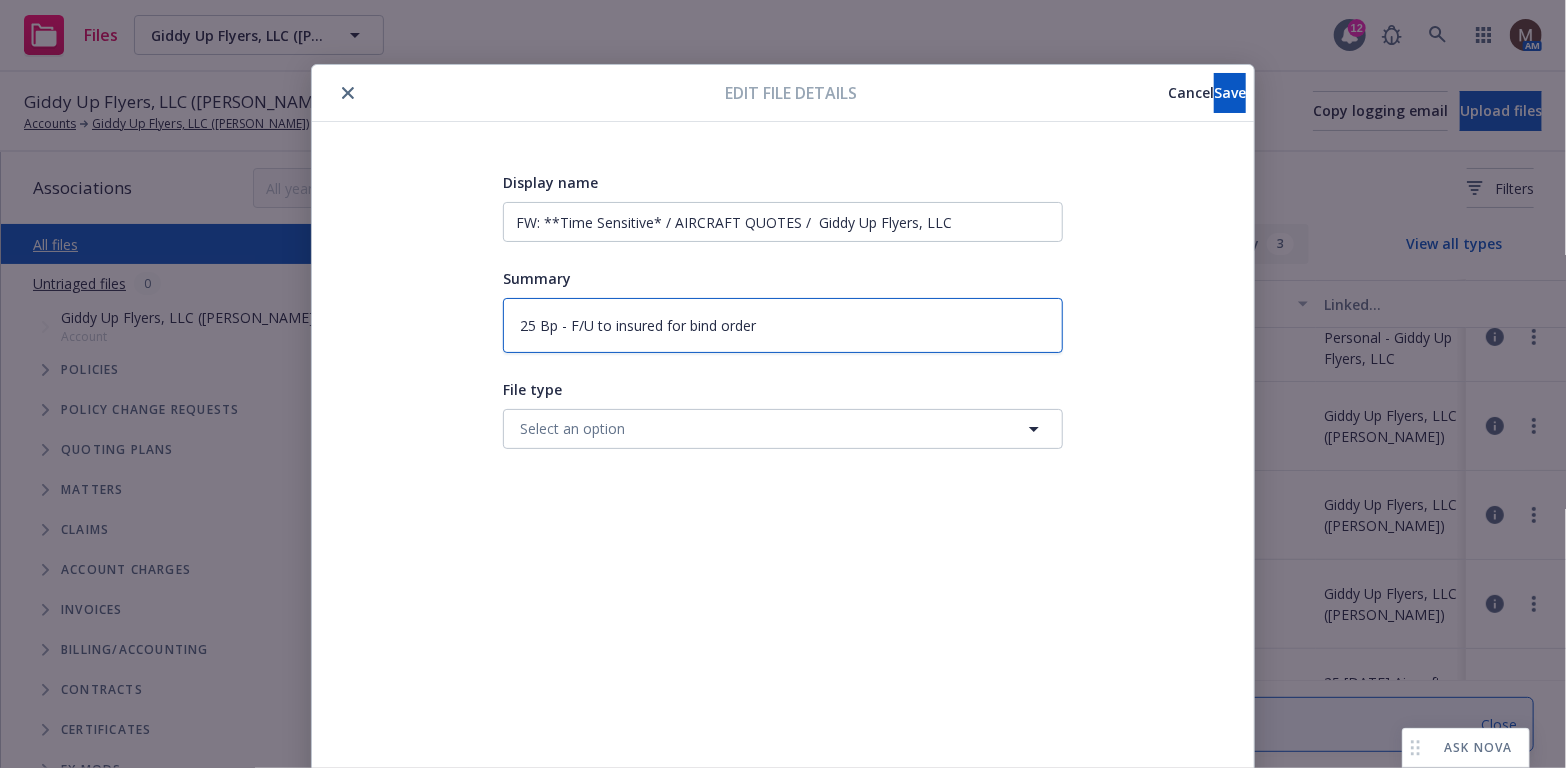 type on "25 Bp - F/U to insured for bind orders" 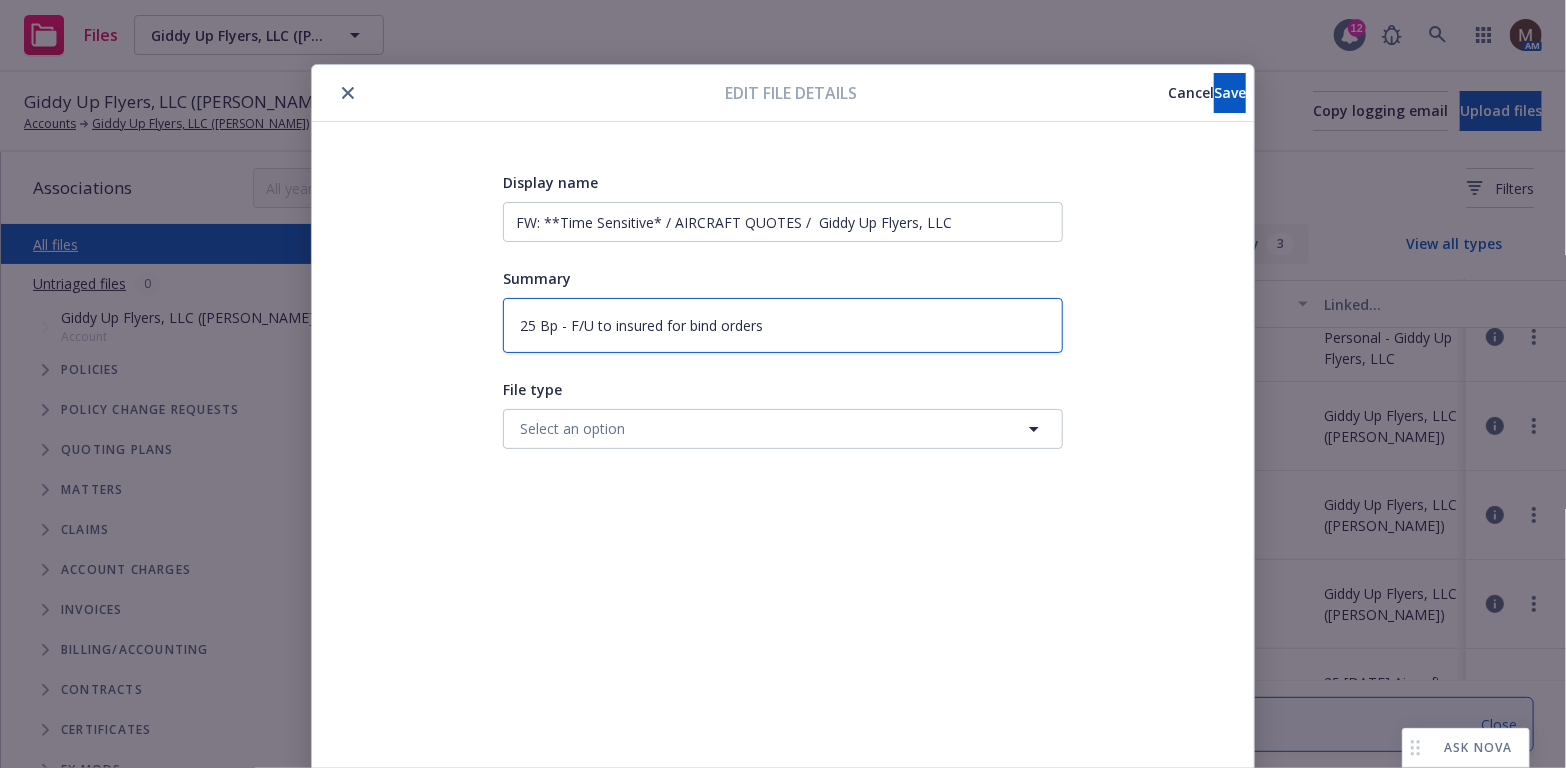type on "25 Bp - F/U to insured for bind orders" 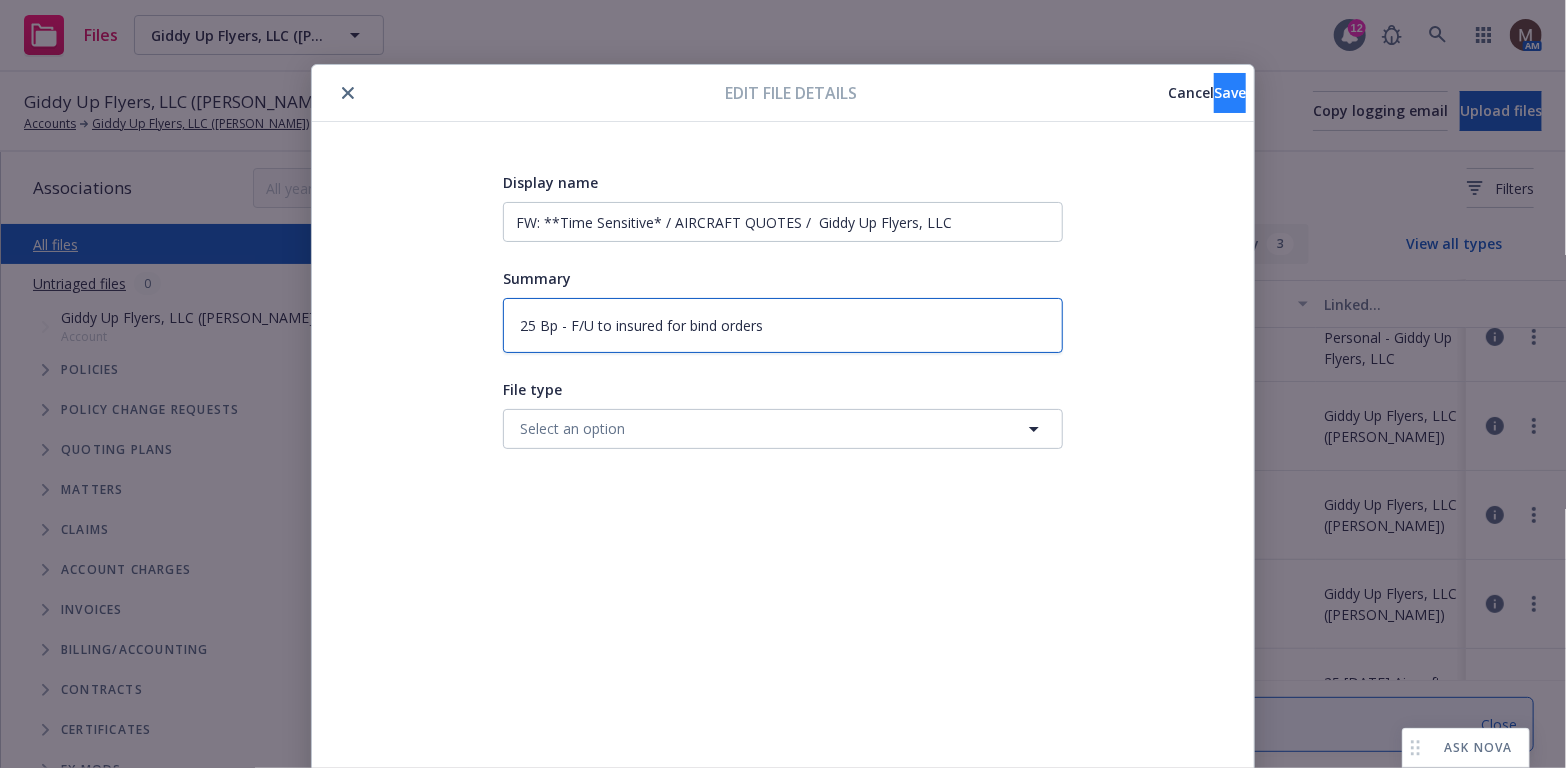 type on "25 Bp - F/U to insured for bind orders" 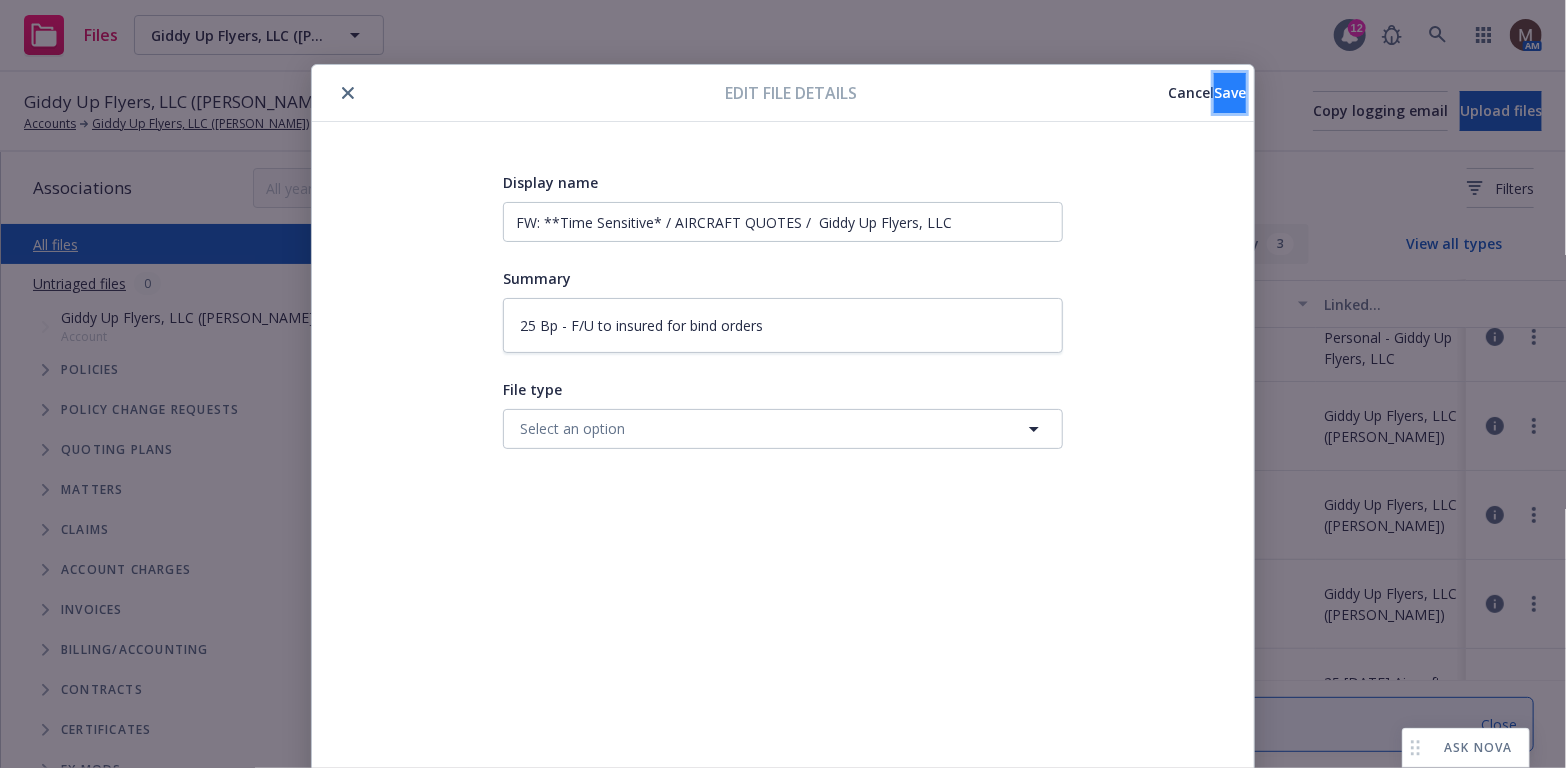 click on "Save" at bounding box center (1230, 92) 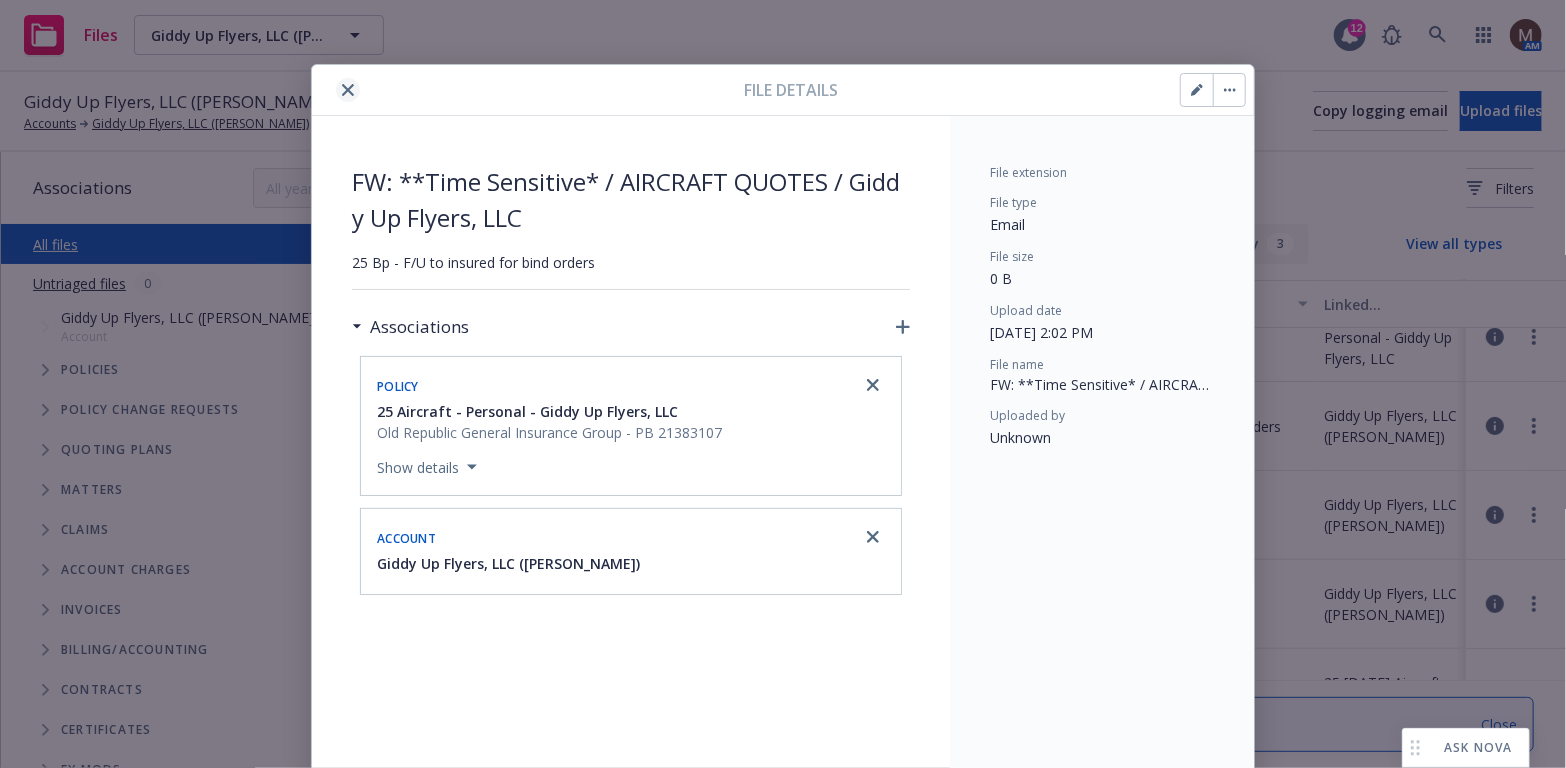 click 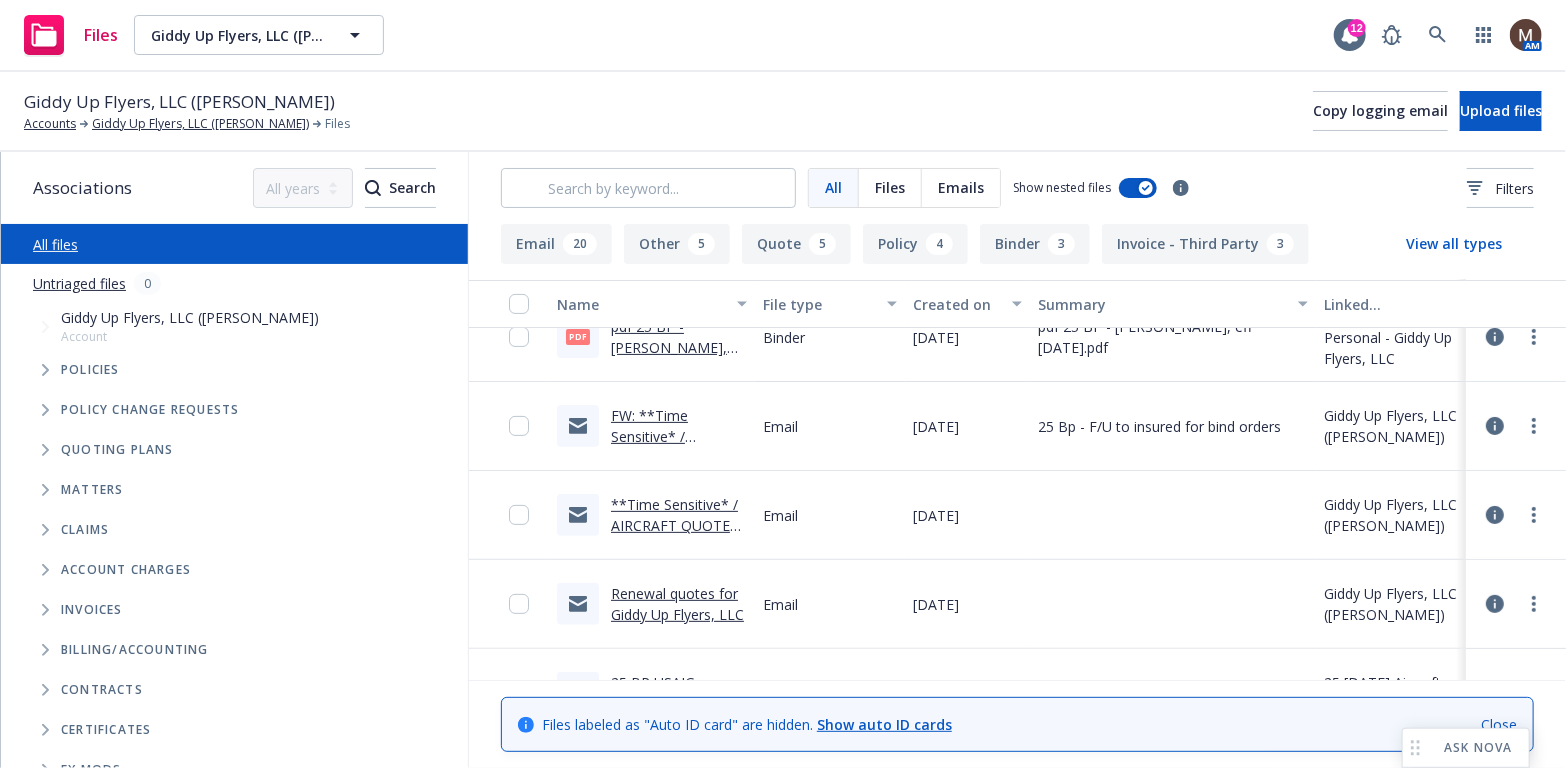 click on "**Time Sensitive* / AIRCRAFT QUOTES /  Giddy Up Flyers, LLC" at bounding box center (679, 525) 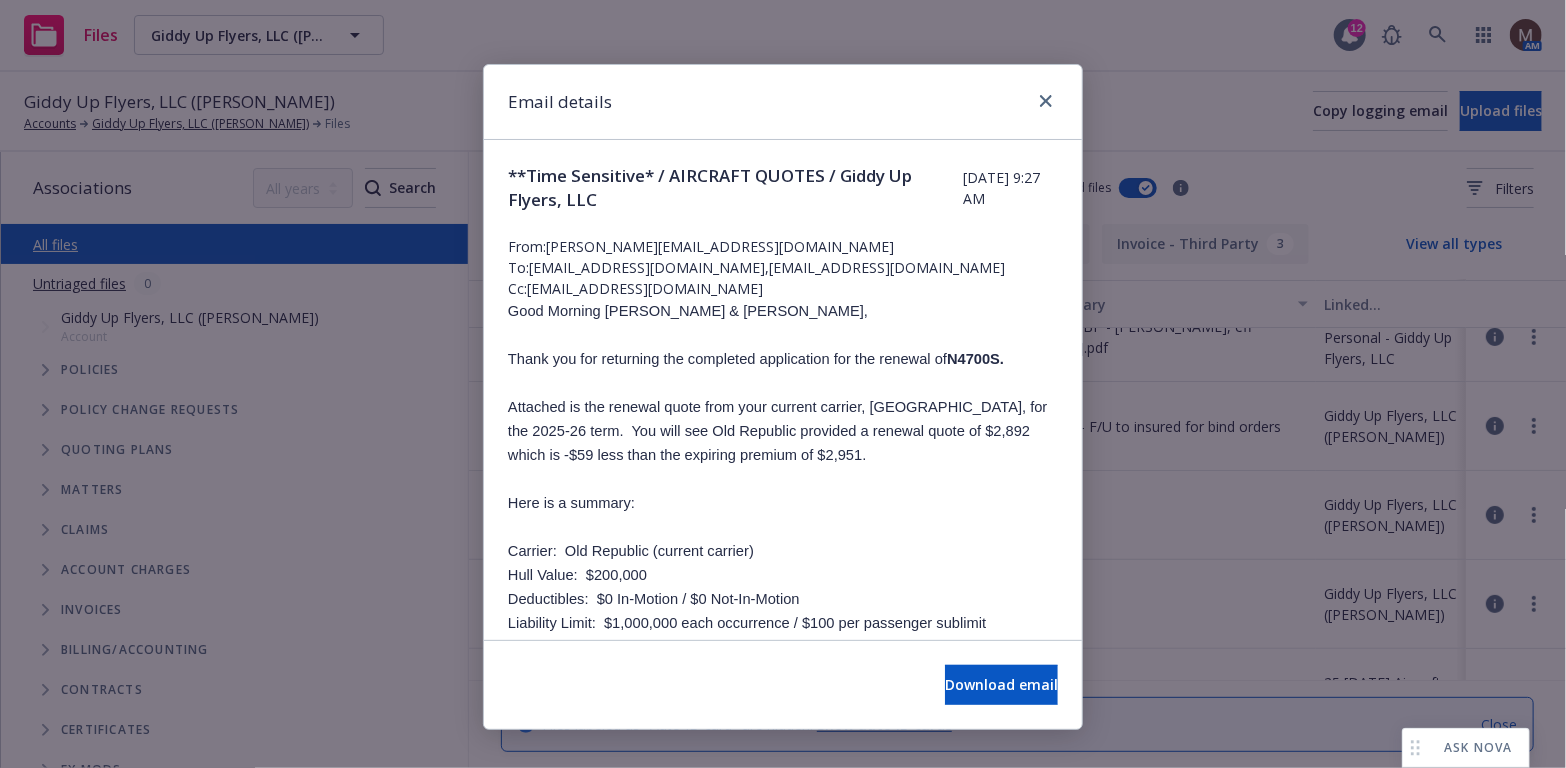 scroll, scrollTop: 100, scrollLeft: 0, axis: vertical 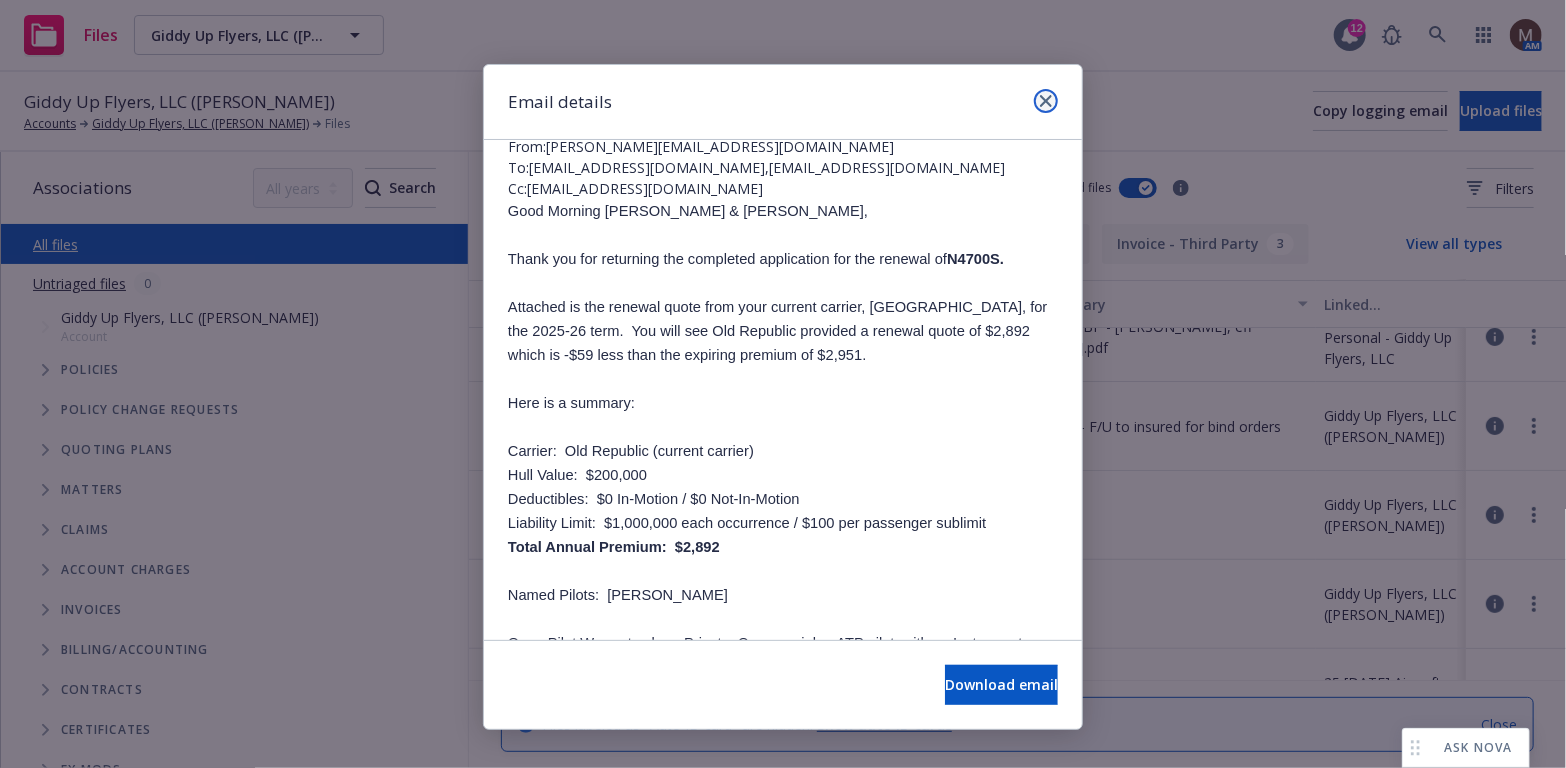 click 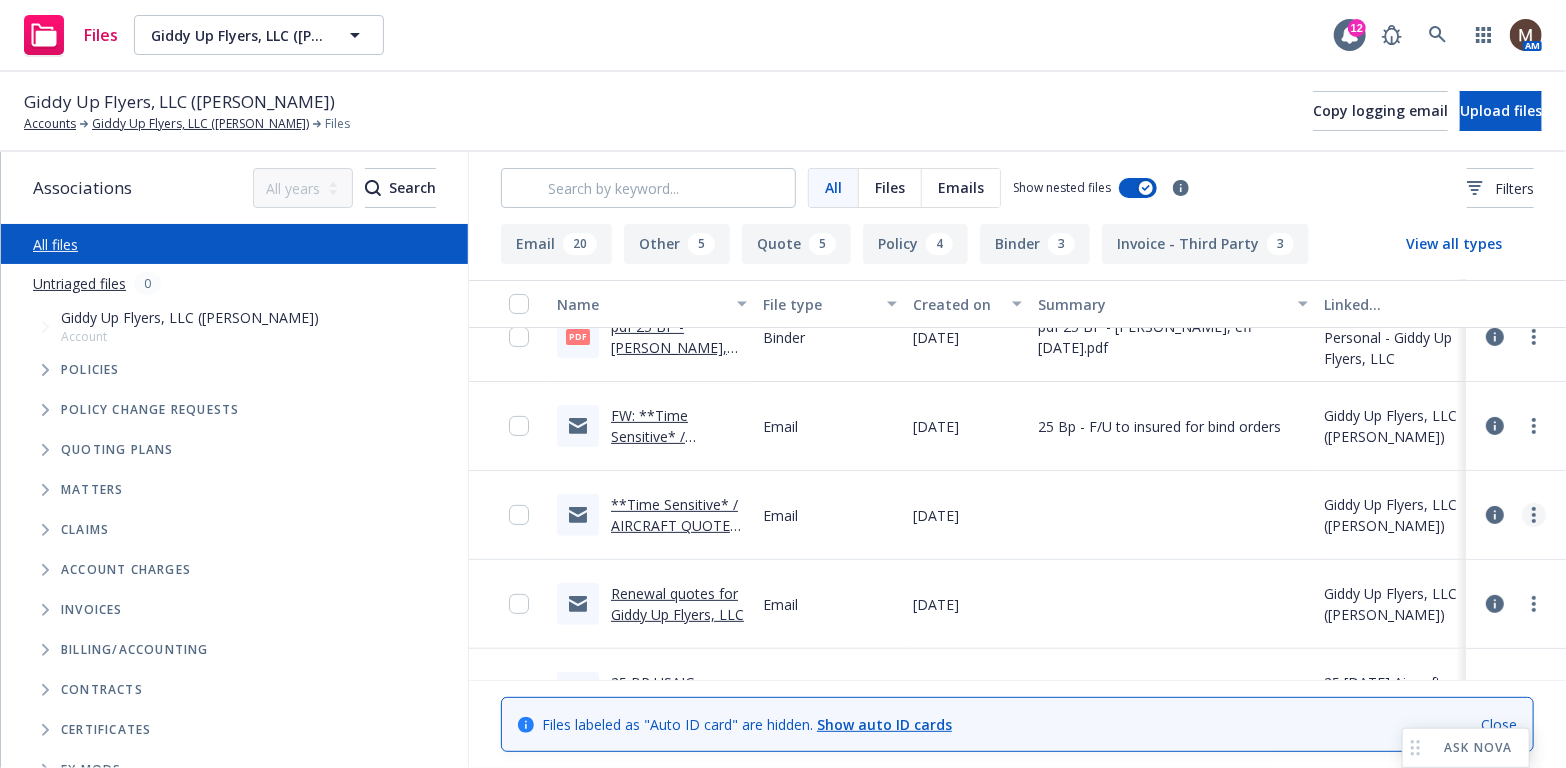 click 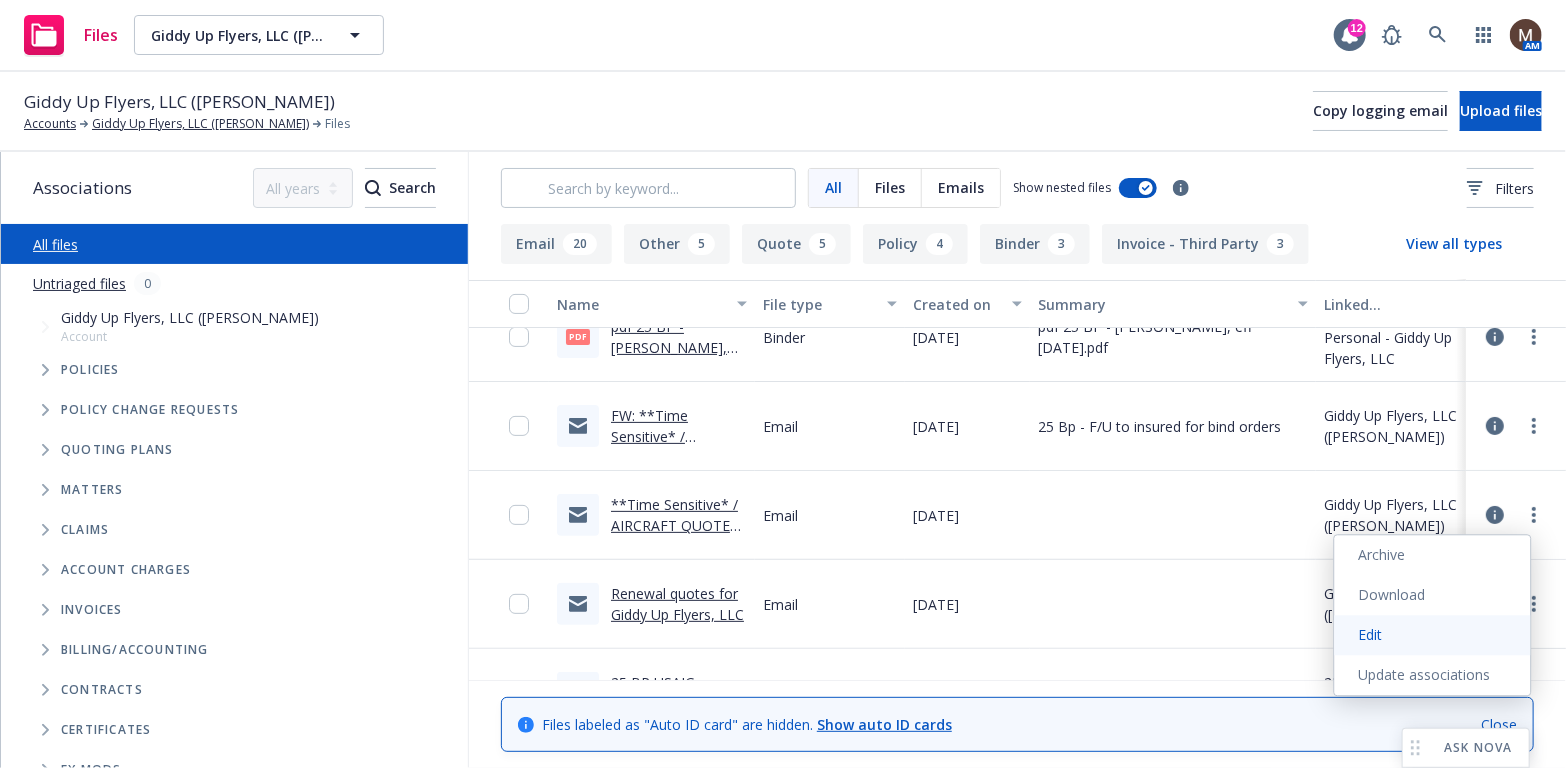 click on "Edit" at bounding box center [1433, 635] 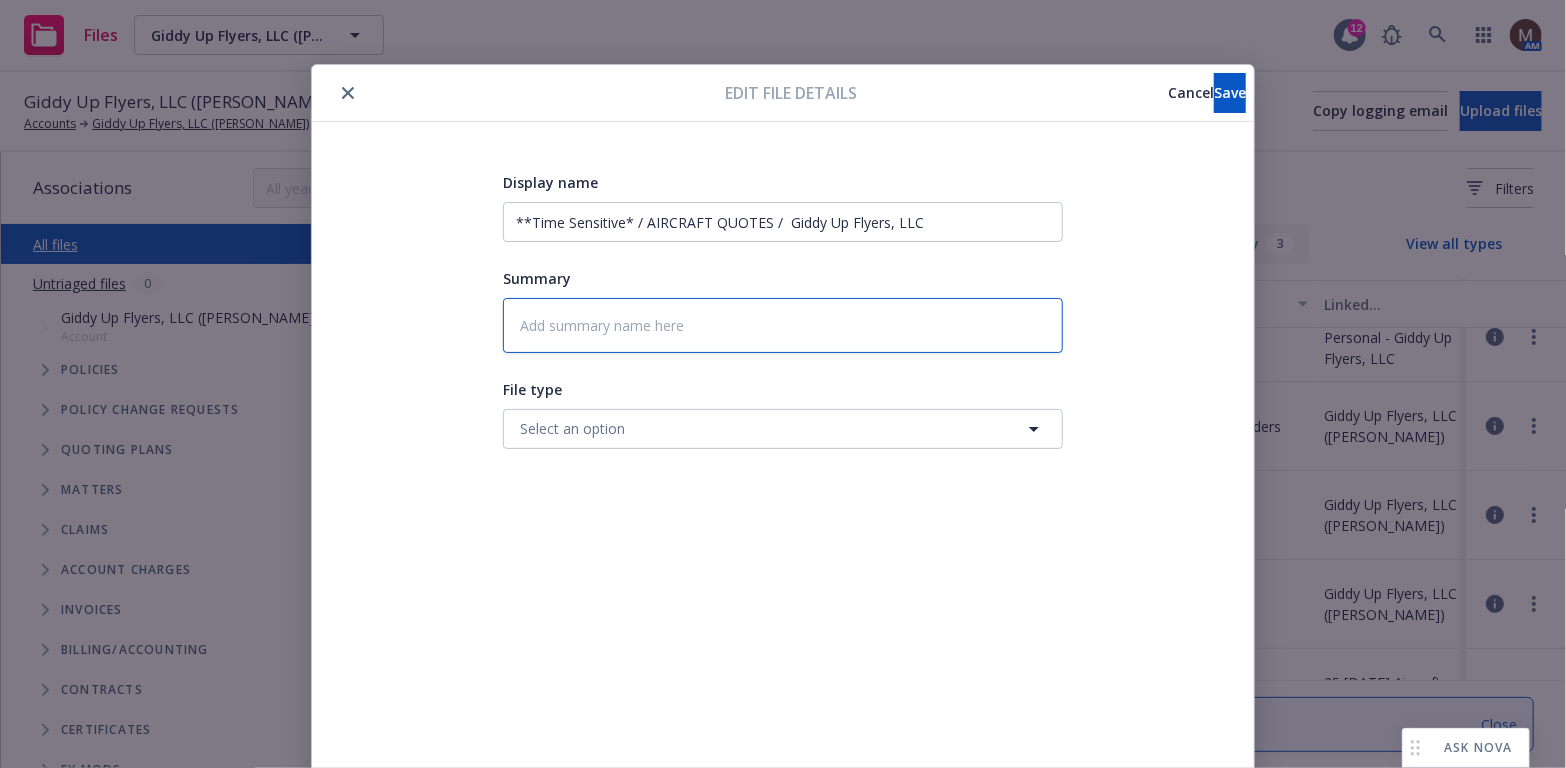 click at bounding box center [783, 325] 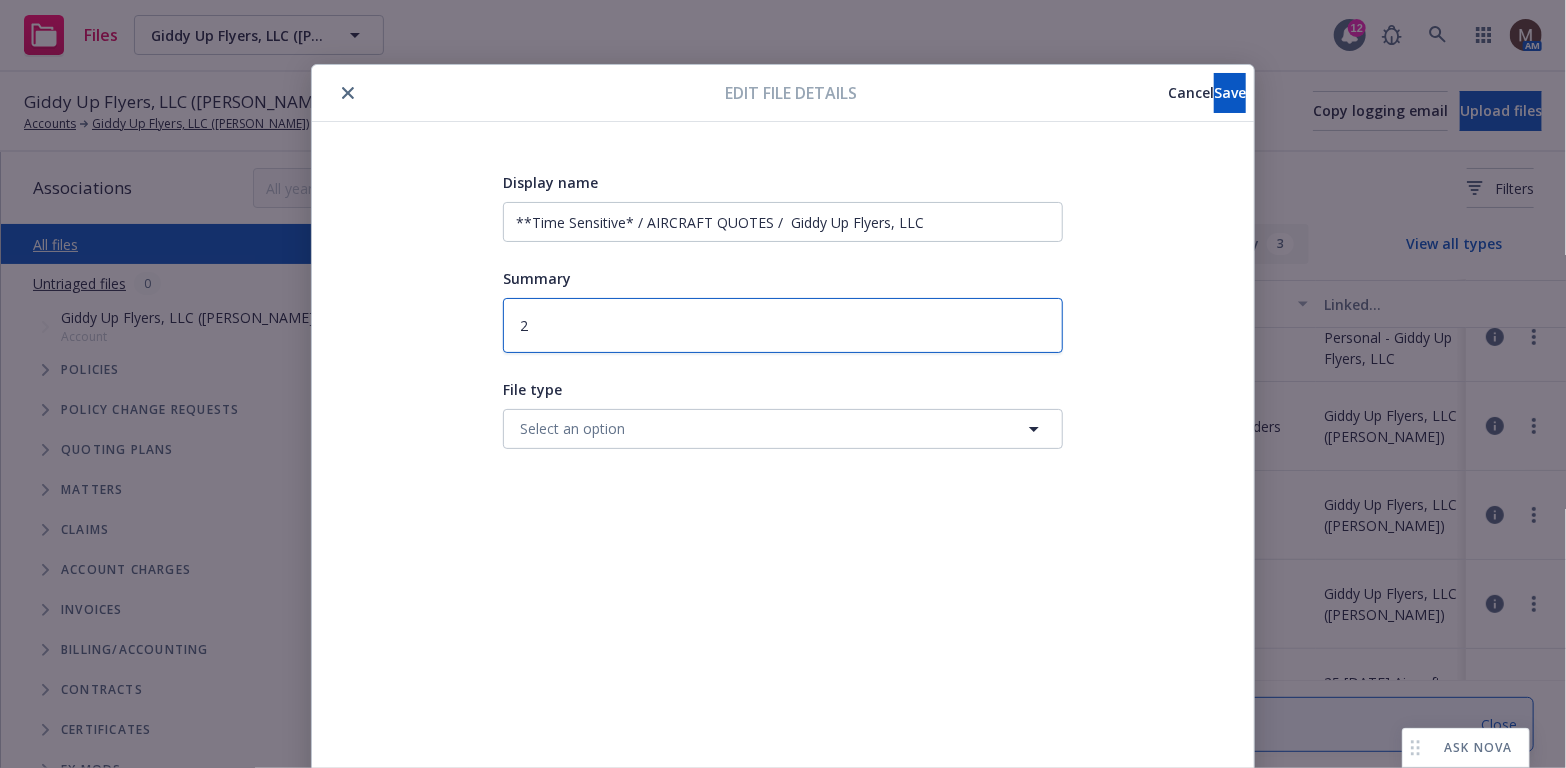 type on "x" 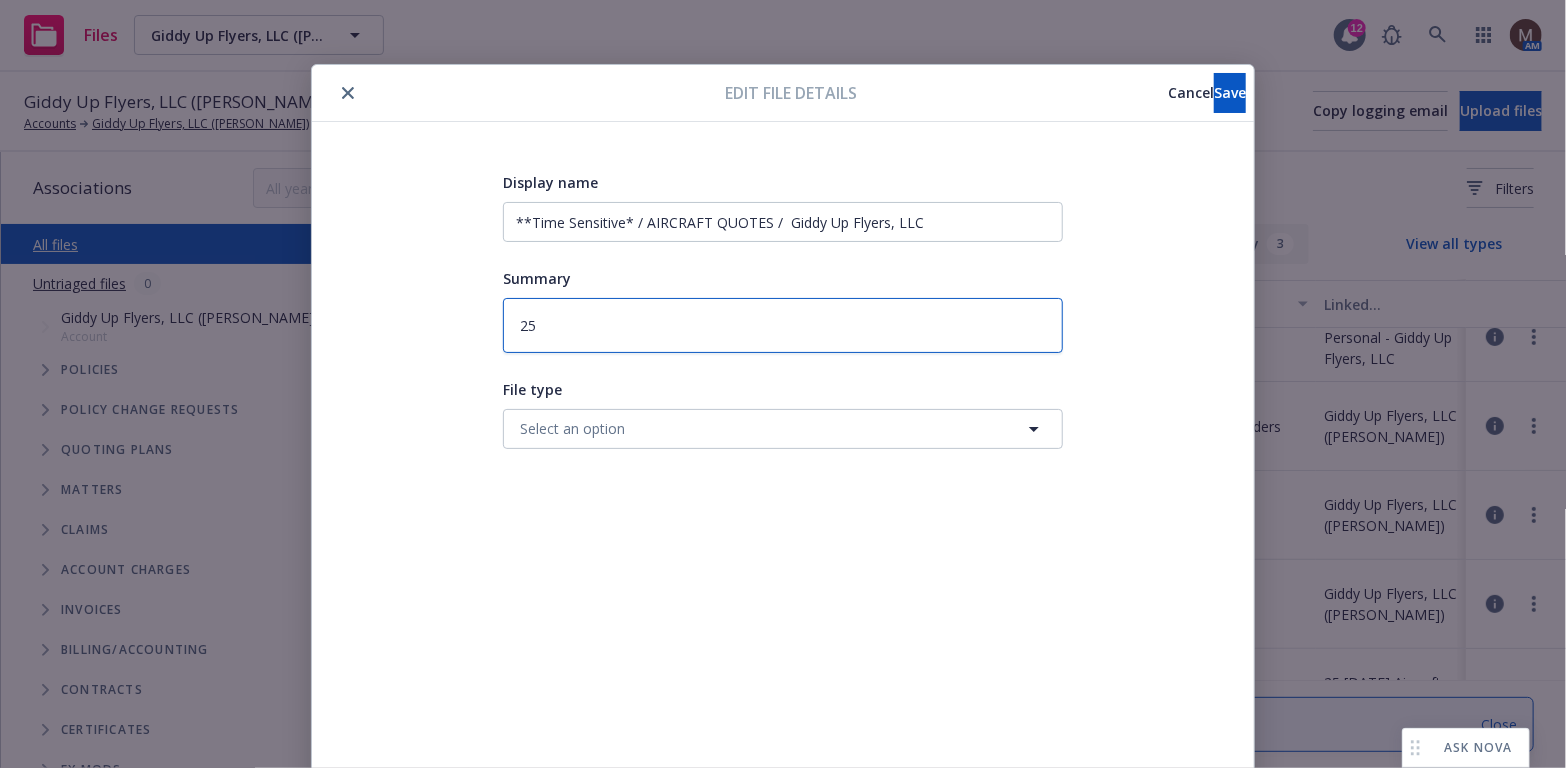 type on "x" 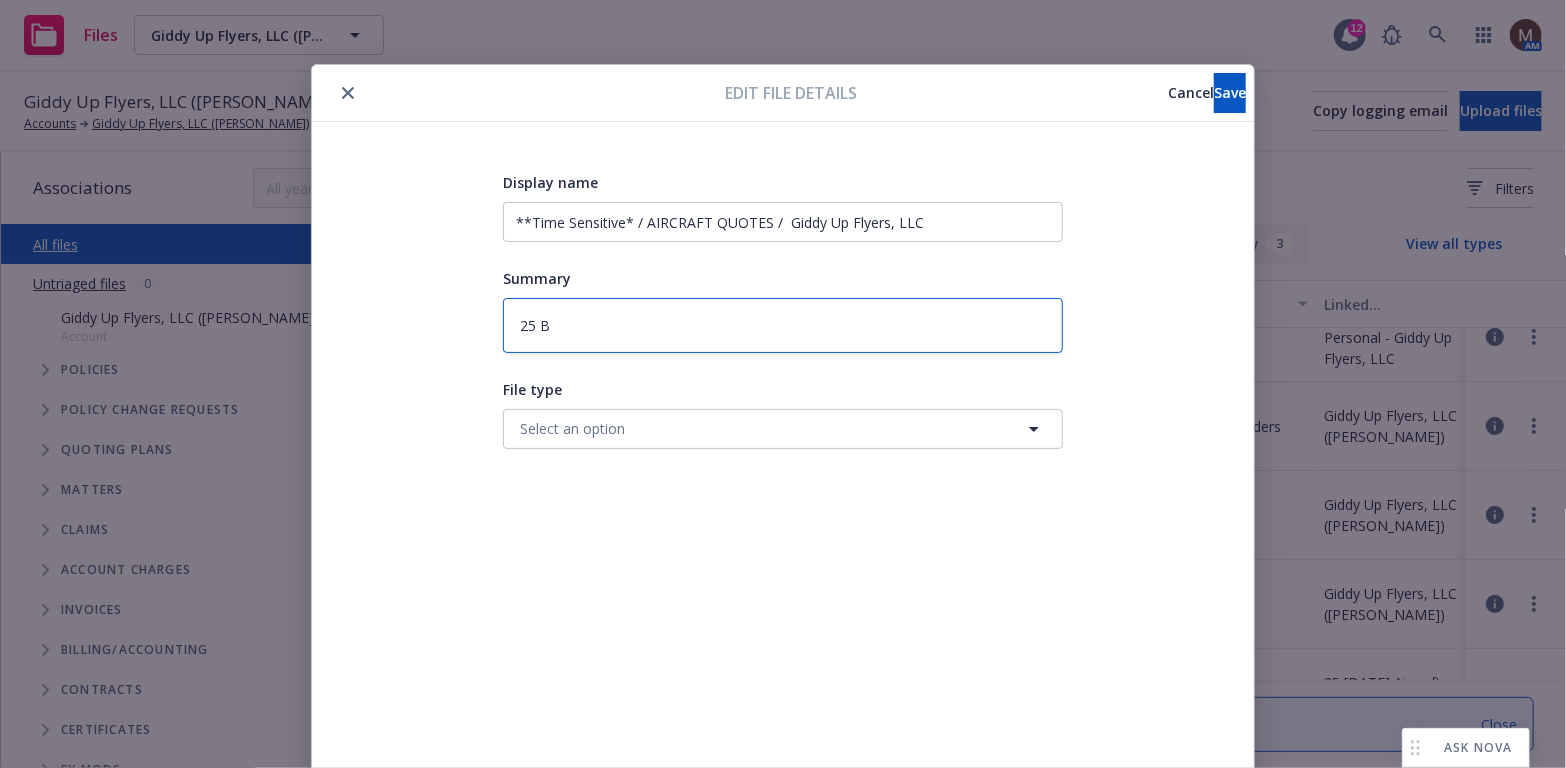 type on "x" 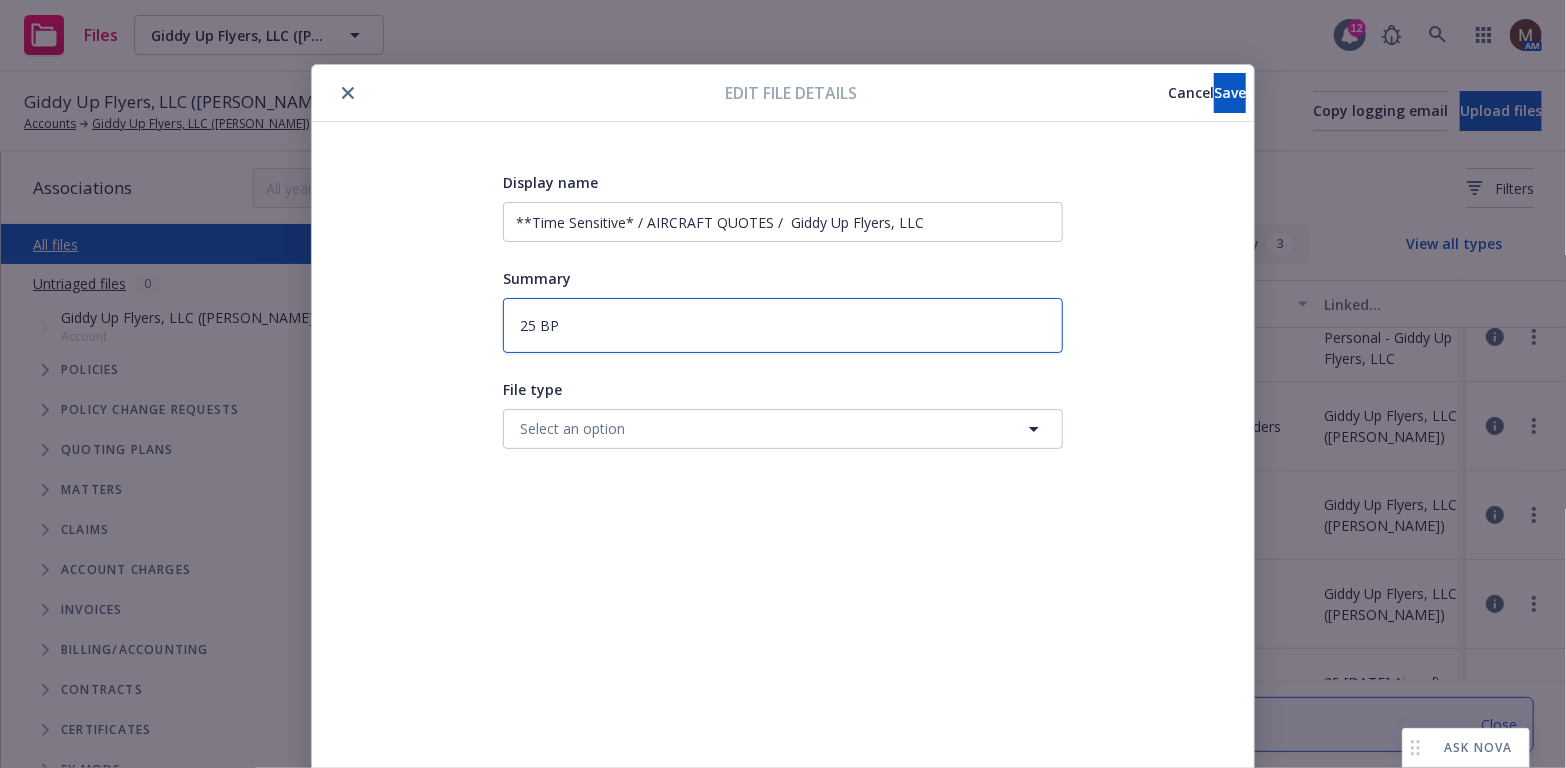 type on "x" 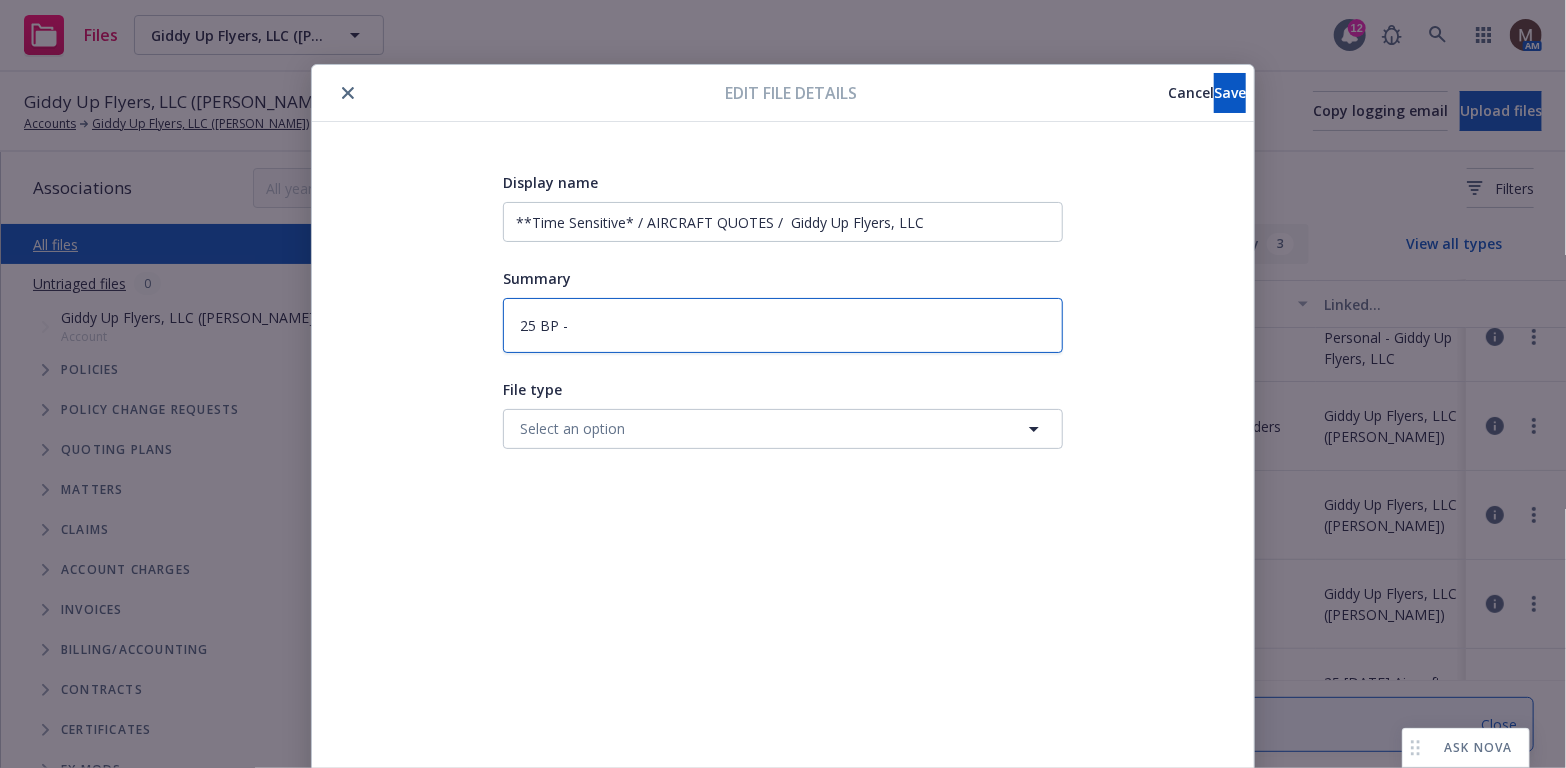 type on "x" 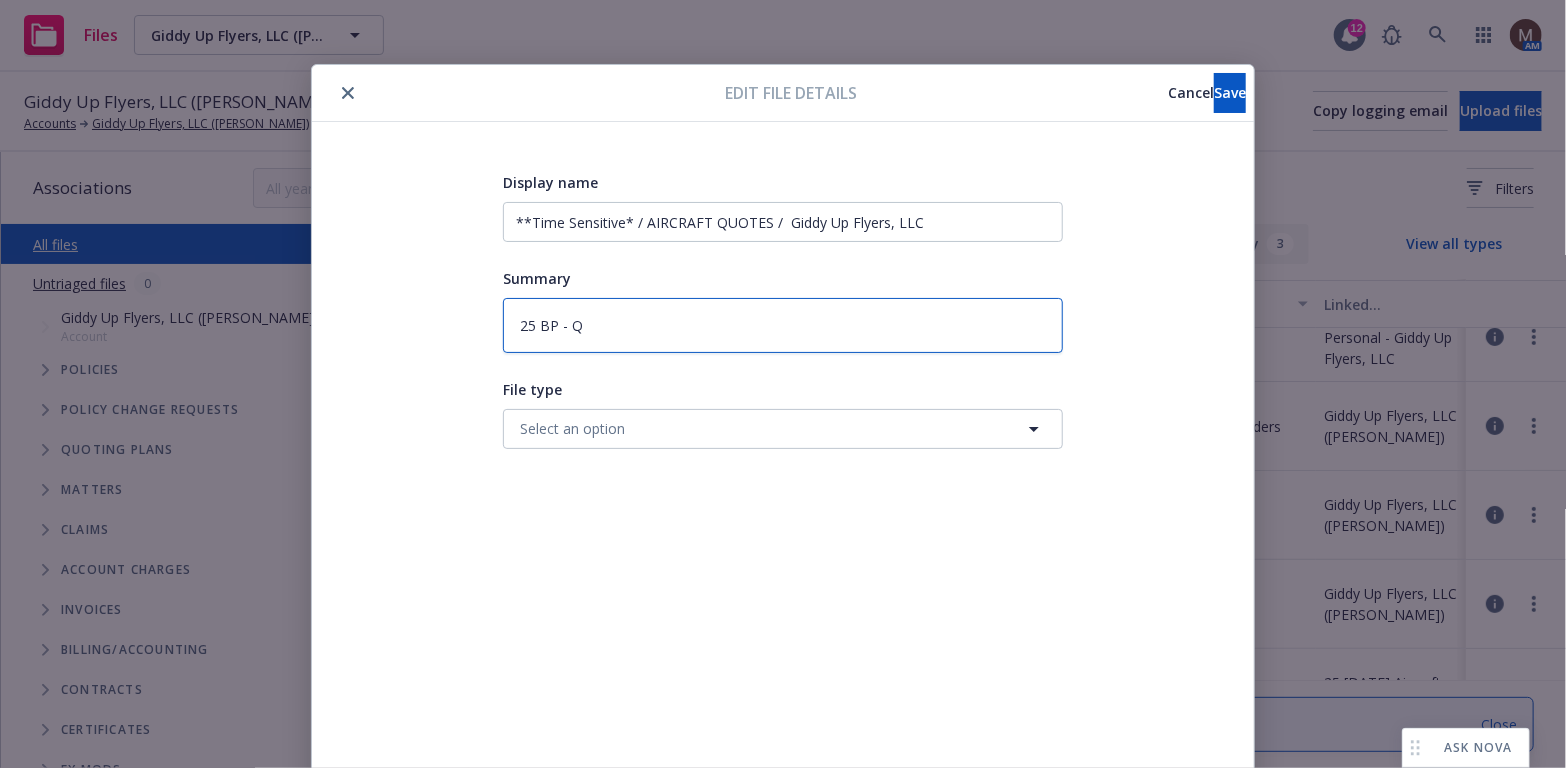 type on "x" 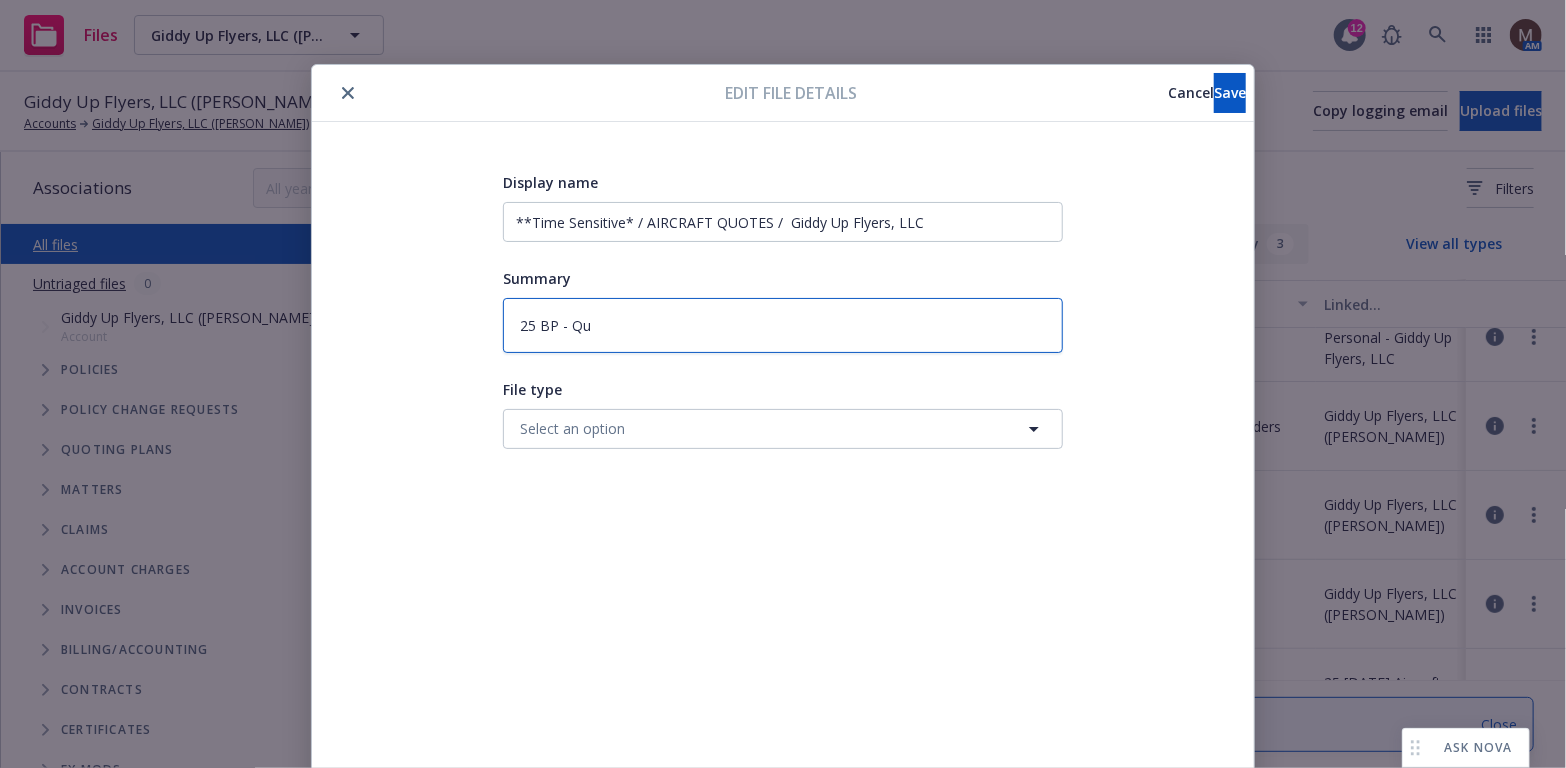 type on "25 BP - Quo" 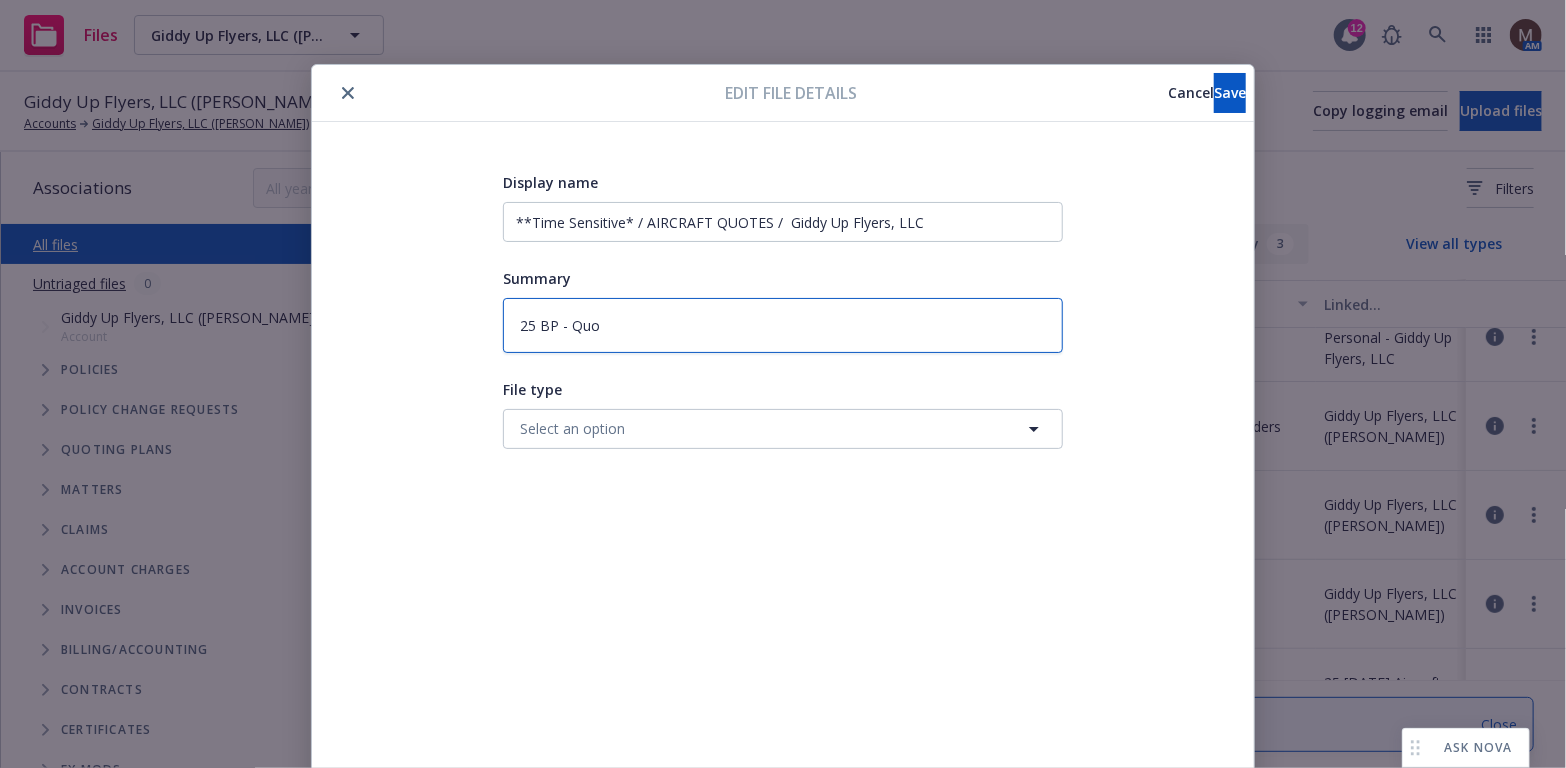type on "x" 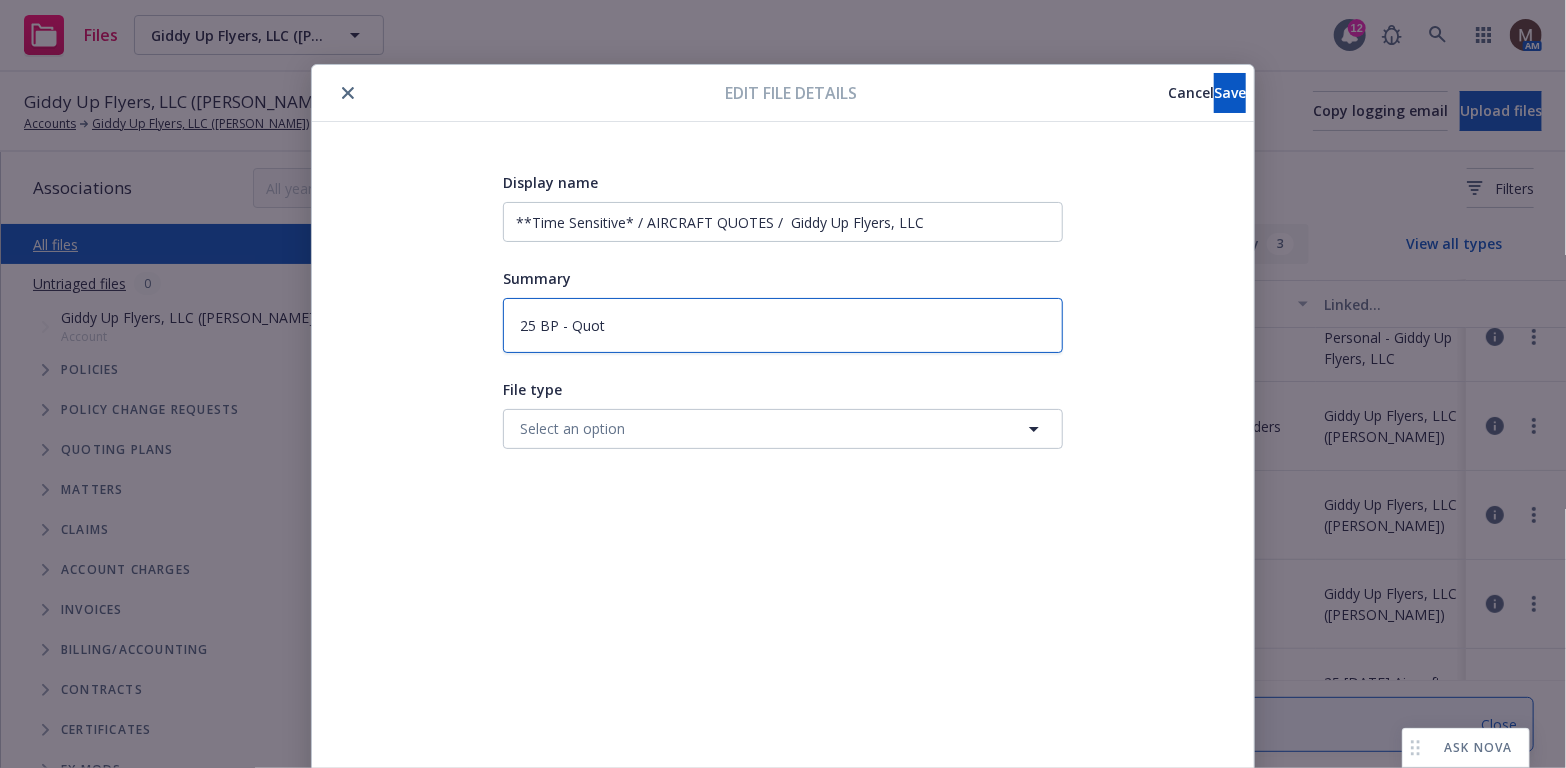 type on "x" 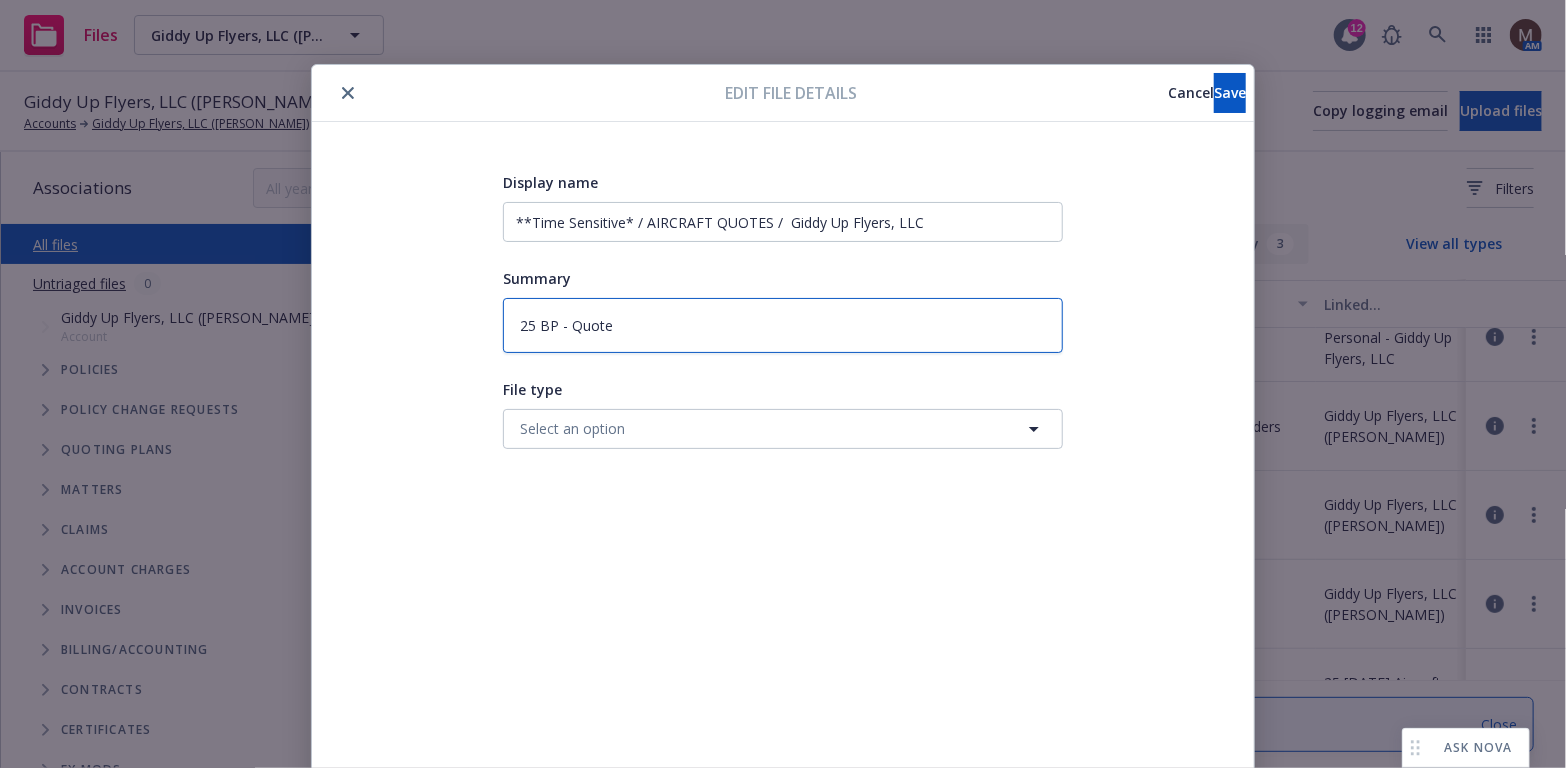 type on "x" 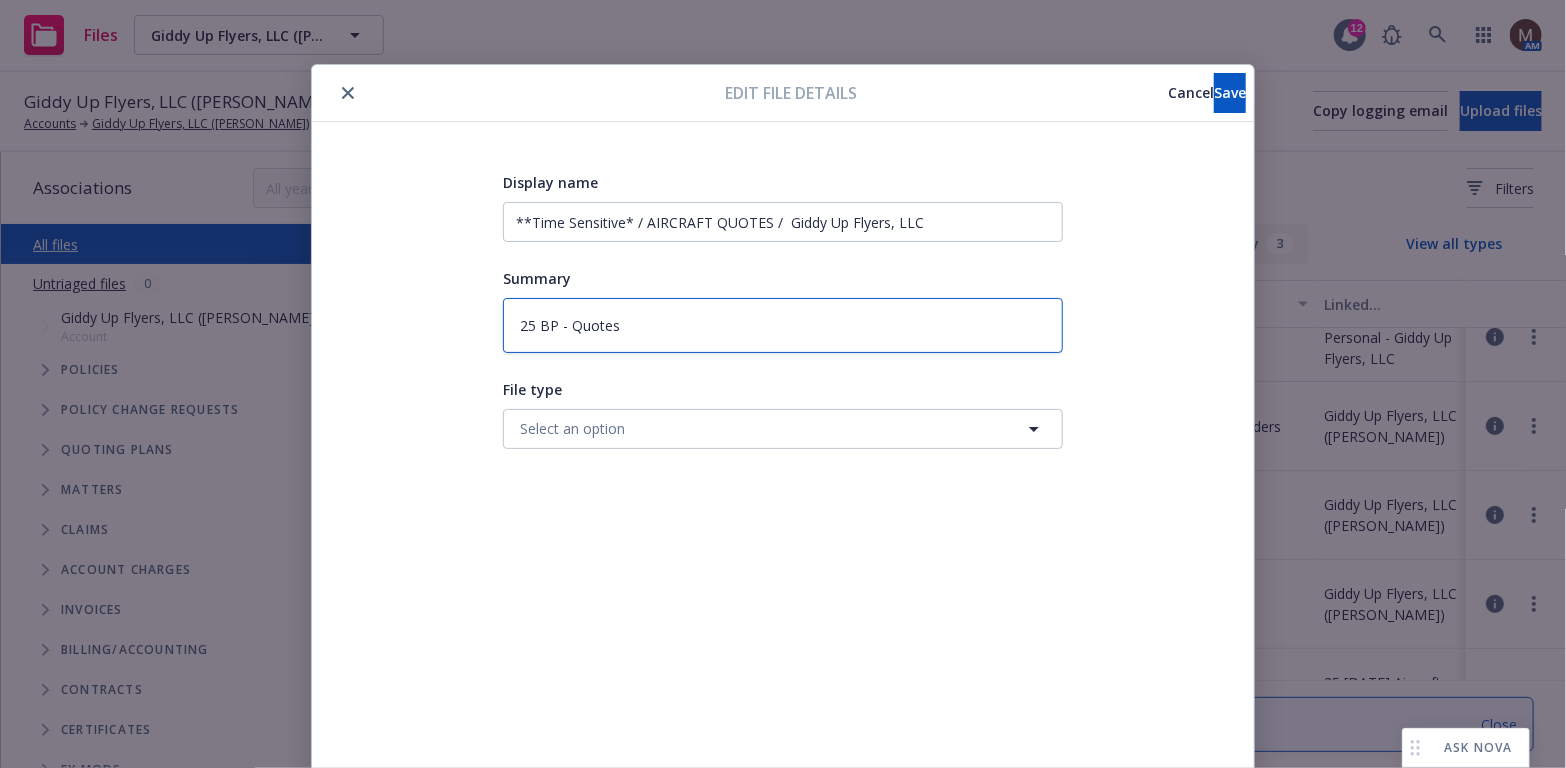 type on "x" 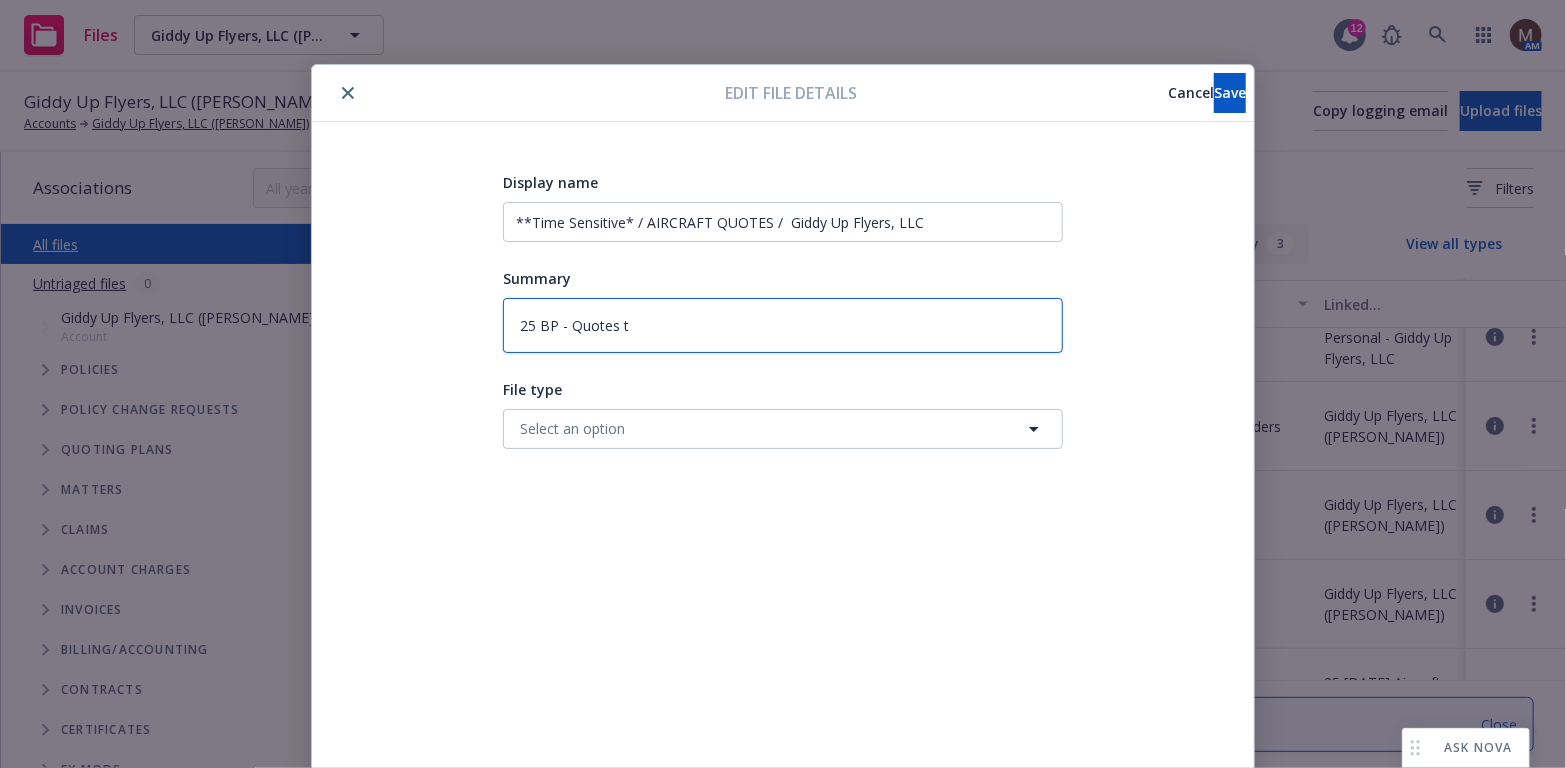 type on "x" 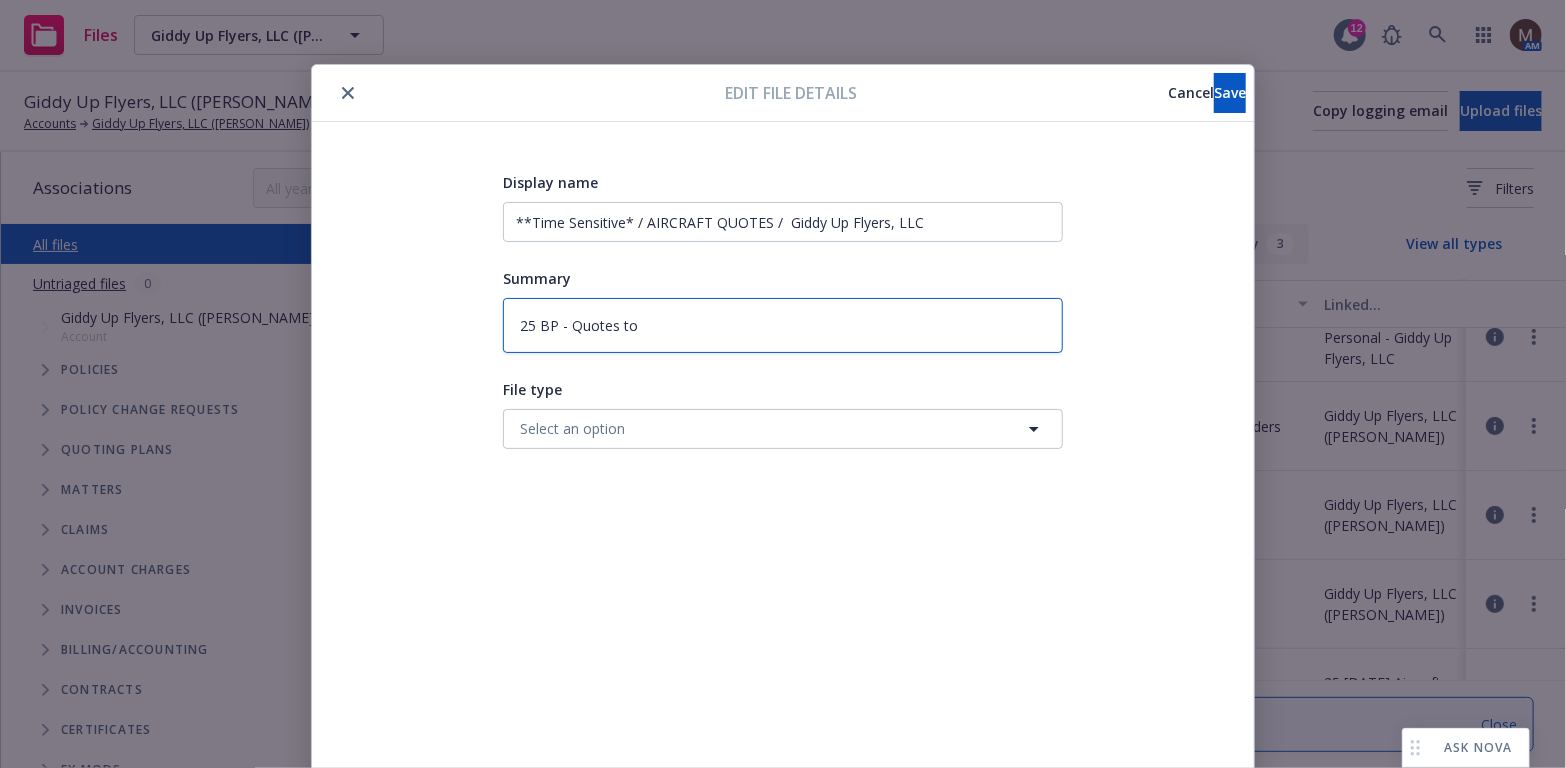 type on "x" 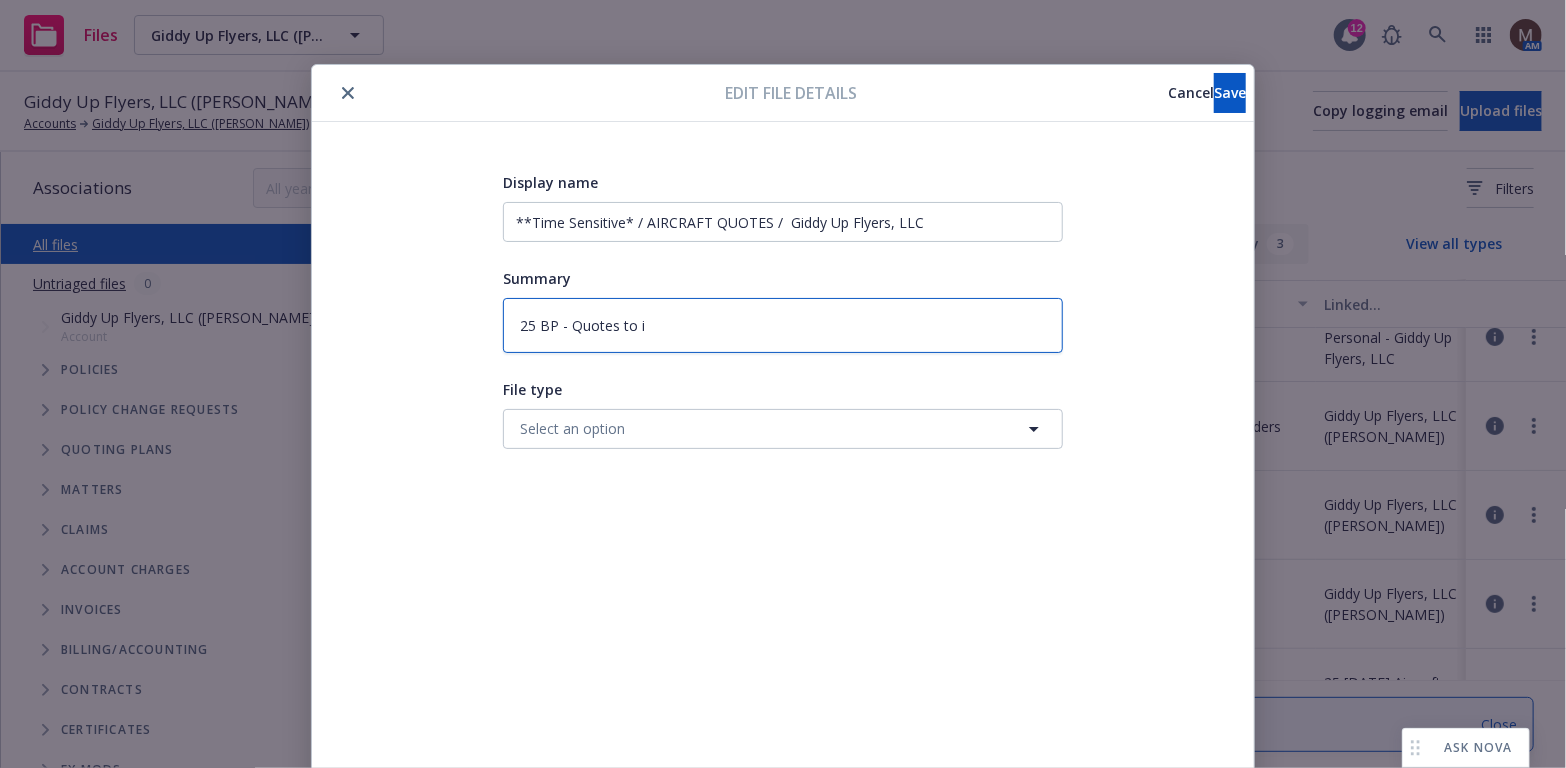 type on "x" 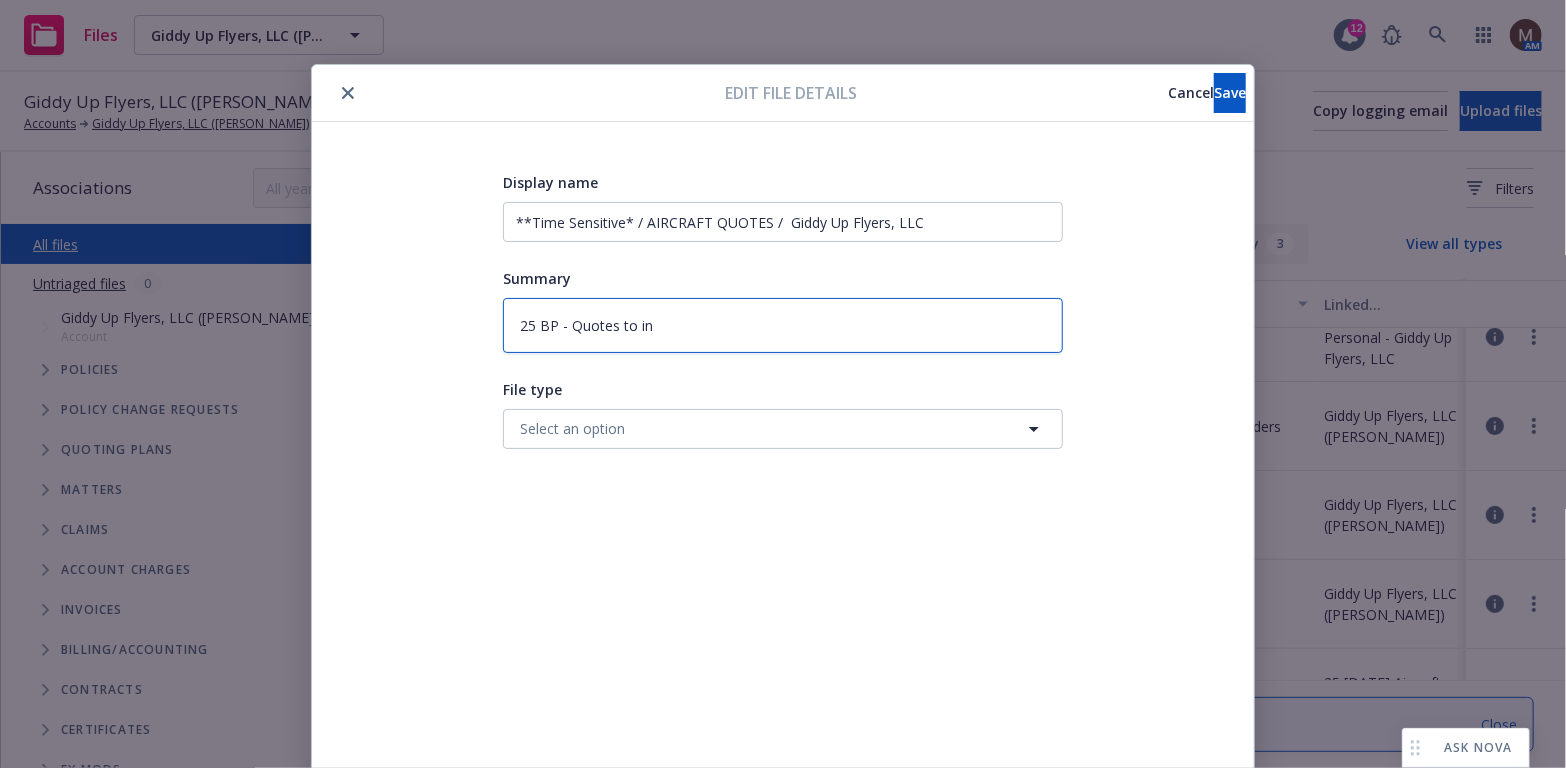 type on "25 BP - Quotes to ins" 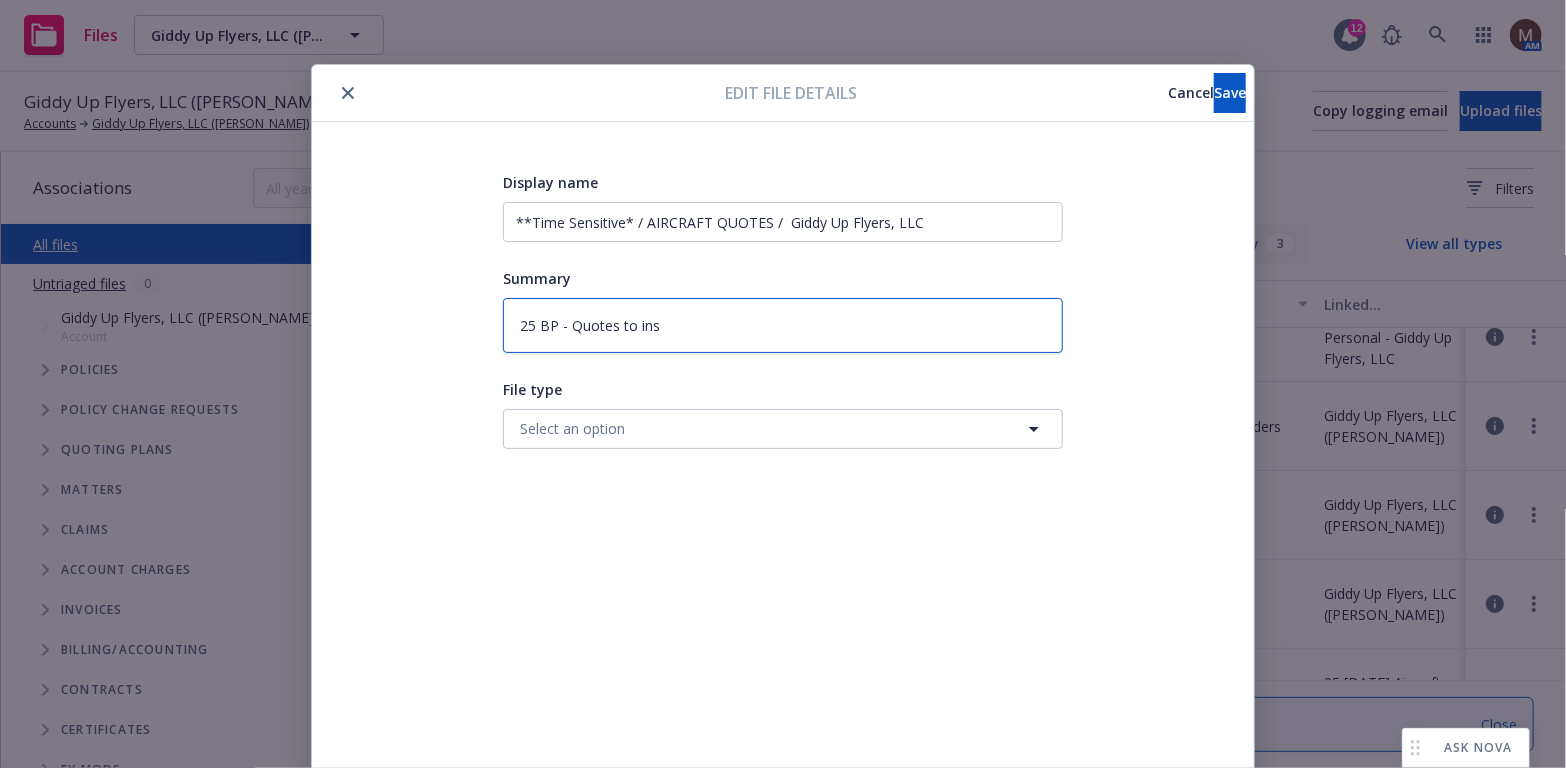type on "x" 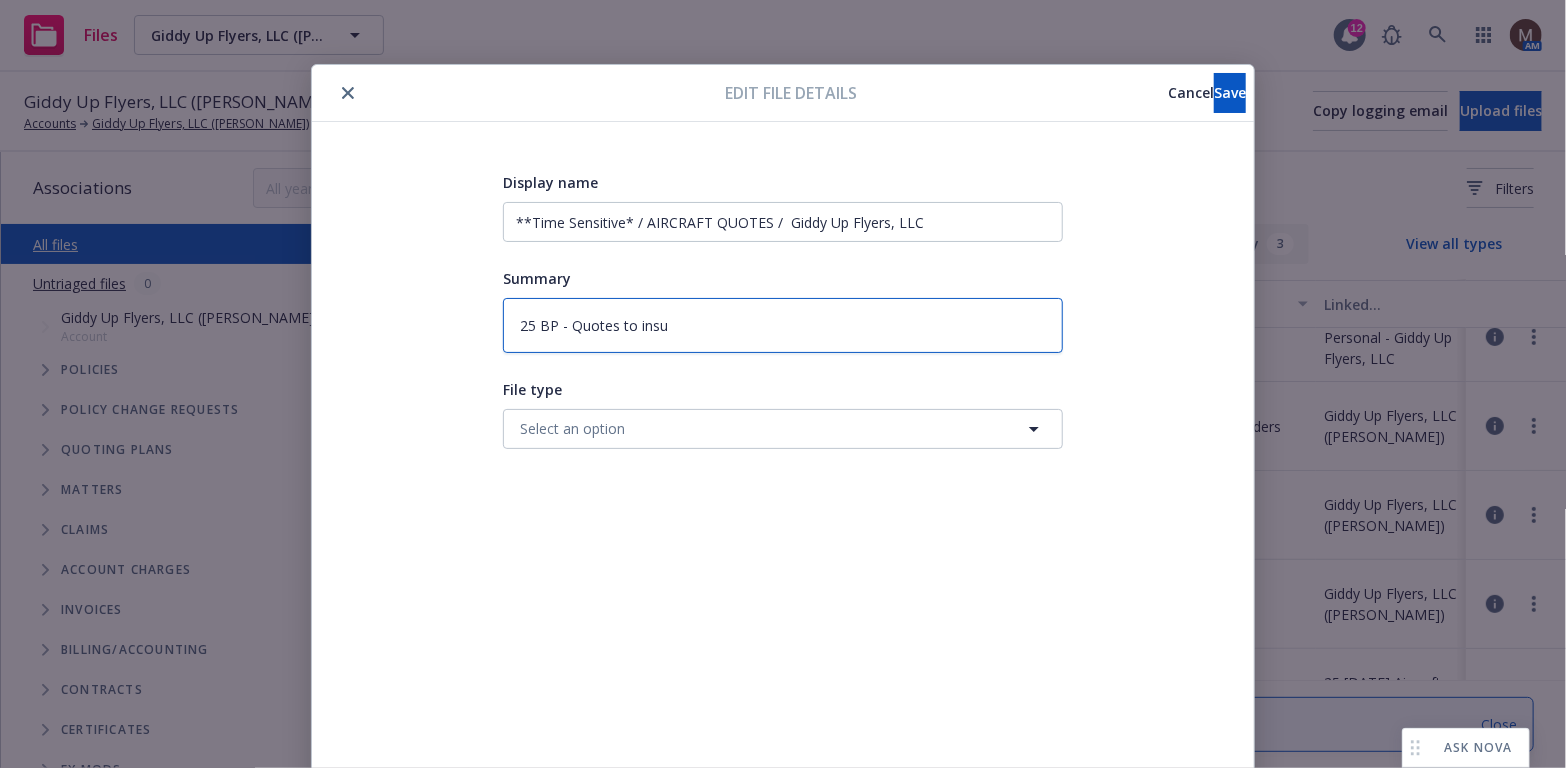 type on "x" 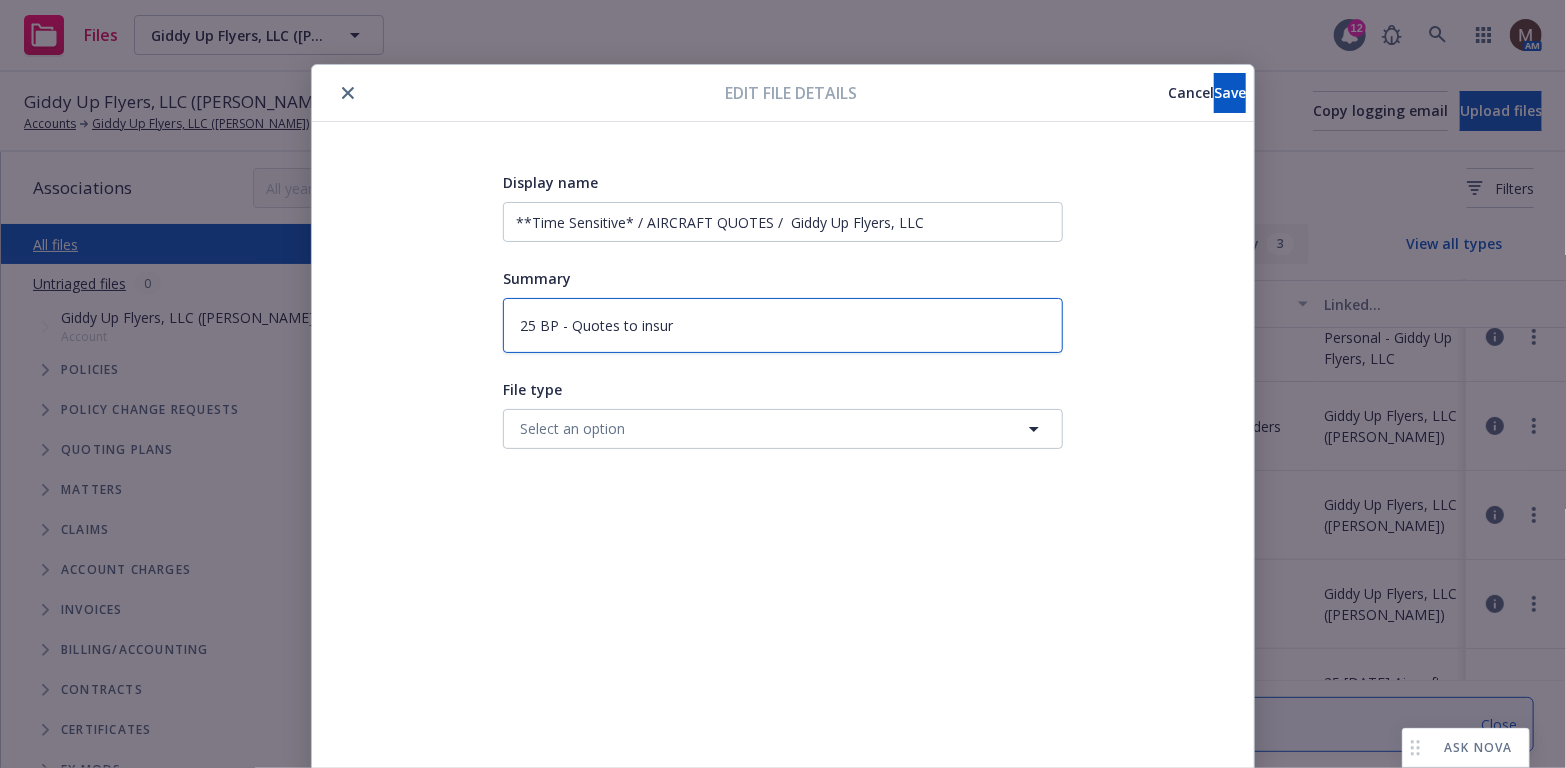 type on "x" 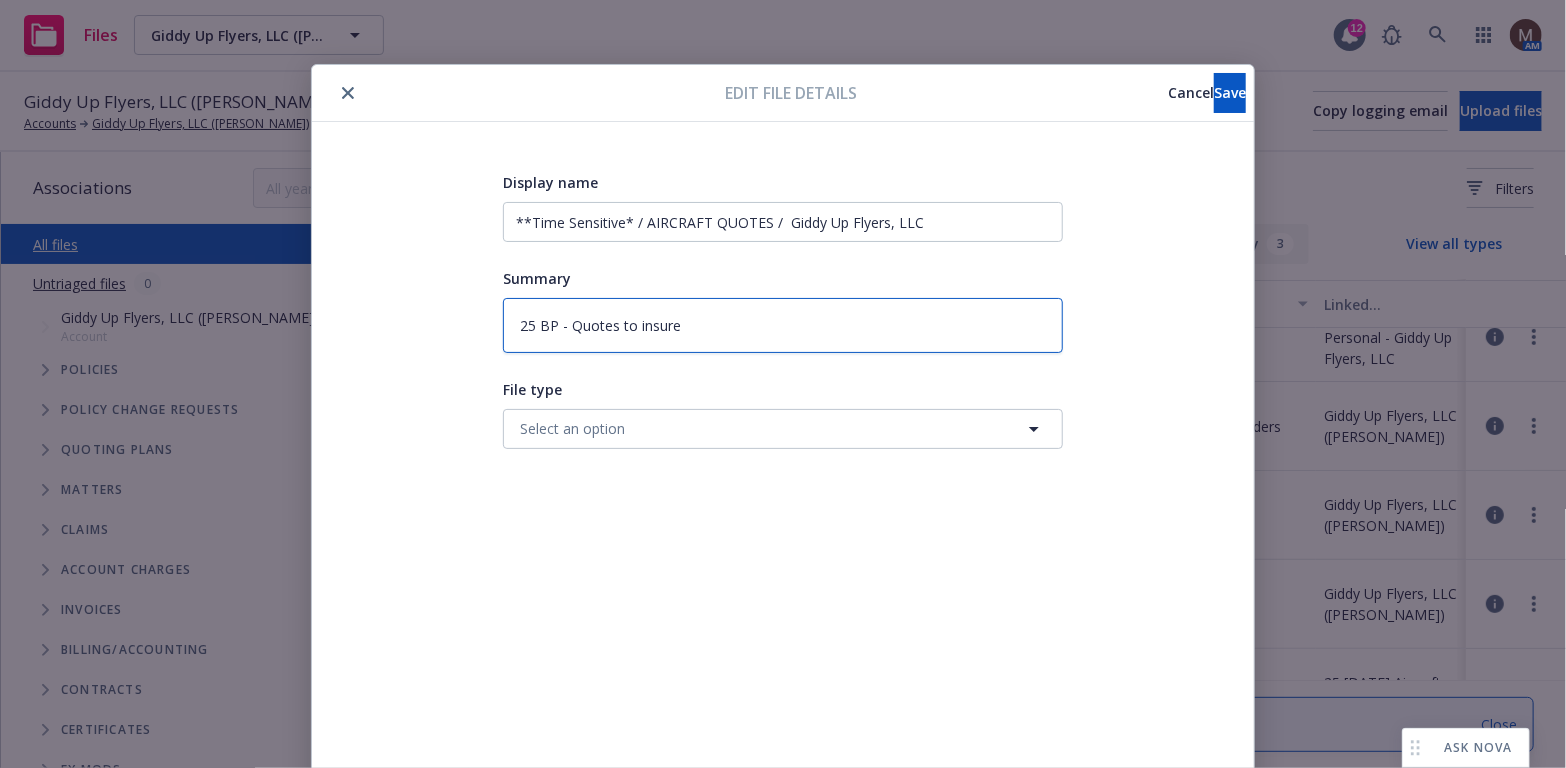 type on "x" 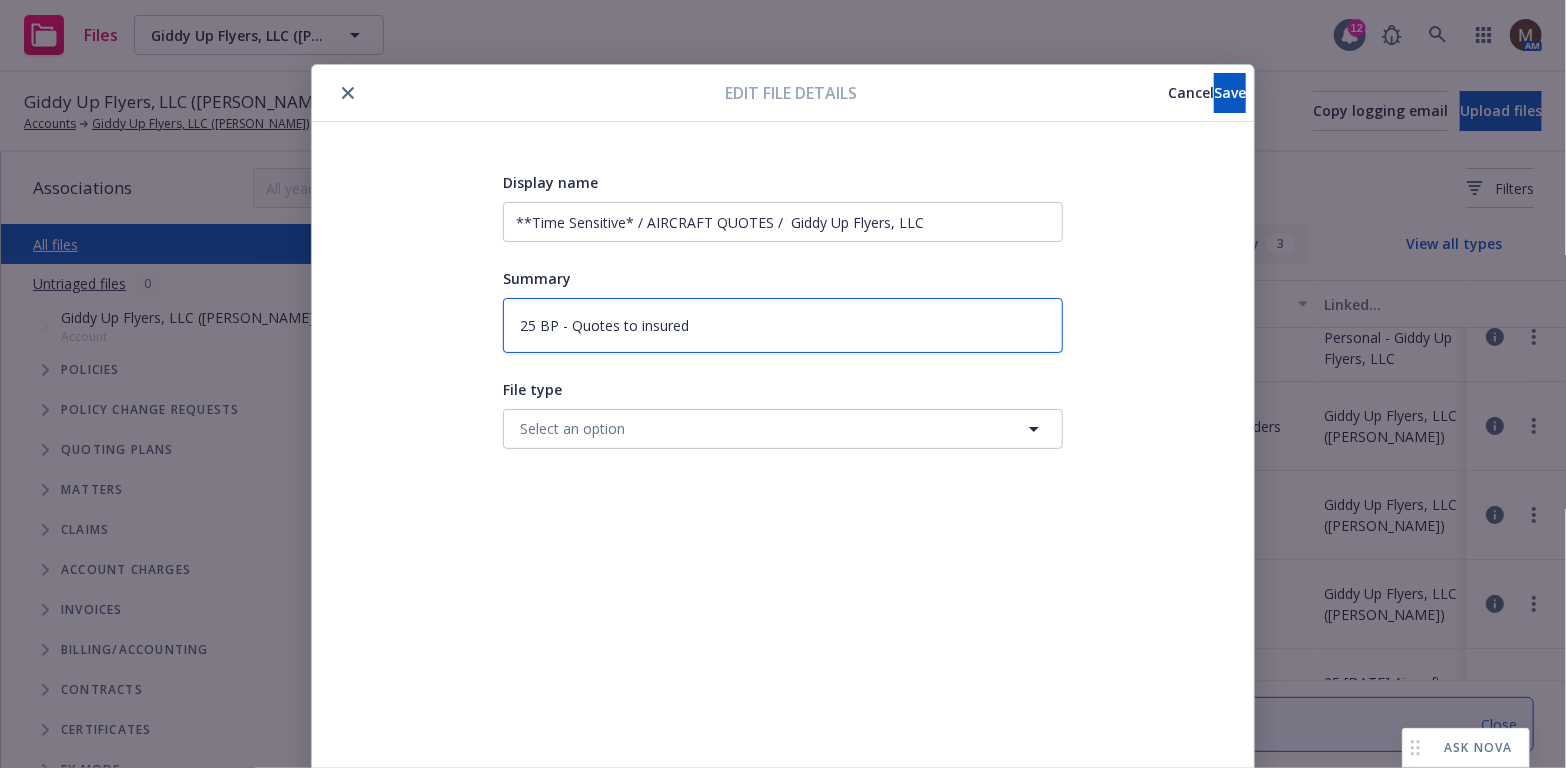 type on "x" 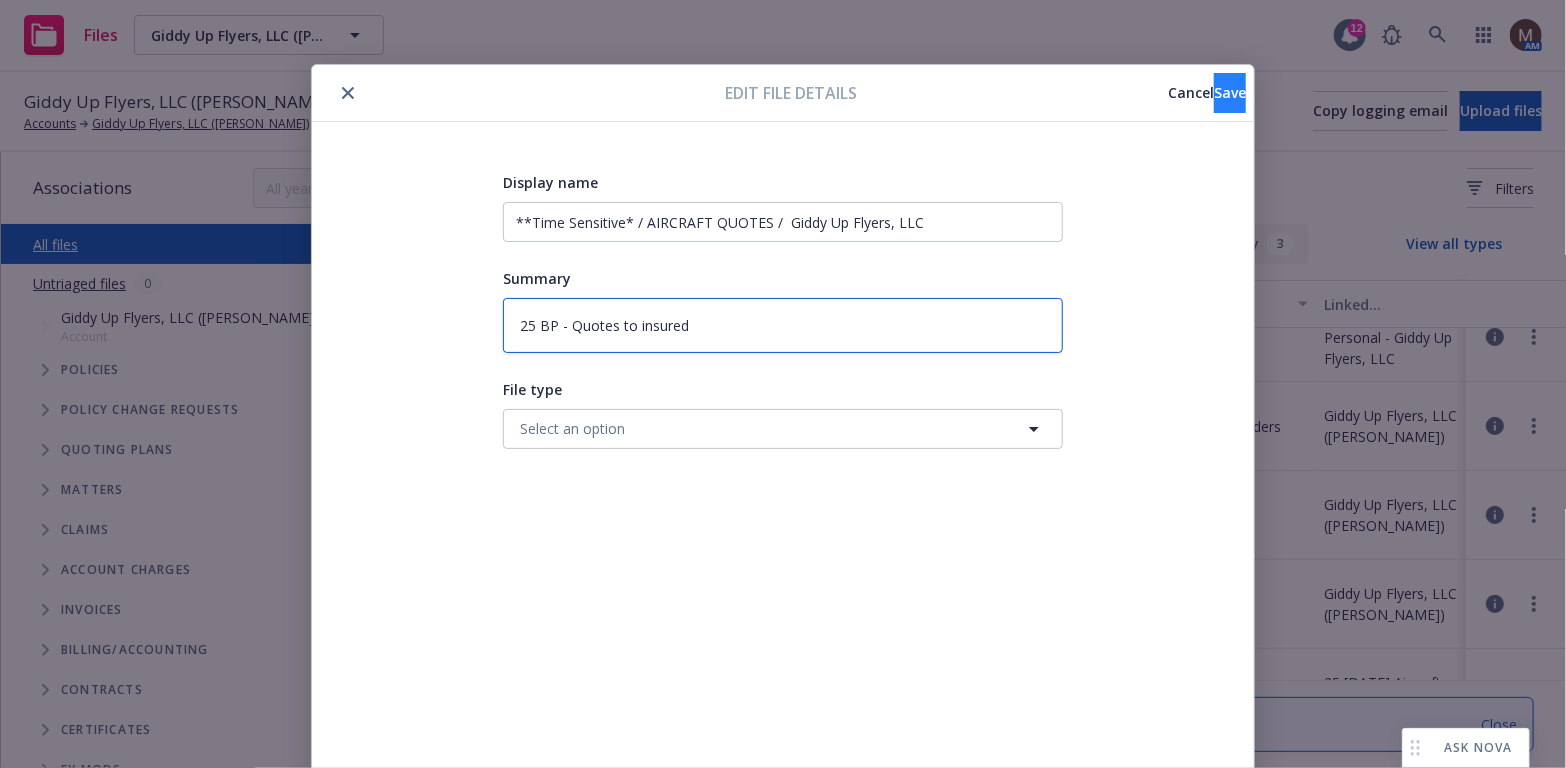 type on "25 BP - Quotes to insured" 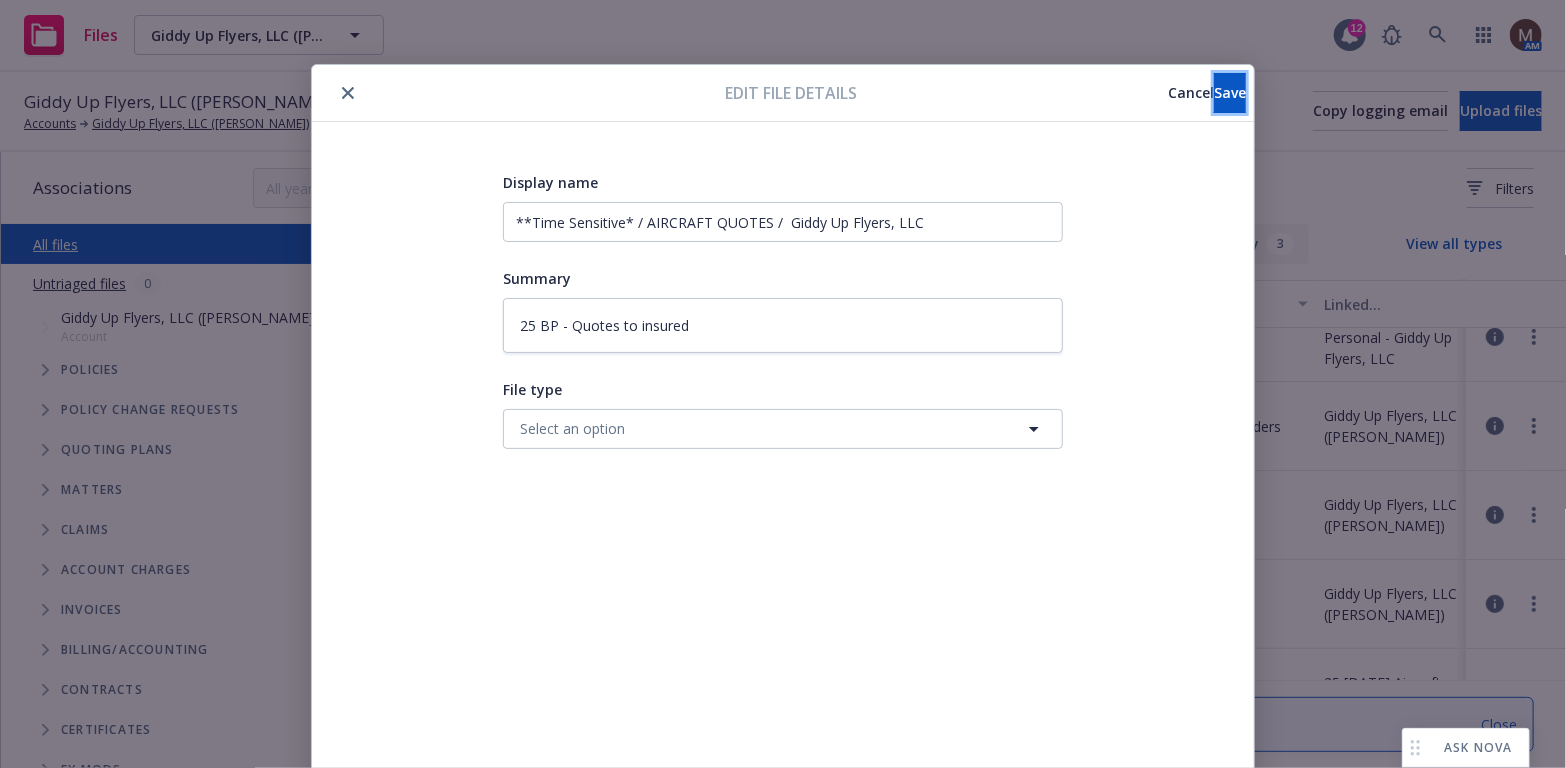 drag, startPoint x: 1199, startPoint y: 85, endPoint x: 754, endPoint y: 173, distance: 453.61768 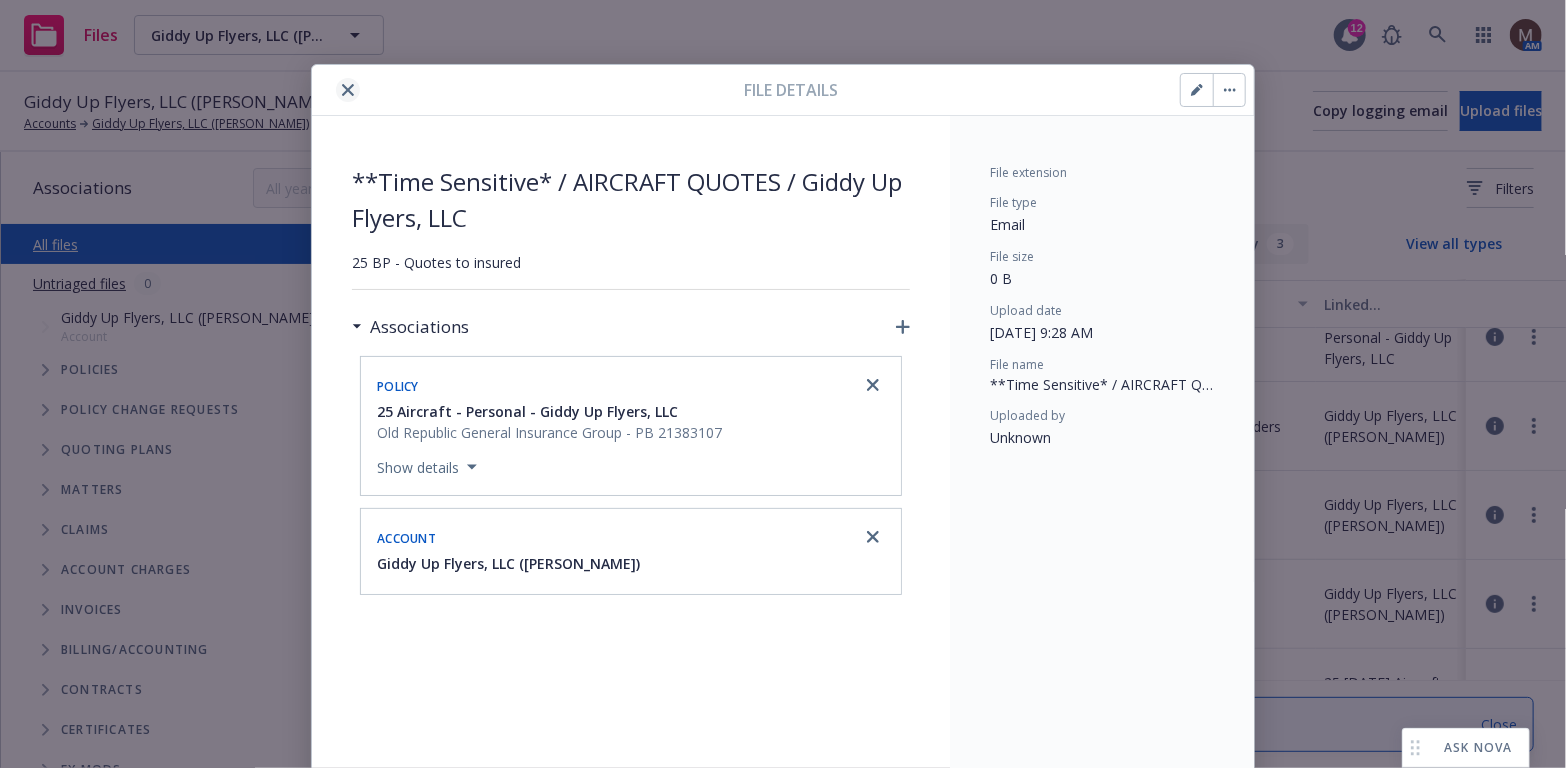 click 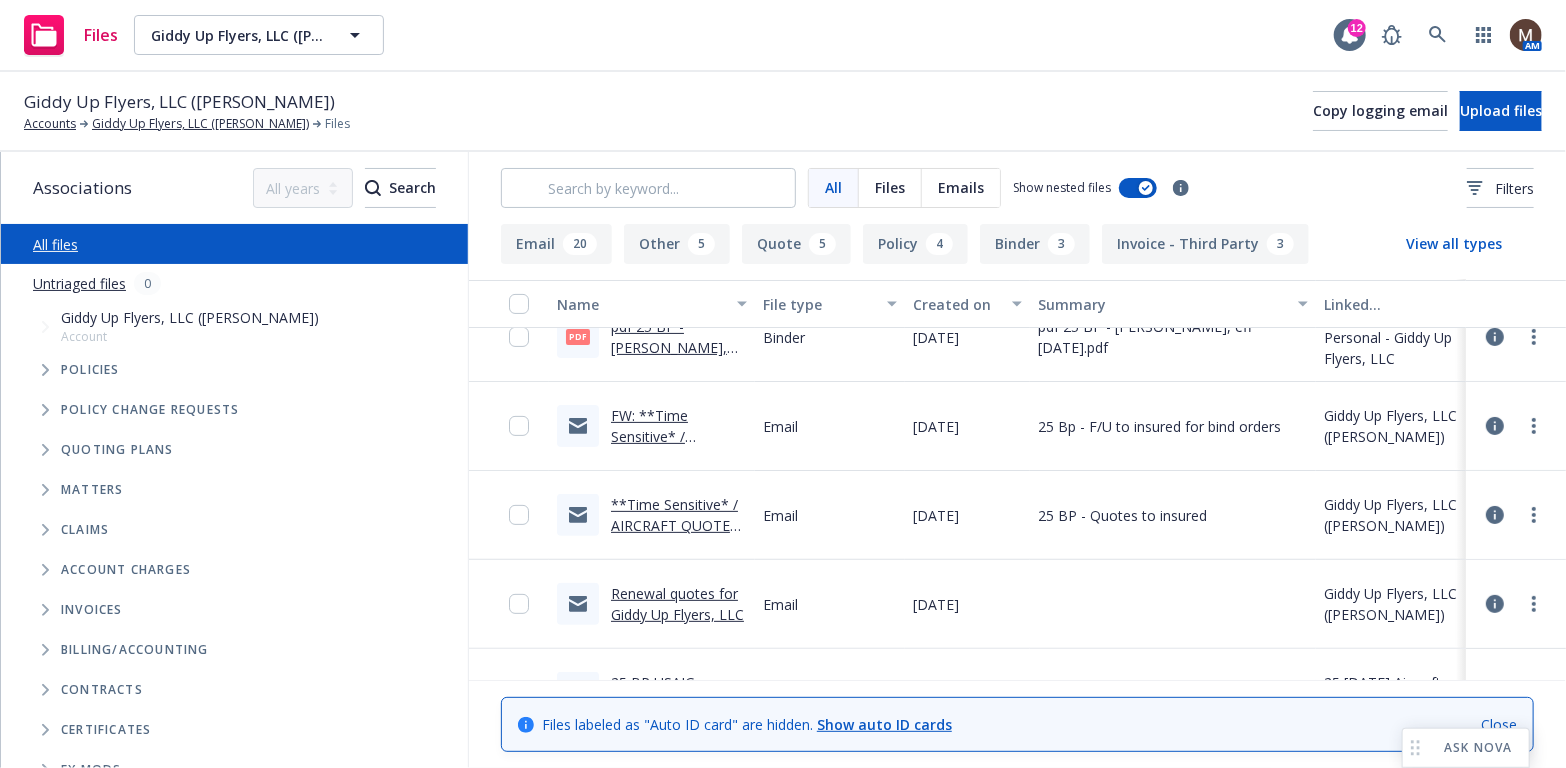 scroll, scrollTop: 400, scrollLeft: 0, axis: vertical 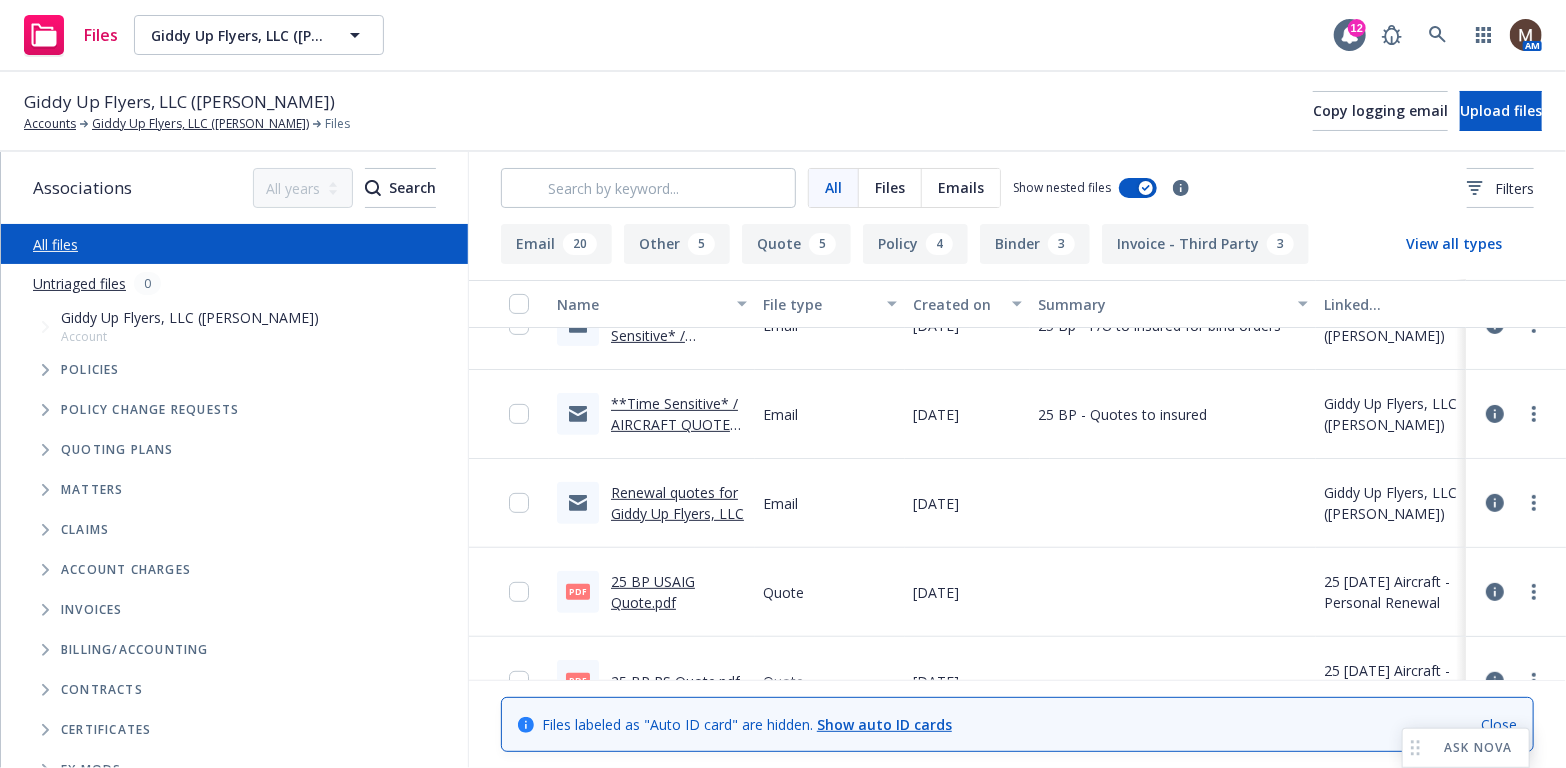 click on "Renewal quotes for Giddy Up Flyers, LLC" at bounding box center (677, 503) 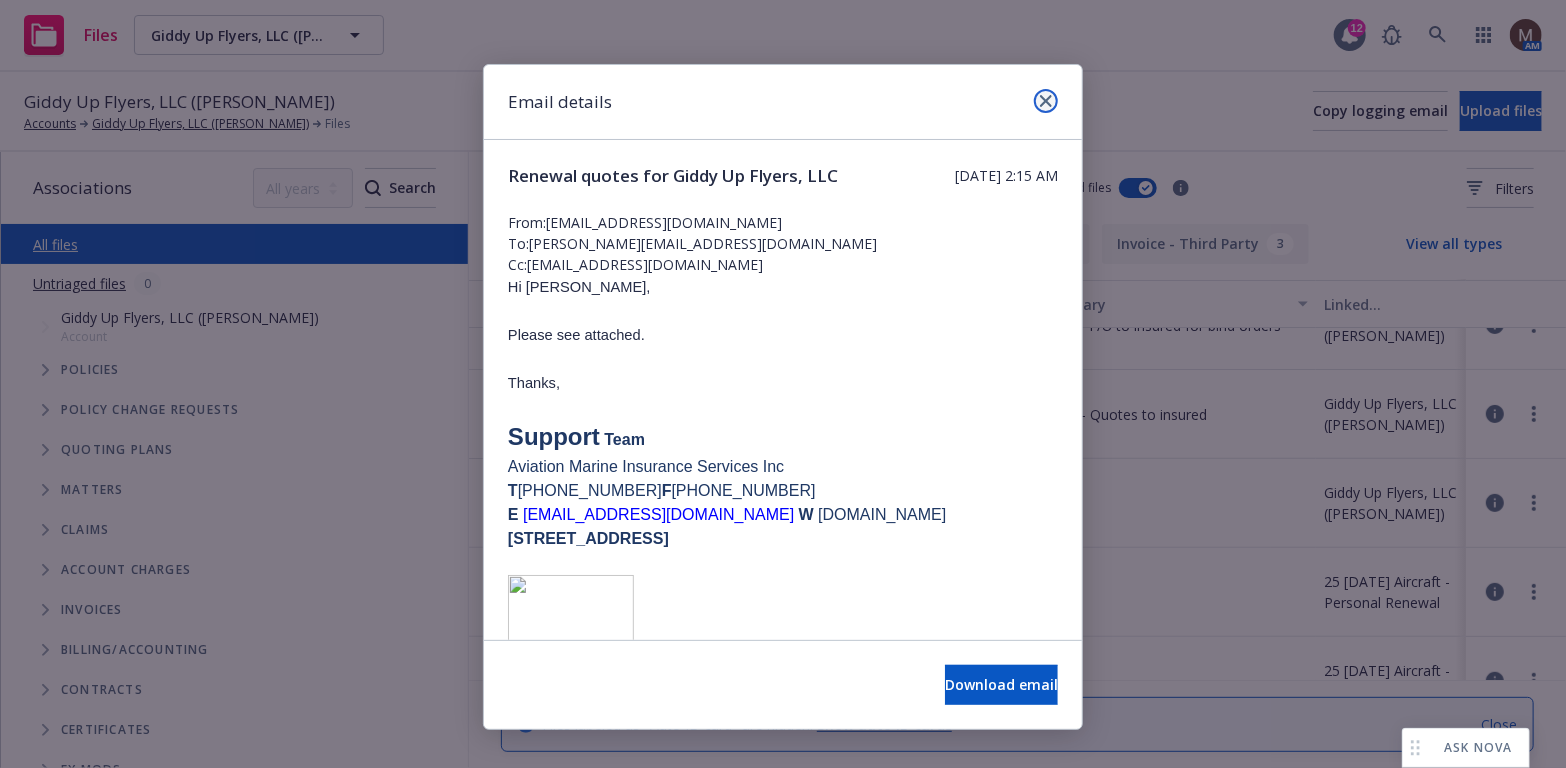 click 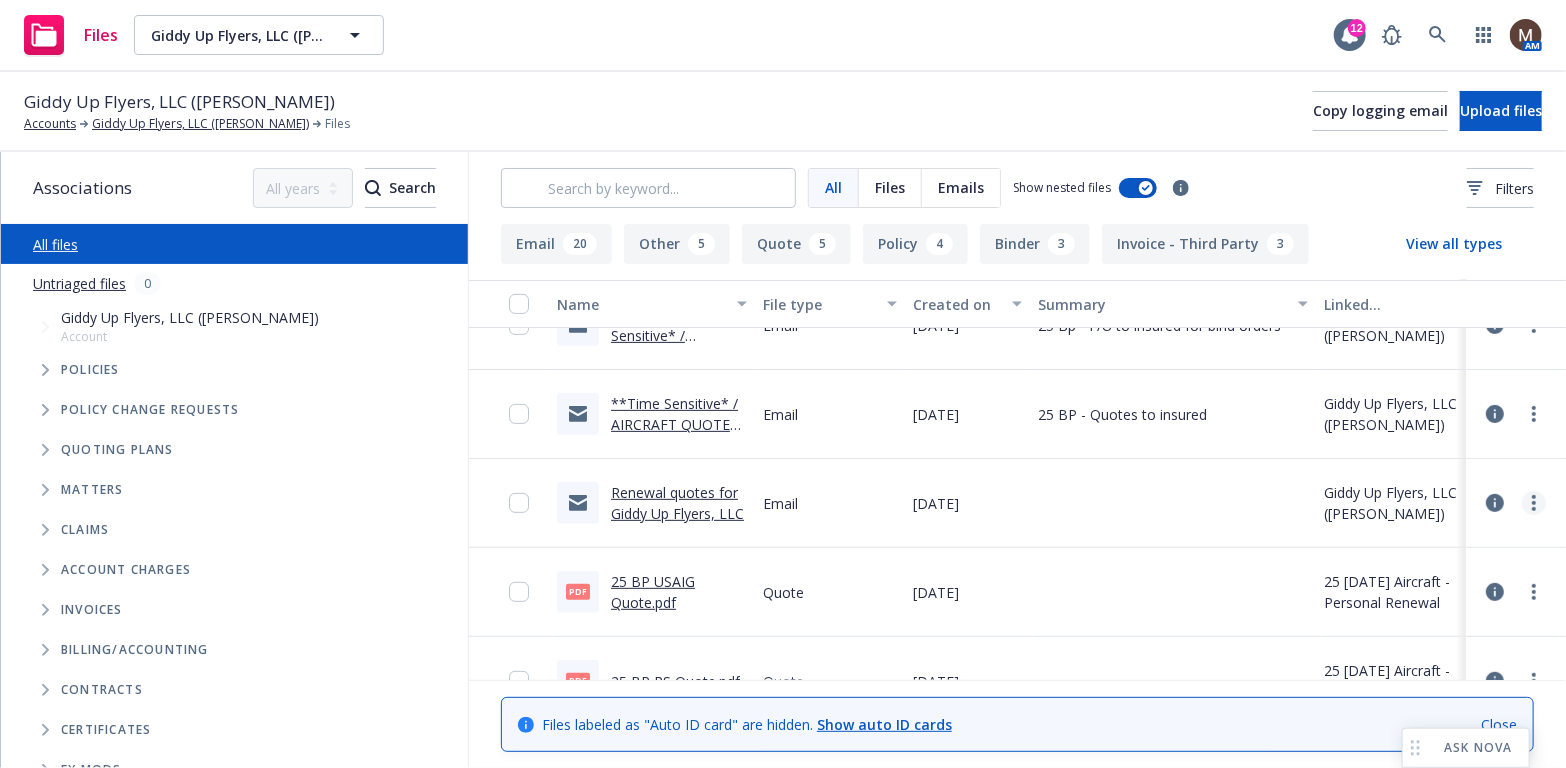 click 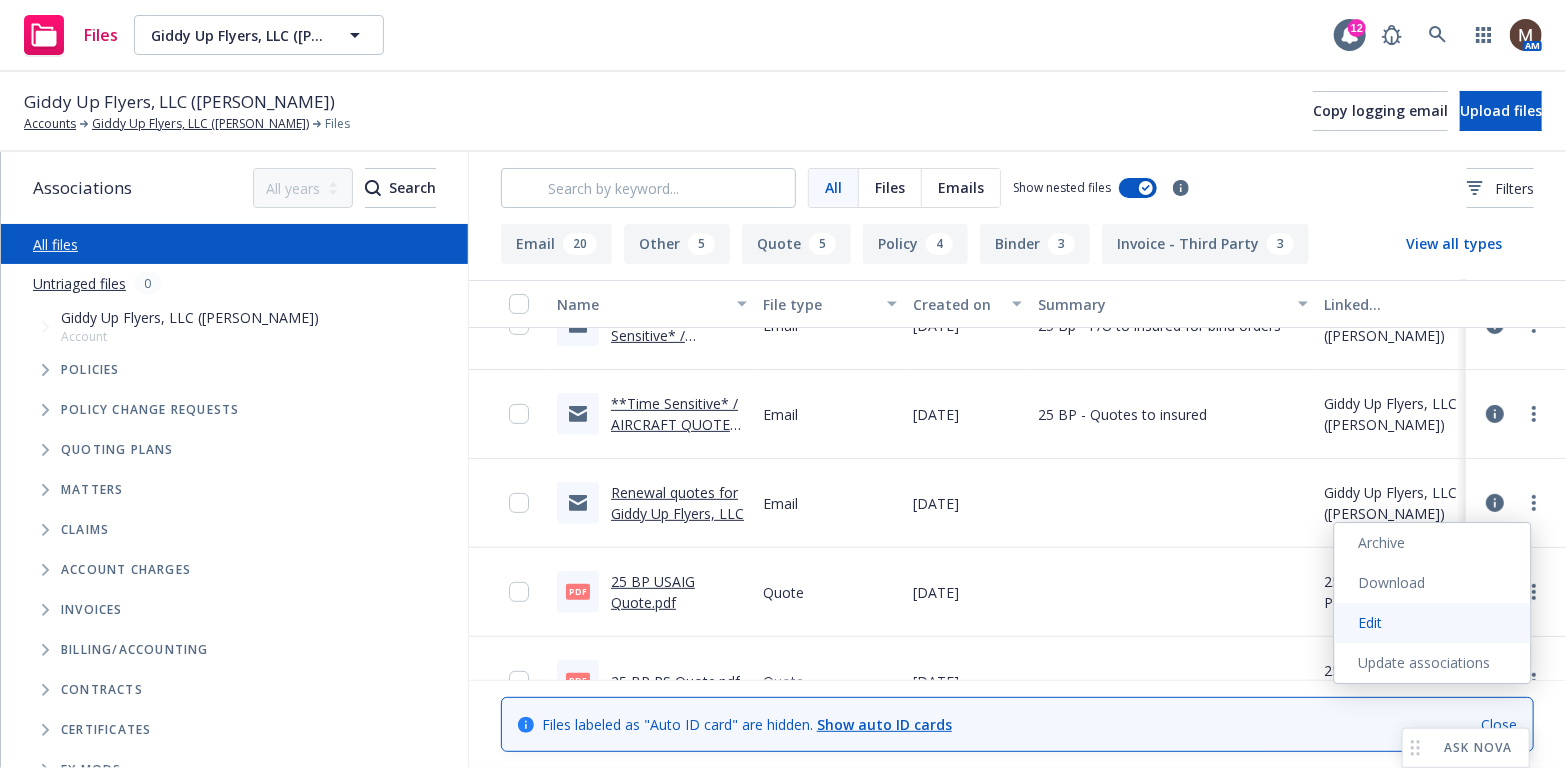 click on "Edit" at bounding box center (1433, 623) 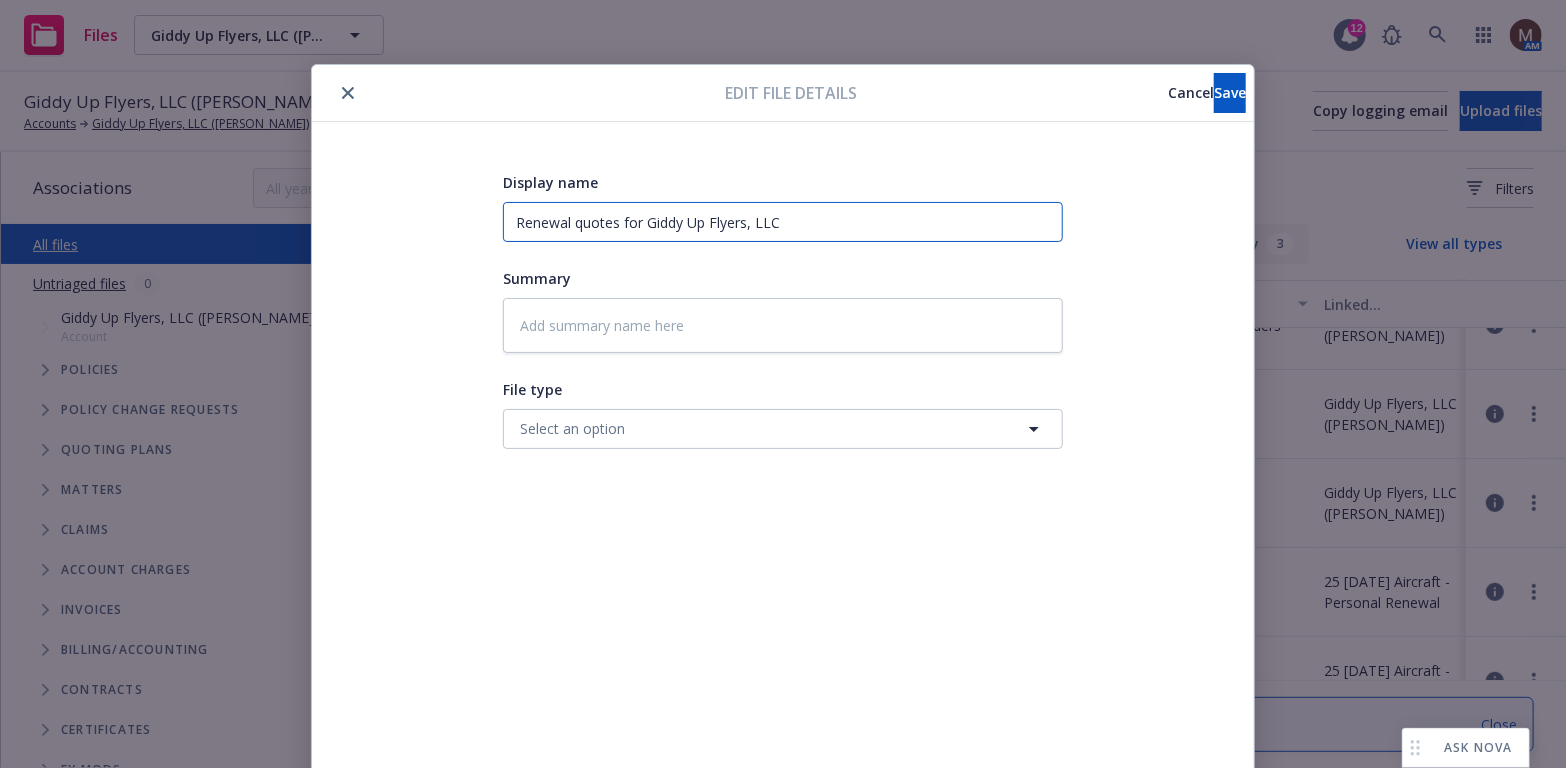 drag, startPoint x: 817, startPoint y: 228, endPoint x: 526, endPoint y: 197, distance: 292.64655 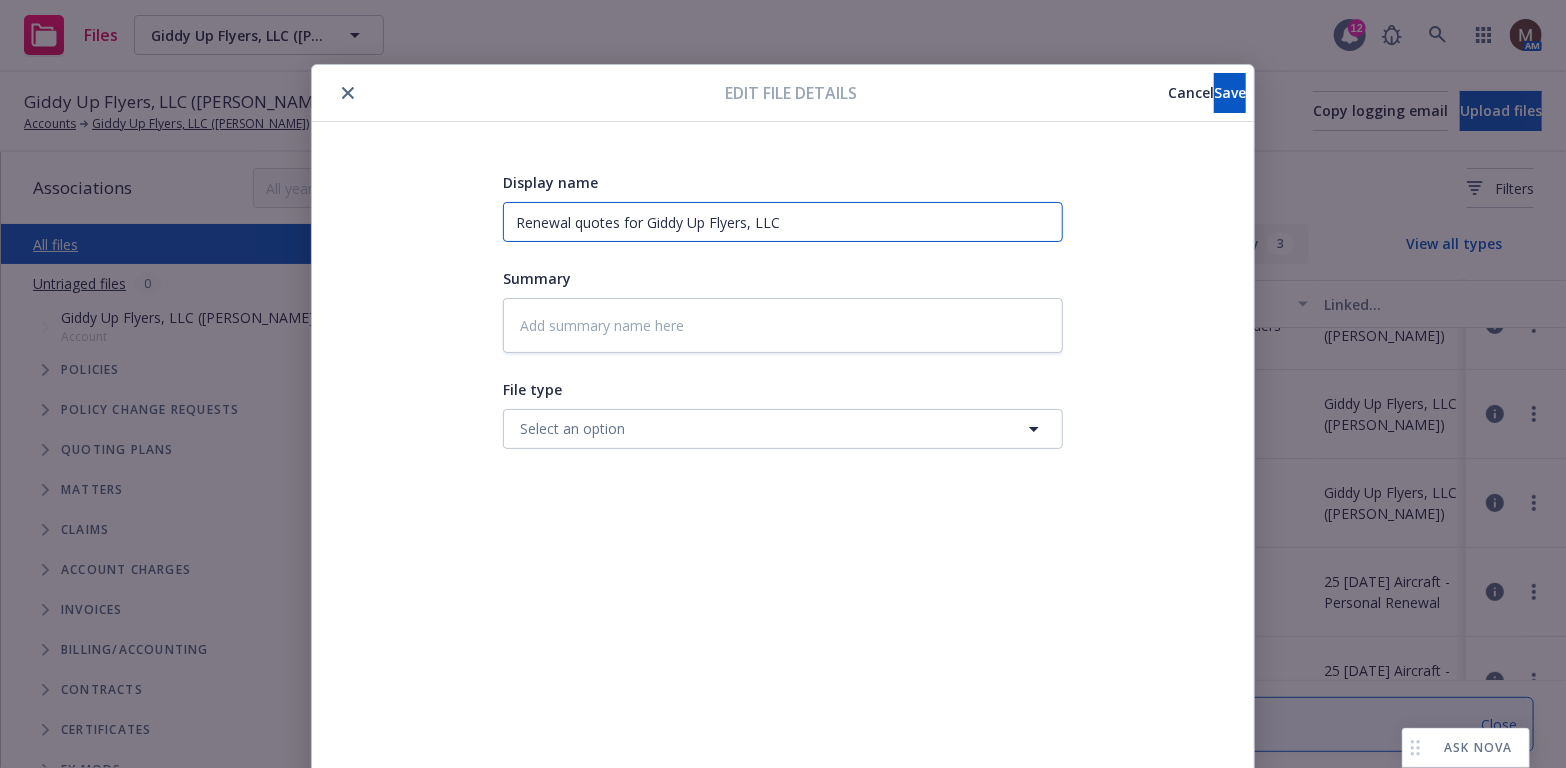 click on "Display name [PERSON_NAME] quotes for Giddy Up Flyers, LLC Summary File type Select an option" at bounding box center (783, 470) 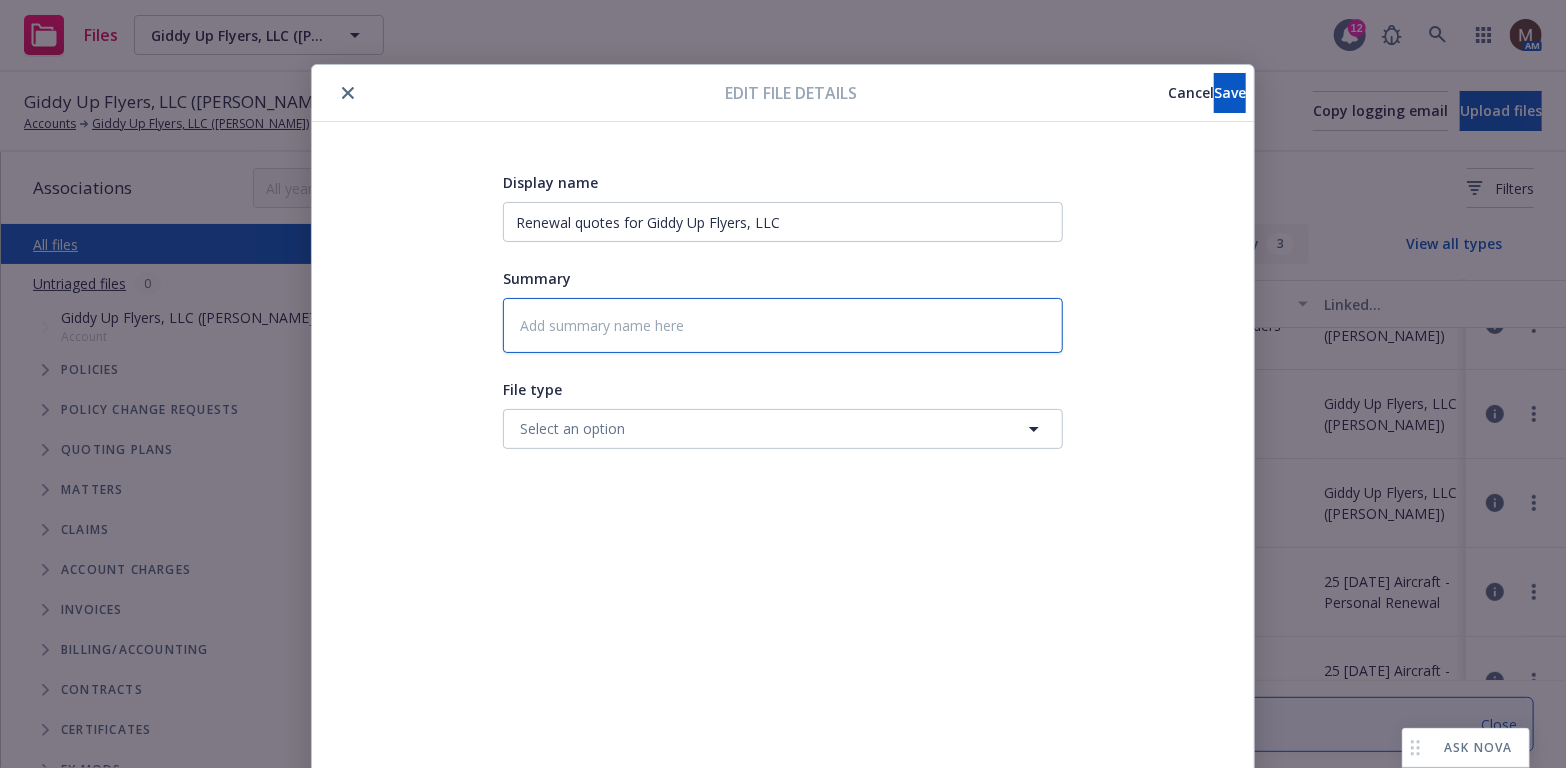 click at bounding box center (783, 325) 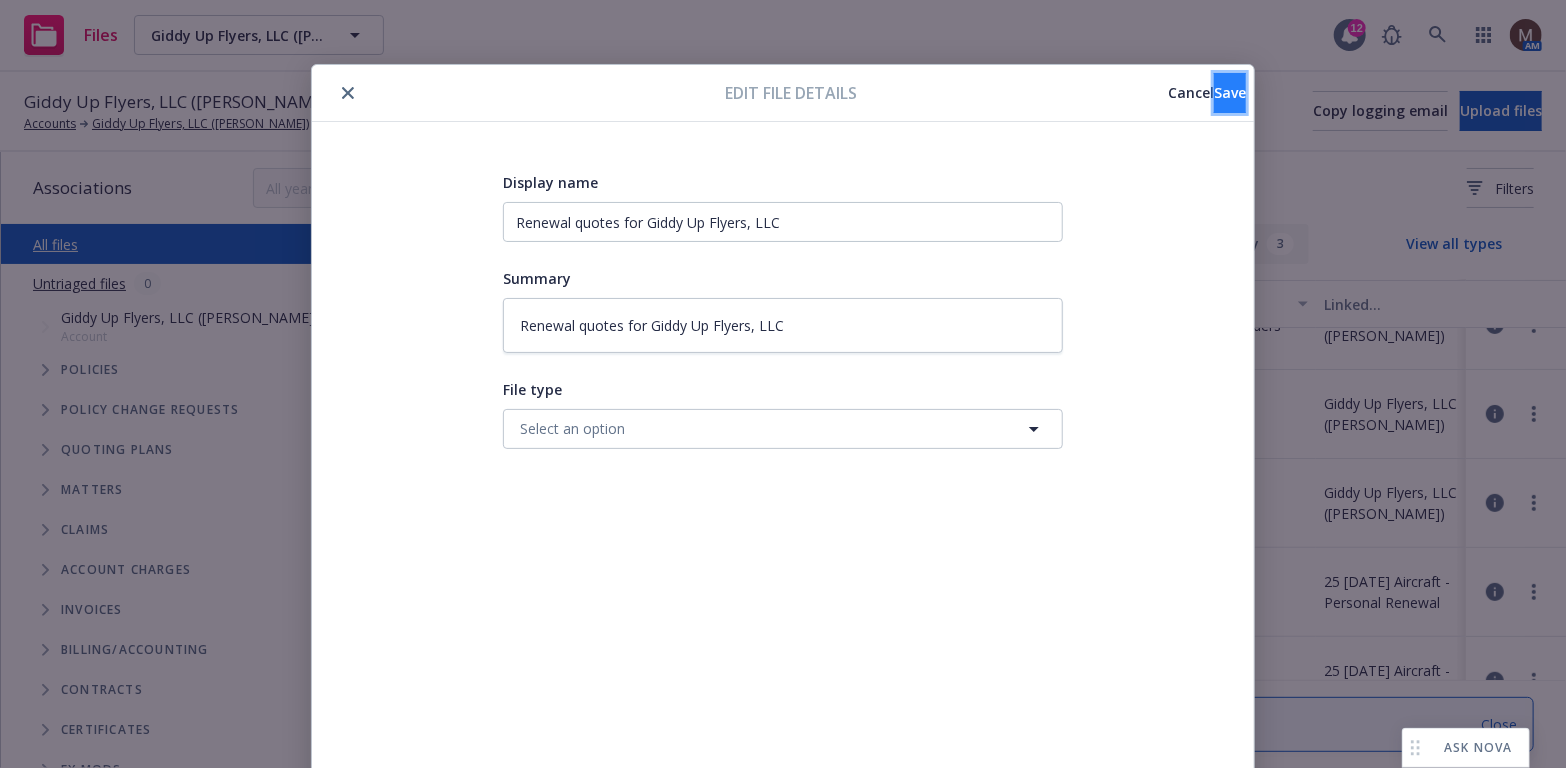 click on "Save" at bounding box center [1230, 92] 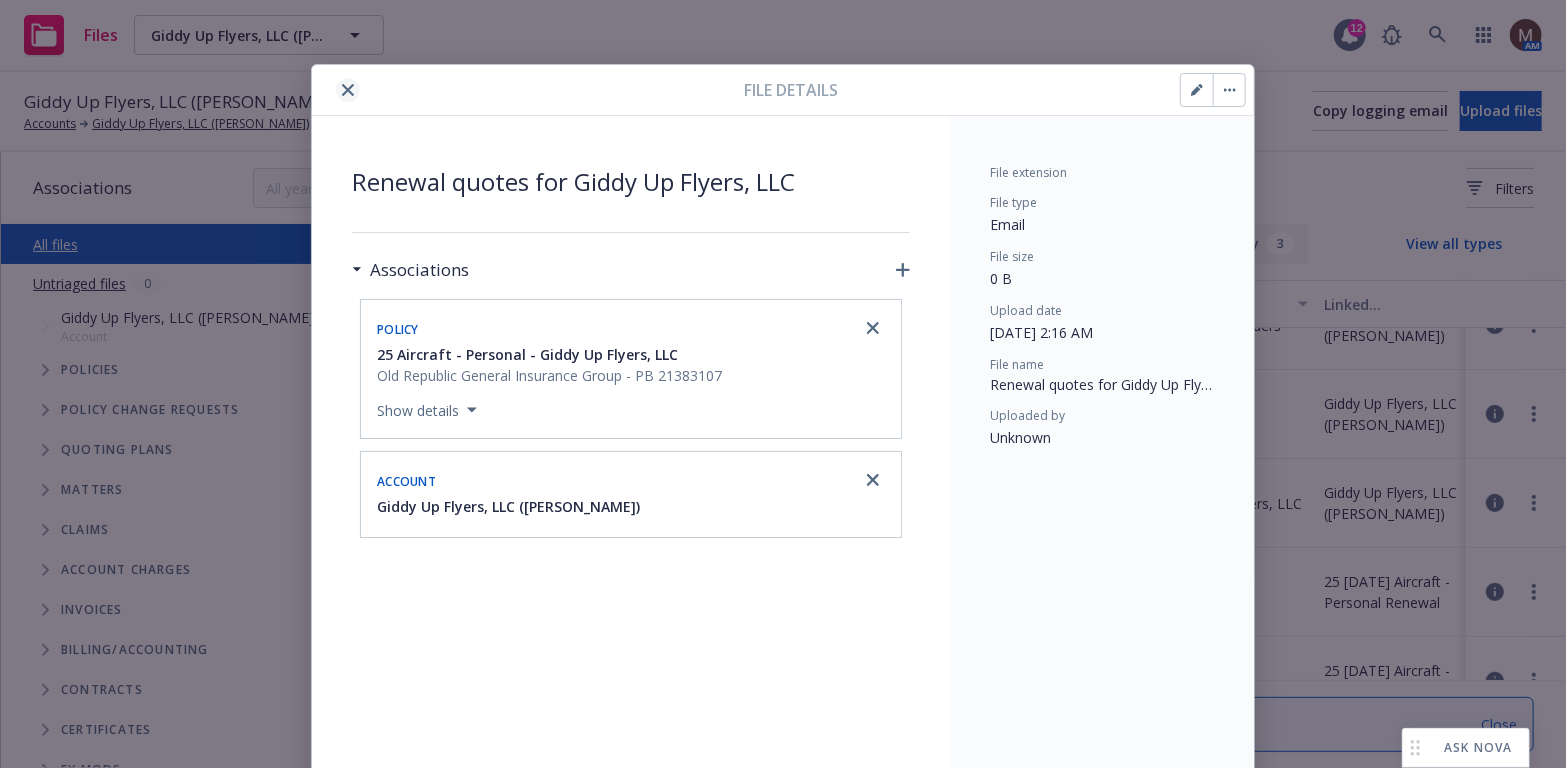 click 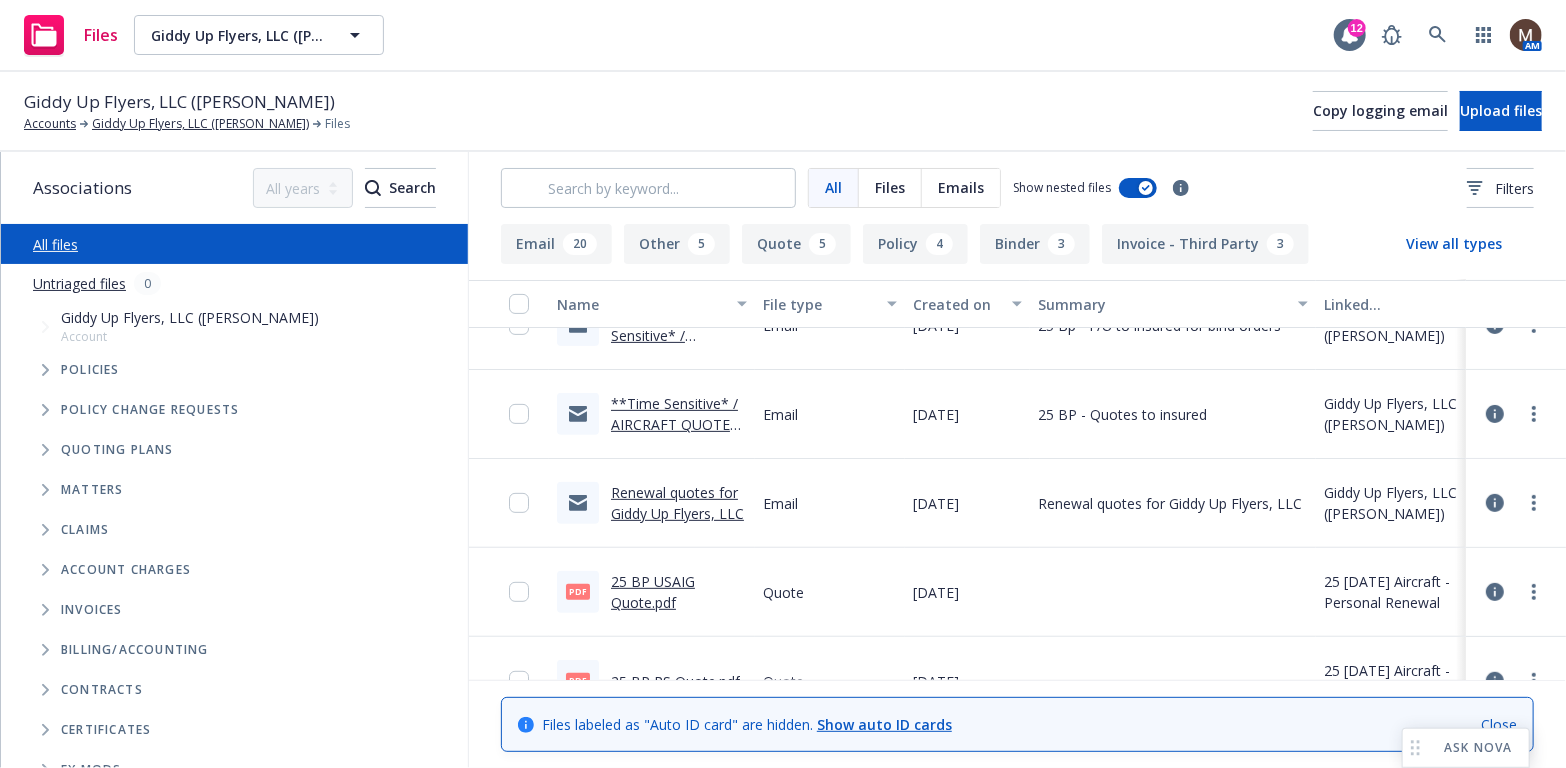 scroll, scrollTop: 500, scrollLeft: 0, axis: vertical 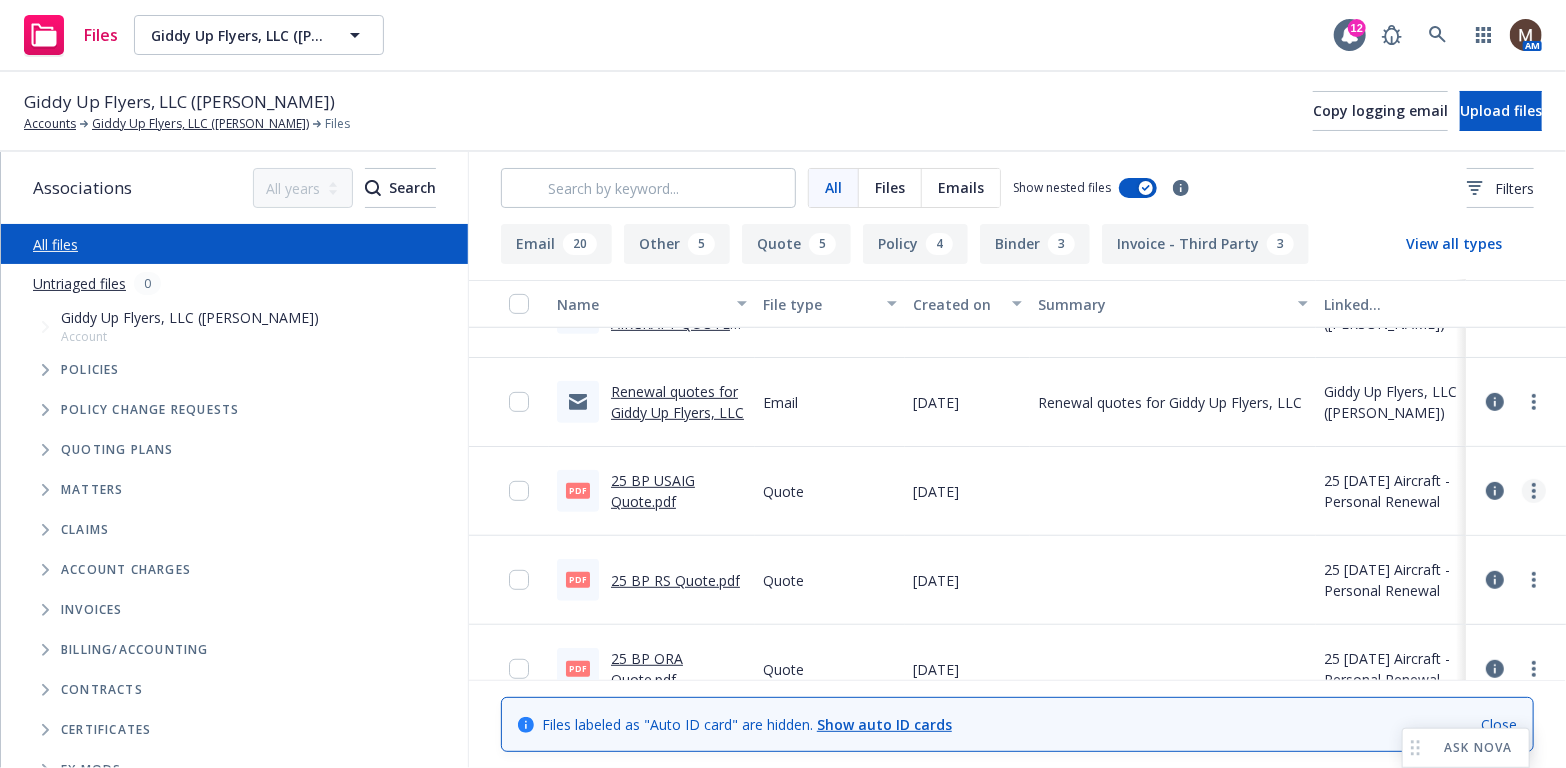 click at bounding box center (1534, 491) 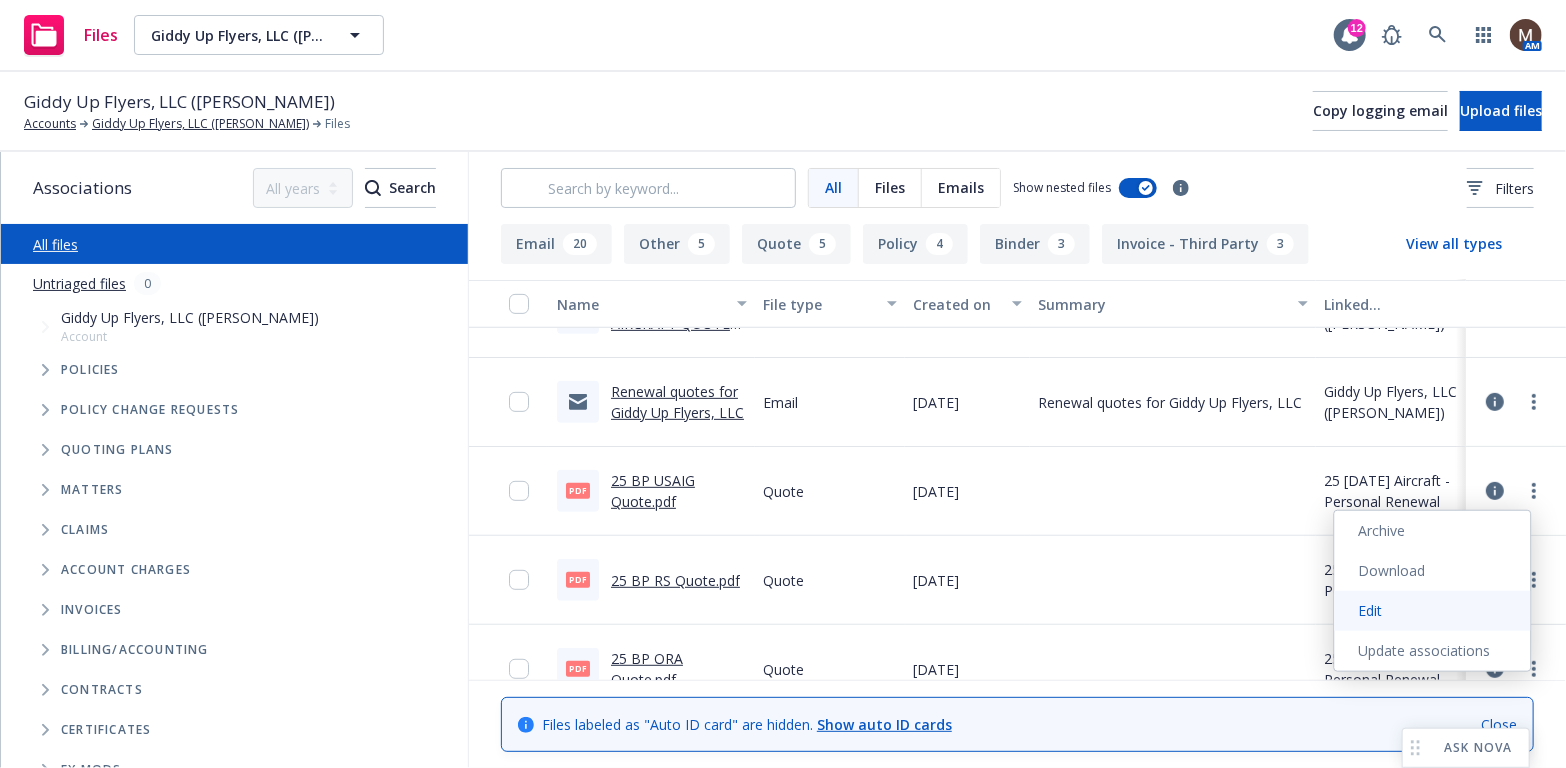 click on "Edit" at bounding box center (1433, 611) 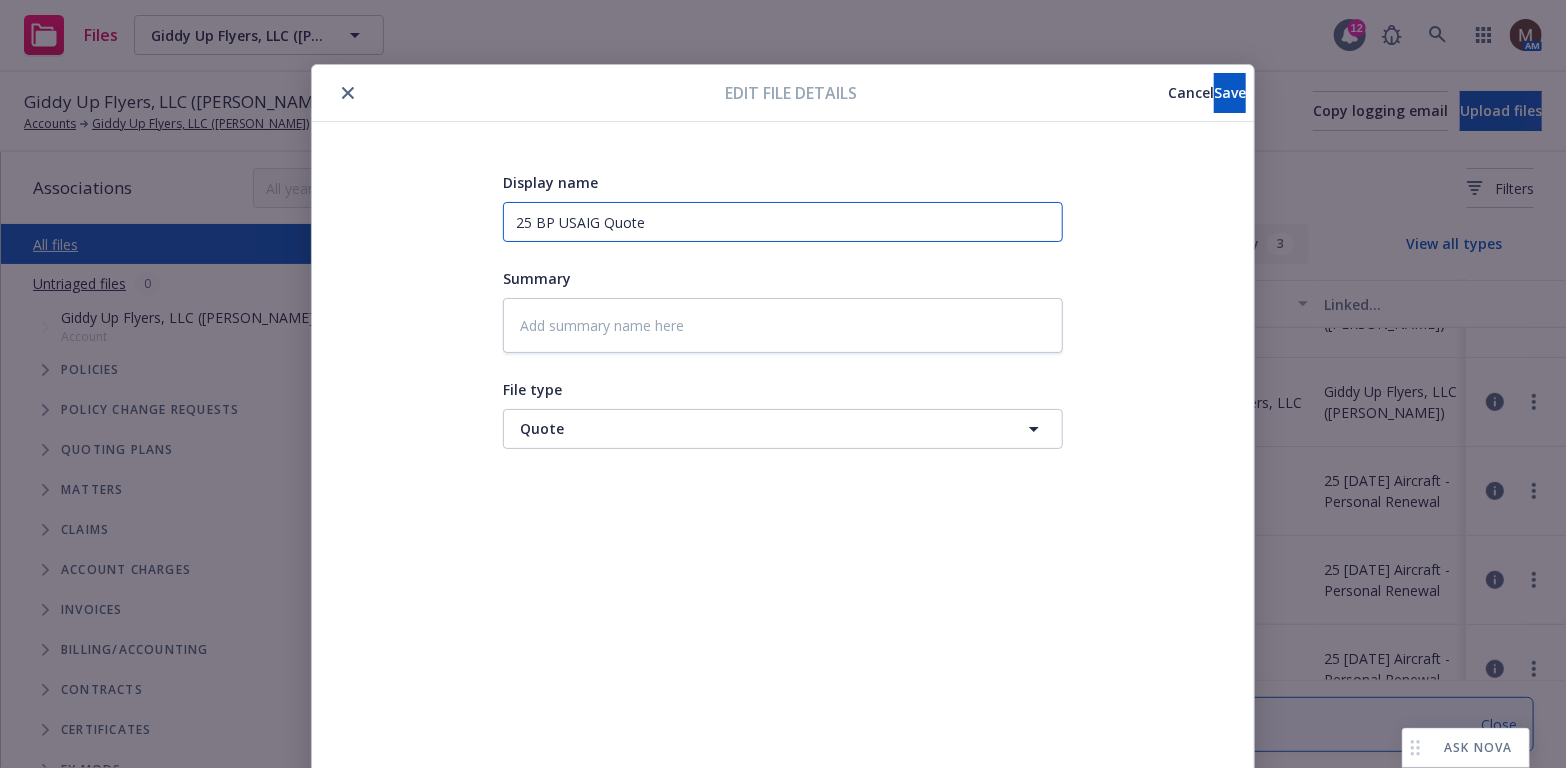 drag, startPoint x: 673, startPoint y: 225, endPoint x: 541, endPoint y: 186, distance: 137.64084 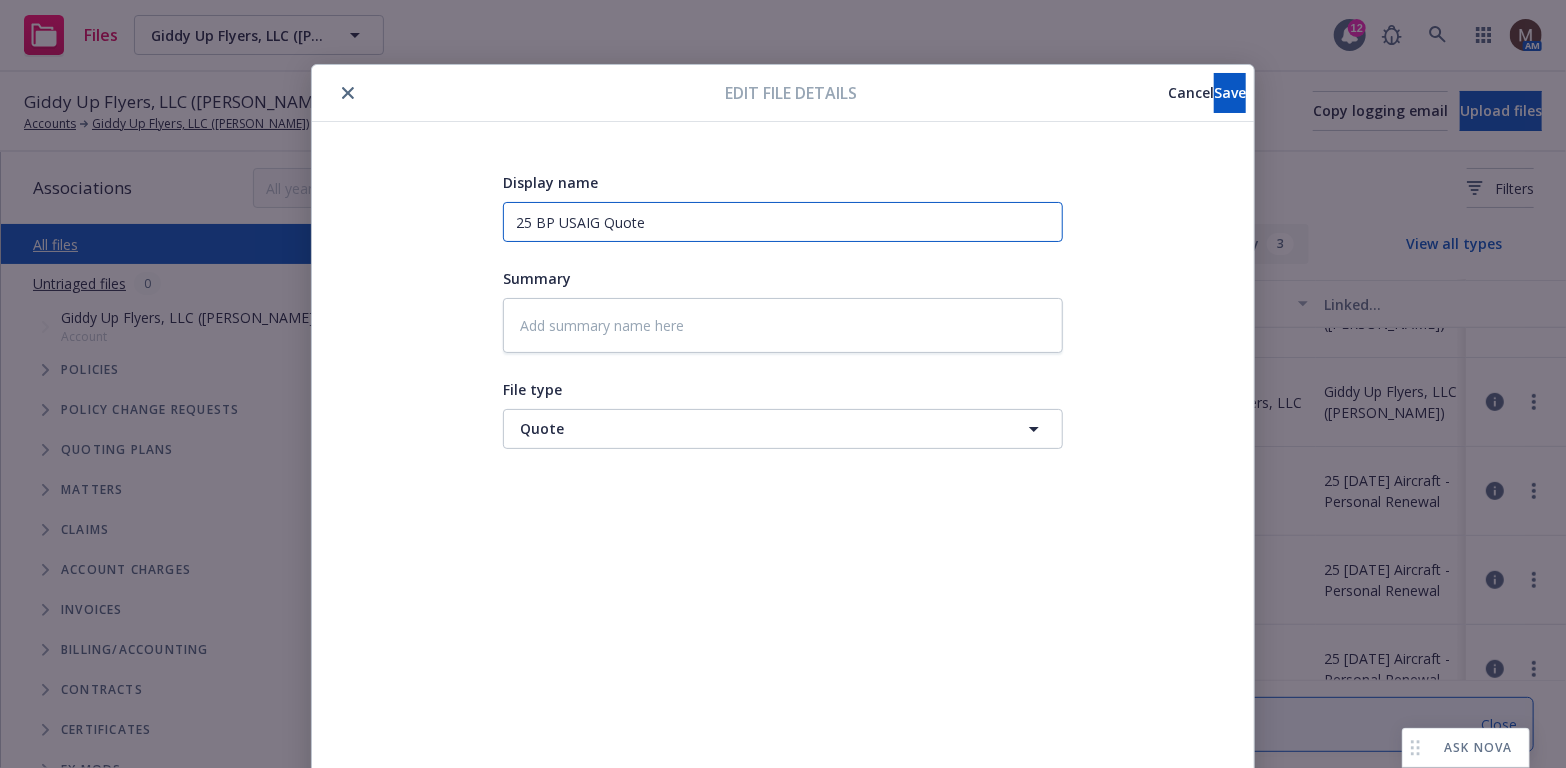 click on "25 BP USAIG Quote" at bounding box center [783, 222] 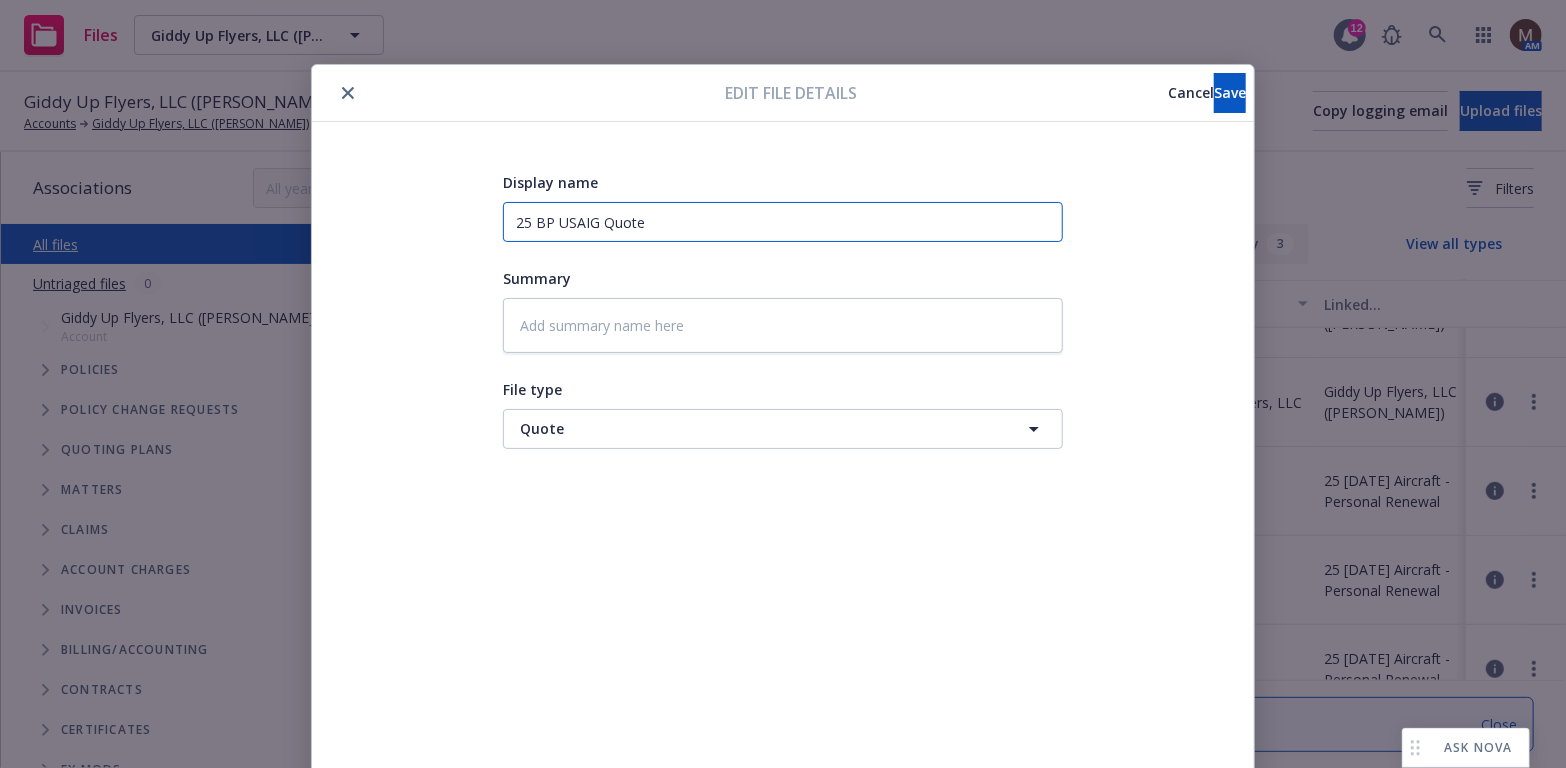 drag, startPoint x: 659, startPoint y: 229, endPoint x: 495, endPoint y: 211, distance: 164.98485 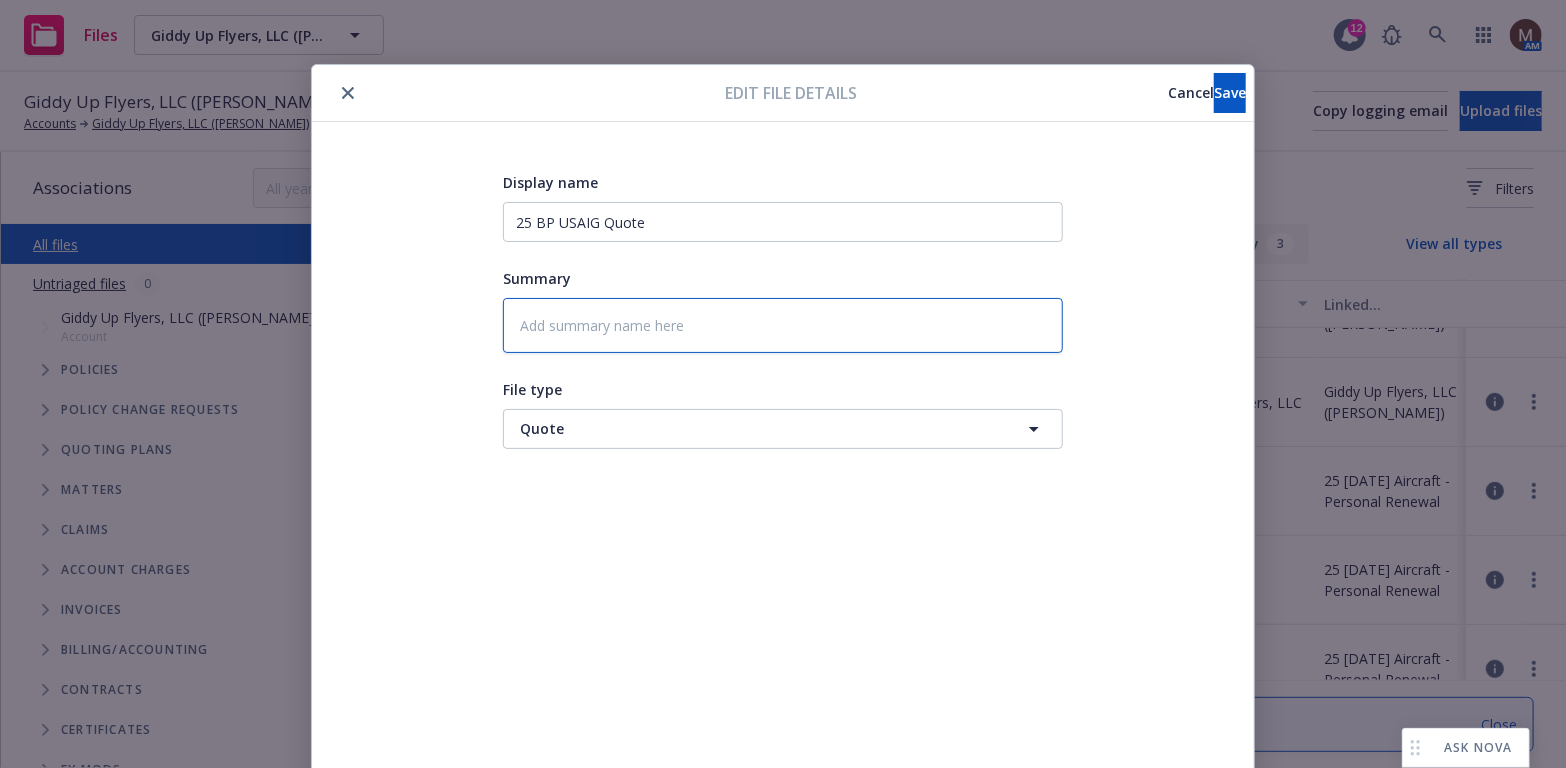 click at bounding box center (783, 325) 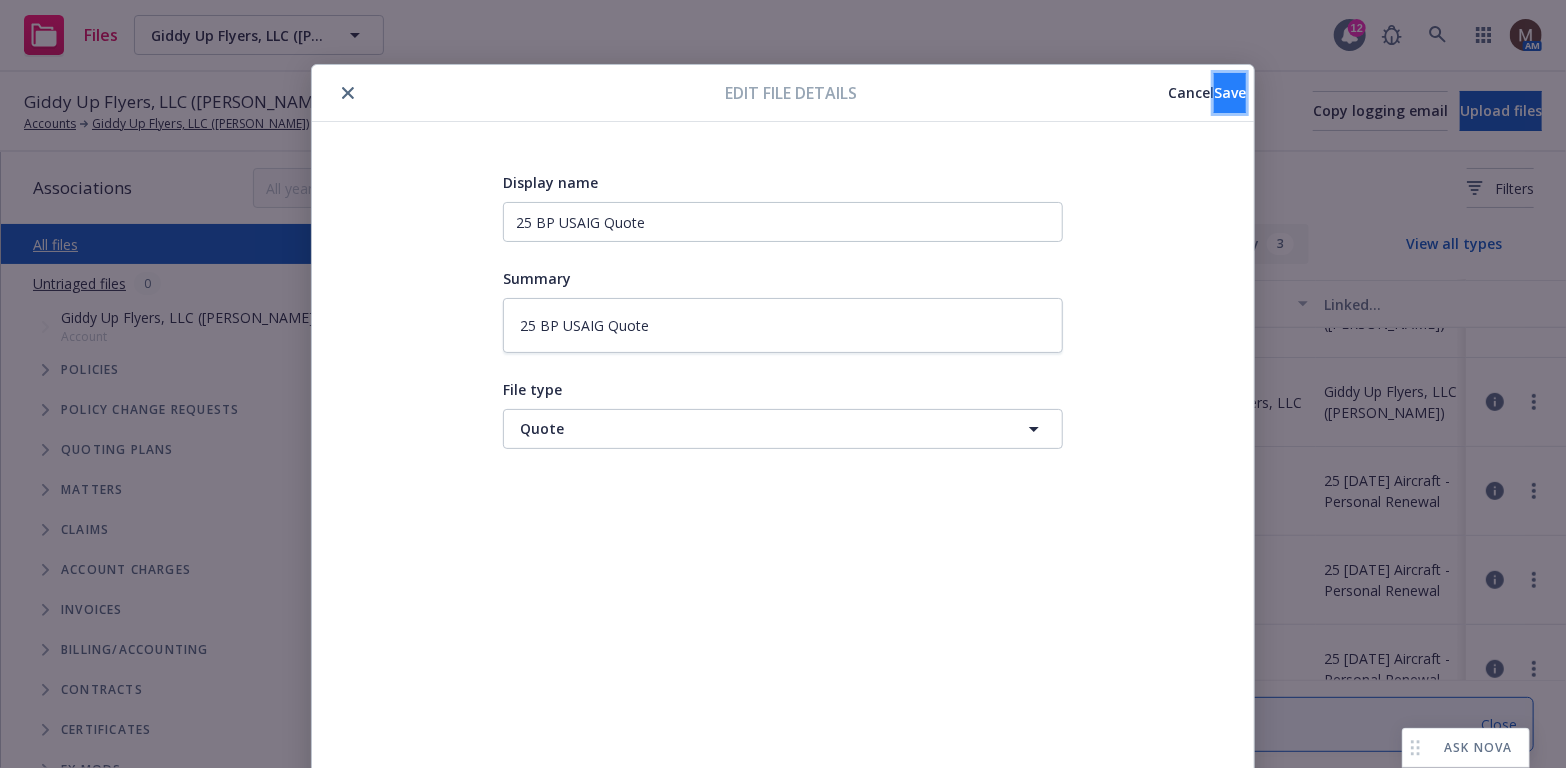 click on "Save" at bounding box center [1230, 92] 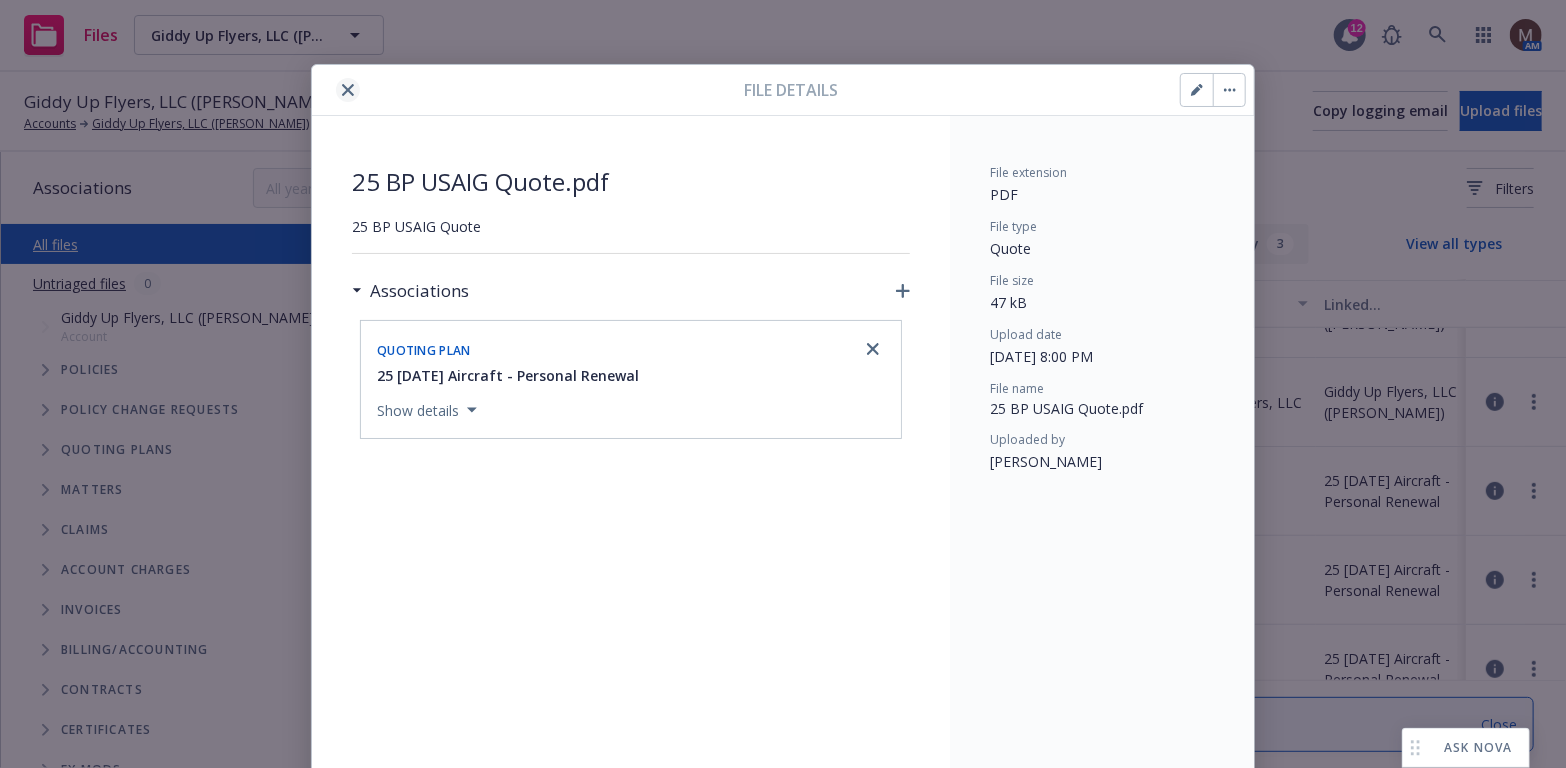 click 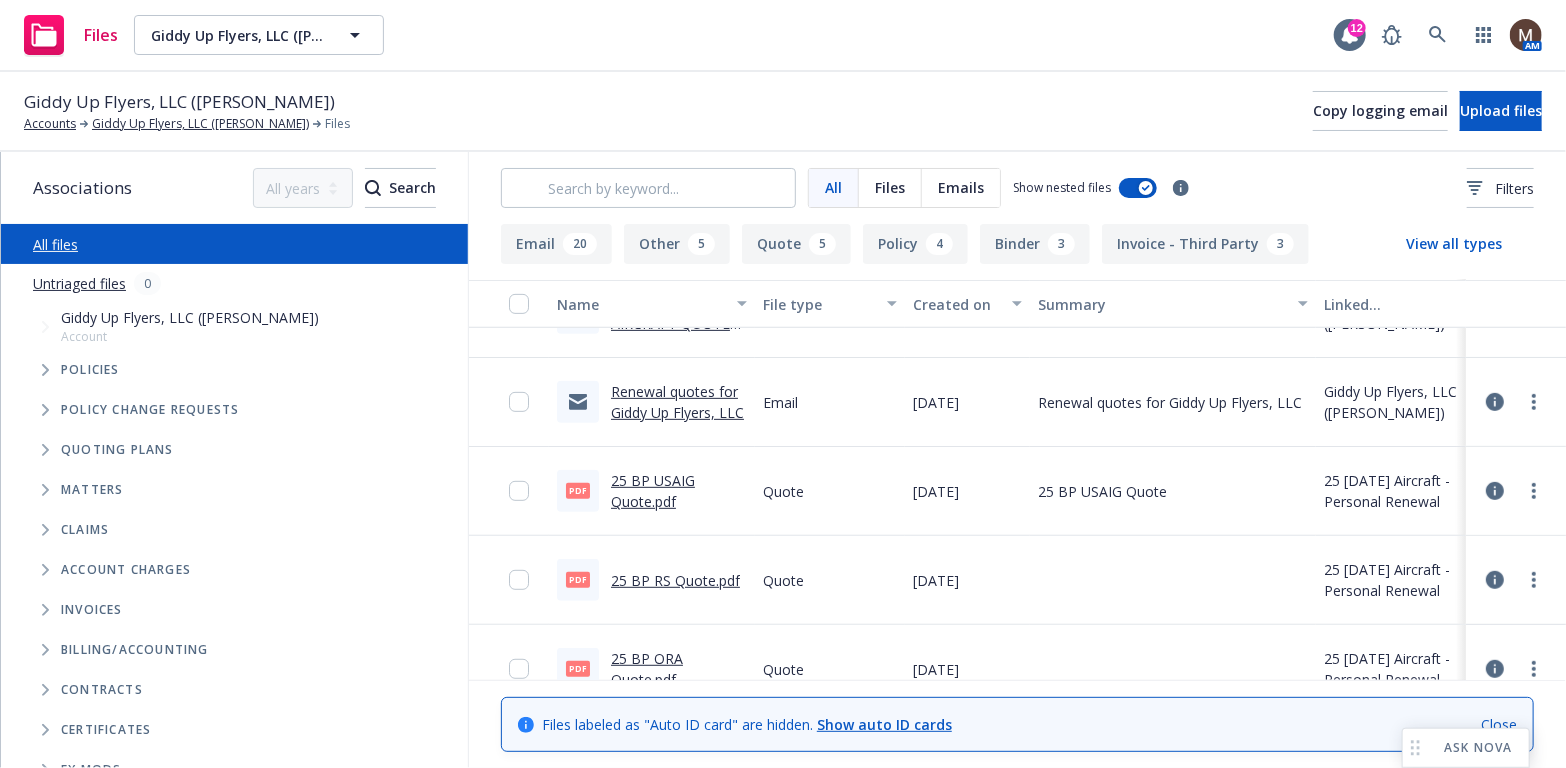 scroll, scrollTop: 600, scrollLeft: 0, axis: vertical 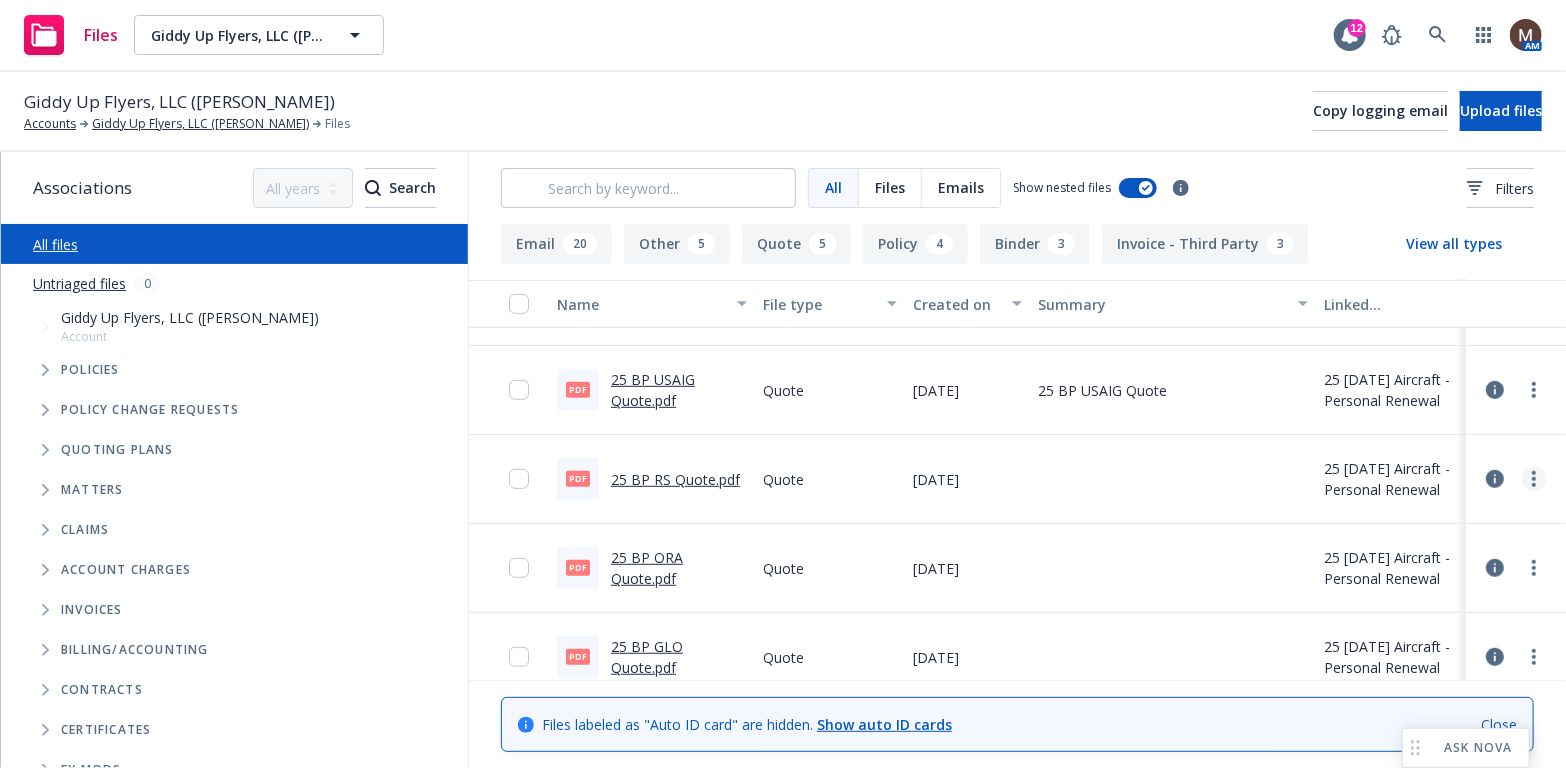 click 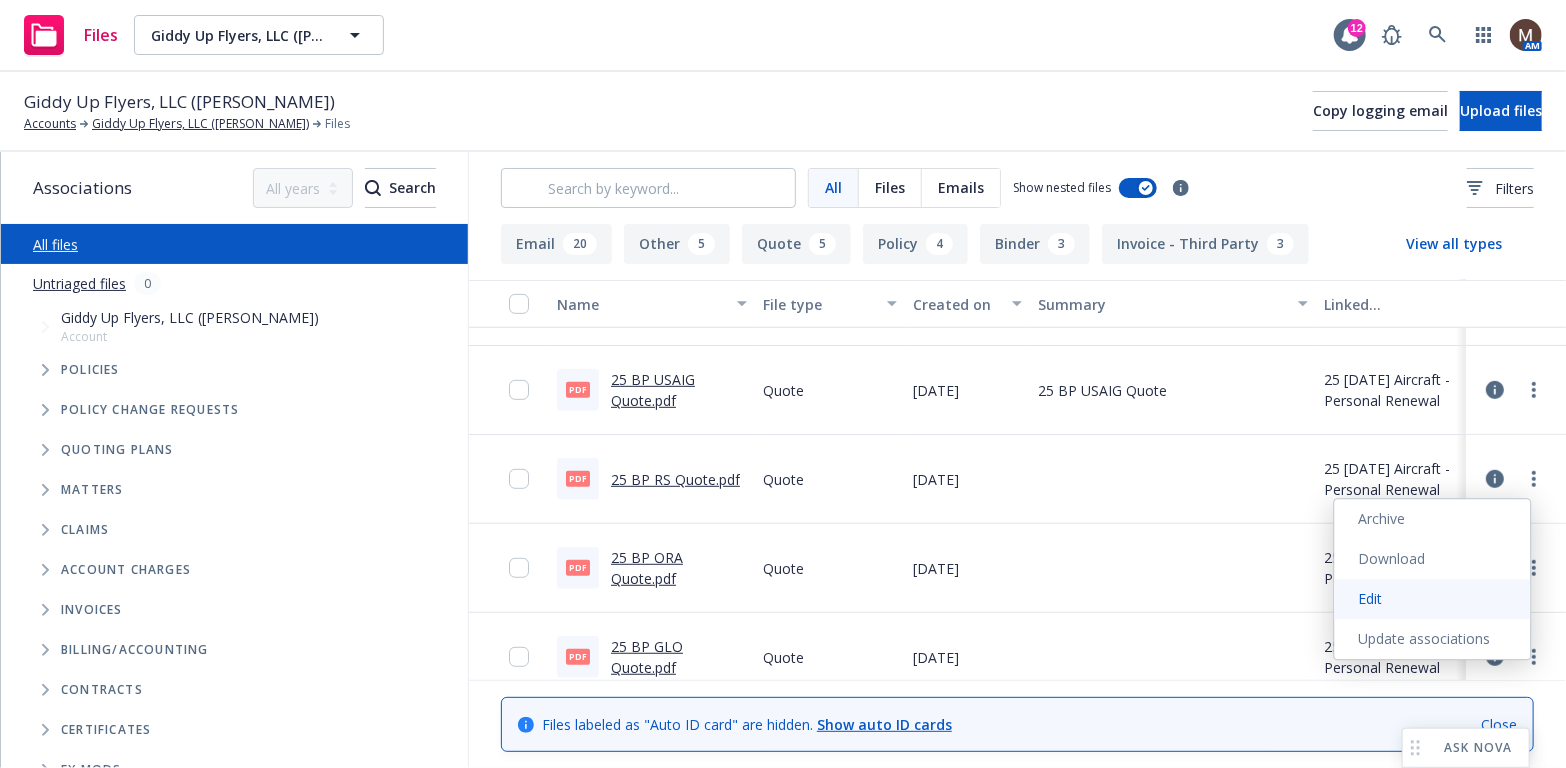 click on "Edit" at bounding box center (1433, 599) 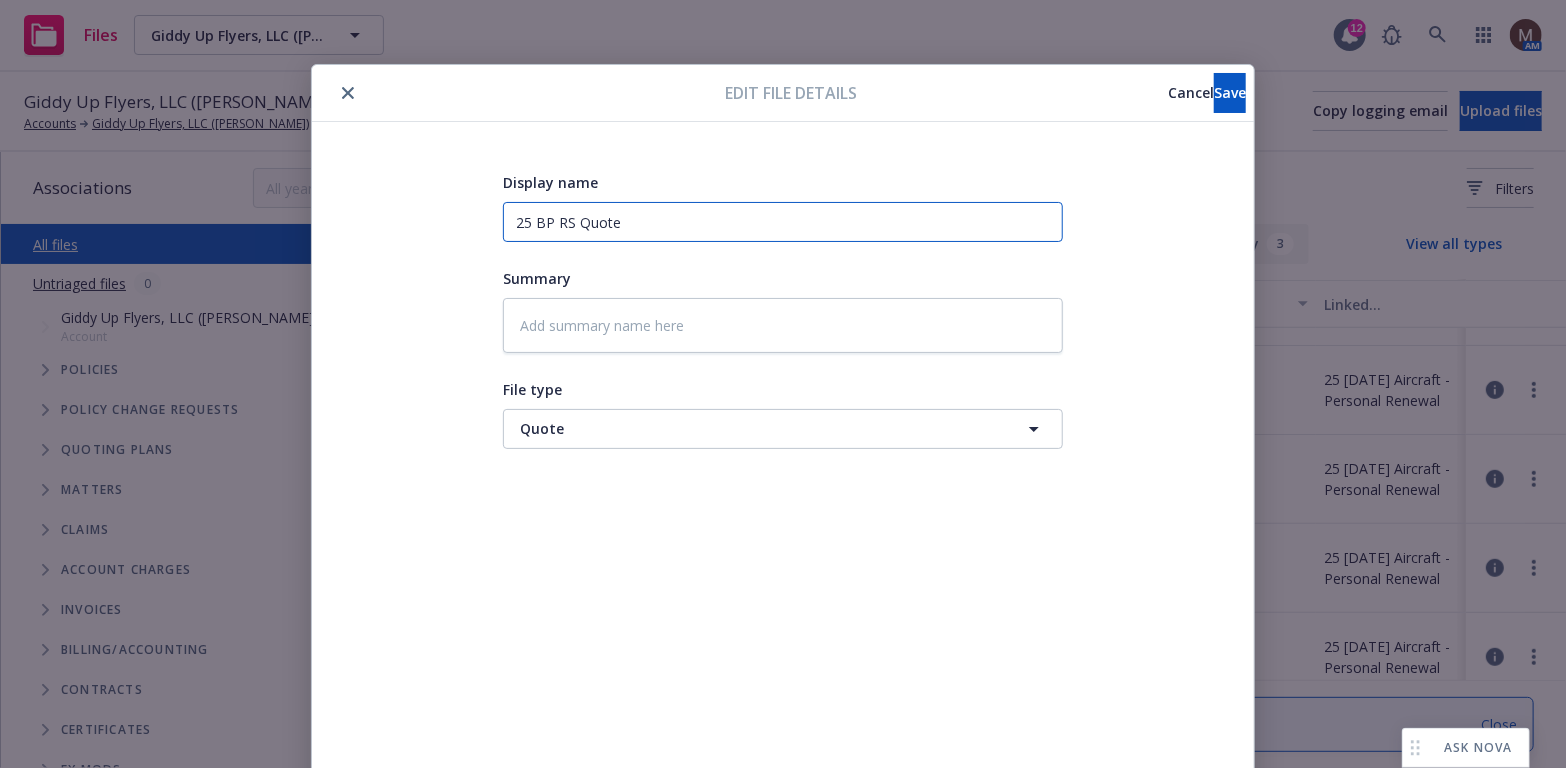 drag, startPoint x: 641, startPoint y: 226, endPoint x: 509, endPoint y: 226, distance: 132 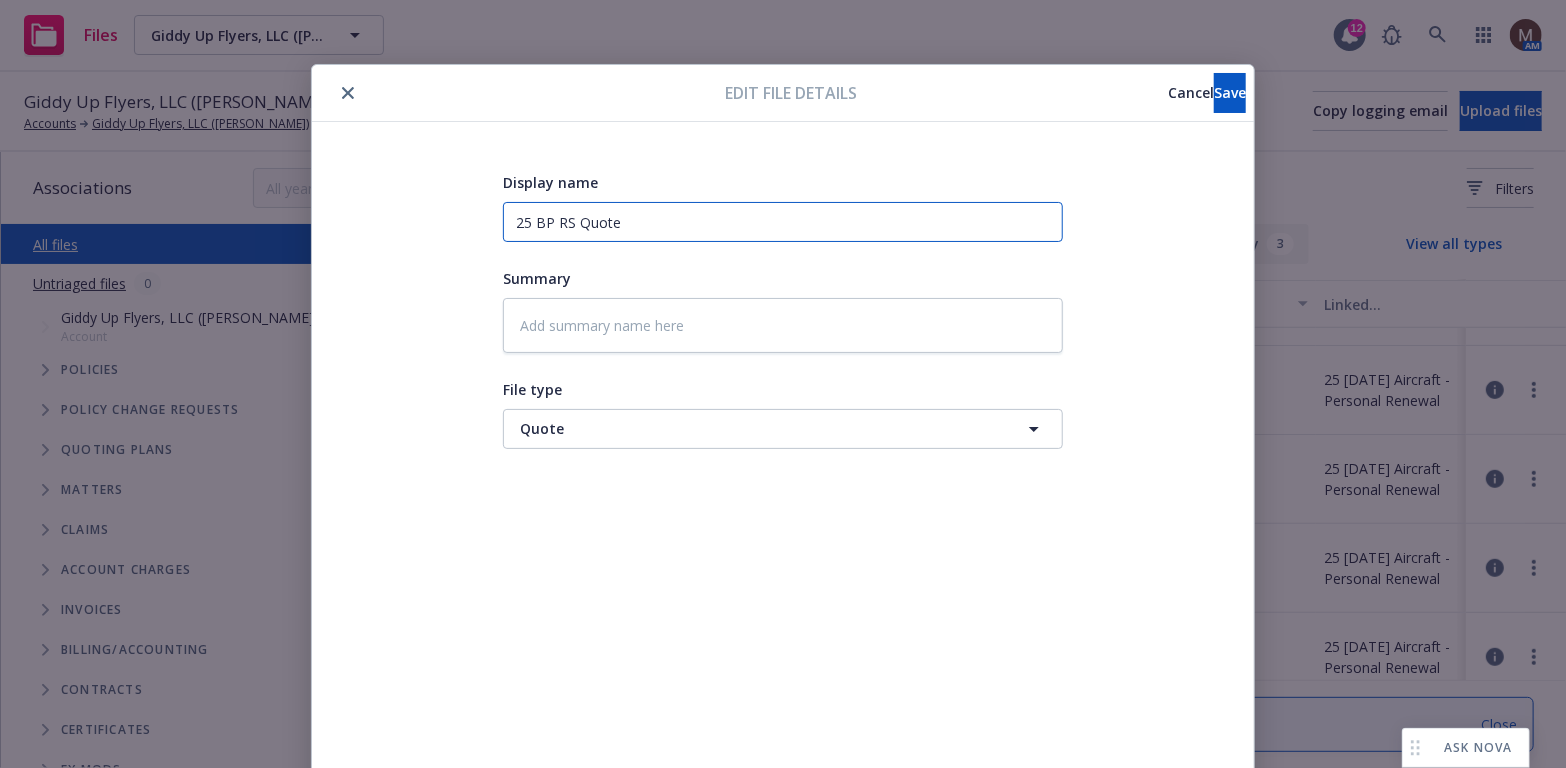 click on "25 BP RS Quote" at bounding box center [783, 222] 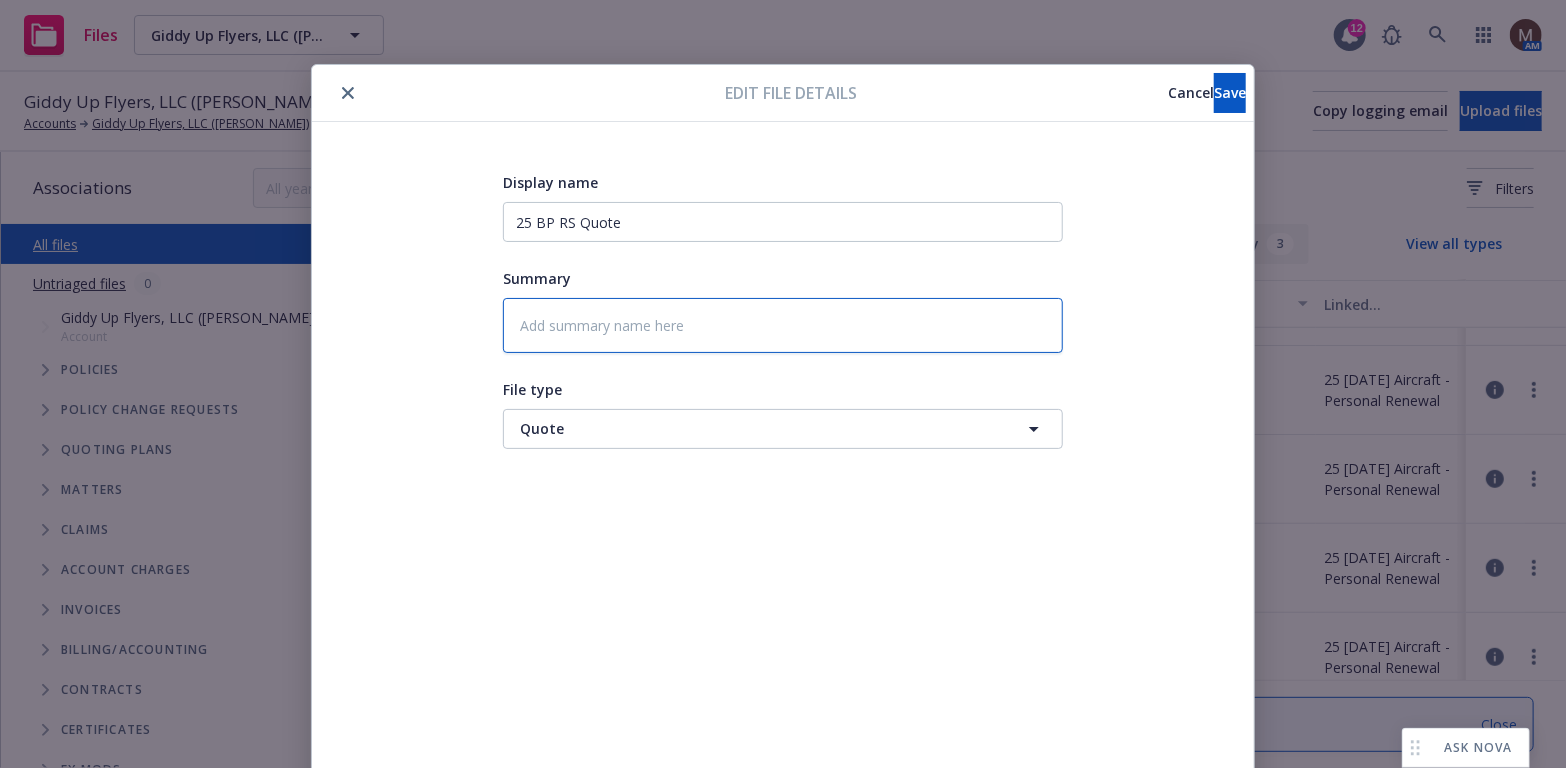 click at bounding box center [783, 325] 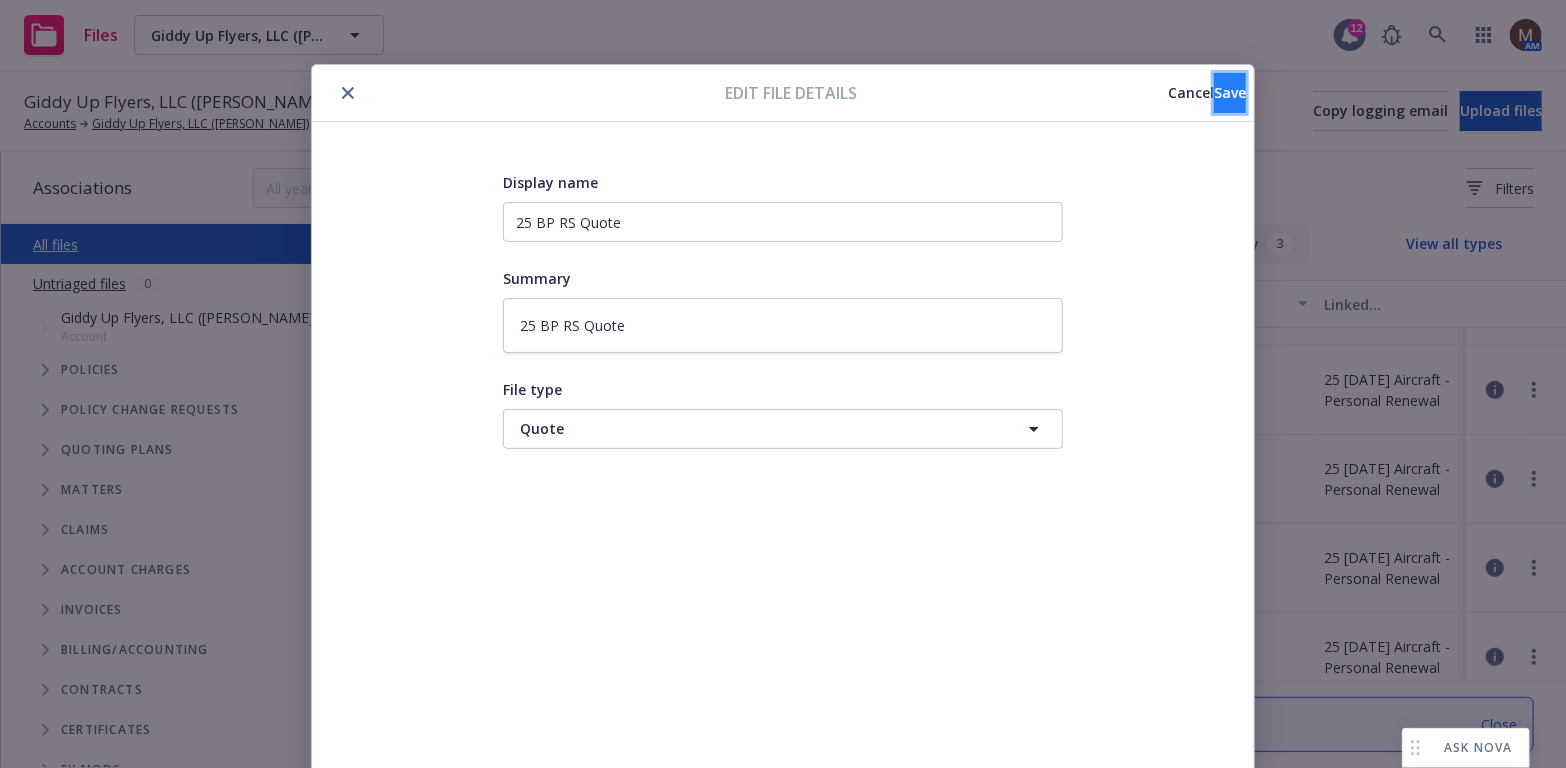 click on "Save" at bounding box center [1230, 92] 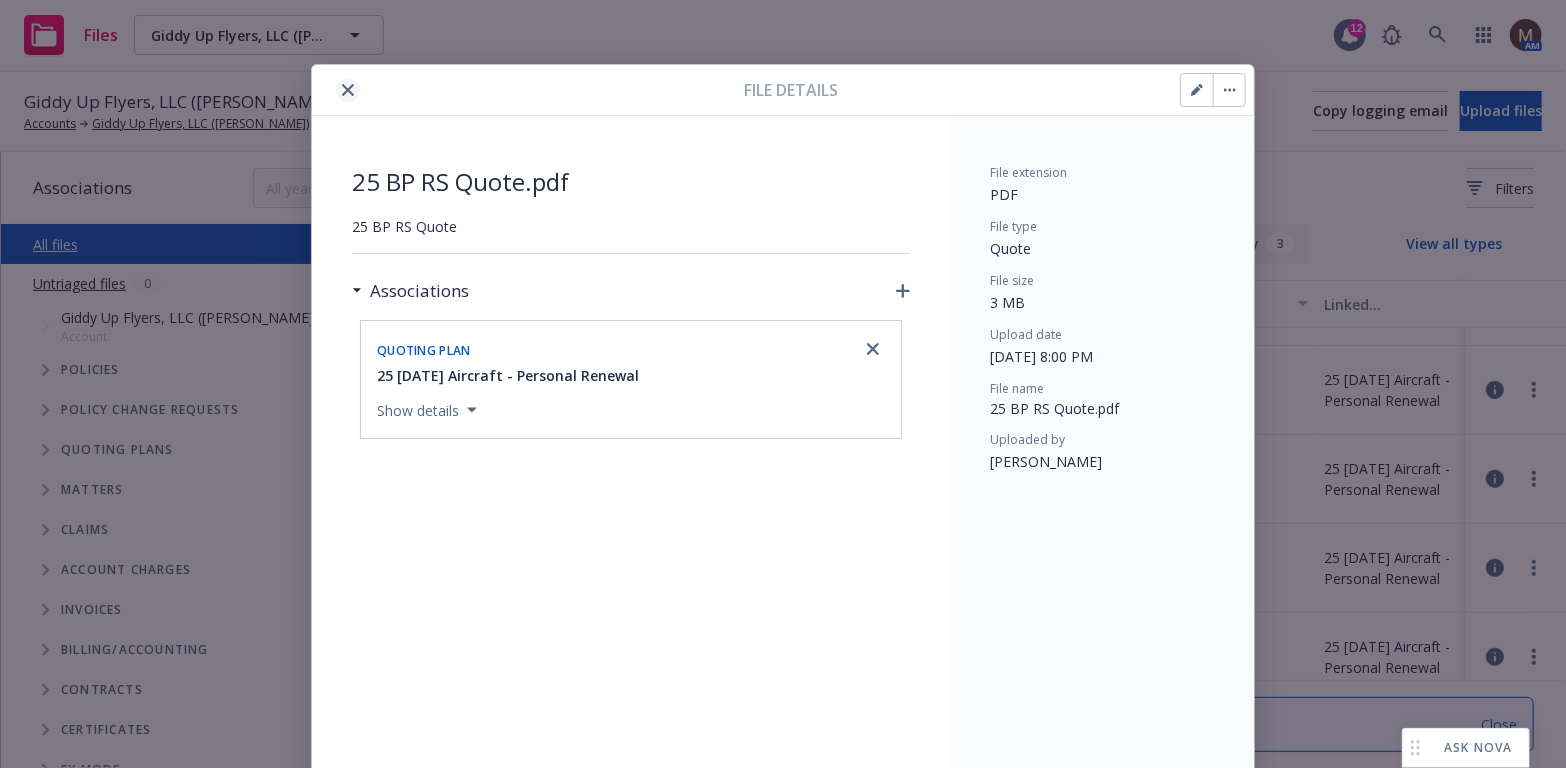 click 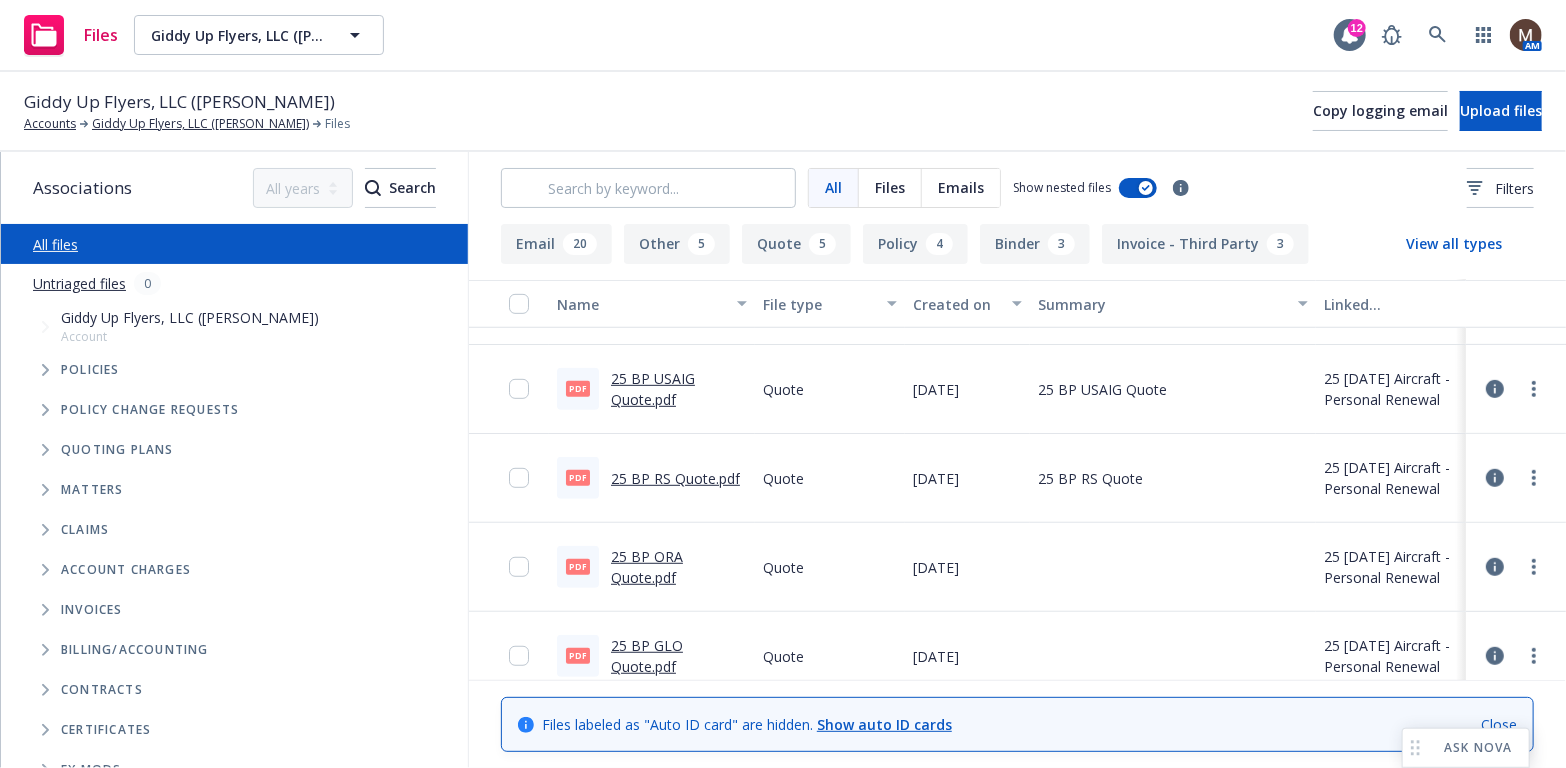 scroll, scrollTop: 700, scrollLeft: 0, axis: vertical 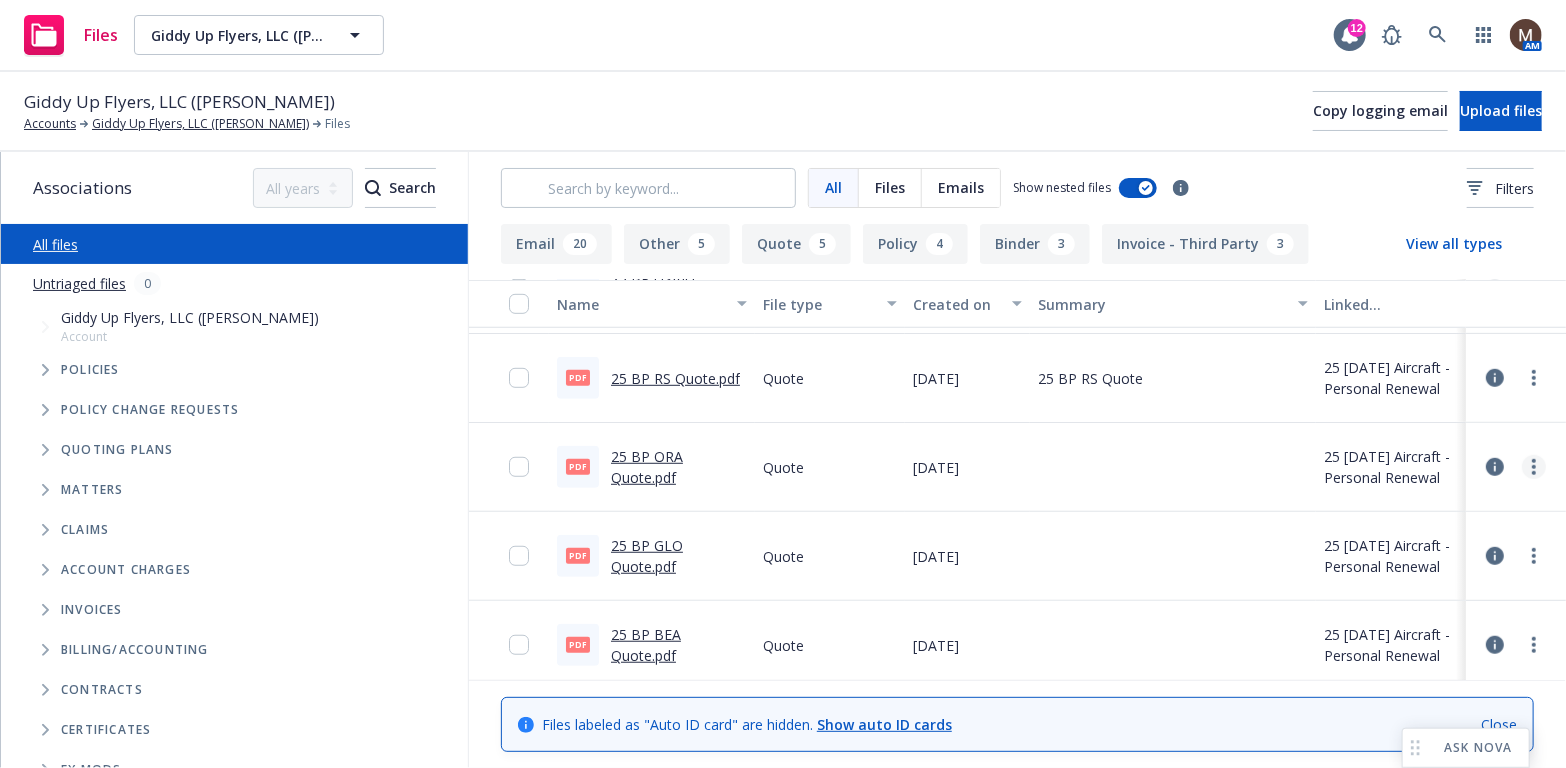 click 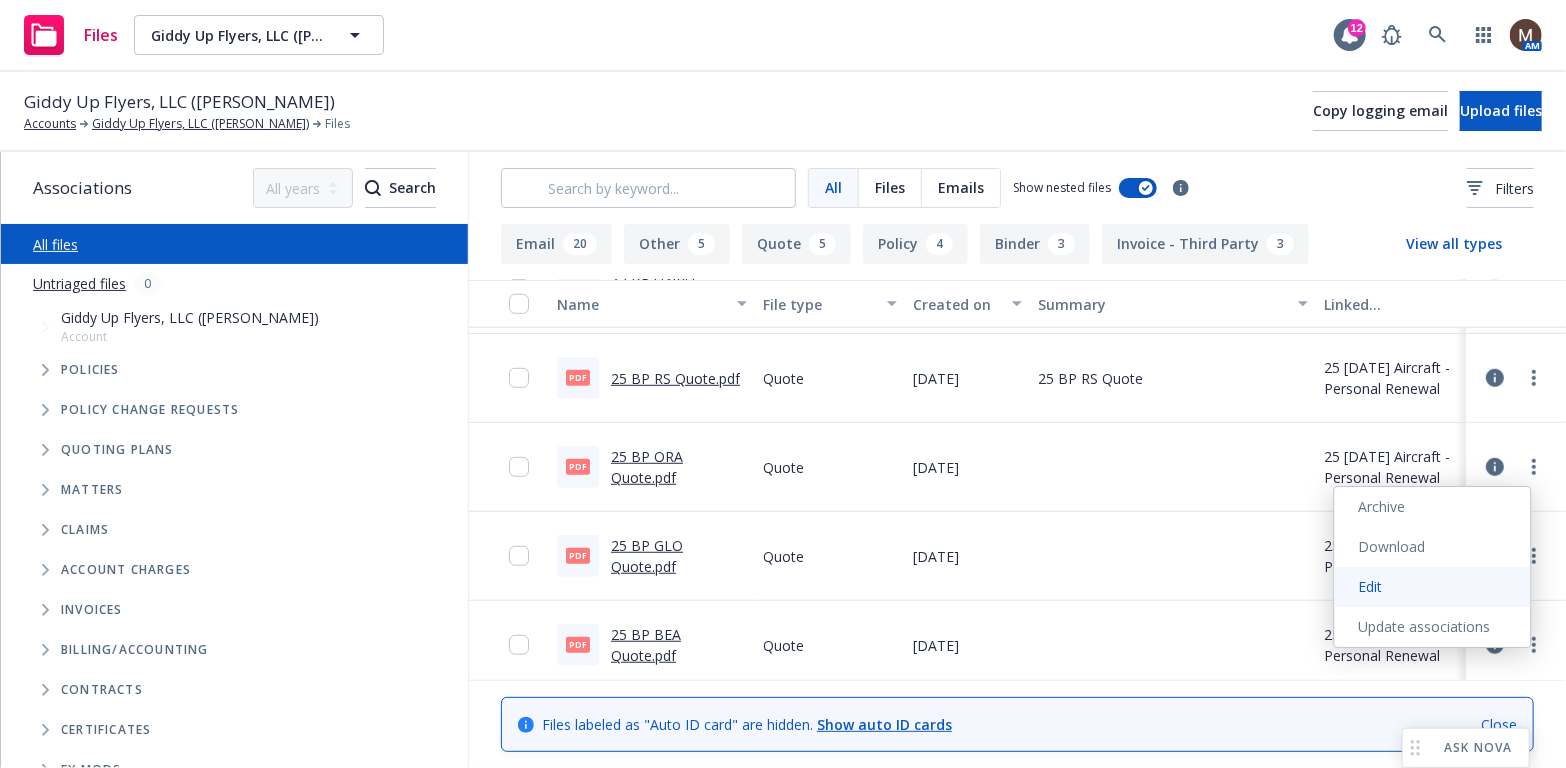 click on "Edit" at bounding box center [1433, 587] 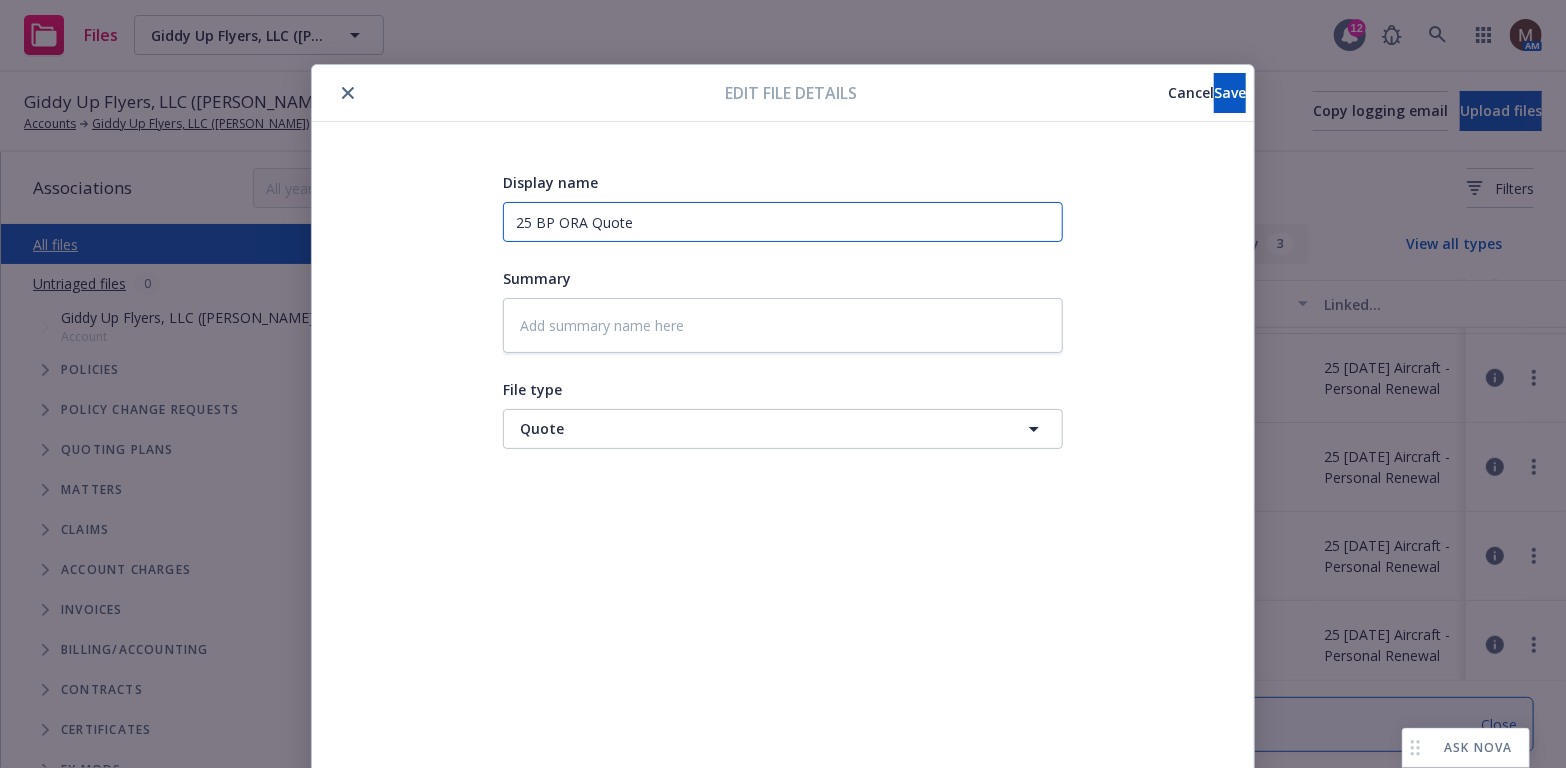 drag, startPoint x: 586, startPoint y: 228, endPoint x: 491, endPoint y: 227, distance: 95.005264 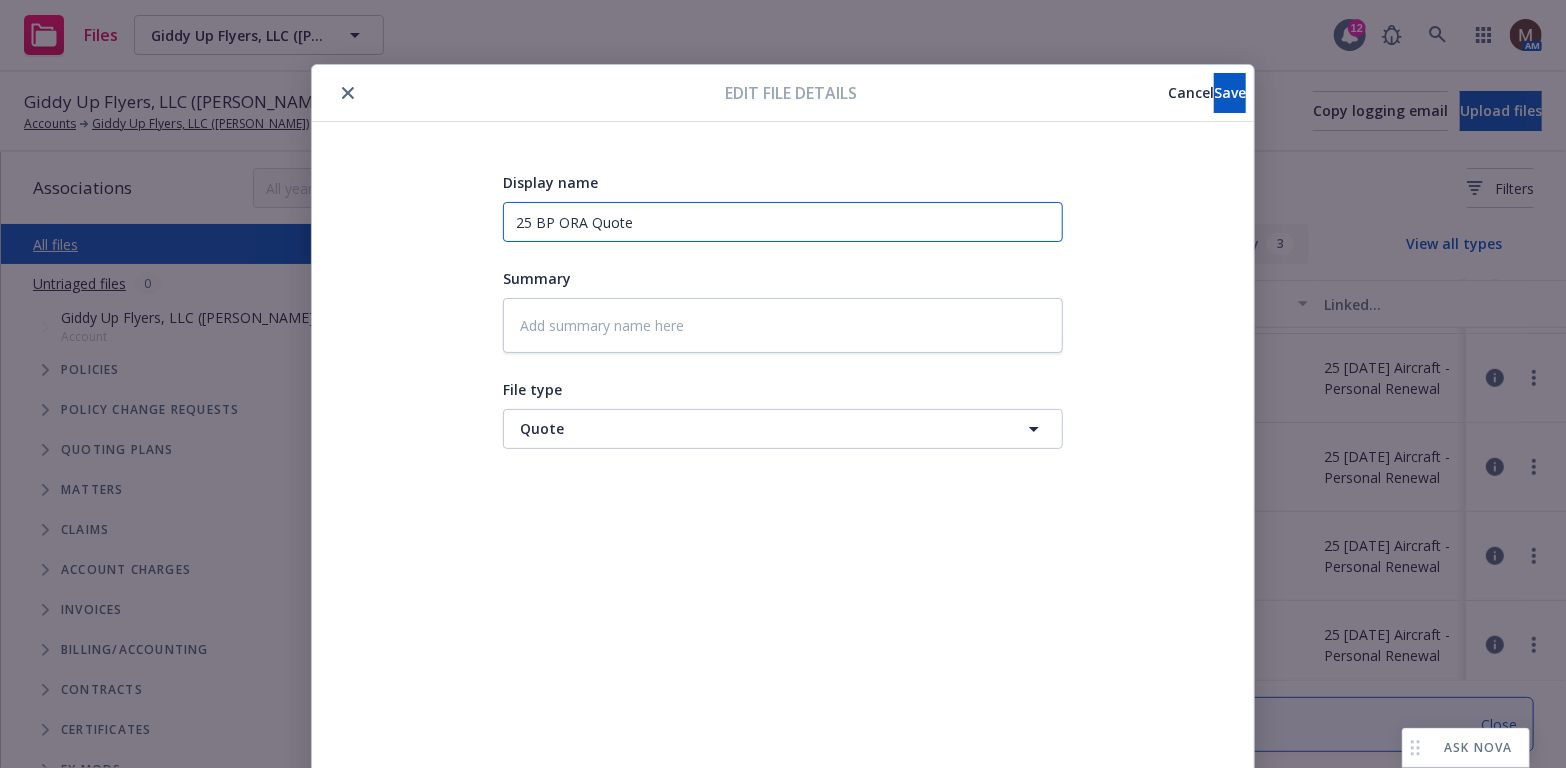 click on "Display name 25 BP ORA Quote Summary File type Quote Quote" at bounding box center (783, 470) 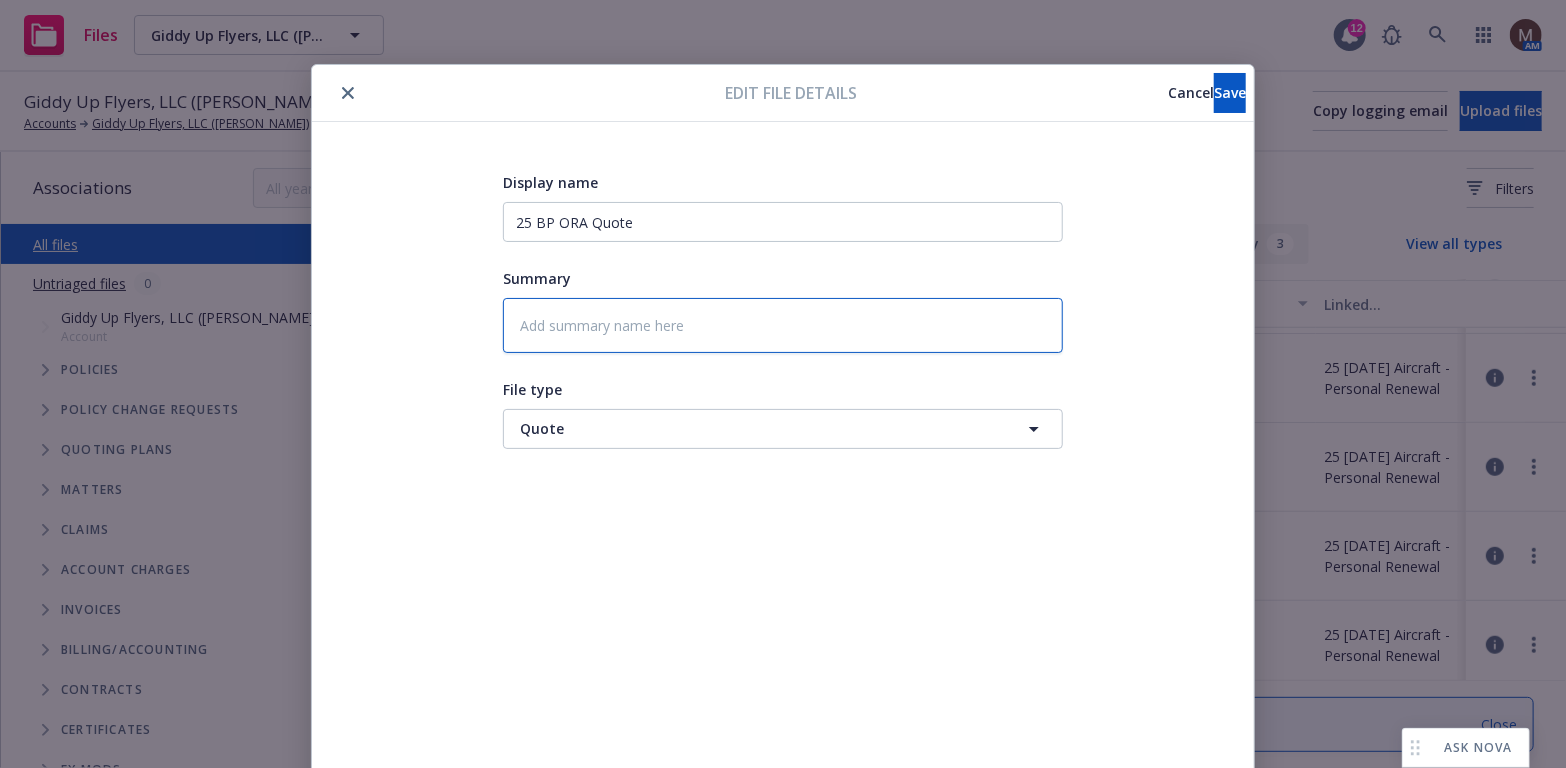 click at bounding box center [783, 325] 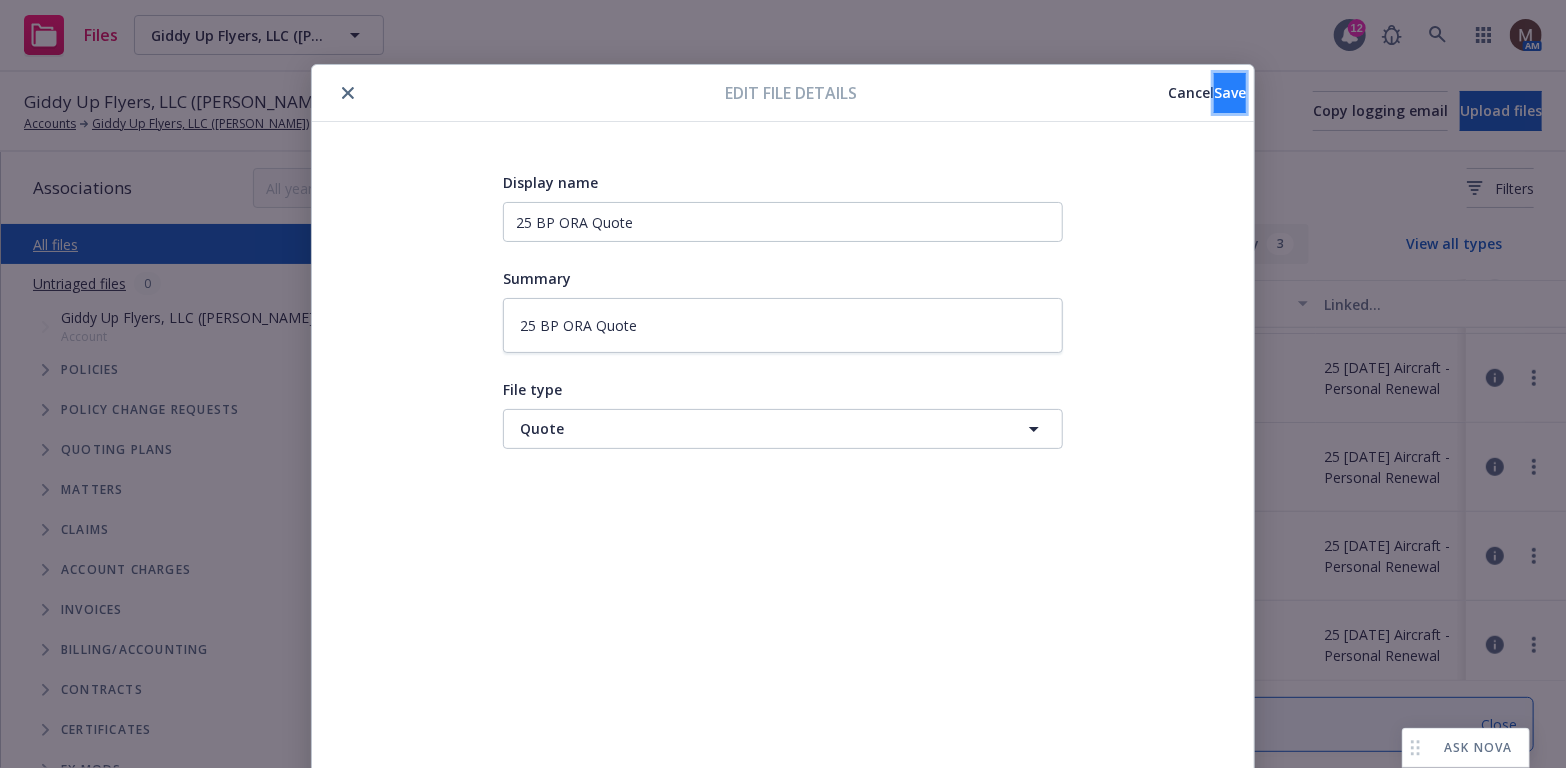 click on "Save" at bounding box center (1230, 92) 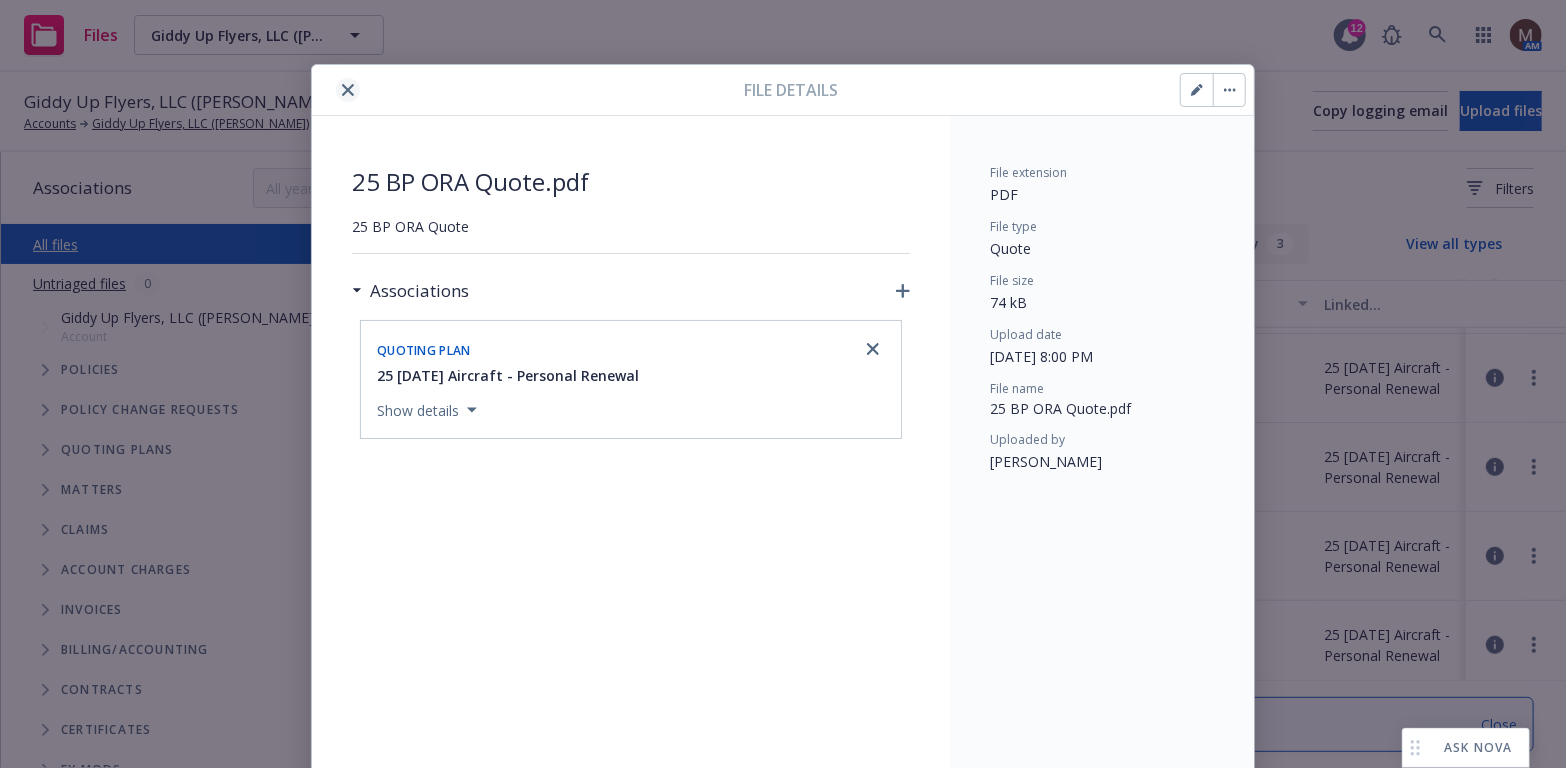 click at bounding box center [348, 90] 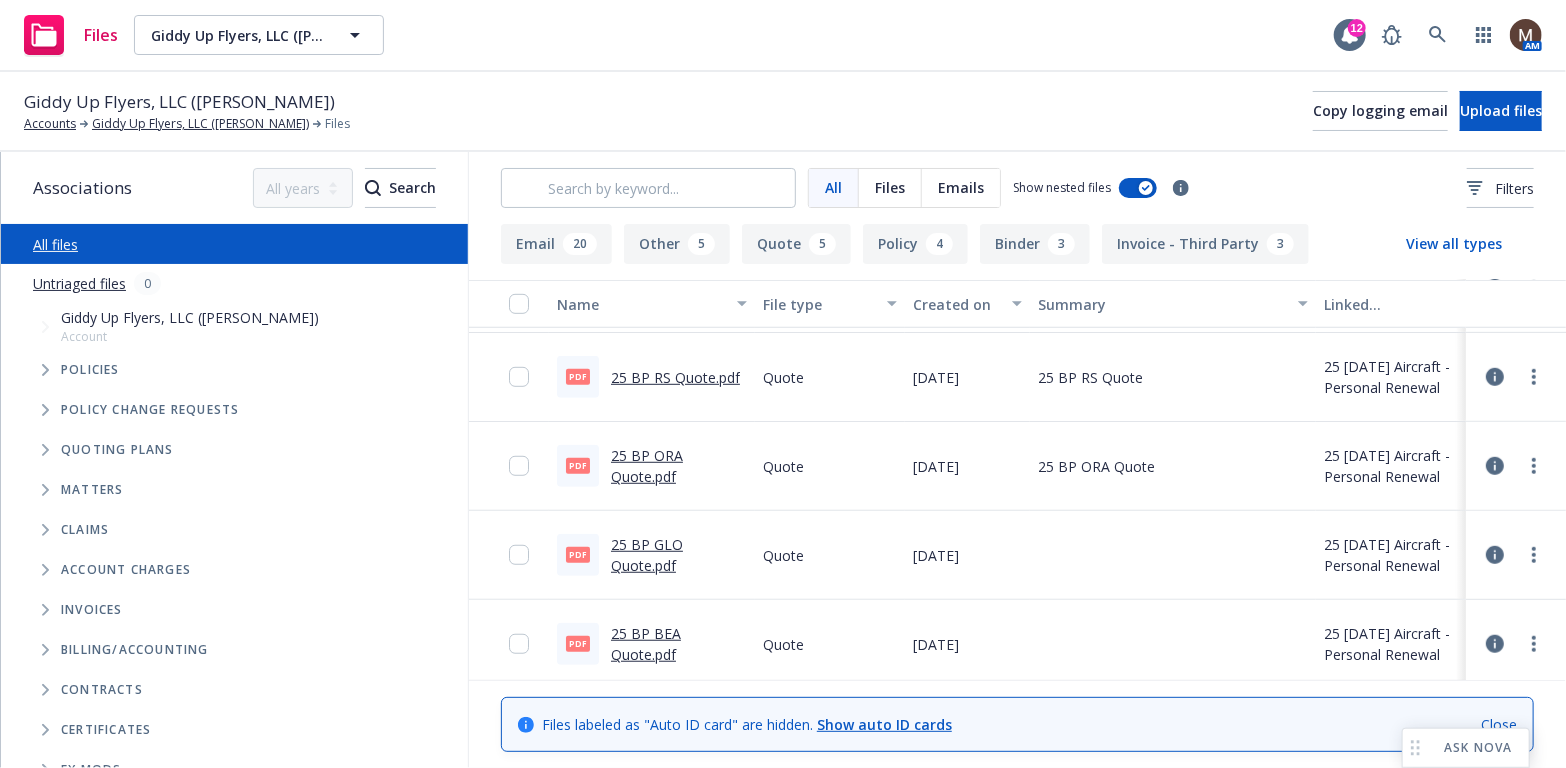 scroll, scrollTop: 800, scrollLeft: 0, axis: vertical 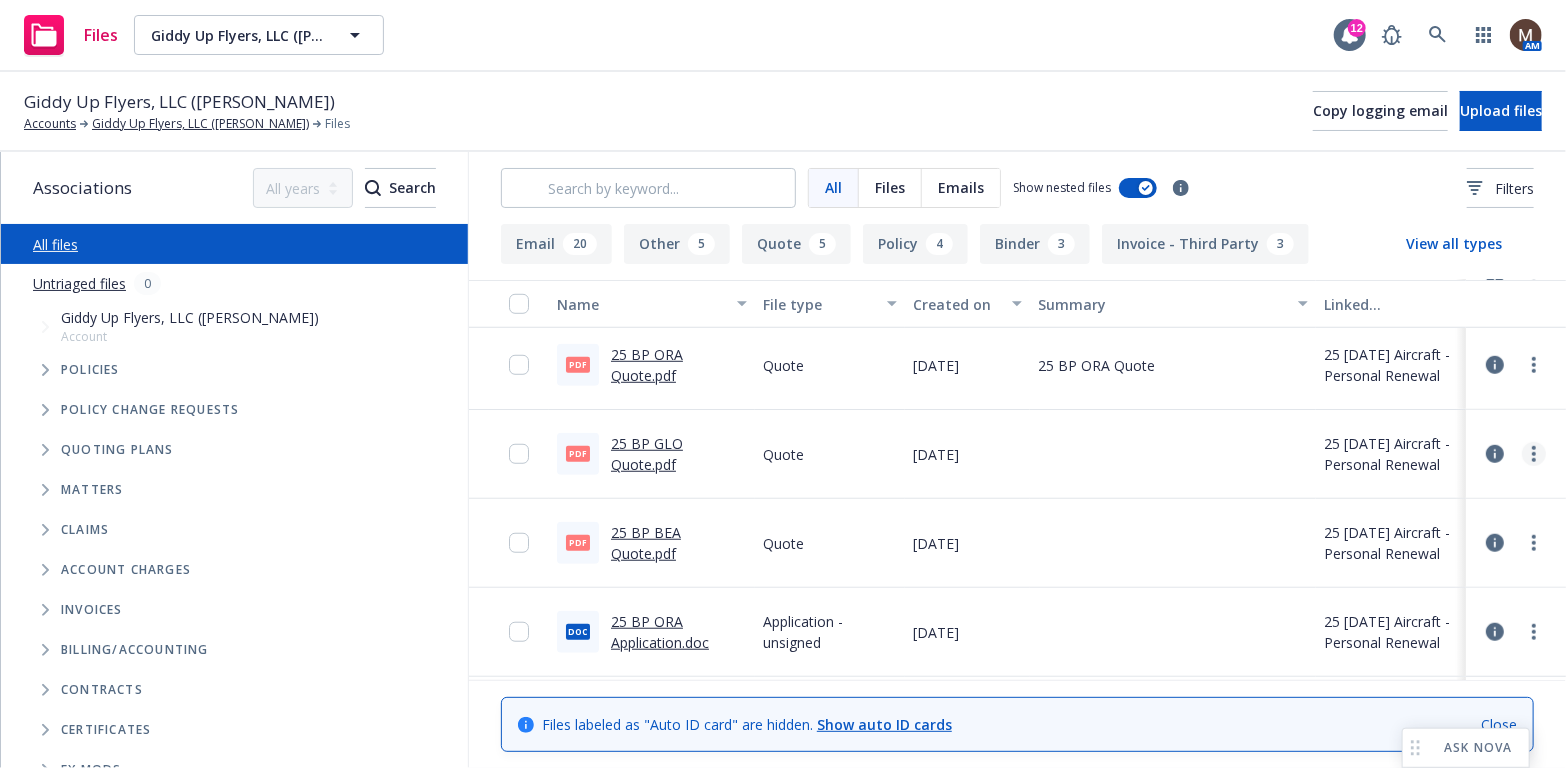 click at bounding box center [1534, 454] 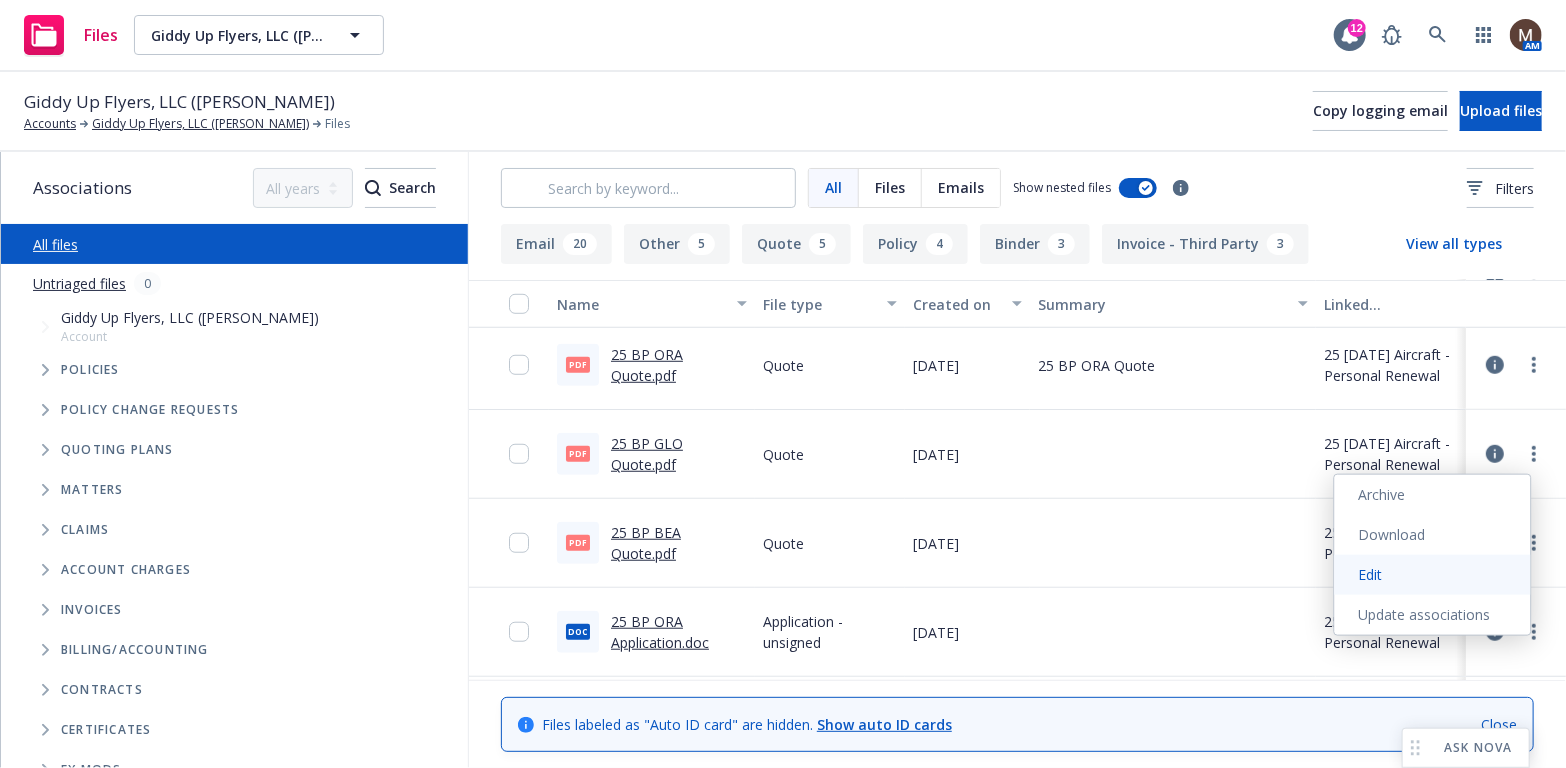 click on "Edit" at bounding box center [1433, 575] 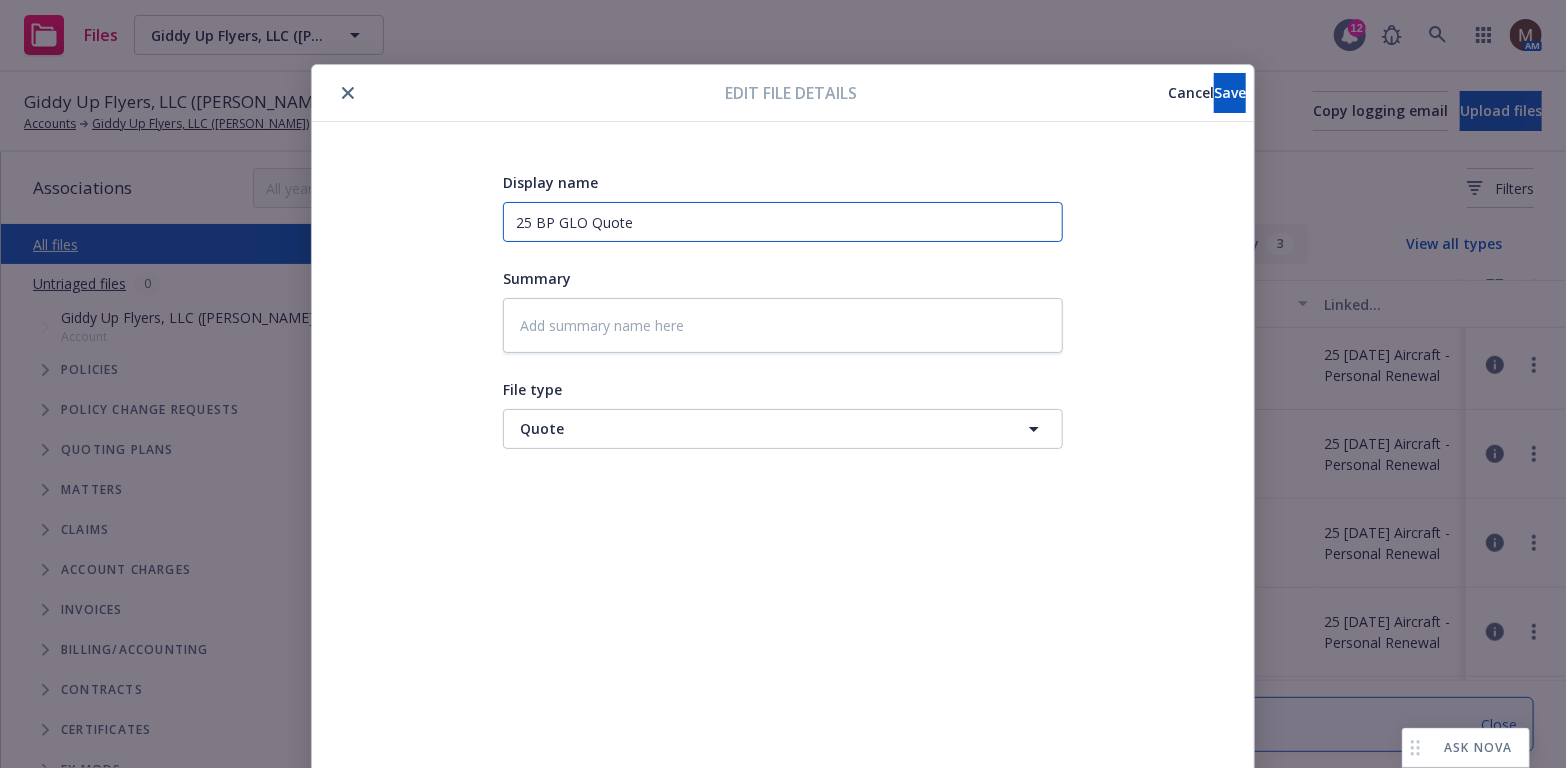 drag, startPoint x: 632, startPoint y: 220, endPoint x: 453, endPoint y: 215, distance: 179.06982 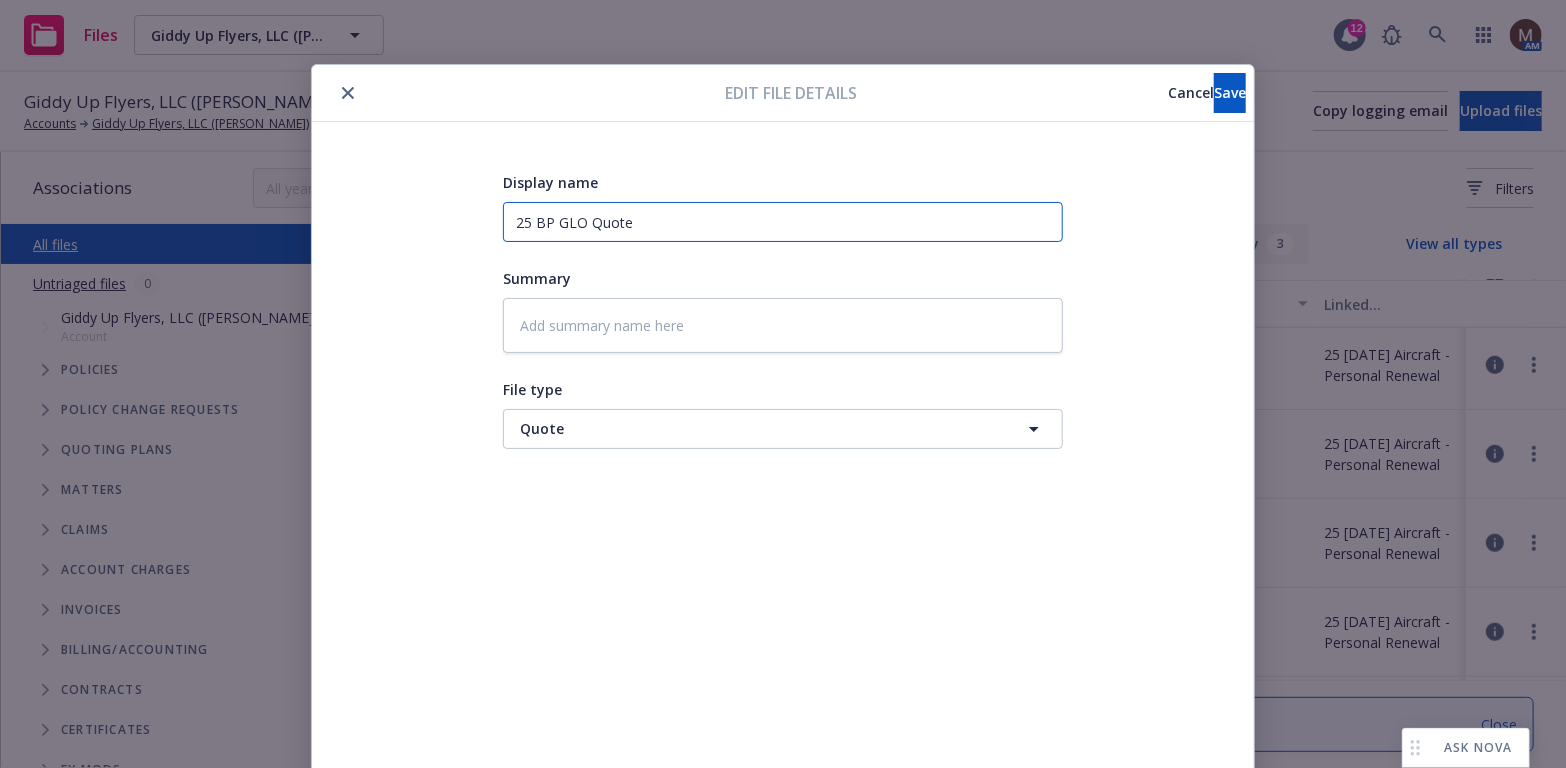 click on "Display name 25 BP GLO Quote Summary File type Quote Quote" at bounding box center (783, 470) 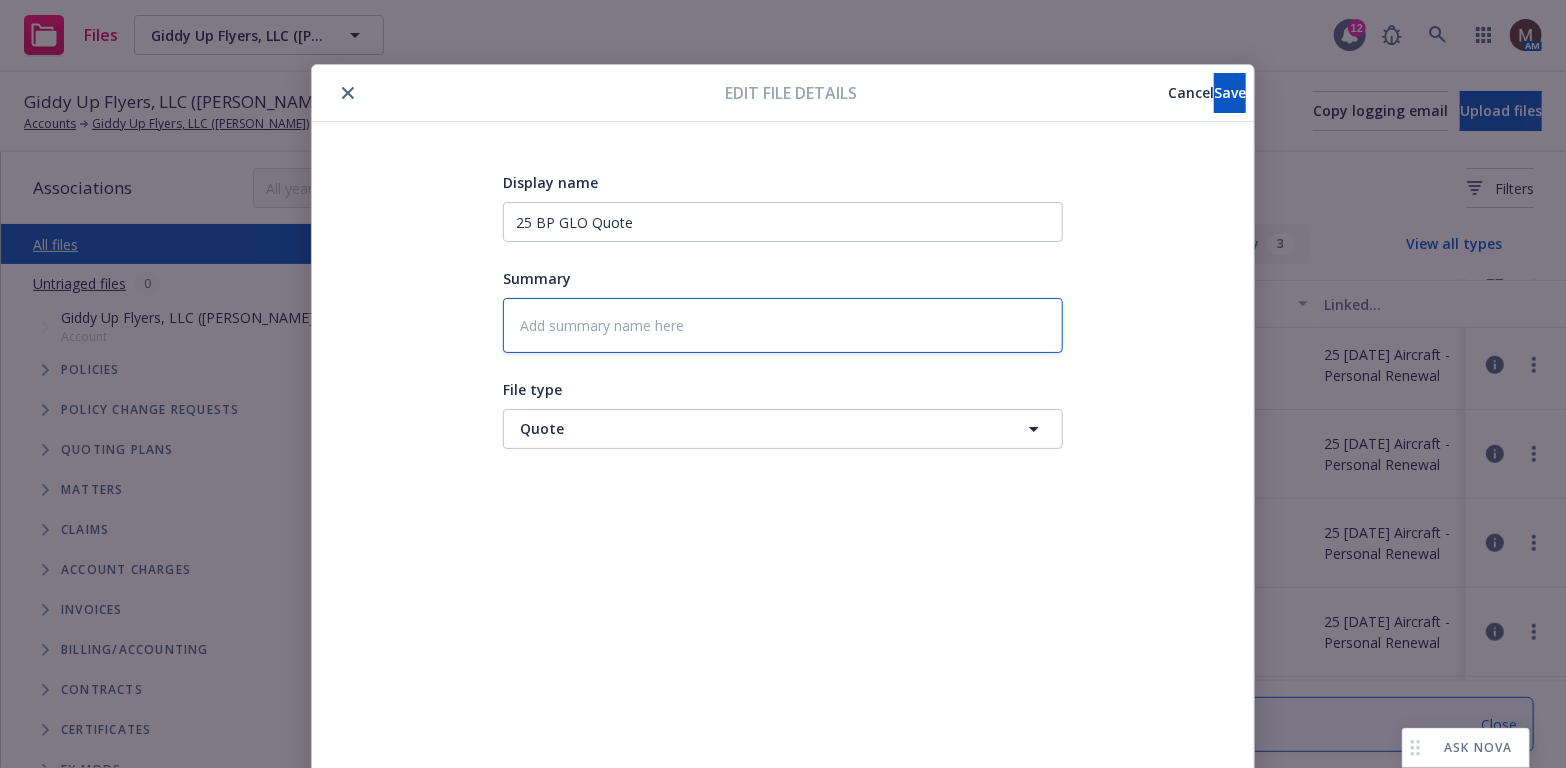 click at bounding box center (783, 325) 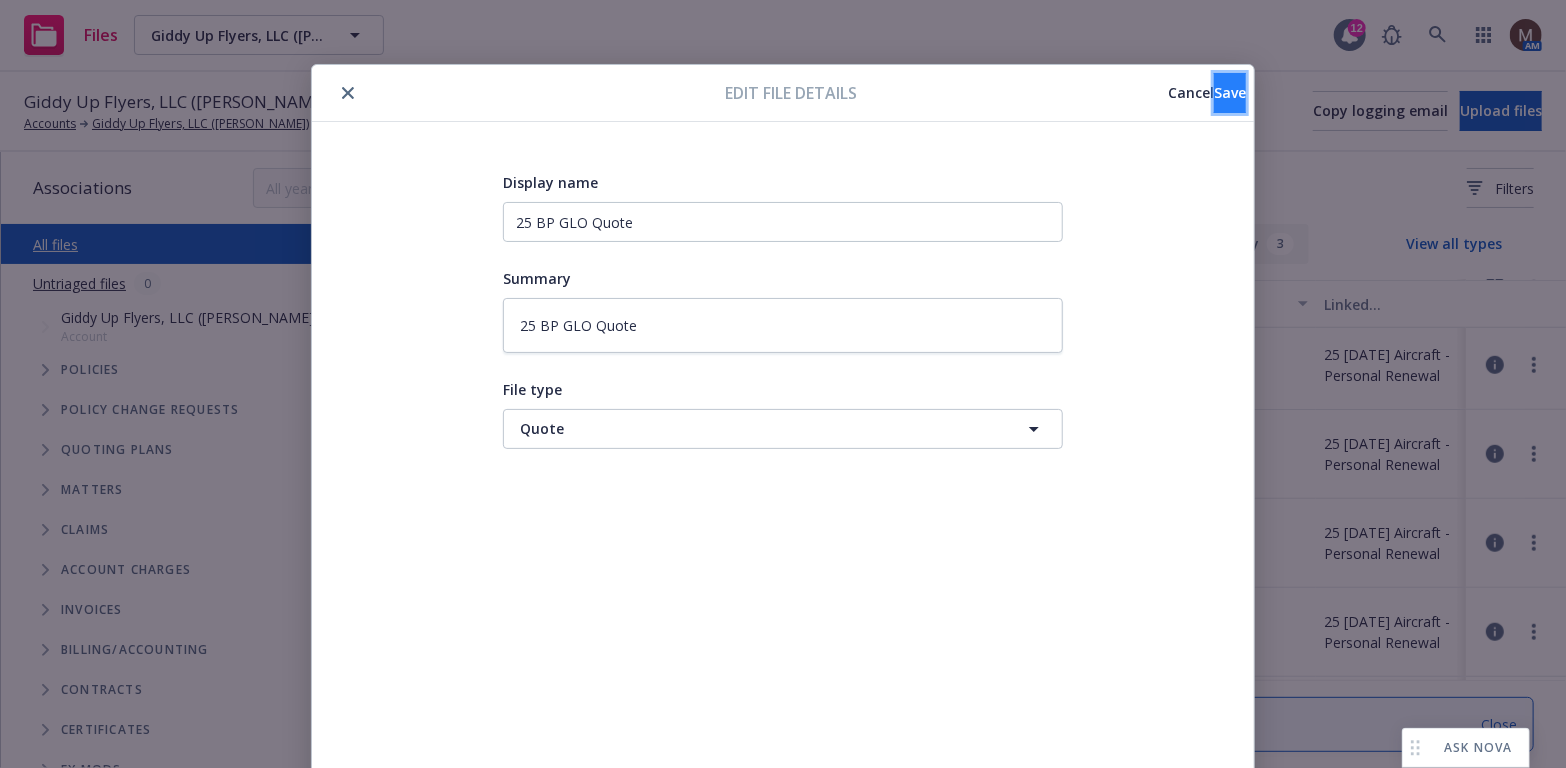click on "Save" at bounding box center (1230, 93) 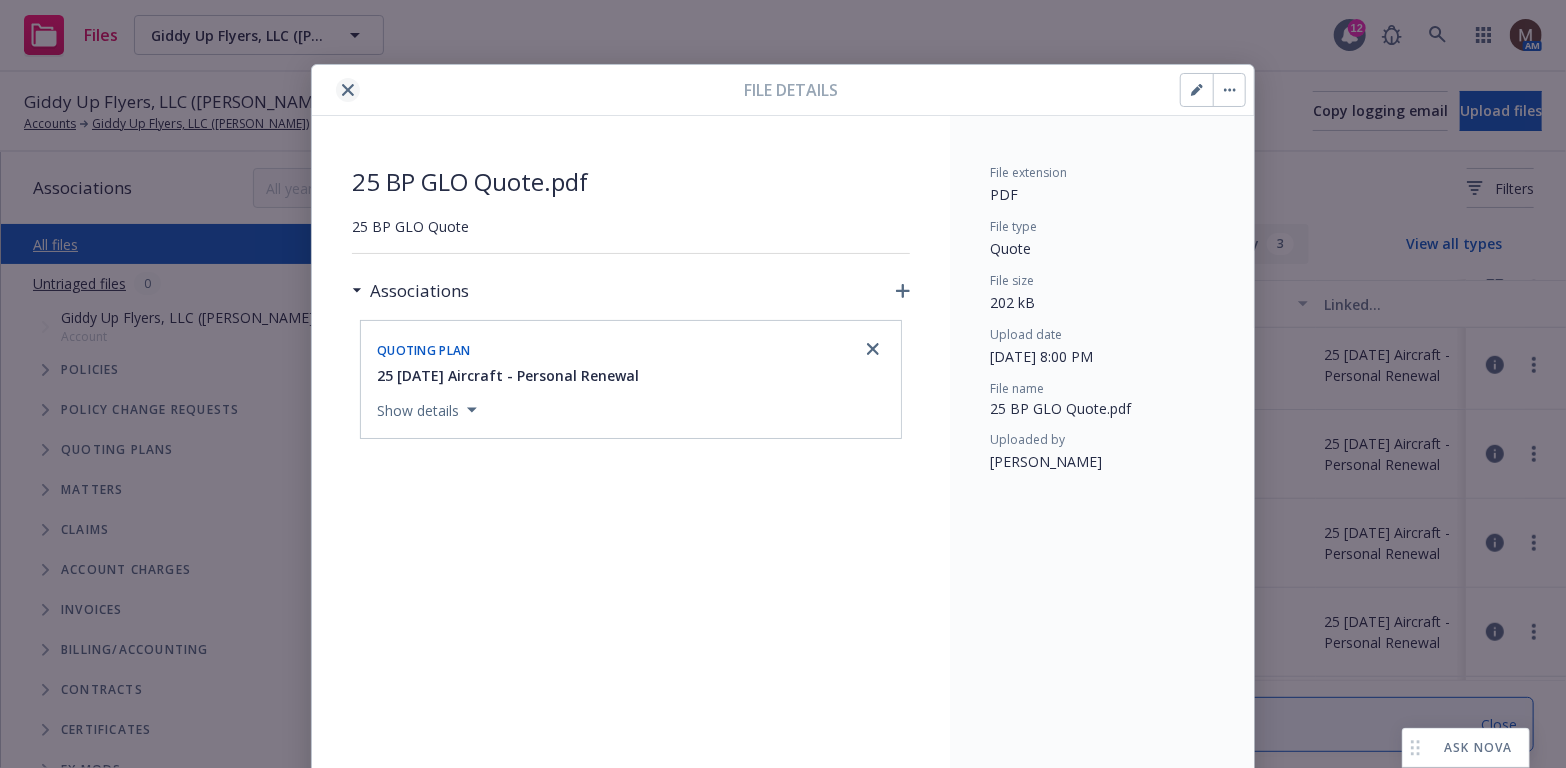click at bounding box center [348, 90] 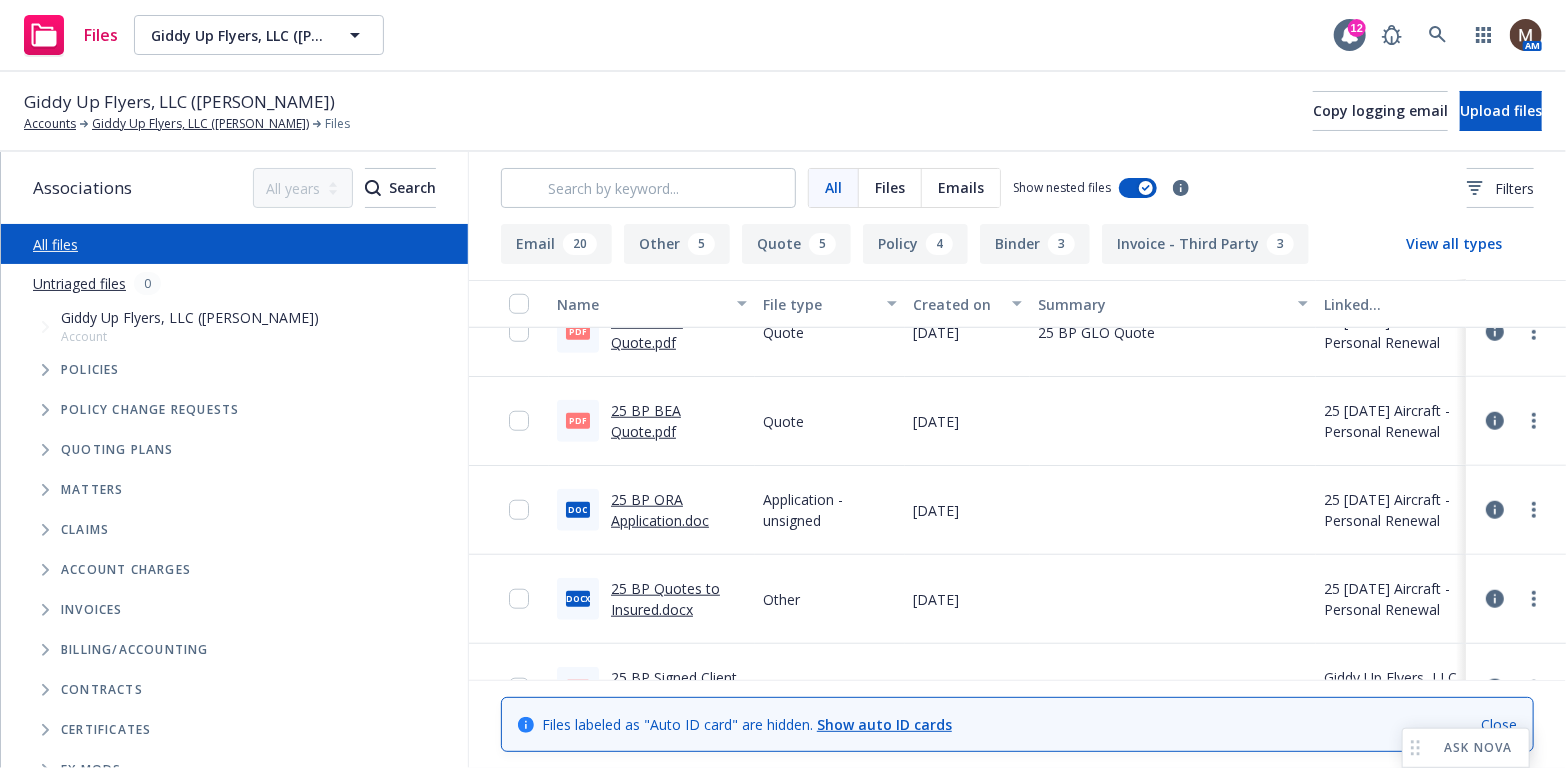scroll, scrollTop: 900, scrollLeft: 0, axis: vertical 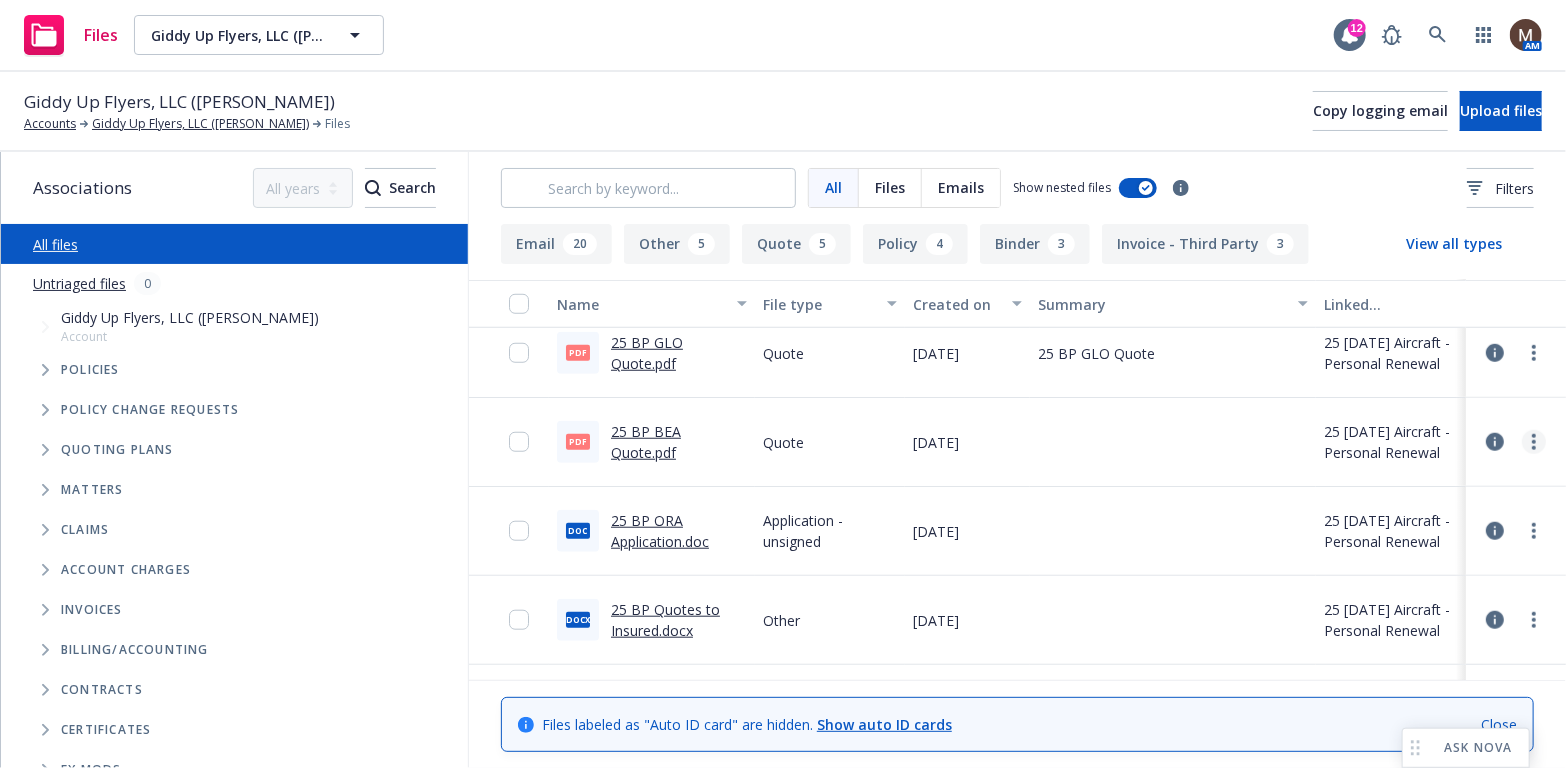 click at bounding box center (1534, 442) 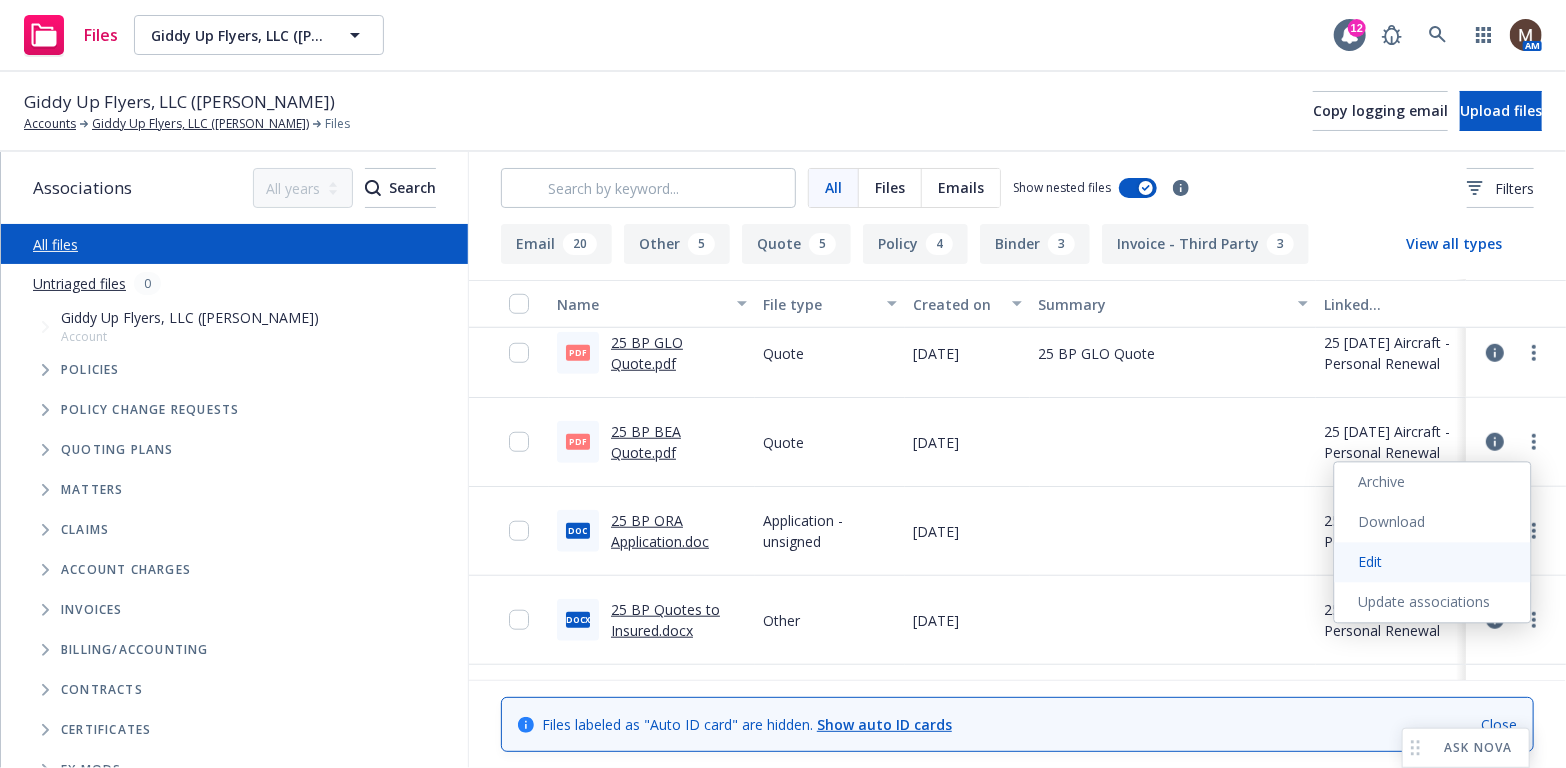click on "Edit" at bounding box center [1433, 562] 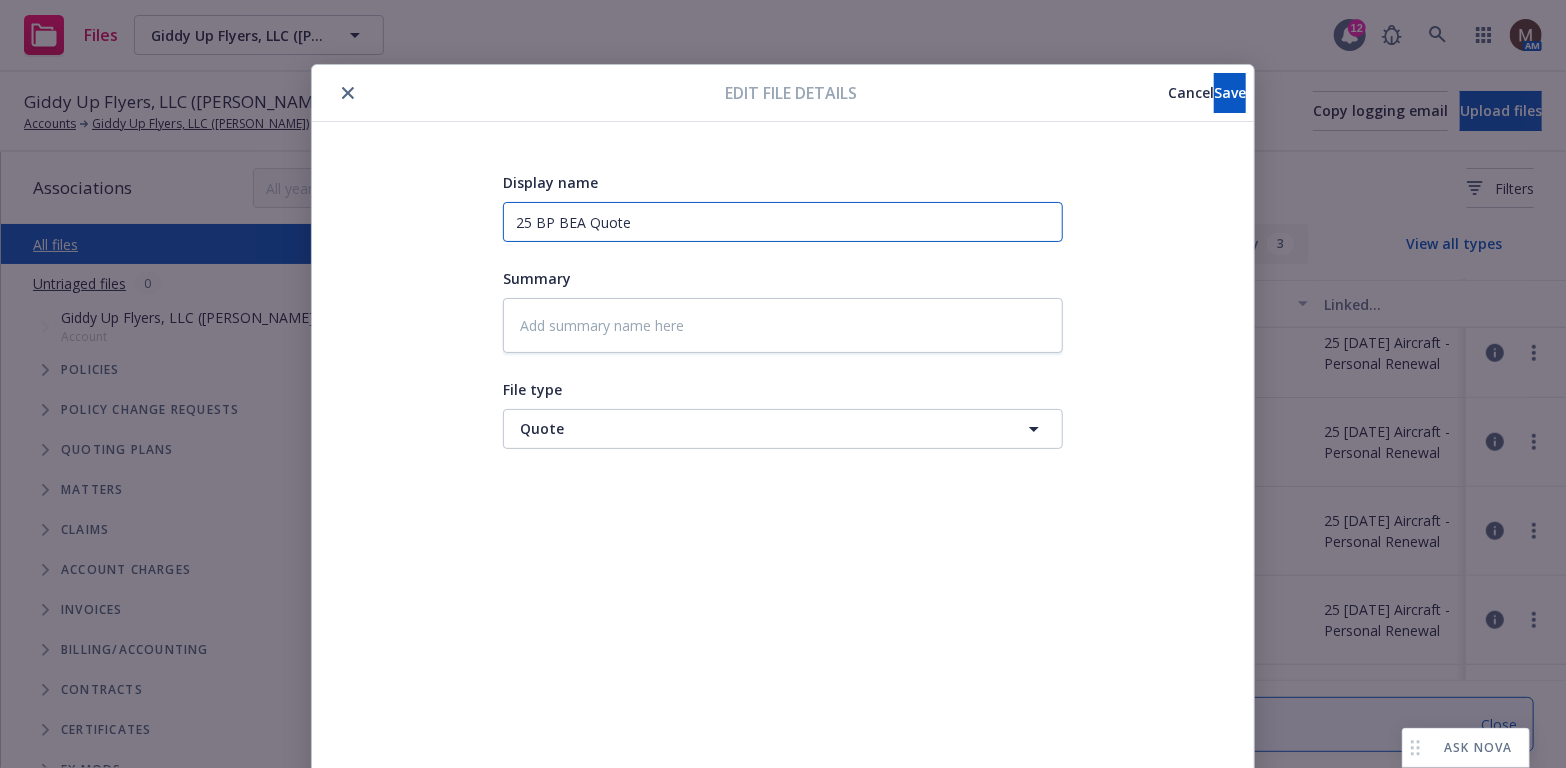 drag, startPoint x: 665, startPoint y: 226, endPoint x: 382, endPoint y: 198, distance: 284.38177 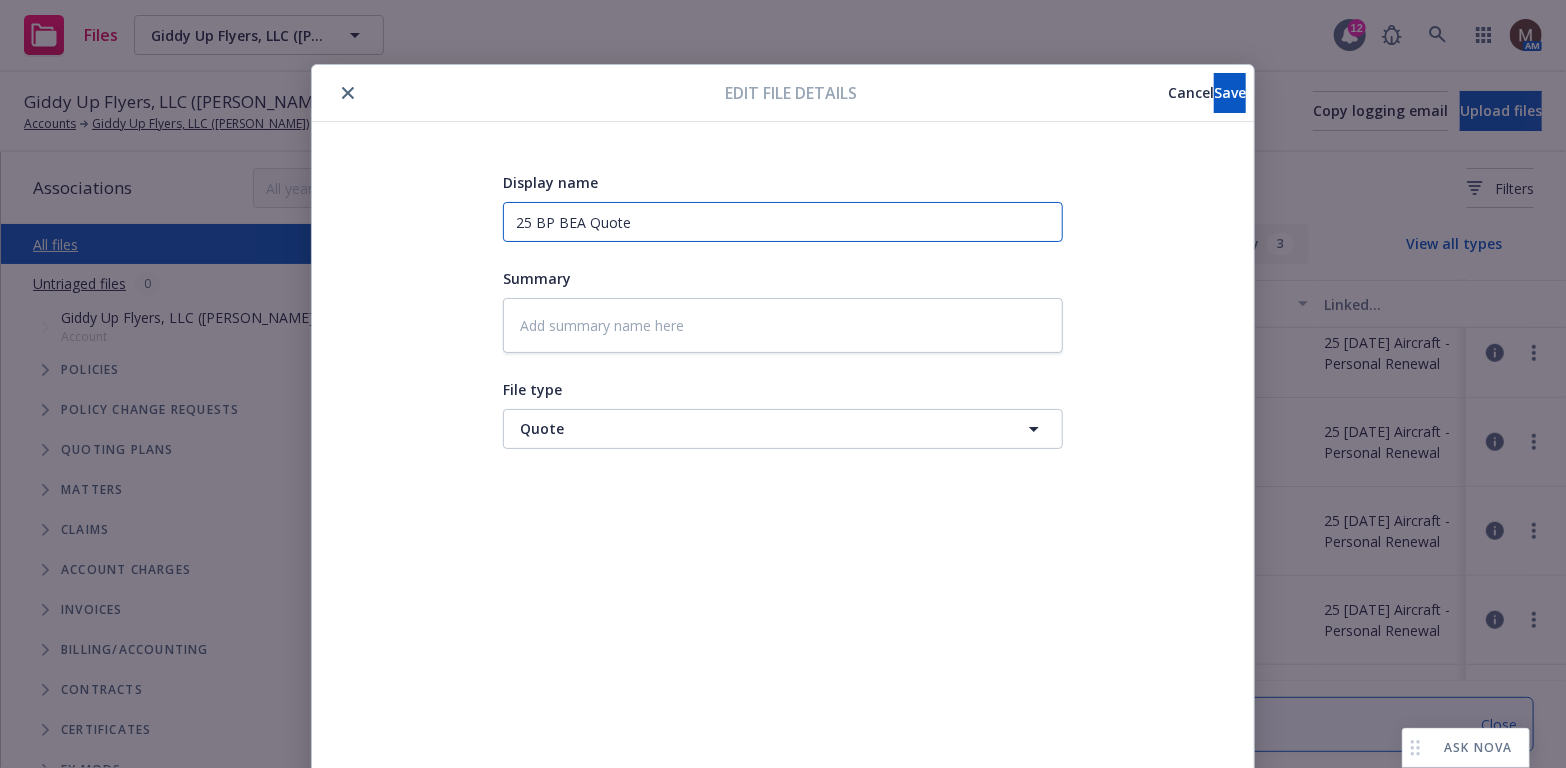 click on "Display name 25 BP BEA Quote Summary File type Quote Quote" at bounding box center (783, 470) 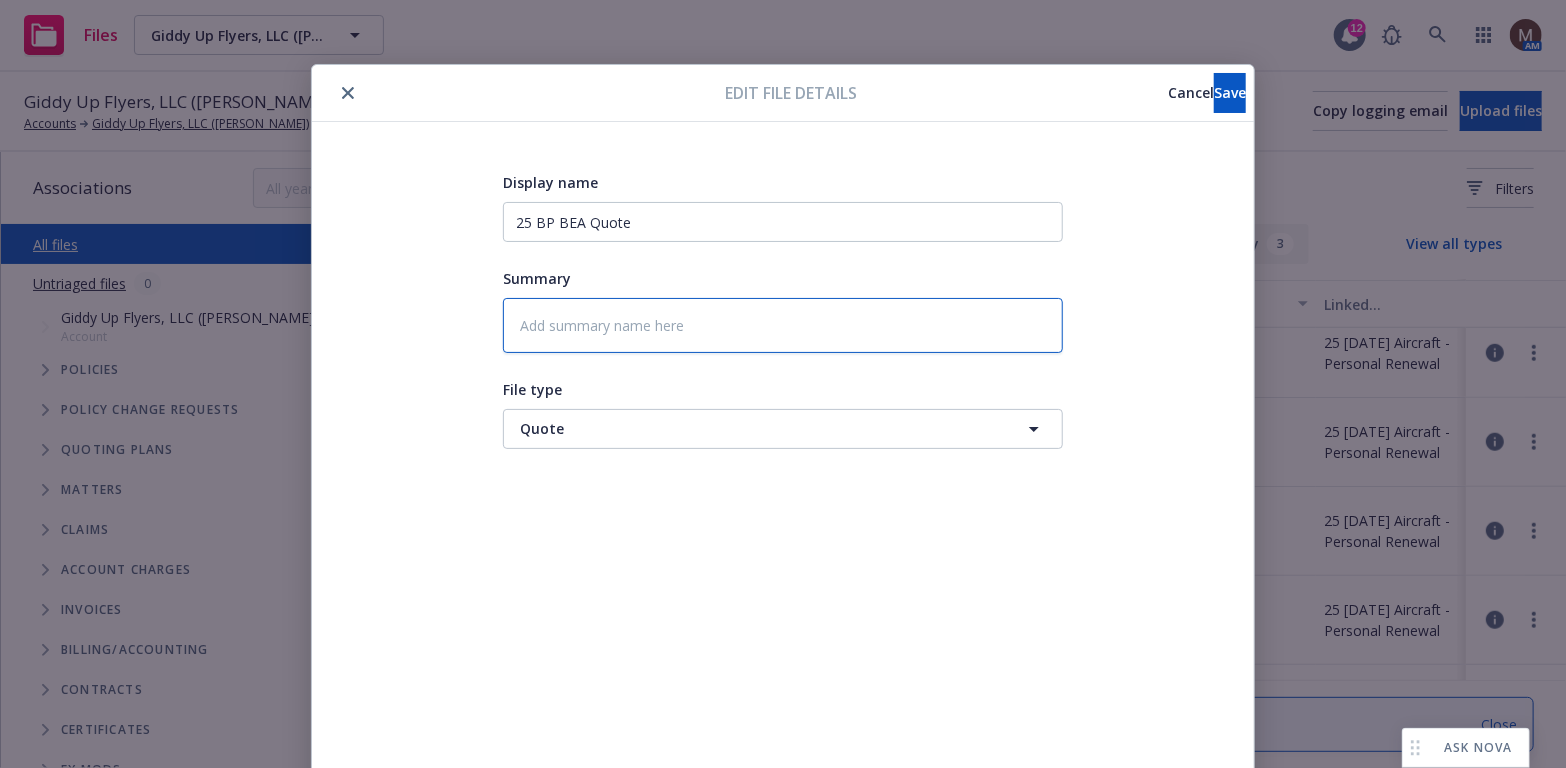 click at bounding box center (783, 325) 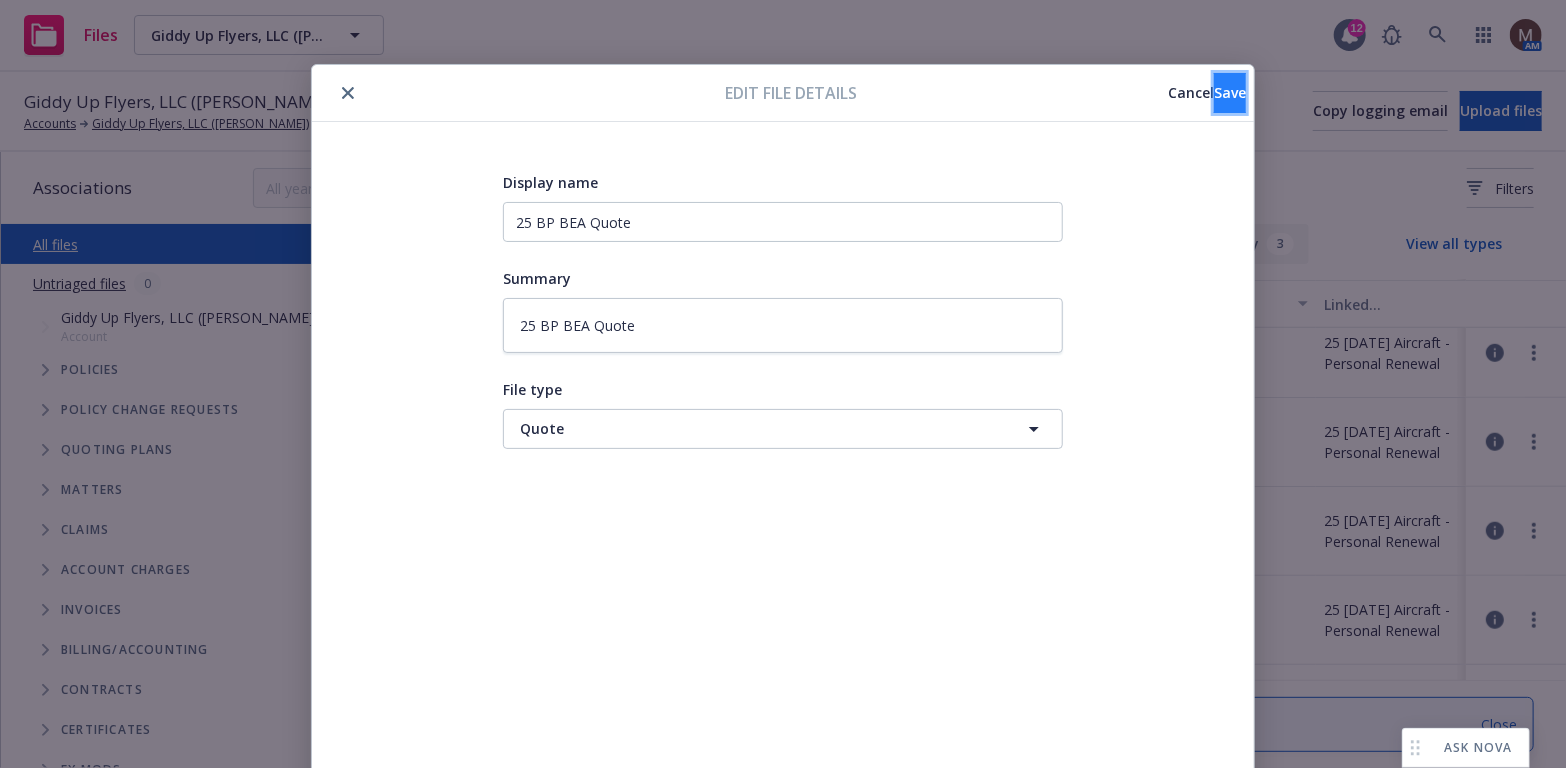 click on "Save" at bounding box center [1230, 92] 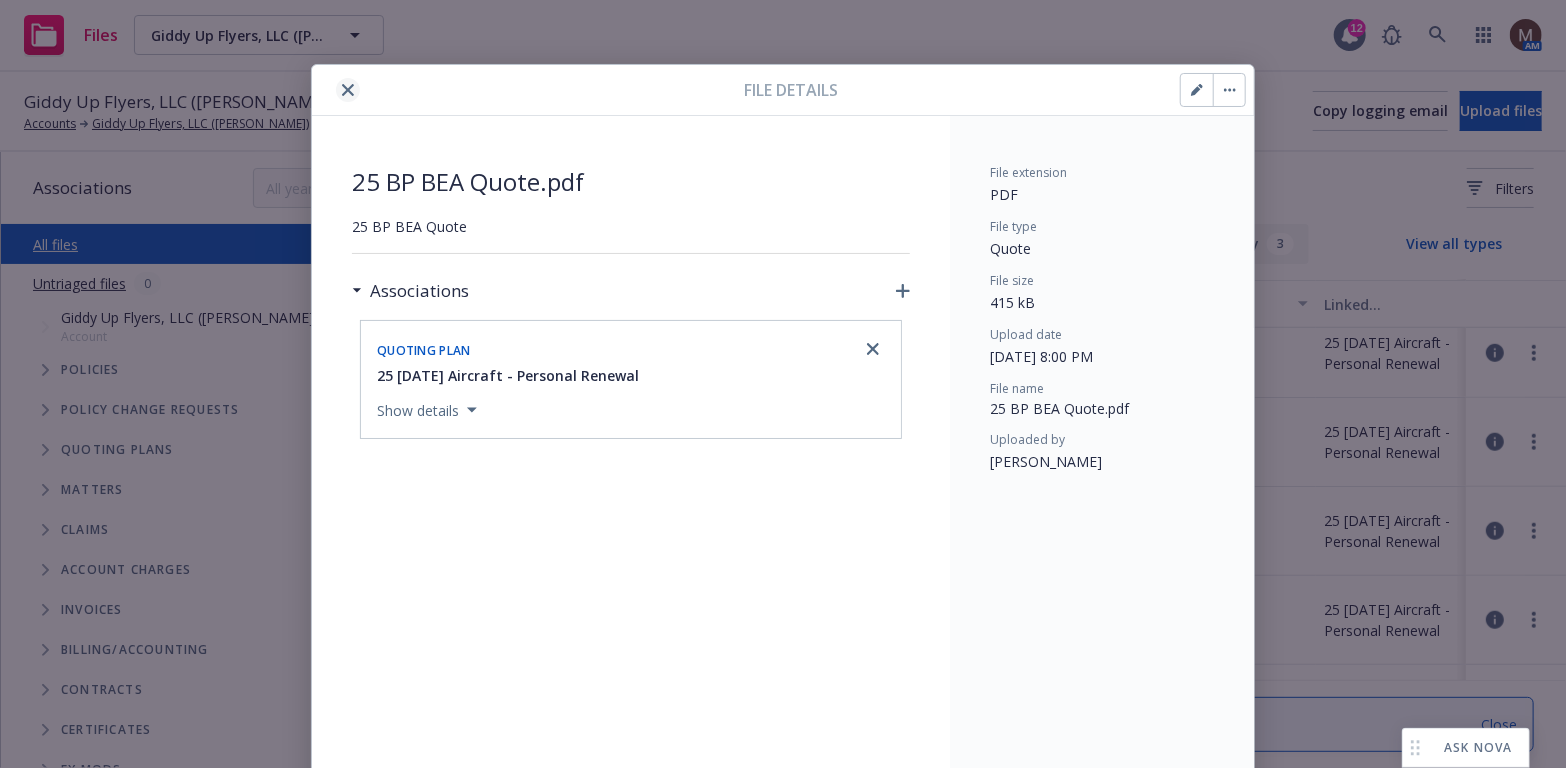 click 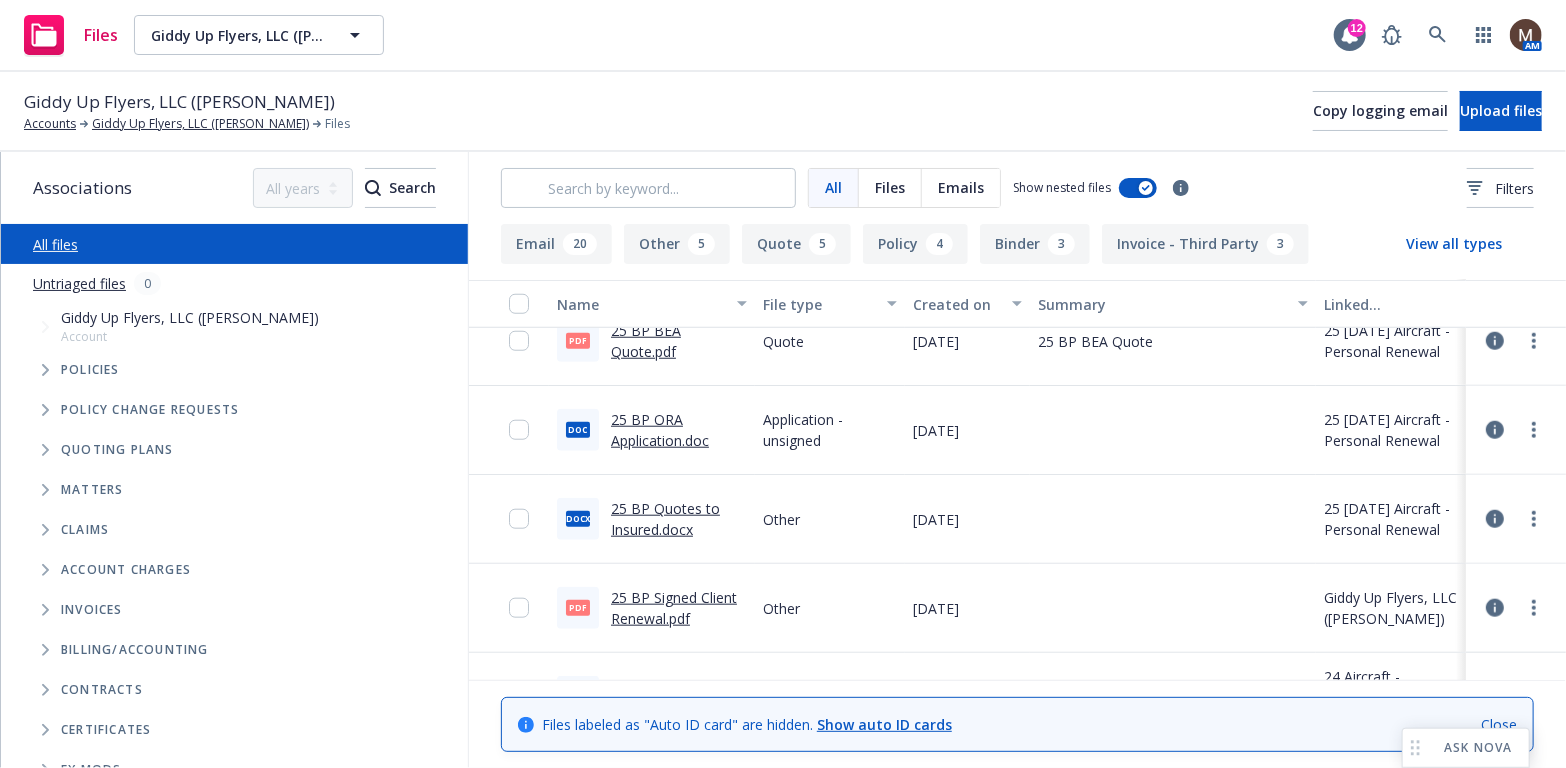 scroll, scrollTop: 1100, scrollLeft: 0, axis: vertical 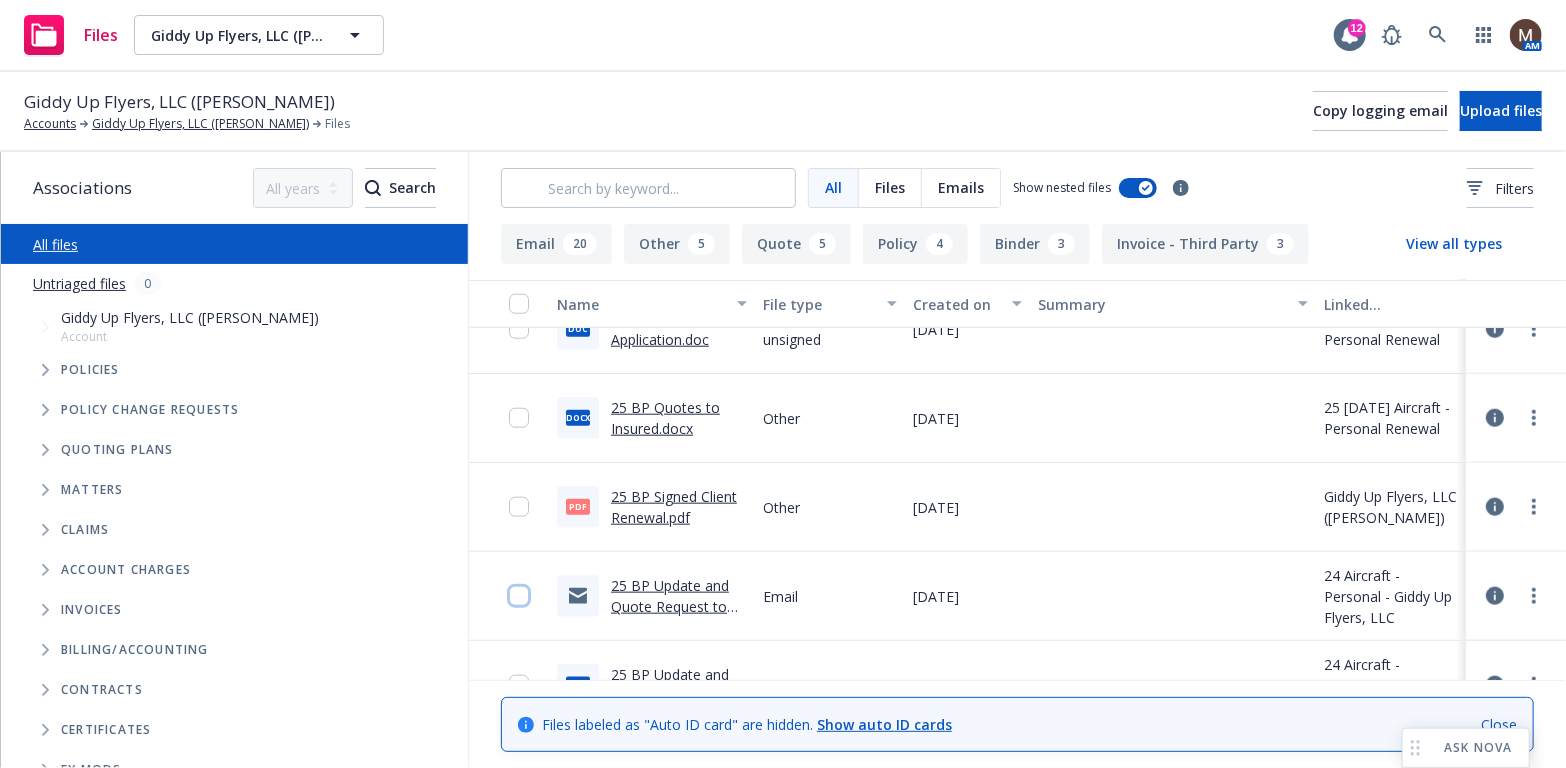 drag, startPoint x: 508, startPoint y: 598, endPoint x: 513, endPoint y: 552, distance: 46.270943 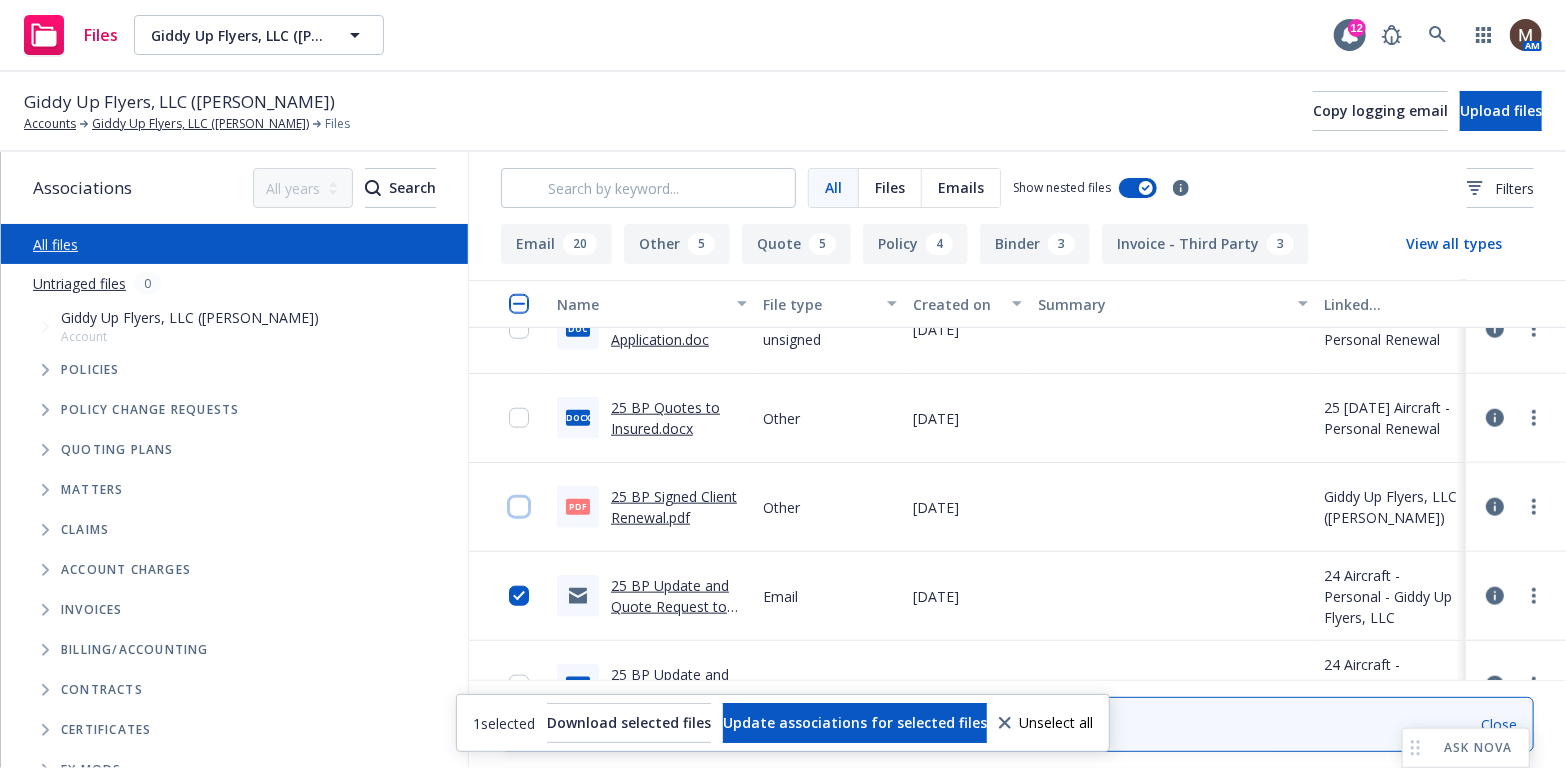 drag, startPoint x: 503, startPoint y: 502, endPoint x: 499, endPoint y: 461, distance: 41.19466 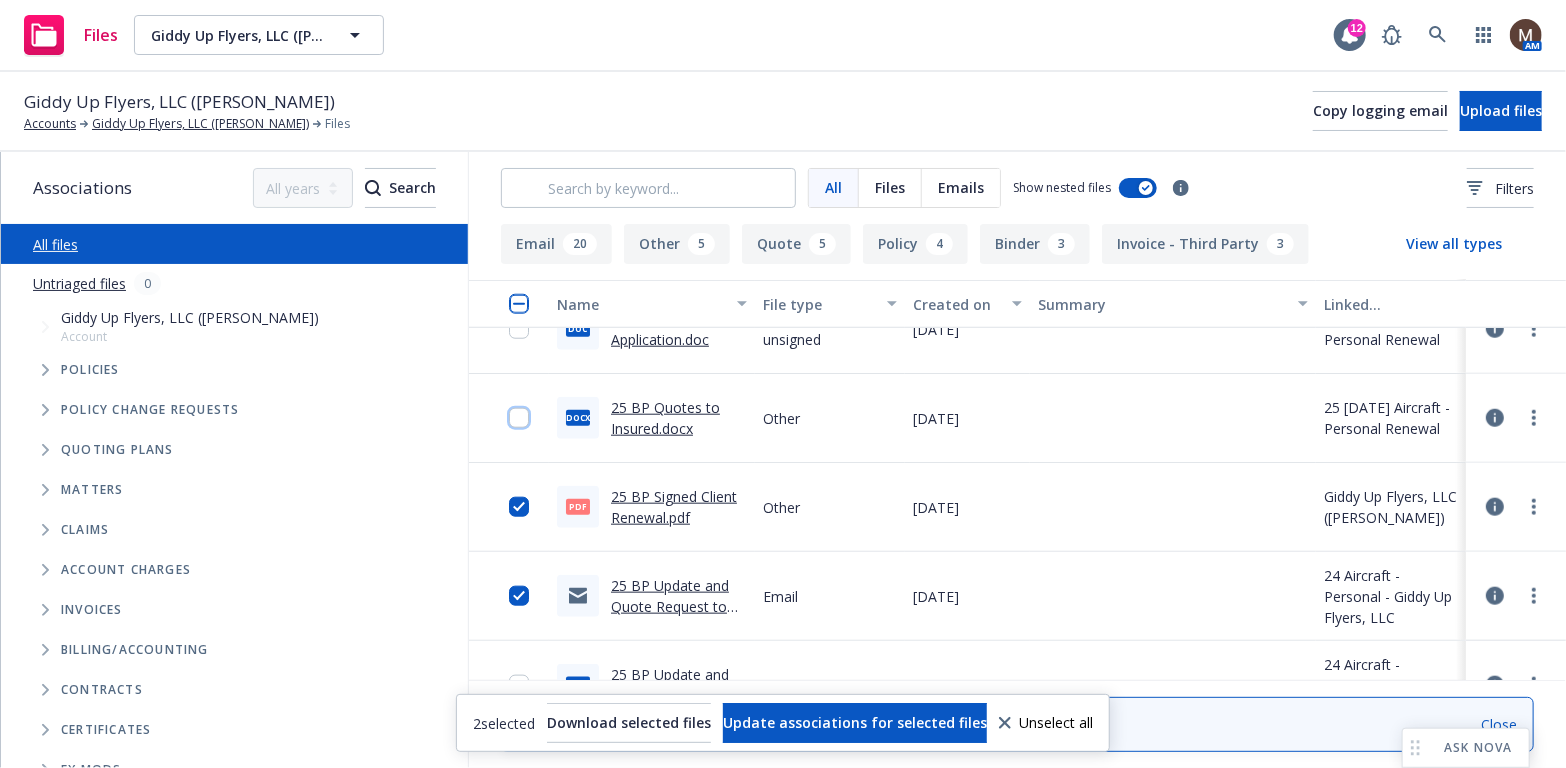 click at bounding box center (519, 418) 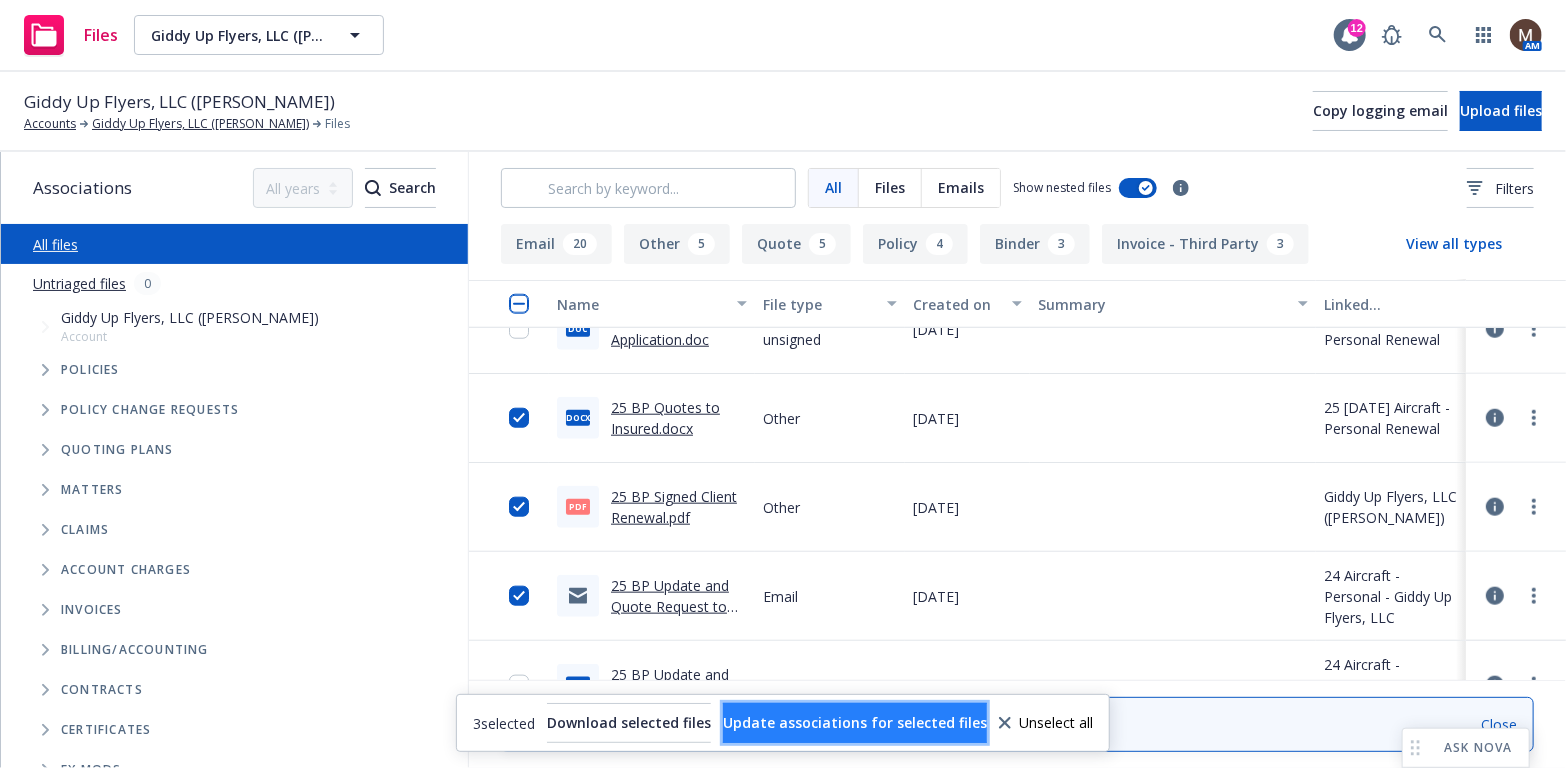 click on "Update associations for selected files" at bounding box center (855, 722) 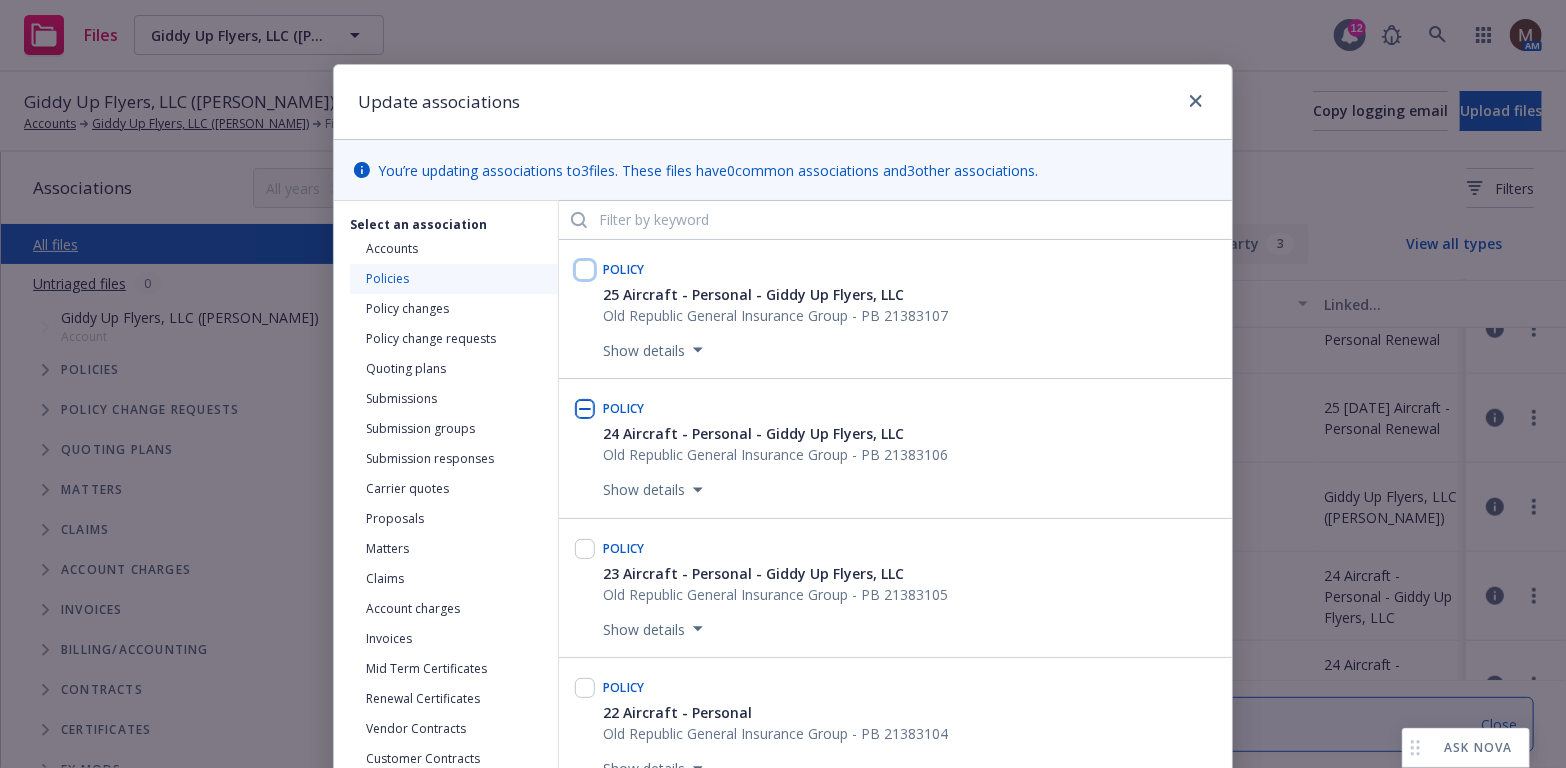 click at bounding box center [585, 270] 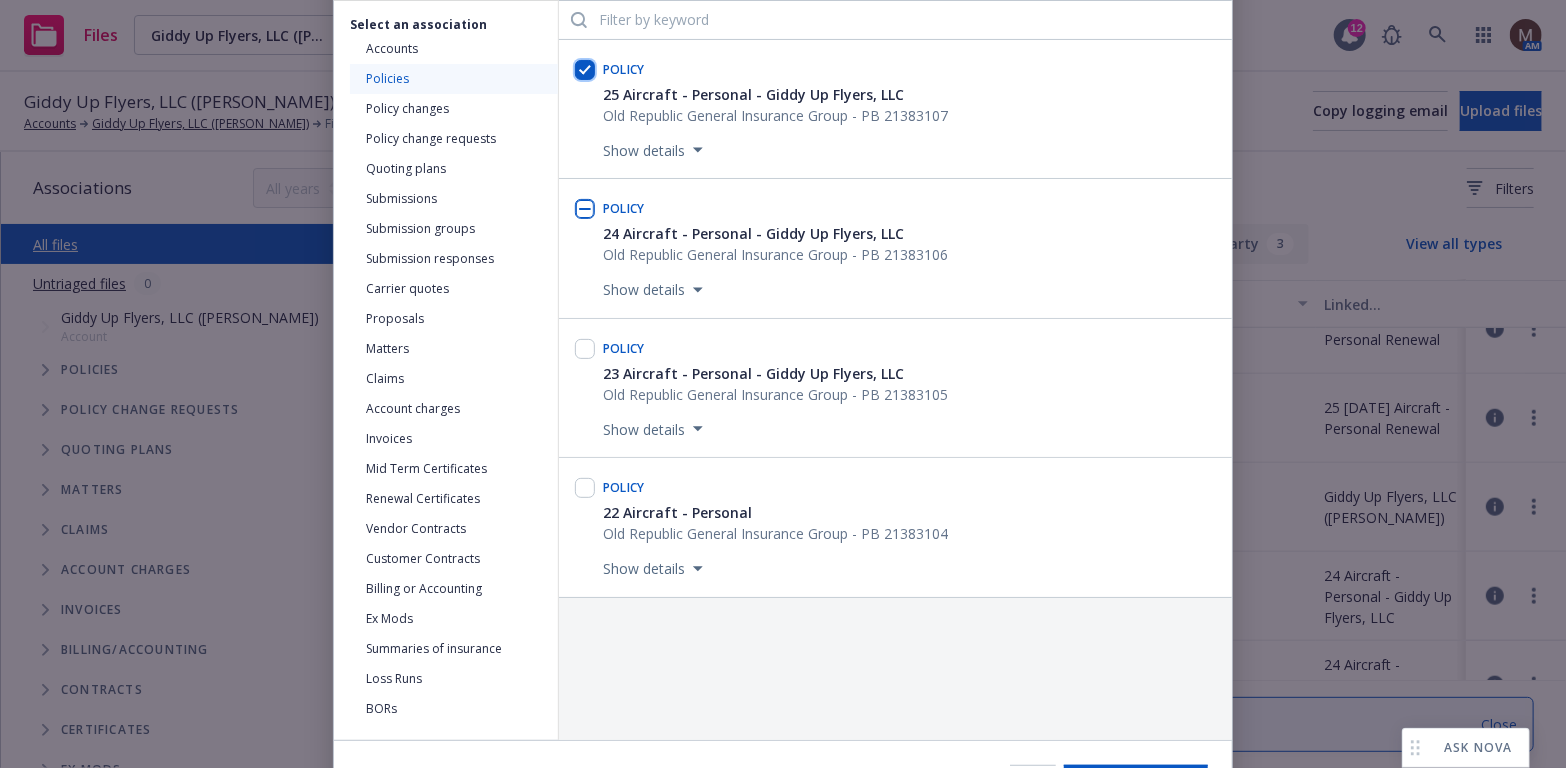 scroll, scrollTop: 300, scrollLeft: 0, axis: vertical 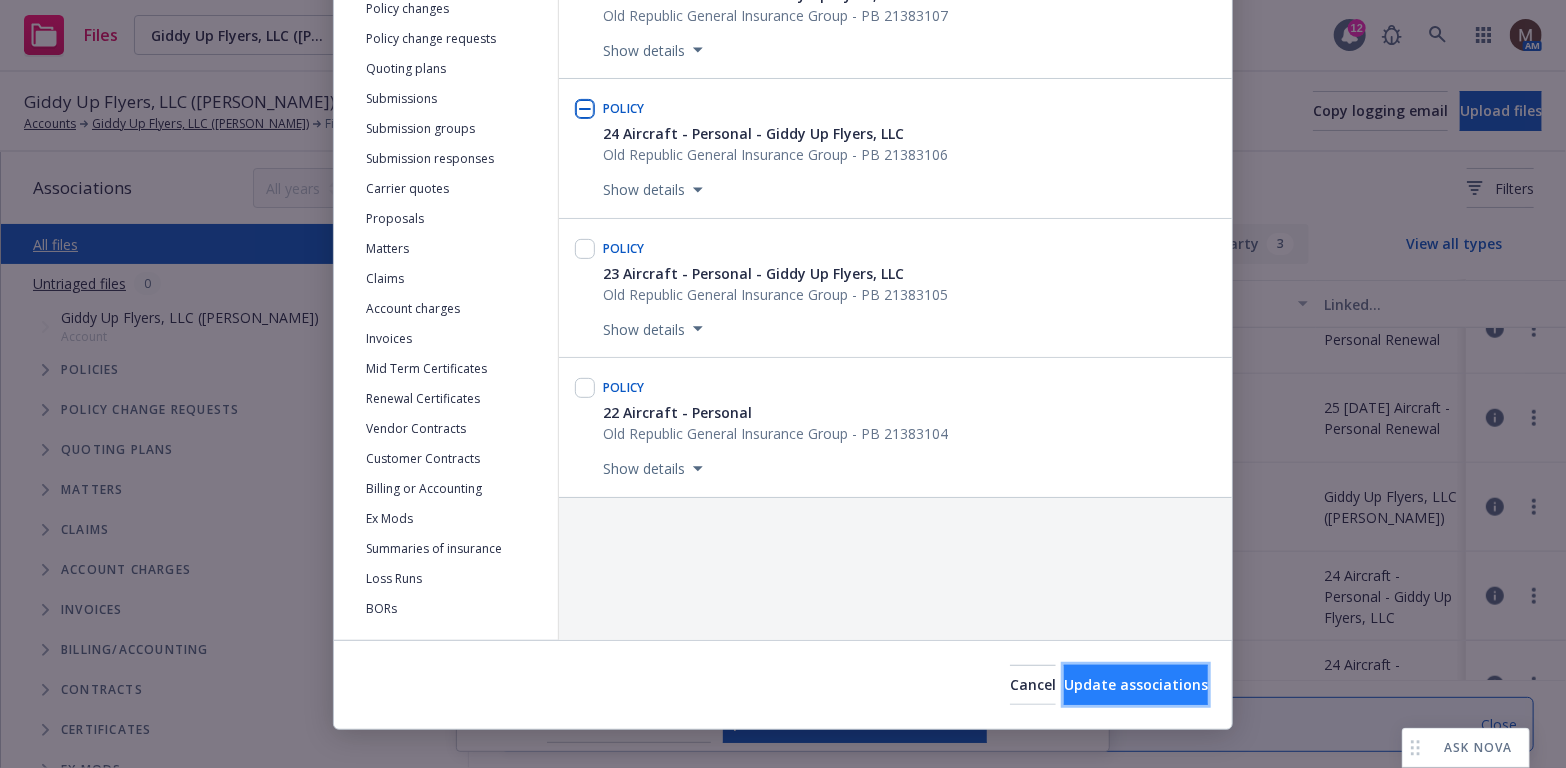 click on "Update associations" at bounding box center (1136, 684) 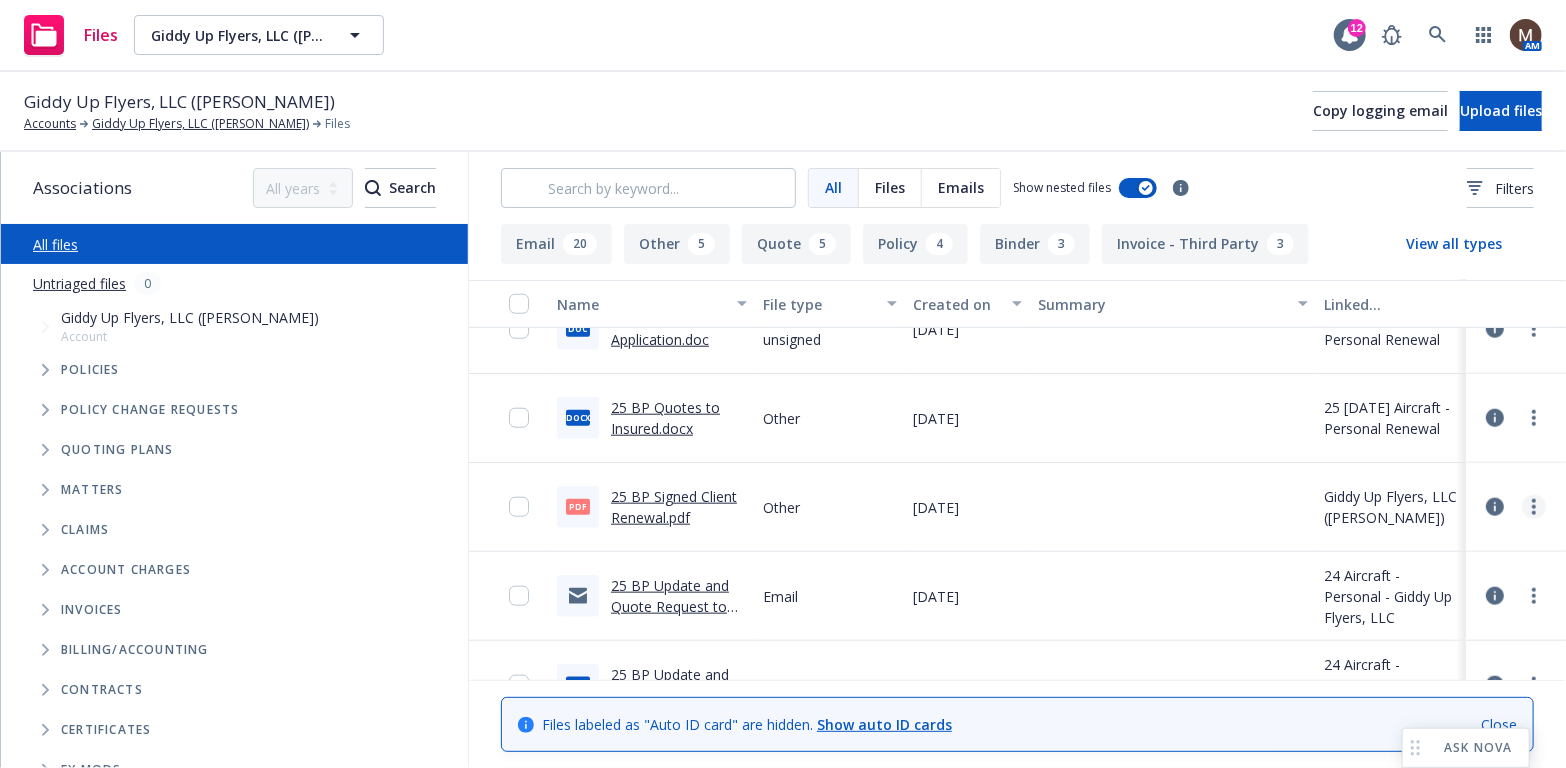 click 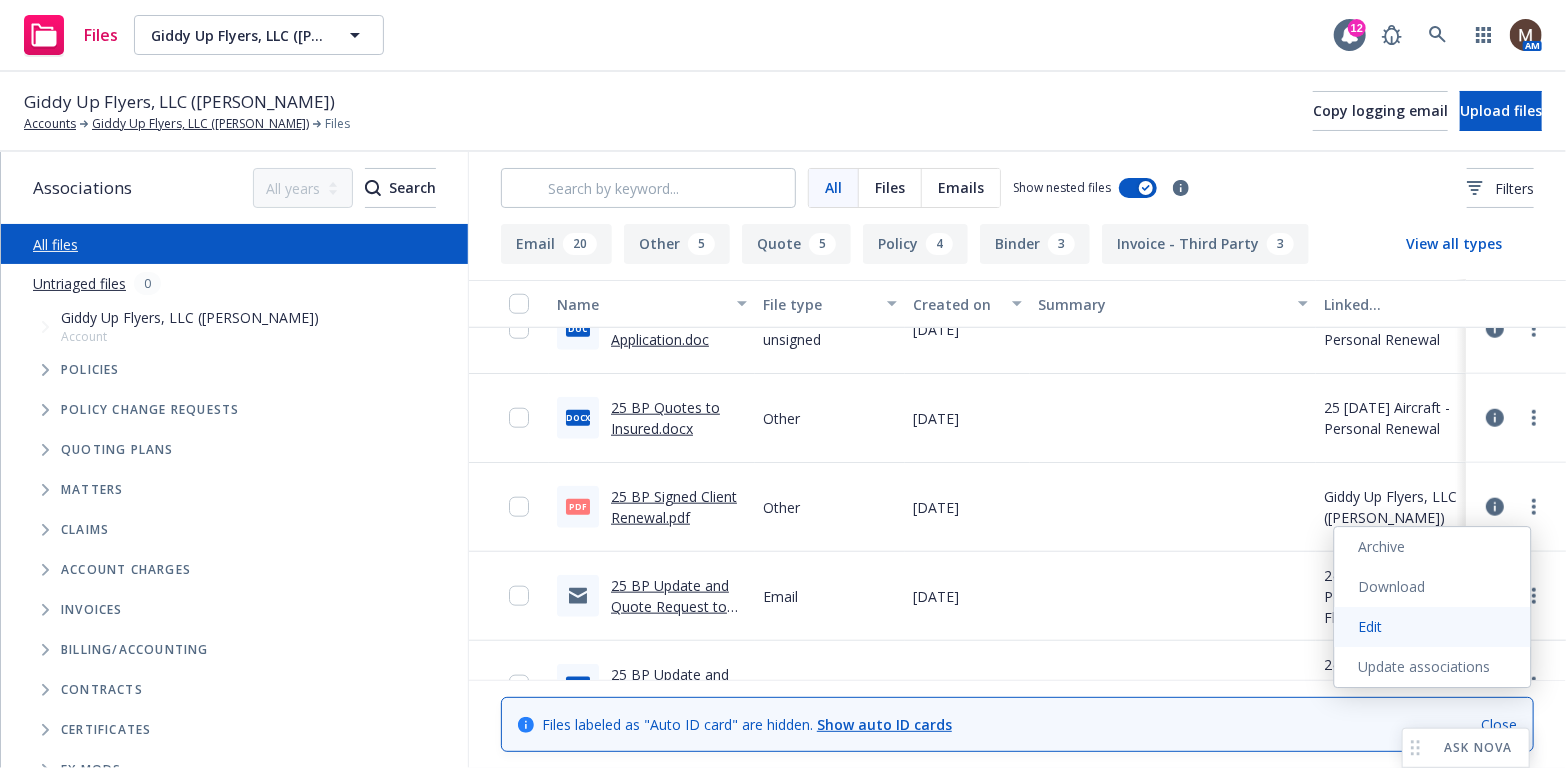 click on "Edit" at bounding box center (1433, 627) 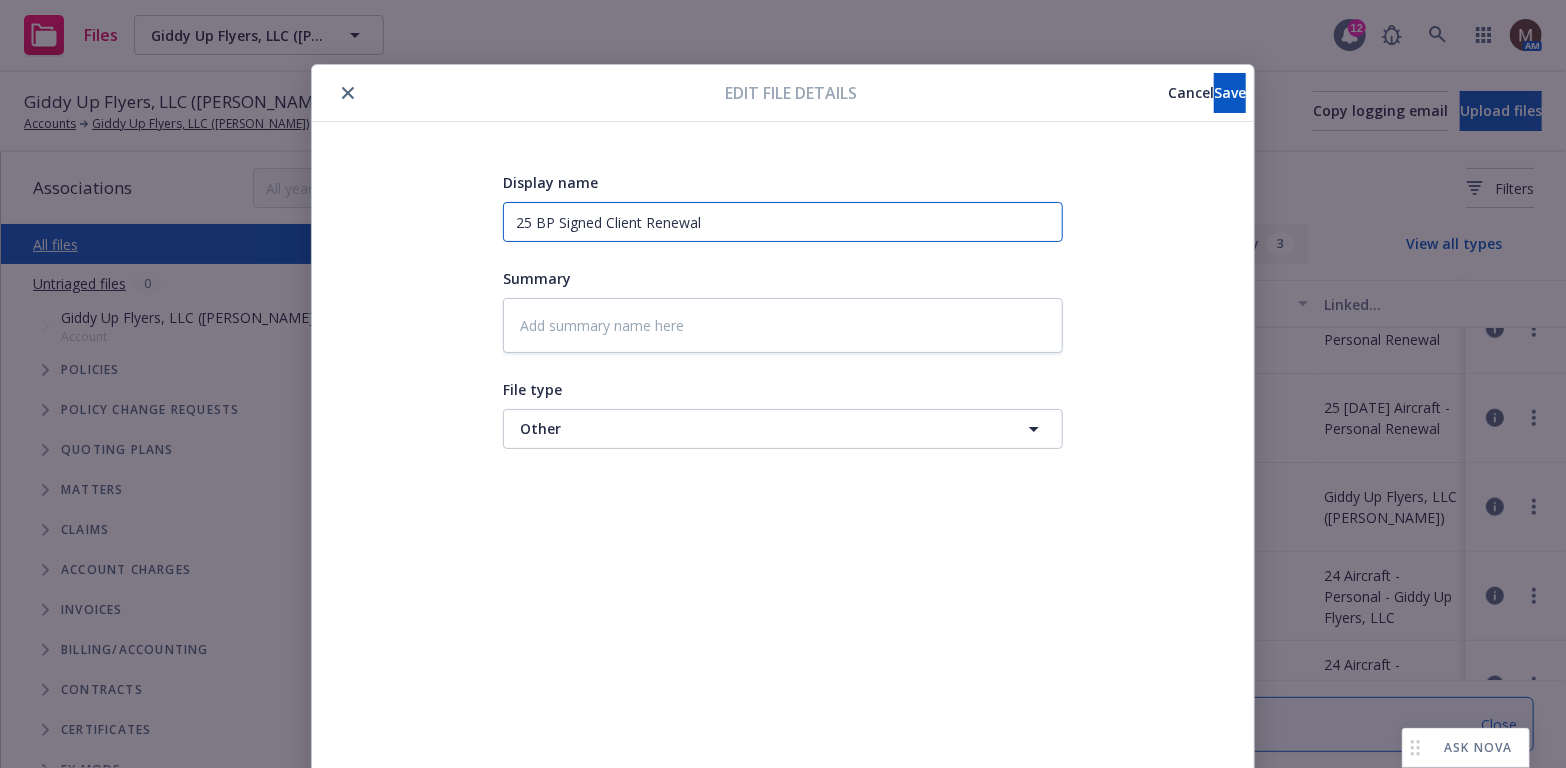 drag, startPoint x: 714, startPoint y: 221, endPoint x: 494, endPoint y: 231, distance: 220.22716 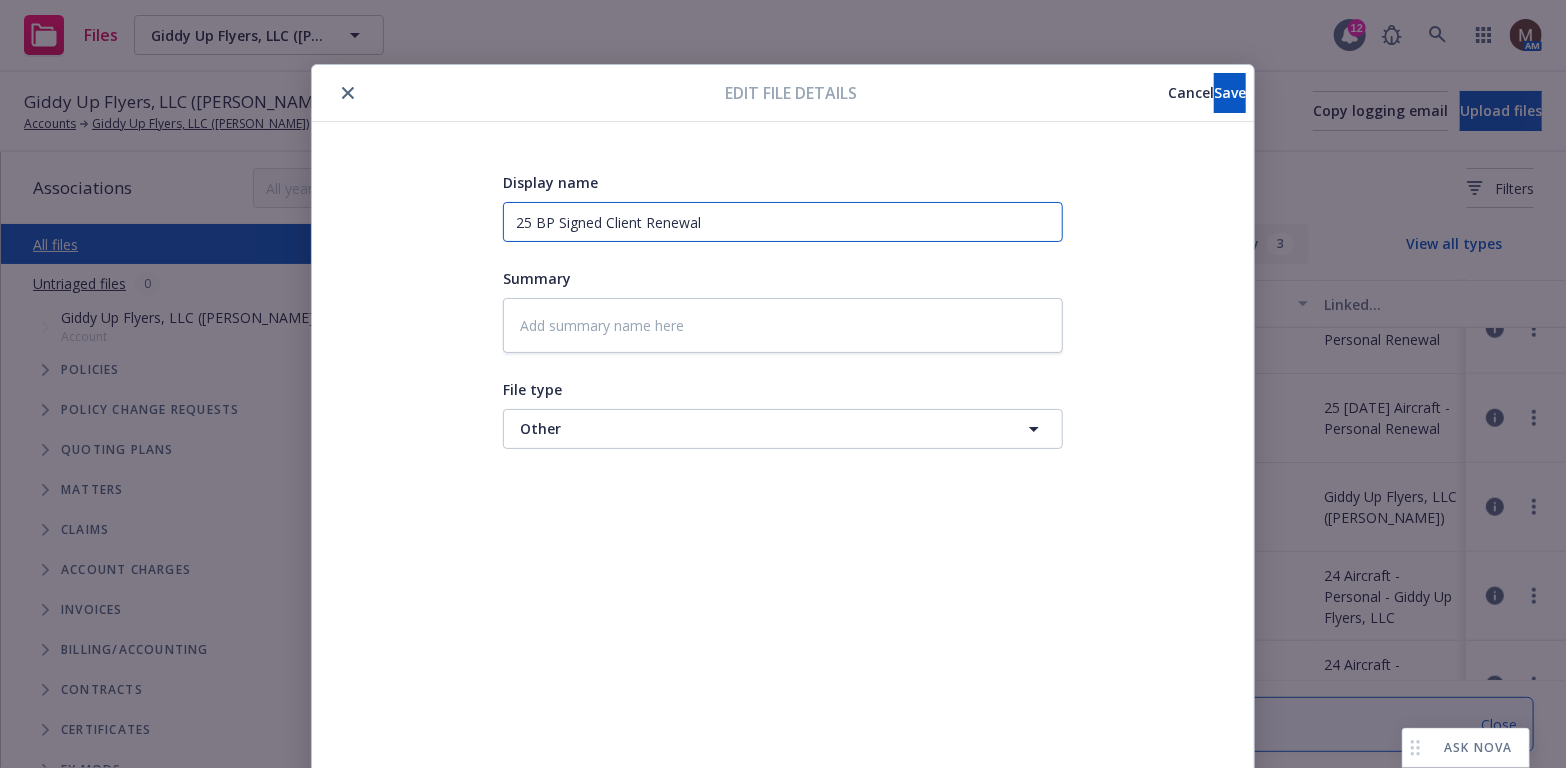 click on "Display name 25 BP Signed Client Renewal Summary File type Other Other" at bounding box center [783, 470] 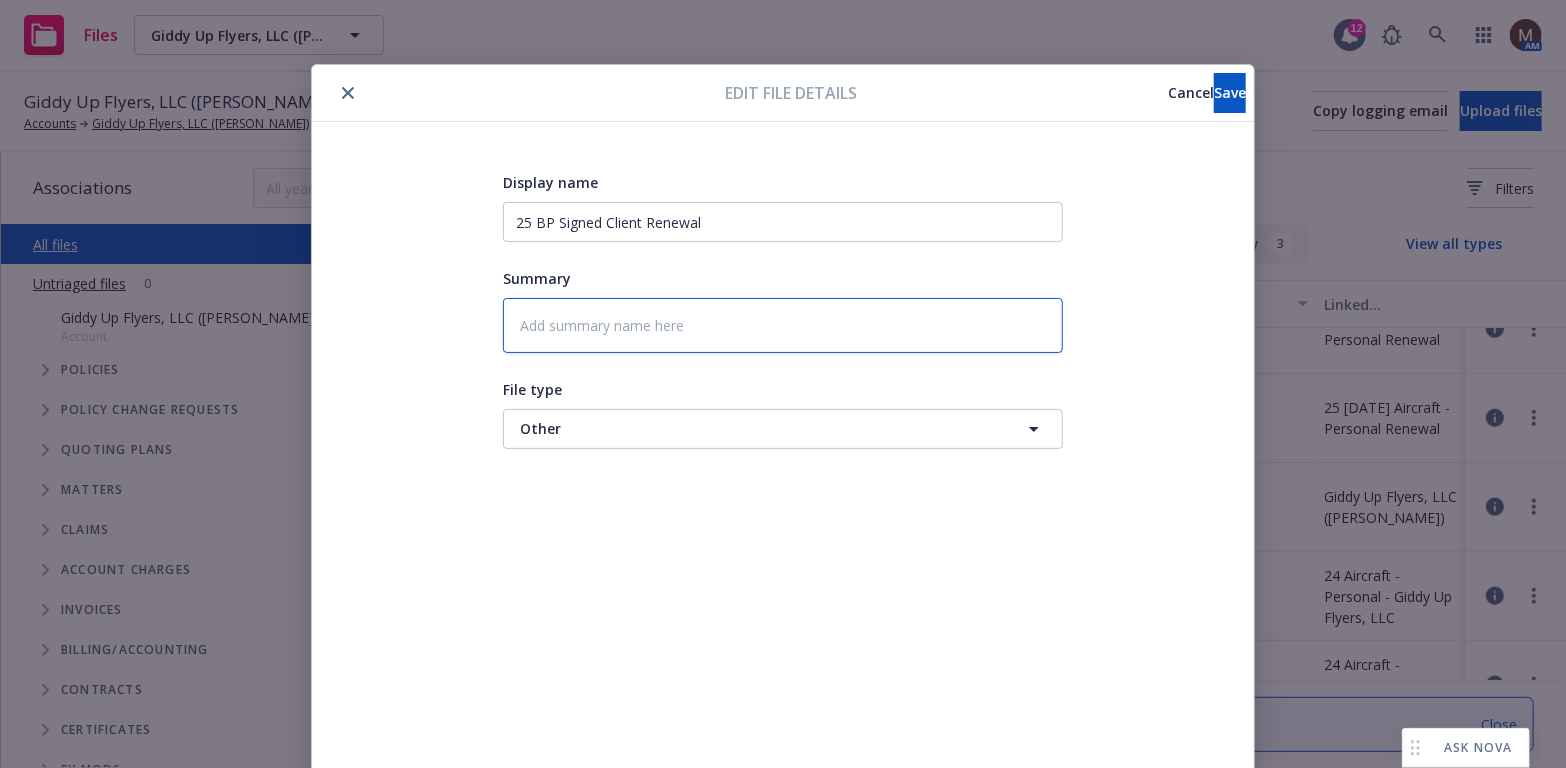 click at bounding box center (783, 325) 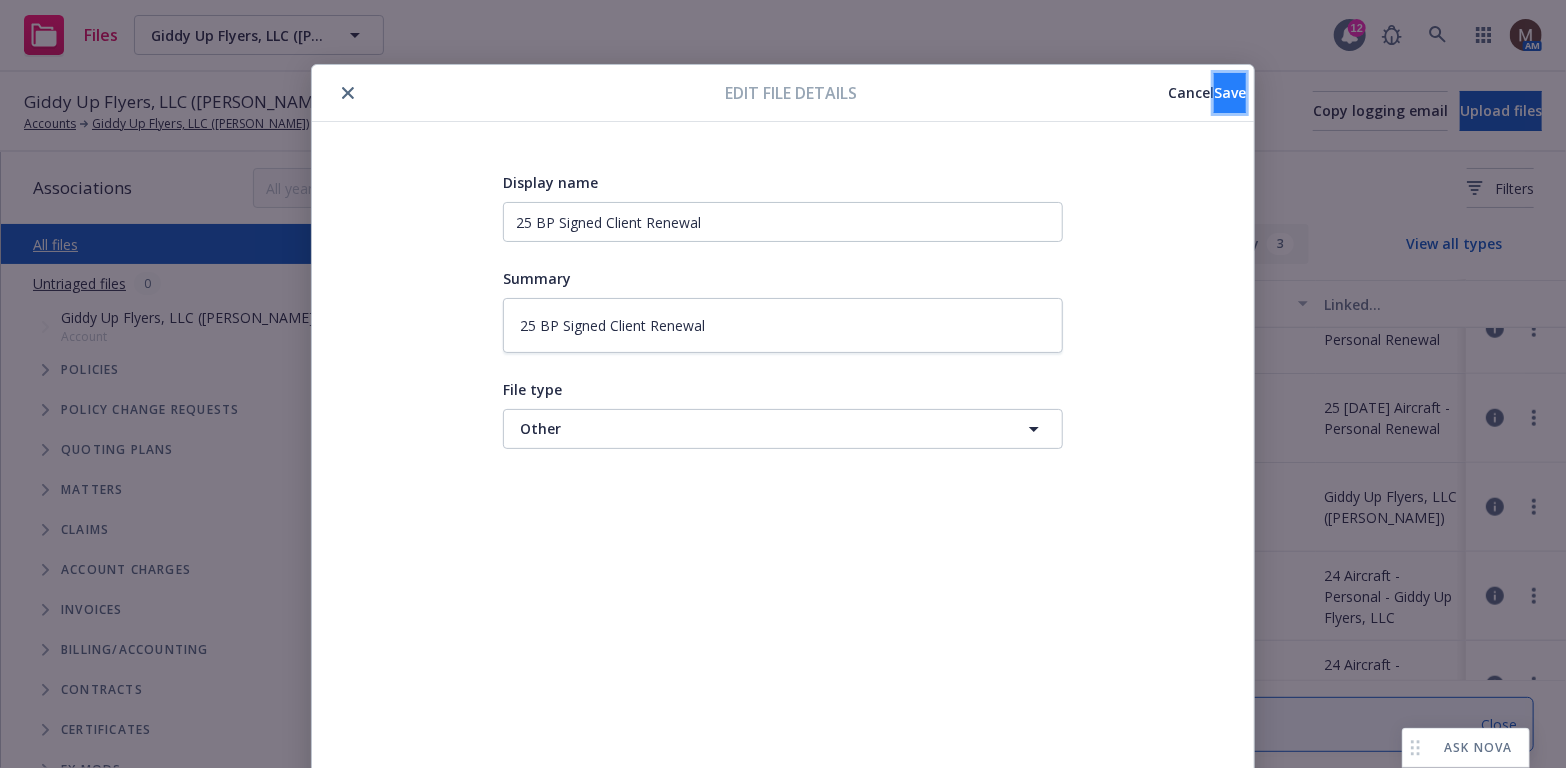 click on "Save" at bounding box center (1230, 92) 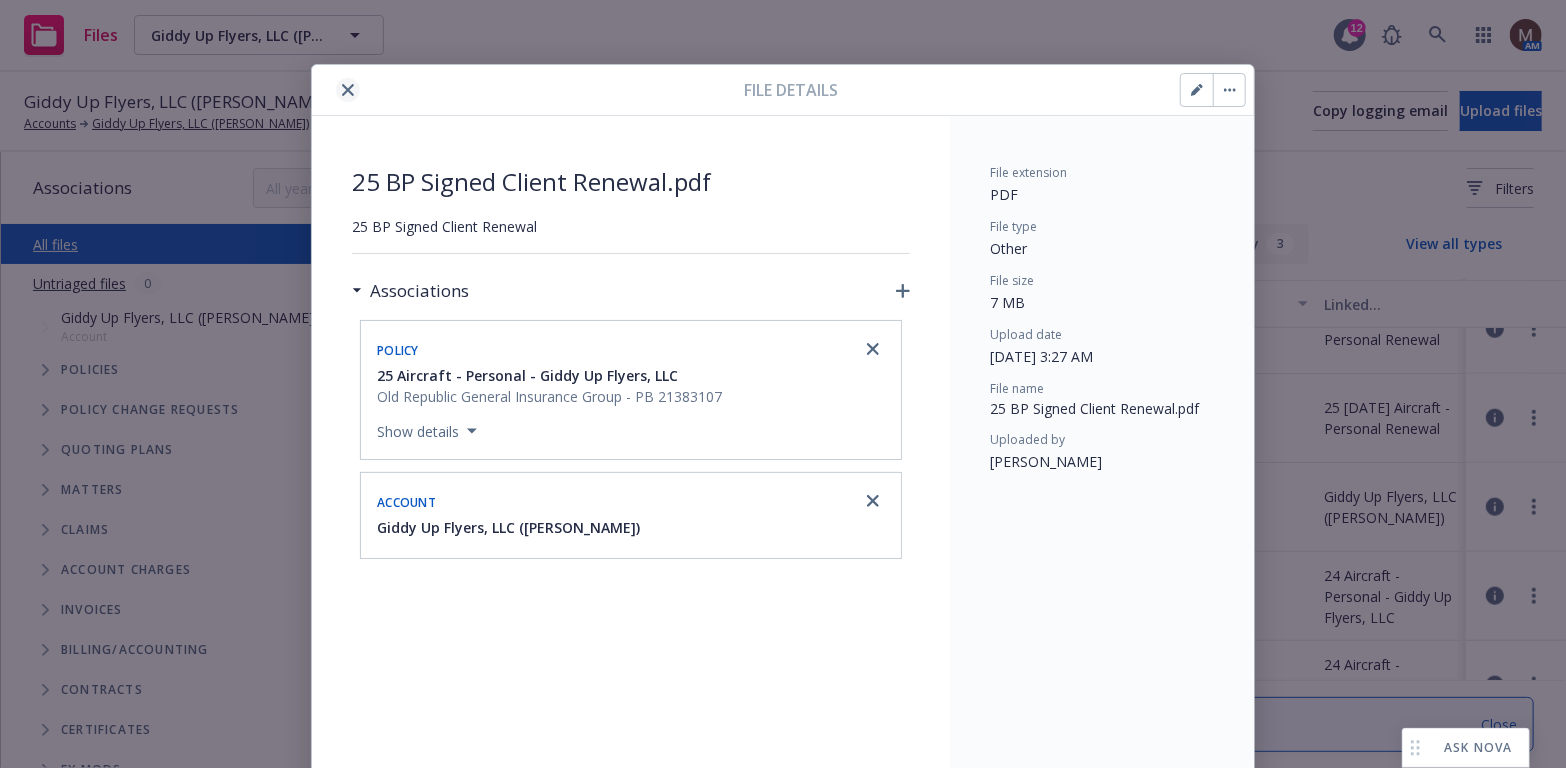 click 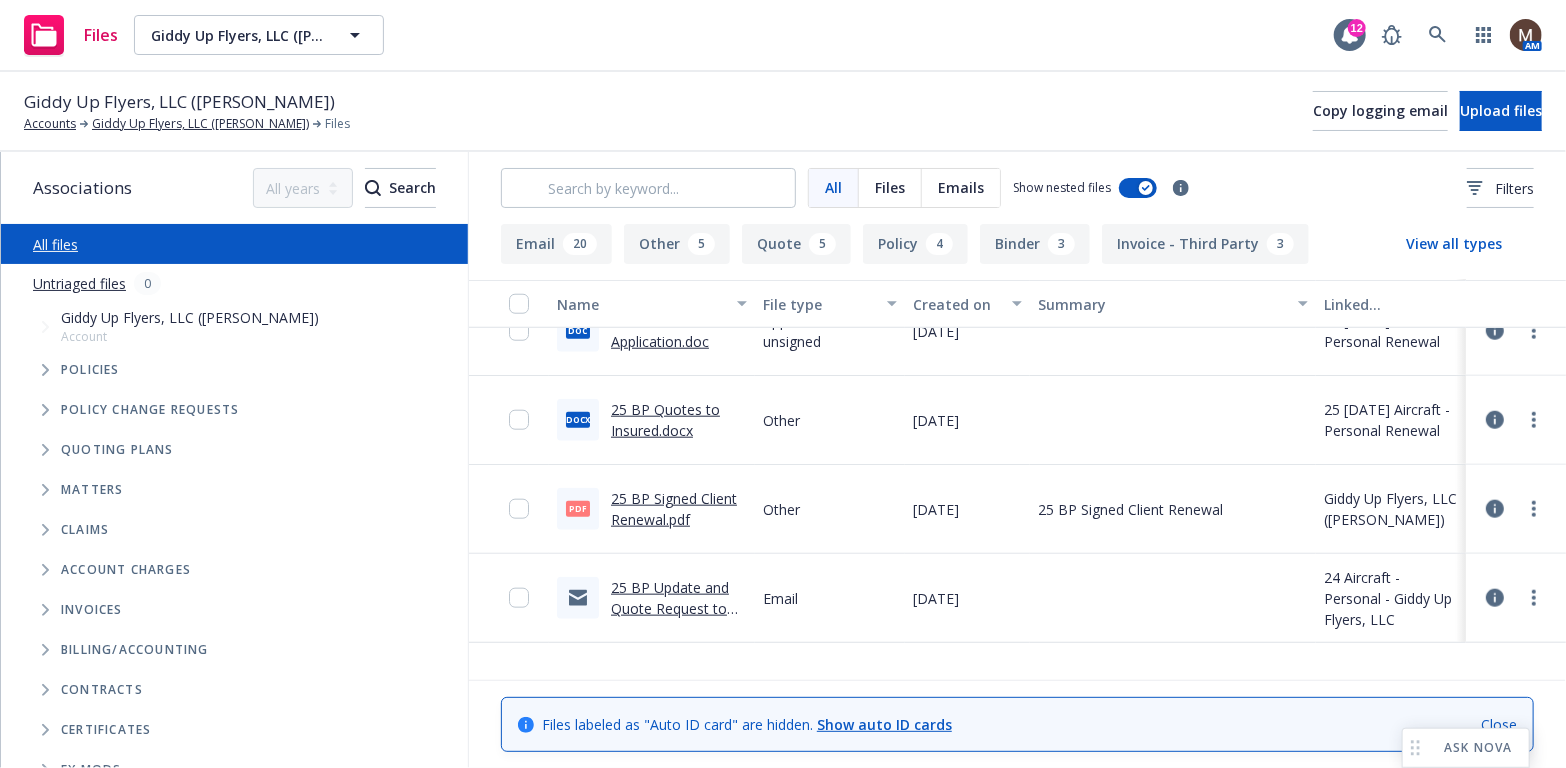 scroll, scrollTop: 0, scrollLeft: 0, axis: both 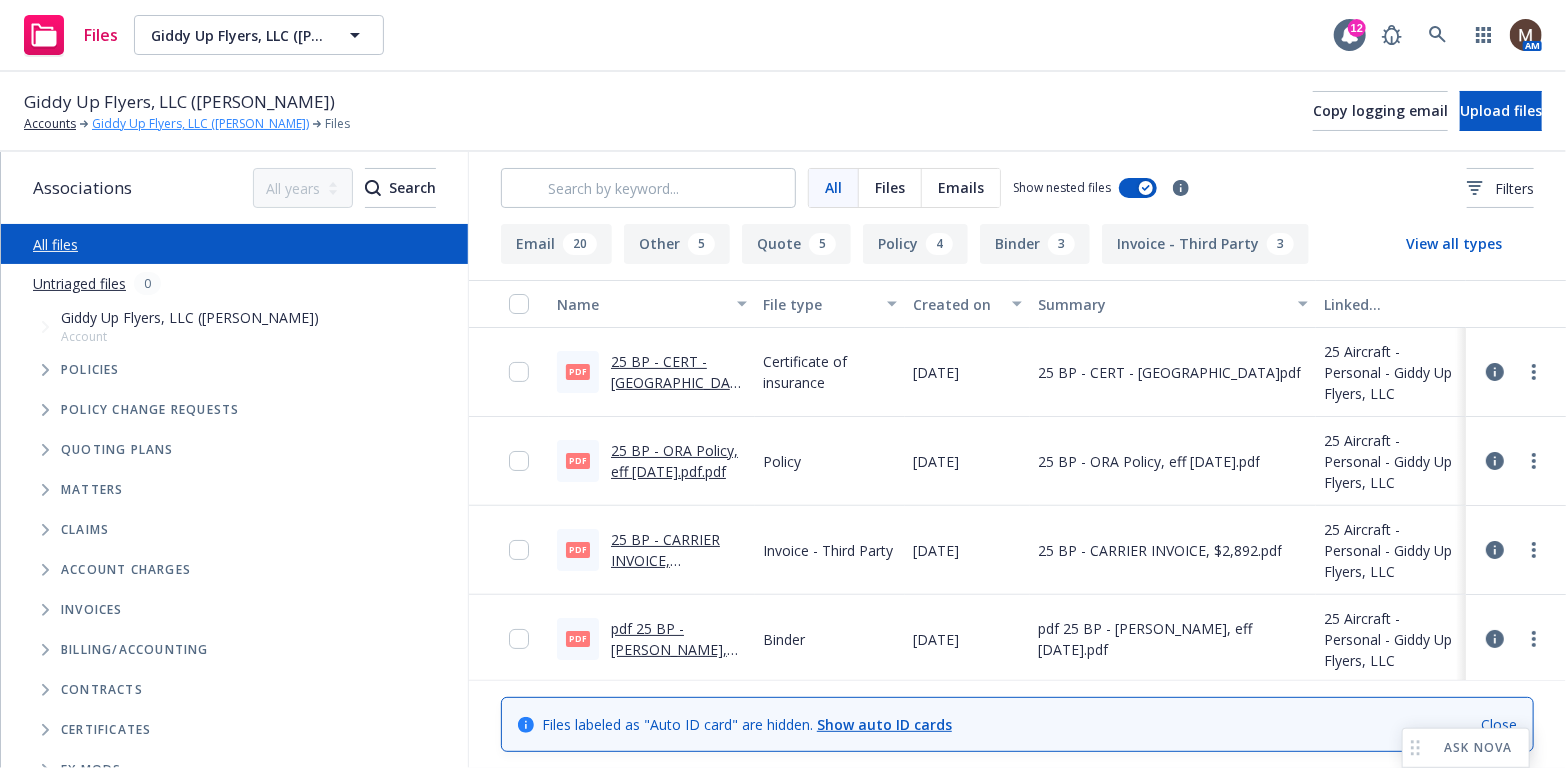 click on "Giddy Up Flyers, LLC  ([PERSON_NAME])" at bounding box center [200, 124] 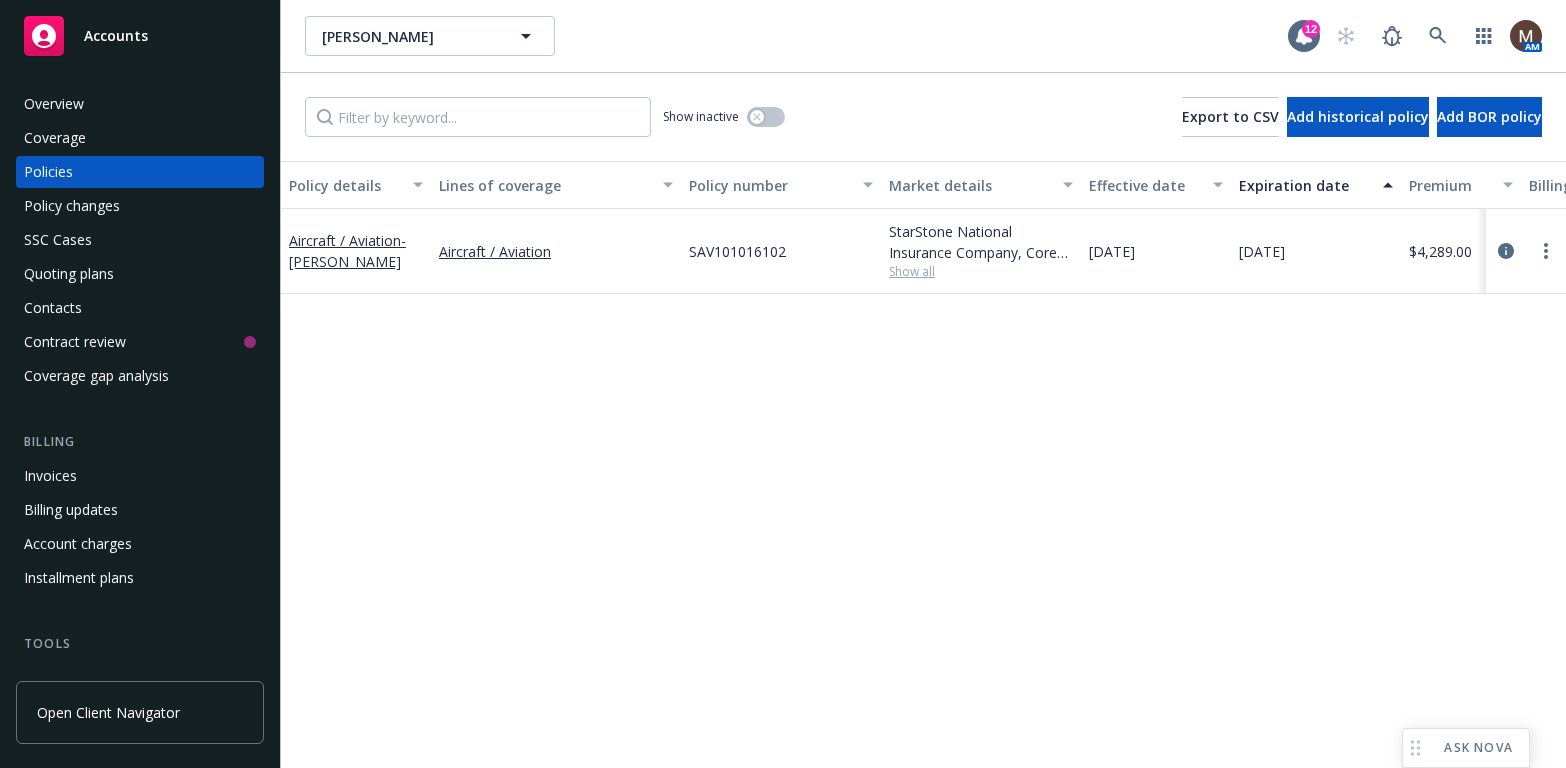 scroll, scrollTop: 0, scrollLeft: 0, axis: both 